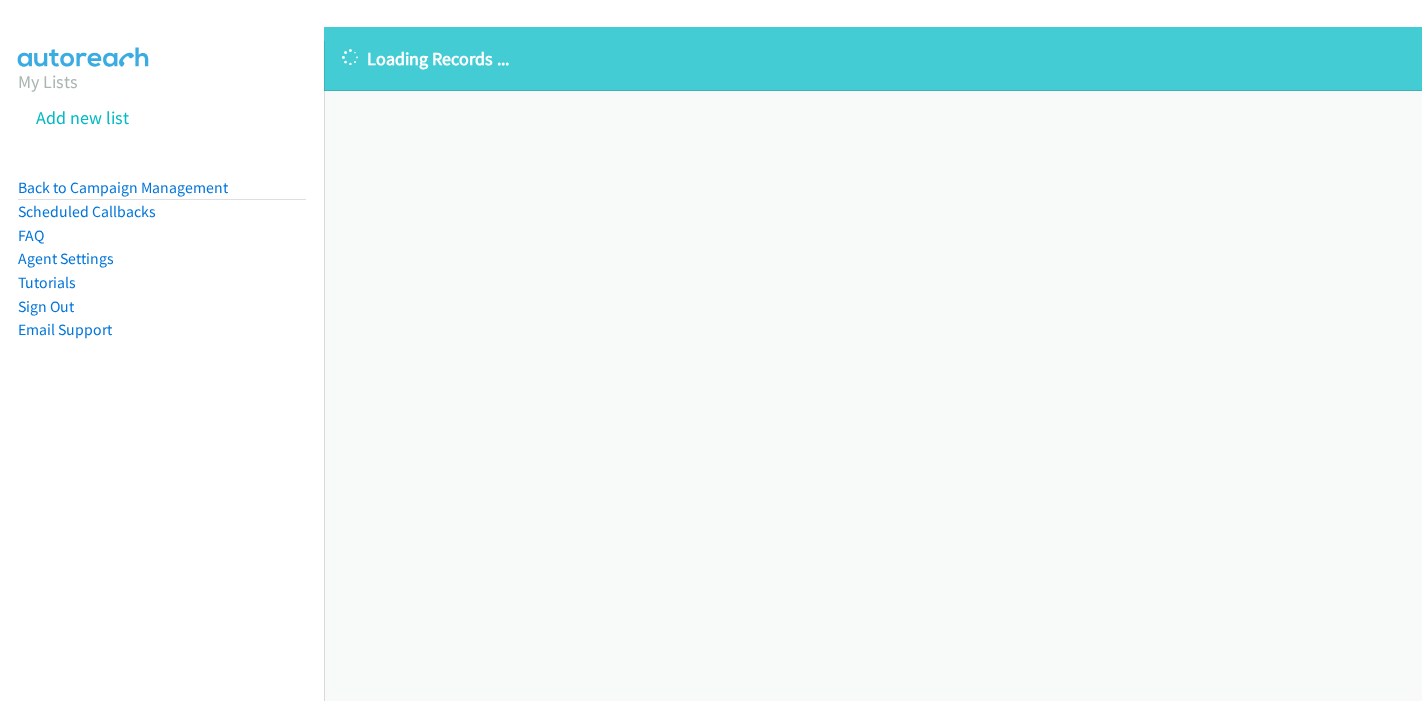 scroll, scrollTop: 0, scrollLeft: 0, axis: both 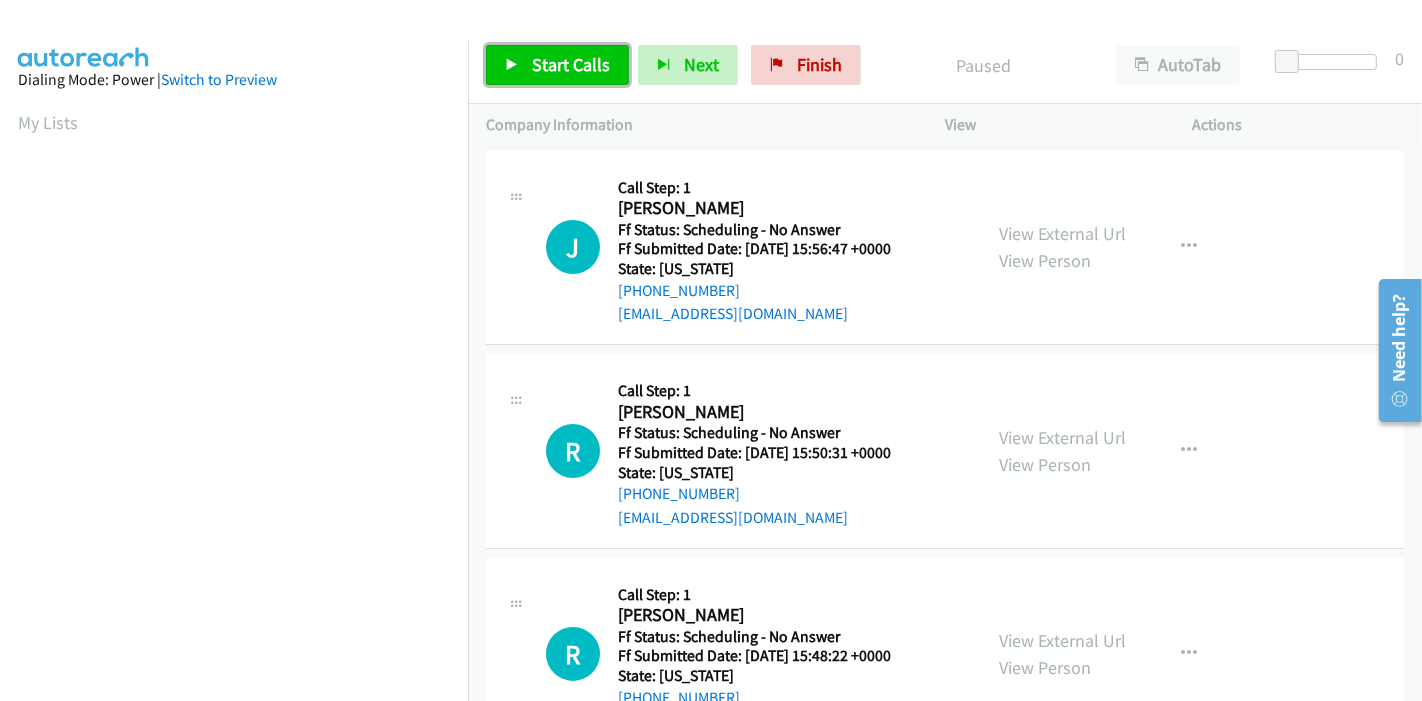 click on "Start Calls" at bounding box center (571, 64) 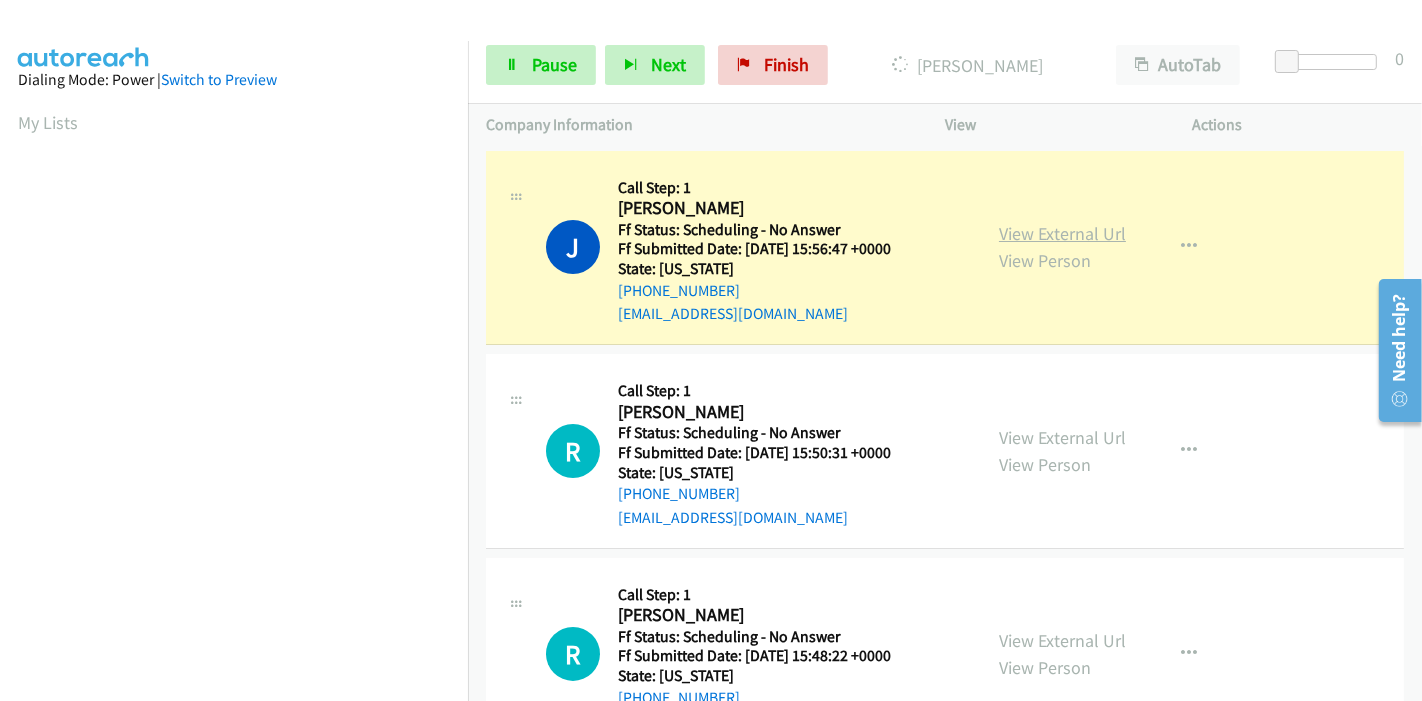 click on "View External Url" at bounding box center (1062, 233) 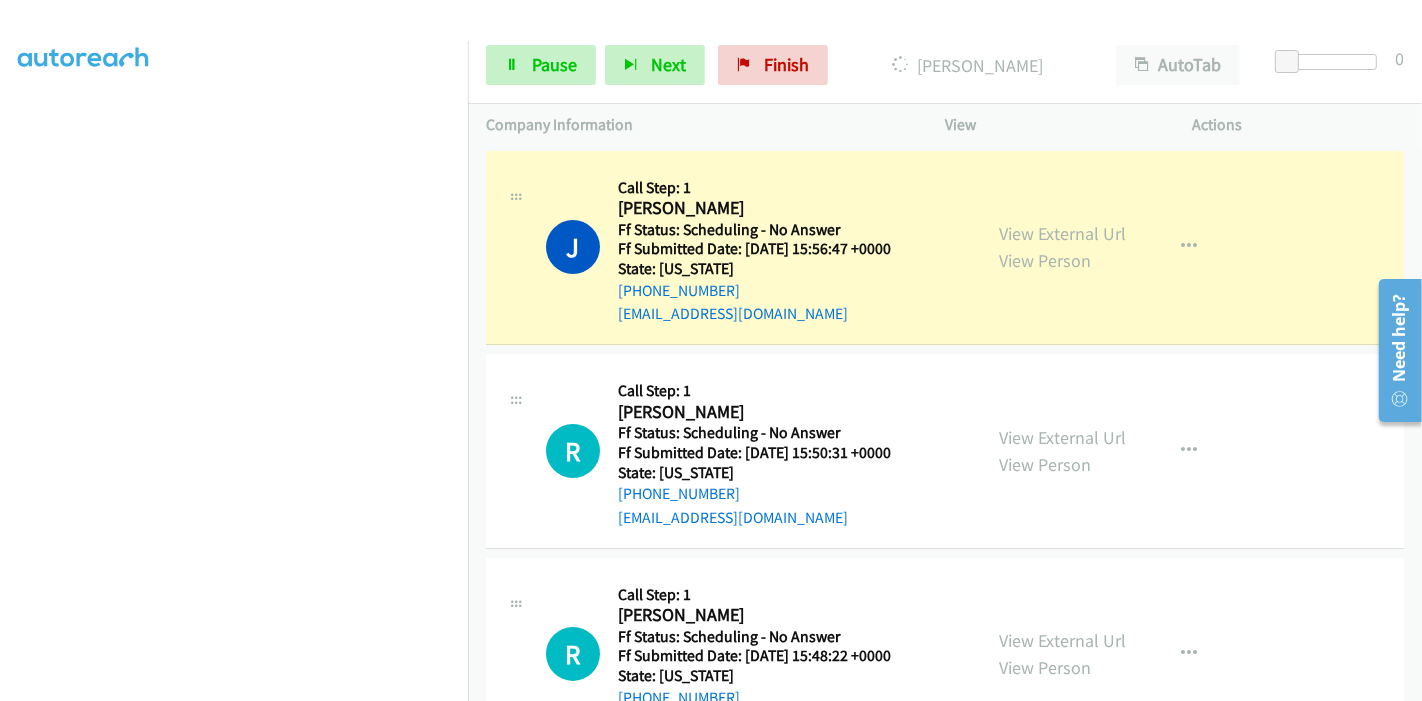 scroll, scrollTop: 422, scrollLeft: 0, axis: vertical 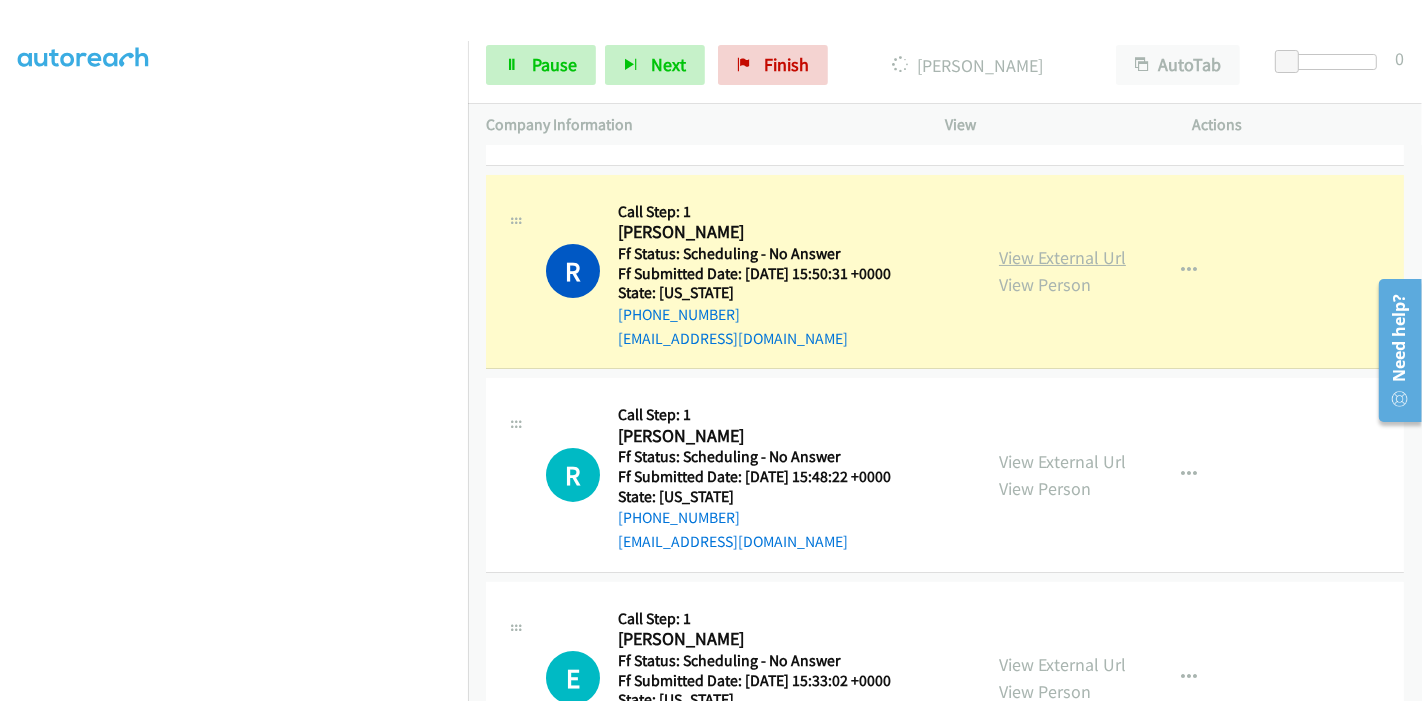 click on "View External Url" at bounding box center [1062, 257] 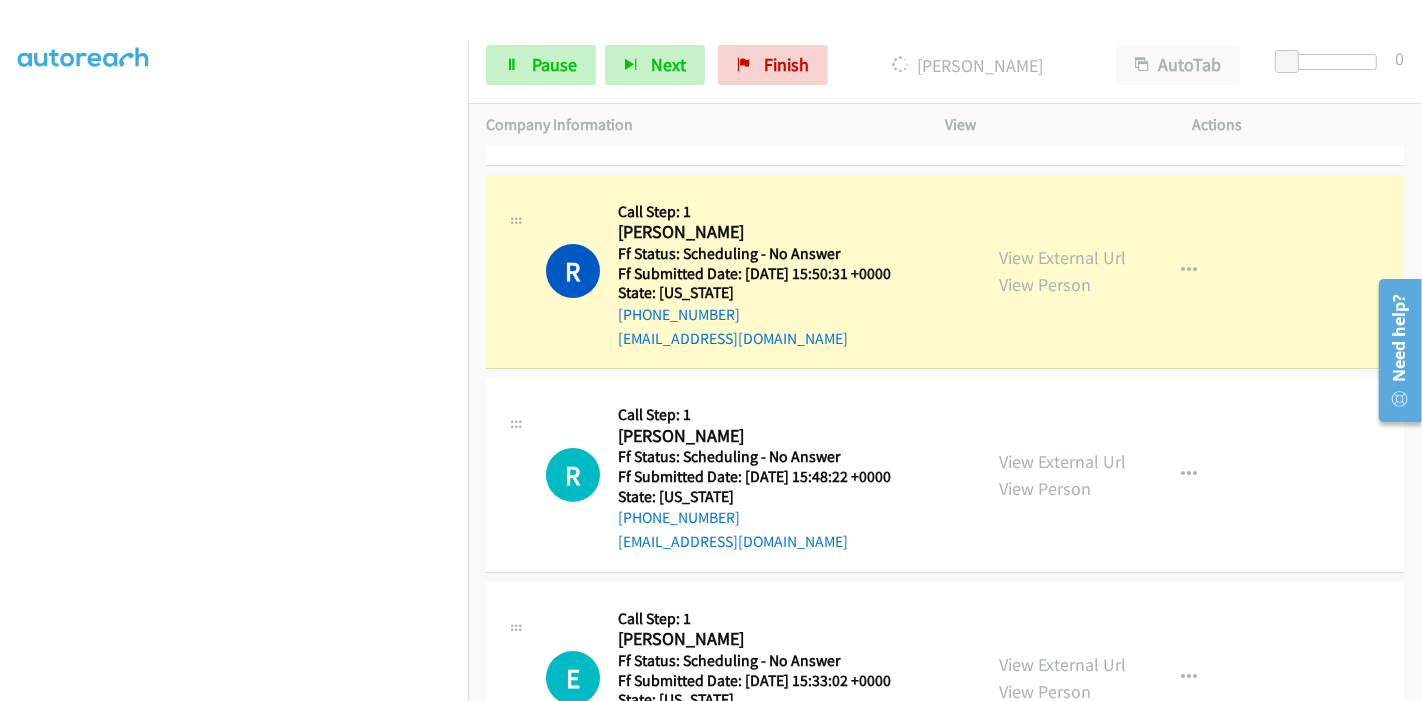 scroll, scrollTop: 422, scrollLeft: 0, axis: vertical 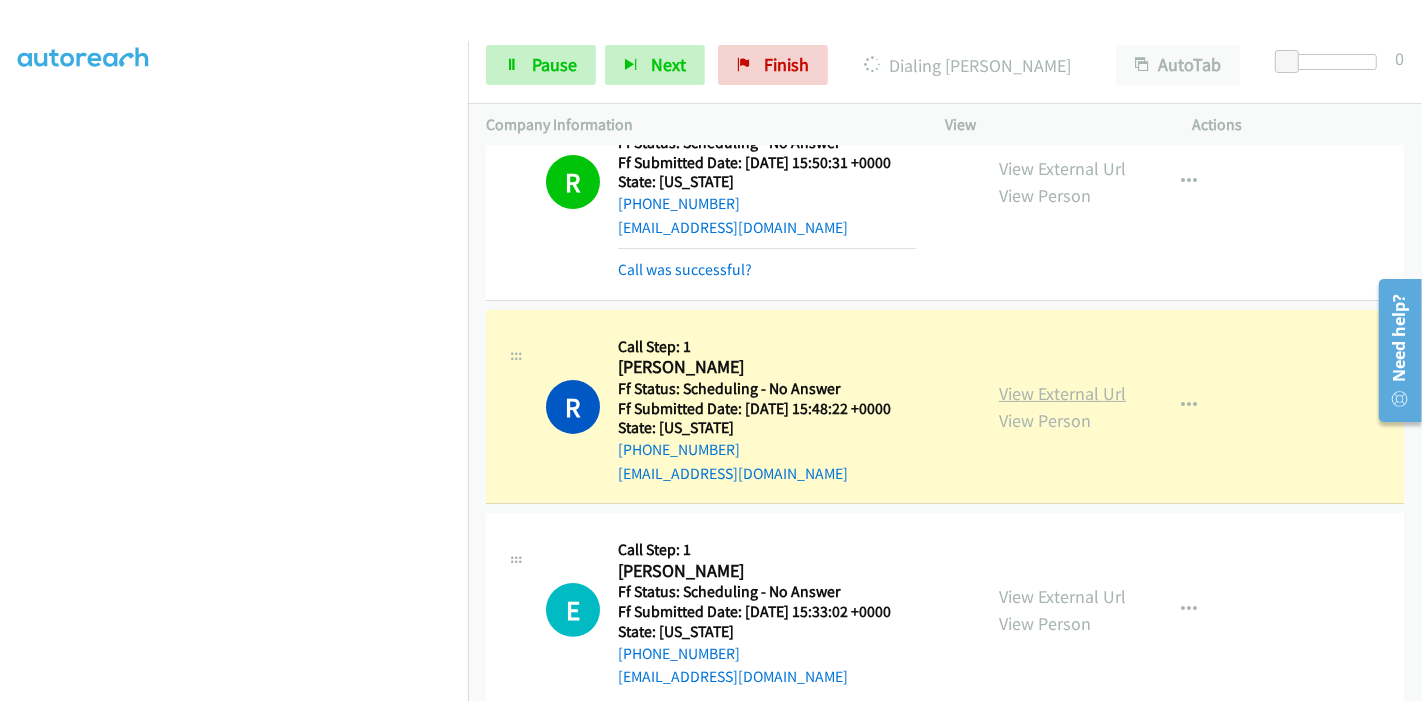 click on "View External Url" at bounding box center (1062, 393) 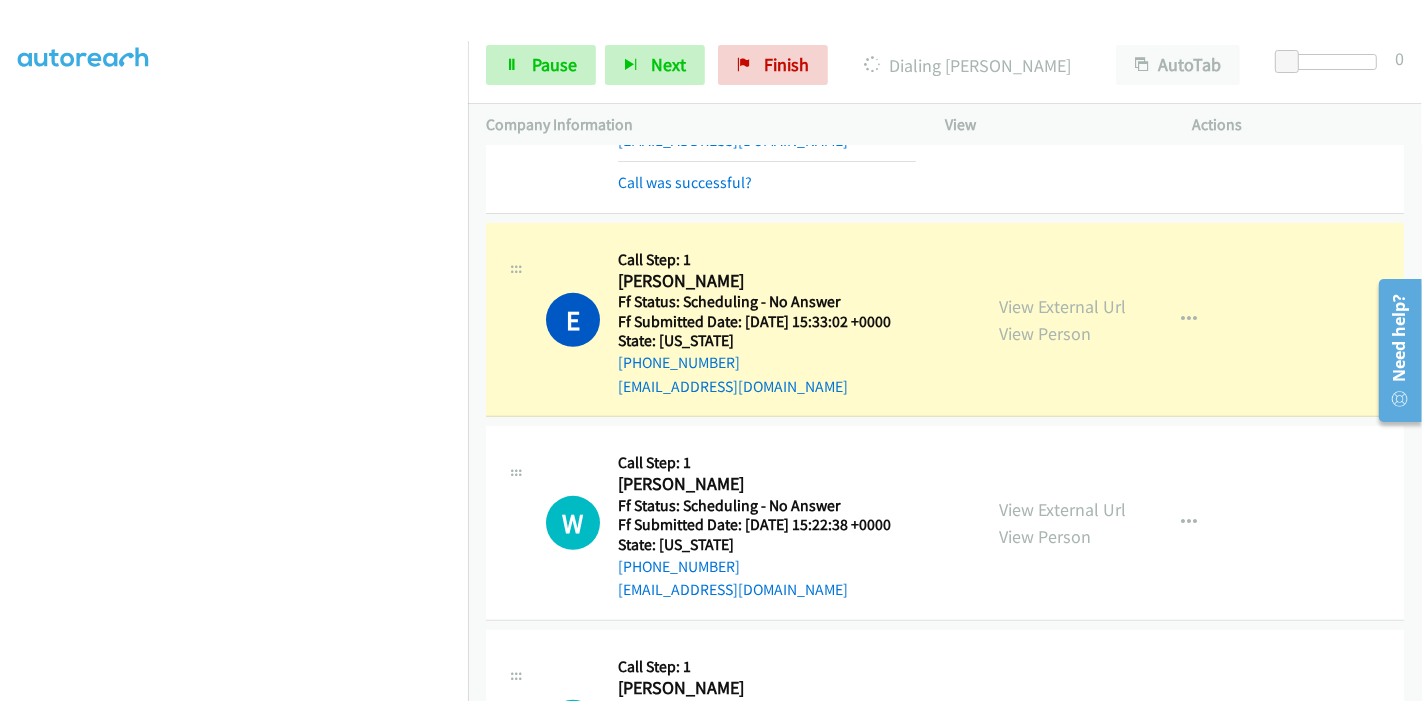 scroll, scrollTop: 777, scrollLeft: 0, axis: vertical 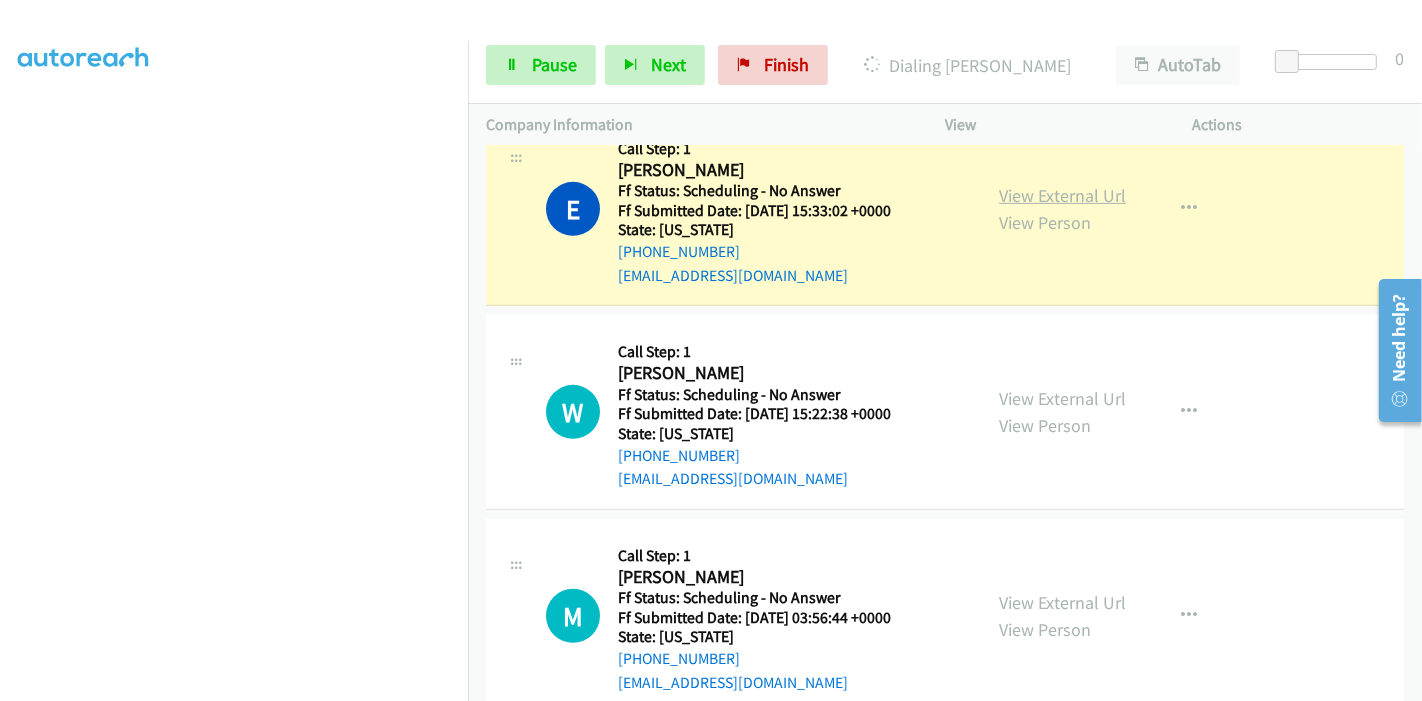 click on "View External Url" at bounding box center [1062, 195] 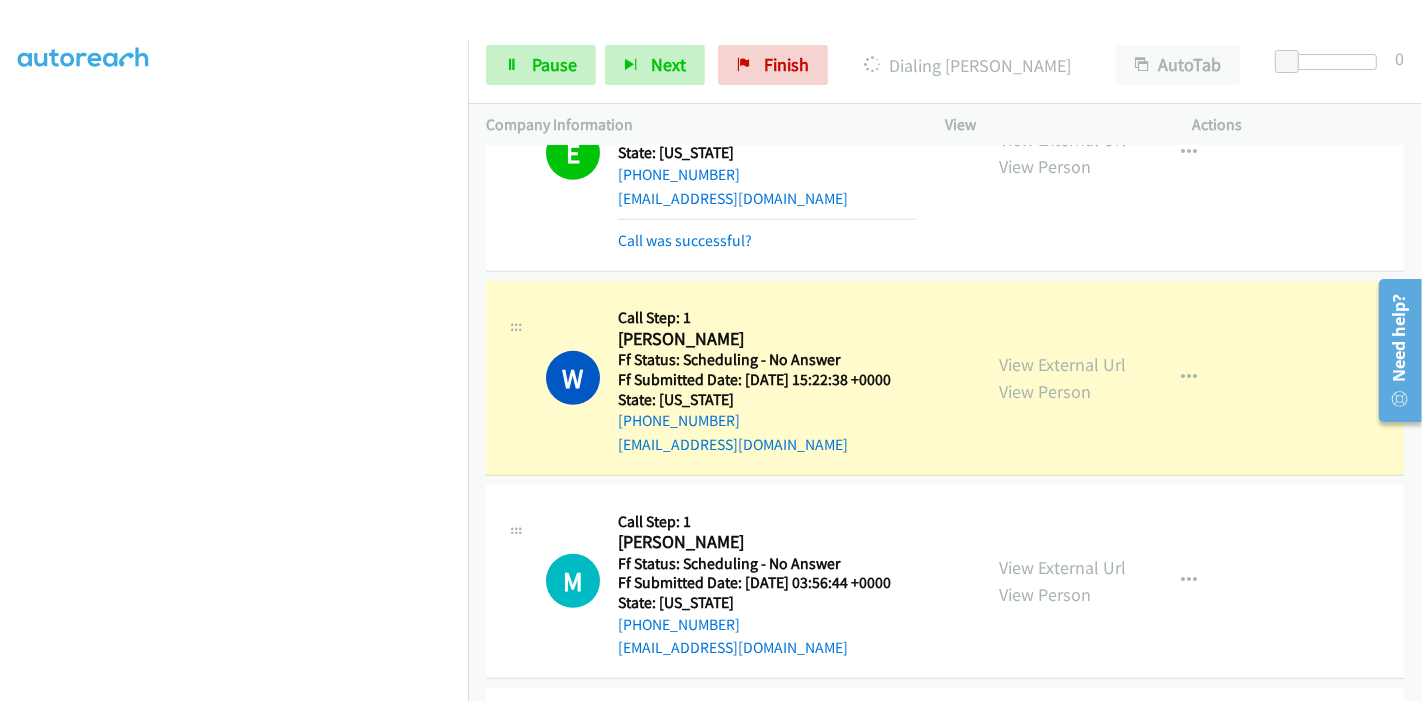scroll, scrollTop: 888, scrollLeft: 0, axis: vertical 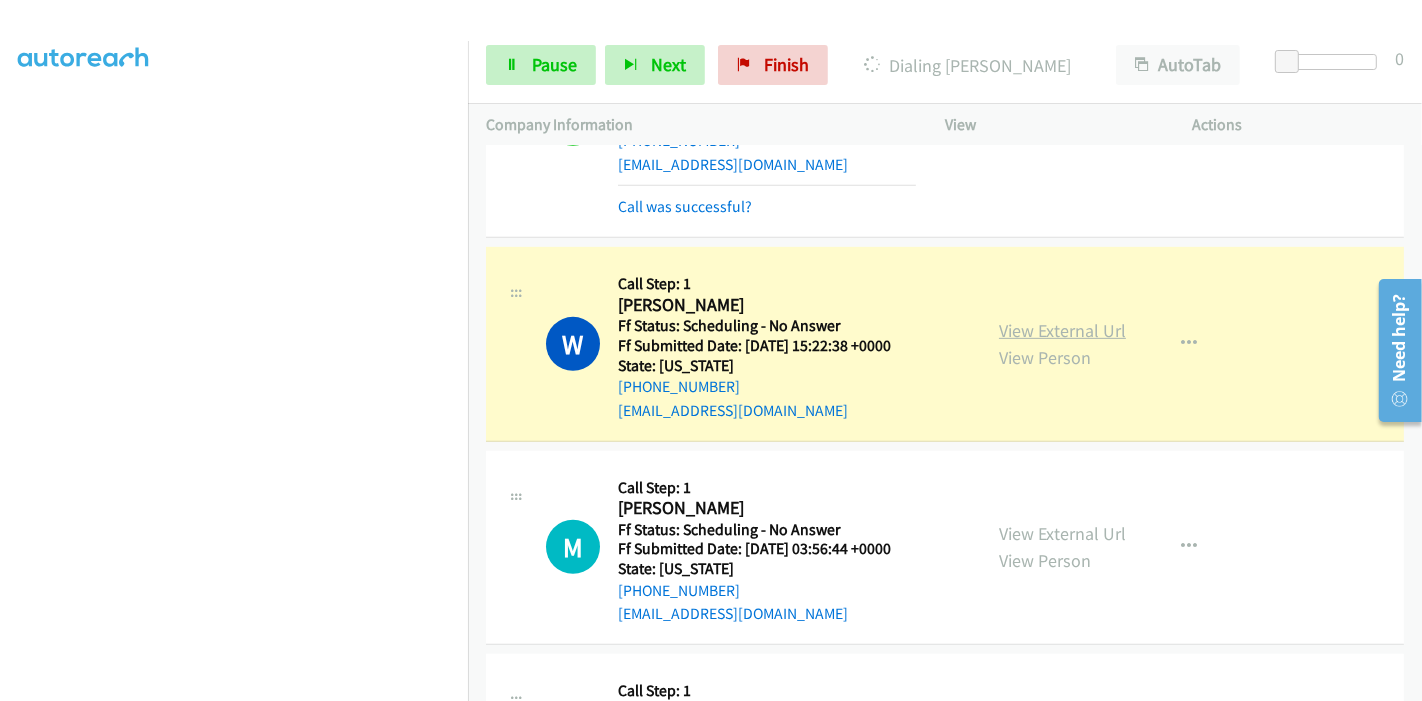 click on "View External Url" at bounding box center (1062, 330) 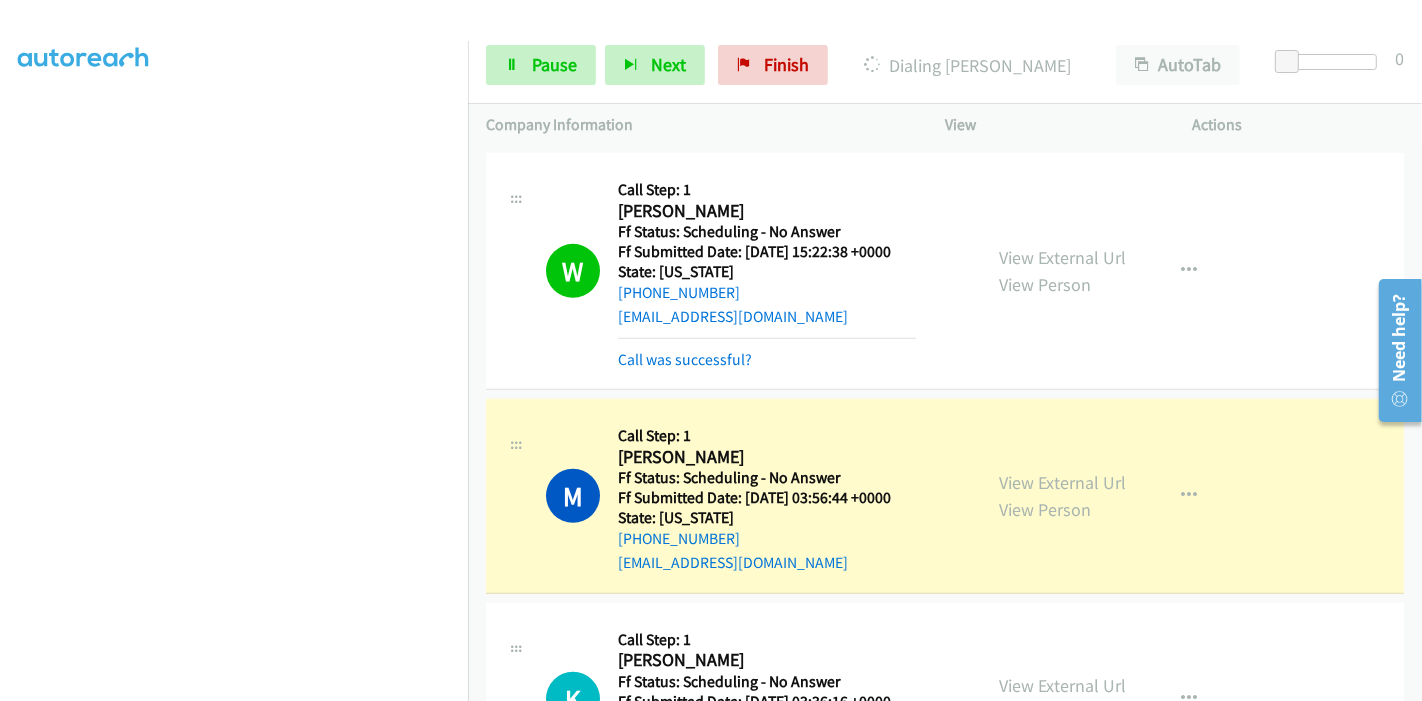 scroll, scrollTop: 1111, scrollLeft: 0, axis: vertical 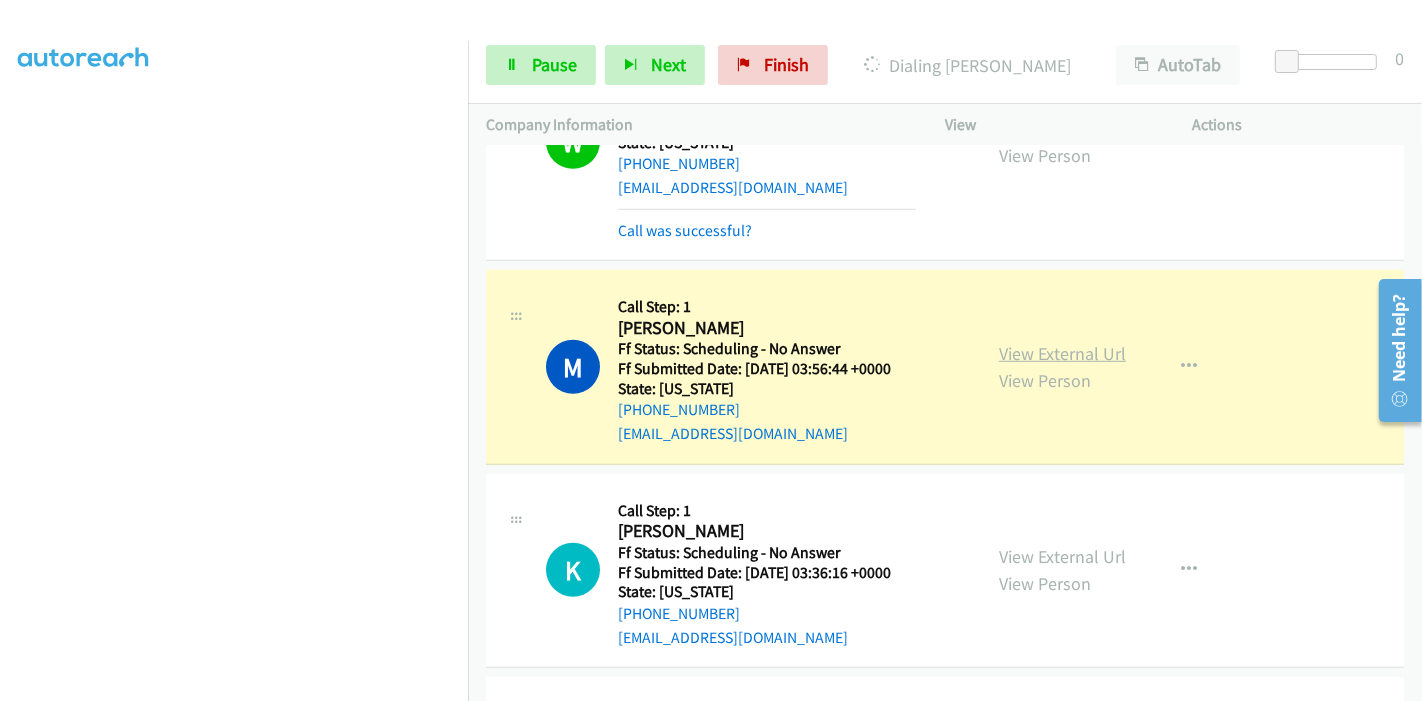 click on "View External Url" at bounding box center (1062, 353) 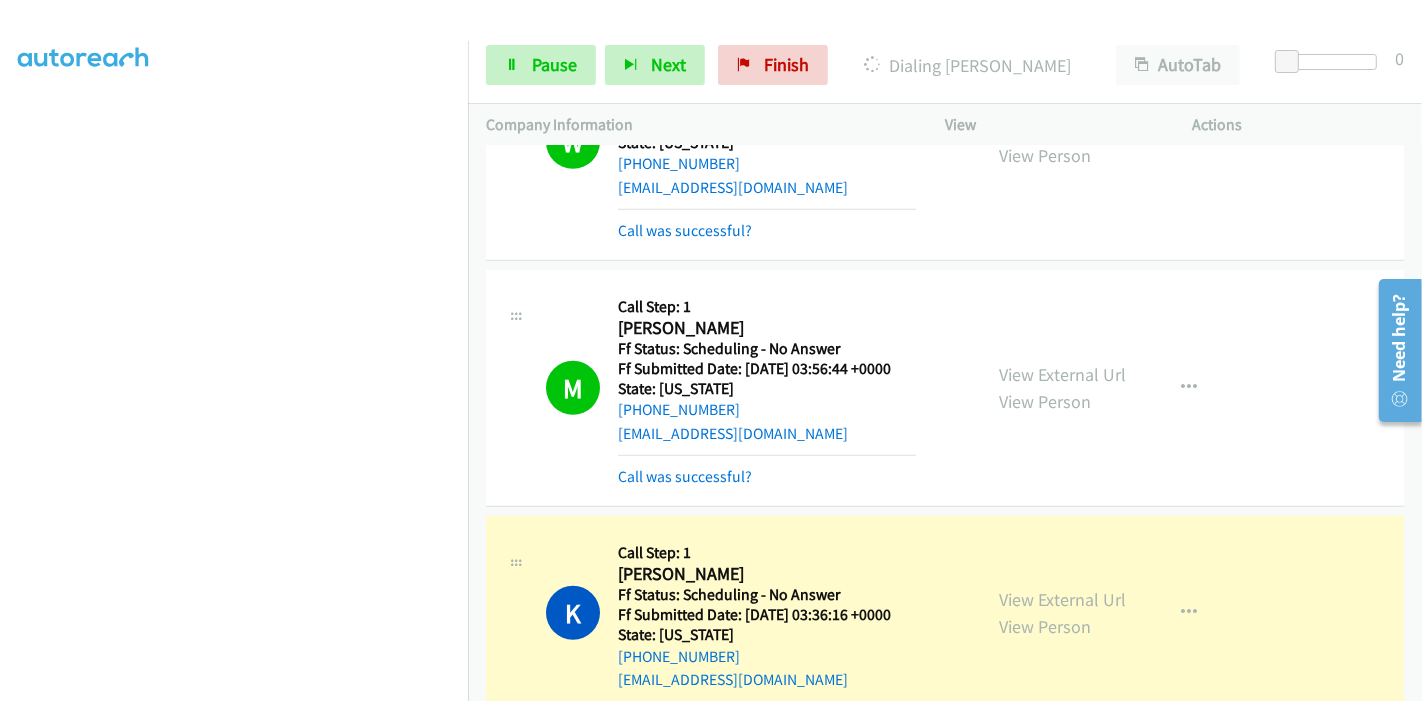 scroll, scrollTop: 1333, scrollLeft: 0, axis: vertical 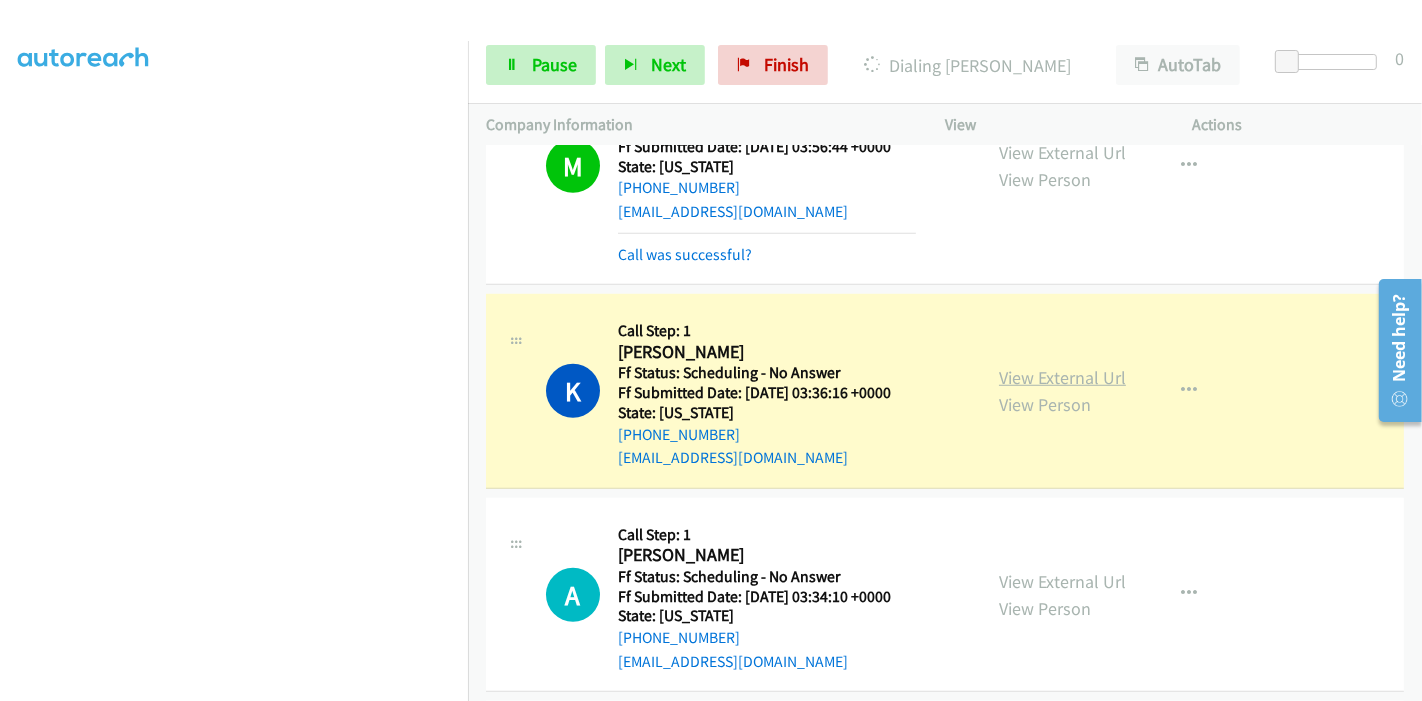 click on "View External Url" at bounding box center (1062, 377) 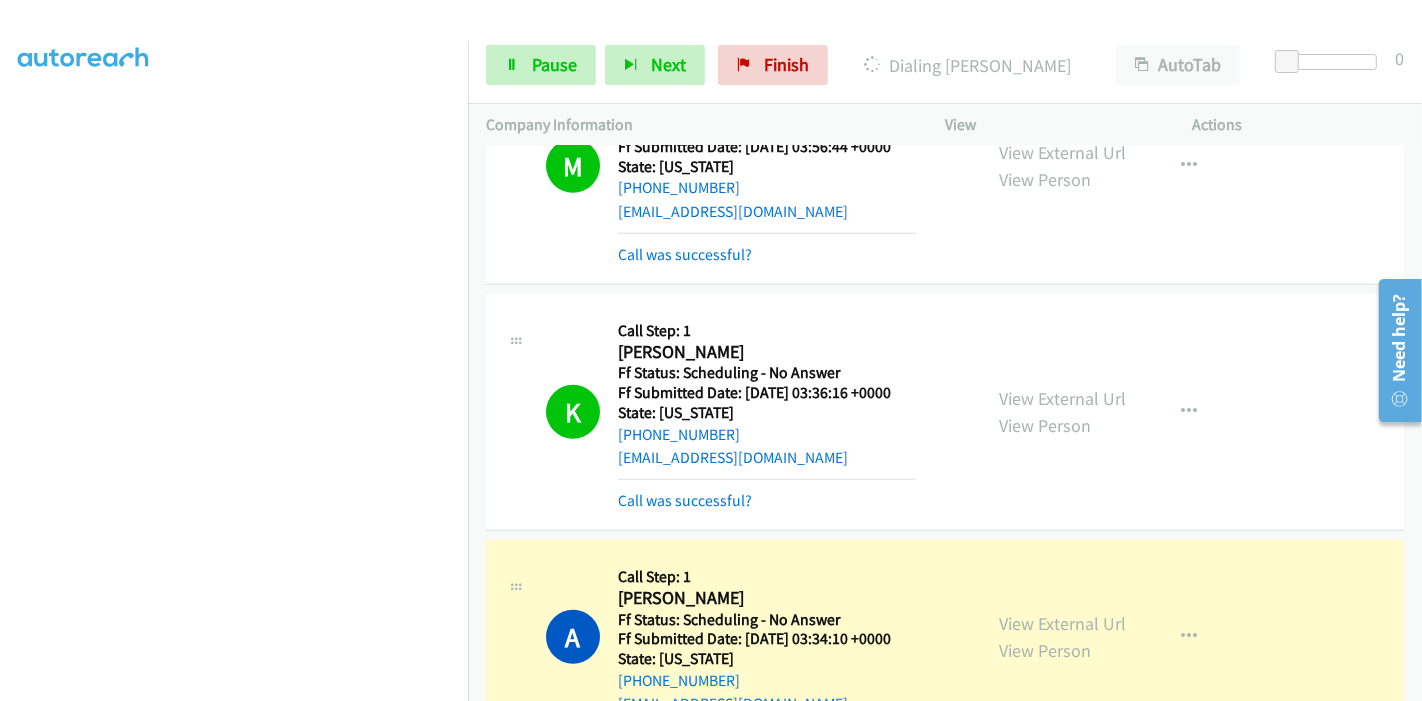 scroll, scrollTop: 1555, scrollLeft: 0, axis: vertical 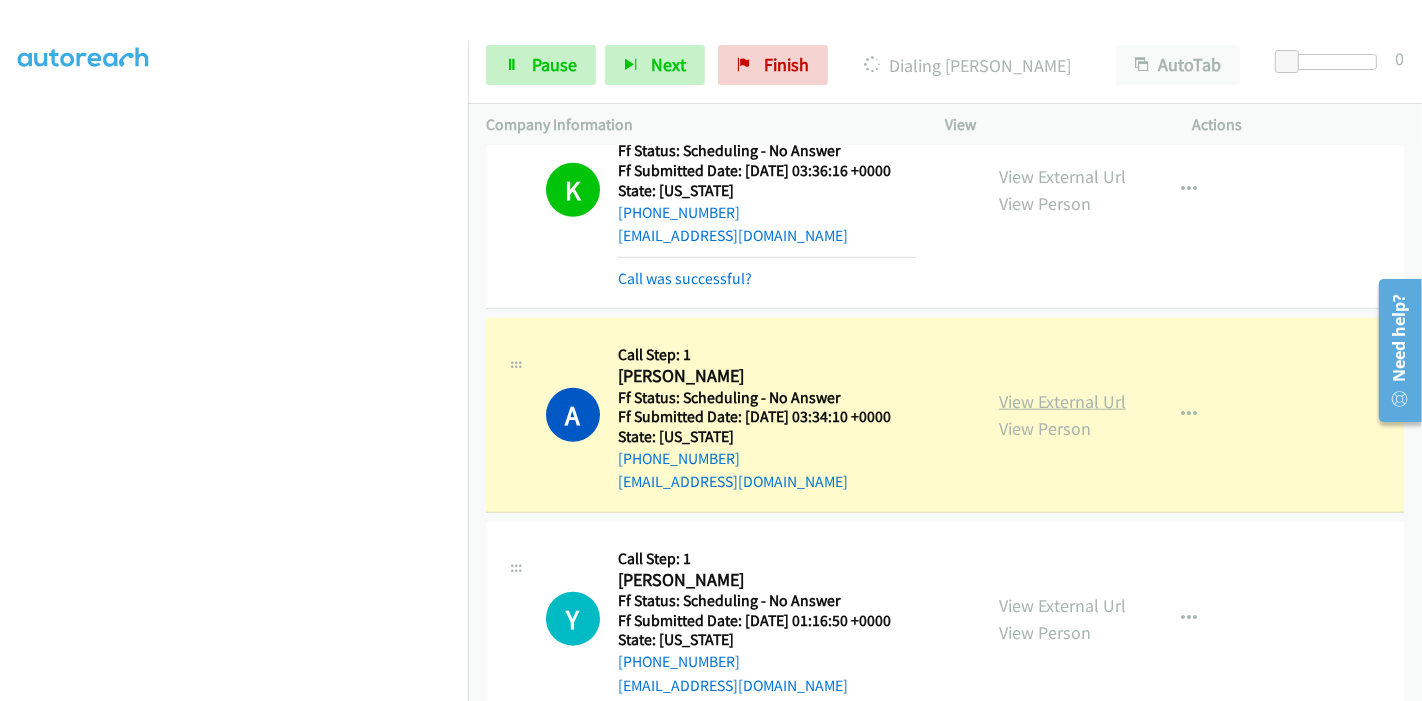 click on "View External Url" at bounding box center [1062, 401] 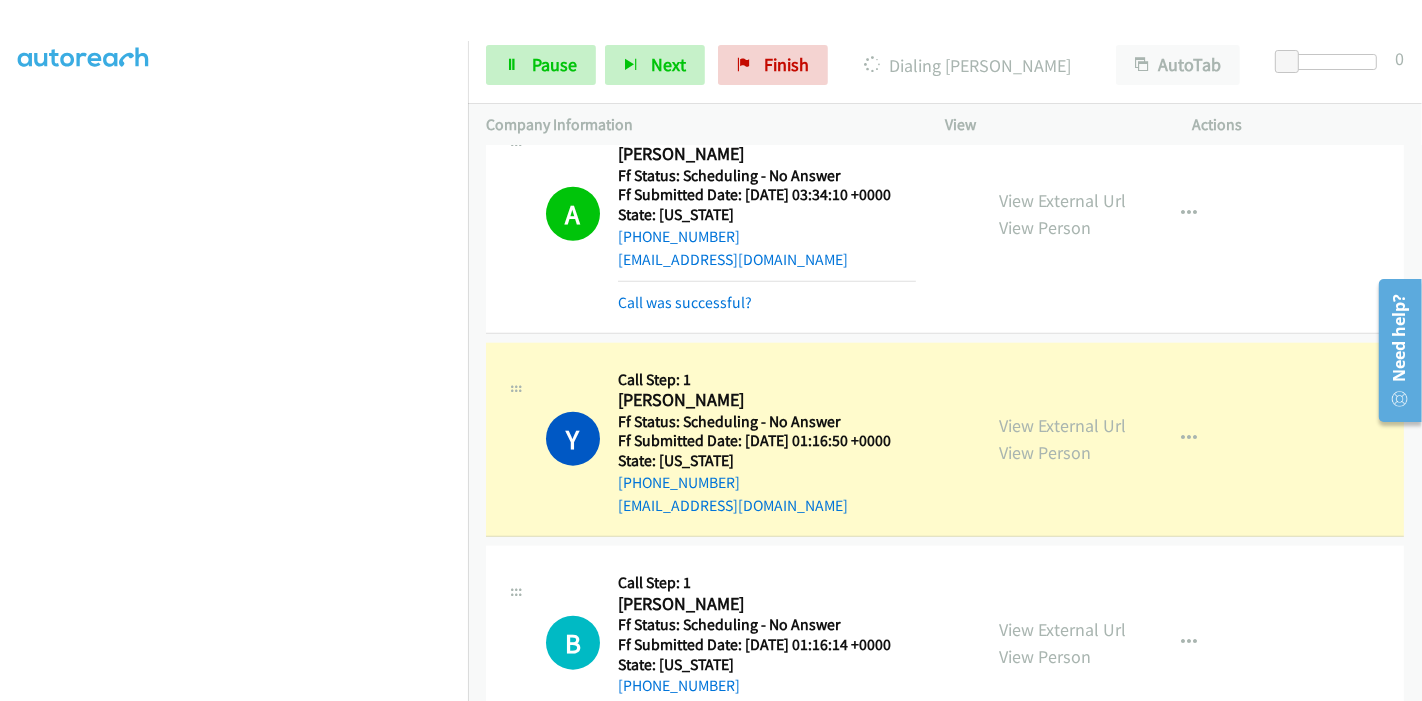 scroll, scrollTop: 1888, scrollLeft: 0, axis: vertical 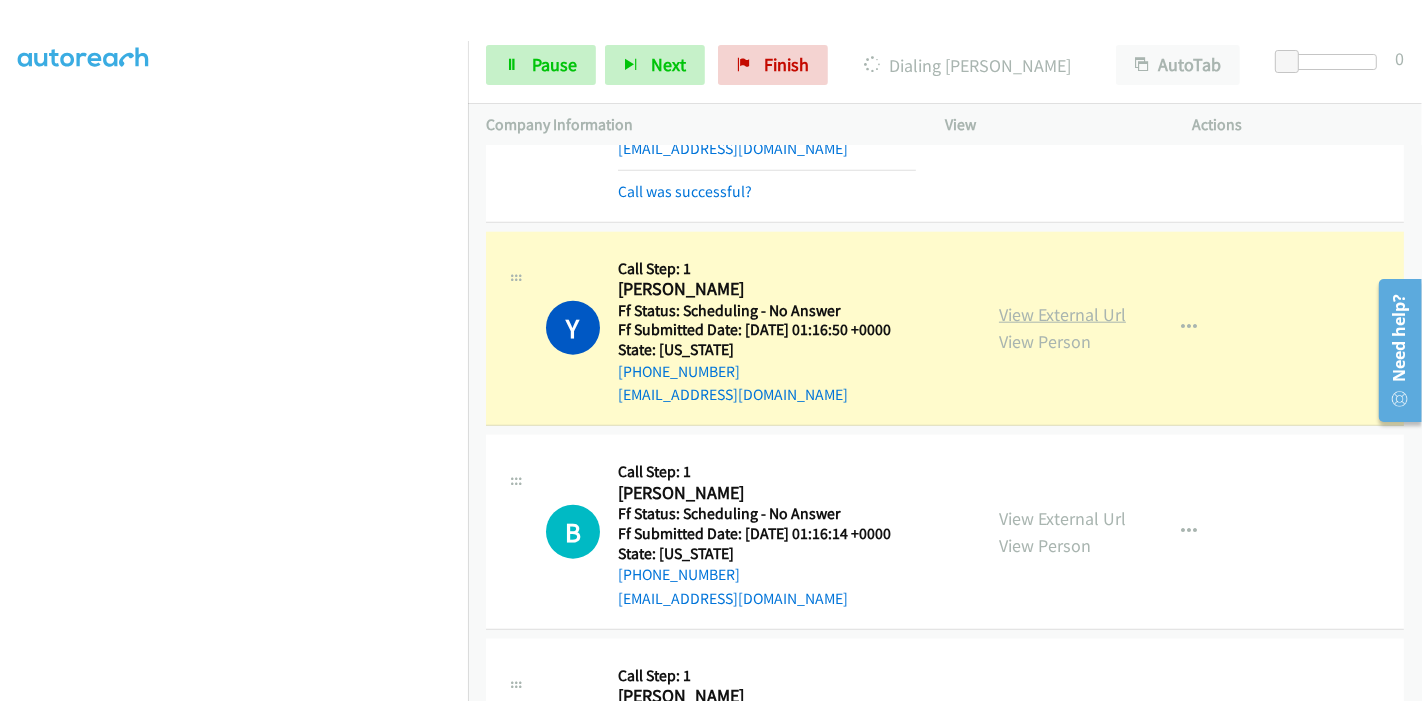 click on "View External Url" at bounding box center (1062, 314) 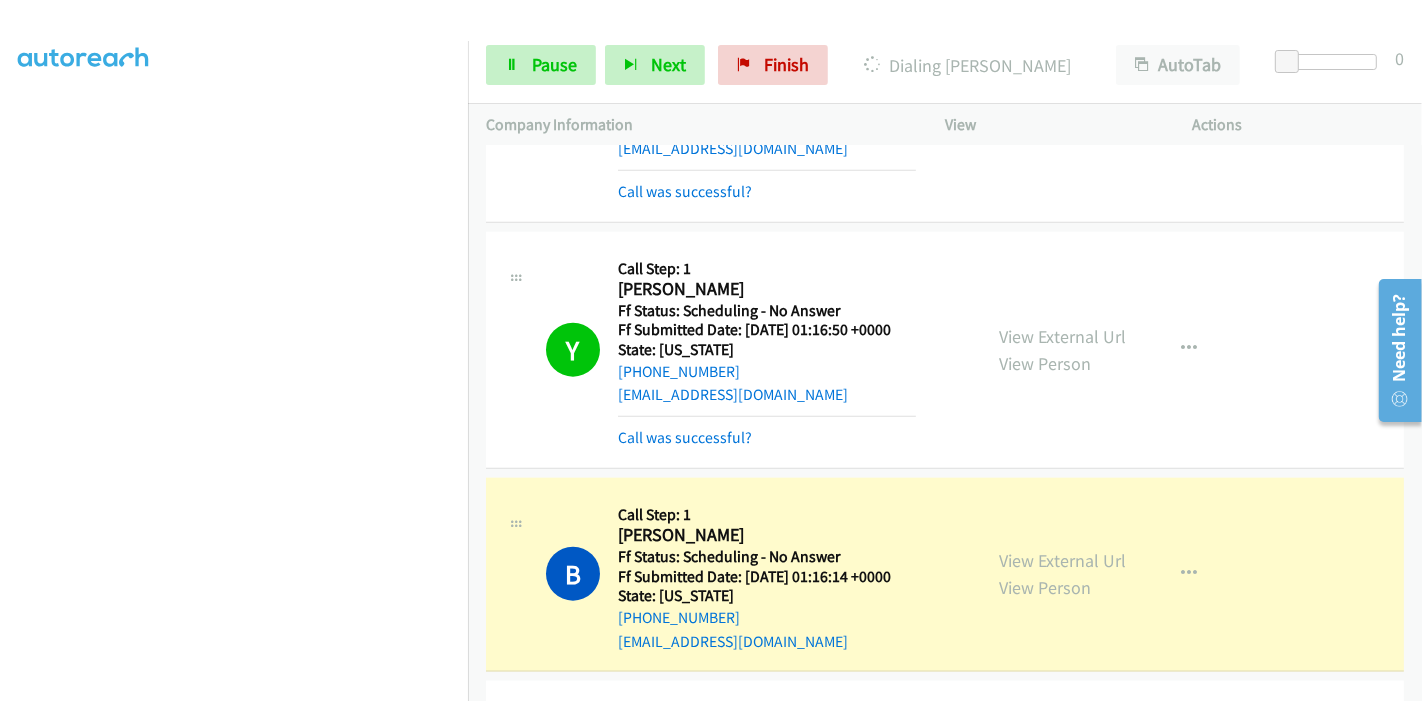 scroll, scrollTop: 2000, scrollLeft: 0, axis: vertical 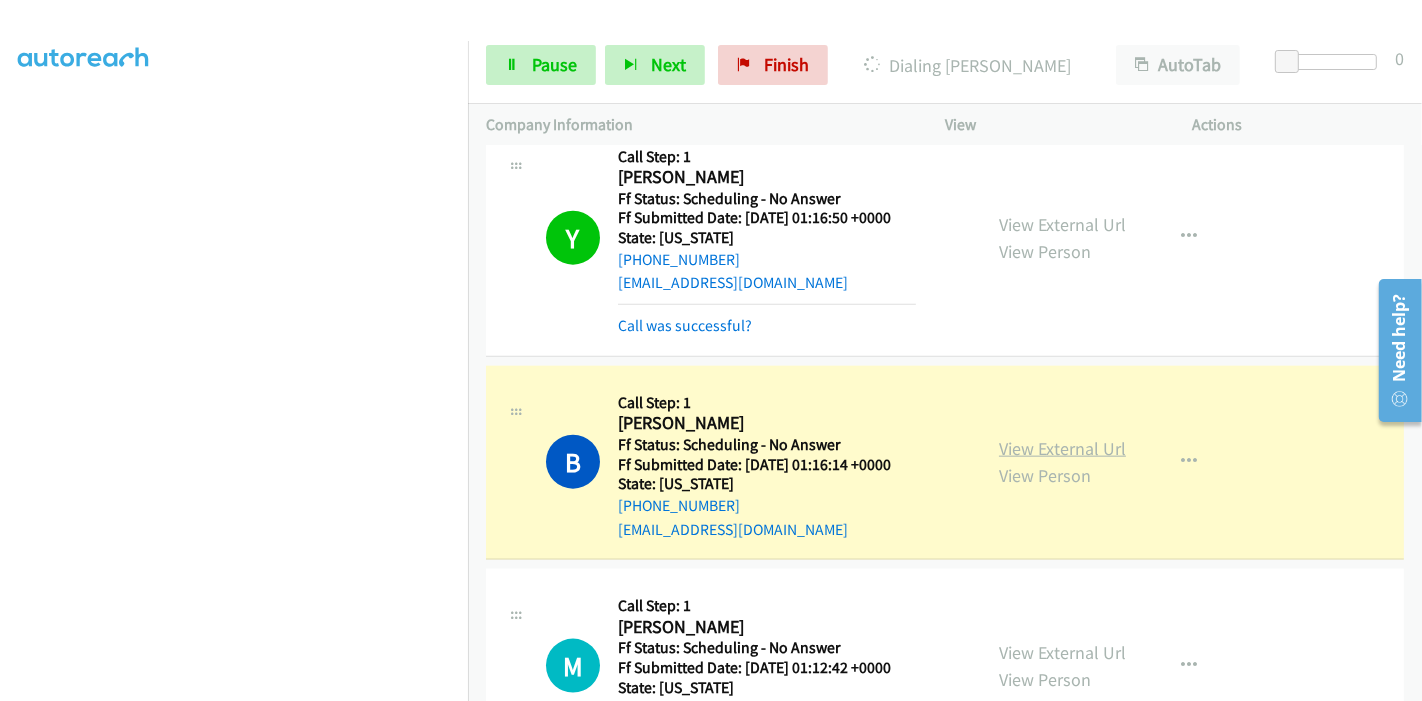 click on "View External Url" at bounding box center (1062, 448) 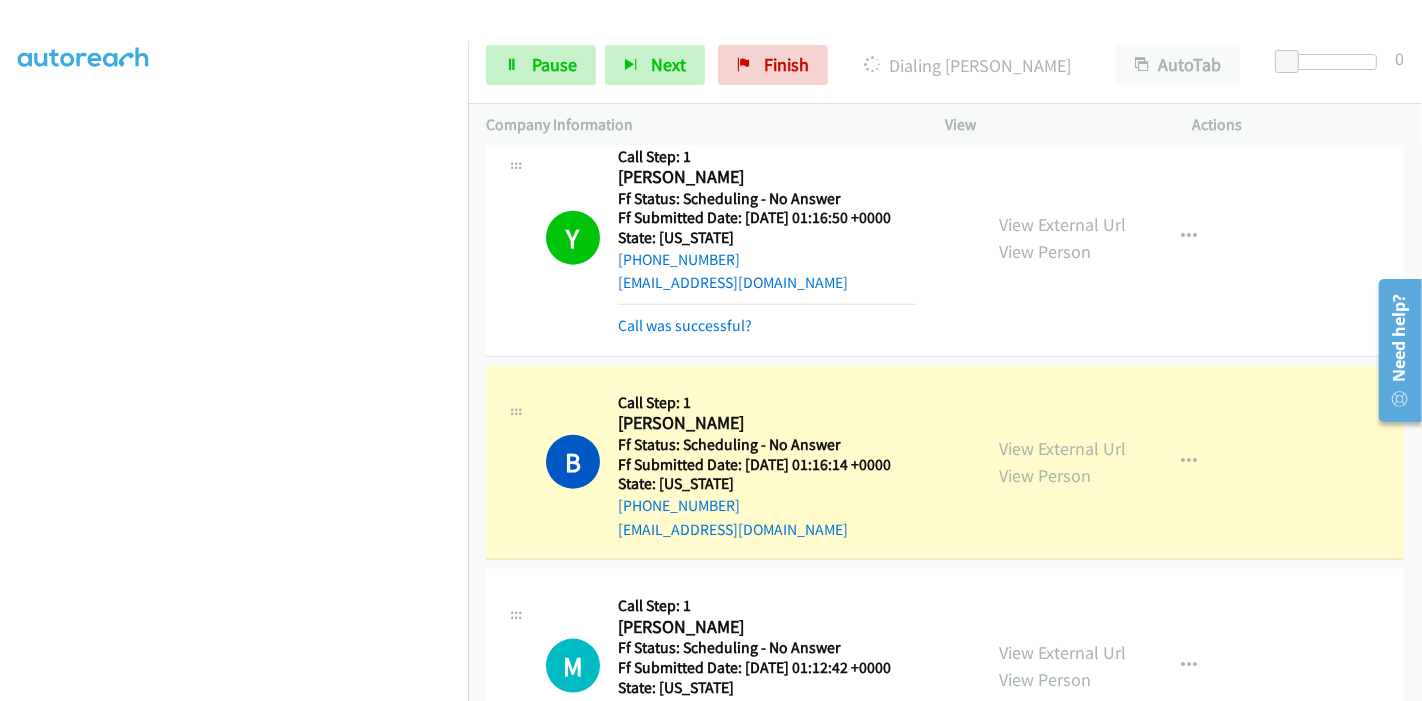 scroll, scrollTop: 311, scrollLeft: 0, axis: vertical 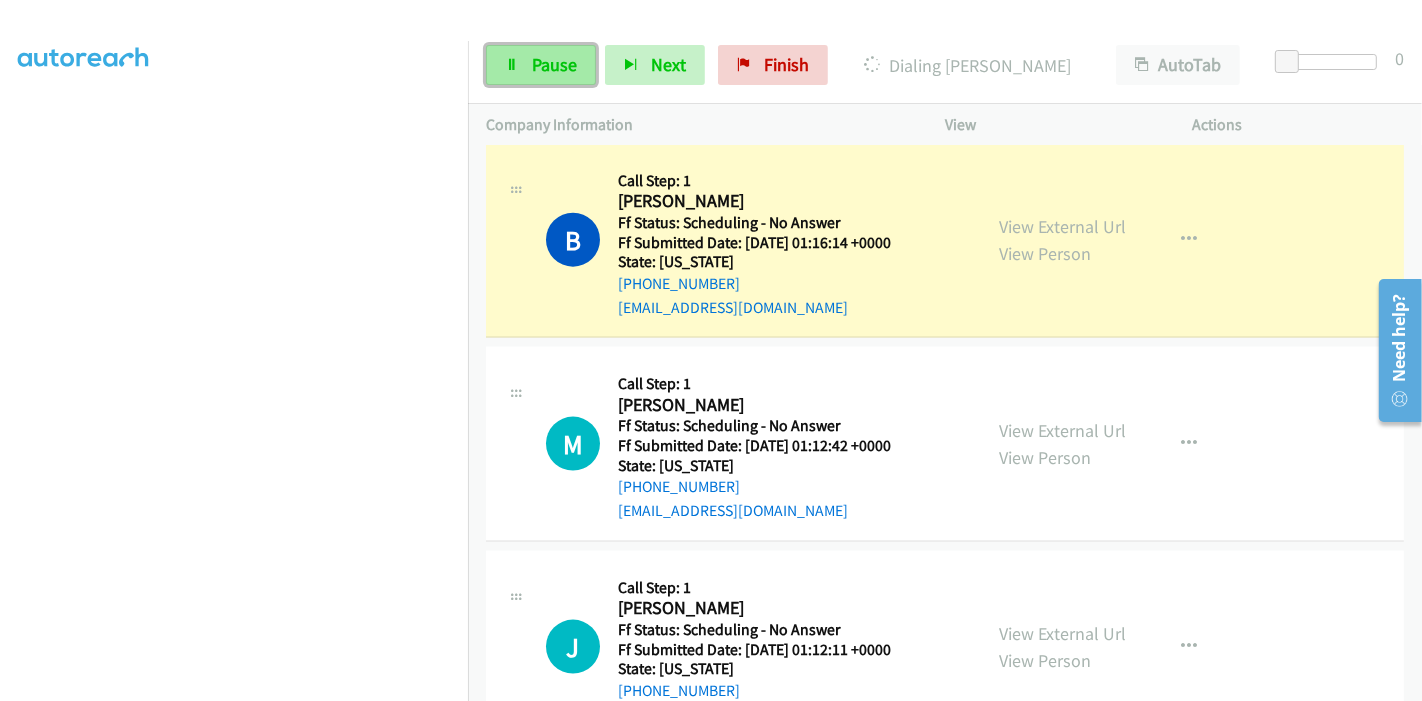 click at bounding box center (512, 66) 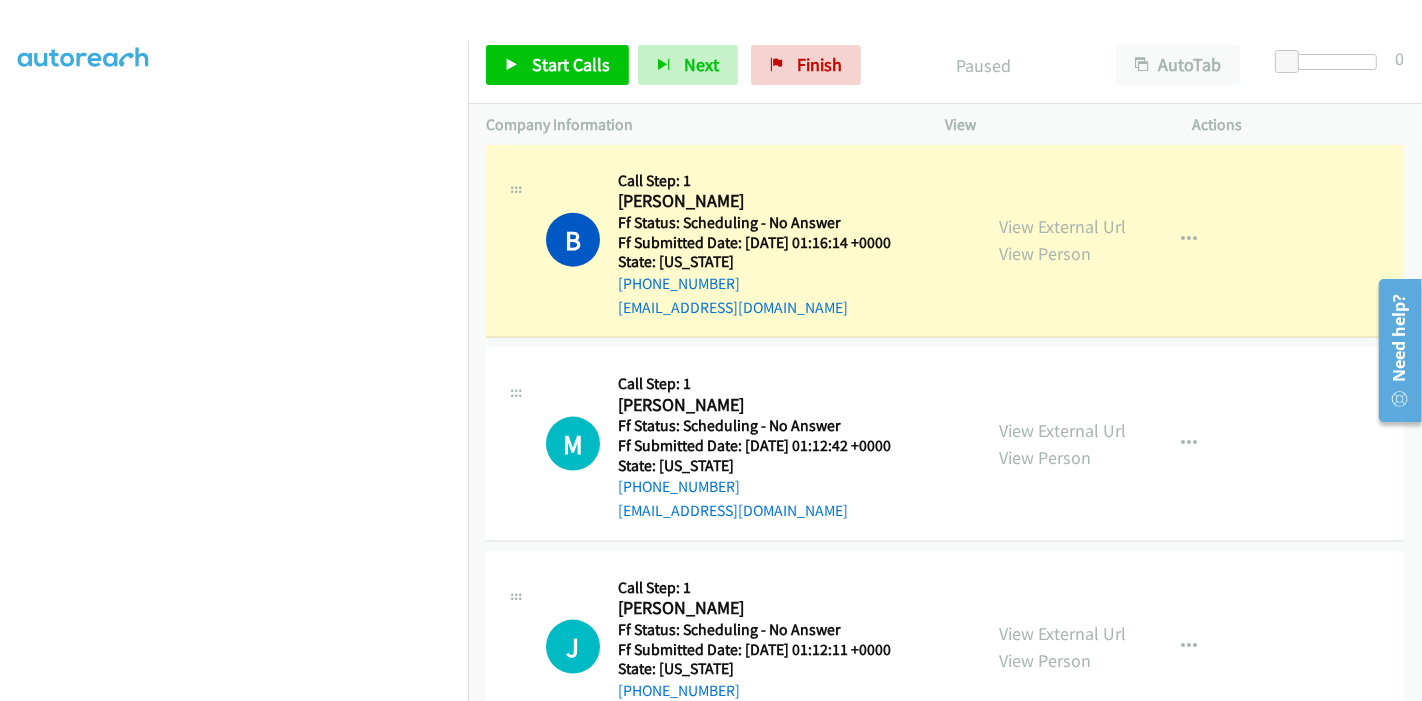 scroll, scrollTop: 422, scrollLeft: 0, axis: vertical 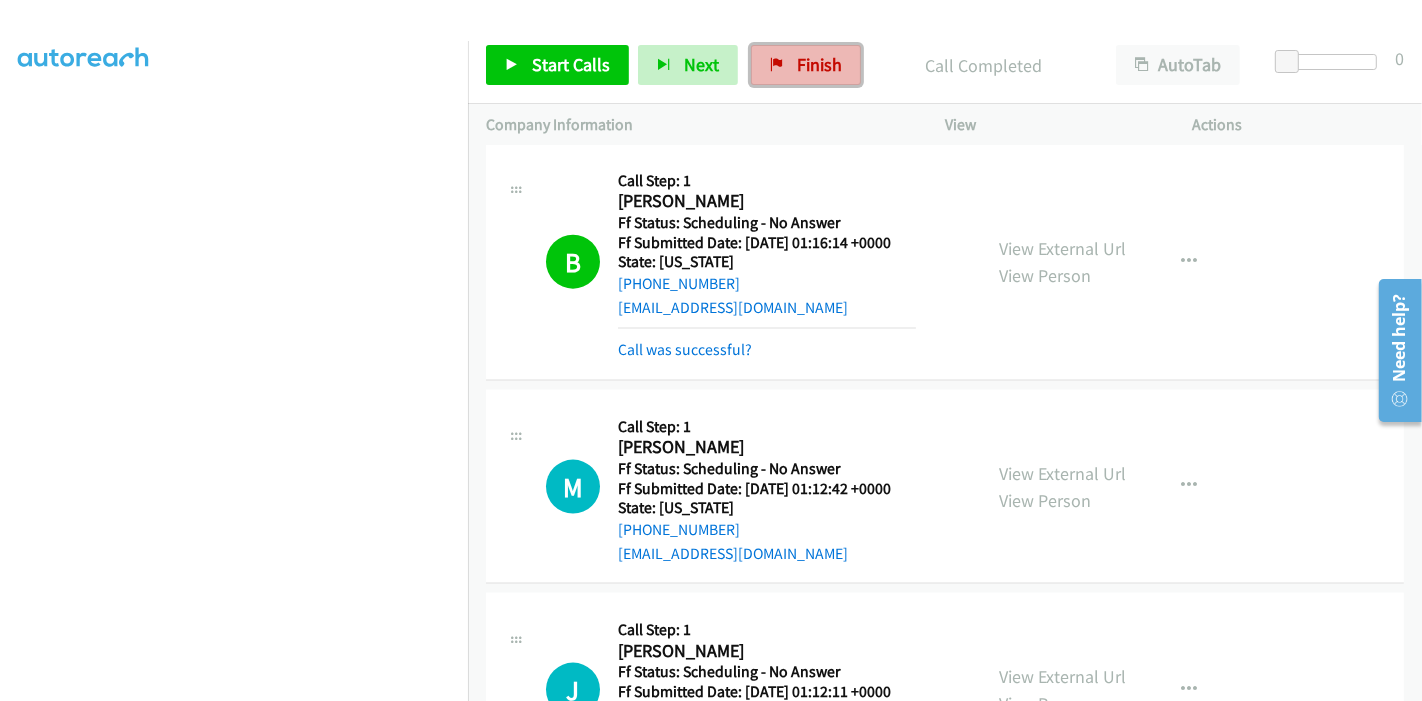 click on "Finish" at bounding box center [819, 64] 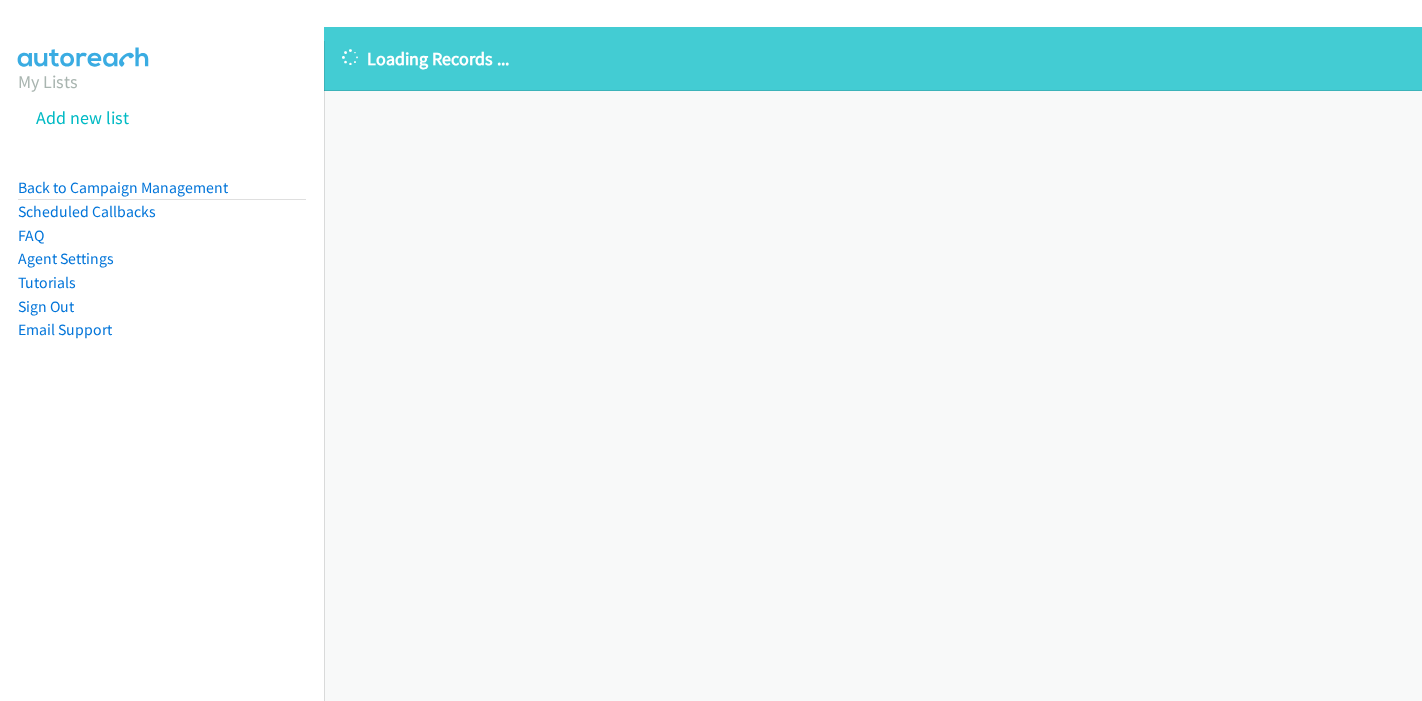 scroll, scrollTop: 0, scrollLeft: 0, axis: both 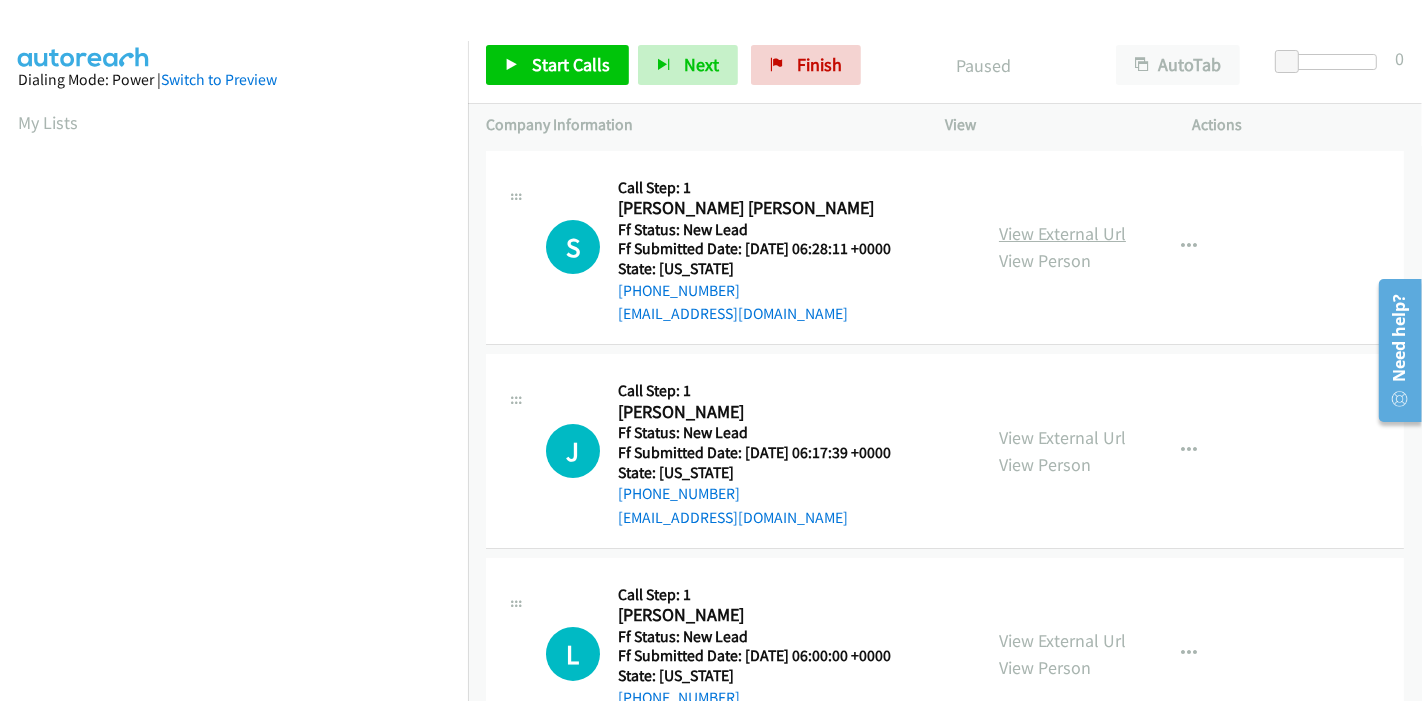 click on "View External Url" at bounding box center (1062, 233) 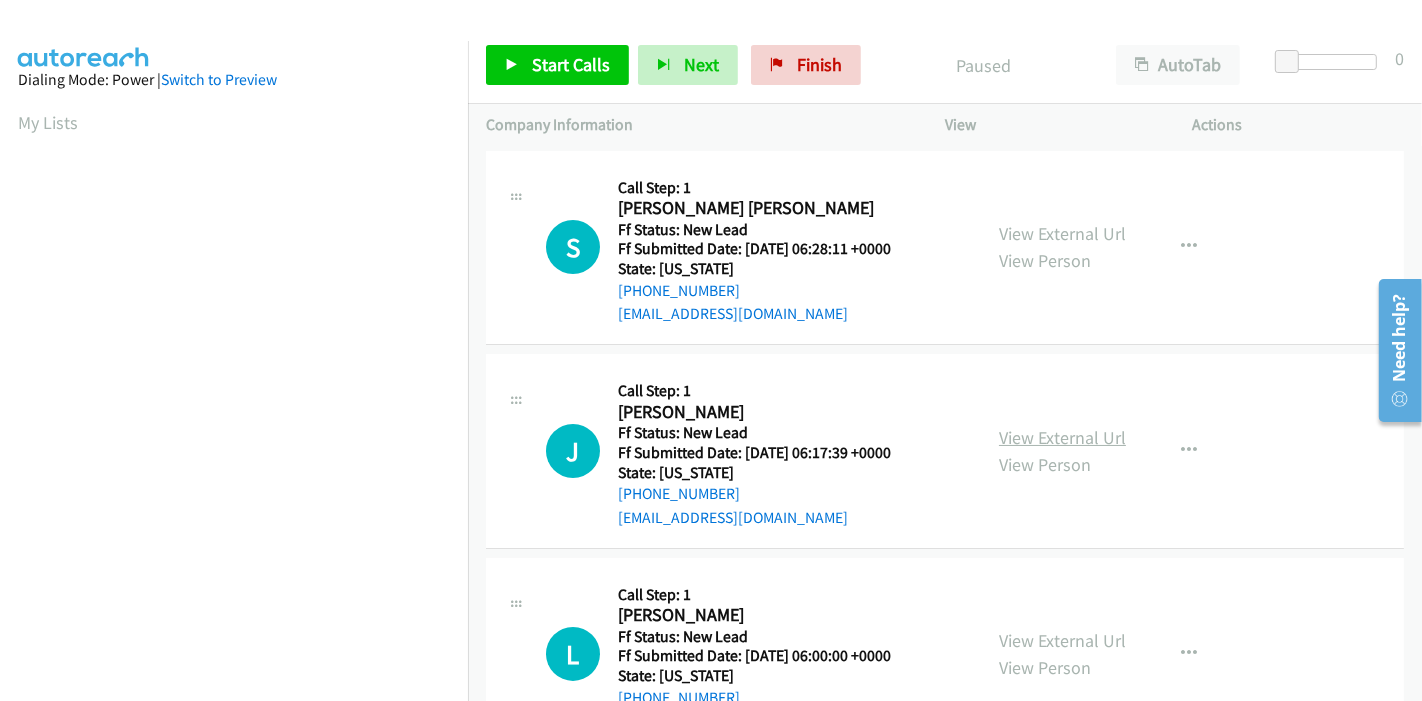 click on "View External Url" at bounding box center (1062, 437) 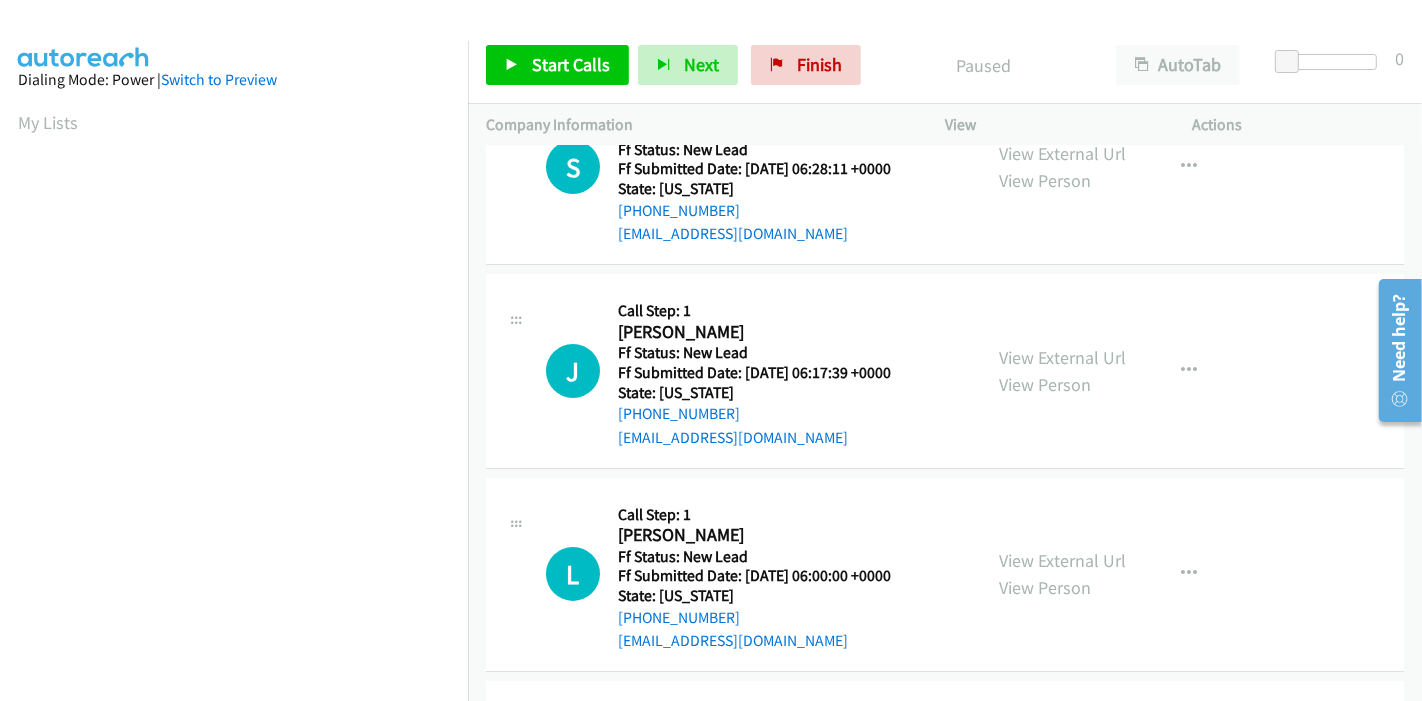 scroll, scrollTop: 222, scrollLeft: 0, axis: vertical 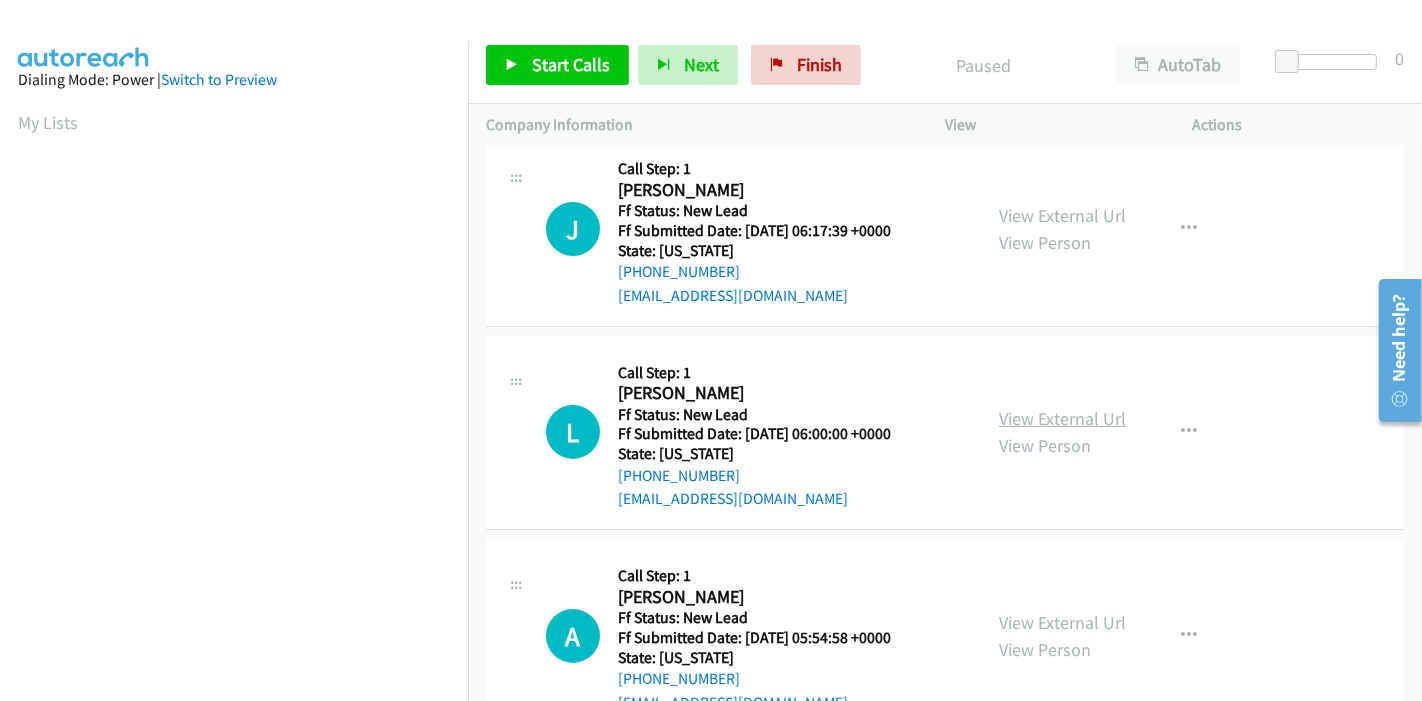 click on "View External Url" at bounding box center (1062, 418) 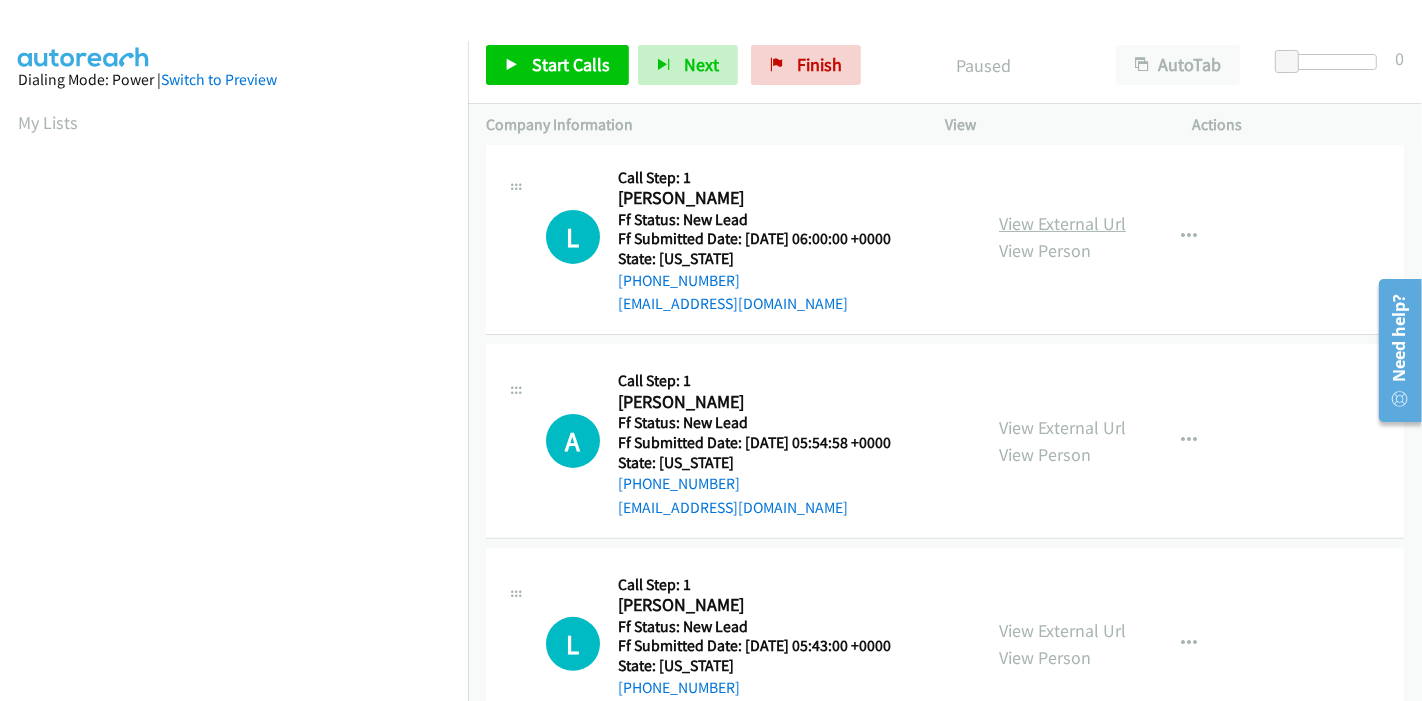 scroll, scrollTop: 444, scrollLeft: 0, axis: vertical 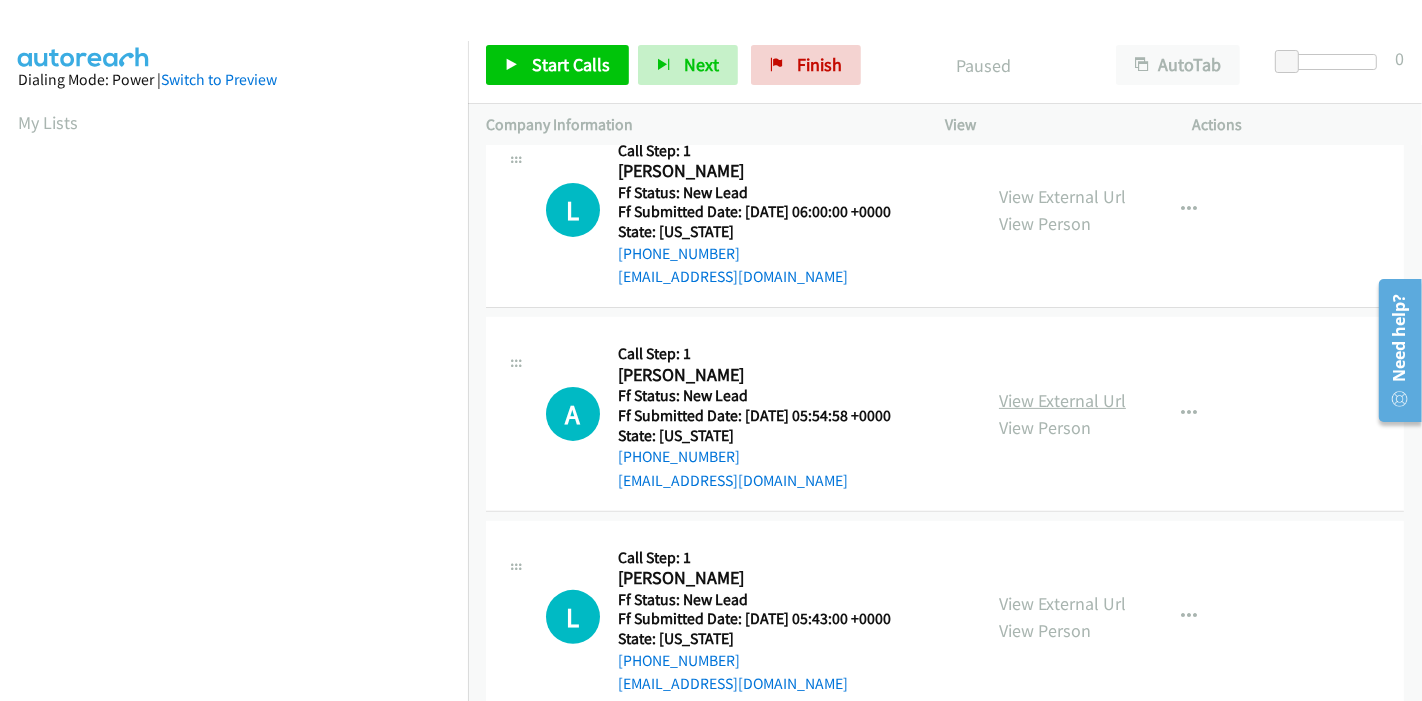 click on "View External Url" at bounding box center [1062, 400] 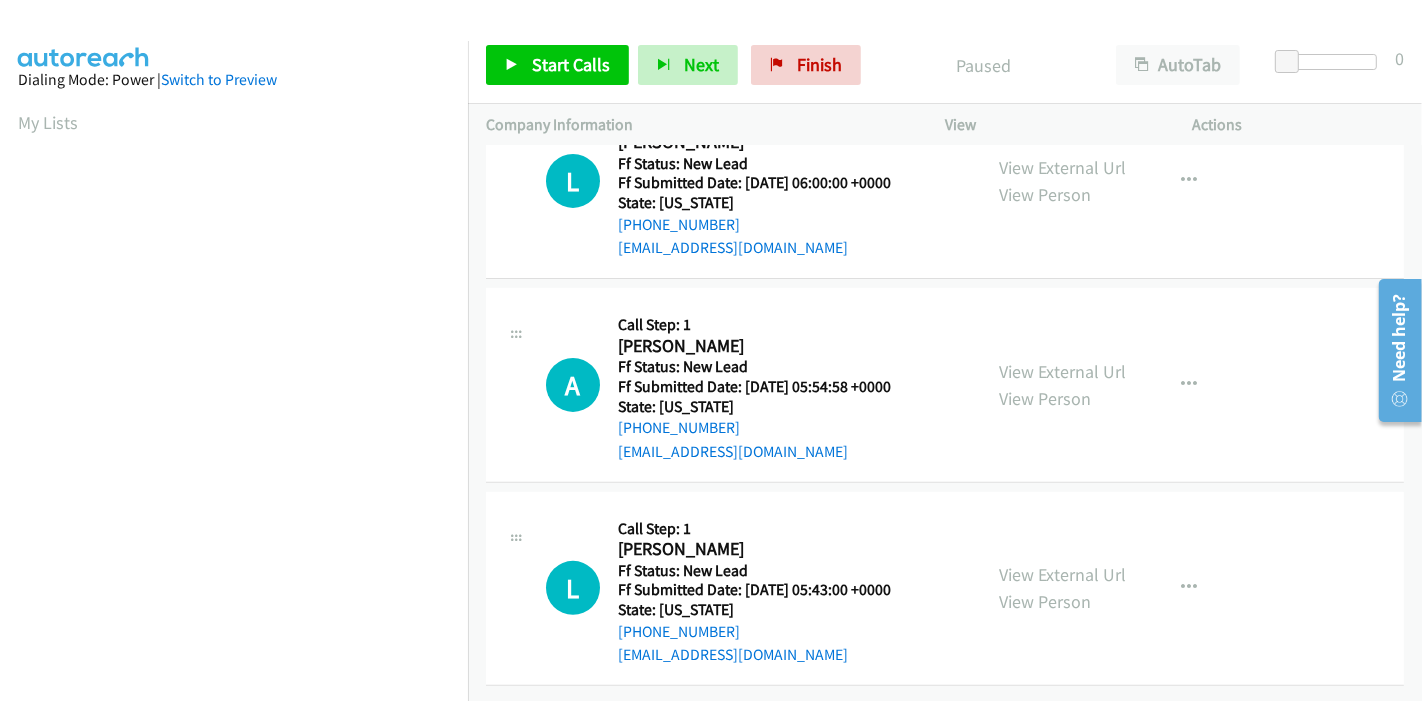 scroll, scrollTop: 487, scrollLeft: 0, axis: vertical 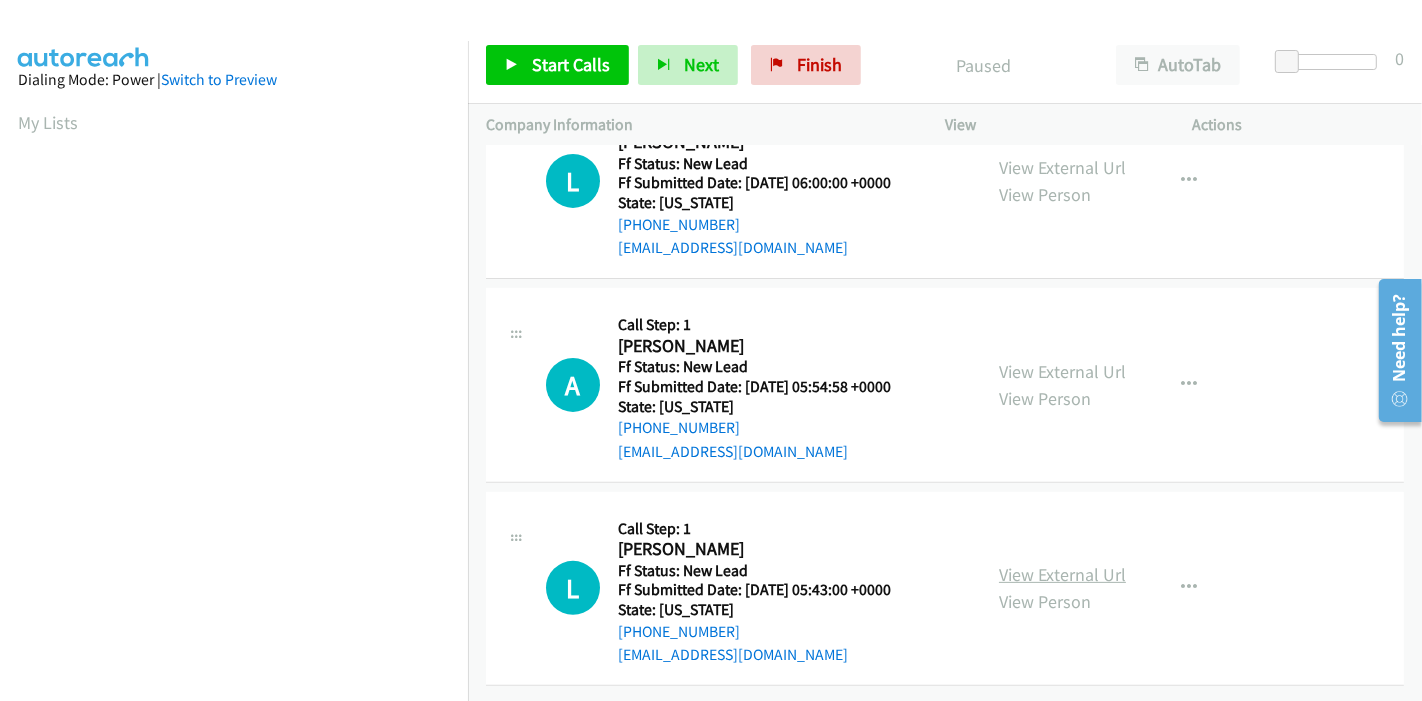 click on "View External Url" at bounding box center (1062, 574) 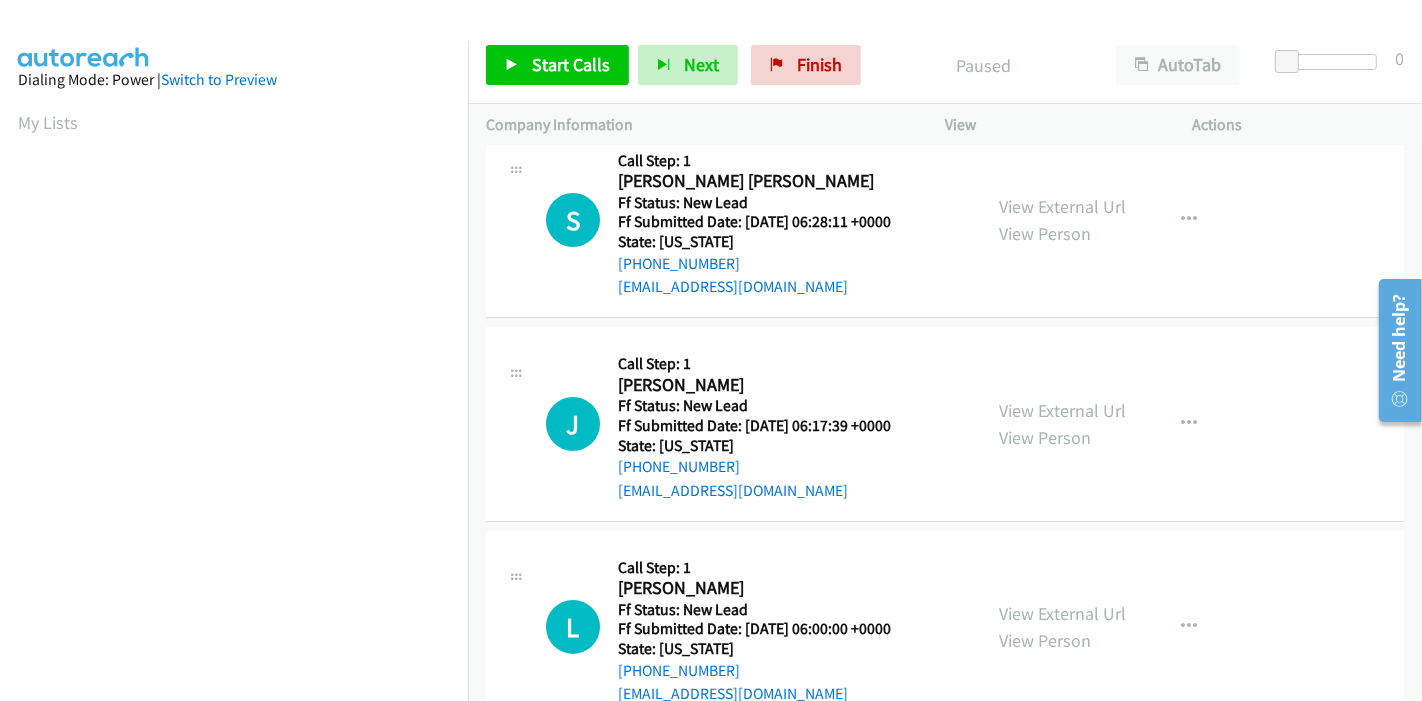 scroll, scrollTop: 0, scrollLeft: 0, axis: both 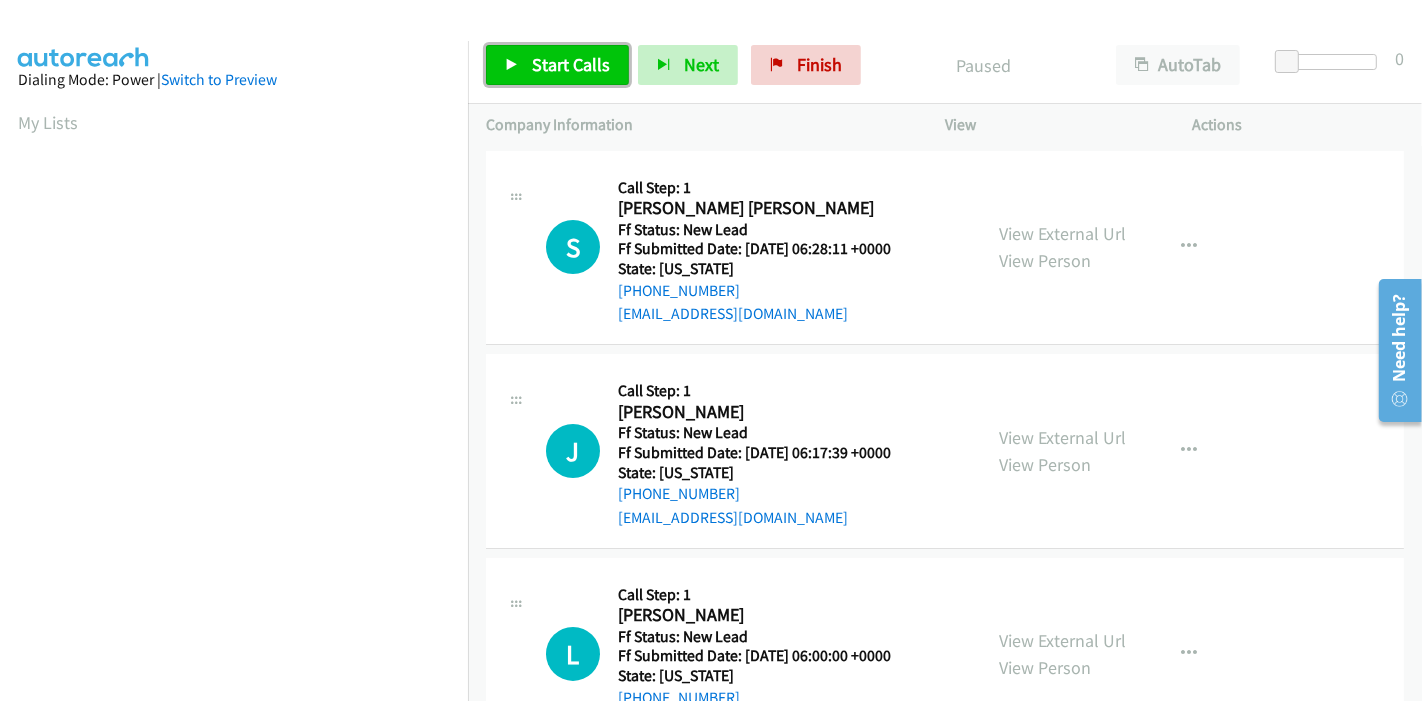 click on "Start Calls" at bounding box center (557, 65) 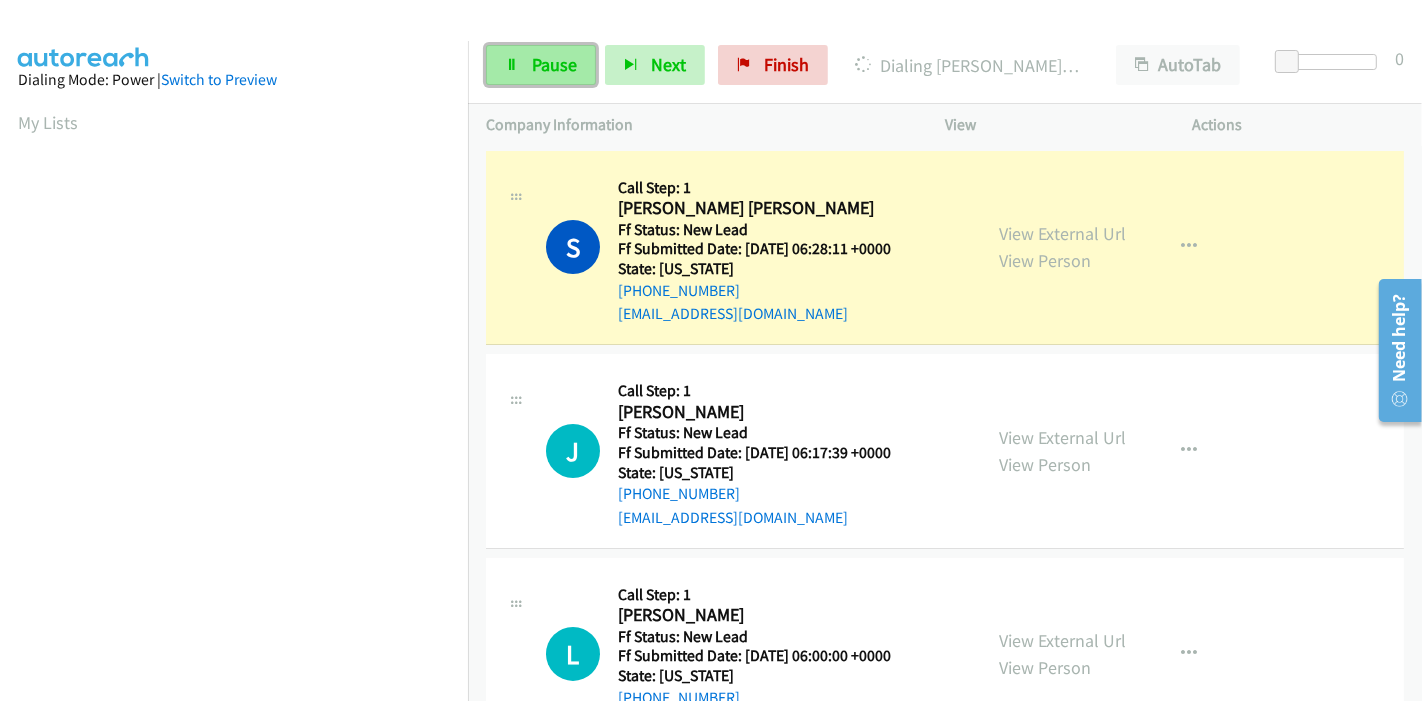 click at bounding box center (512, 66) 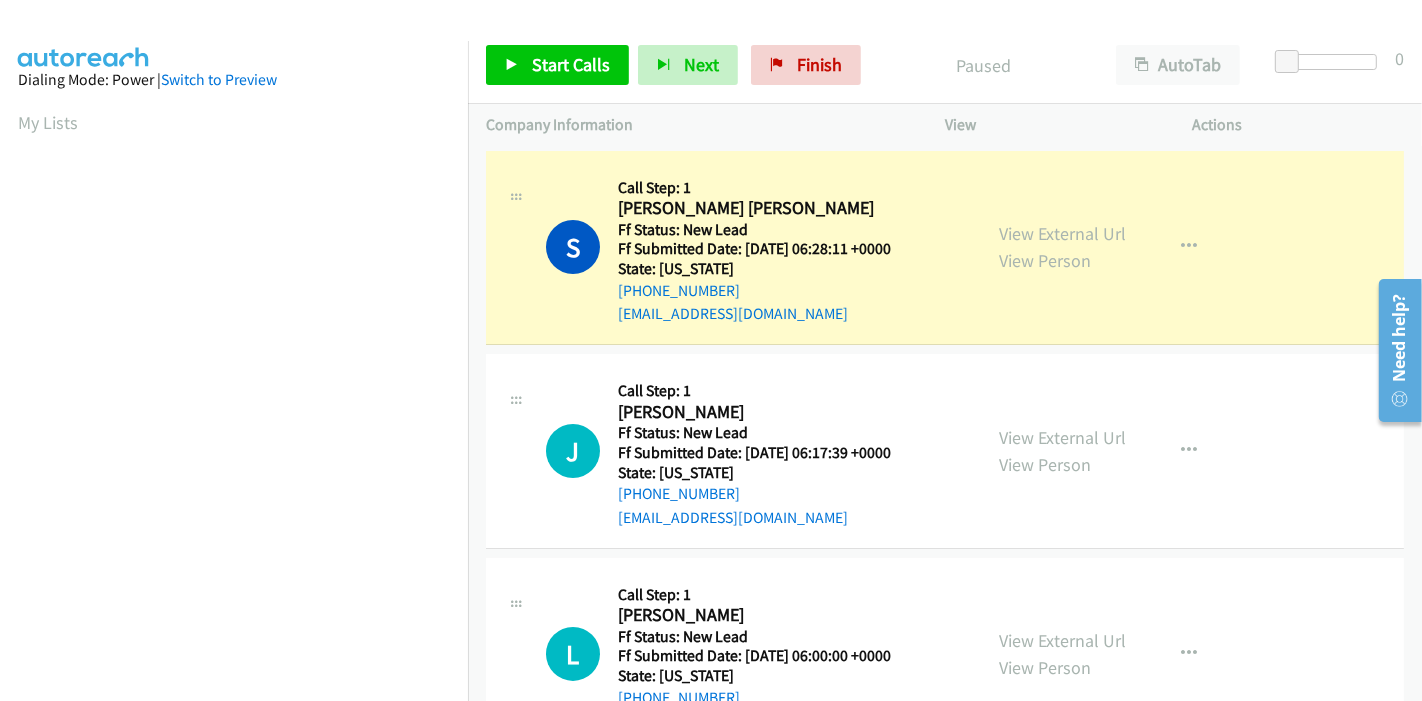 scroll, scrollTop: 422, scrollLeft: 0, axis: vertical 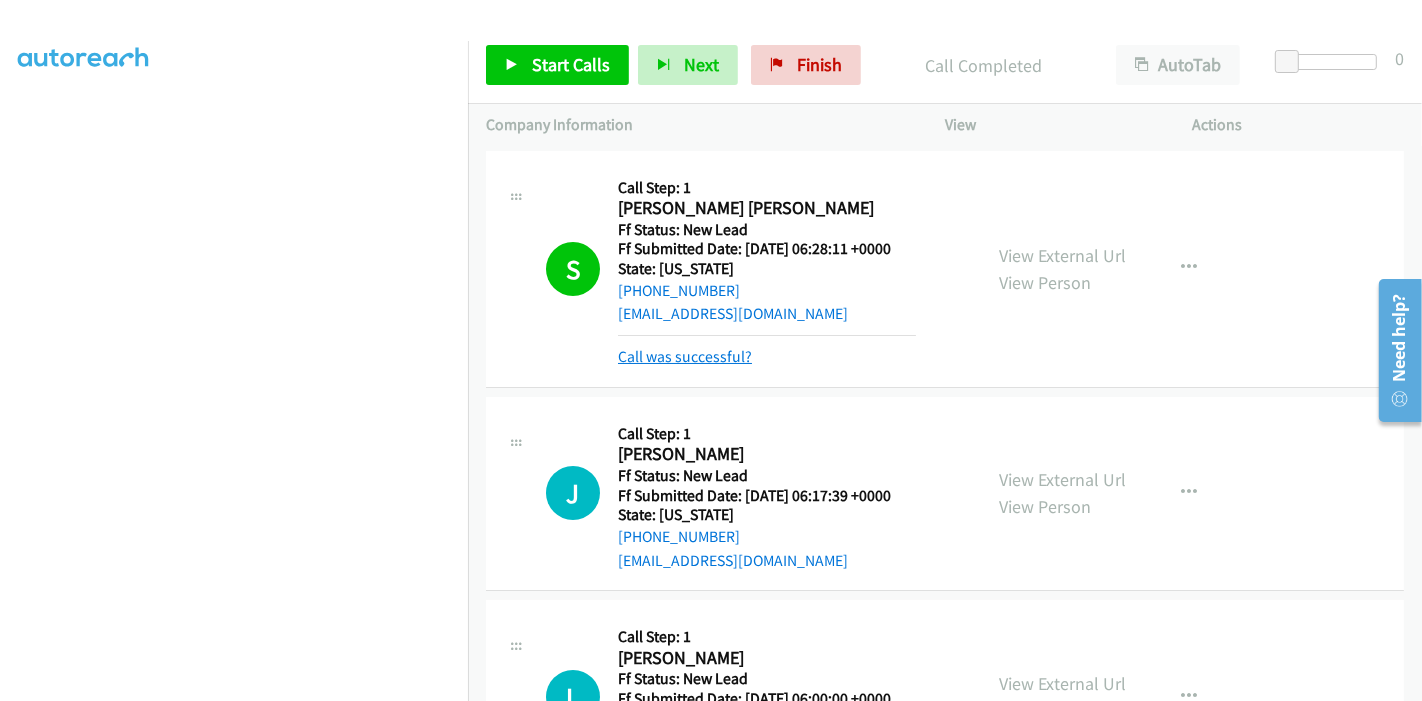 click on "Call was successful?" at bounding box center [685, 356] 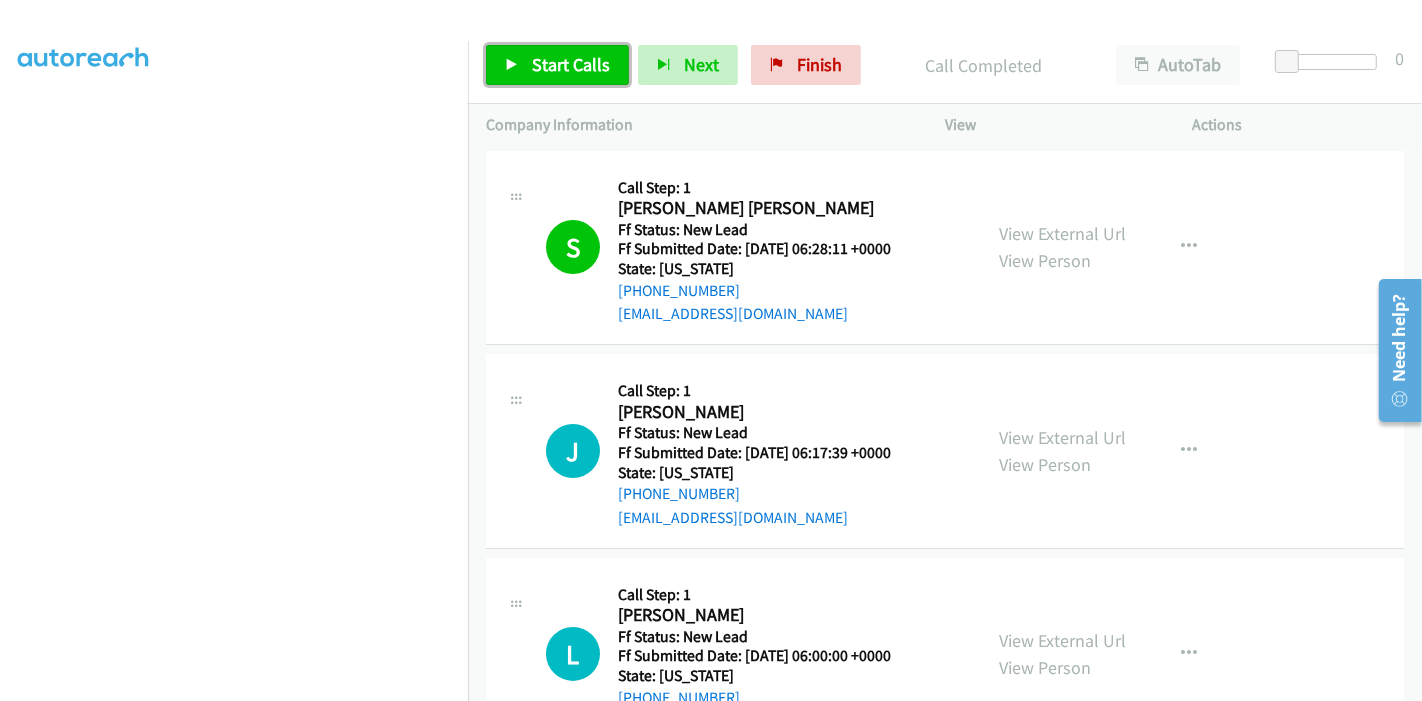 click on "Start Calls" at bounding box center (571, 64) 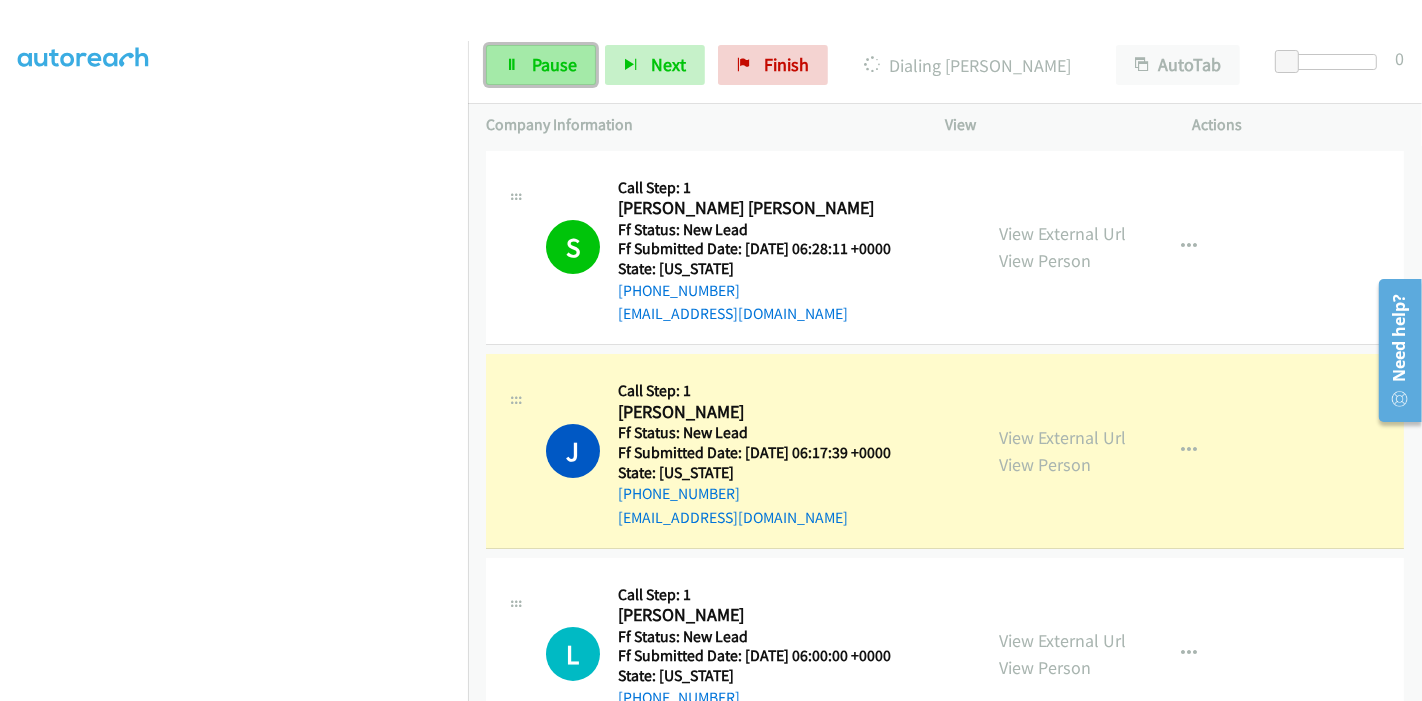 click on "Pause" at bounding box center (541, 65) 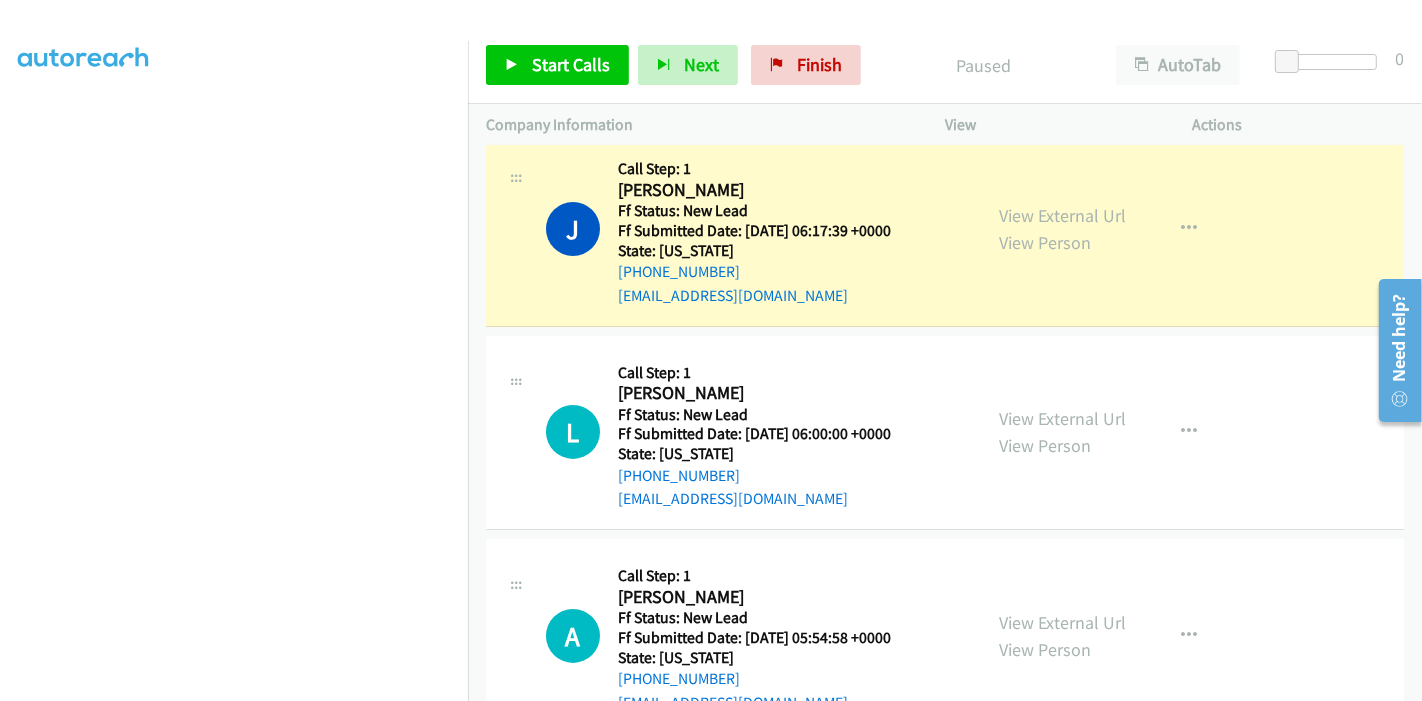 scroll, scrollTop: 0, scrollLeft: 0, axis: both 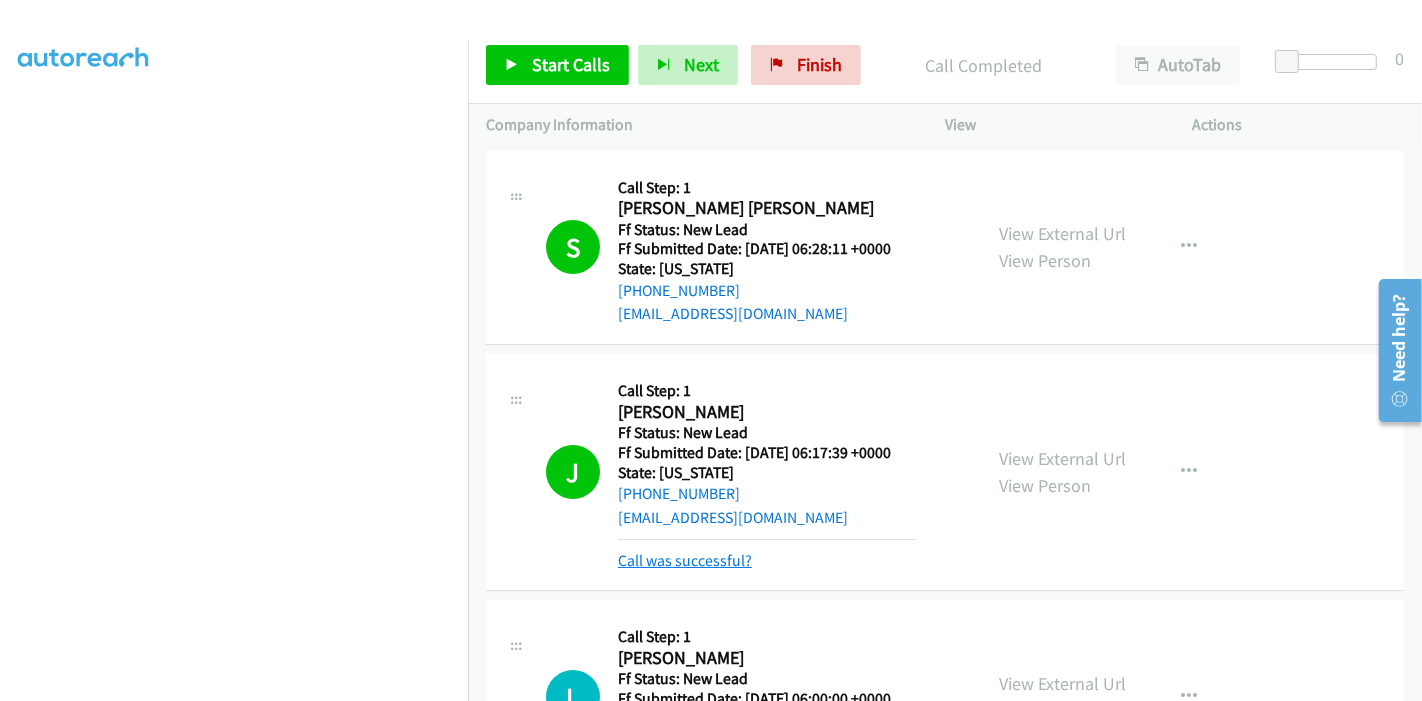 click on "Call was successful?" at bounding box center [685, 560] 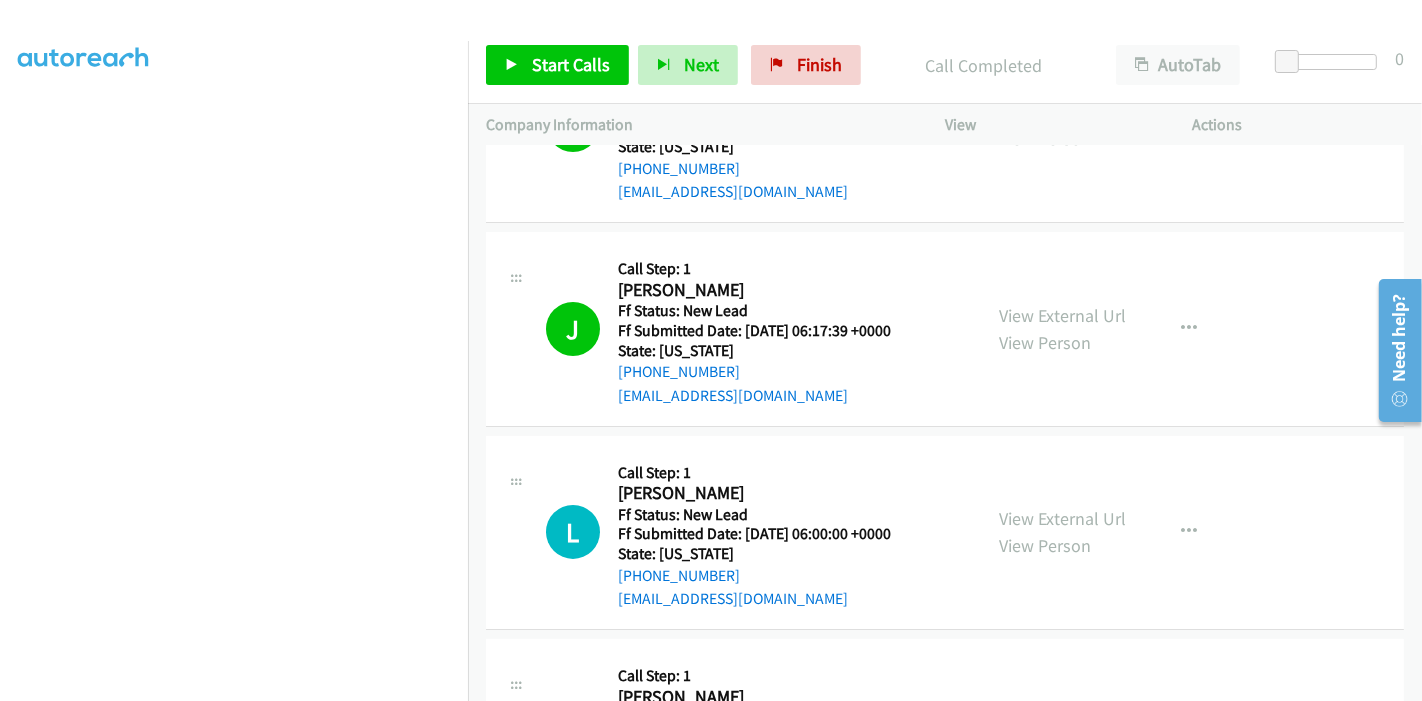 scroll, scrollTop: 222, scrollLeft: 0, axis: vertical 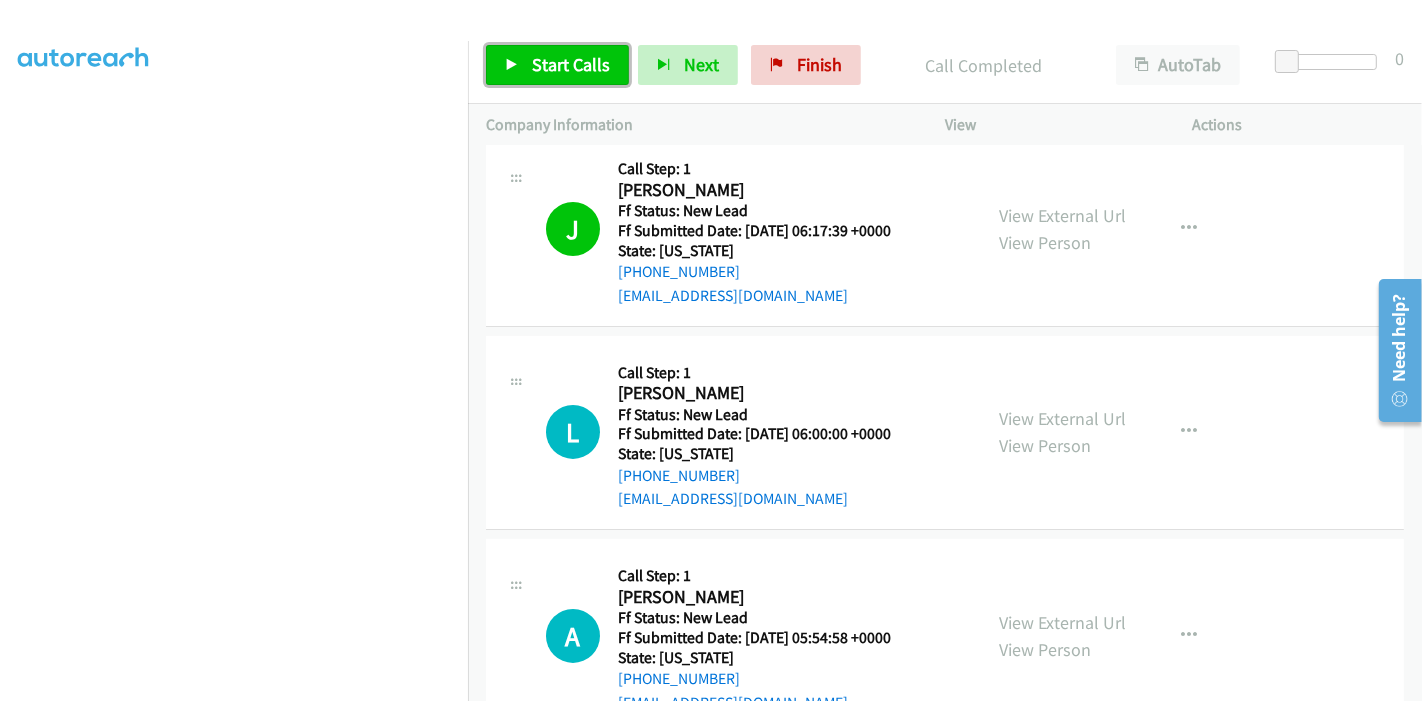 click on "Start Calls" at bounding box center (557, 65) 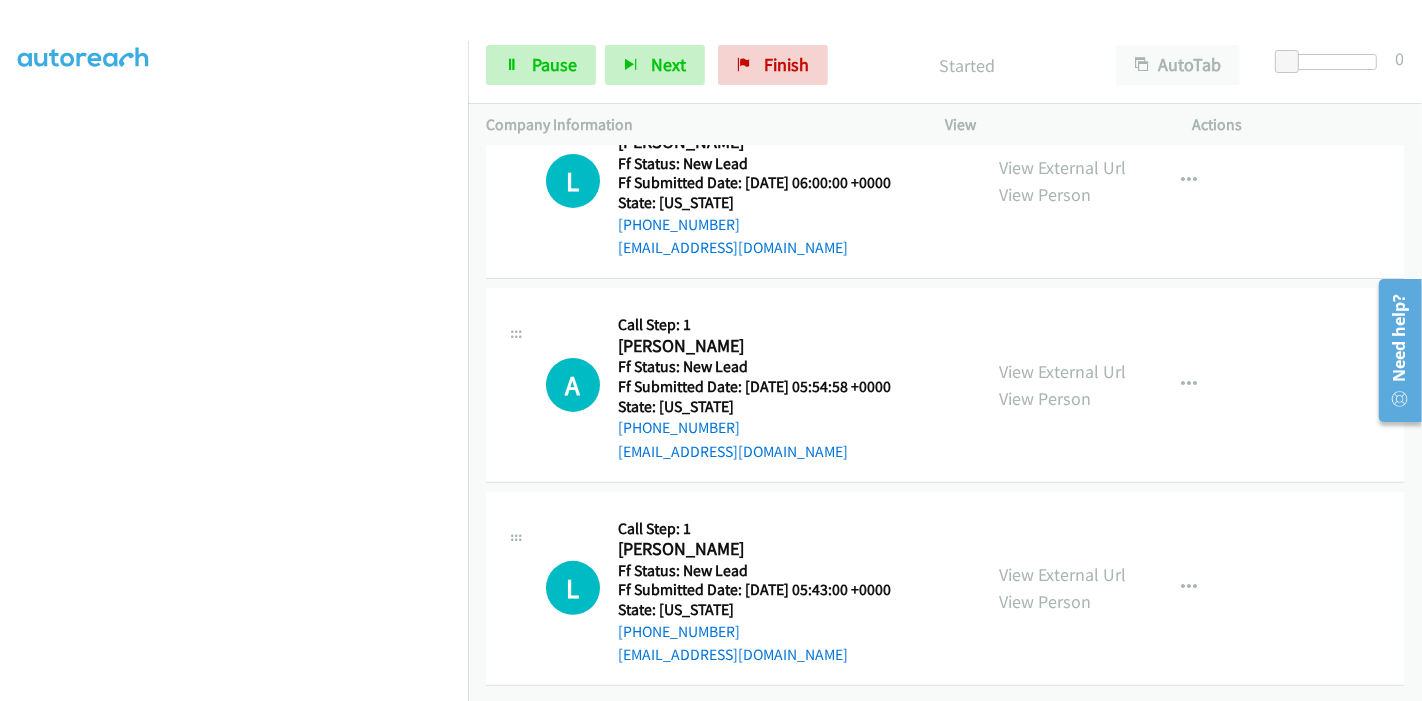 scroll, scrollTop: 376, scrollLeft: 0, axis: vertical 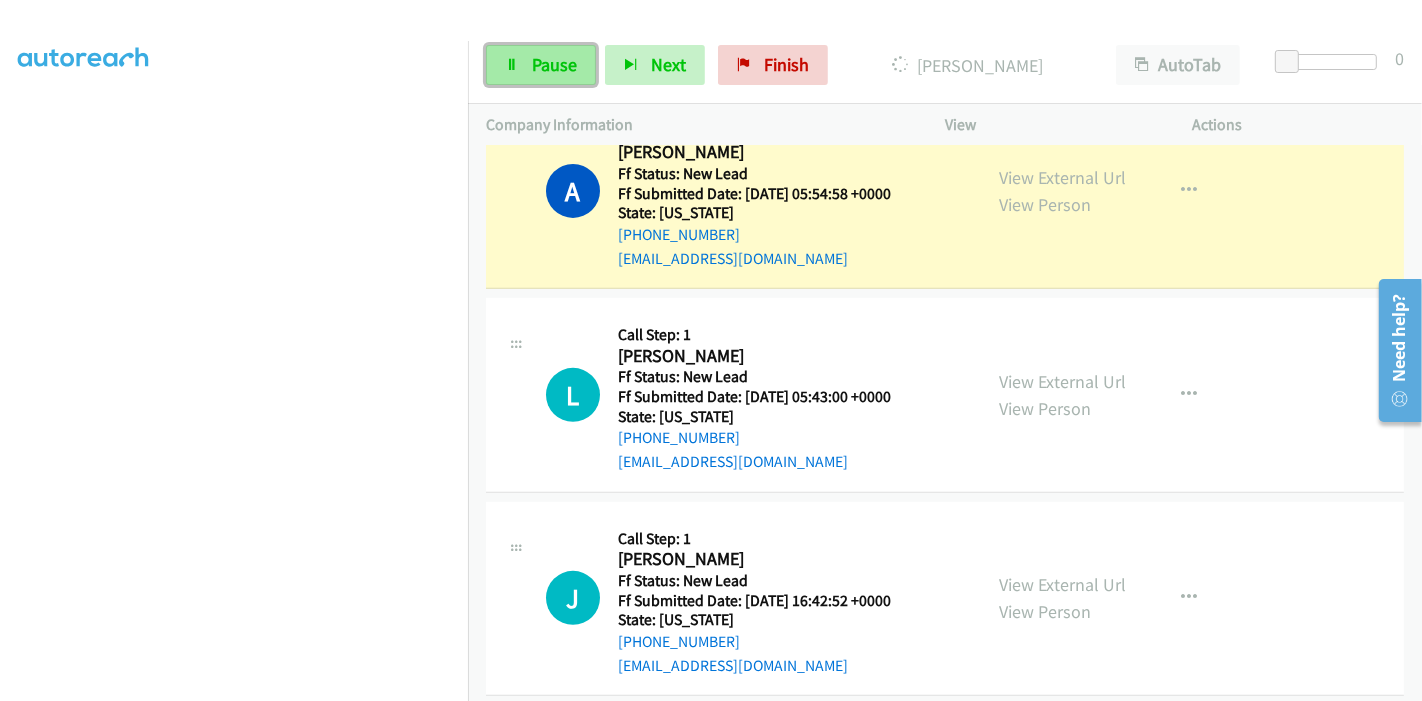 click on "Pause" at bounding box center (541, 65) 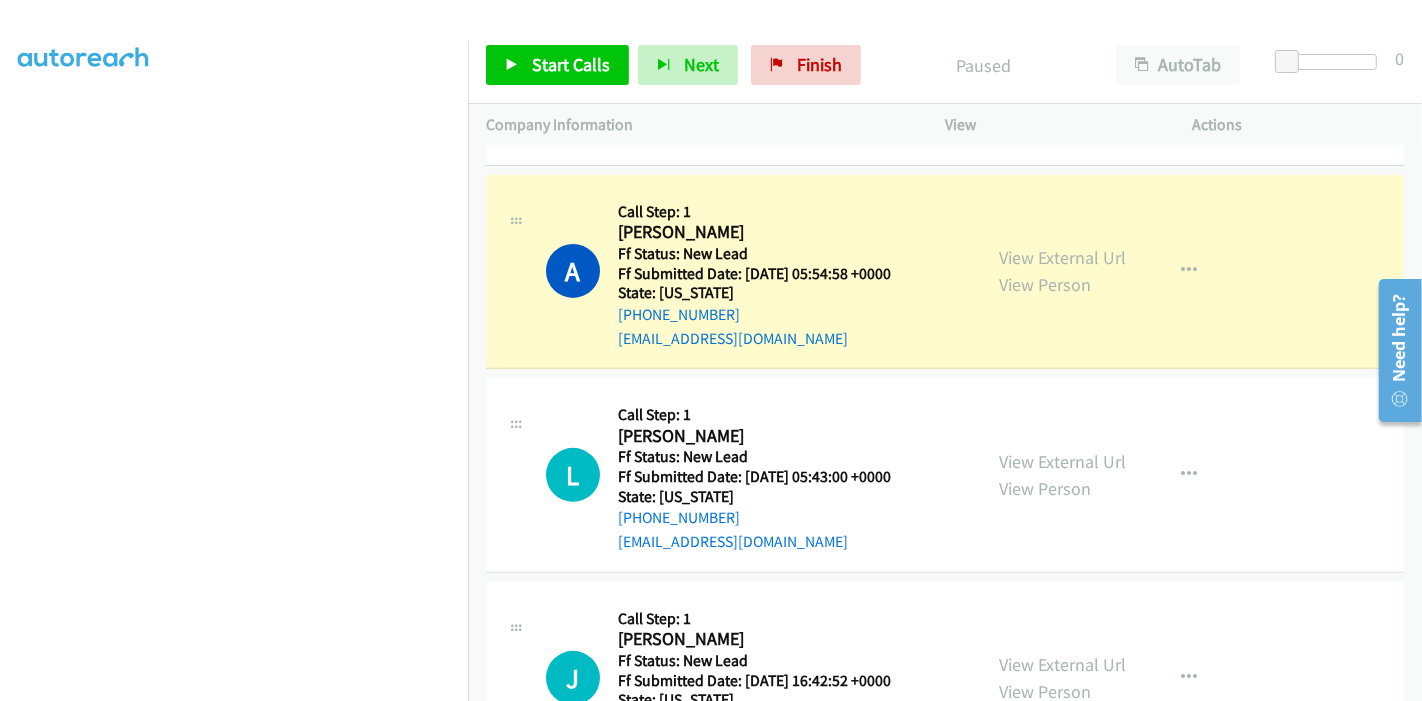 scroll, scrollTop: 598, scrollLeft: 0, axis: vertical 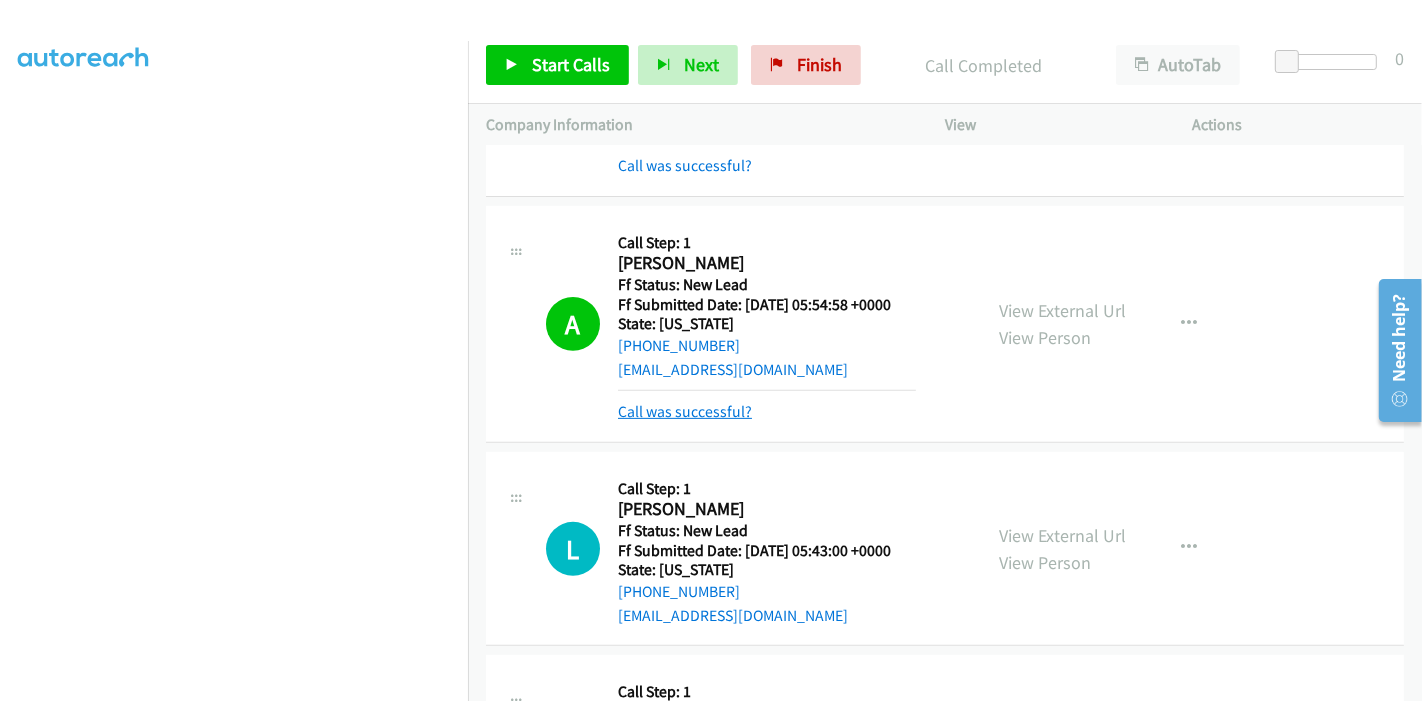 click on "Call was successful?" at bounding box center [685, 411] 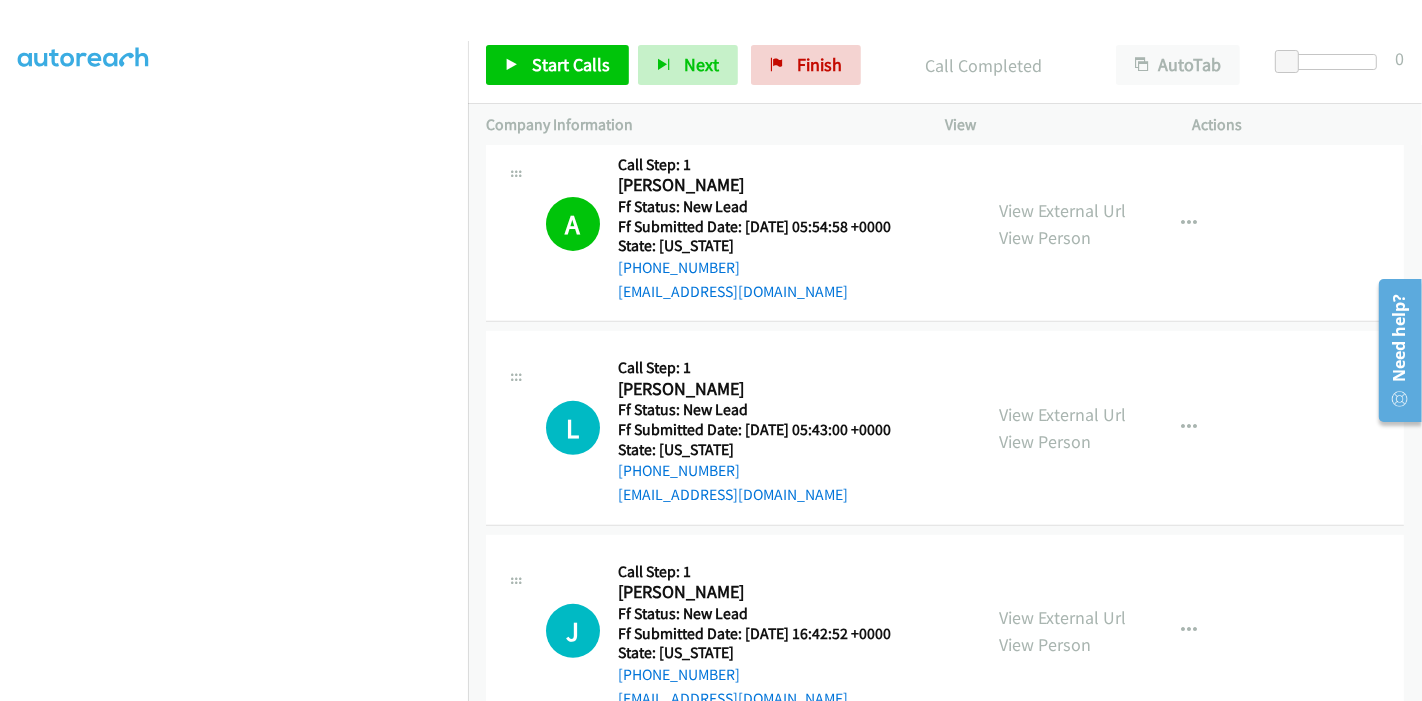 scroll, scrollTop: 820, scrollLeft: 0, axis: vertical 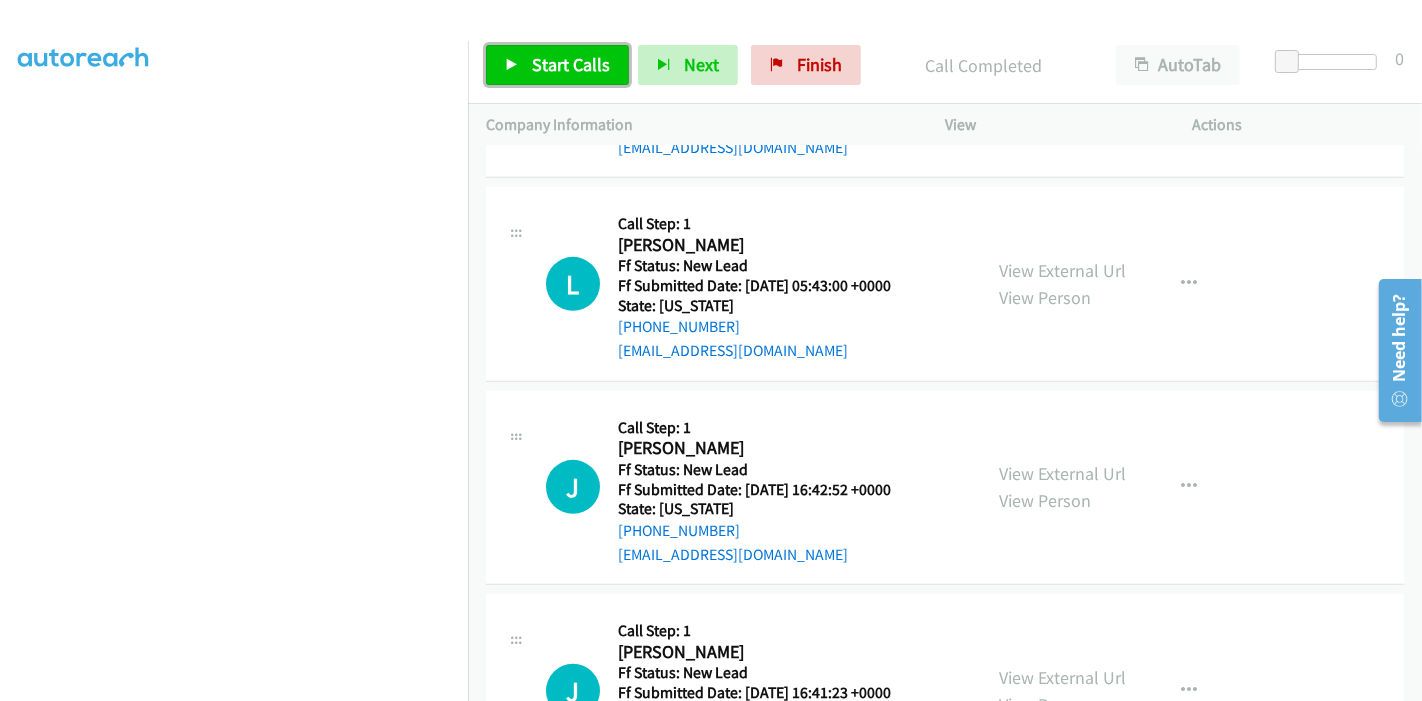 click on "Start Calls" at bounding box center (571, 64) 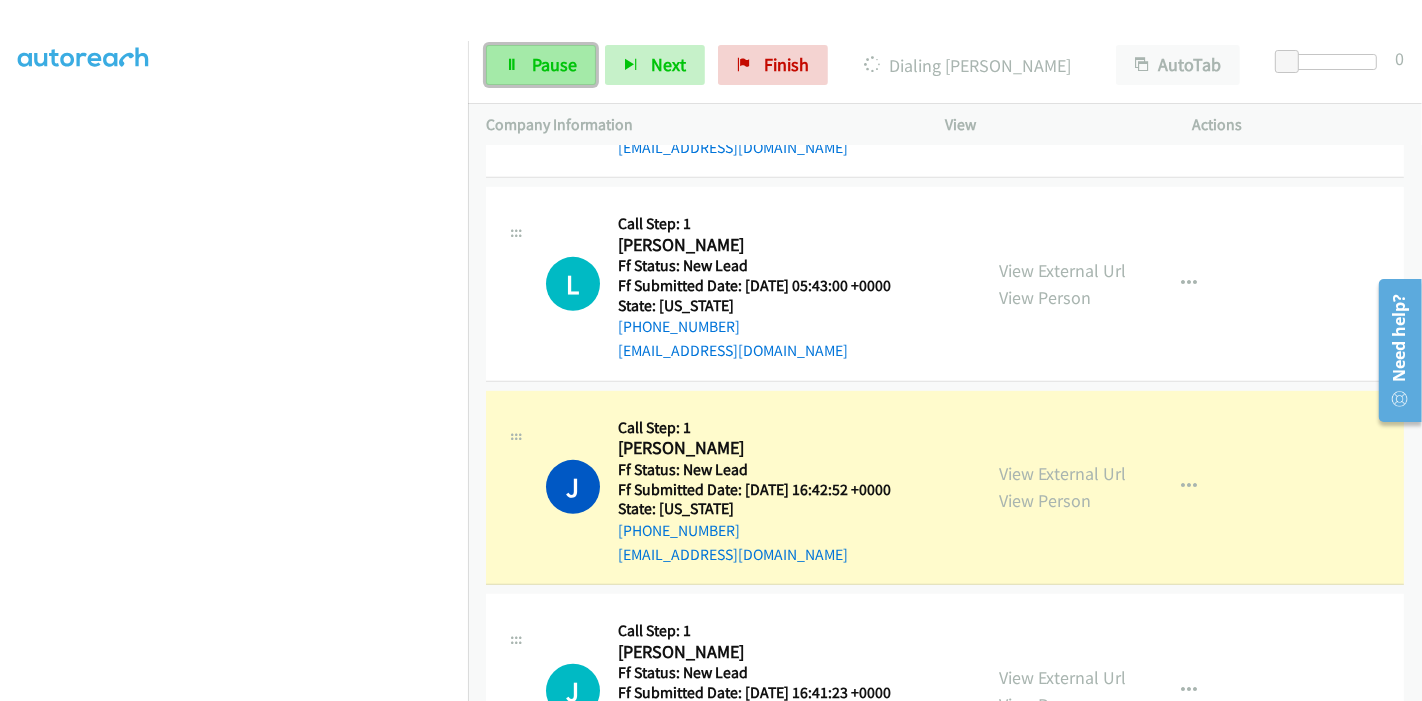 click on "Pause" at bounding box center (554, 64) 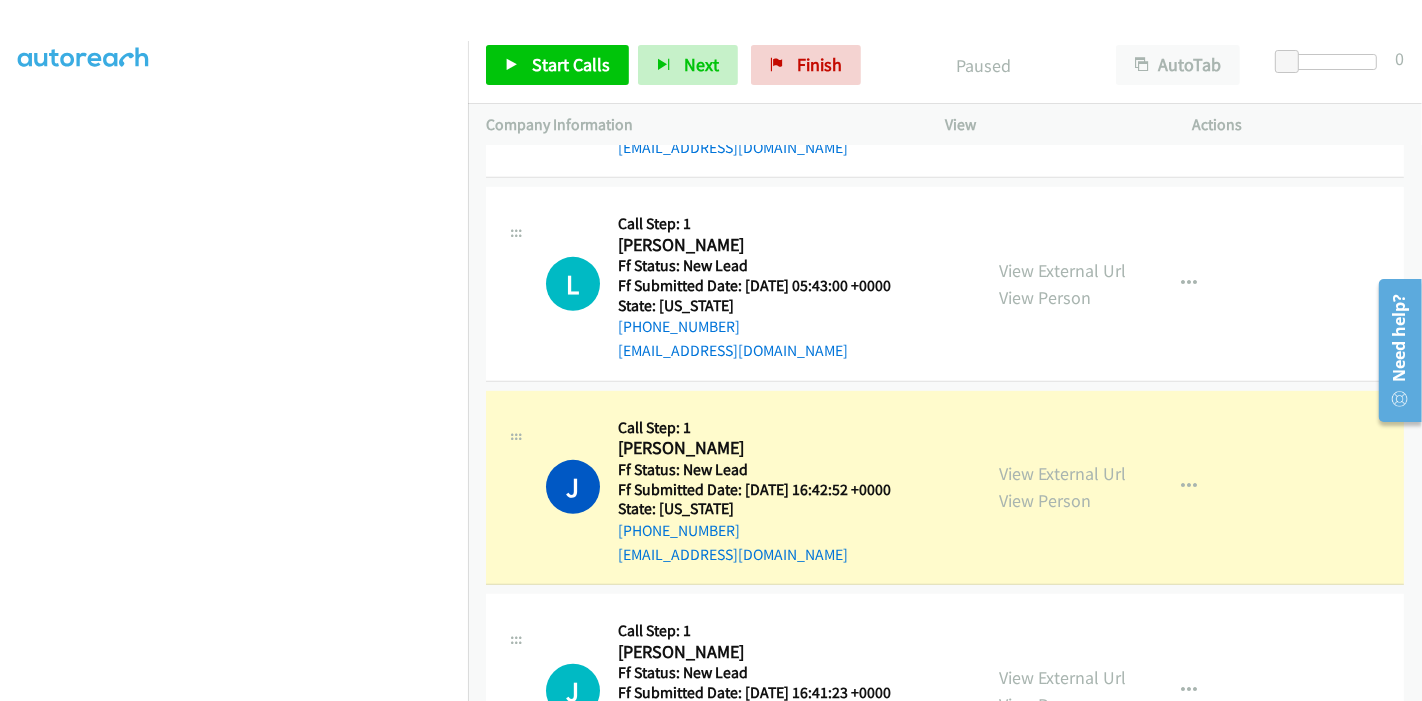 click on "View External Url
View Person" at bounding box center [1062, 487] 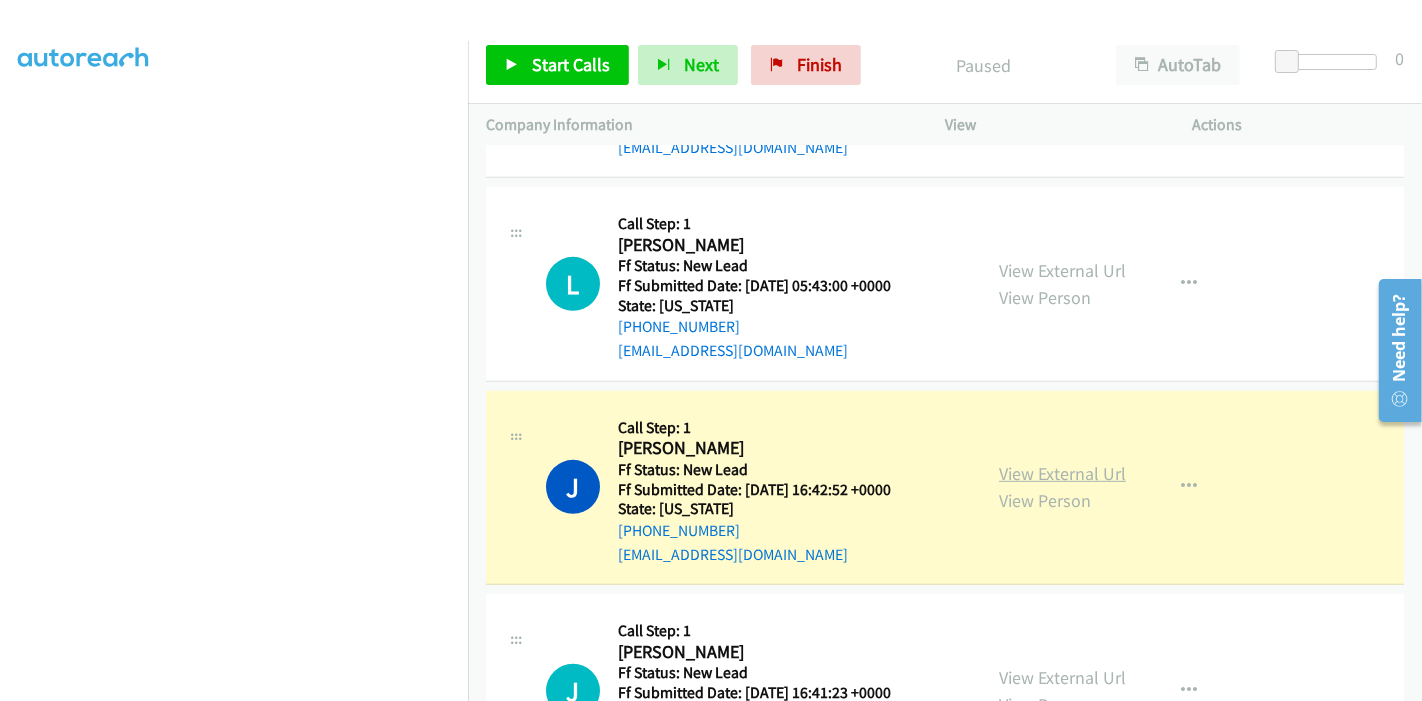 click on "View External Url" at bounding box center [1062, 473] 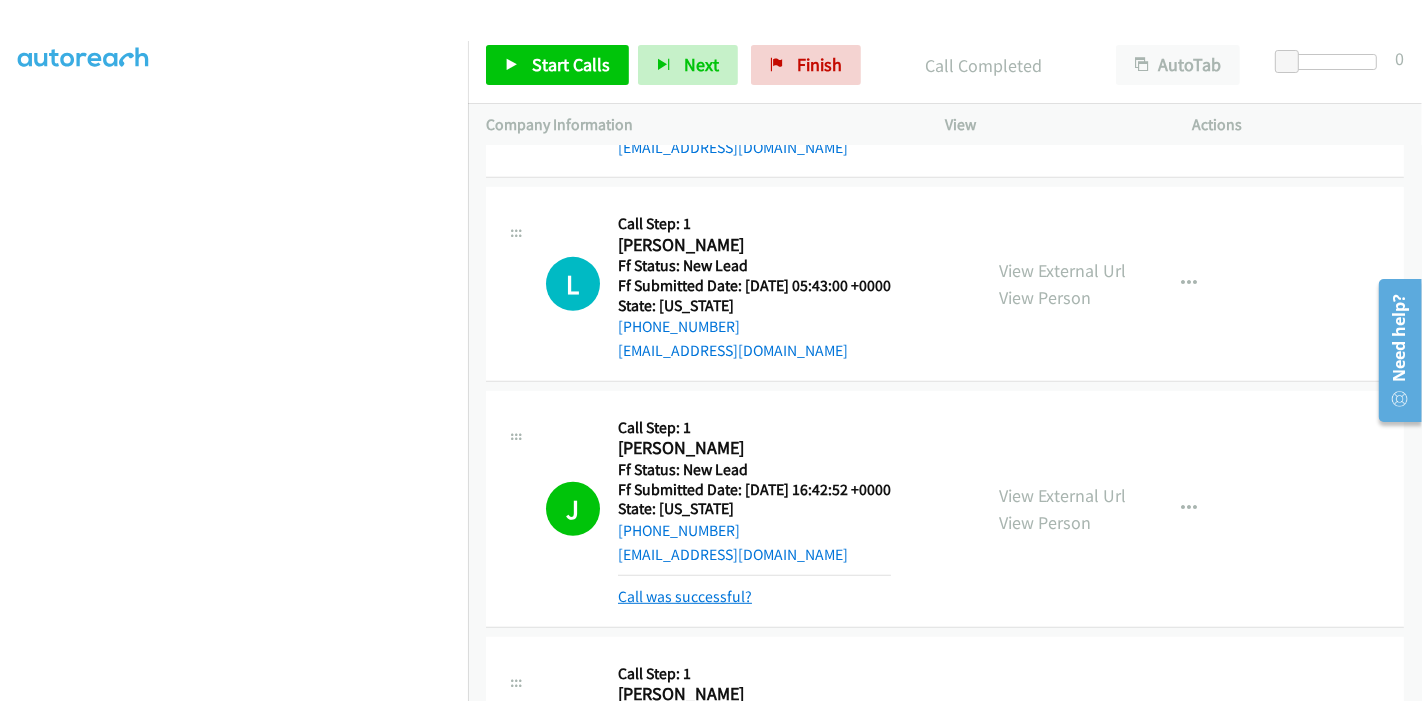 click on "Call was successful?" at bounding box center [685, 596] 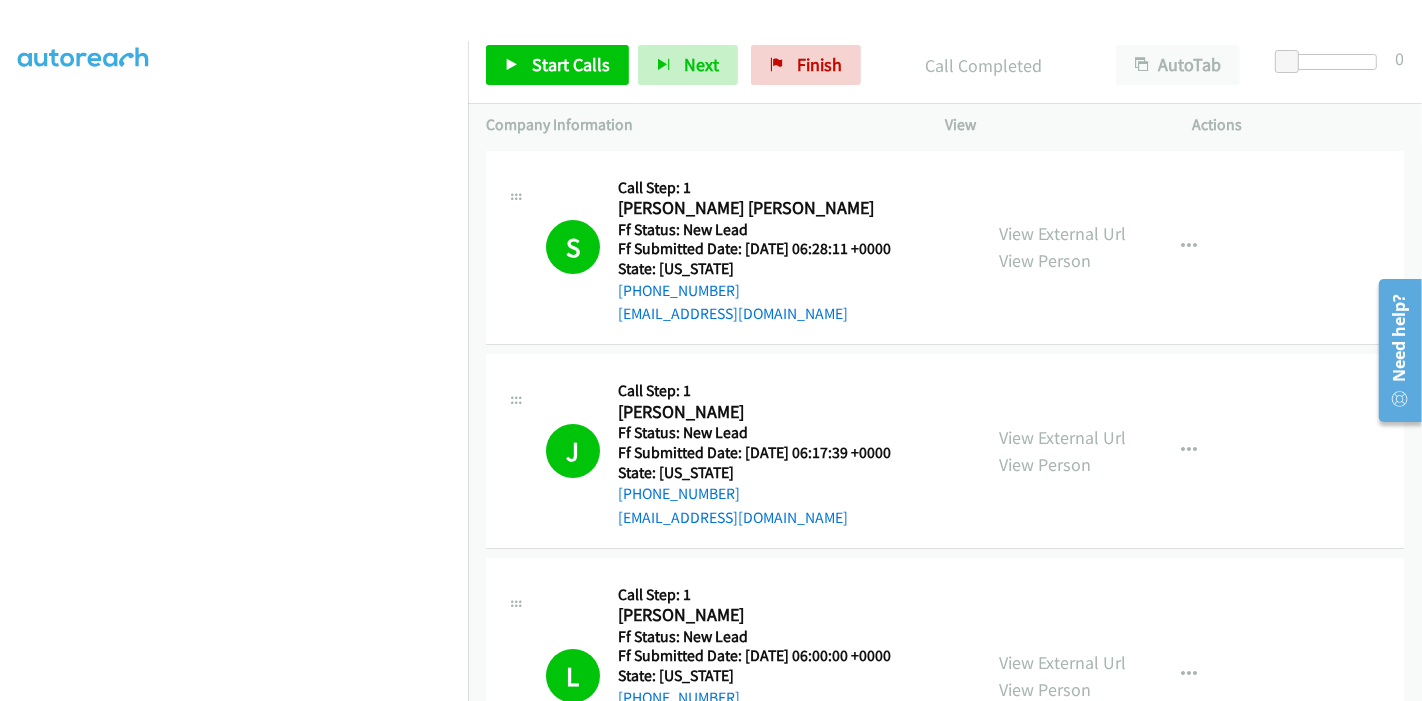 scroll, scrollTop: 666, scrollLeft: 0, axis: vertical 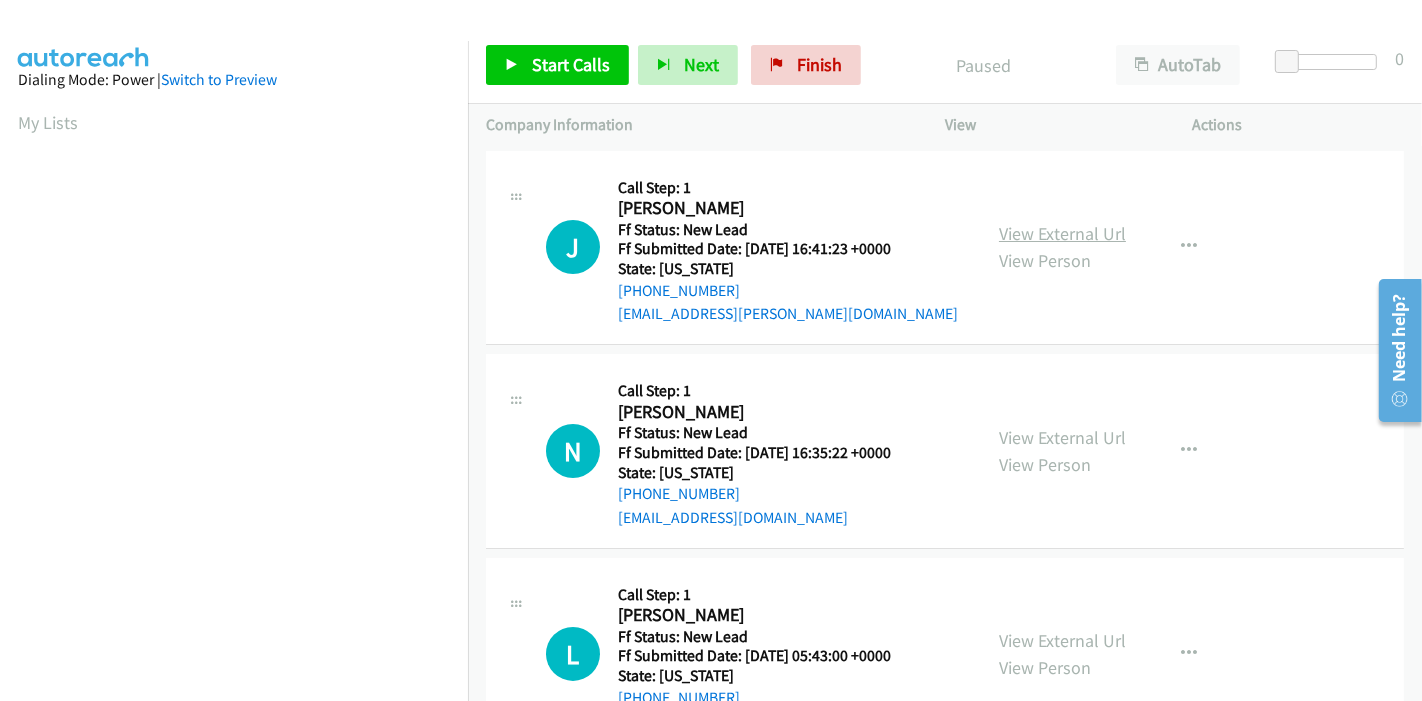 click on "View External Url" at bounding box center [1062, 233] 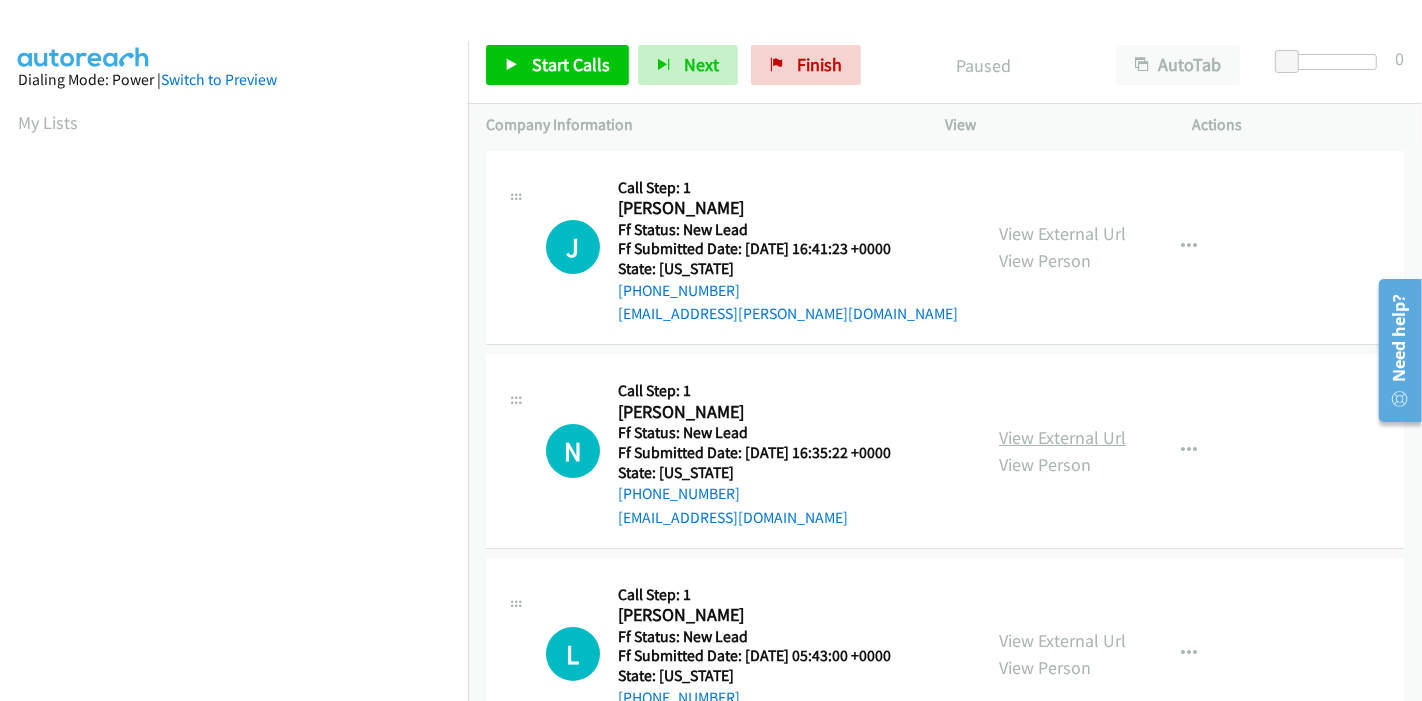 click on "View External Url" at bounding box center (1062, 437) 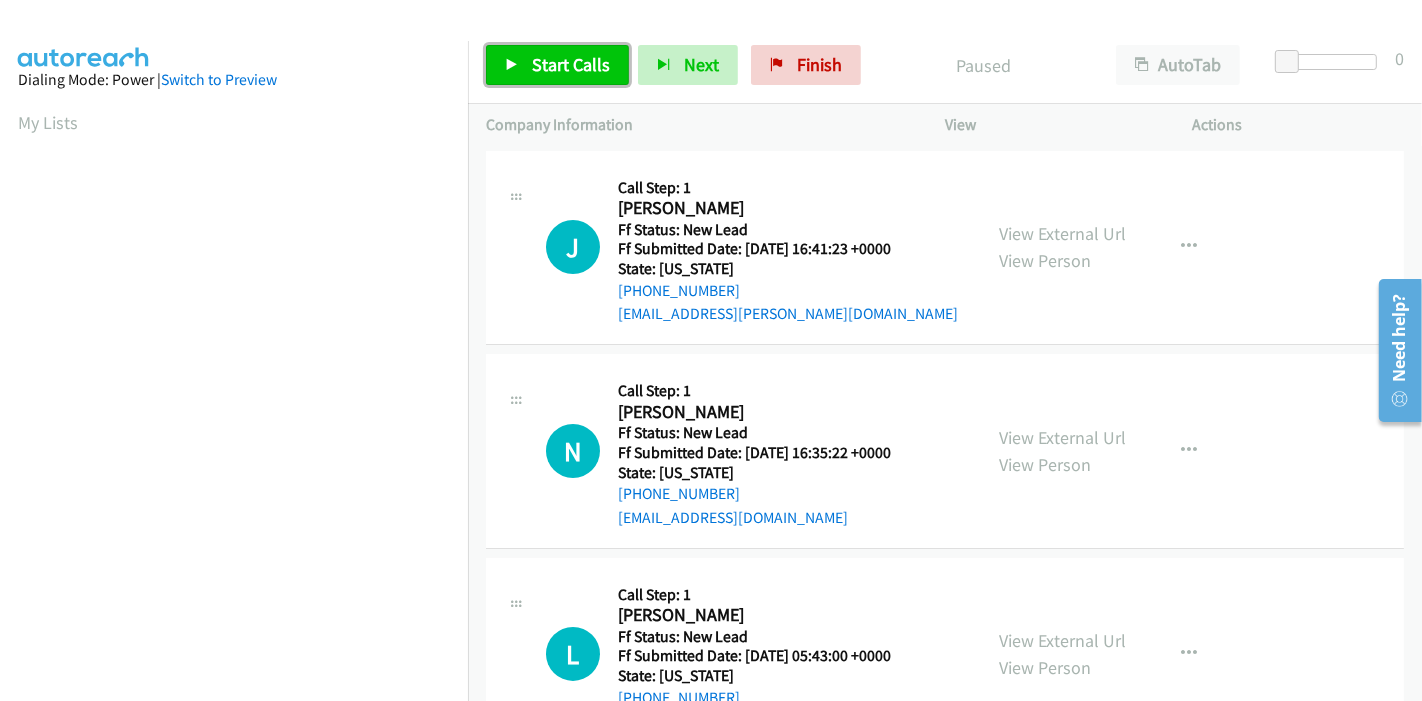 click on "Start Calls" at bounding box center [571, 64] 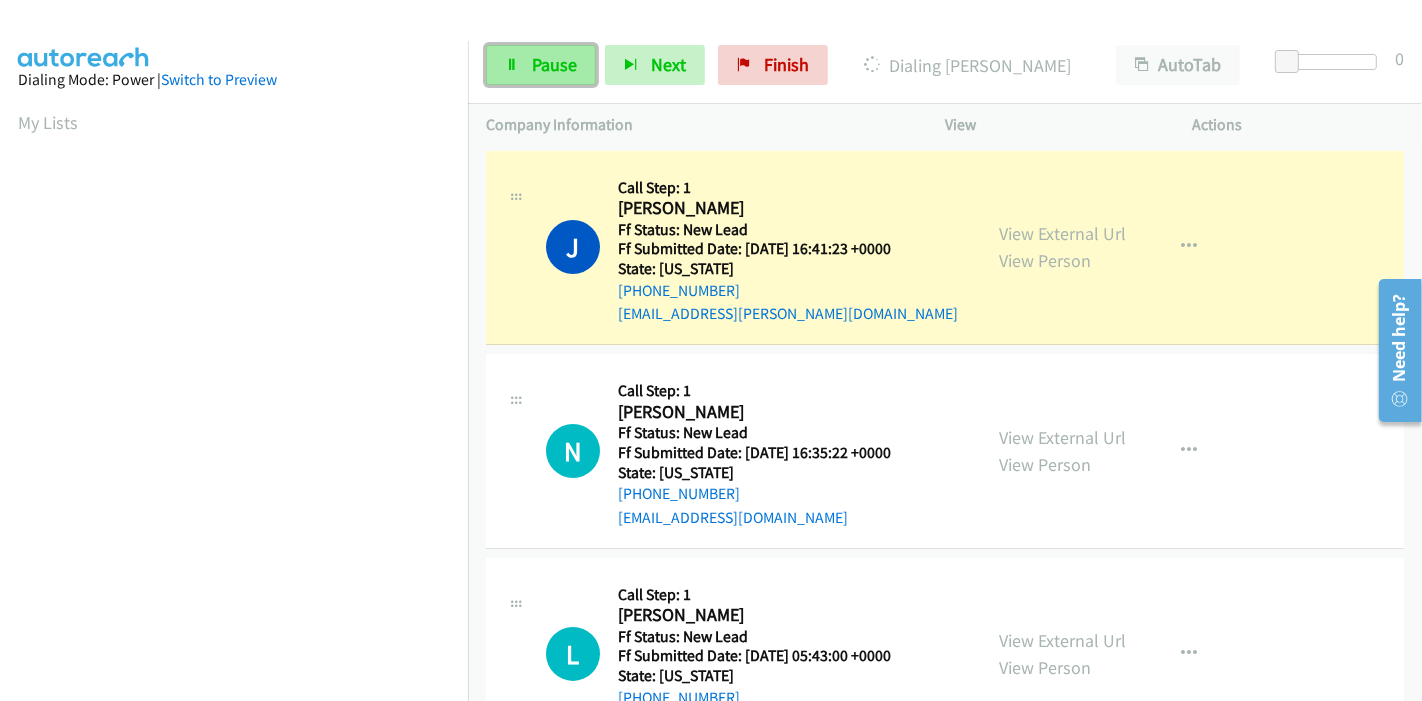 click on "Pause" at bounding box center [541, 65] 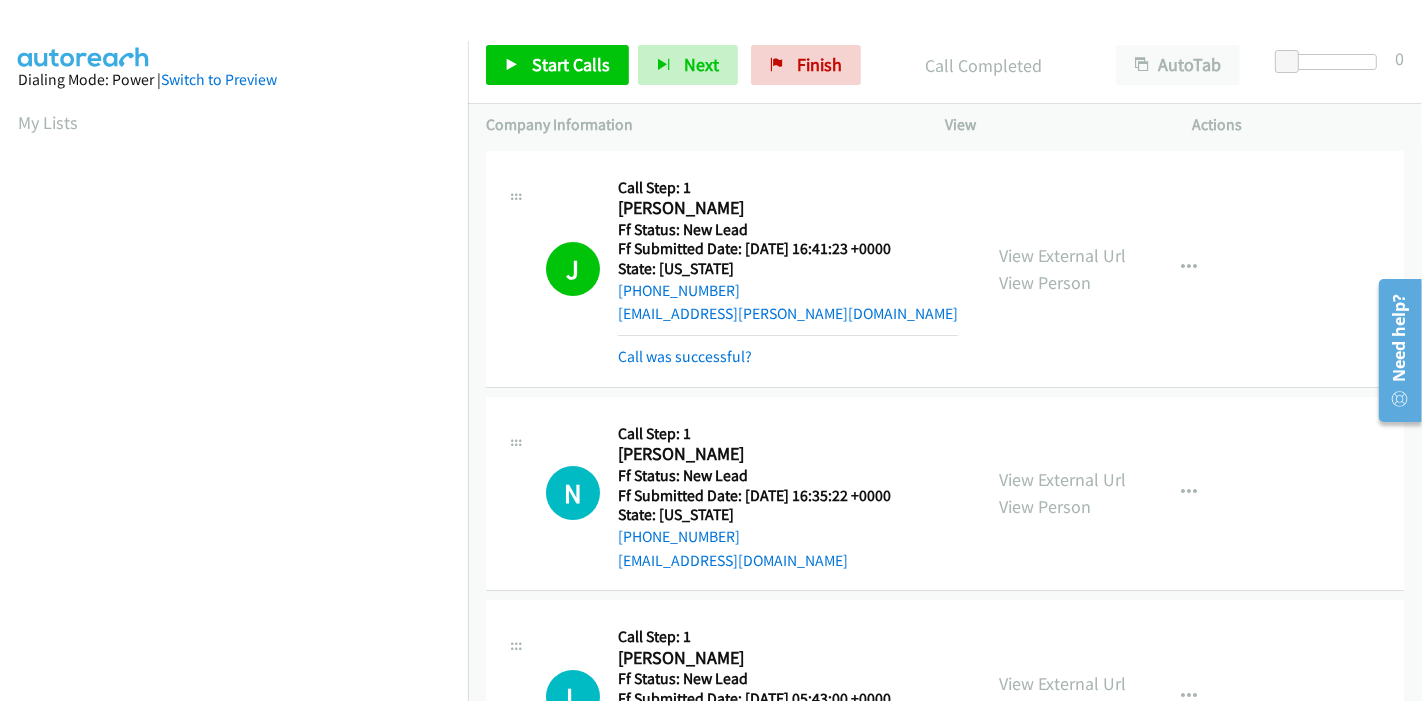 scroll, scrollTop: 422, scrollLeft: 0, axis: vertical 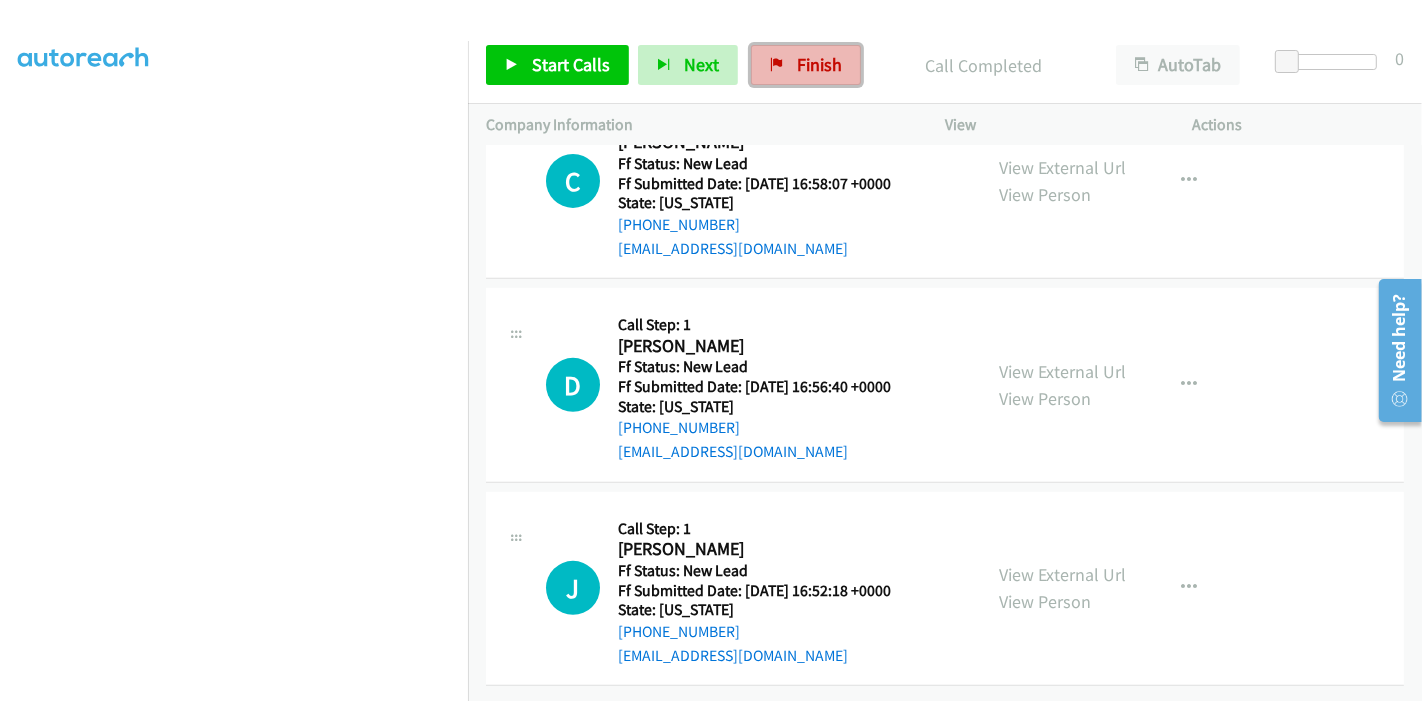 click on "Finish" at bounding box center [806, 65] 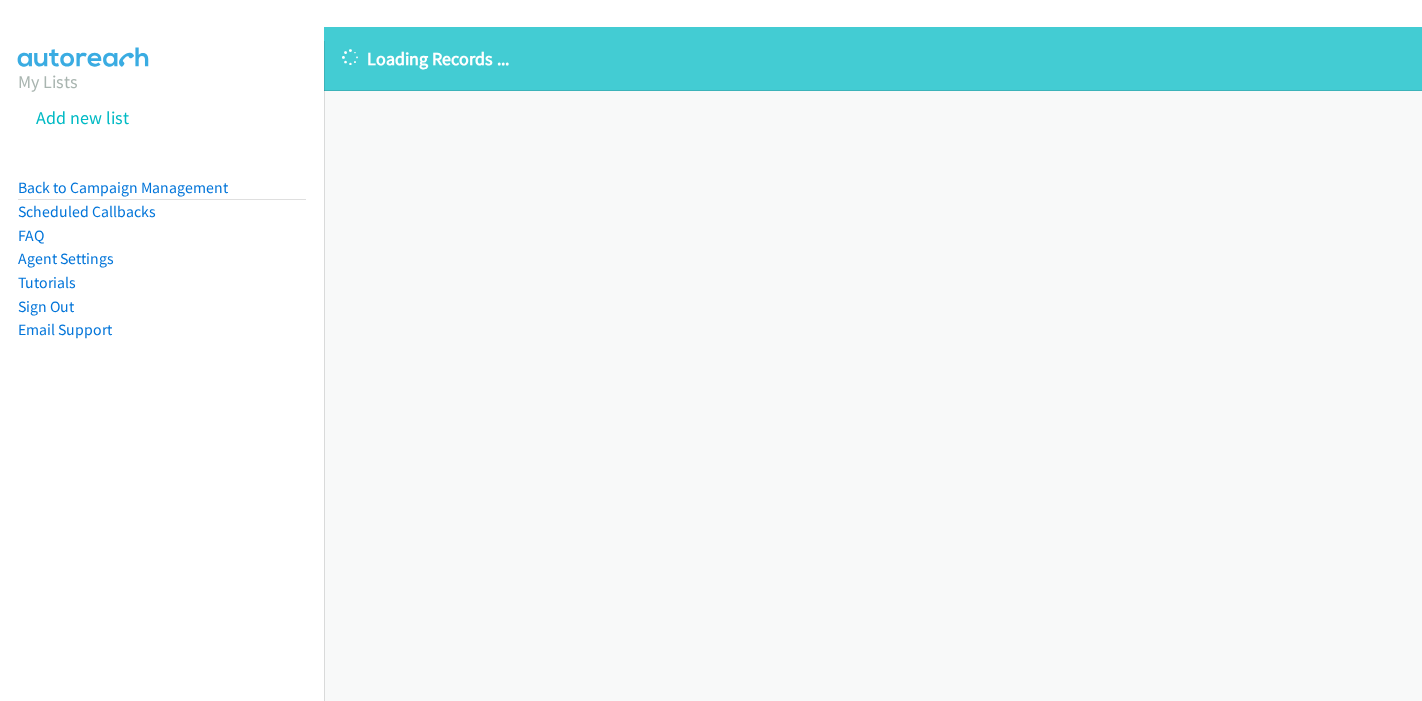 scroll, scrollTop: 0, scrollLeft: 0, axis: both 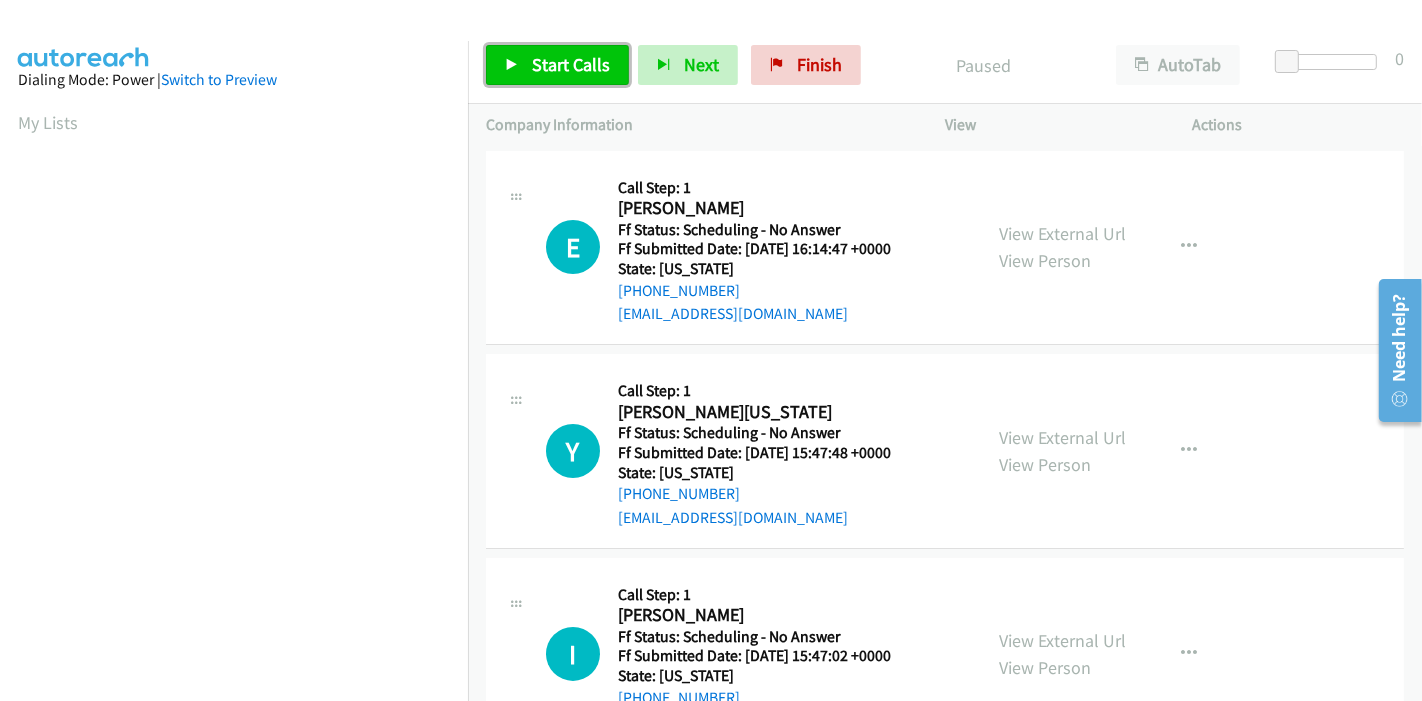 click on "Start Calls" at bounding box center (571, 64) 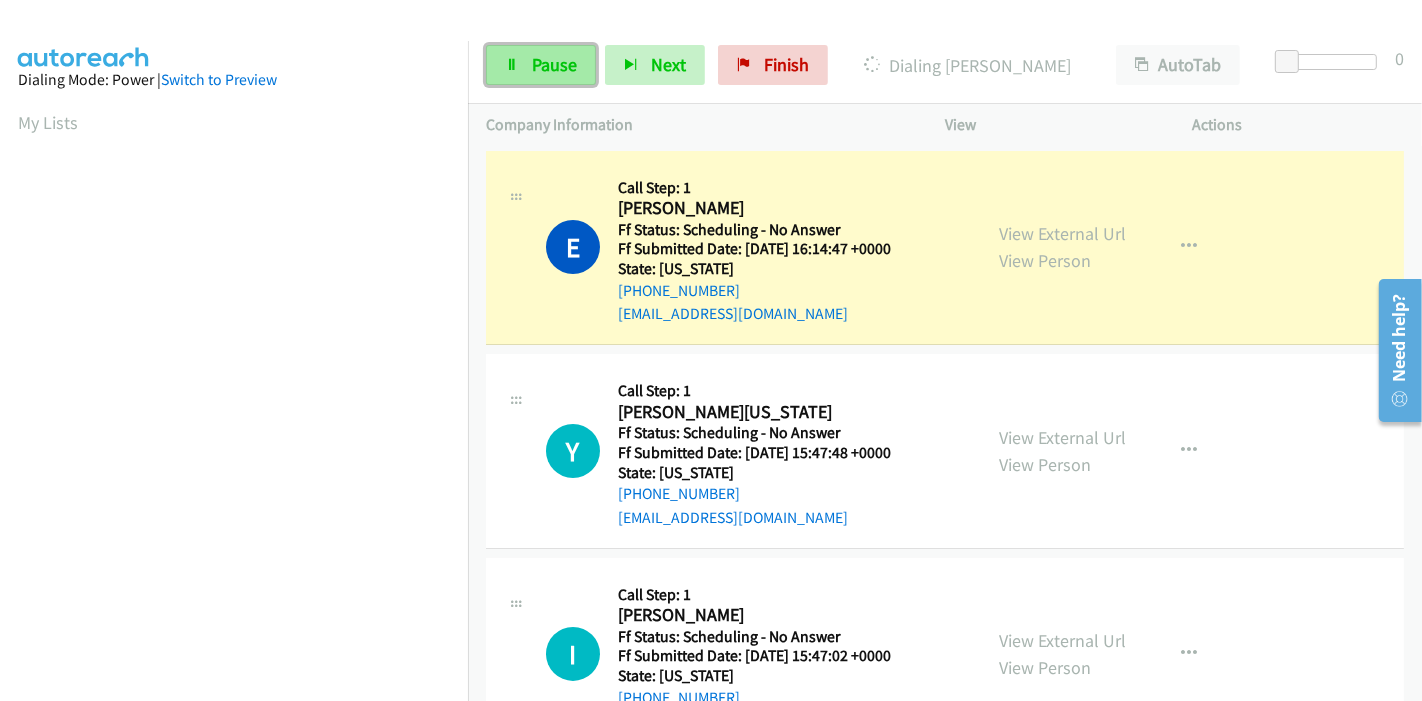 click on "Pause" at bounding box center [554, 64] 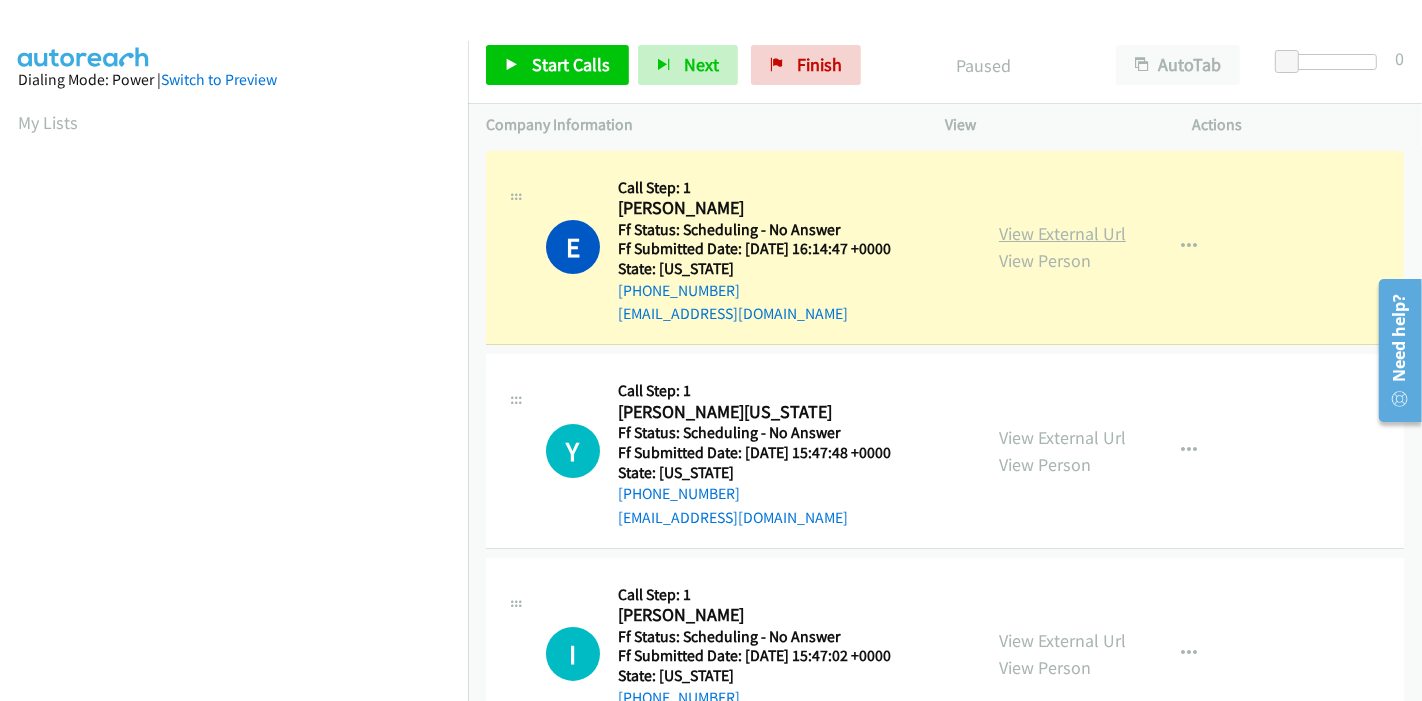 click on "View External Url" at bounding box center (1062, 233) 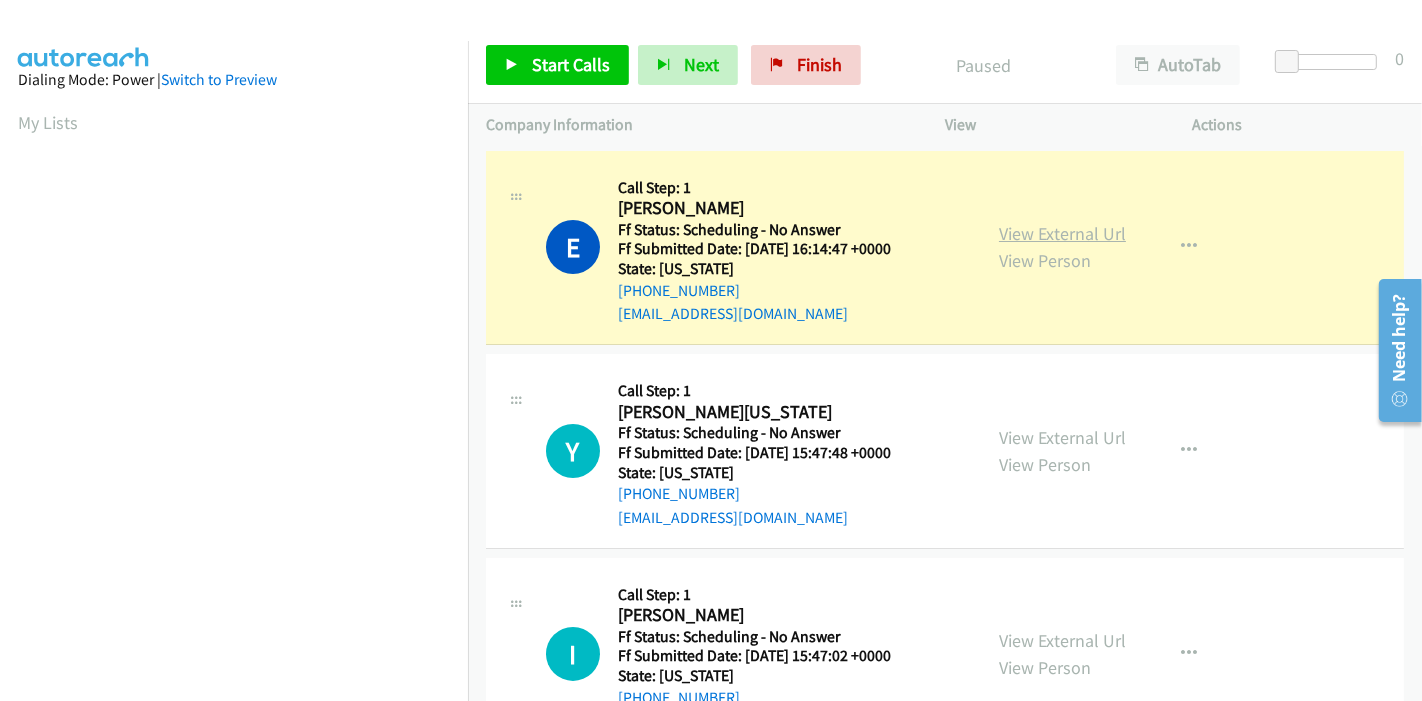 click on "View External Url" at bounding box center (1062, 233) 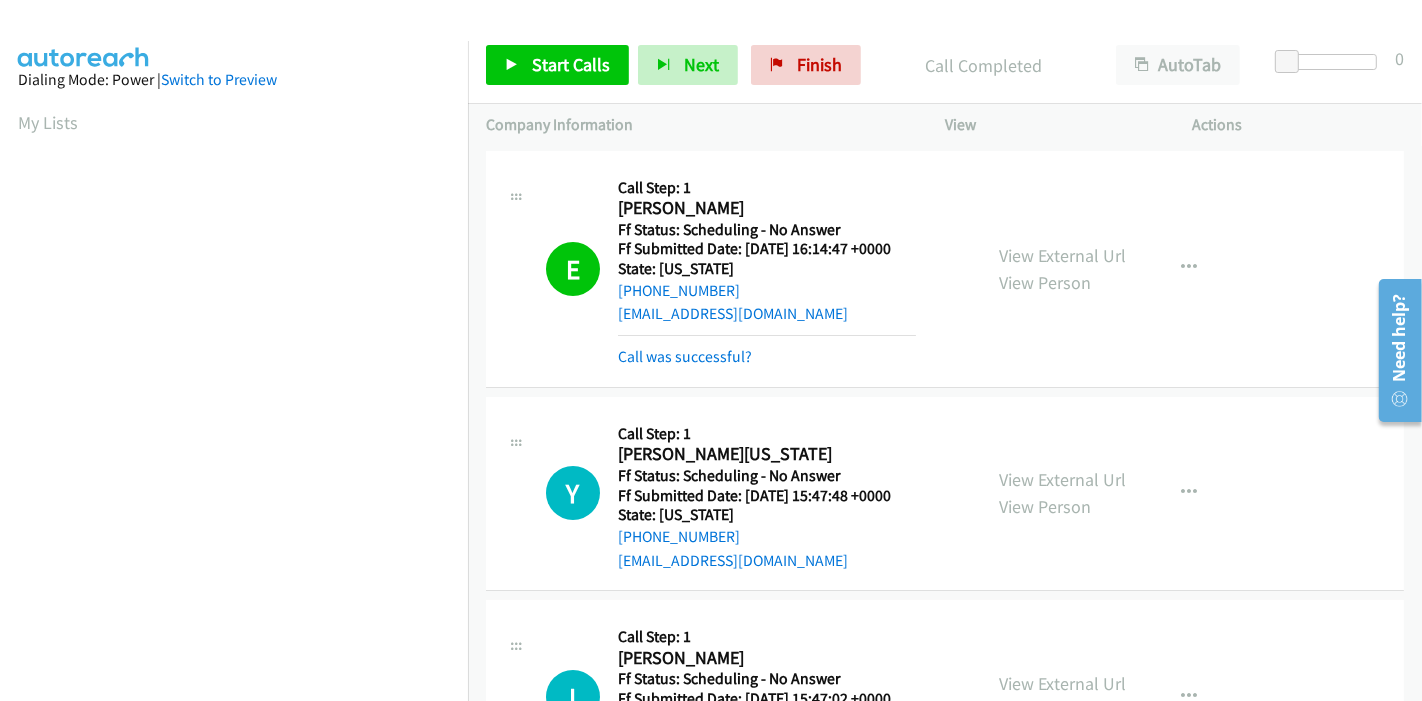 scroll, scrollTop: 422, scrollLeft: 0, axis: vertical 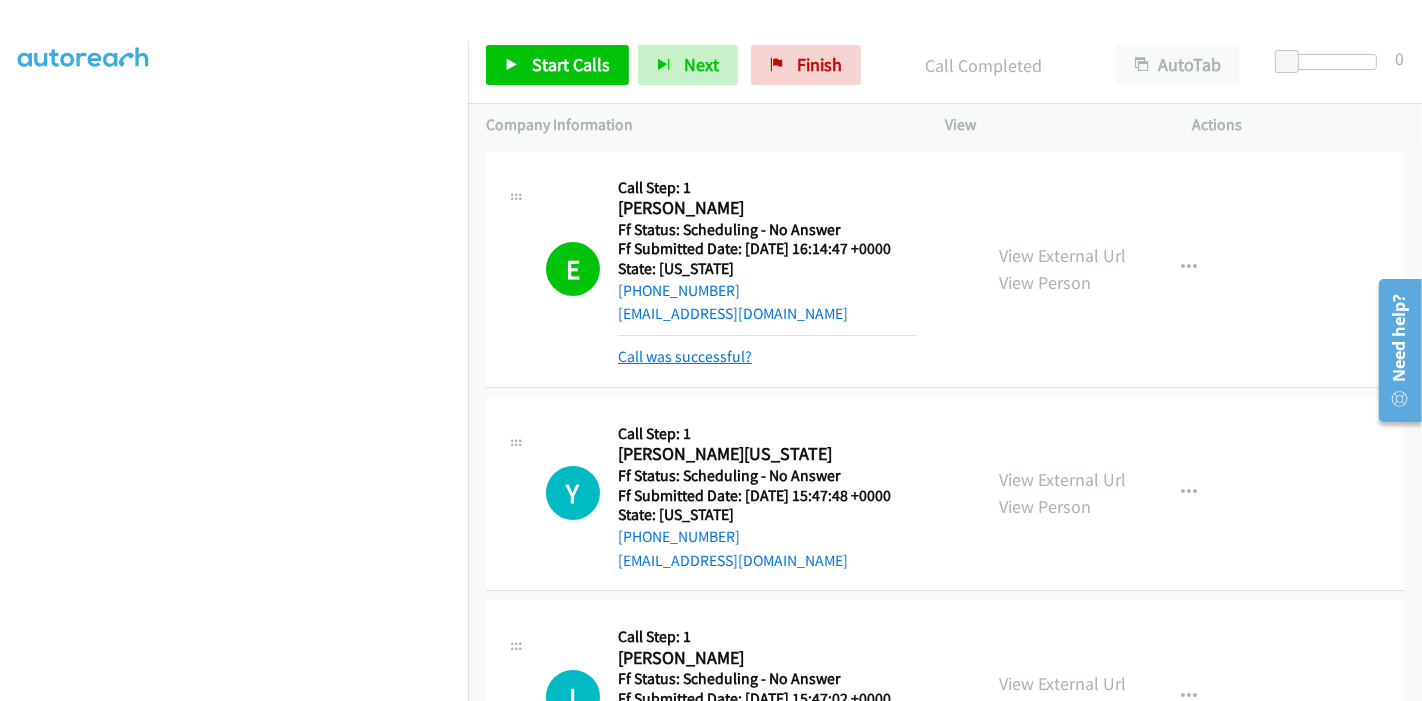 click on "Call was successful?" at bounding box center (685, 356) 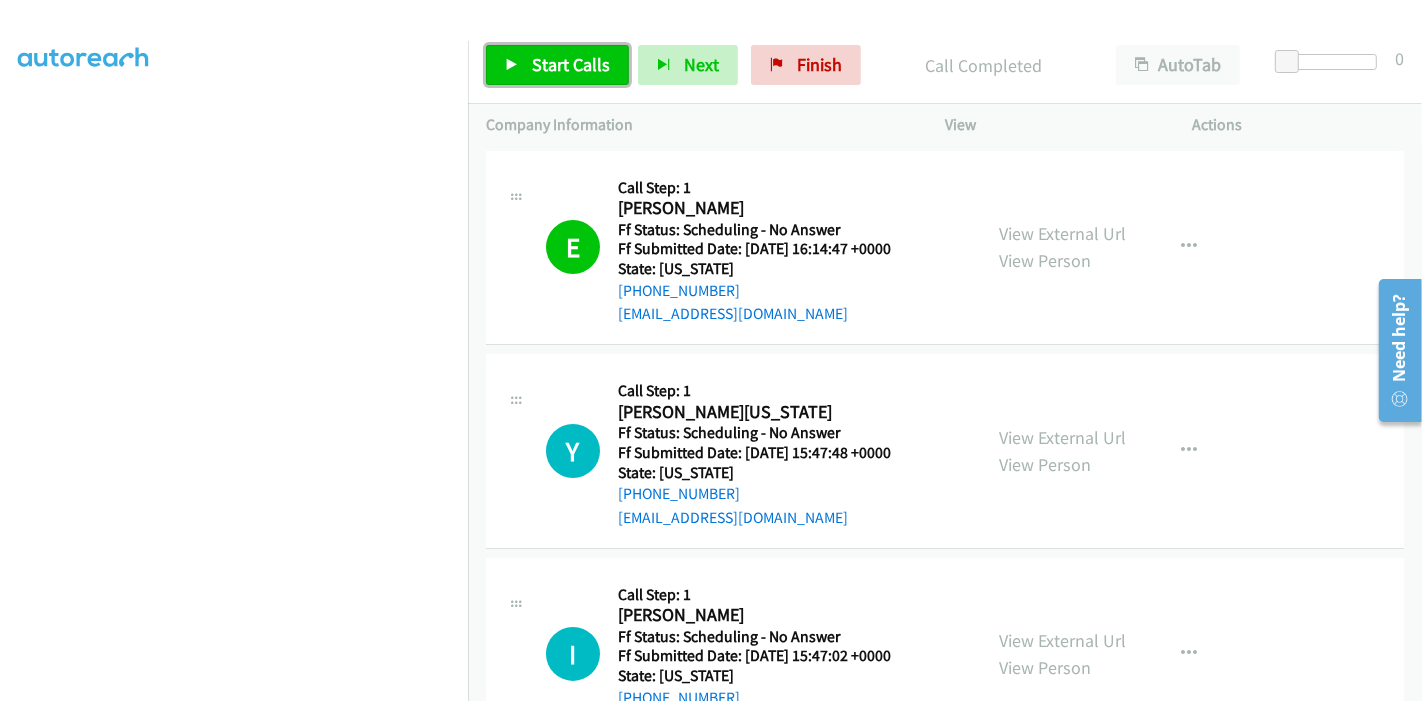 click on "Start Calls" at bounding box center (571, 64) 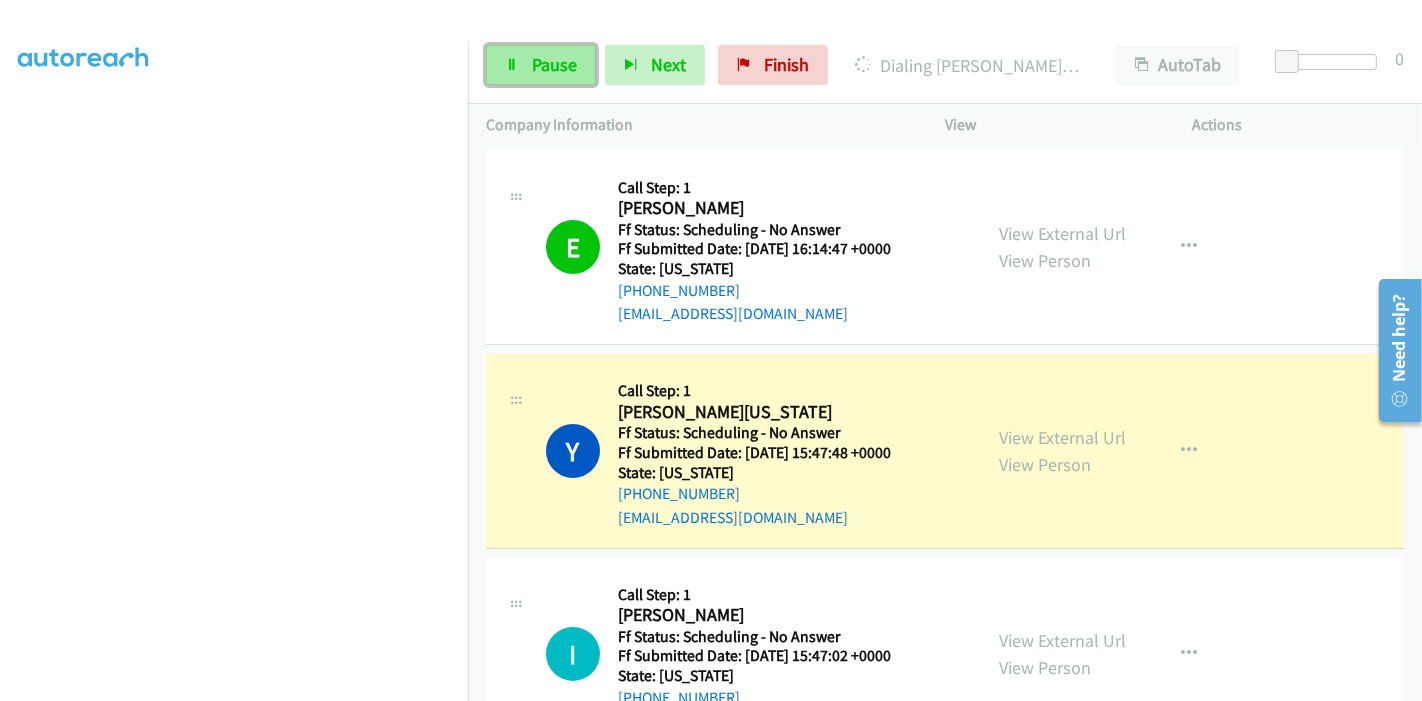 click on "Pause" at bounding box center [541, 65] 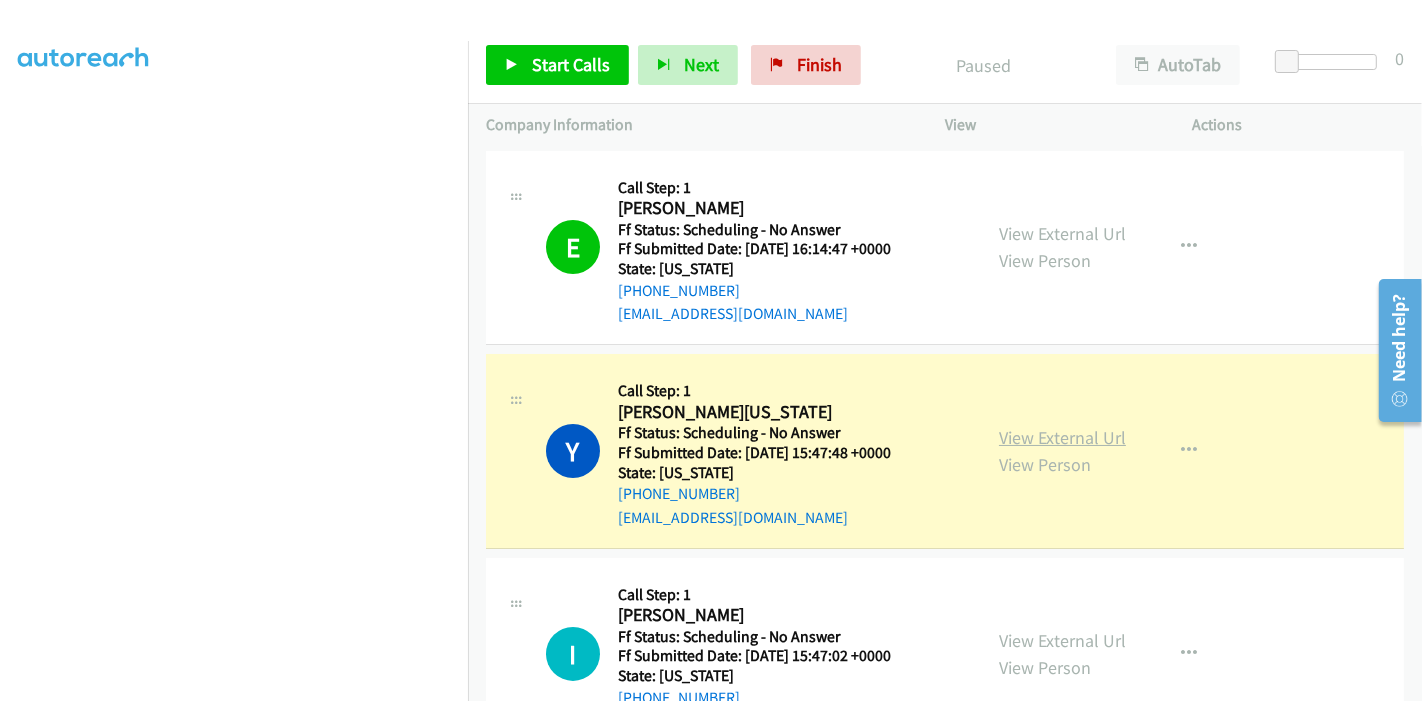 click on "View External Url" at bounding box center (1062, 437) 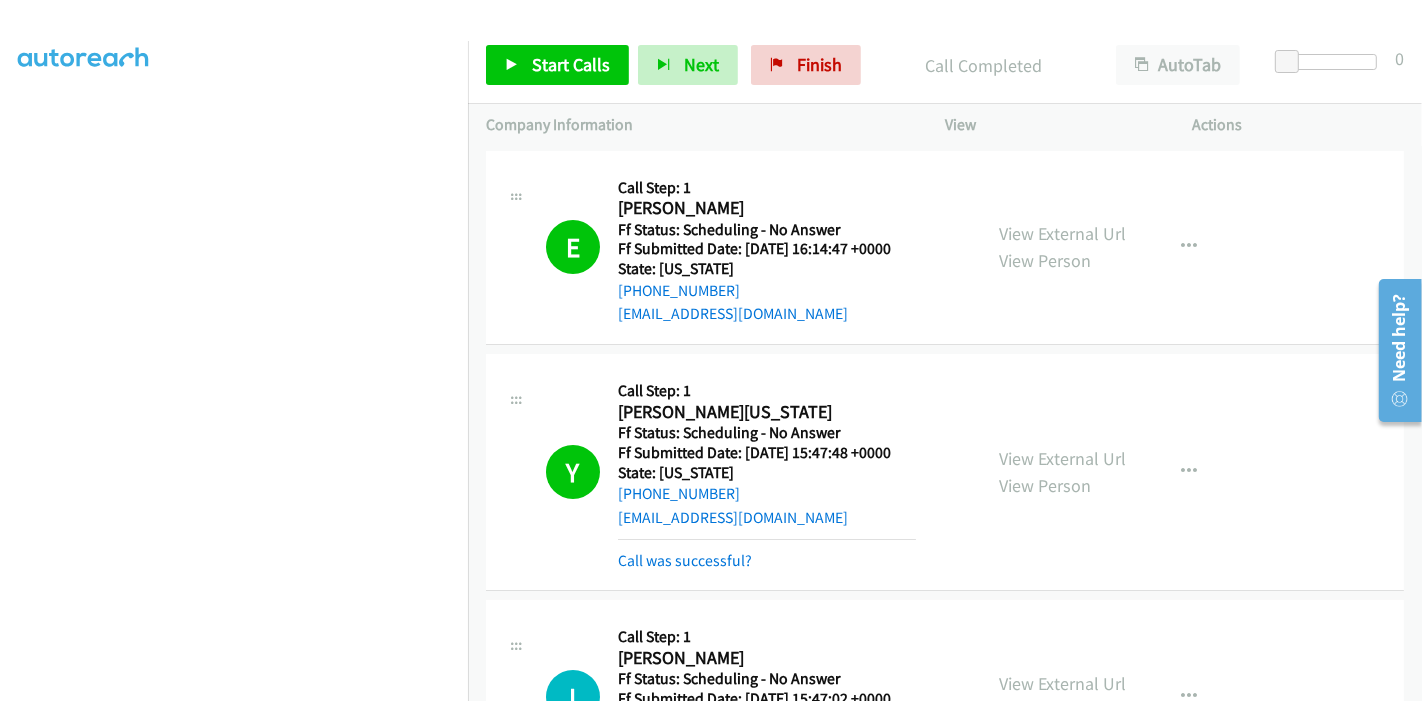 scroll, scrollTop: 111, scrollLeft: 0, axis: vertical 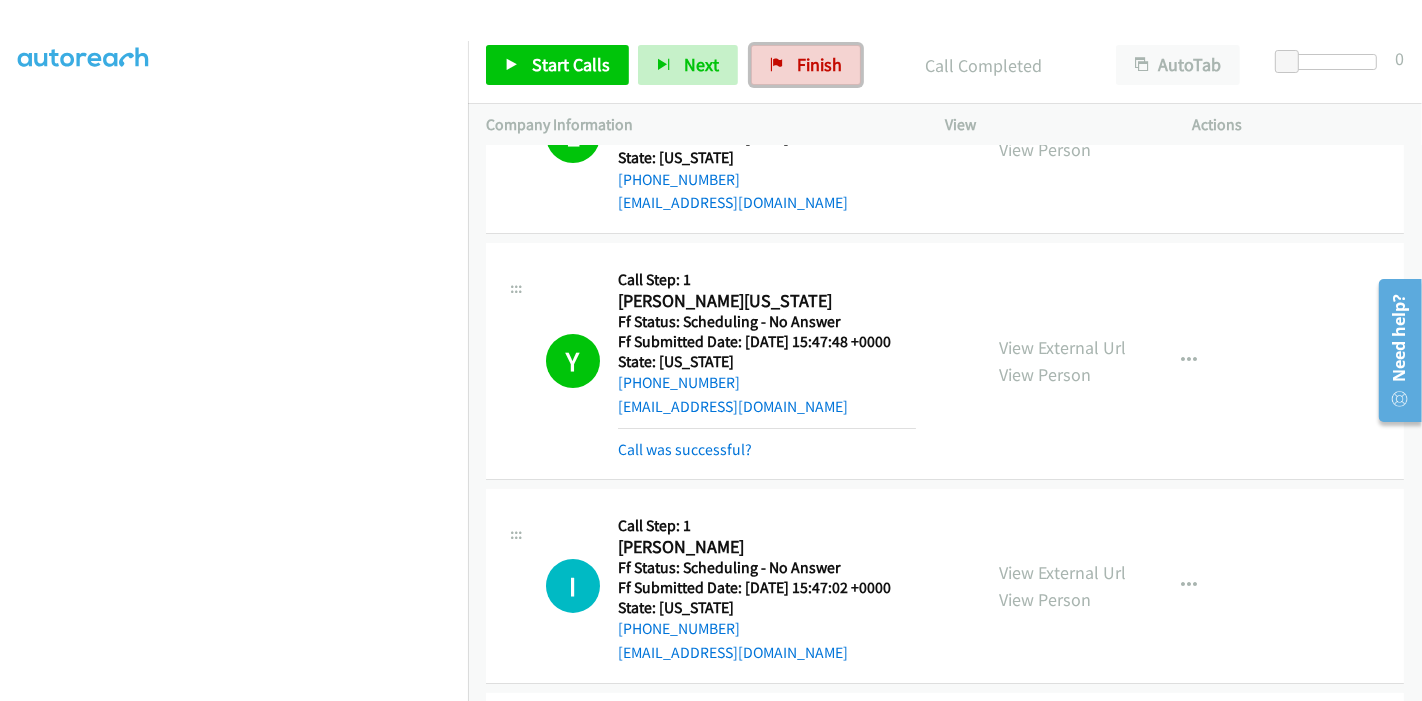 click on "Finish" at bounding box center (819, 64) 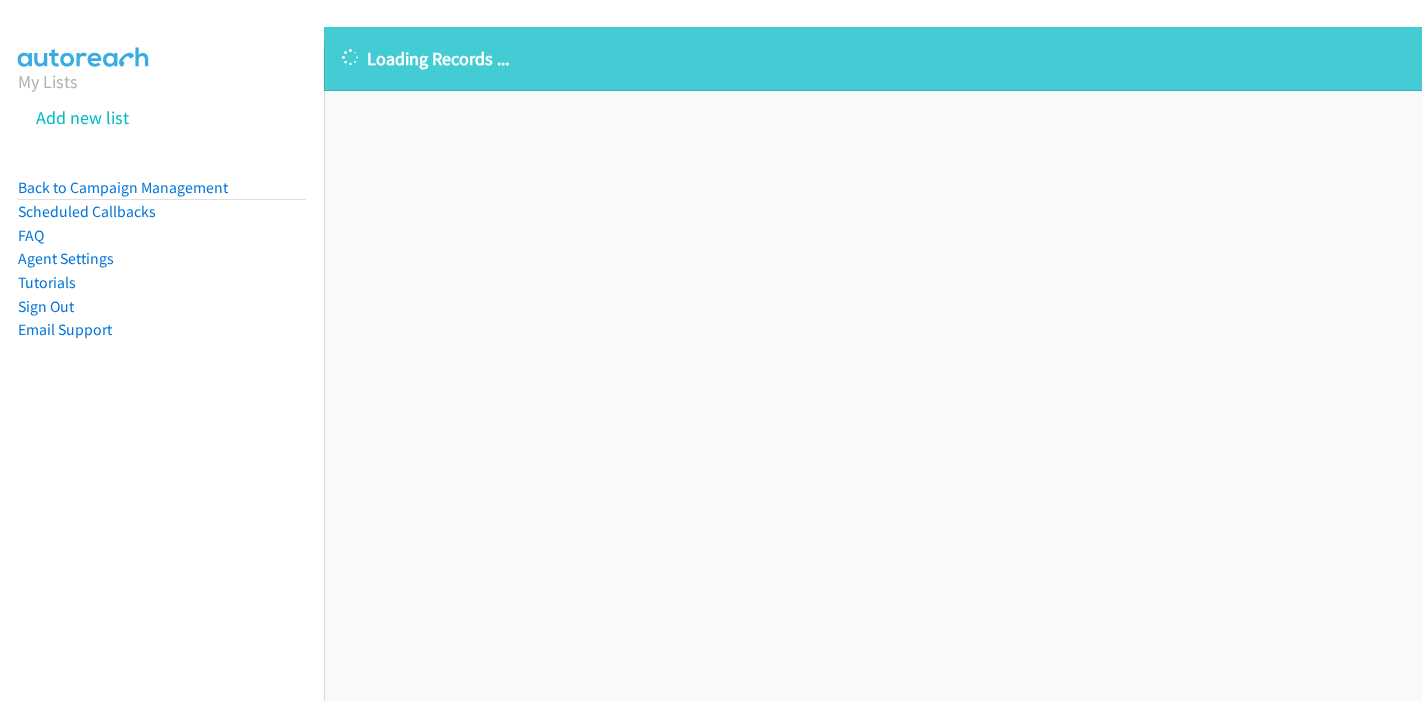 scroll, scrollTop: 0, scrollLeft: 0, axis: both 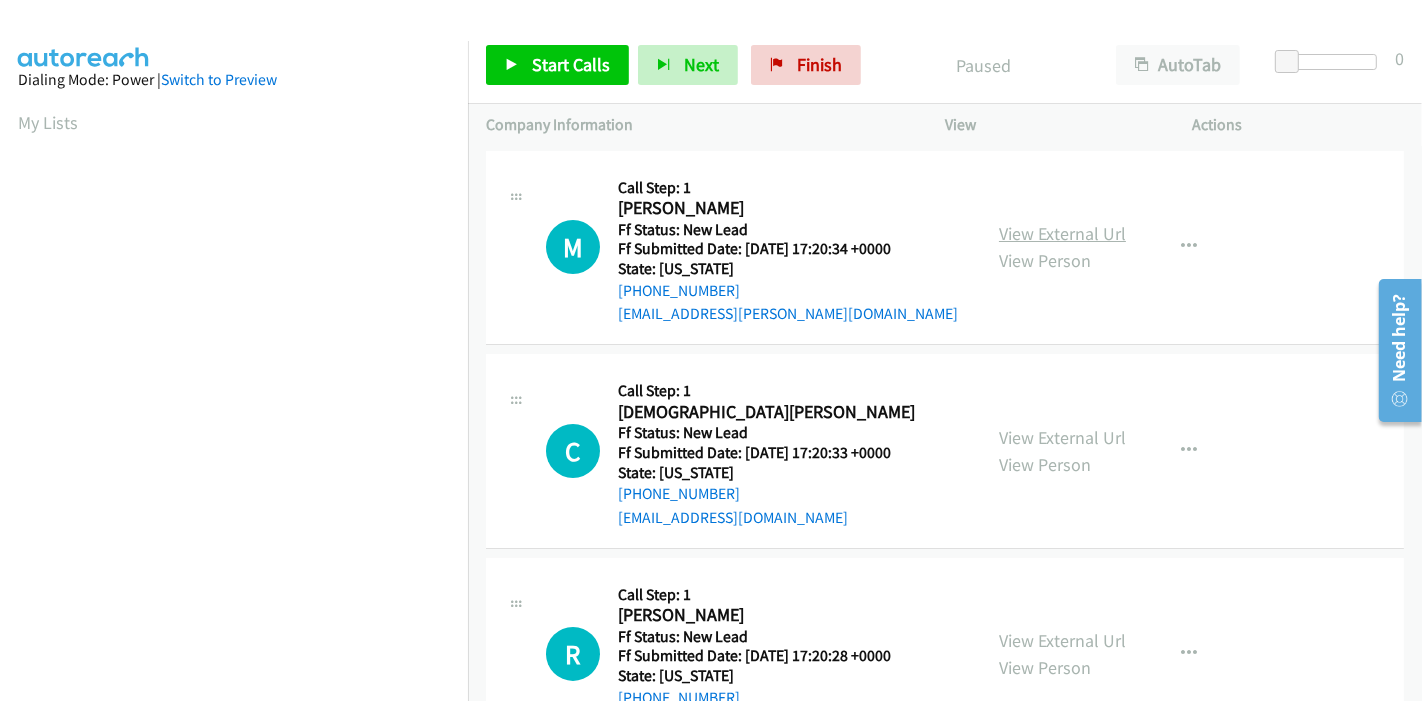 click on "View External Url" at bounding box center (1062, 233) 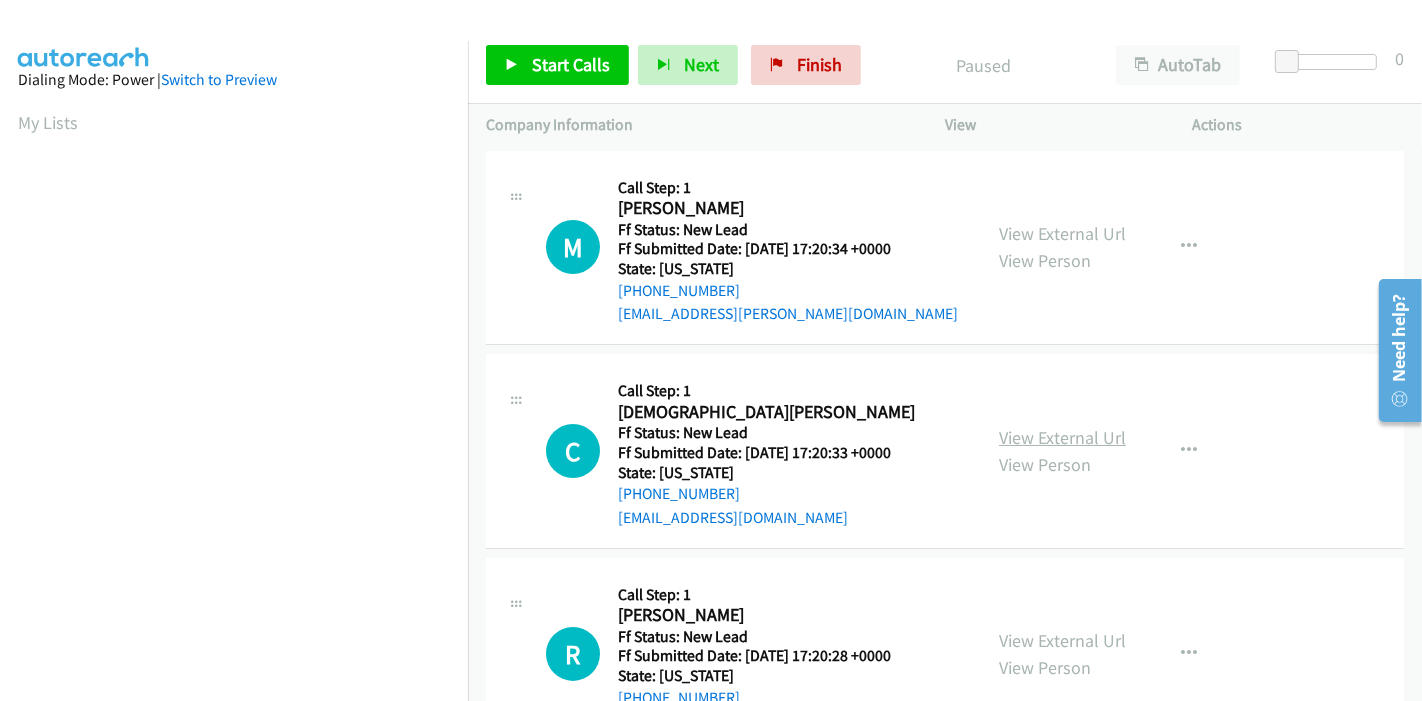 click on "View External Url" at bounding box center [1062, 437] 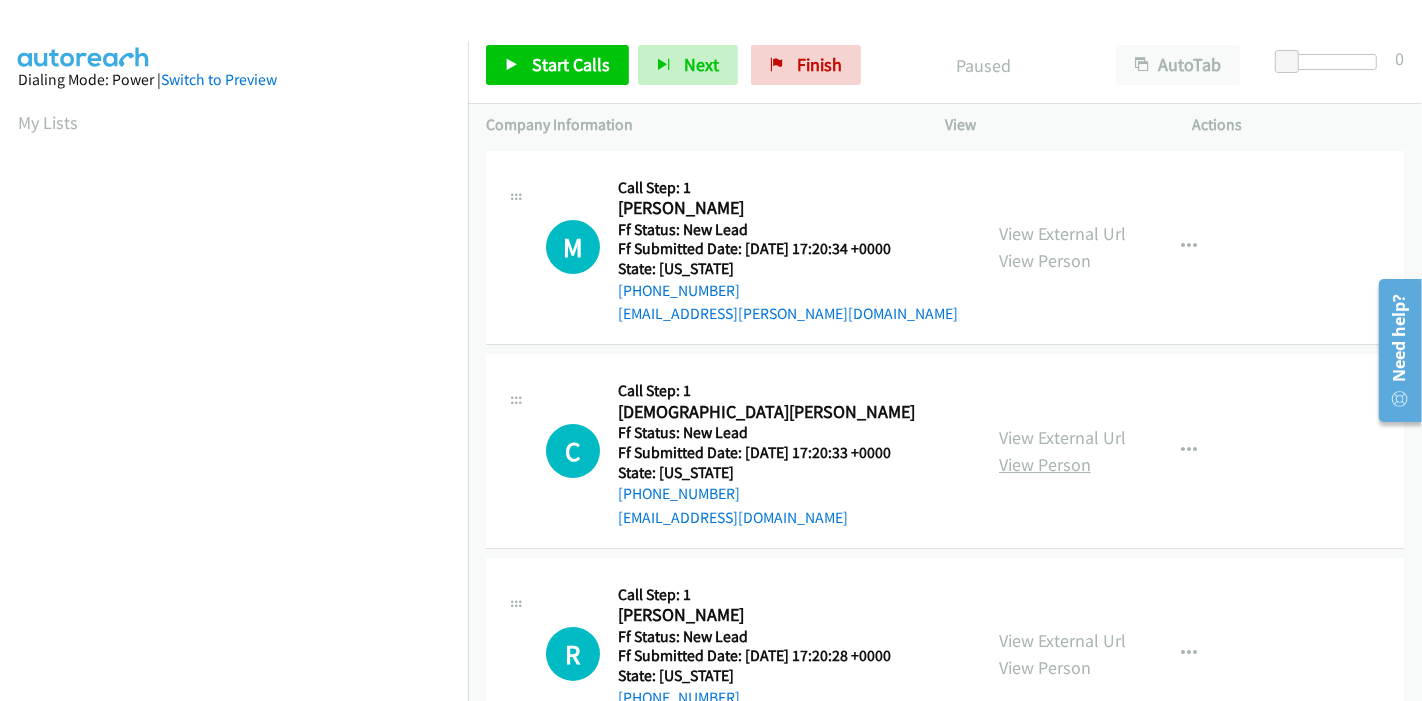 scroll, scrollTop: 111, scrollLeft: 0, axis: vertical 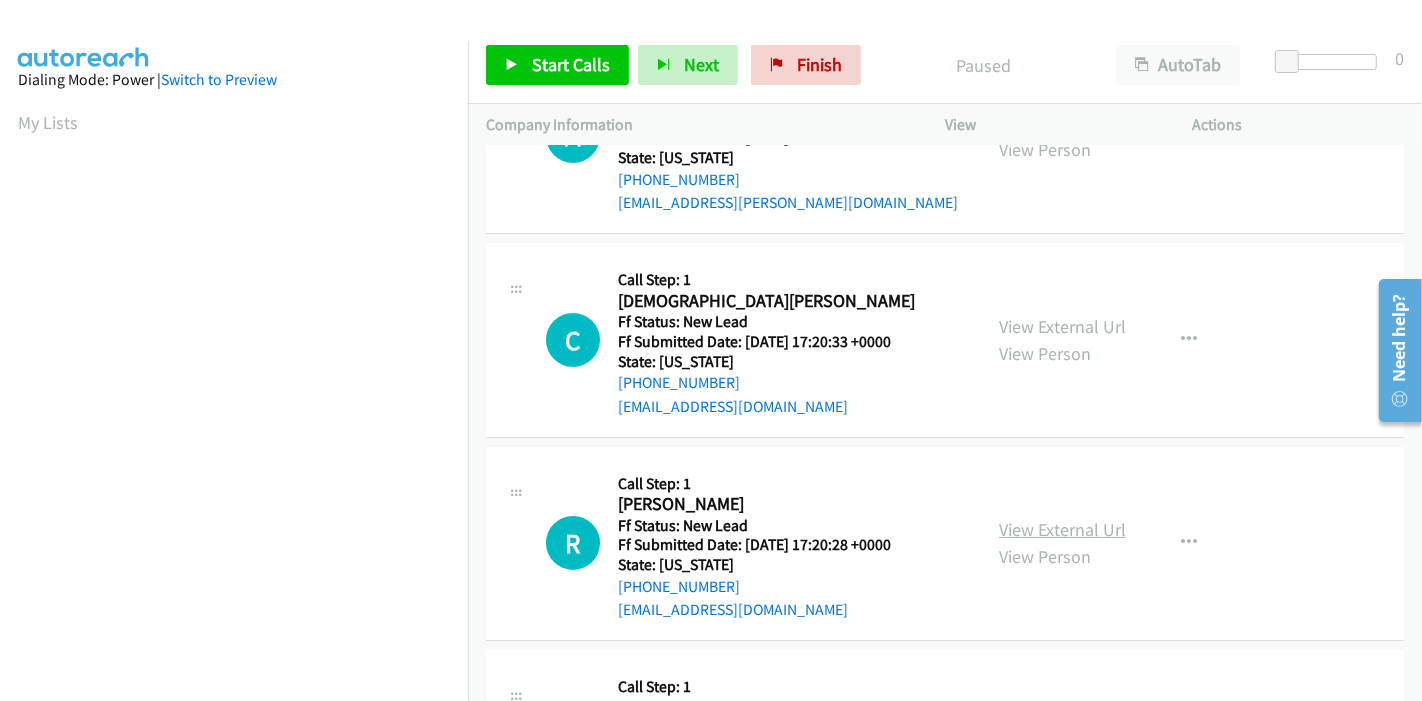 click on "View External Url" at bounding box center [1062, 529] 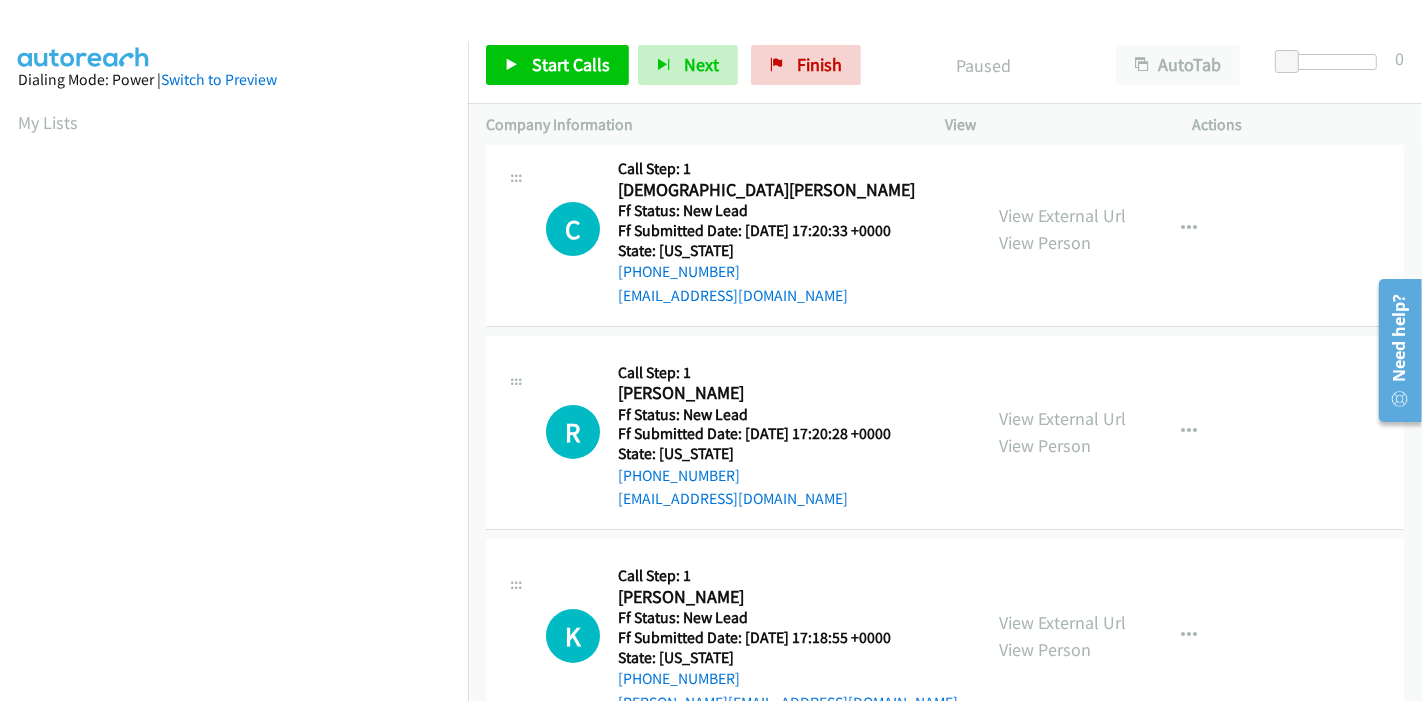 scroll, scrollTop: 333, scrollLeft: 0, axis: vertical 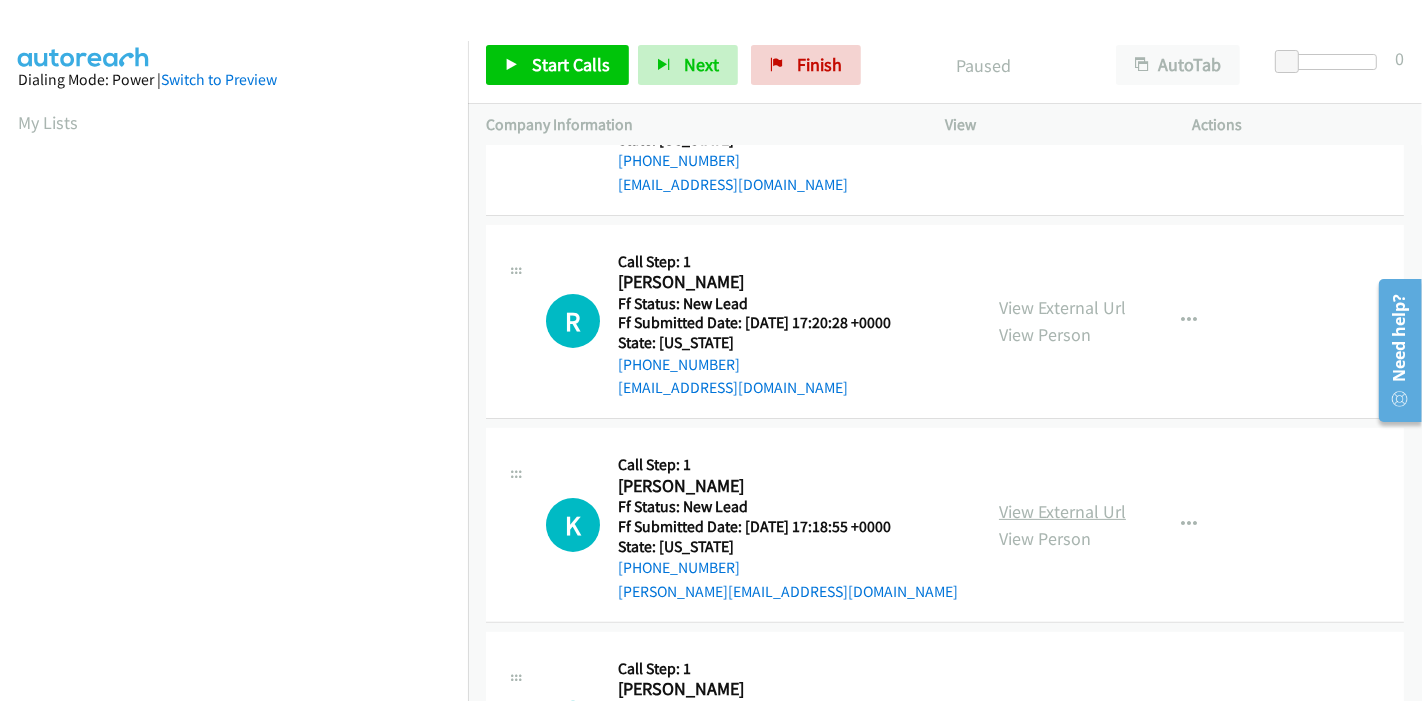 click on "View External Url" at bounding box center [1062, 511] 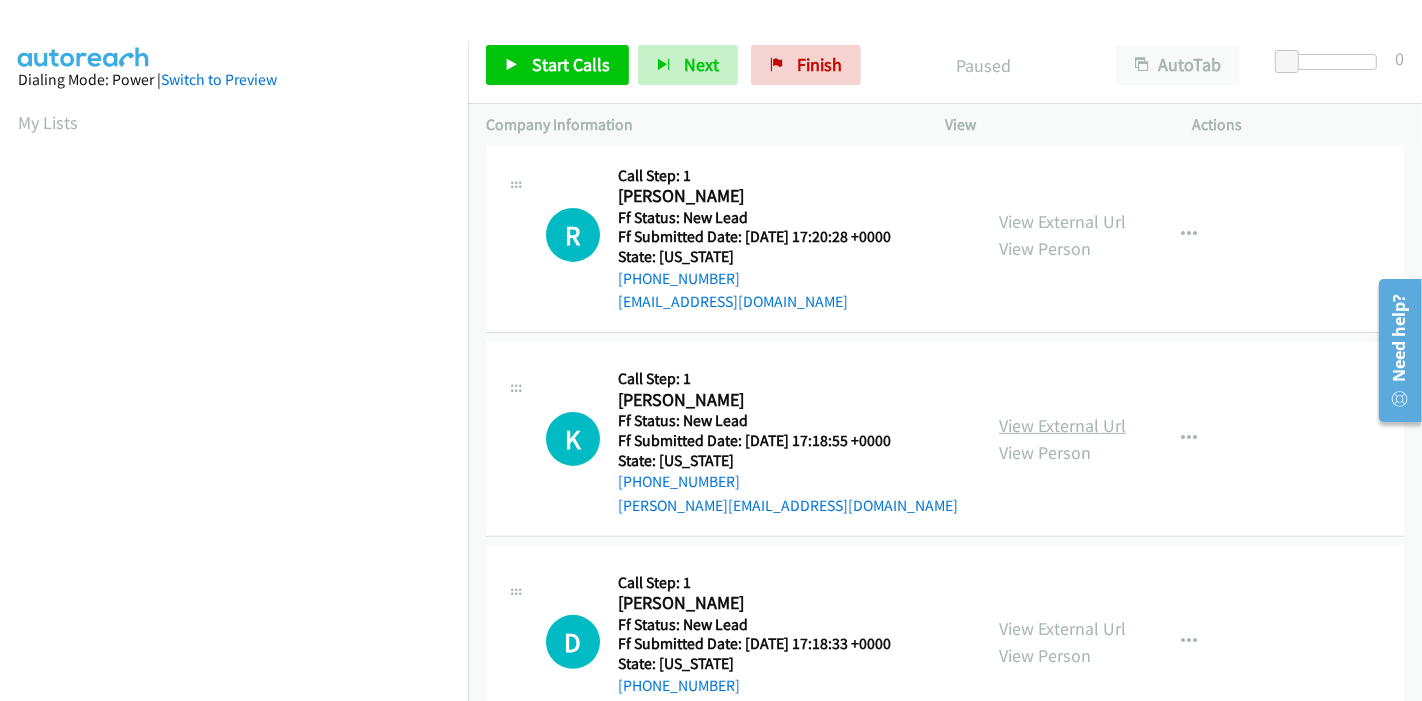 scroll, scrollTop: 487, scrollLeft: 0, axis: vertical 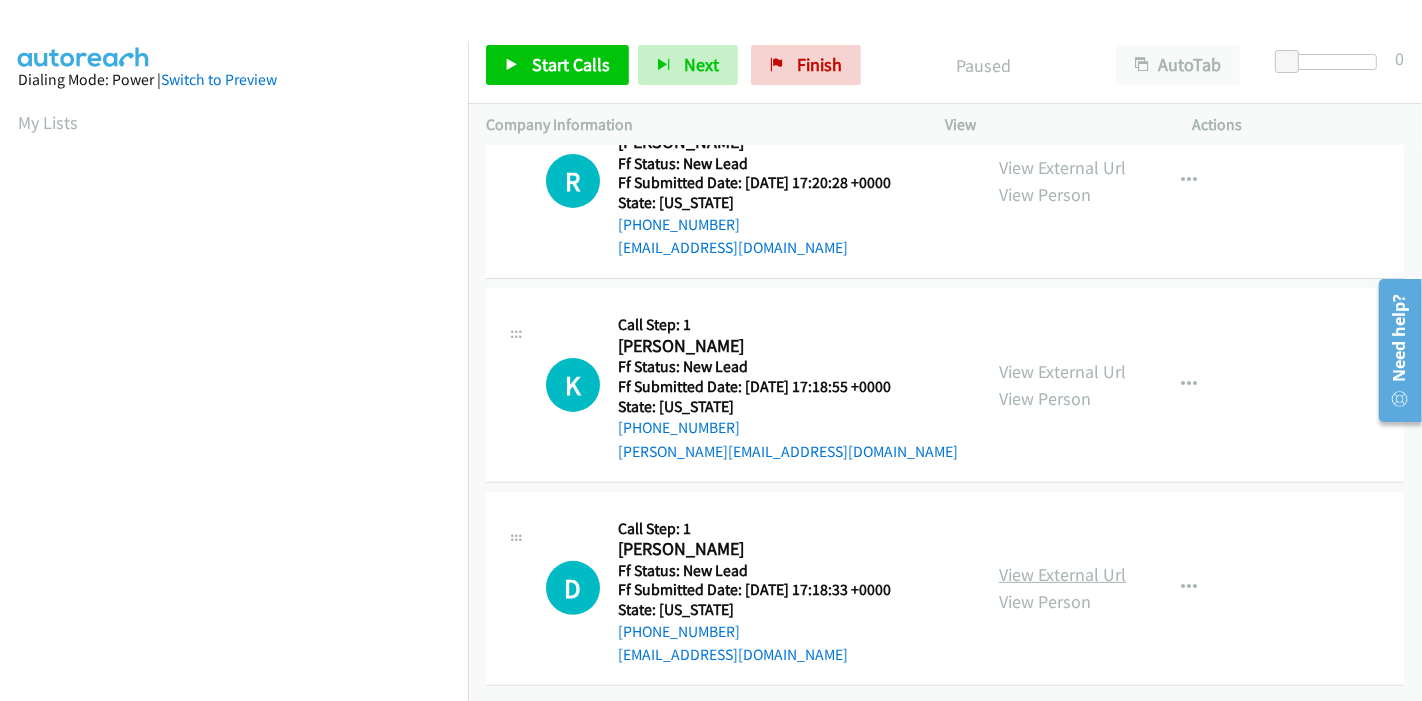 click on "View External Url" at bounding box center (1062, 574) 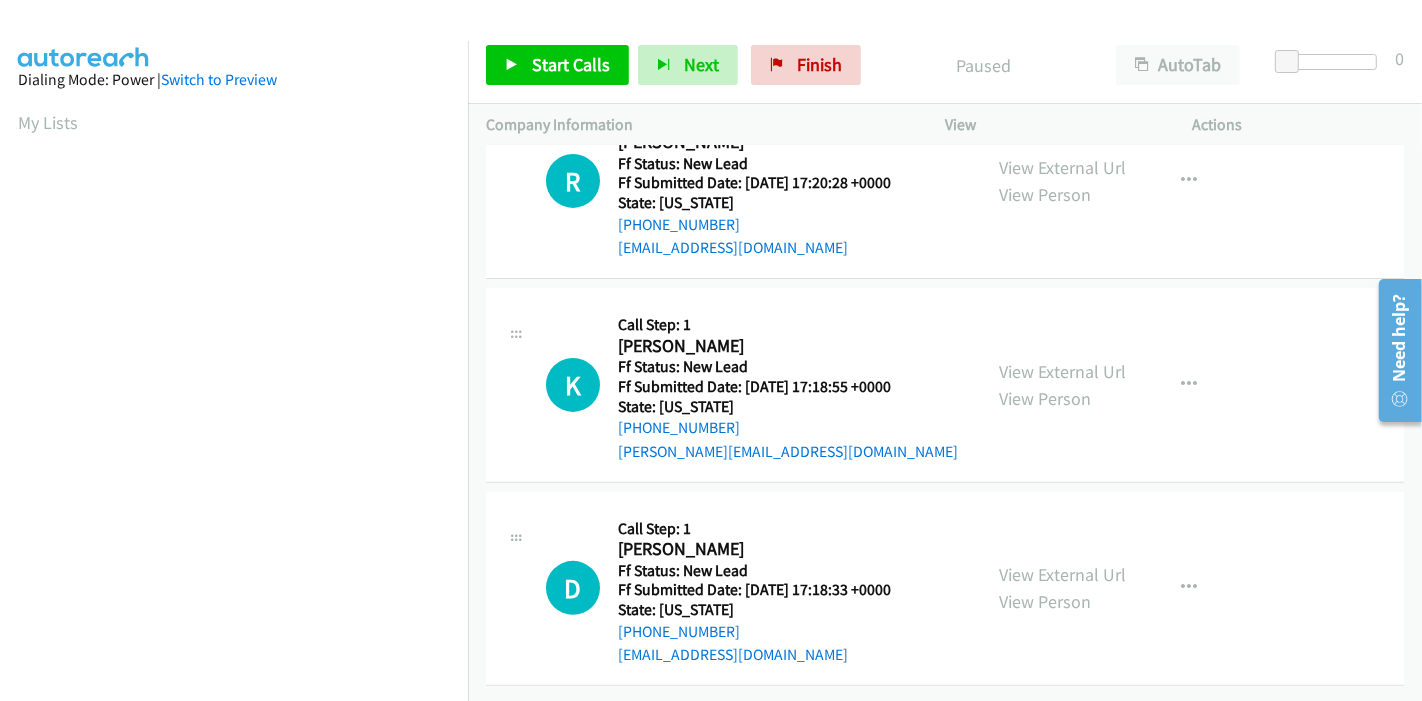 scroll, scrollTop: 0, scrollLeft: 0, axis: both 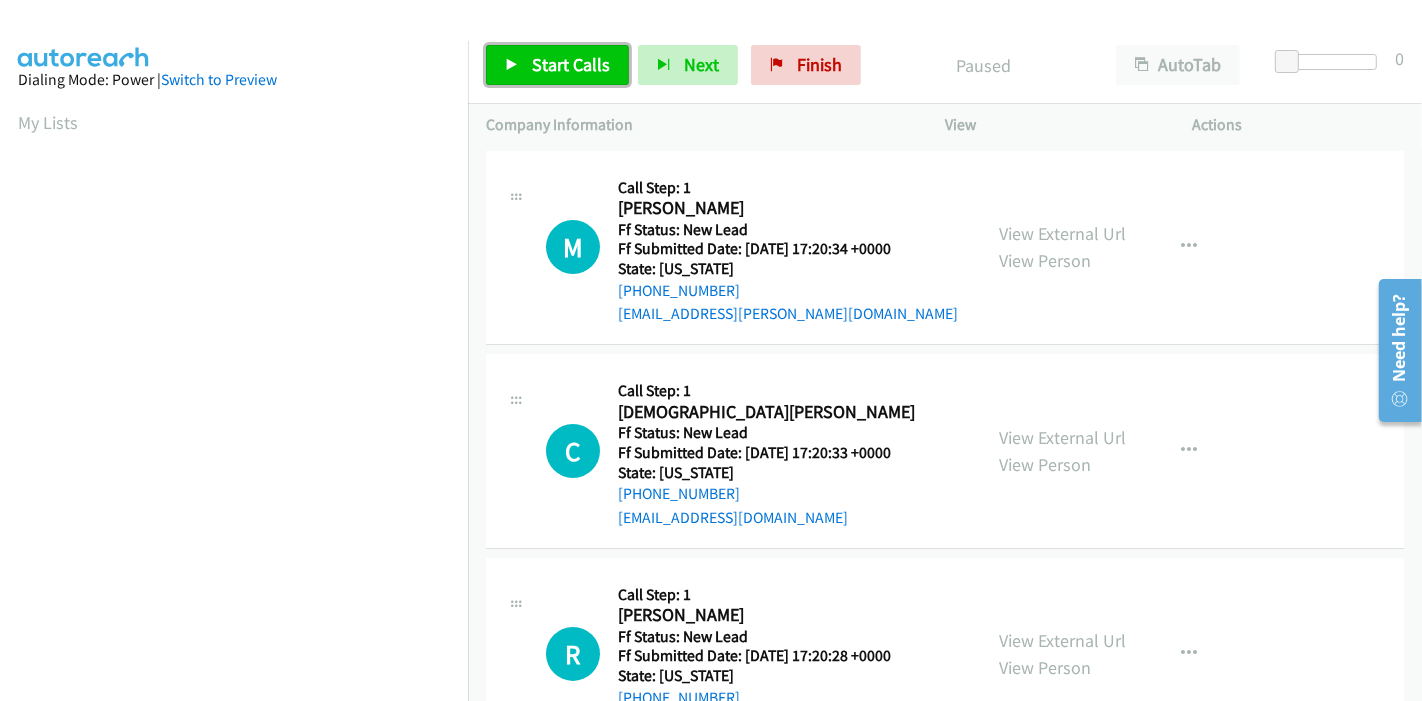 click on "Start Calls" at bounding box center (571, 64) 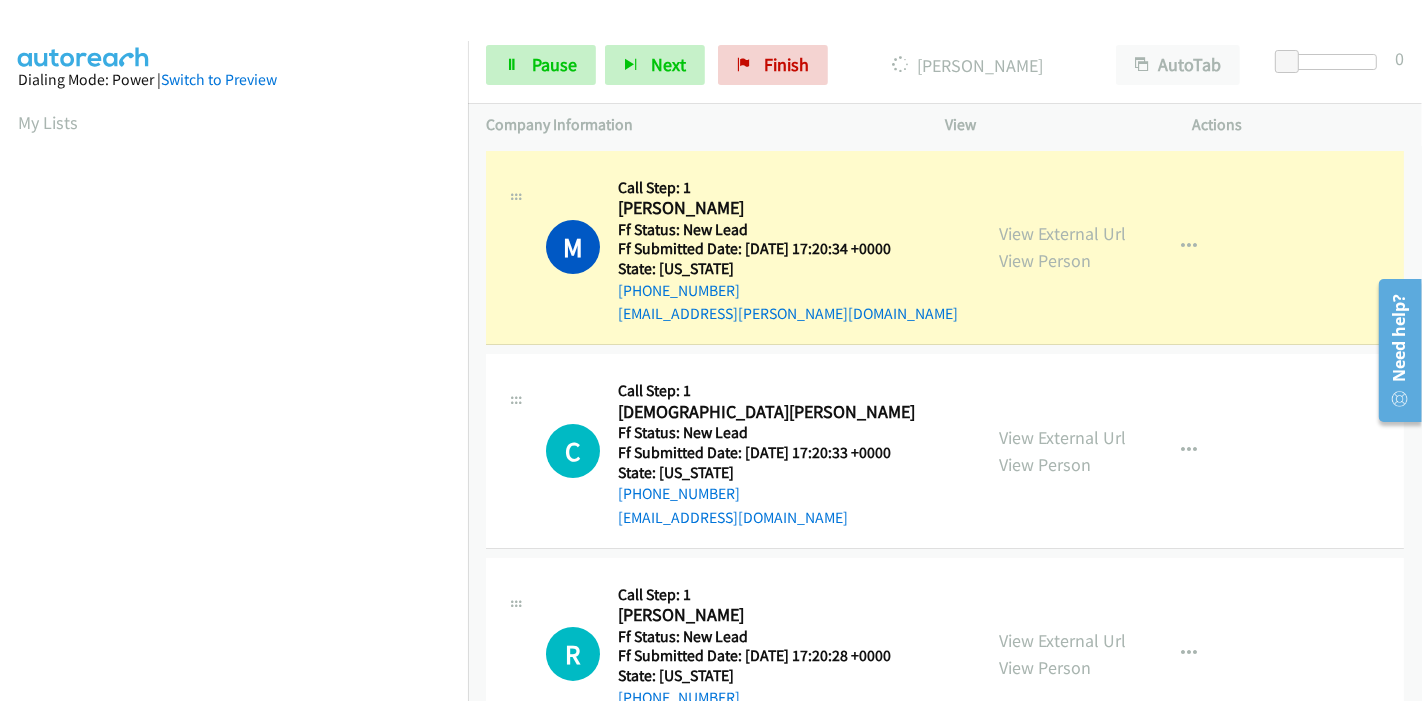 scroll, scrollTop: 422, scrollLeft: 0, axis: vertical 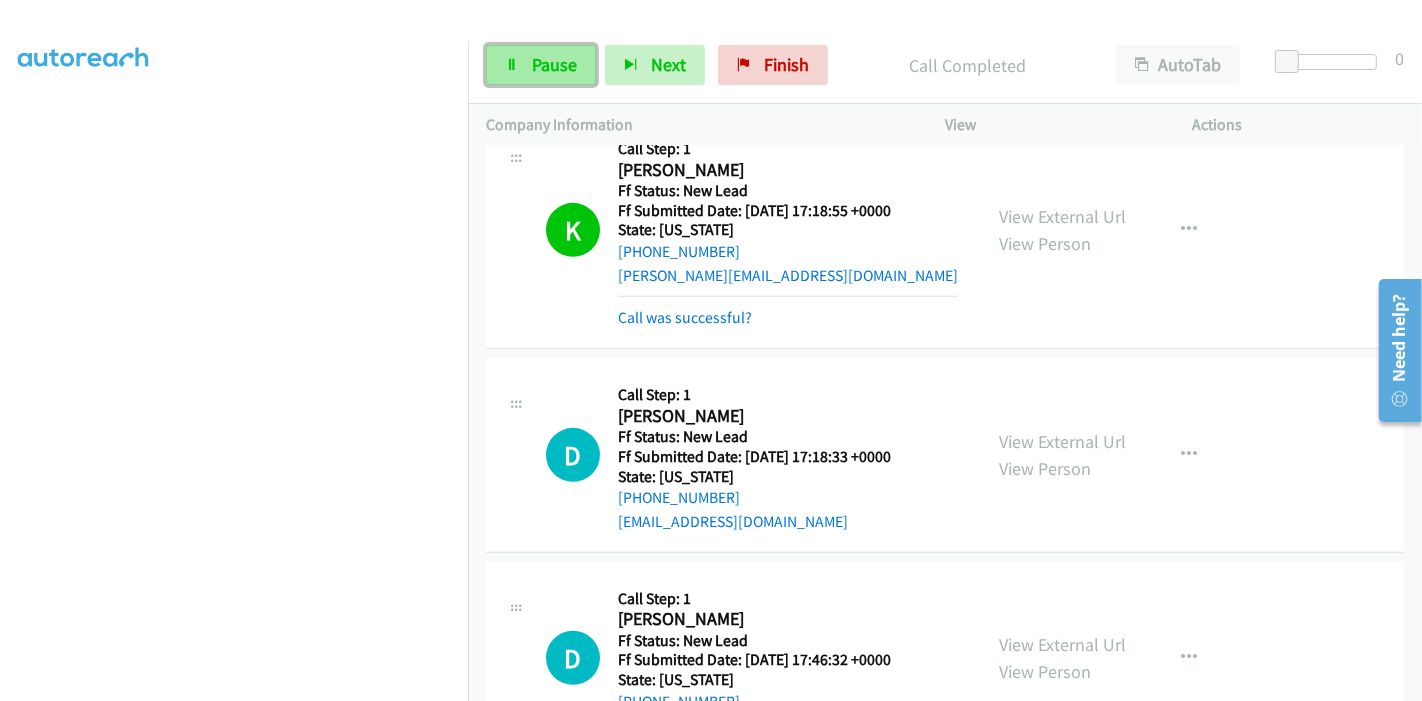 click on "Pause" at bounding box center [554, 64] 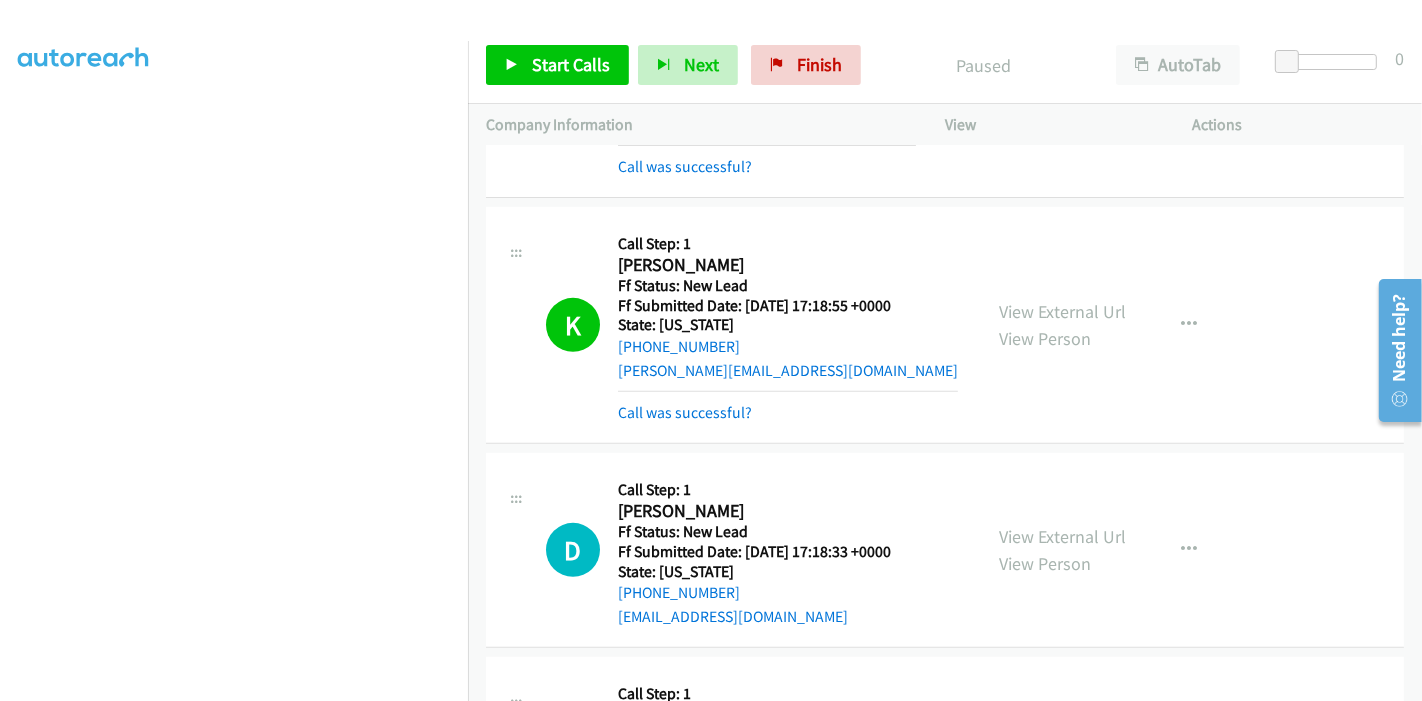 scroll, scrollTop: 555, scrollLeft: 0, axis: vertical 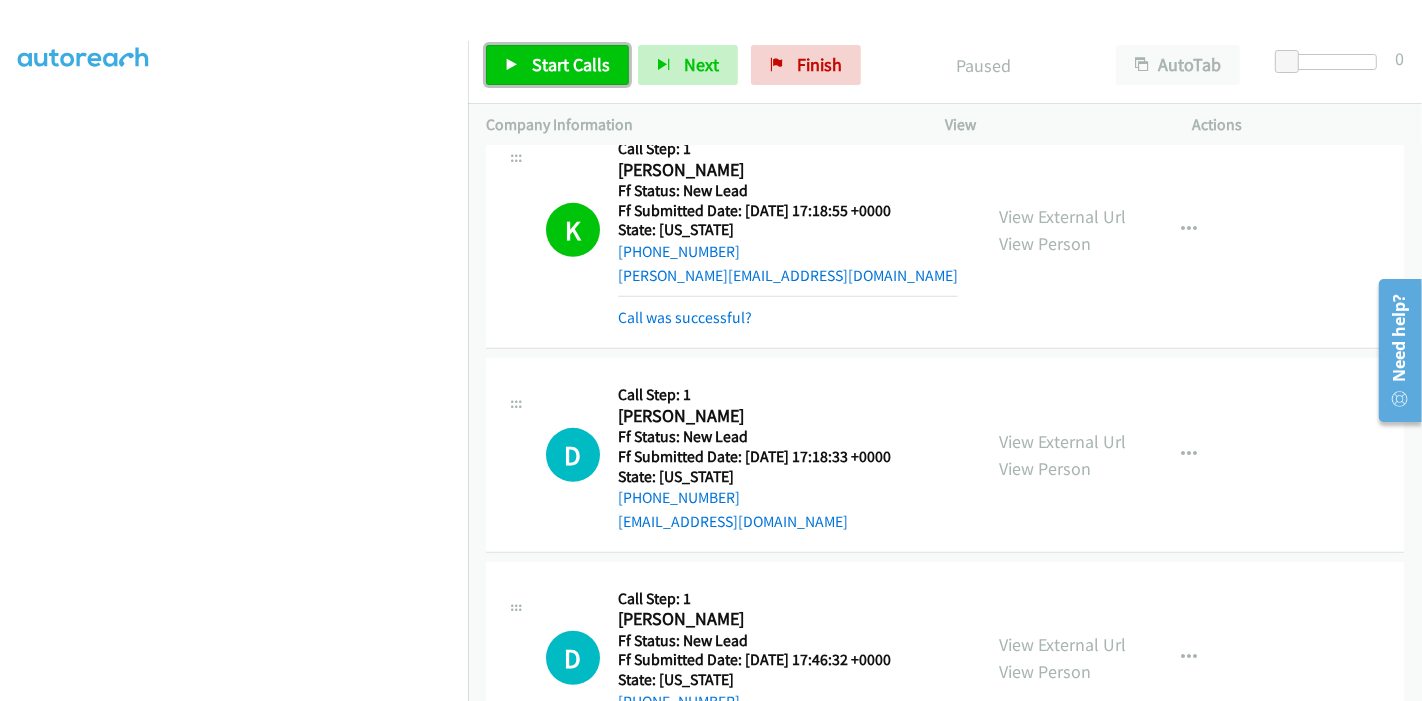 click on "Start Calls" at bounding box center [571, 64] 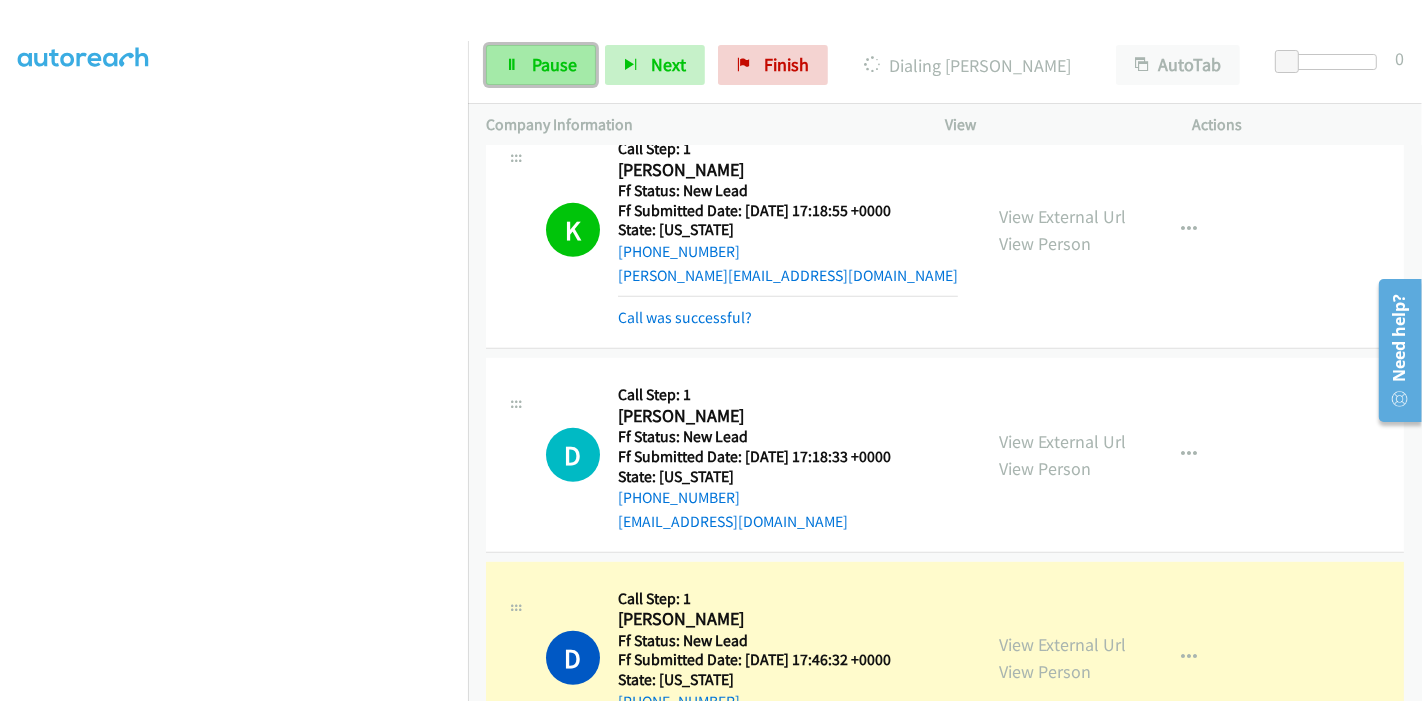 click on "Pause" at bounding box center [541, 65] 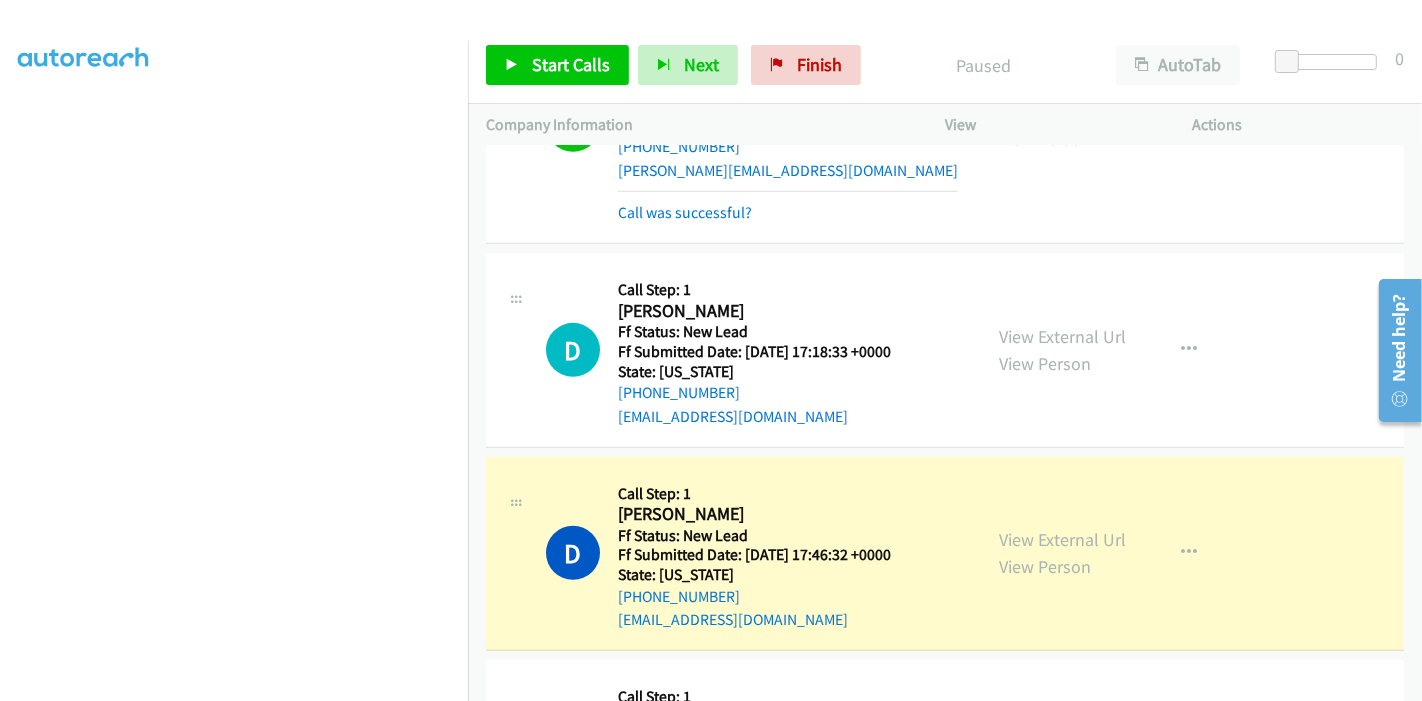 scroll, scrollTop: 1000, scrollLeft: 0, axis: vertical 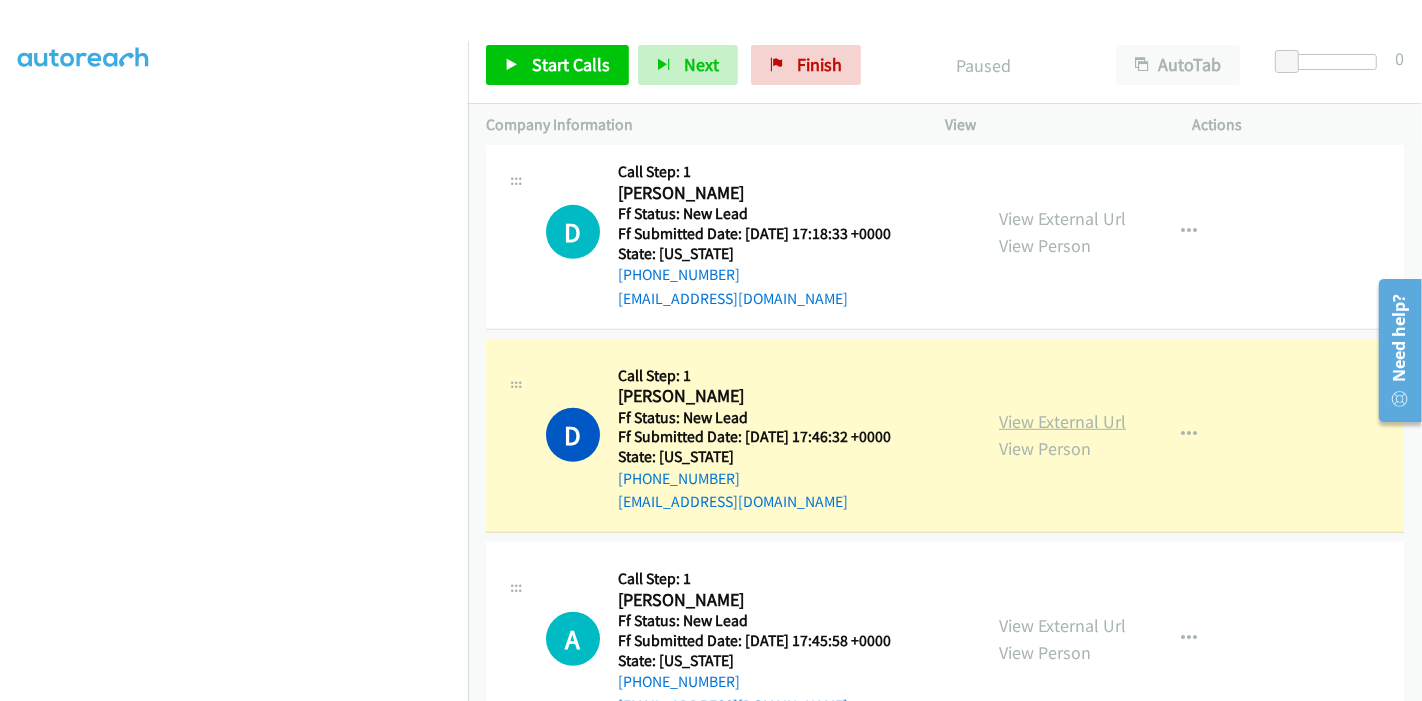click on "View External Url" at bounding box center [1062, 421] 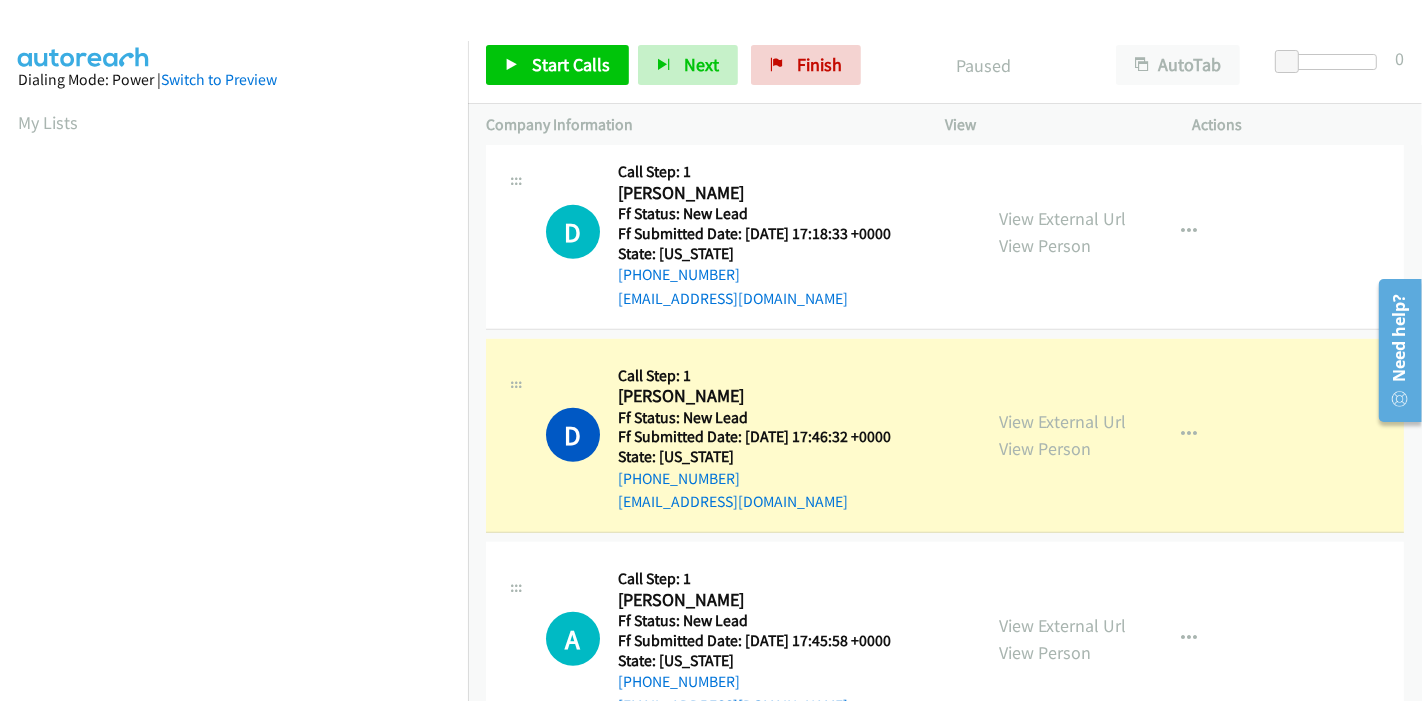 scroll, scrollTop: 422, scrollLeft: 0, axis: vertical 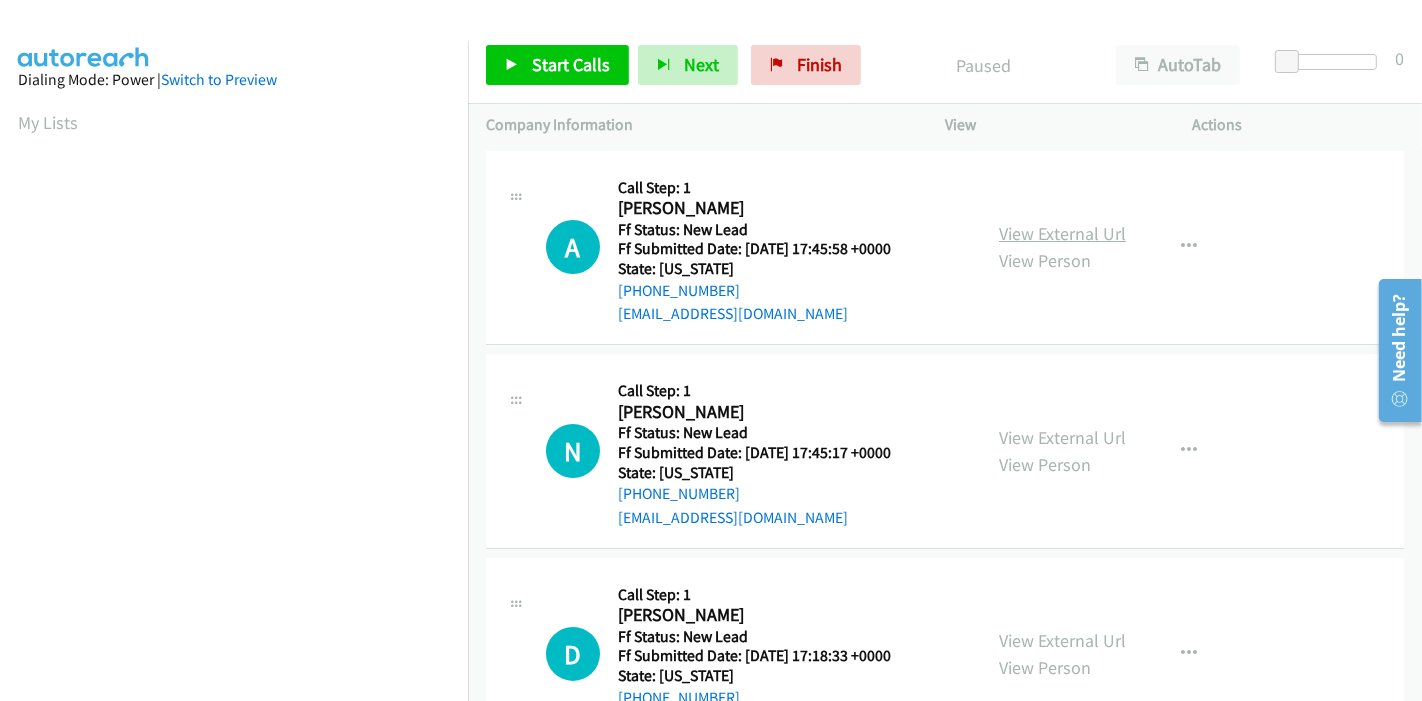 click on "View External Url" at bounding box center (1062, 233) 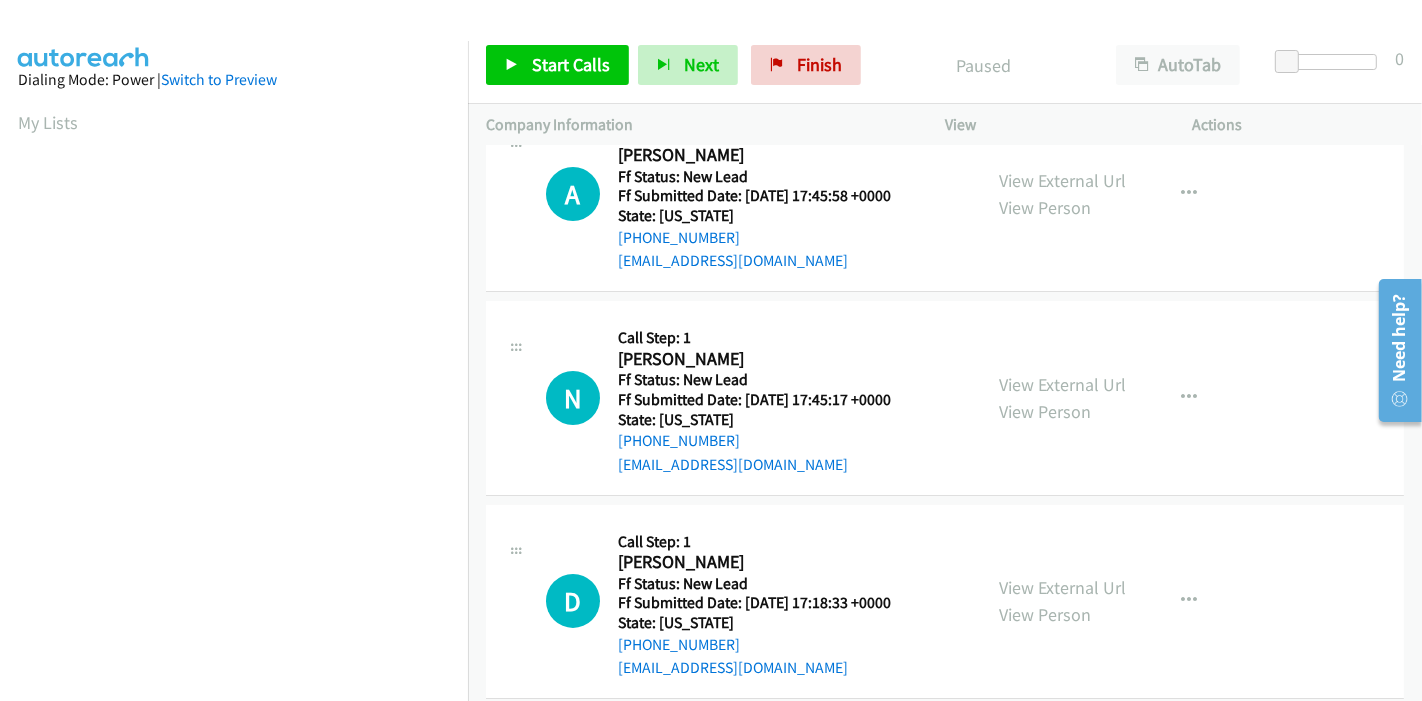 scroll, scrollTop: 80, scrollLeft: 0, axis: vertical 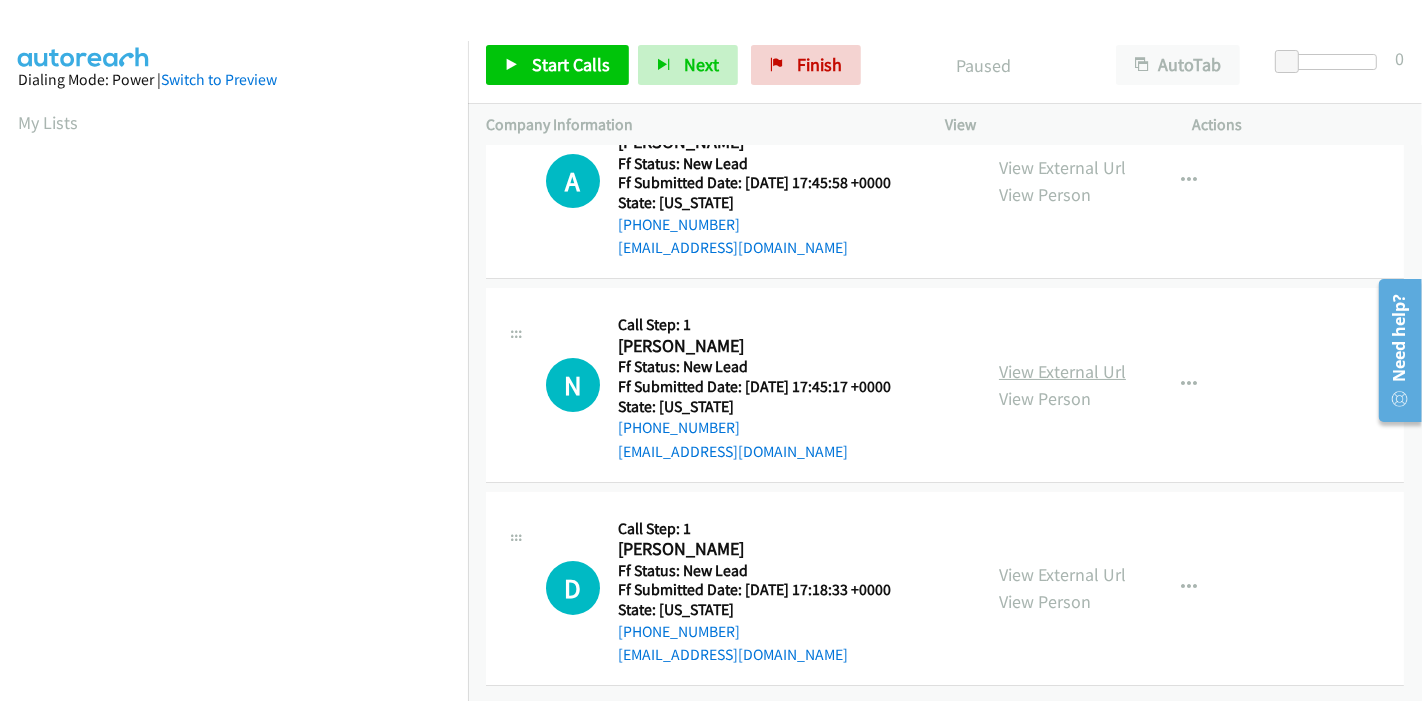 click on "View External Url" at bounding box center (1062, 371) 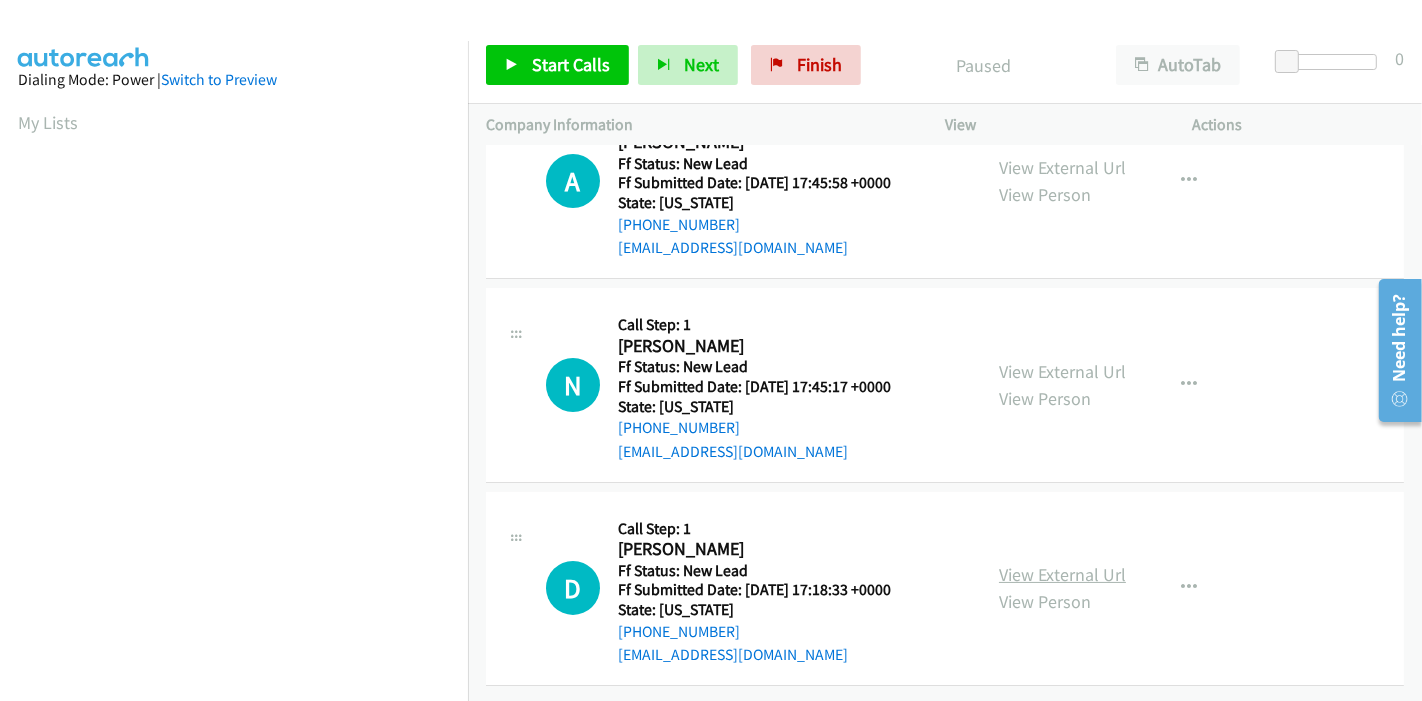click on "View External Url" at bounding box center (1062, 574) 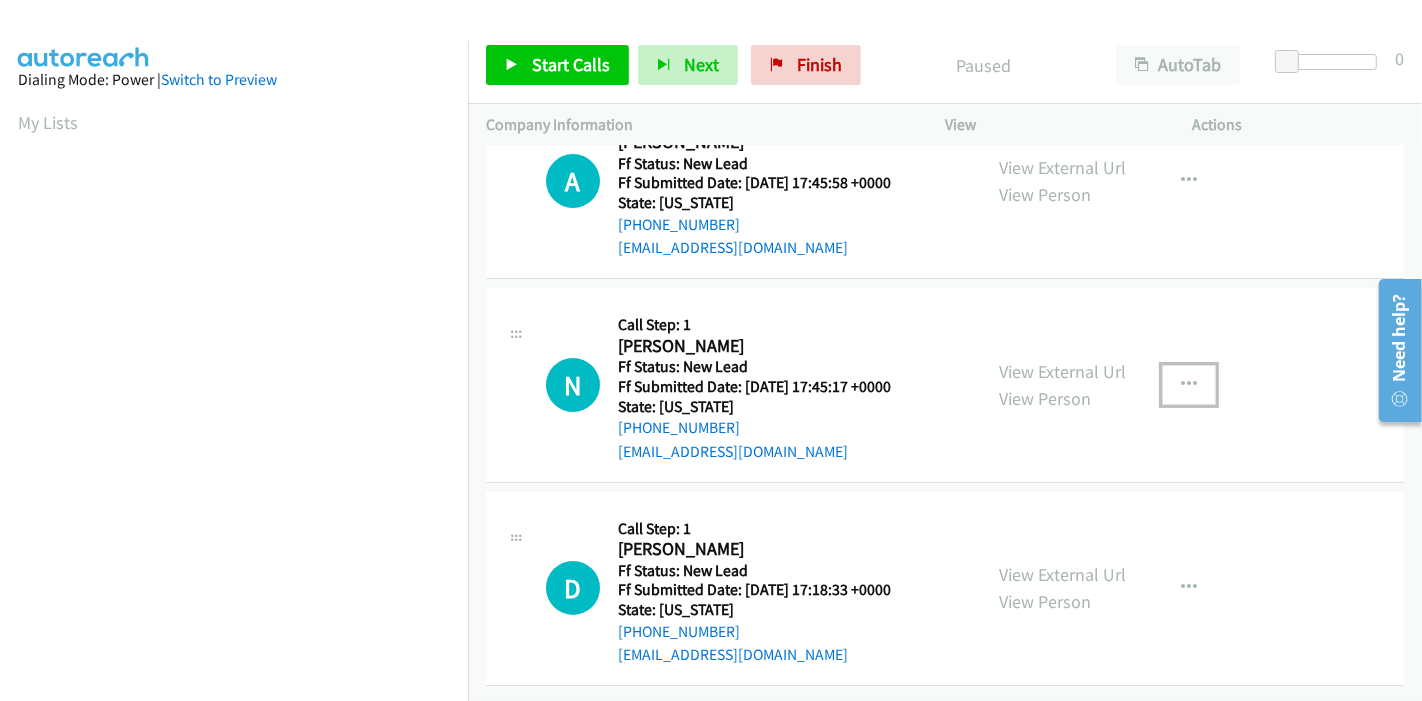 click at bounding box center [1189, 385] 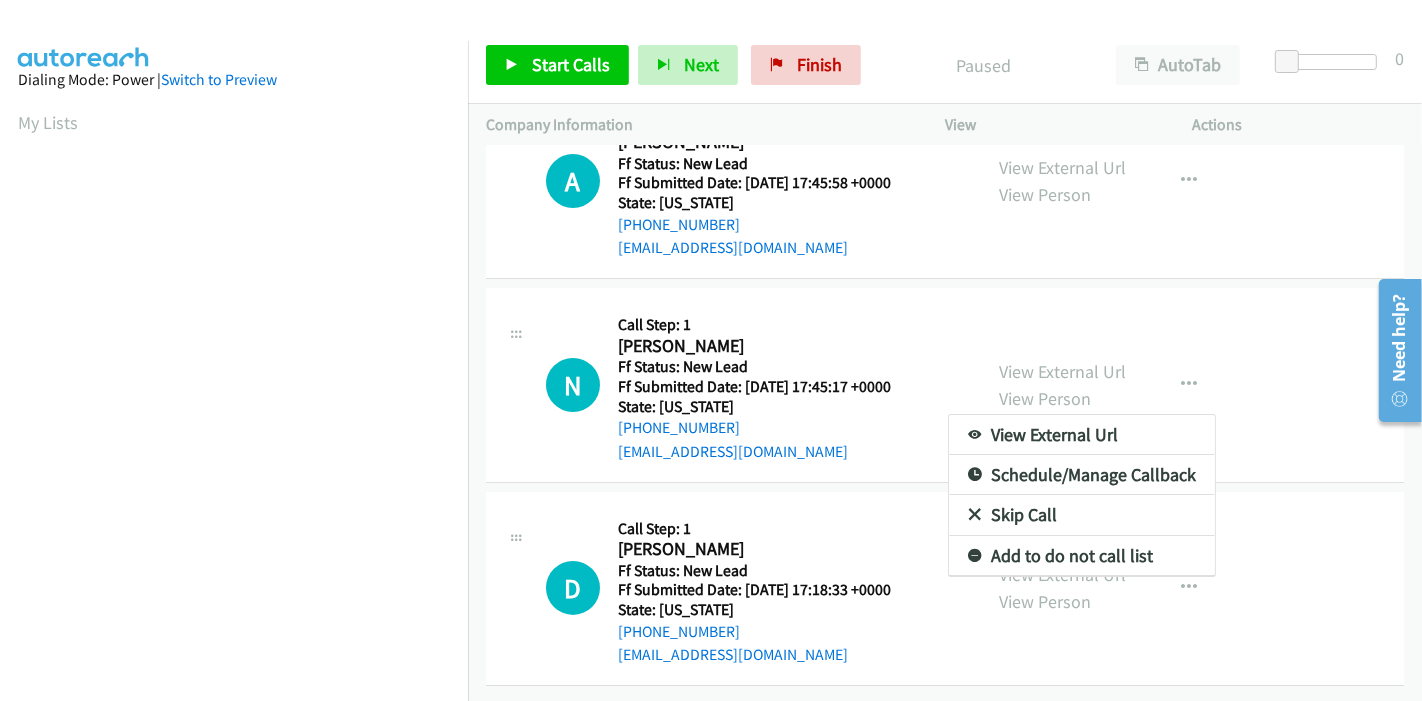 scroll, scrollTop: 0, scrollLeft: 0, axis: both 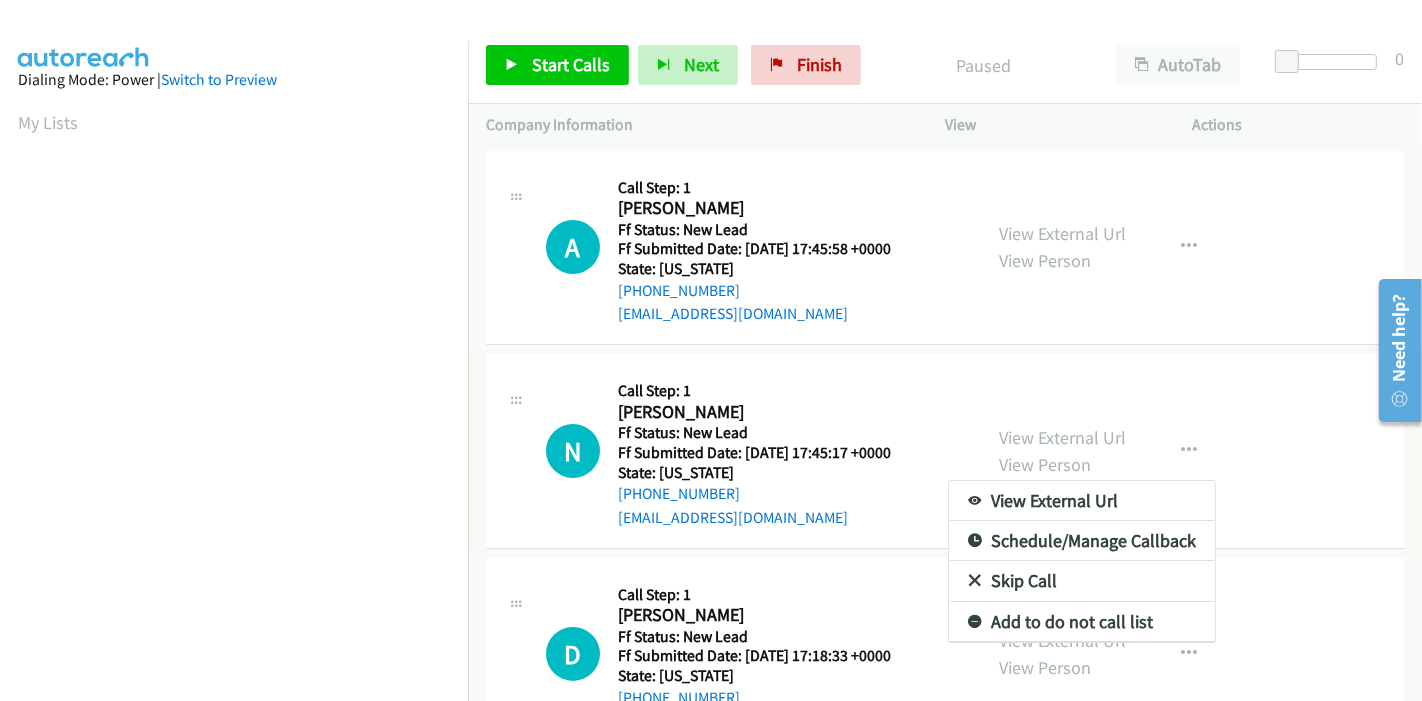click on "Skip Call" at bounding box center (1082, 581) 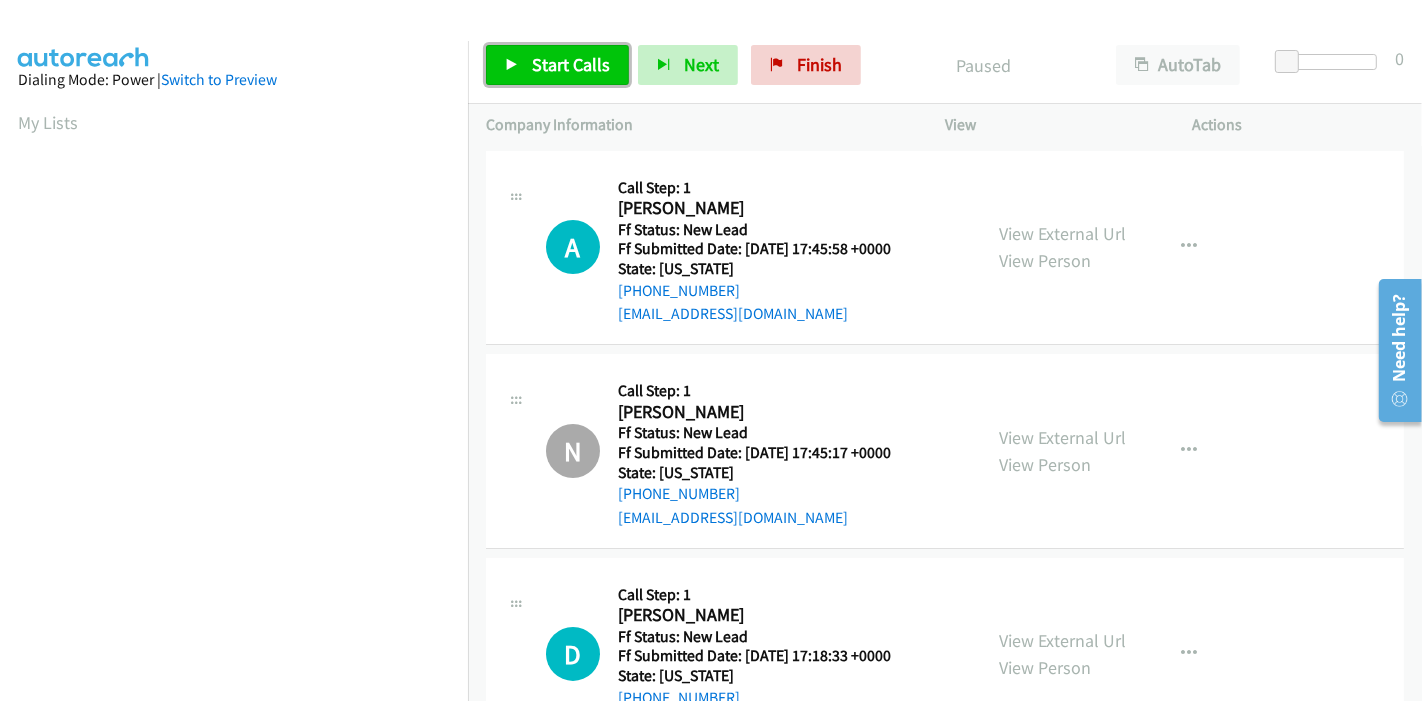 click on "Start Calls" at bounding box center [571, 64] 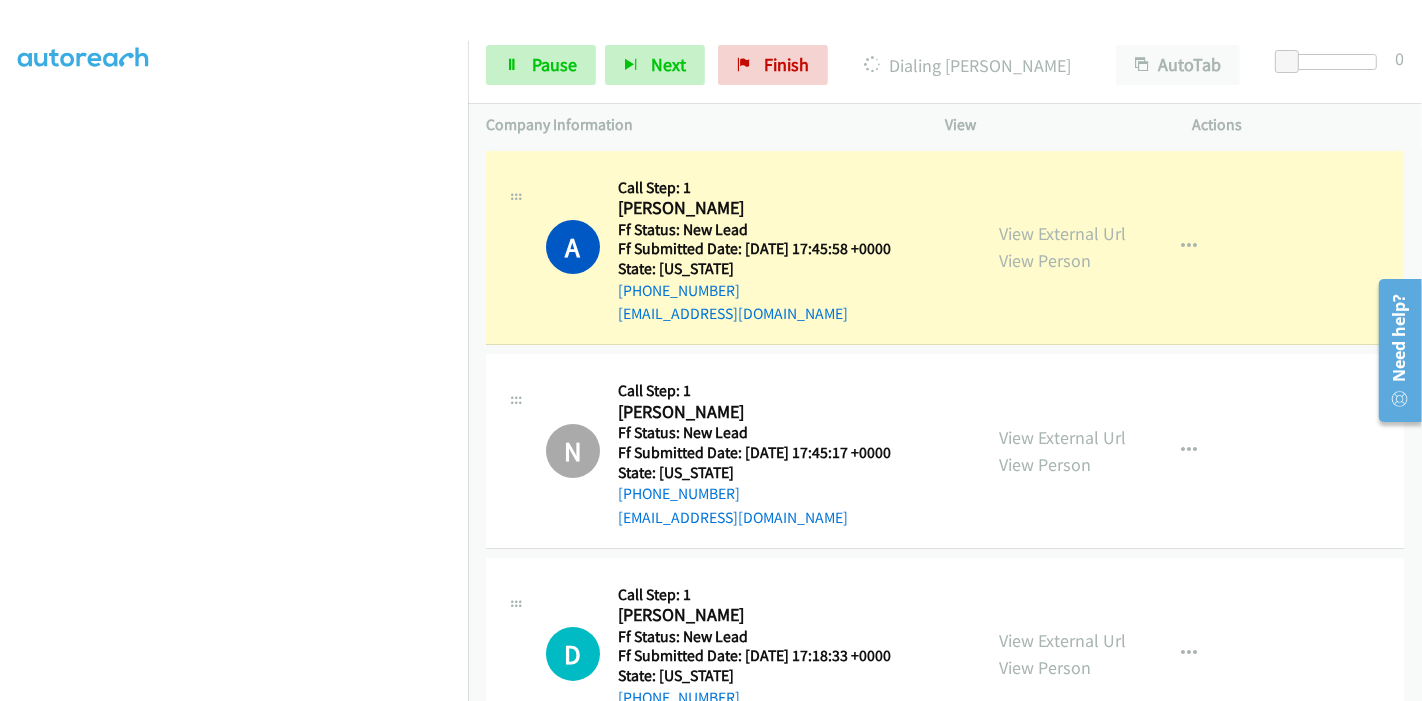 scroll, scrollTop: 422, scrollLeft: 0, axis: vertical 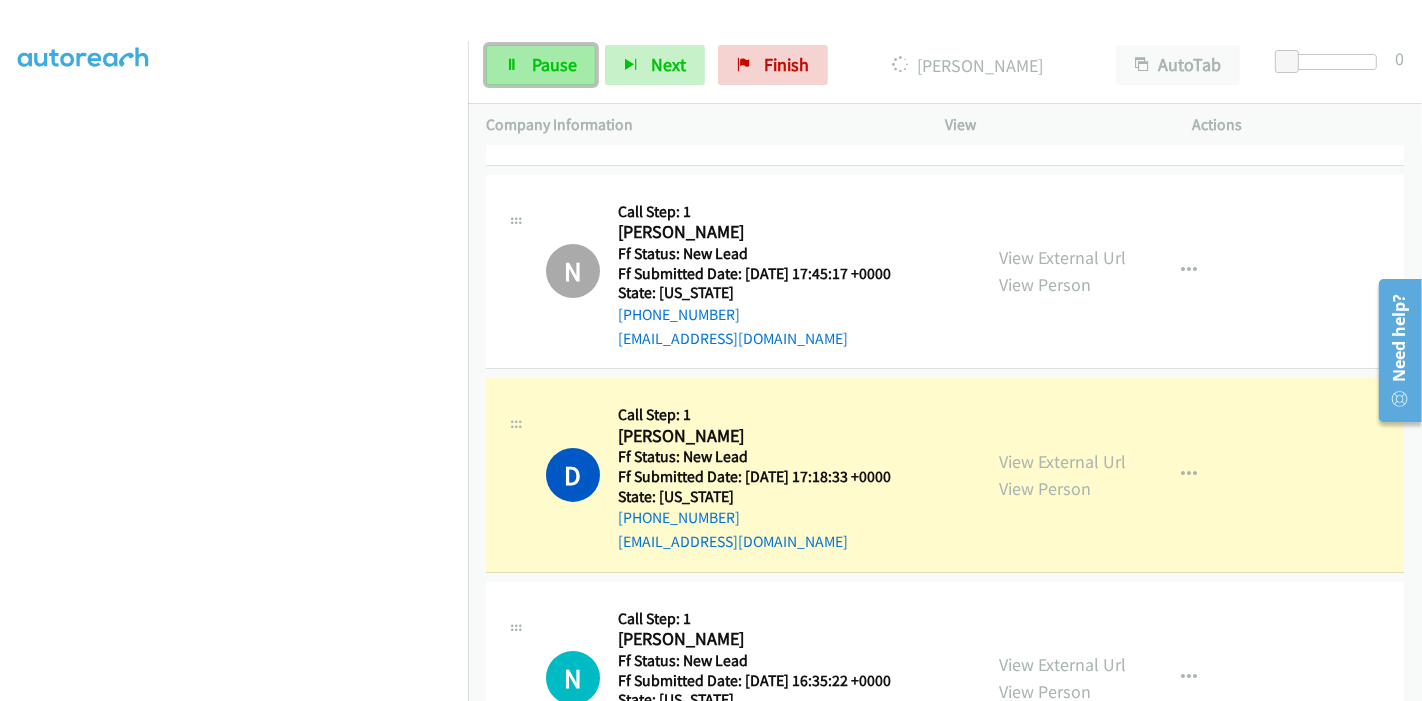 click on "Pause" at bounding box center [554, 64] 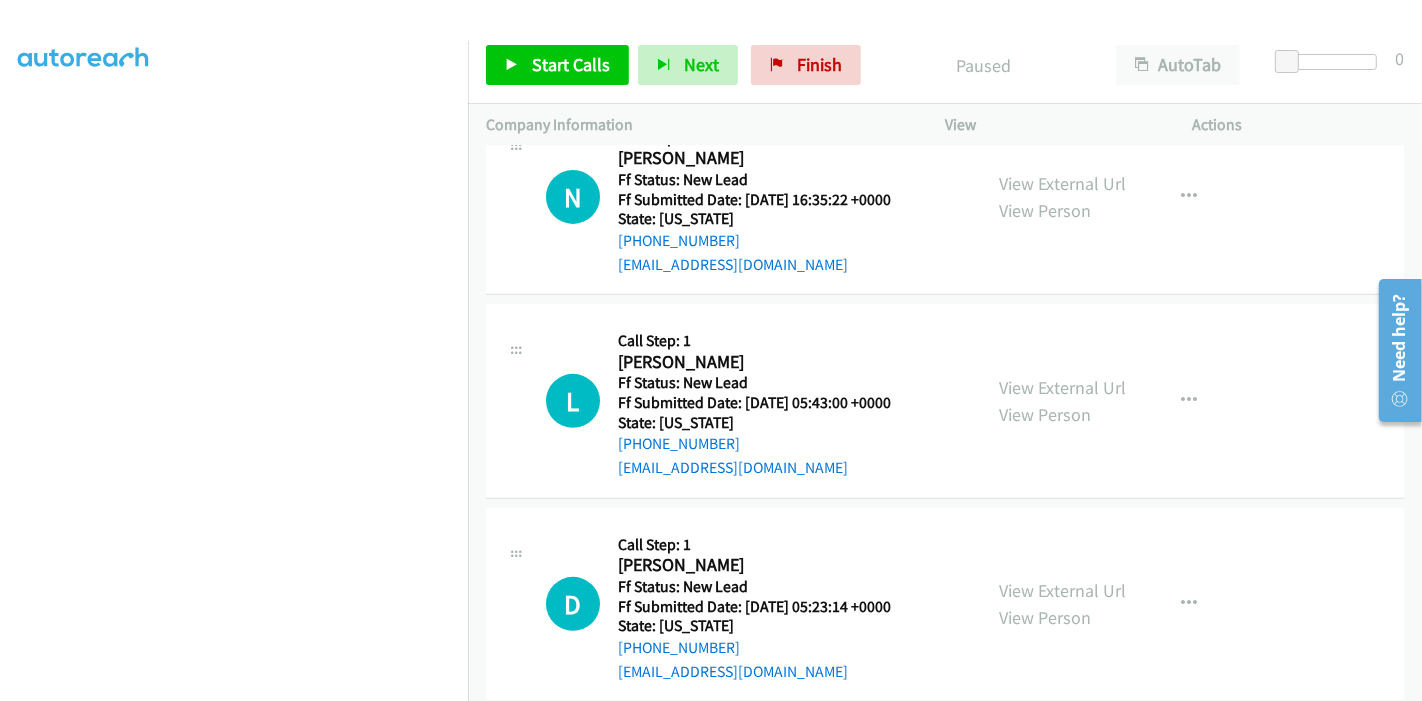 scroll, scrollTop: 733, scrollLeft: 0, axis: vertical 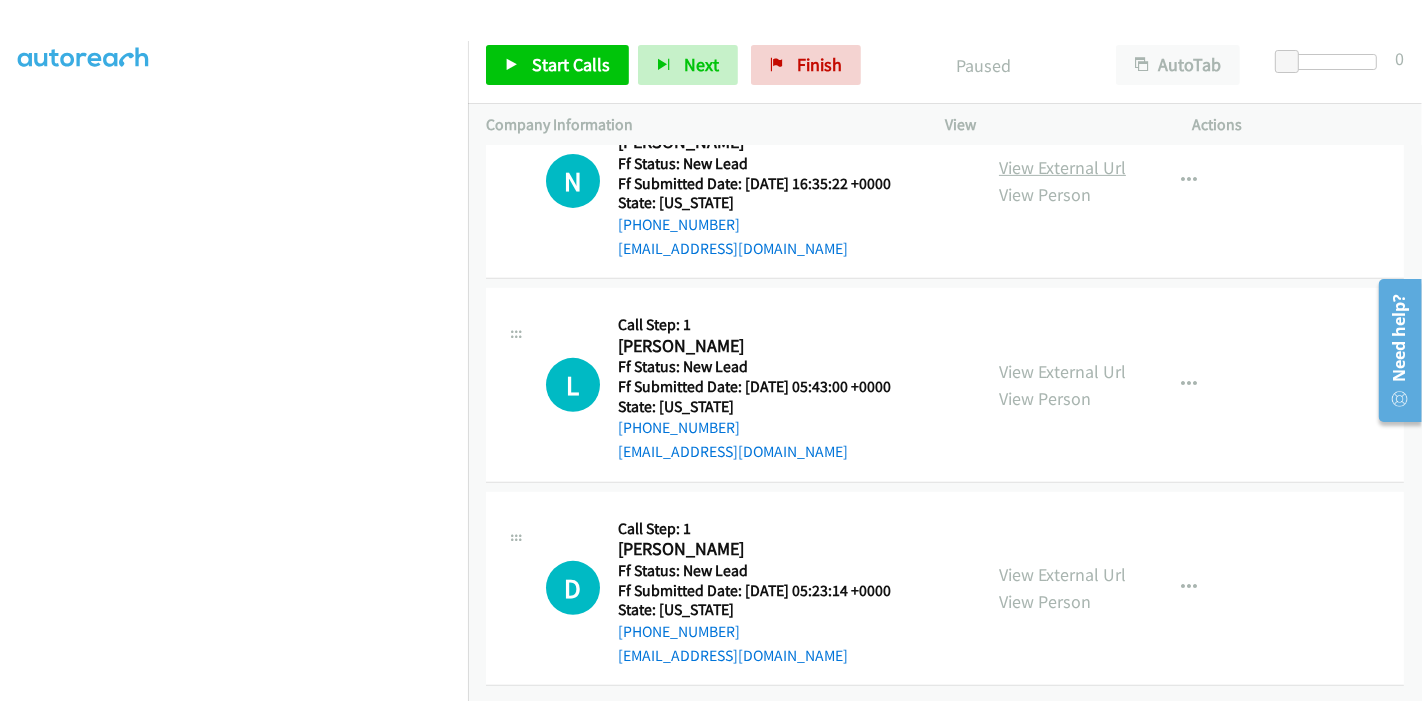 click on "View External Url" at bounding box center [1062, 167] 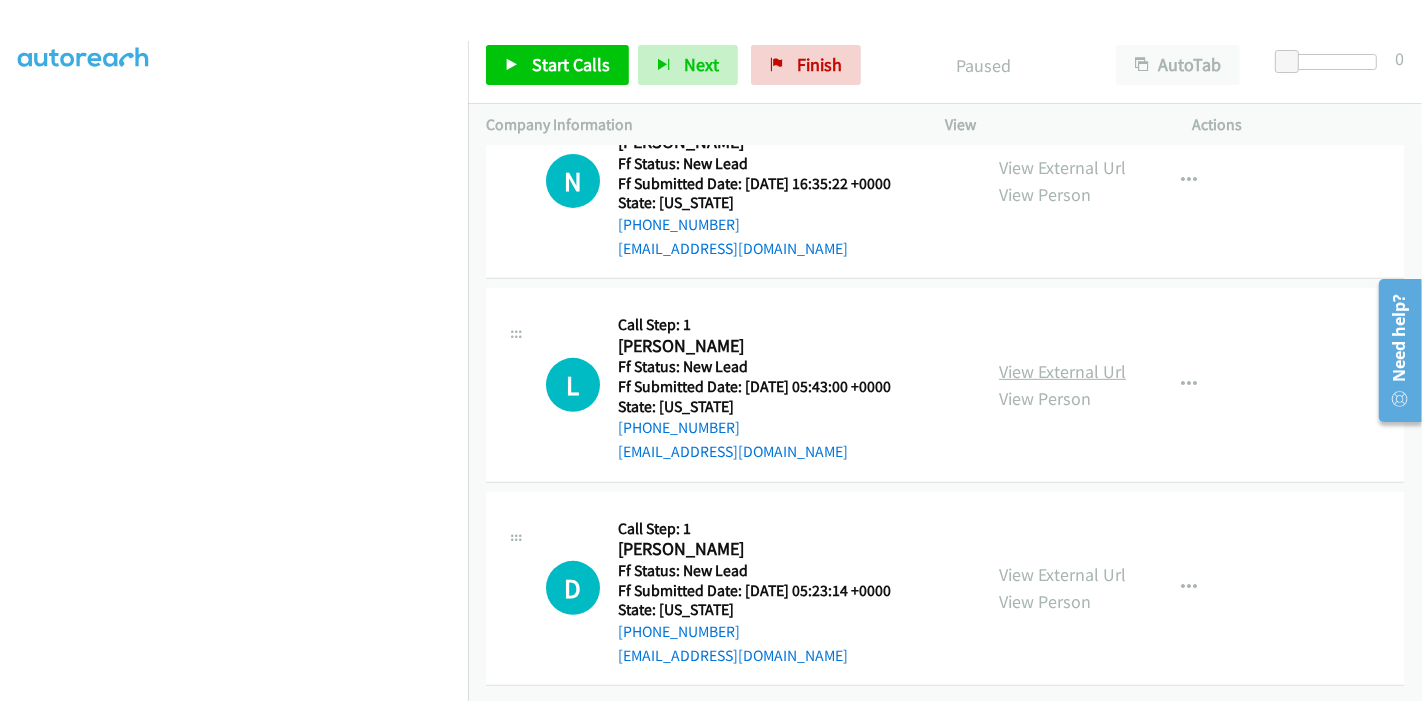 click on "View External Url" at bounding box center (1062, 371) 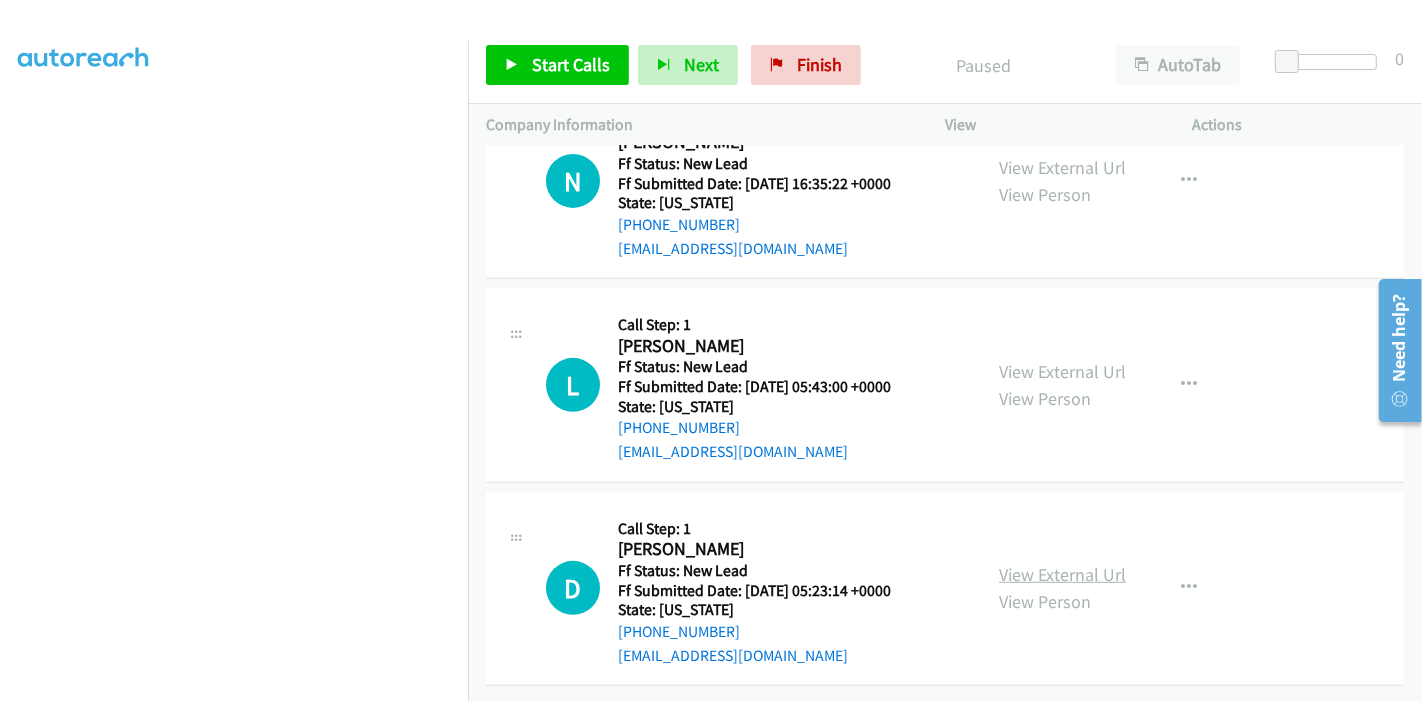 click on "View External Url" at bounding box center [1062, 574] 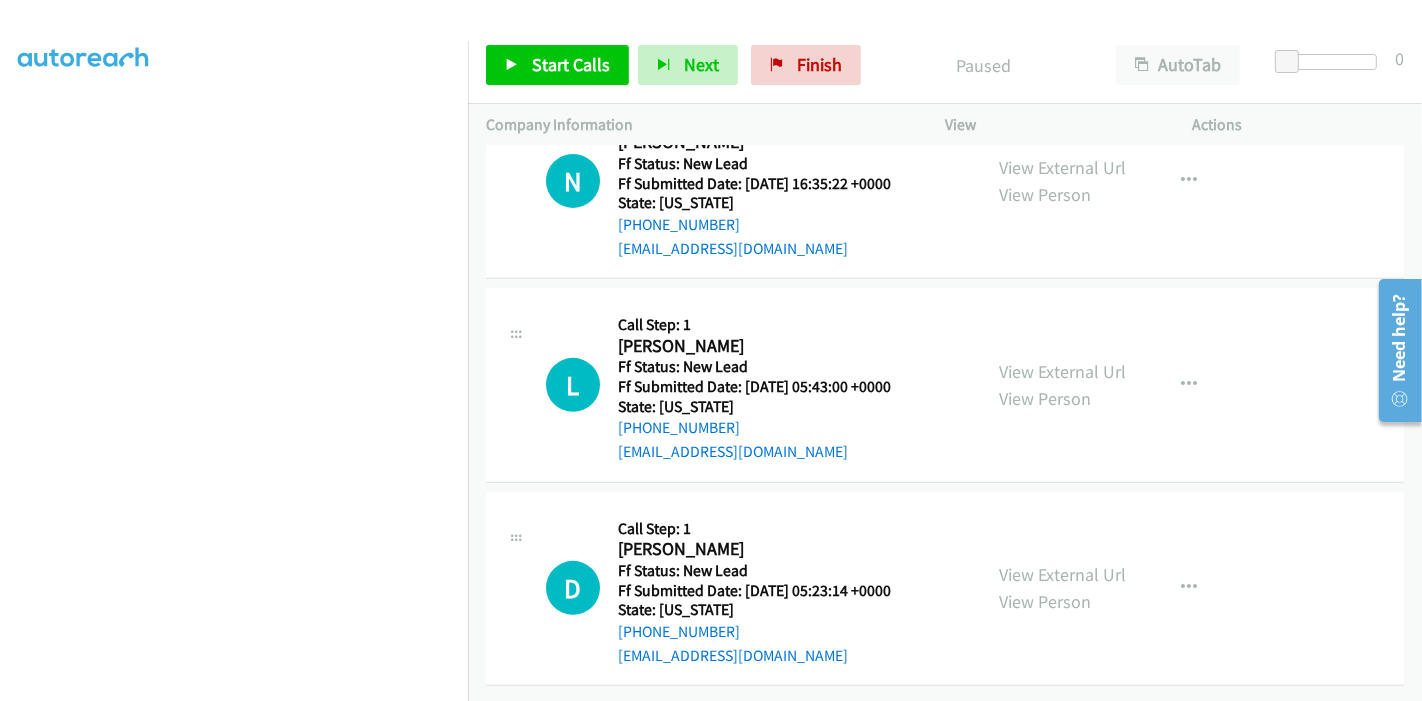 scroll, scrollTop: 775, scrollLeft: 0, axis: vertical 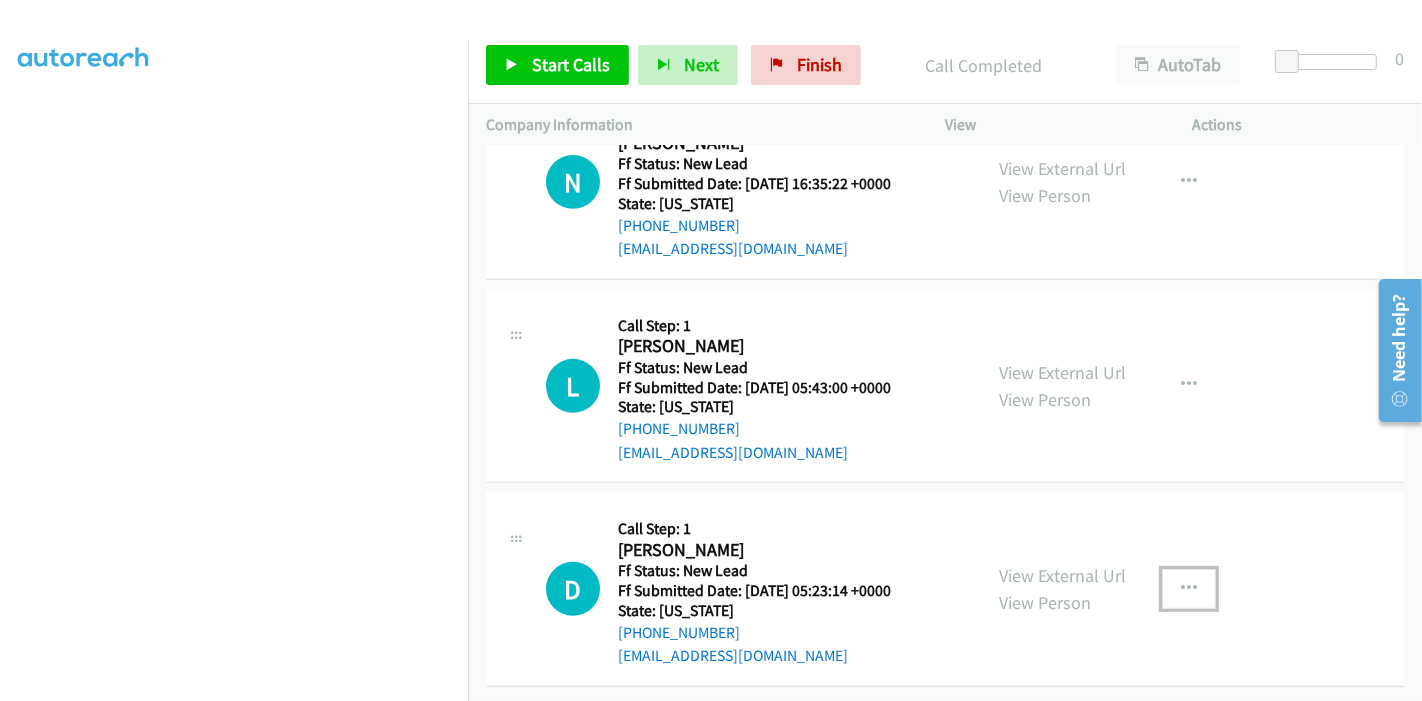 click at bounding box center (1189, 589) 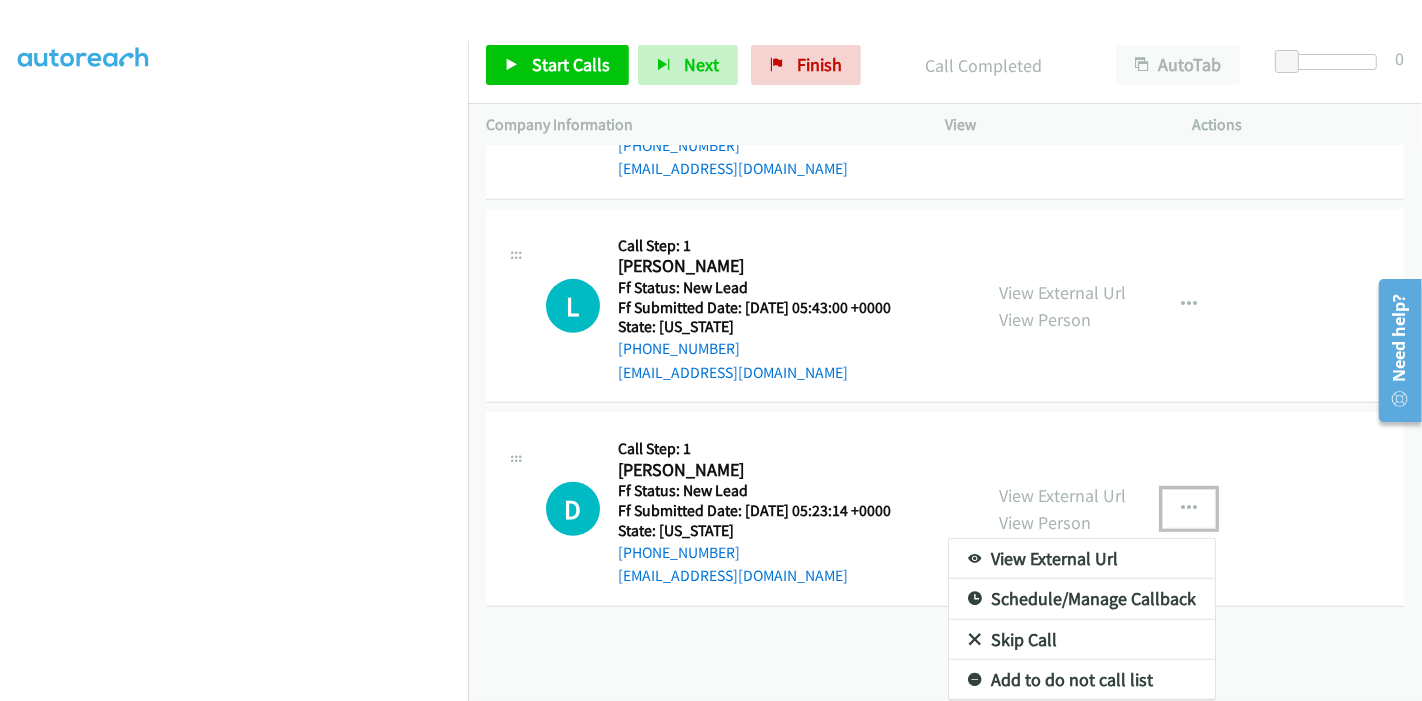 click on "Skip Call" at bounding box center [1082, 640] 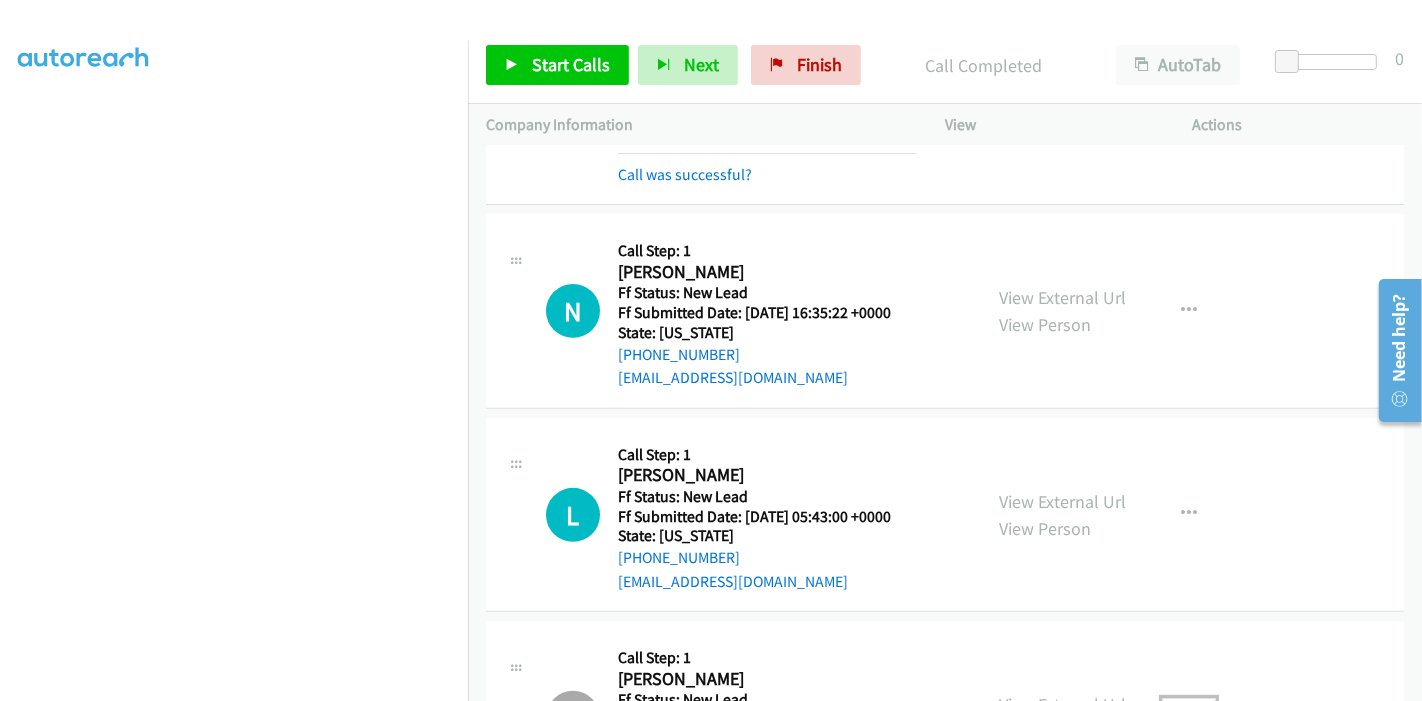 scroll, scrollTop: 553, scrollLeft: 0, axis: vertical 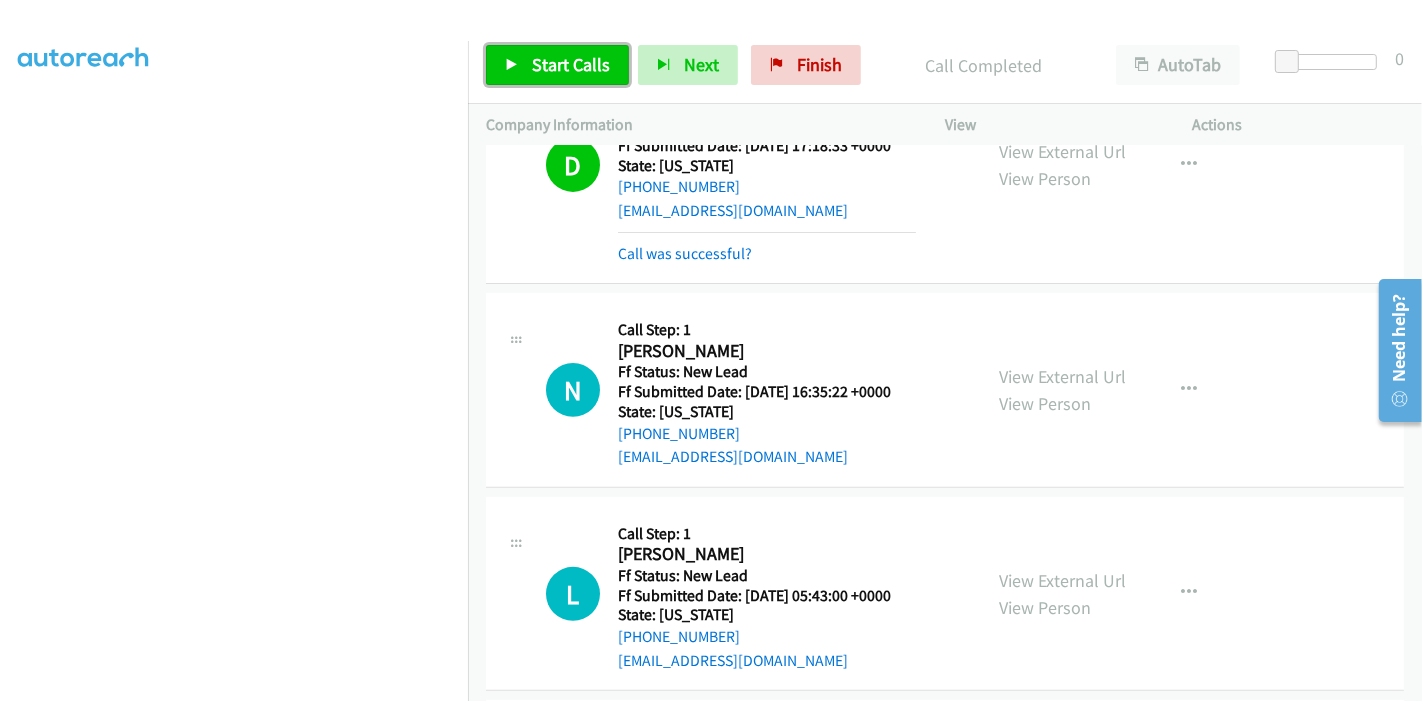 click on "Start Calls" at bounding box center [571, 64] 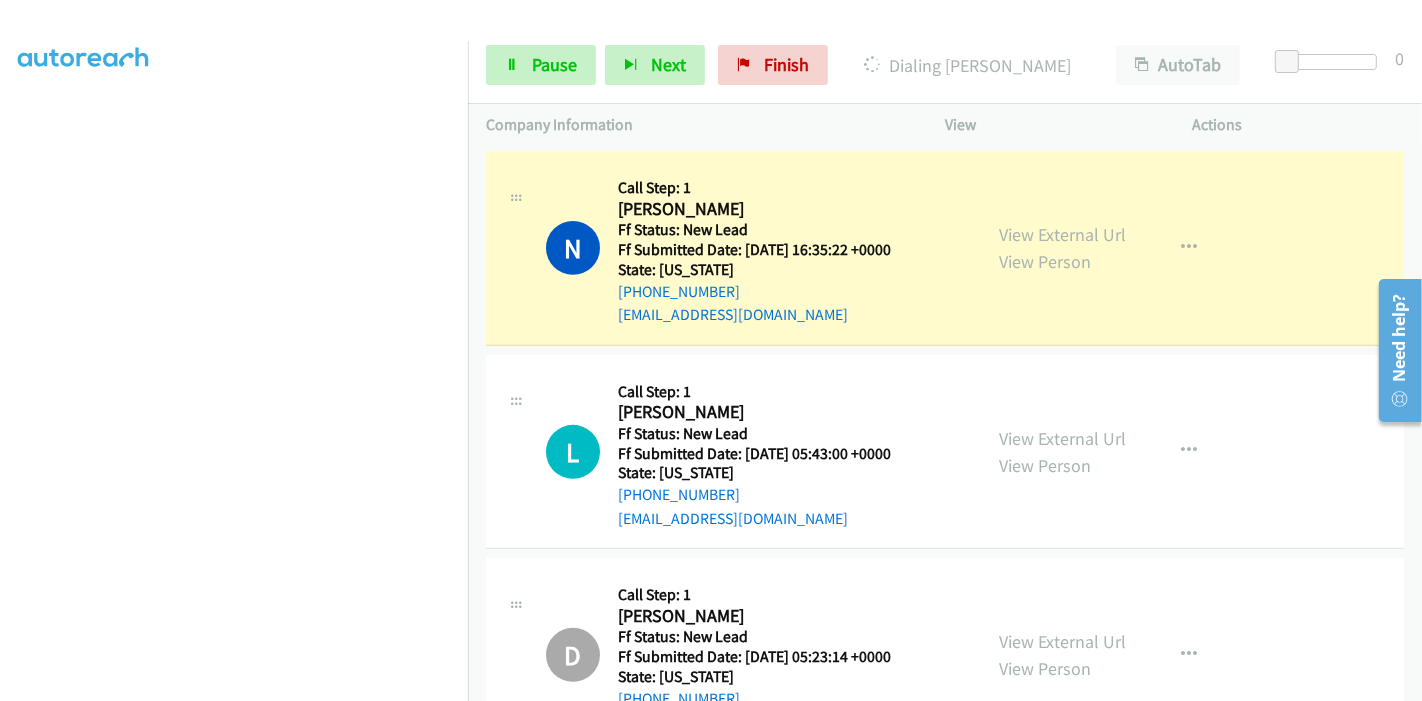 scroll, scrollTop: 775, scrollLeft: 0, axis: vertical 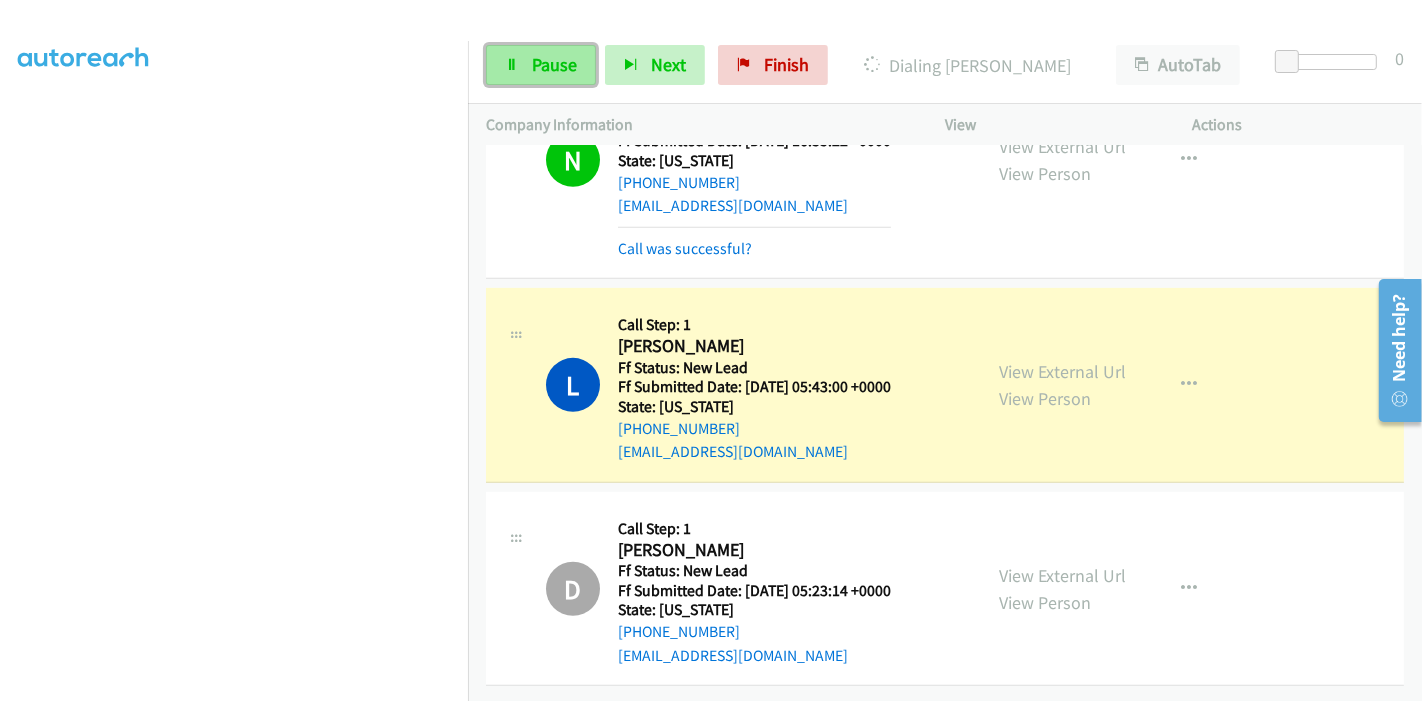 click on "Pause" at bounding box center [554, 64] 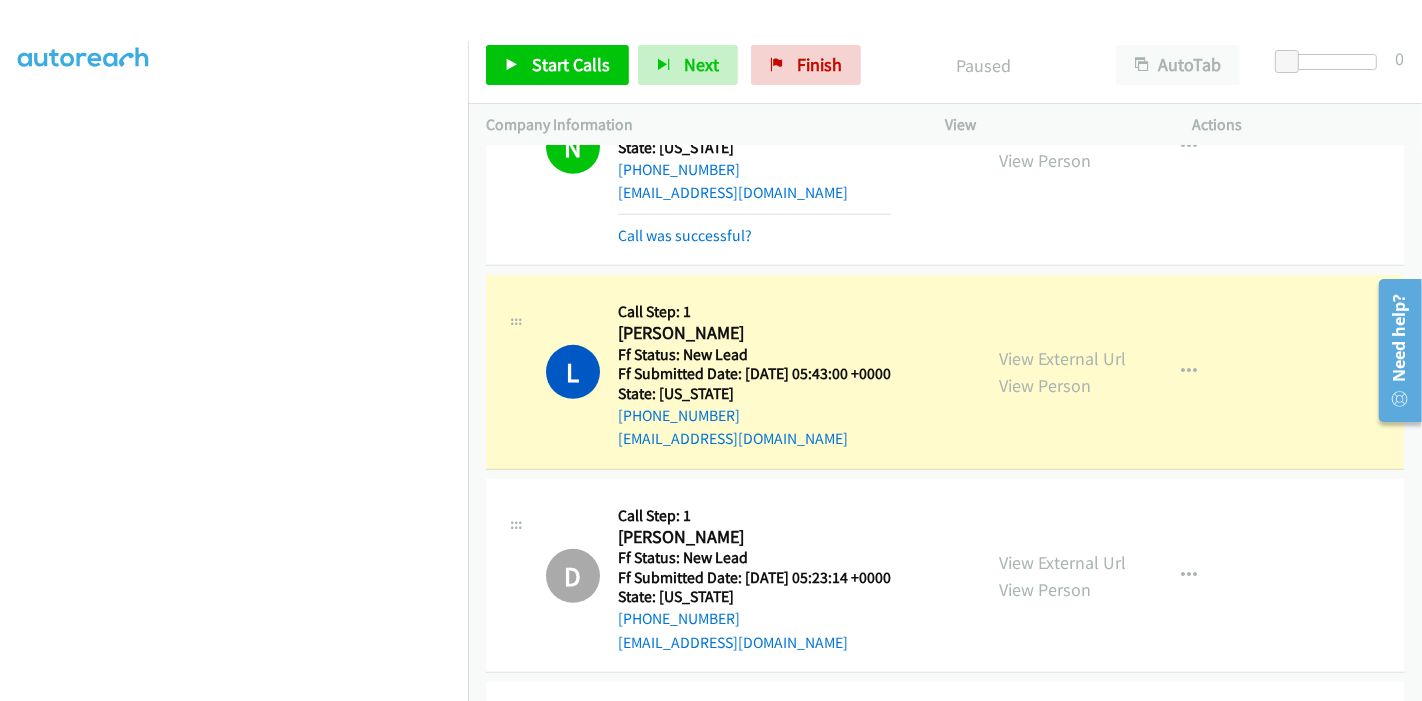 scroll, scrollTop: 422, scrollLeft: 0, axis: vertical 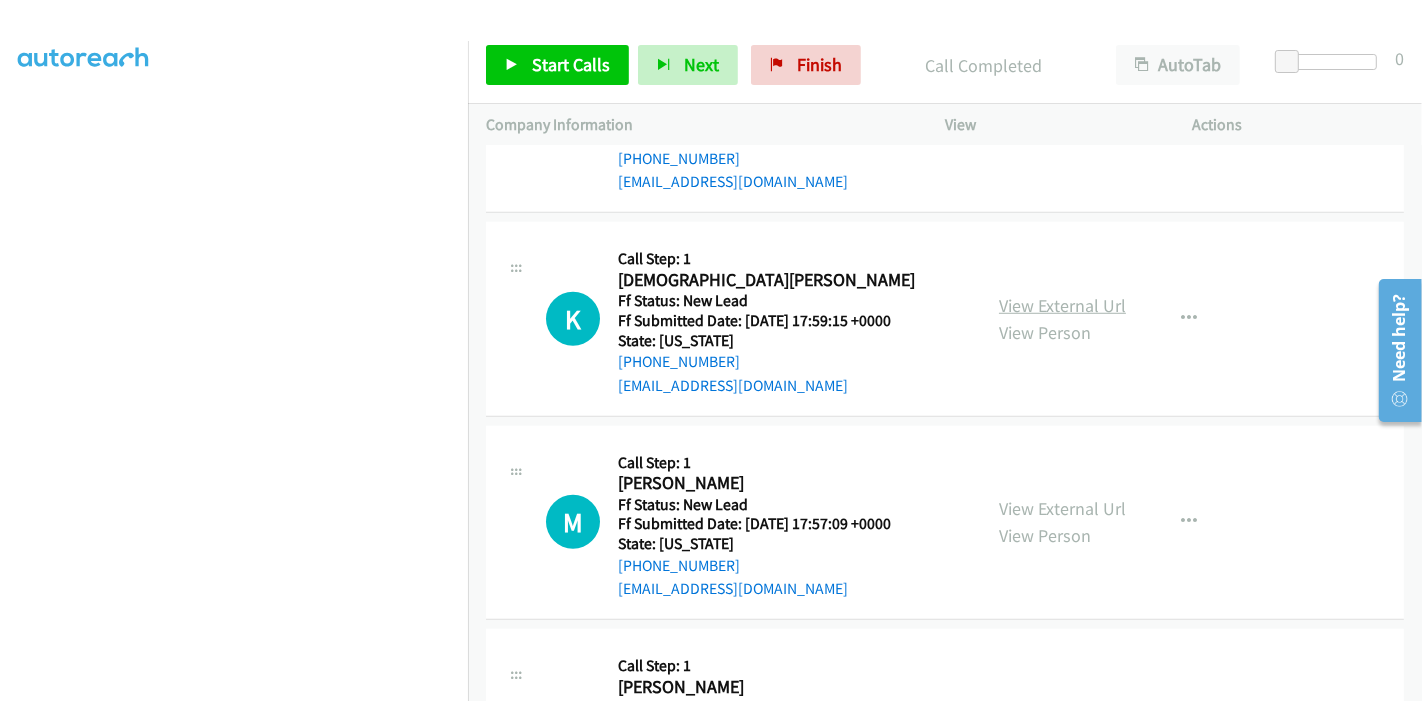 click on "View External Url" at bounding box center (1062, 305) 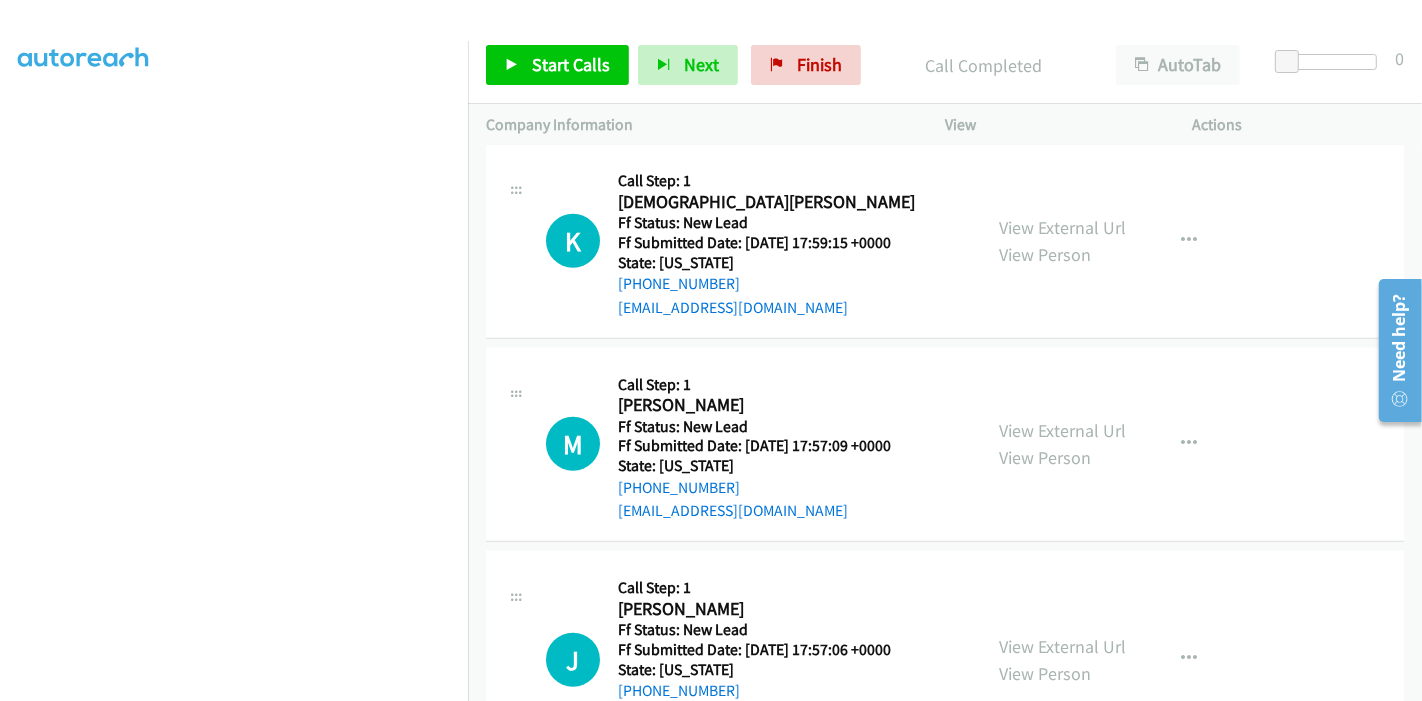 scroll, scrollTop: 1431, scrollLeft: 0, axis: vertical 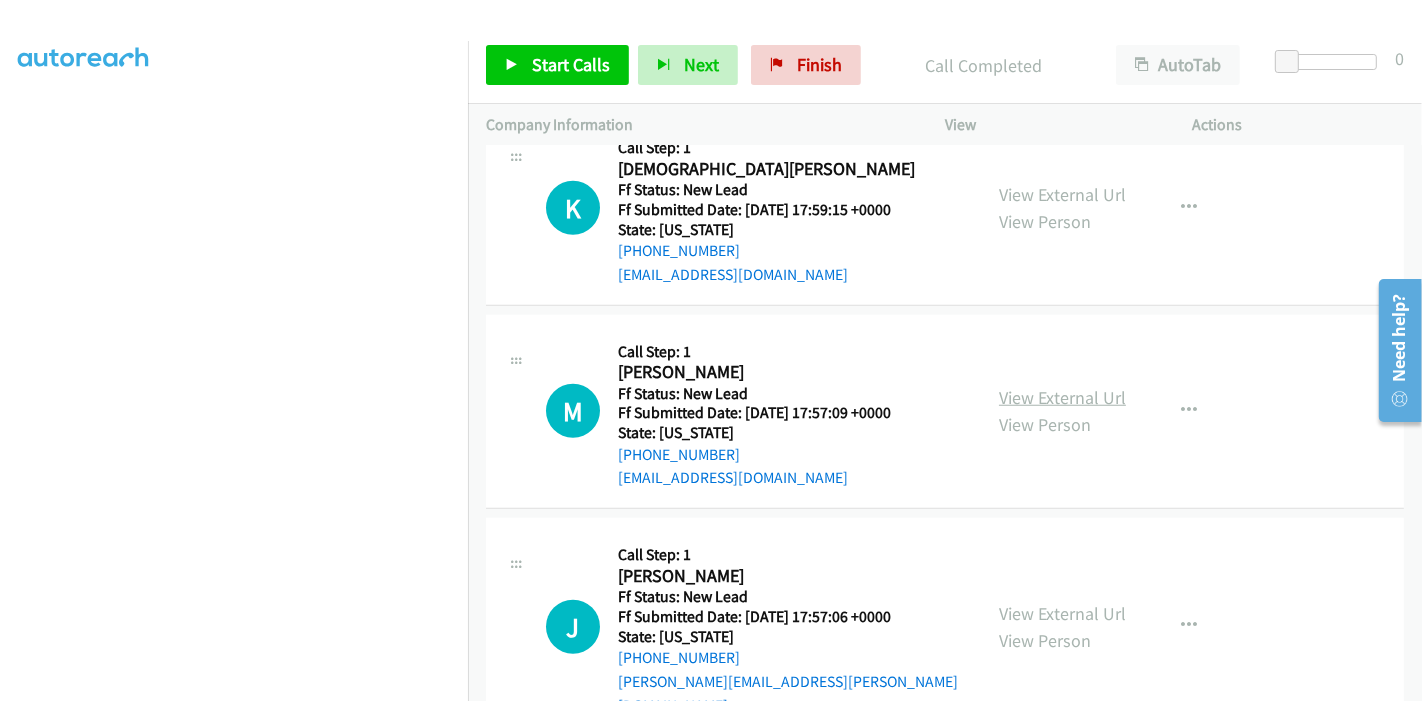 click on "View External Url" at bounding box center (1062, 397) 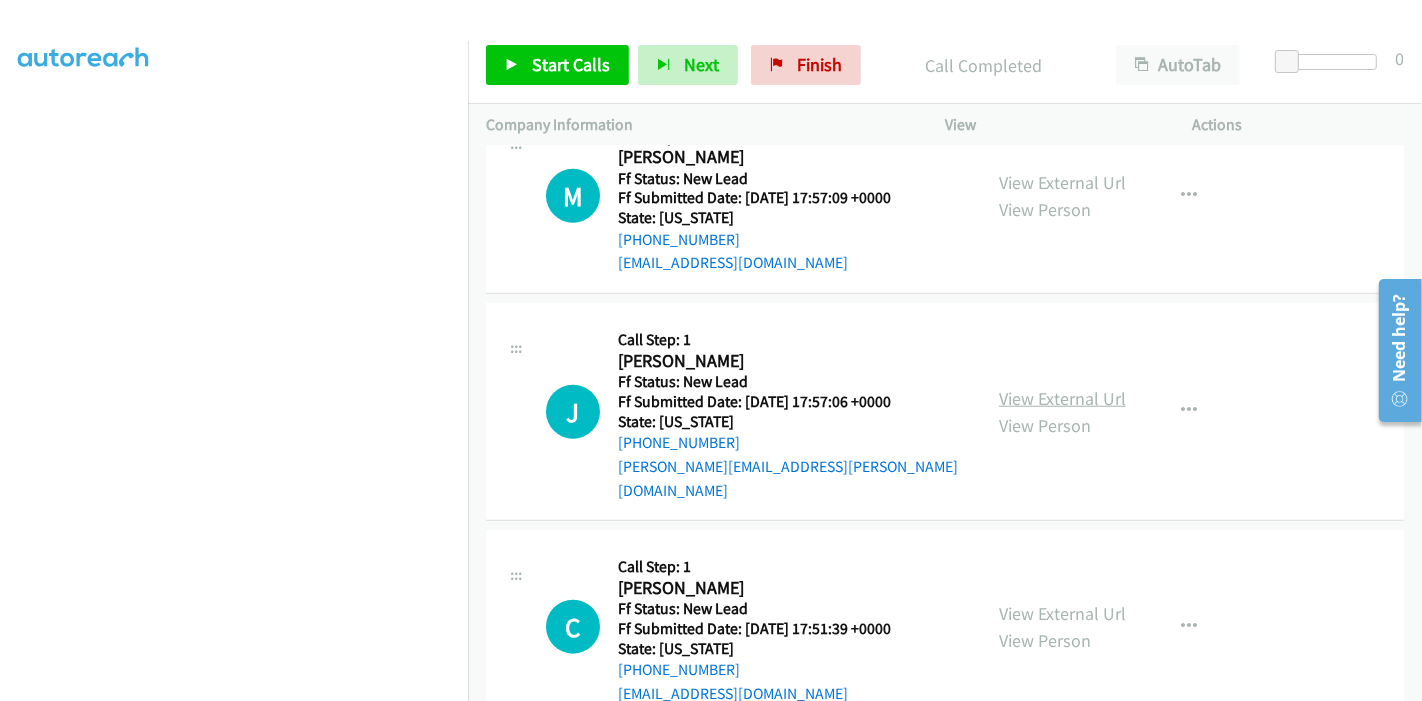 scroll, scrollTop: 1654, scrollLeft: 0, axis: vertical 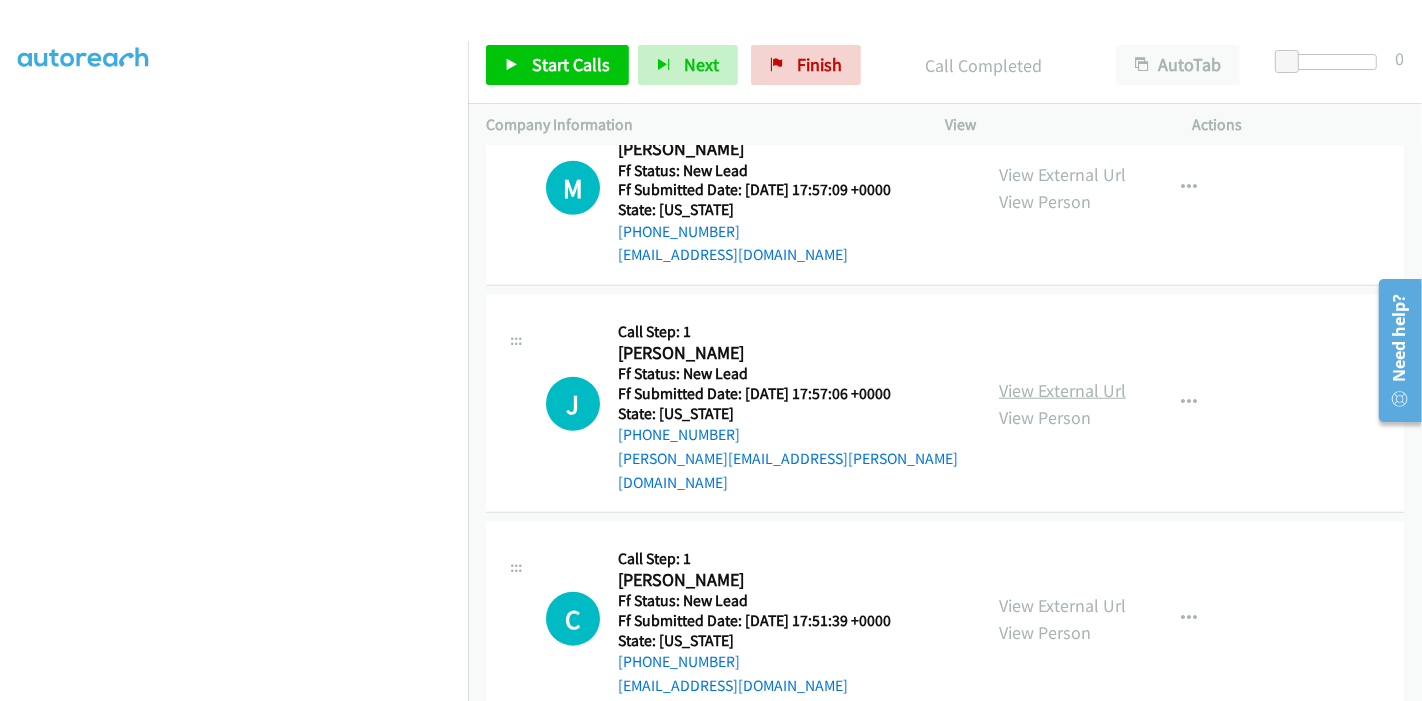 click on "View External Url" at bounding box center [1062, 390] 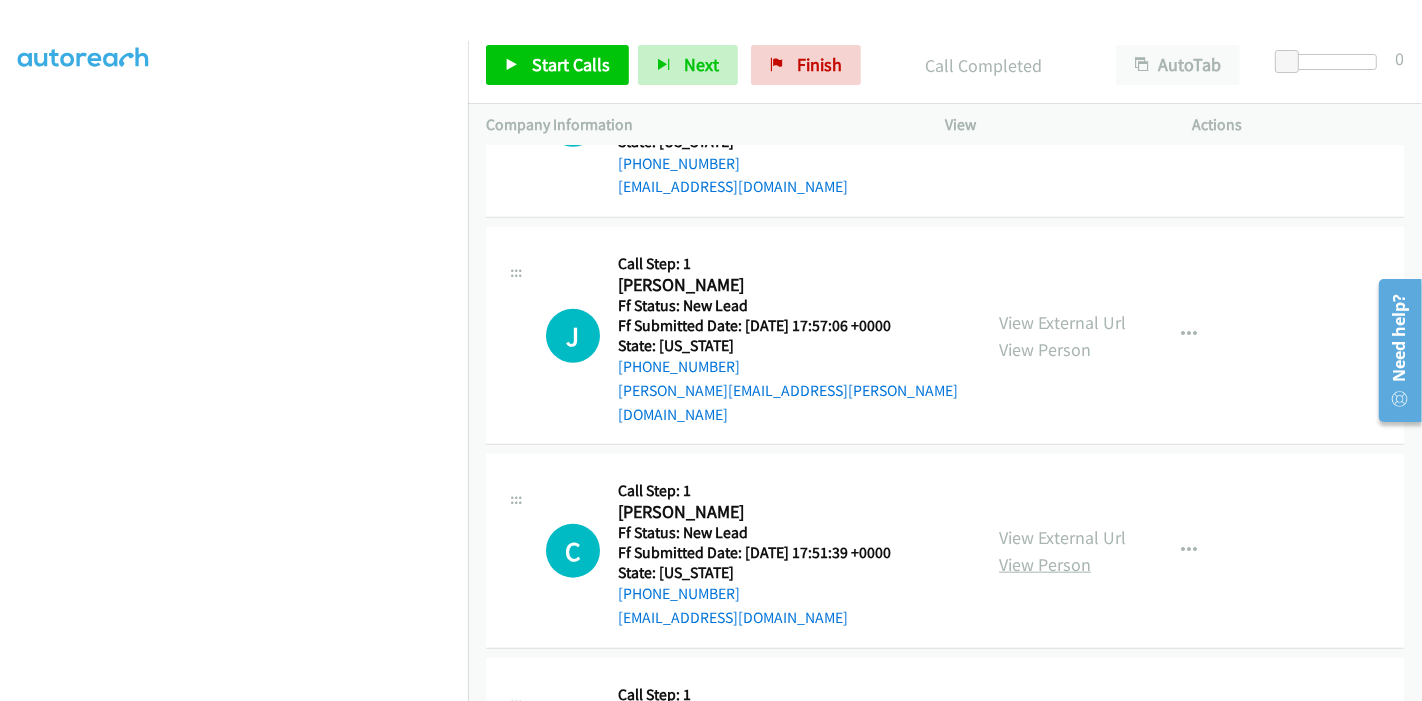 scroll, scrollTop: 1876, scrollLeft: 0, axis: vertical 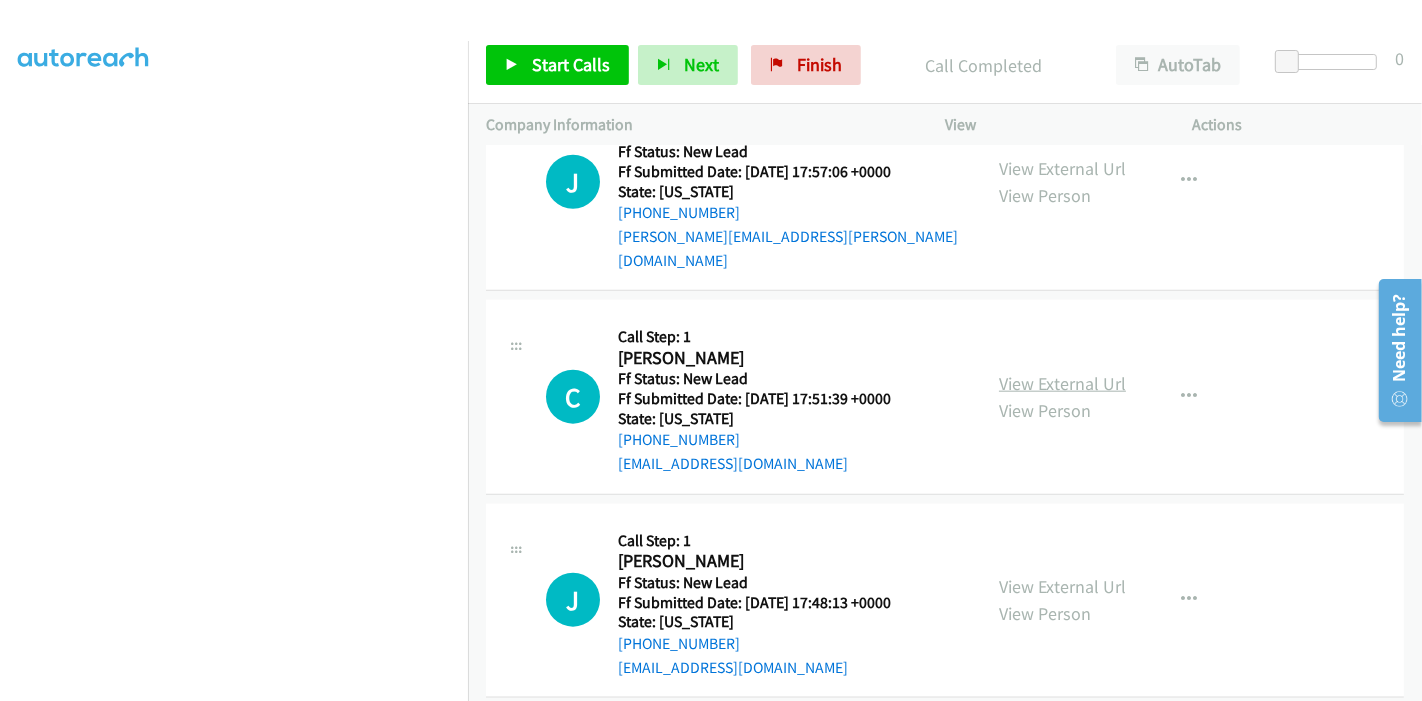 click on "View External Url" at bounding box center [1062, 383] 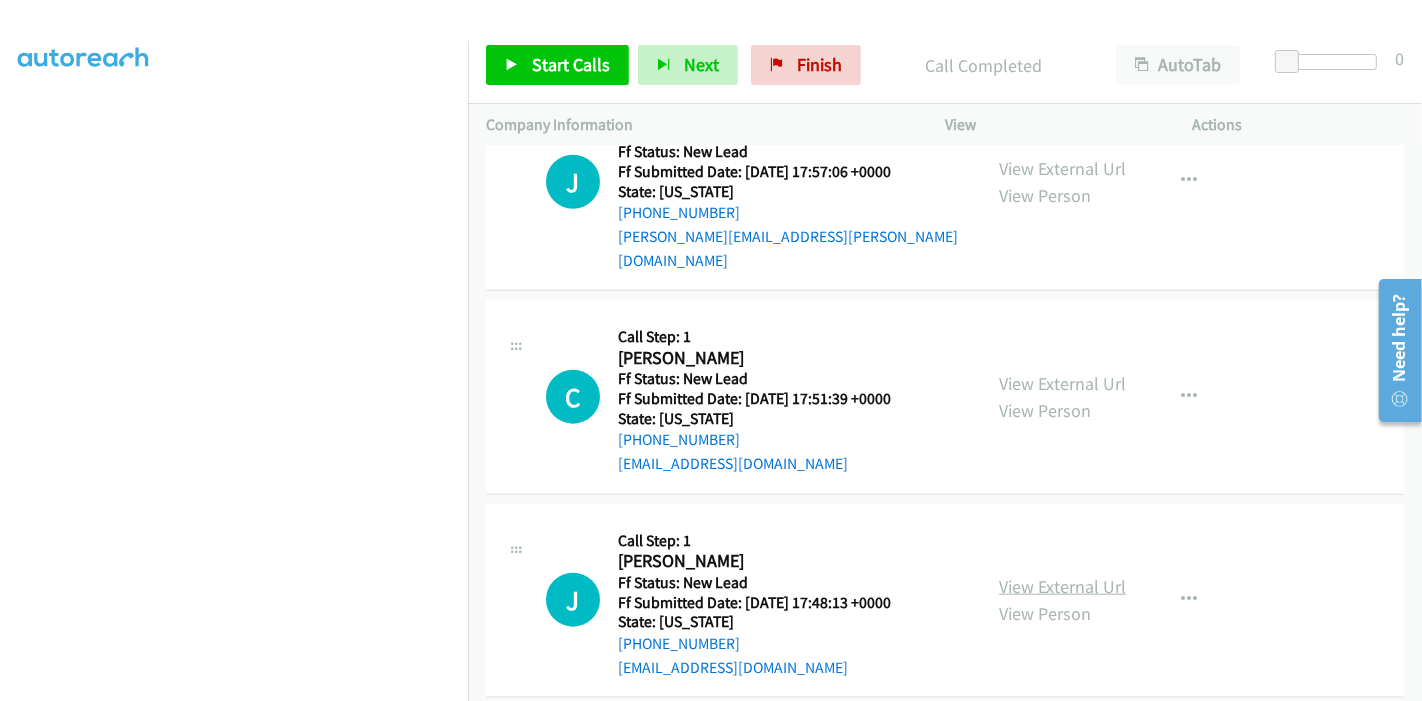 click on "View External Url" at bounding box center (1062, 586) 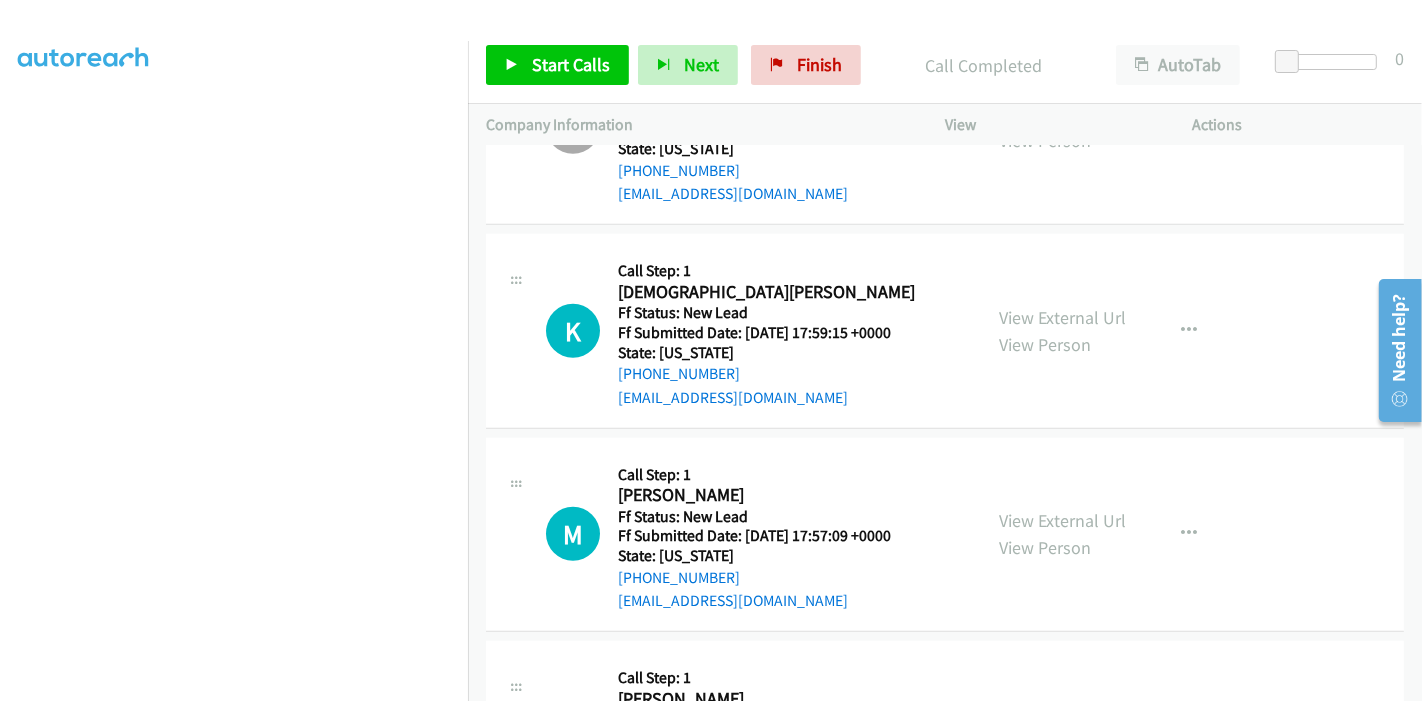 scroll, scrollTop: 1320, scrollLeft: 0, axis: vertical 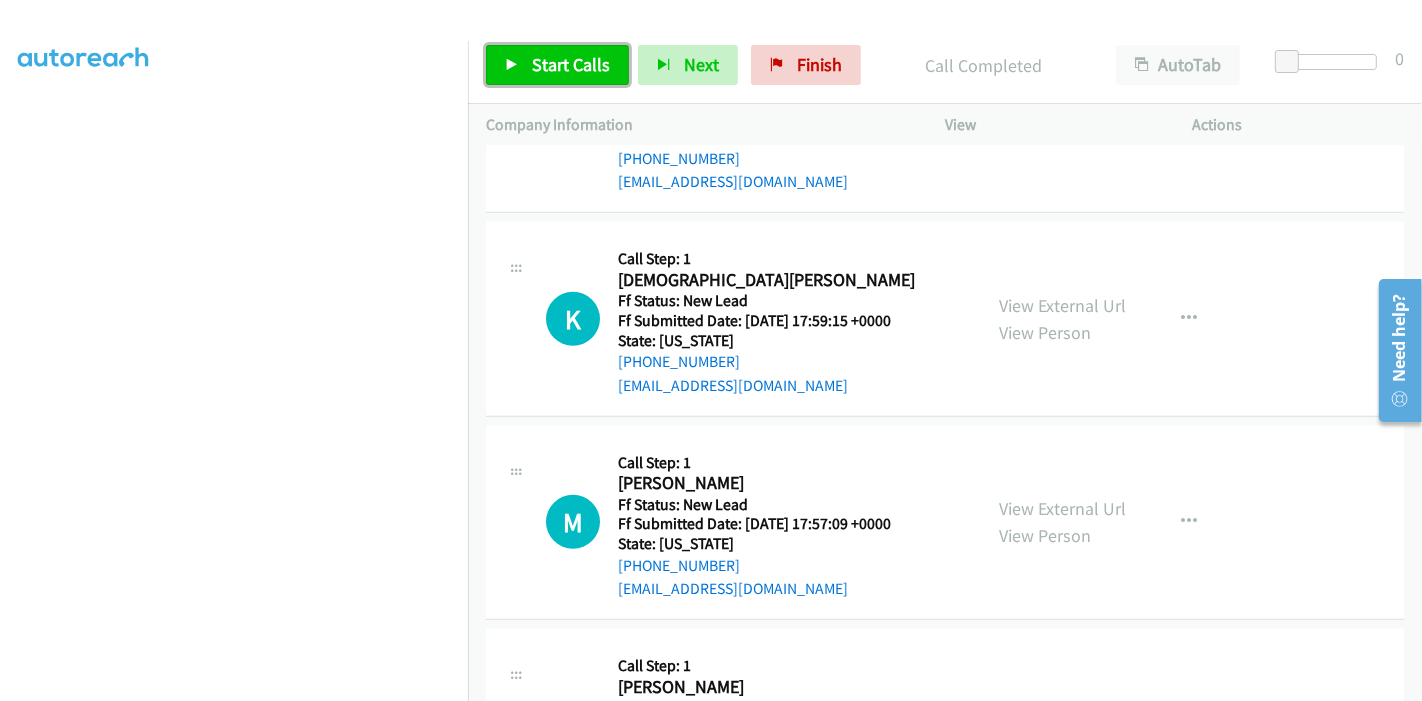 click on "Start Calls" at bounding box center [557, 65] 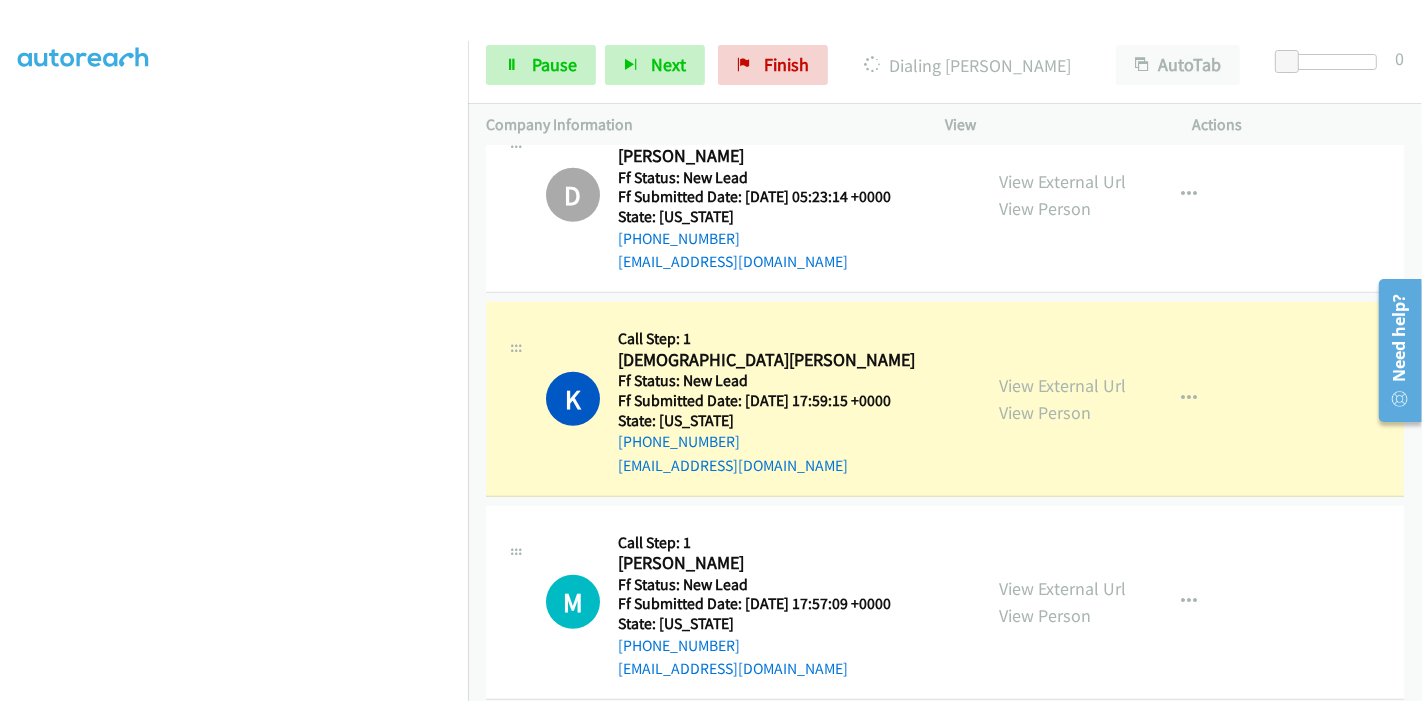scroll, scrollTop: 1320, scrollLeft: 0, axis: vertical 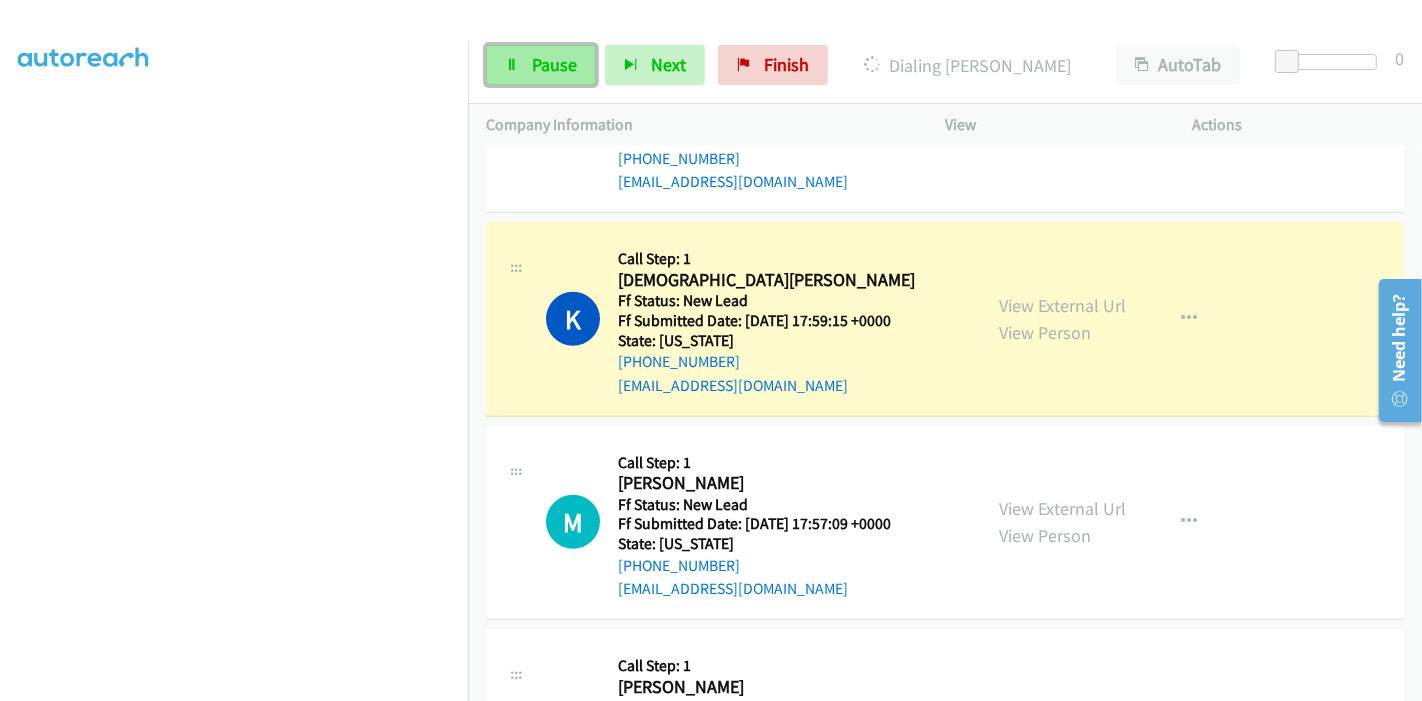 click at bounding box center [512, 66] 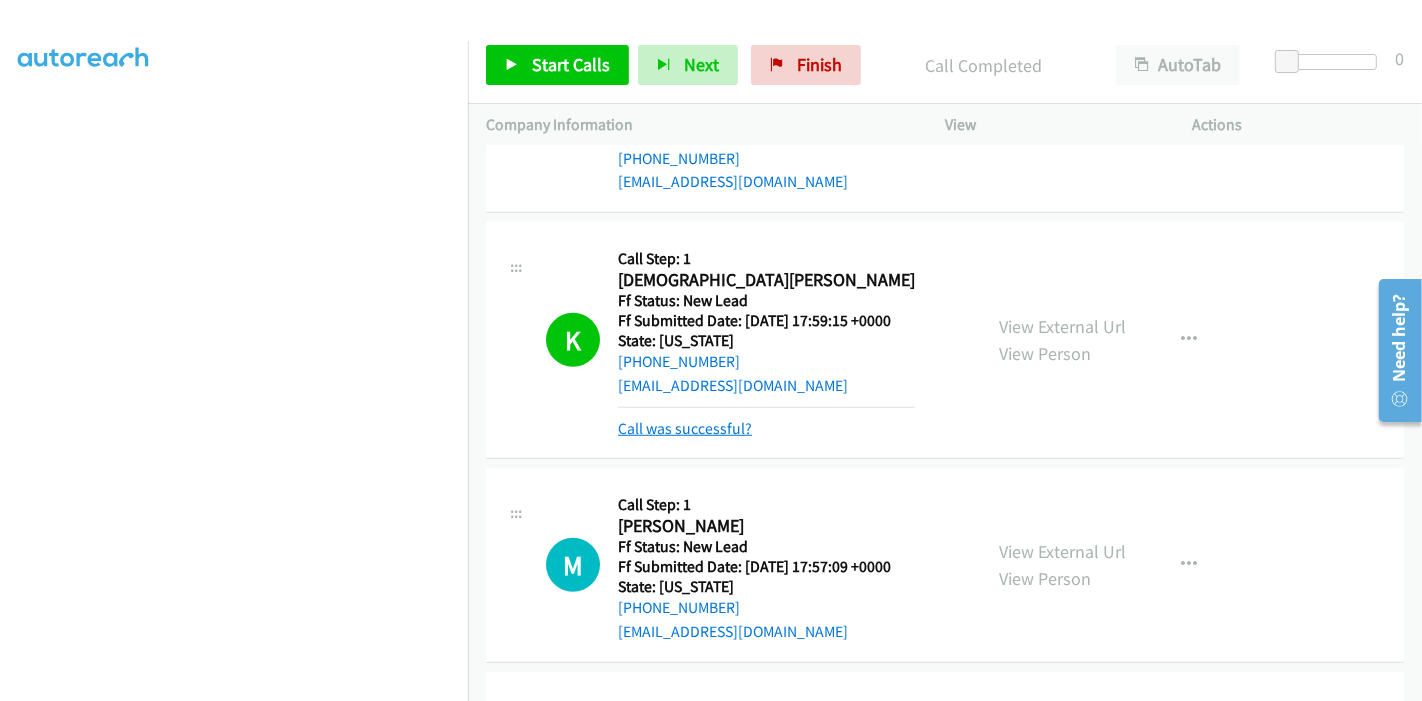 click on "Call was successful?" at bounding box center [685, 428] 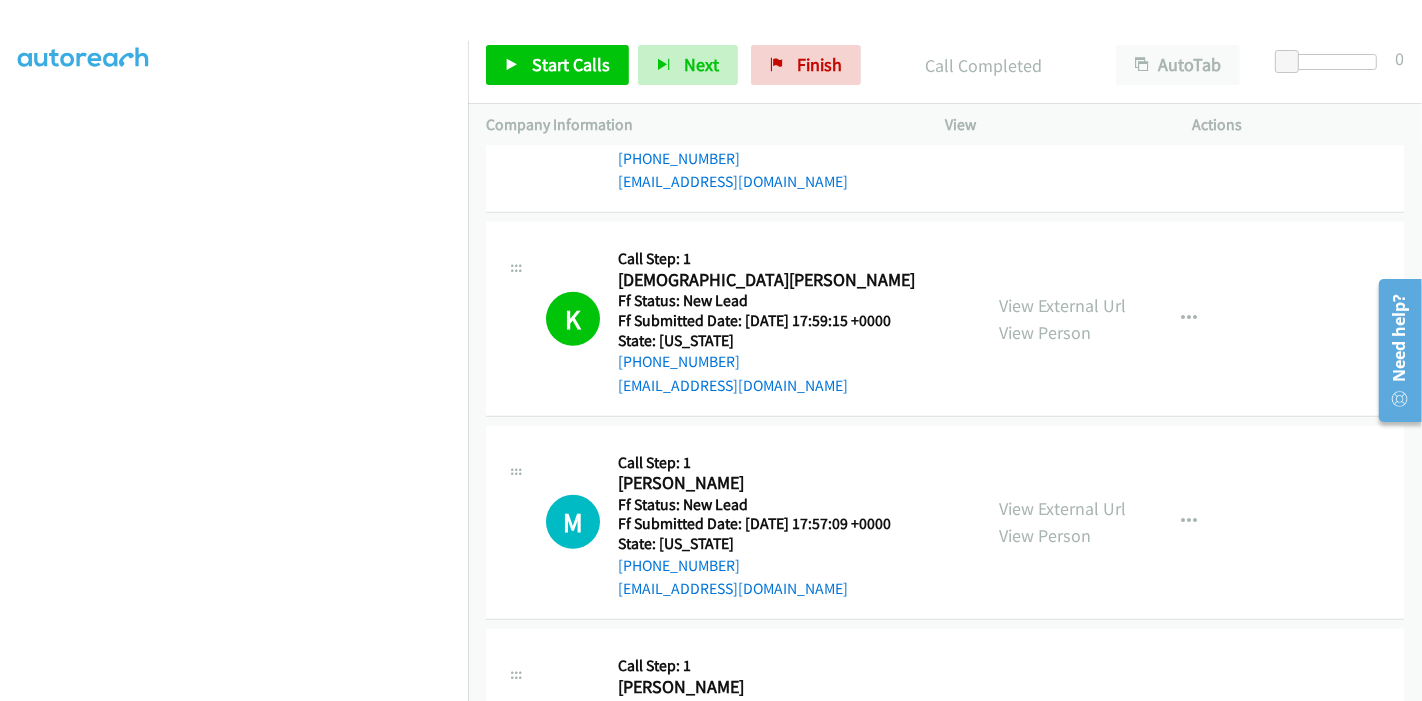 click on "View External Url
View Person" at bounding box center [1062, 319] 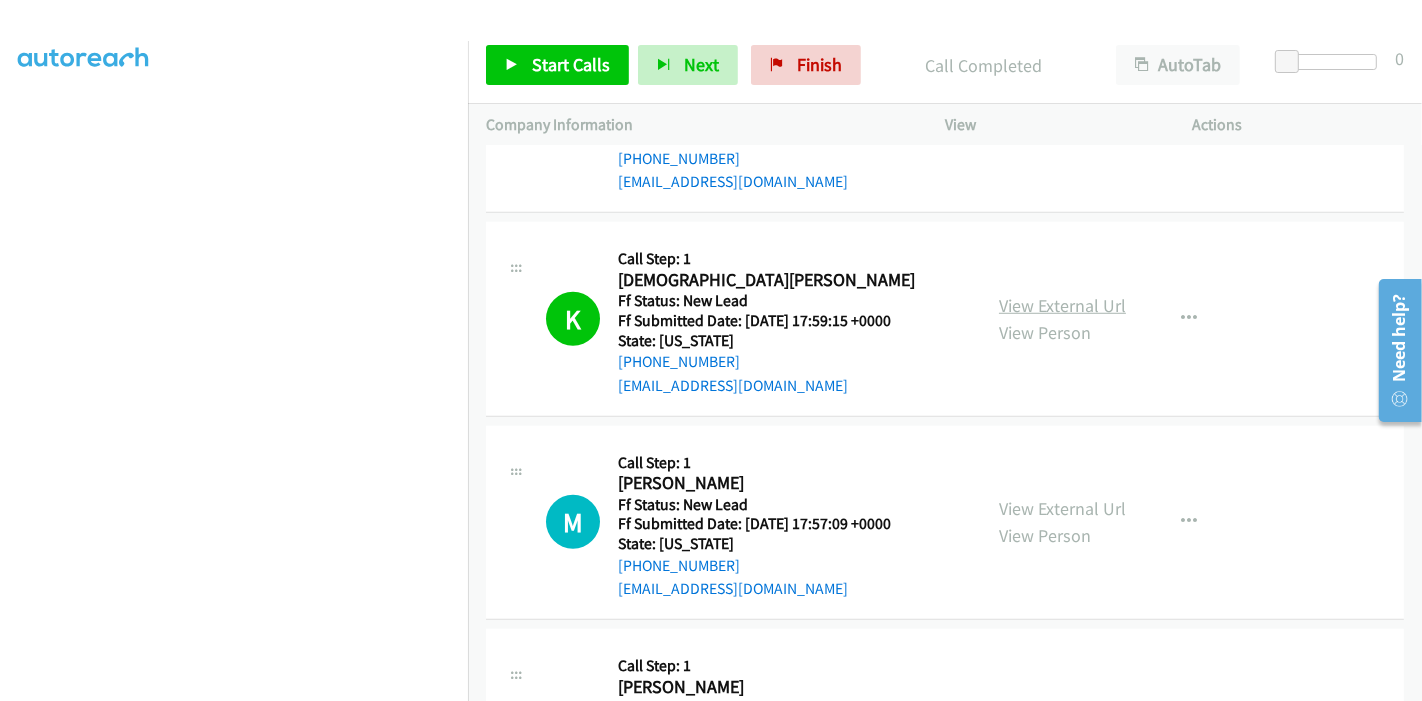 click on "View External Url" at bounding box center [1062, 305] 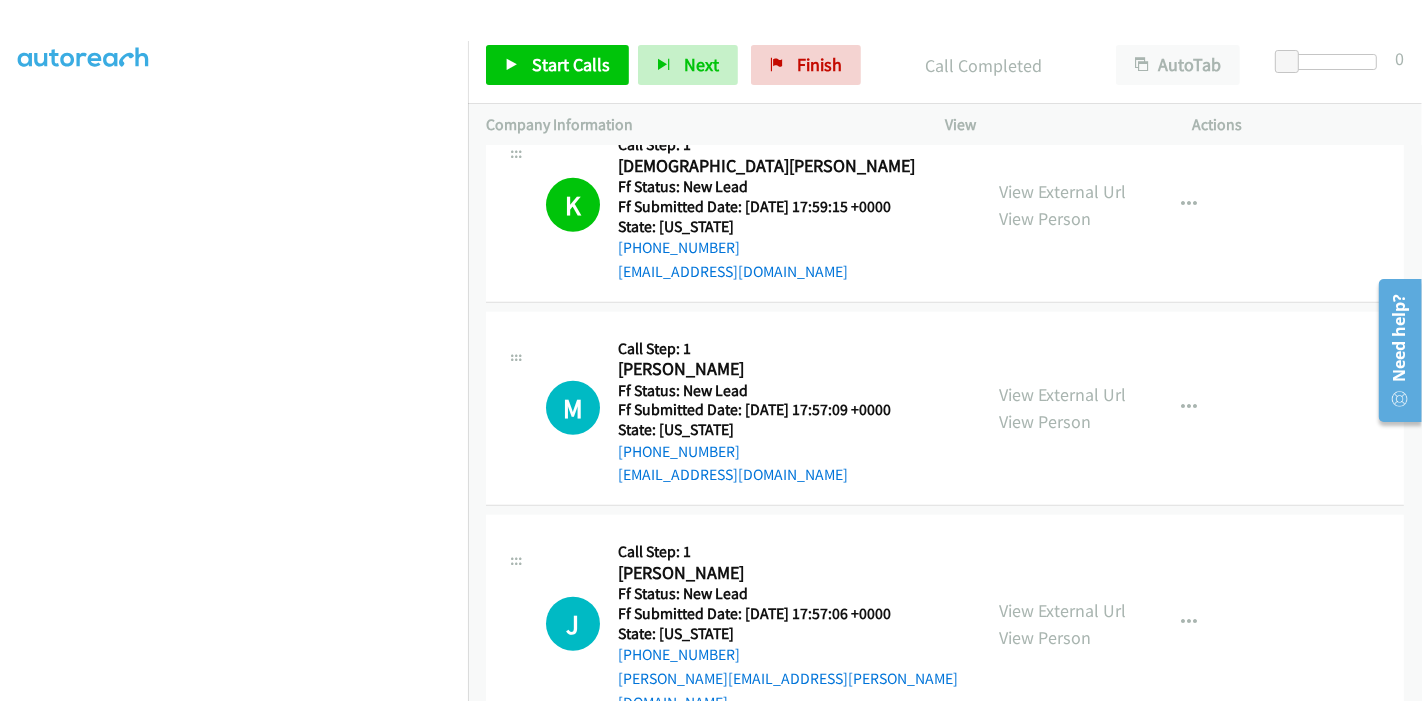 scroll, scrollTop: 1542, scrollLeft: 0, axis: vertical 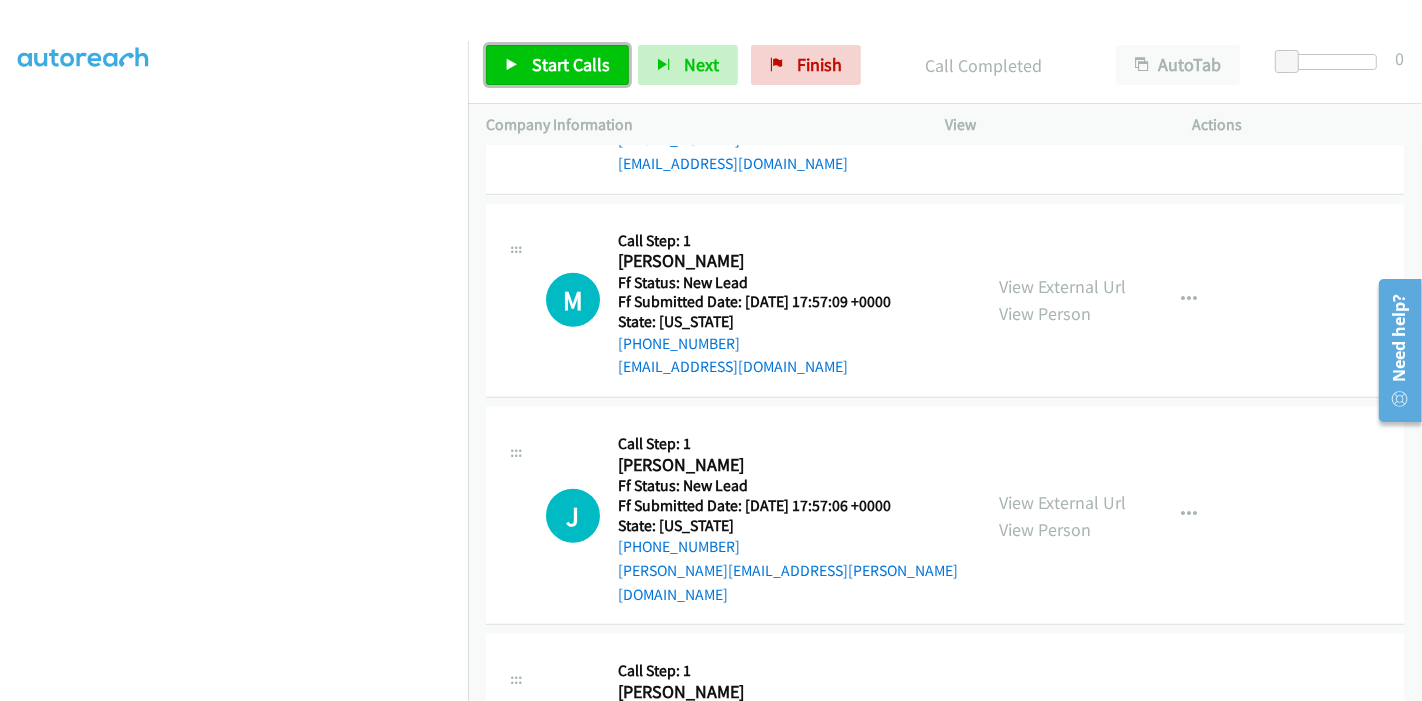 click on "Start Calls" at bounding box center [571, 64] 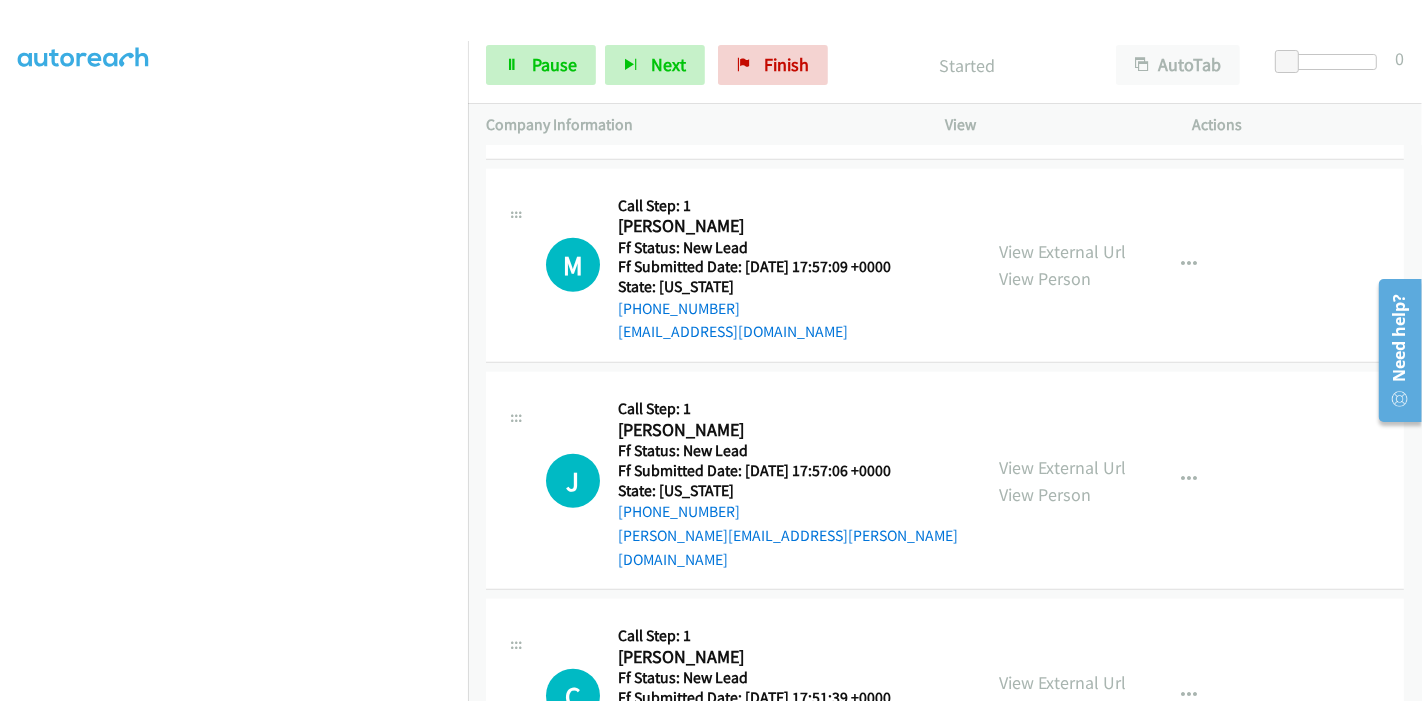 scroll, scrollTop: 1542, scrollLeft: 0, axis: vertical 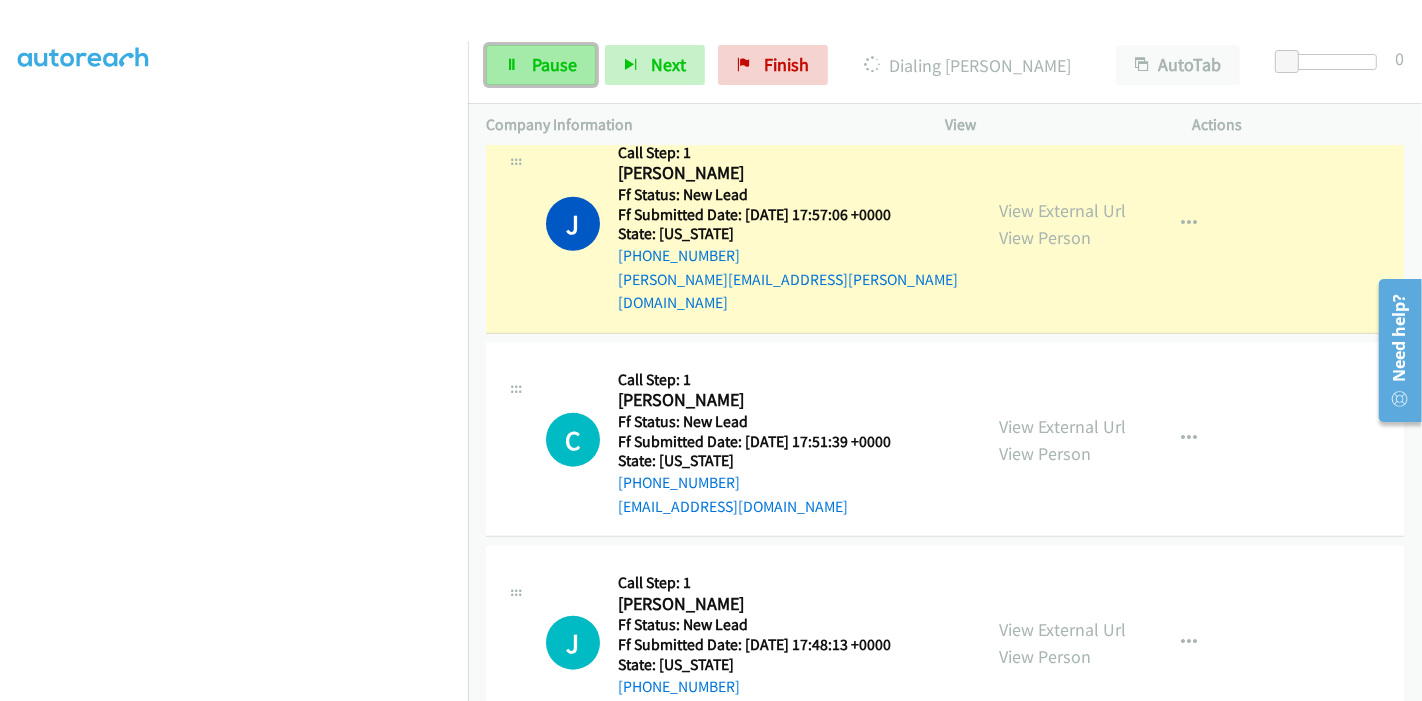 click on "Pause" at bounding box center [541, 65] 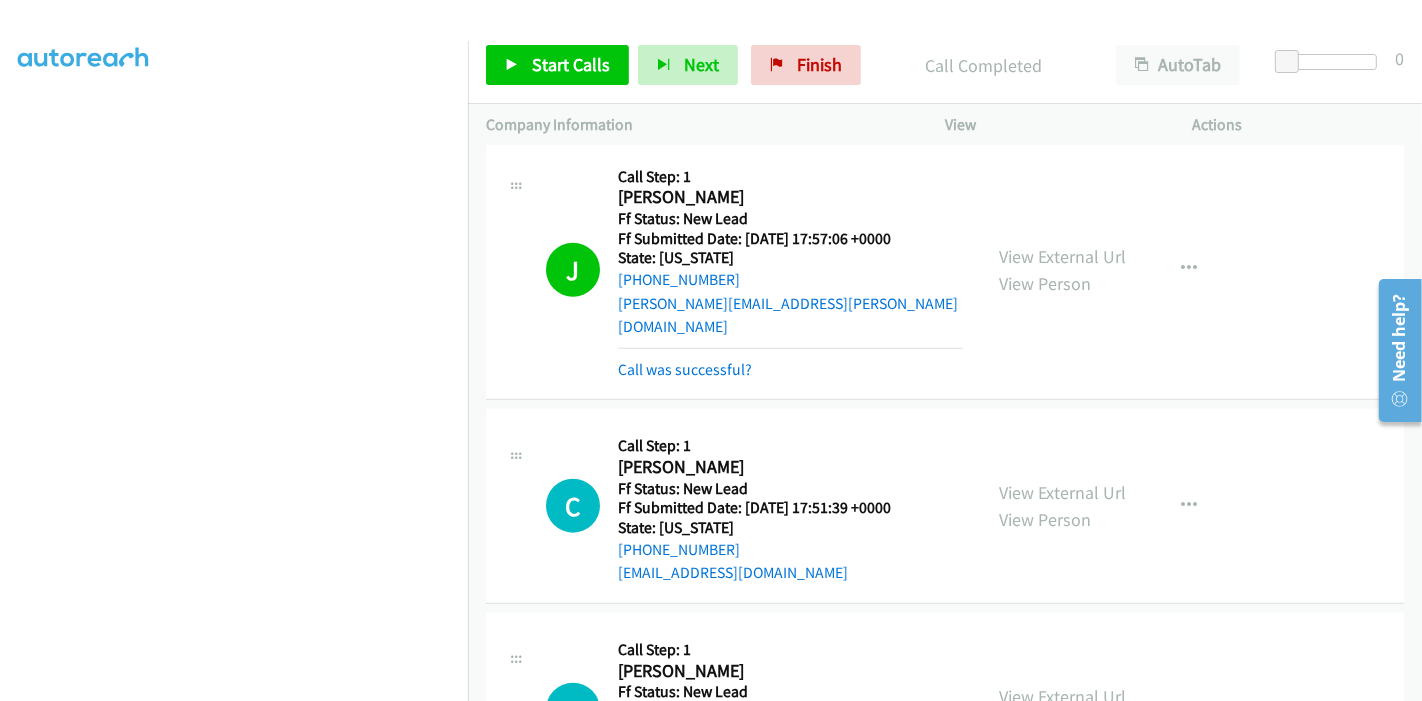 scroll, scrollTop: 1960, scrollLeft: 0, axis: vertical 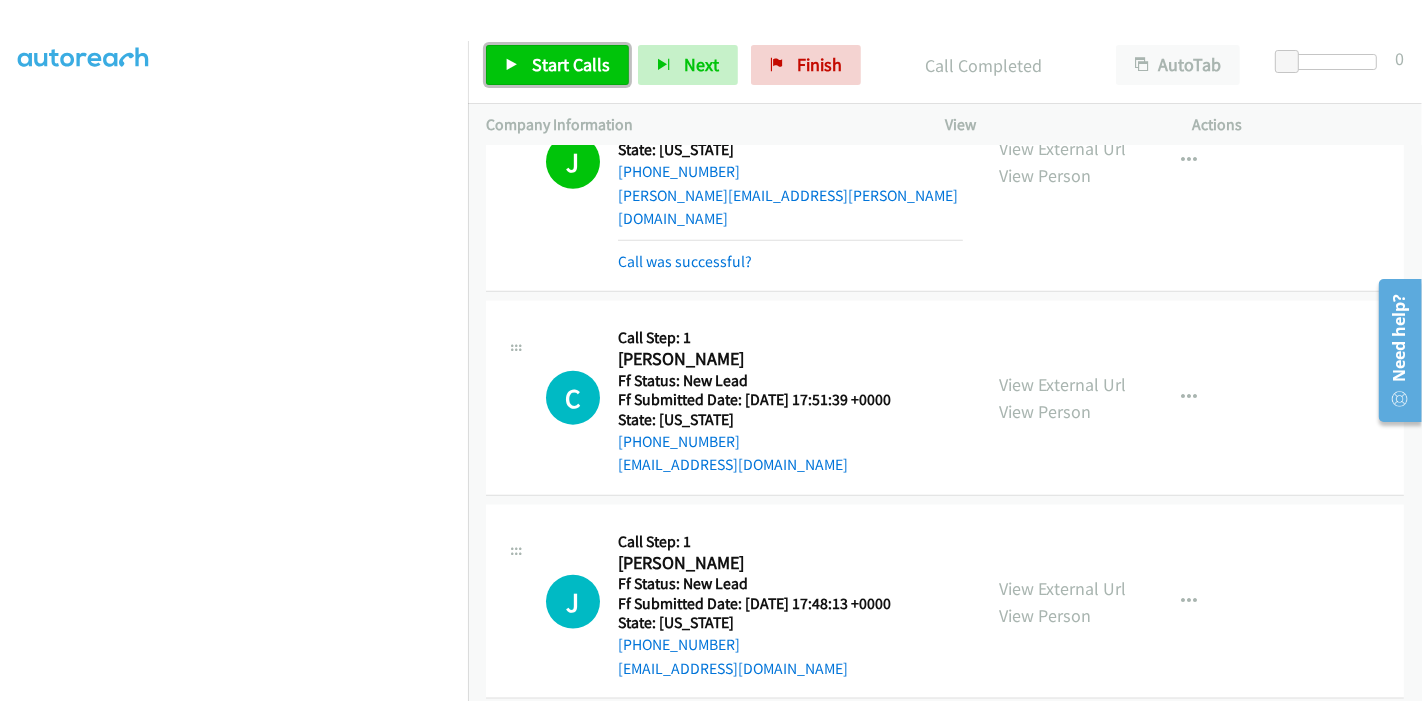 click on "Start Calls" at bounding box center [557, 65] 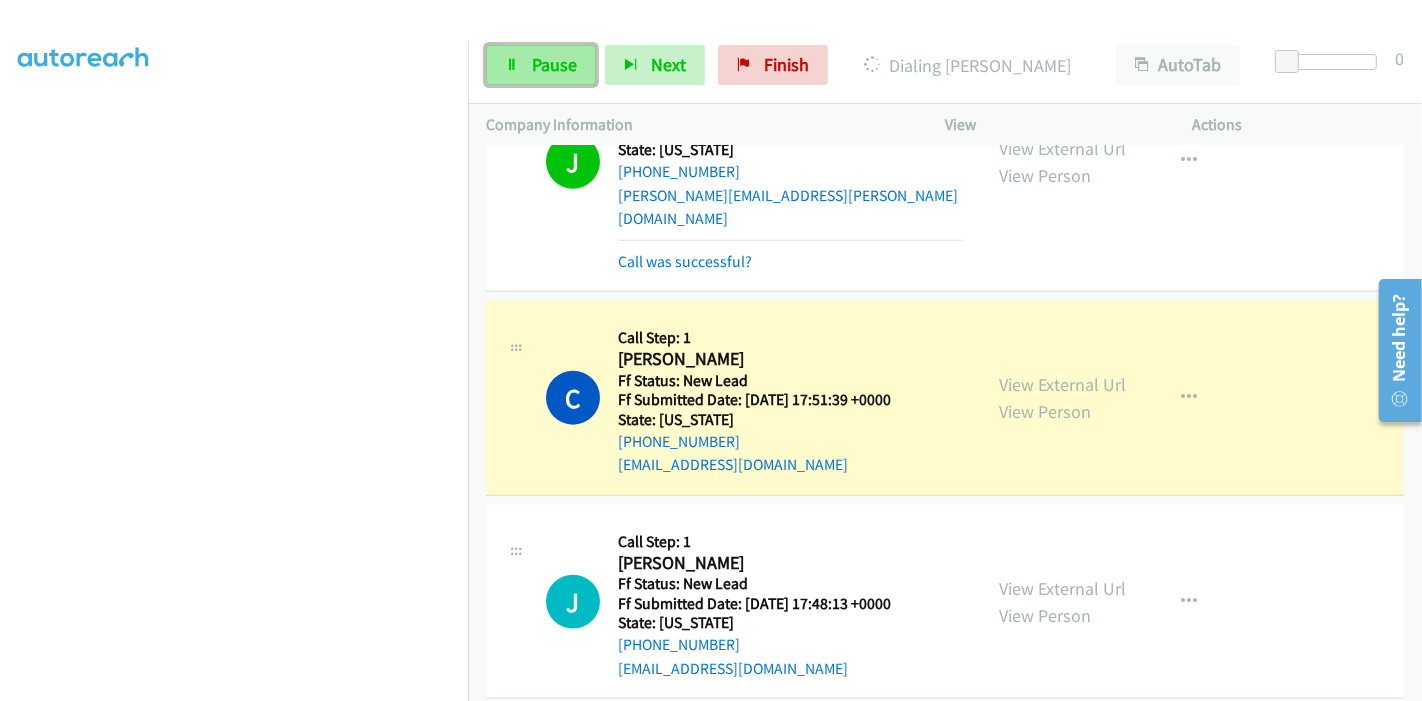 click on "Pause" at bounding box center (554, 64) 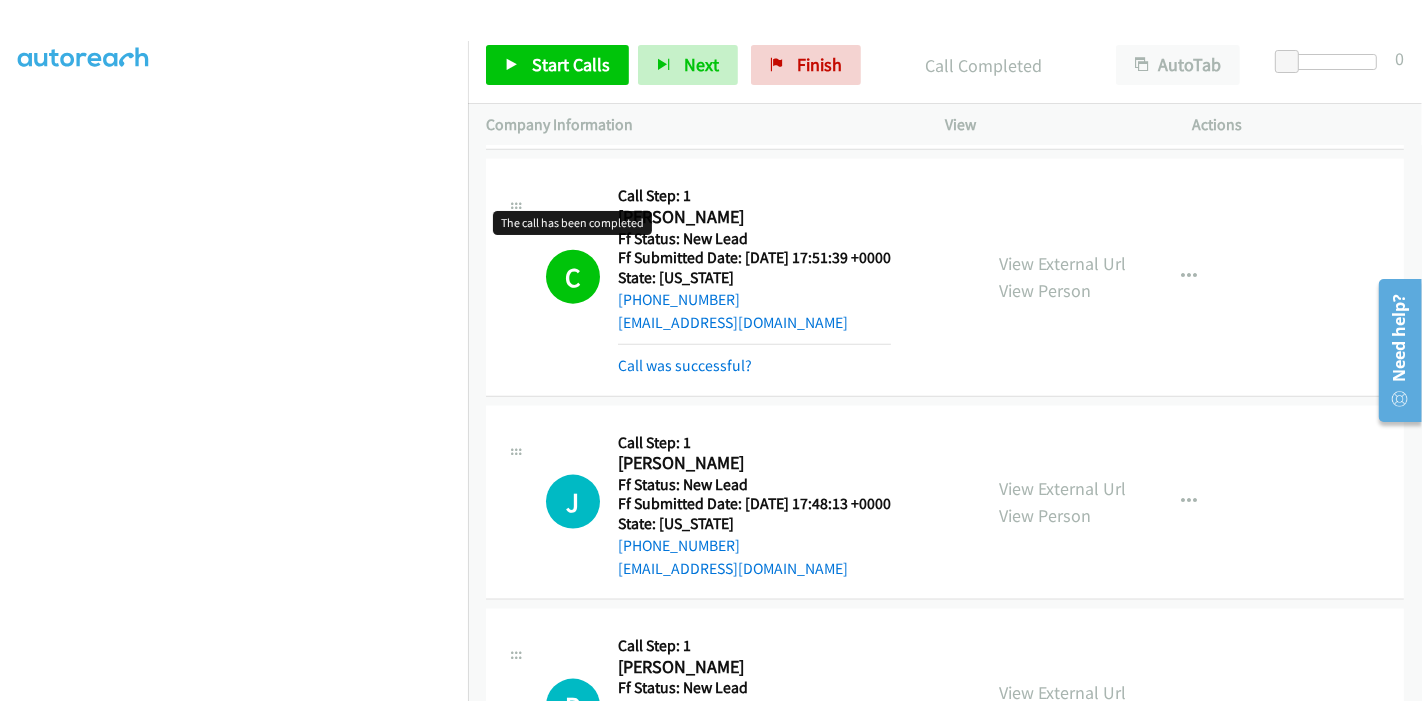 scroll, scrollTop: 1960, scrollLeft: 0, axis: vertical 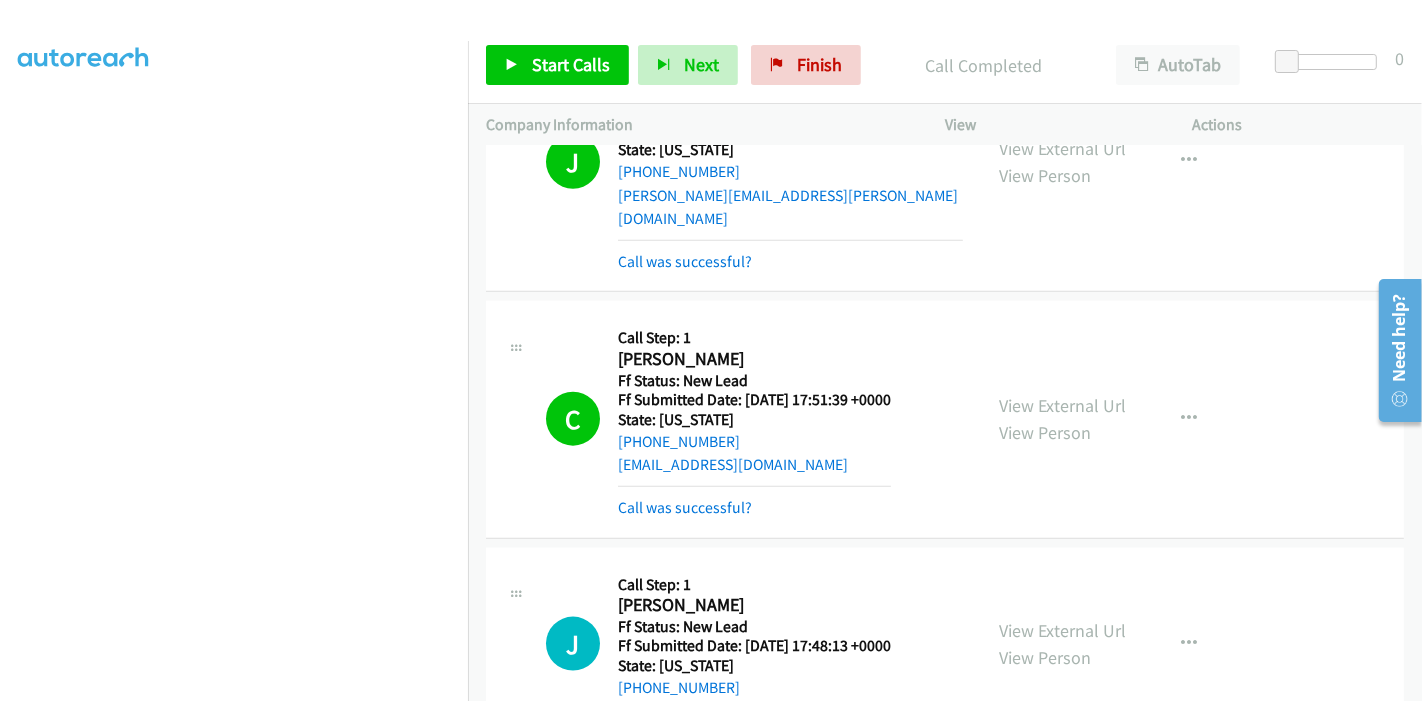 click on "Start Calls
Pause
Next
Finish
Call Completed
AutoTab
AutoTab
0" at bounding box center (945, 65) 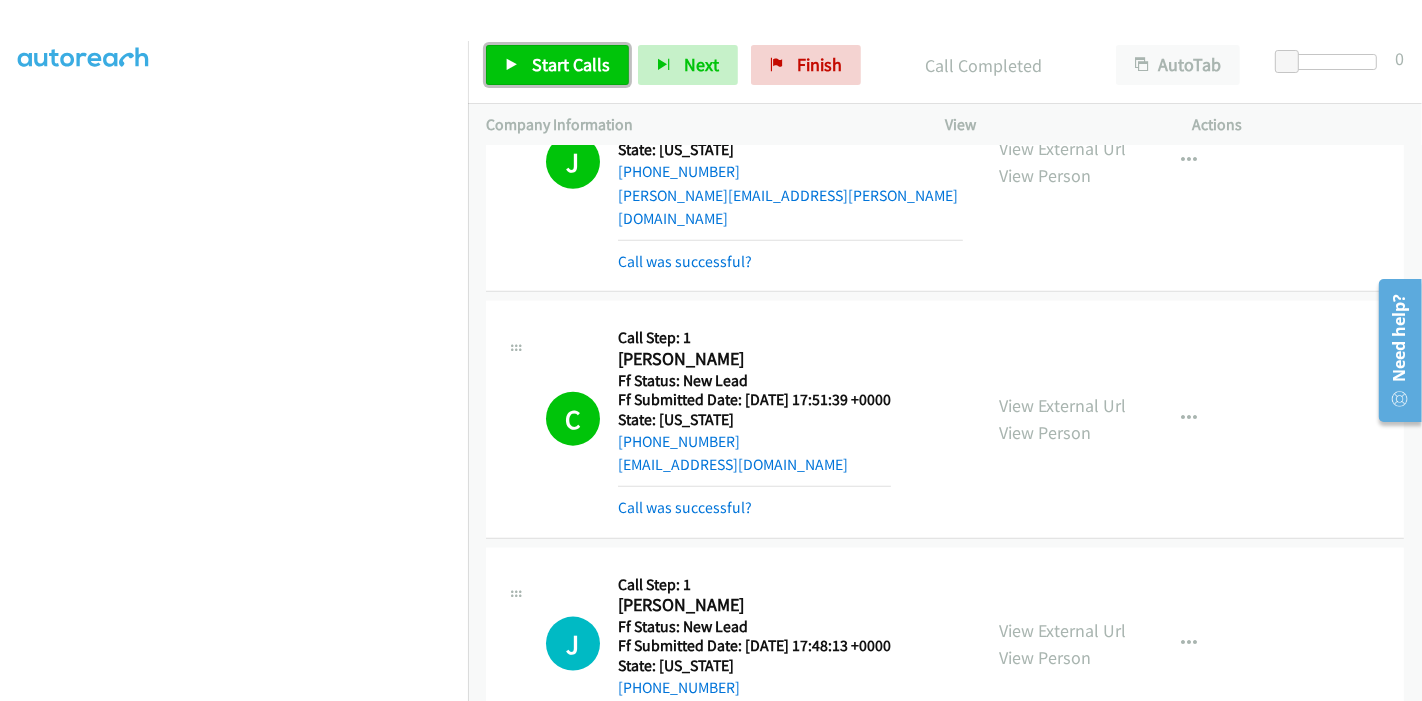click on "Start Calls" at bounding box center [557, 65] 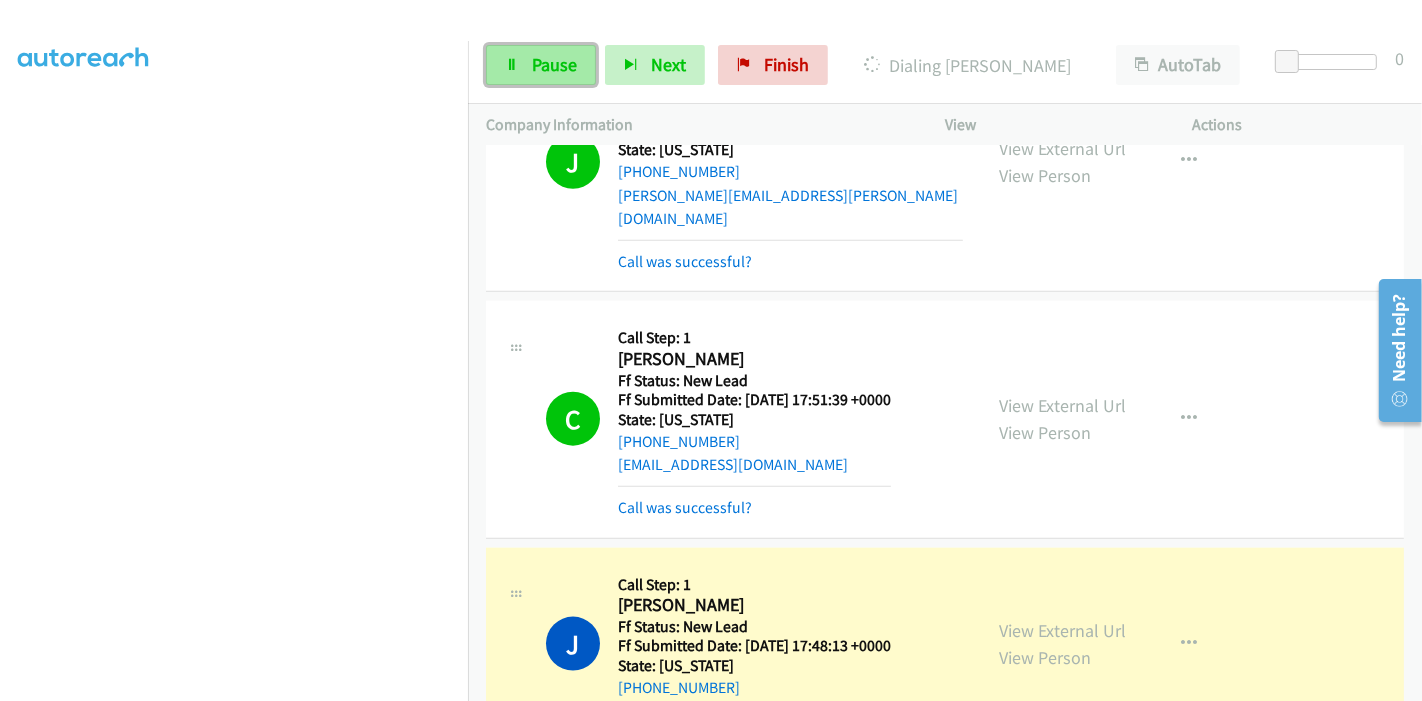 click on "Pause" at bounding box center [541, 65] 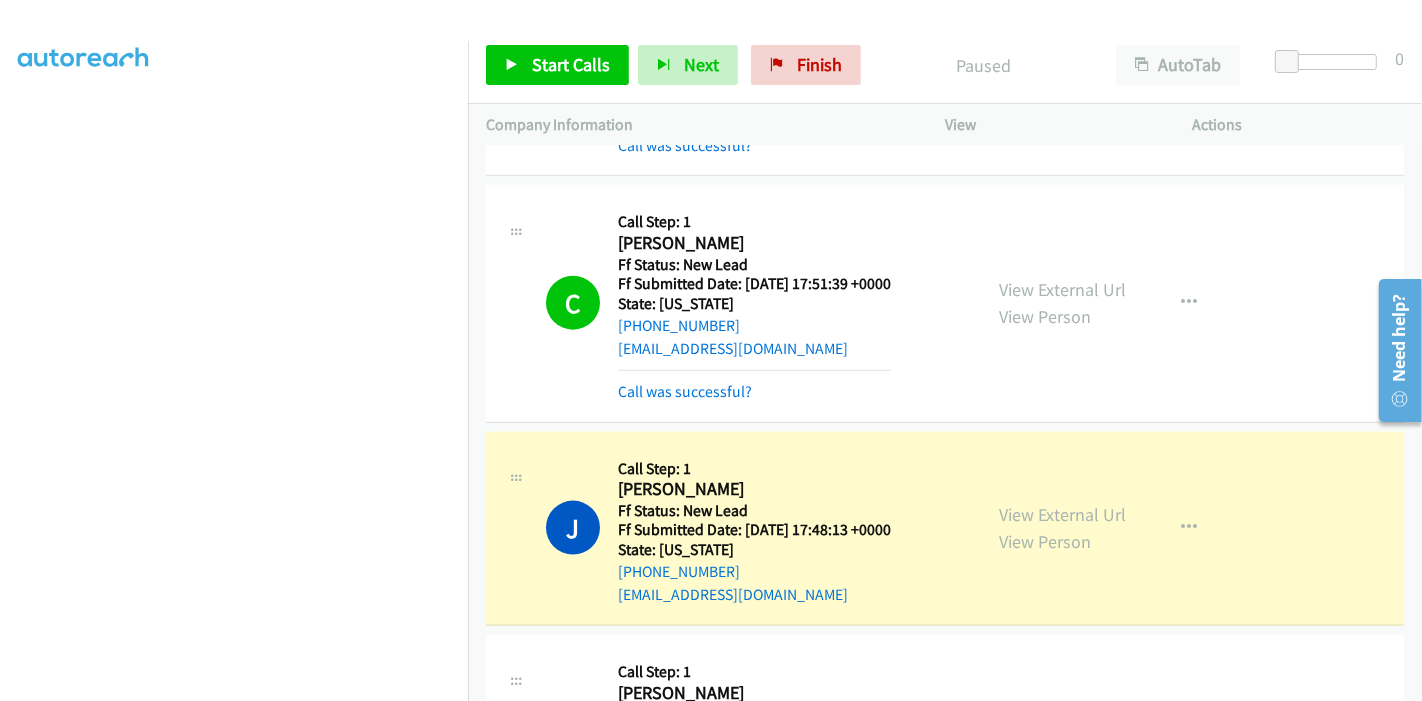 scroll, scrollTop: 2182, scrollLeft: 0, axis: vertical 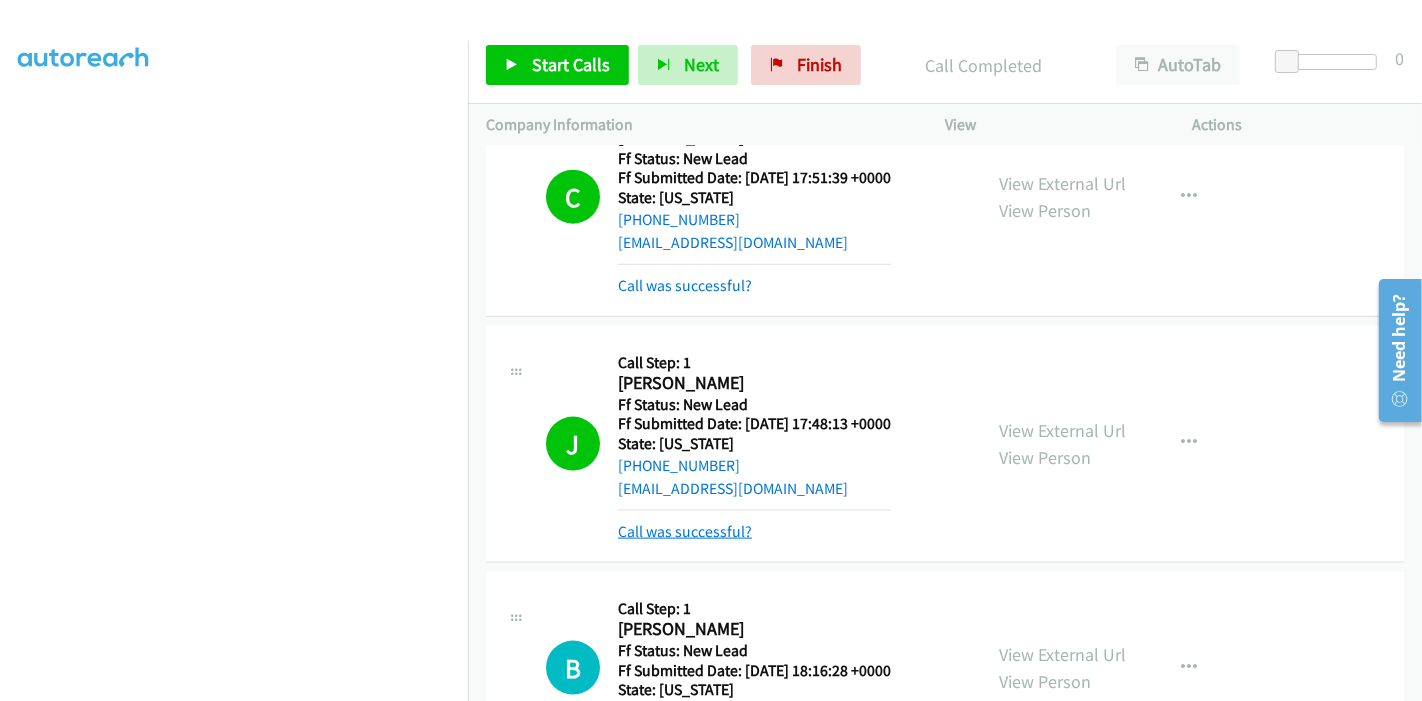 click on "Call was successful?" at bounding box center (685, 531) 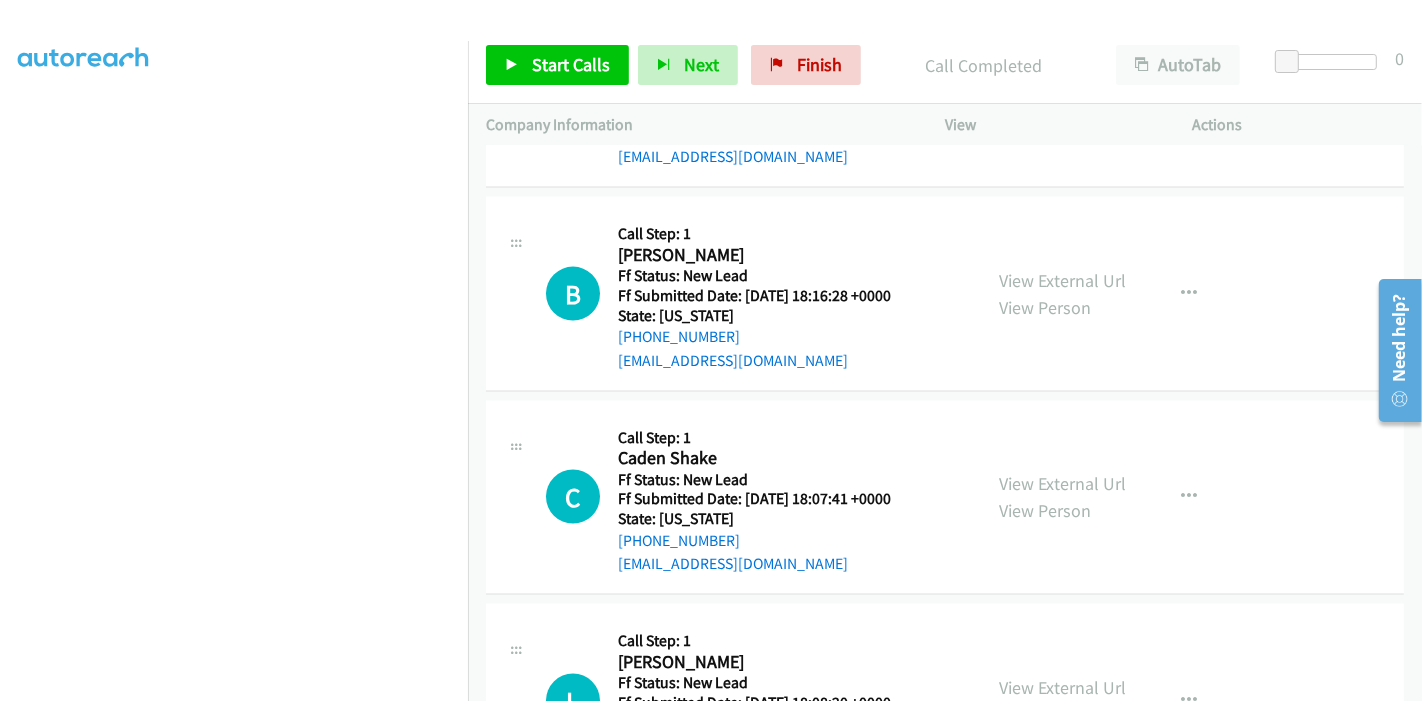 scroll, scrollTop: 2516, scrollLeft: 0, axis: vertical 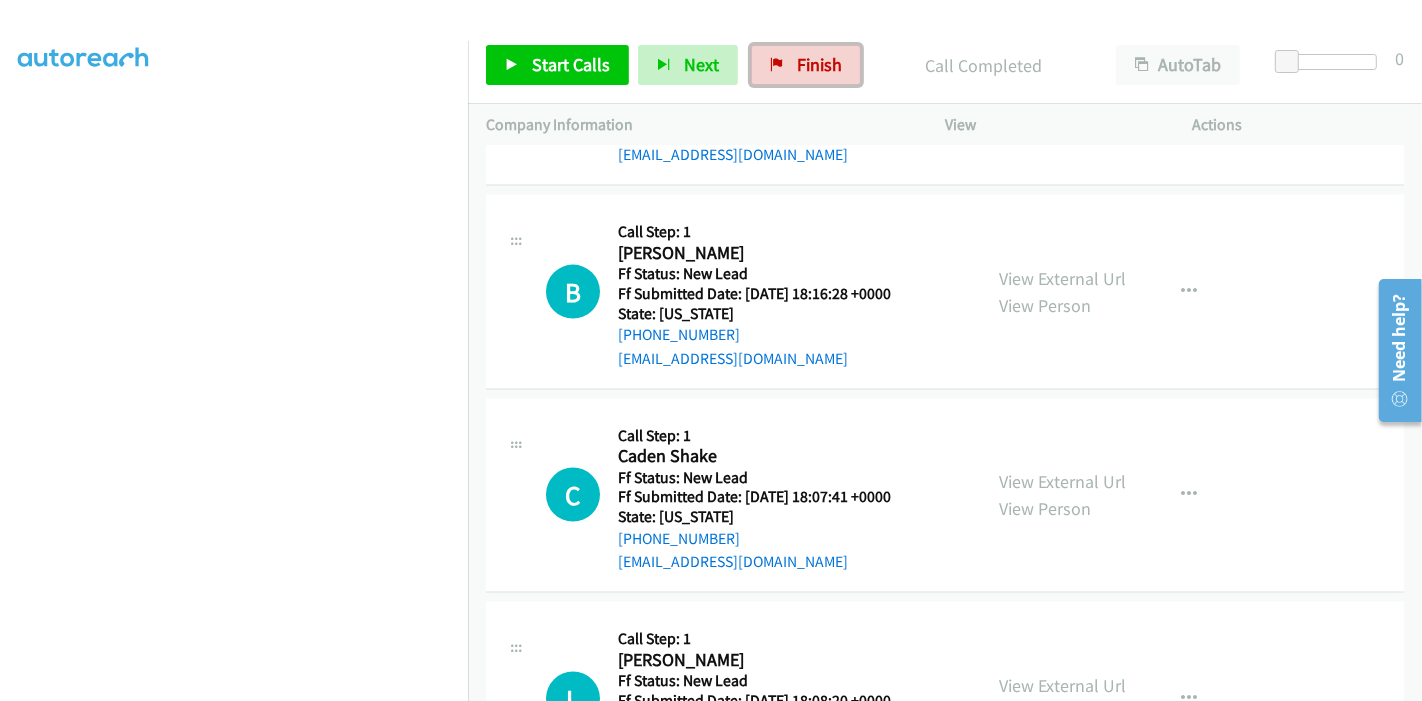drag, startPoint x: 788, startPoint y: 58, endPoint x: 942, endPoint y: 462, distance: 432.35632 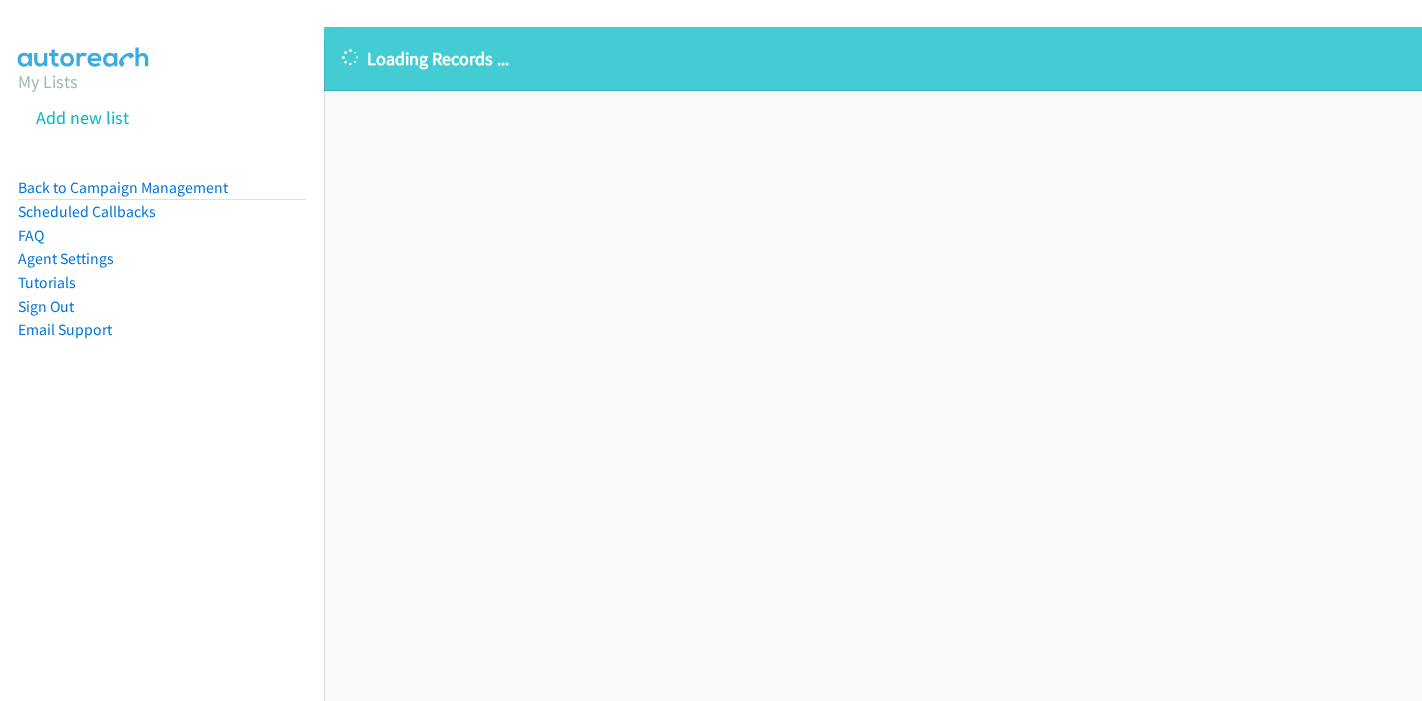 scroll, scrollTop: 0, scrollLeft: 0, axis: both 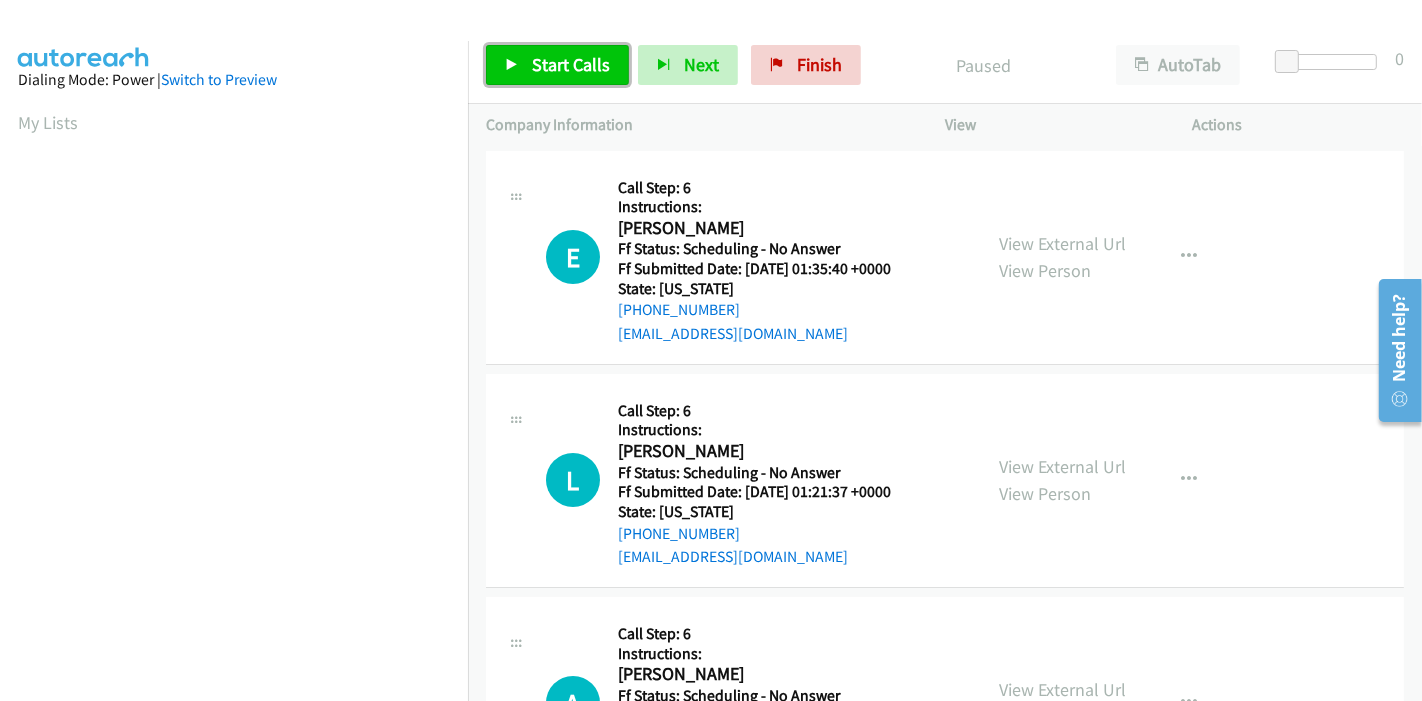 click on "Start Calls" at bounding box center [571, 64] 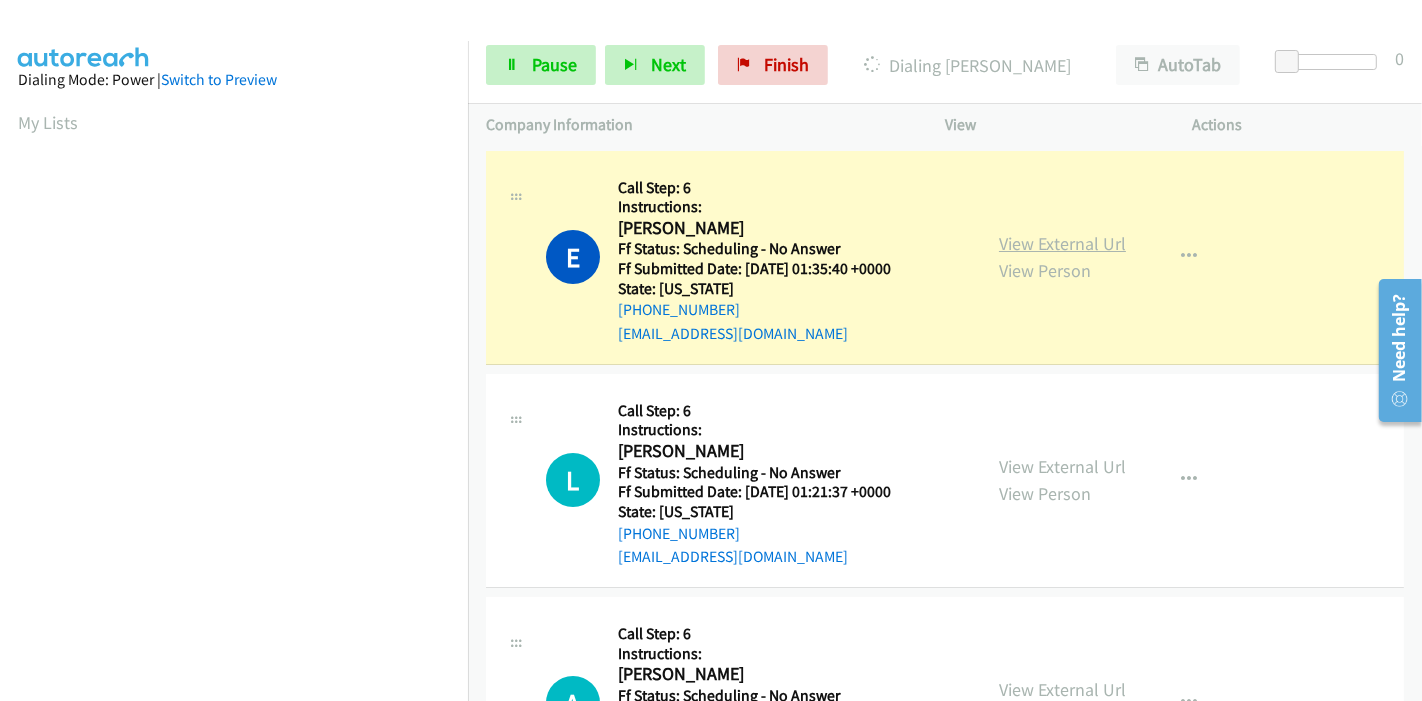 click on "View External Url" at bounding box center [1062, 243] 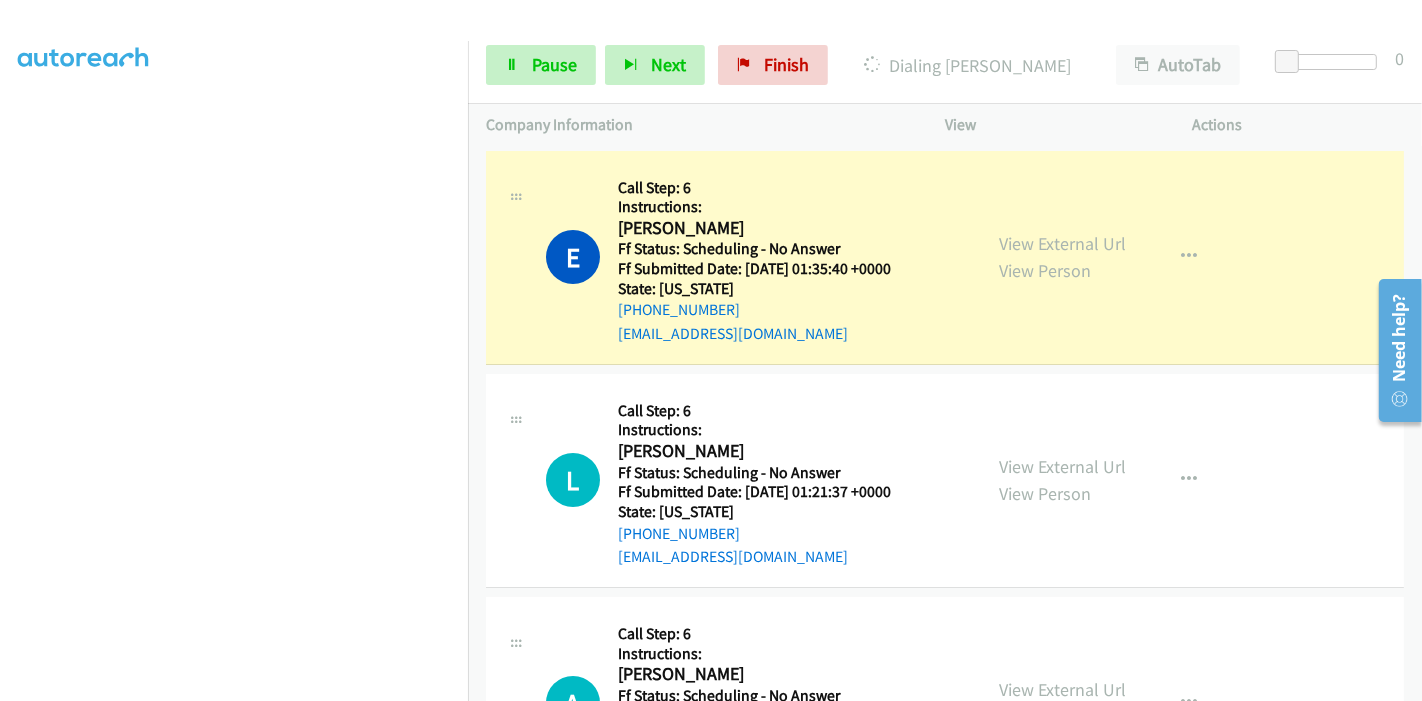 scroll, scrollTop: 422, scrollLeft: 0, axis: vertical 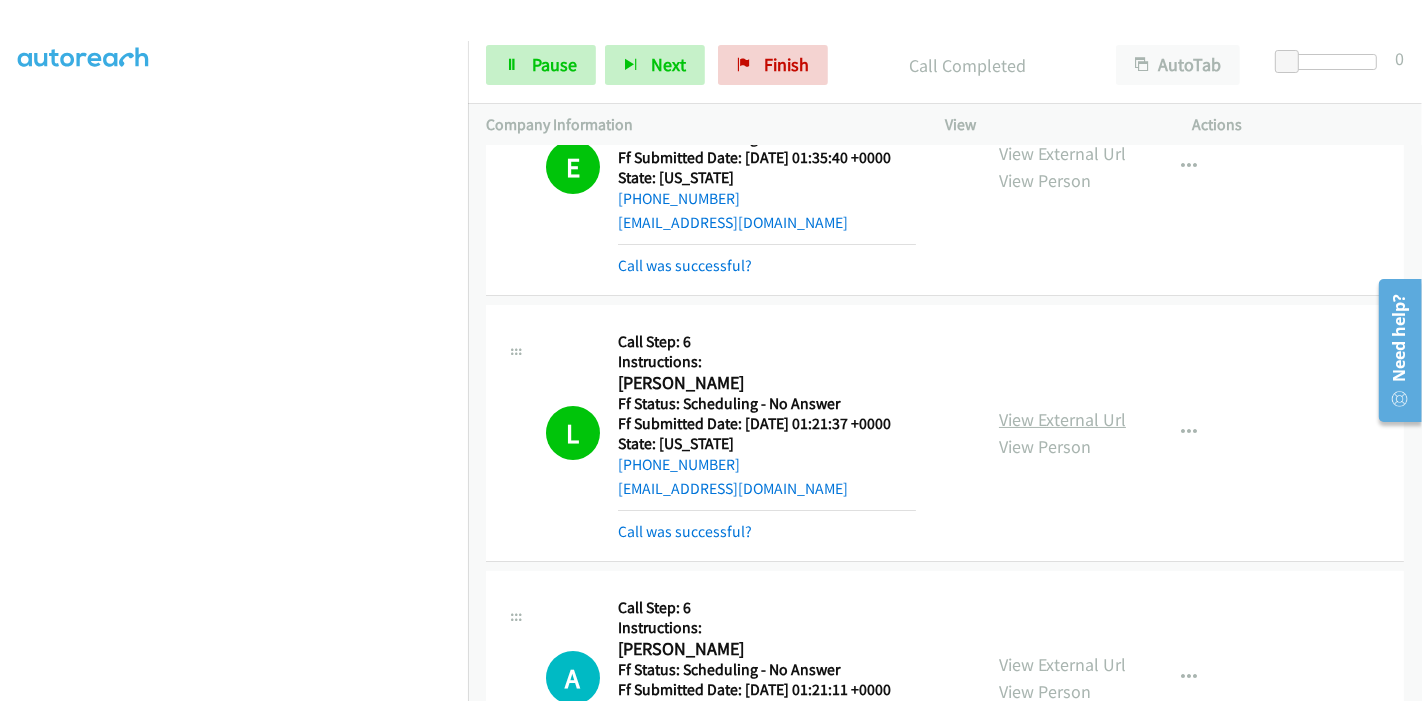 click on "View External Url" at bounding box center [1062, 419] 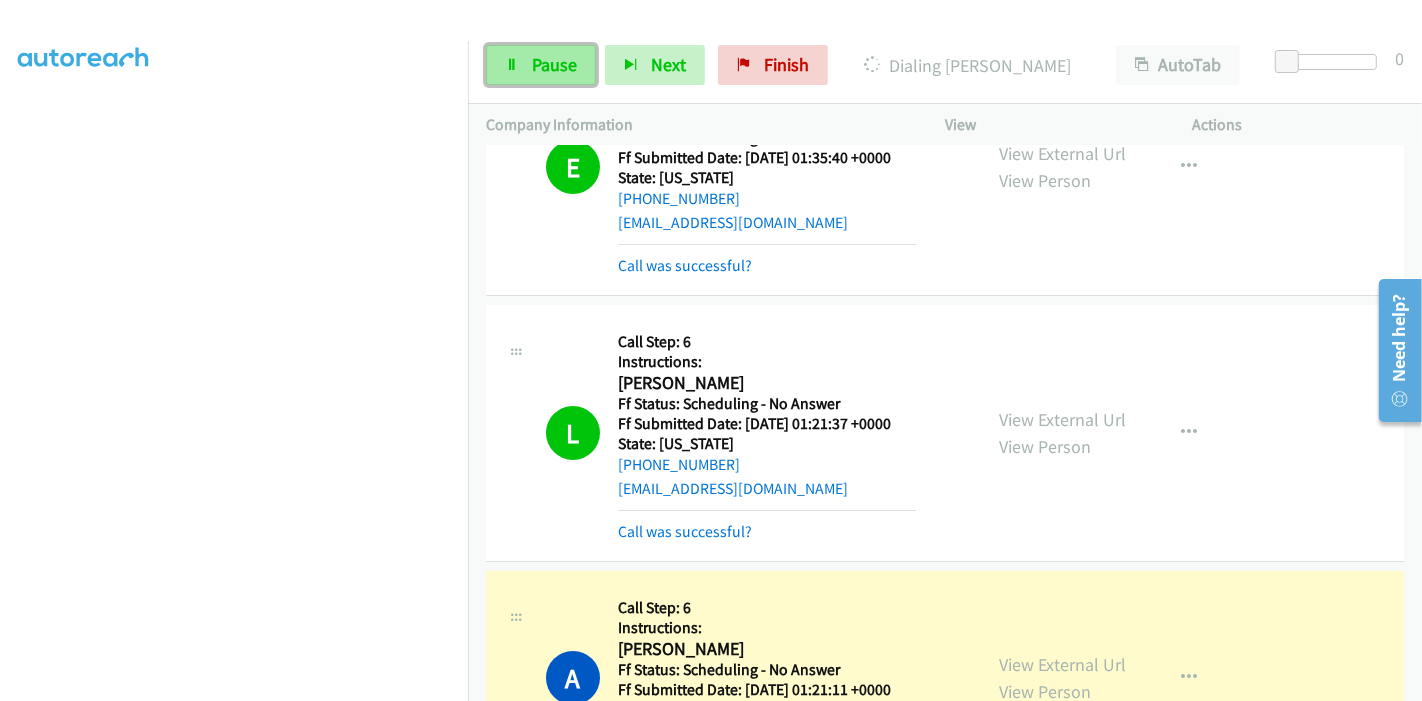 click on "Pause" at bounding box center (554, 64) 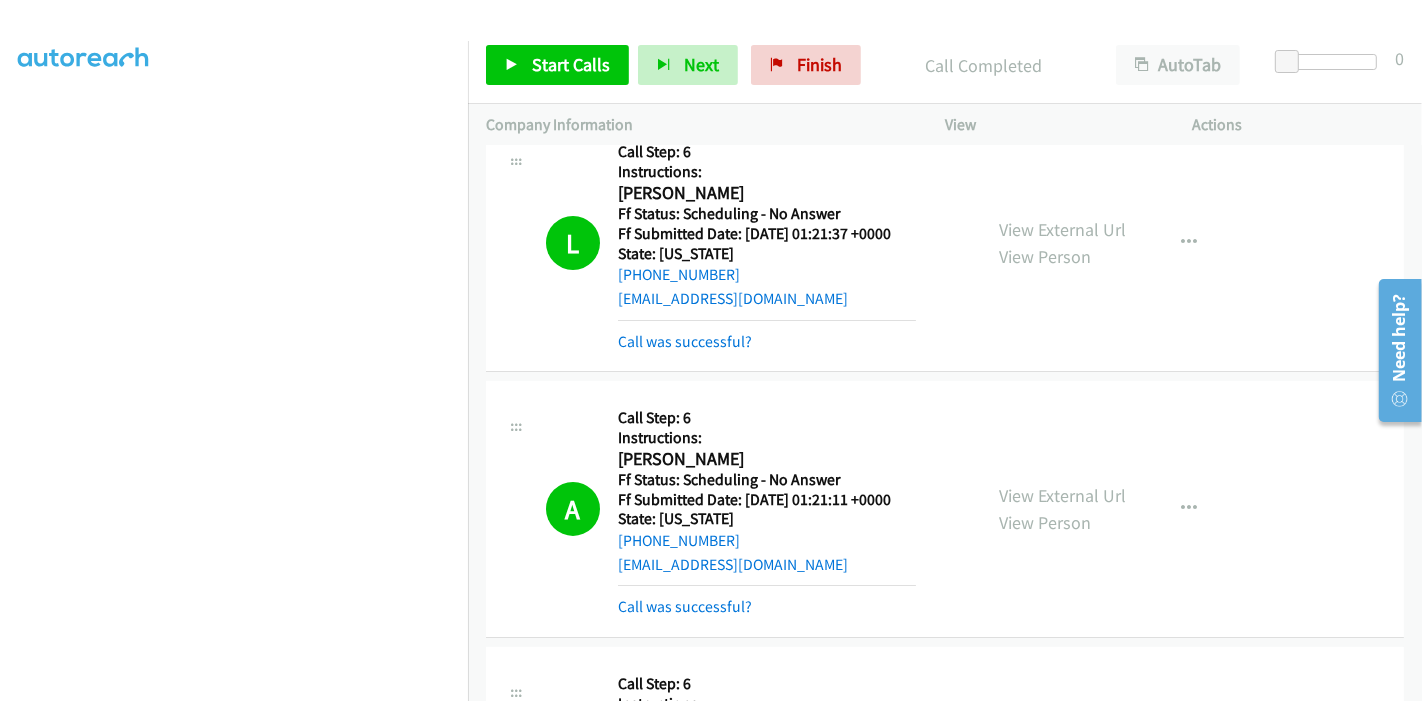 scroll, scrollTop: 444, scrollLeft: 0, axis: vertical 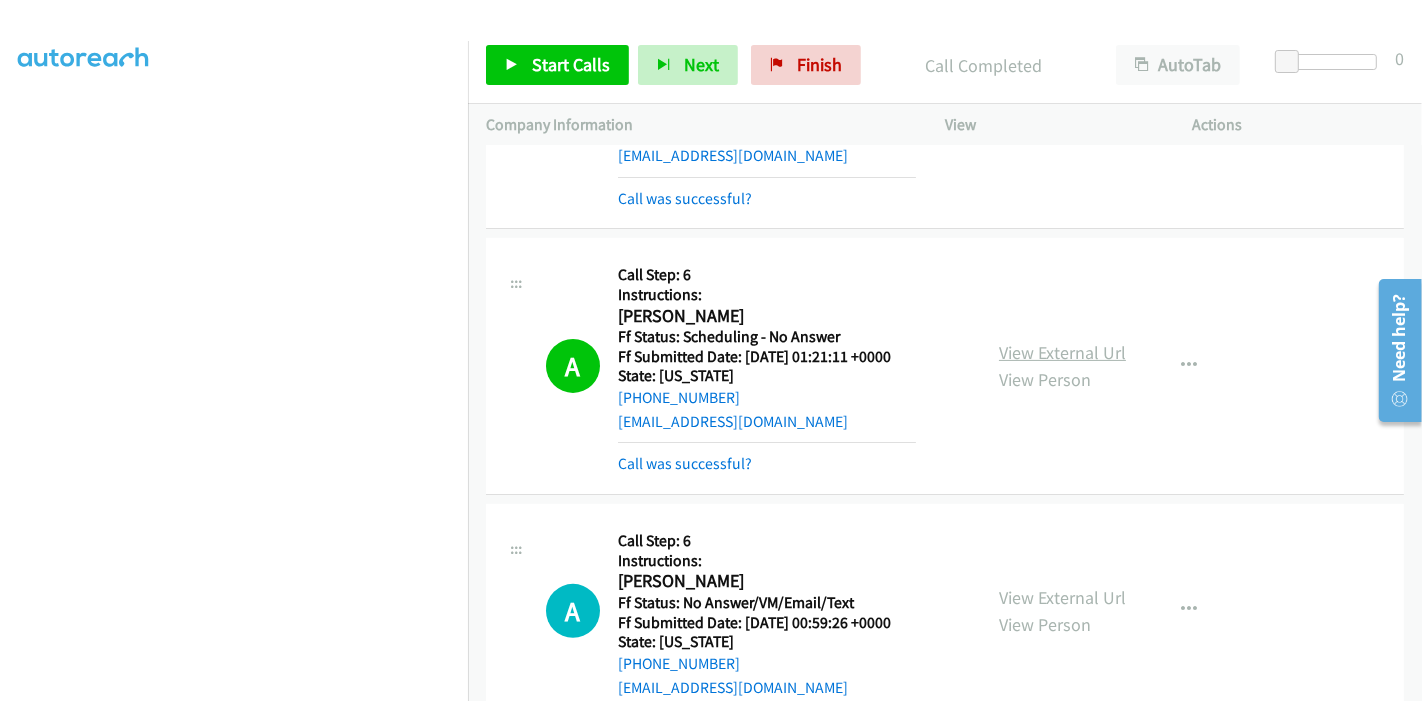 click on "View External Url" at bounding box center (1062, 352) 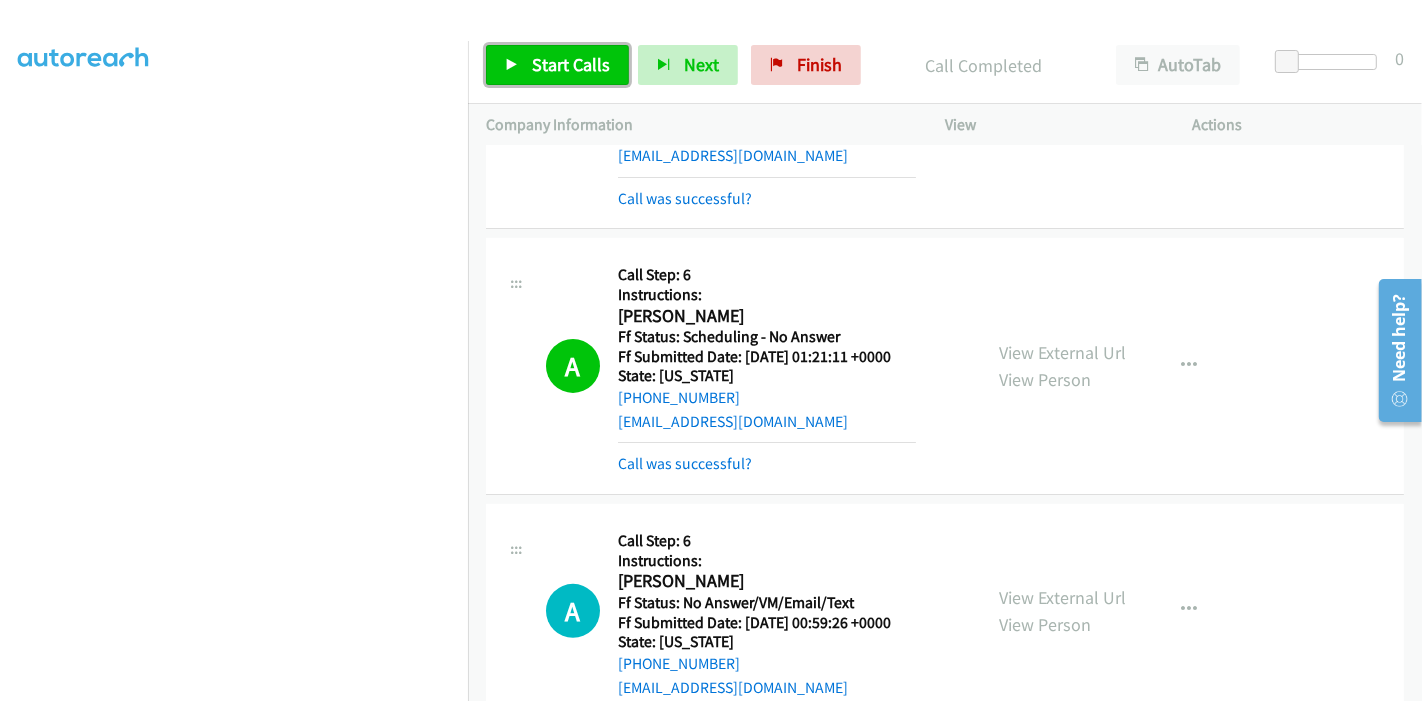 click on "Start Calls" at bounding box center (571, 64) 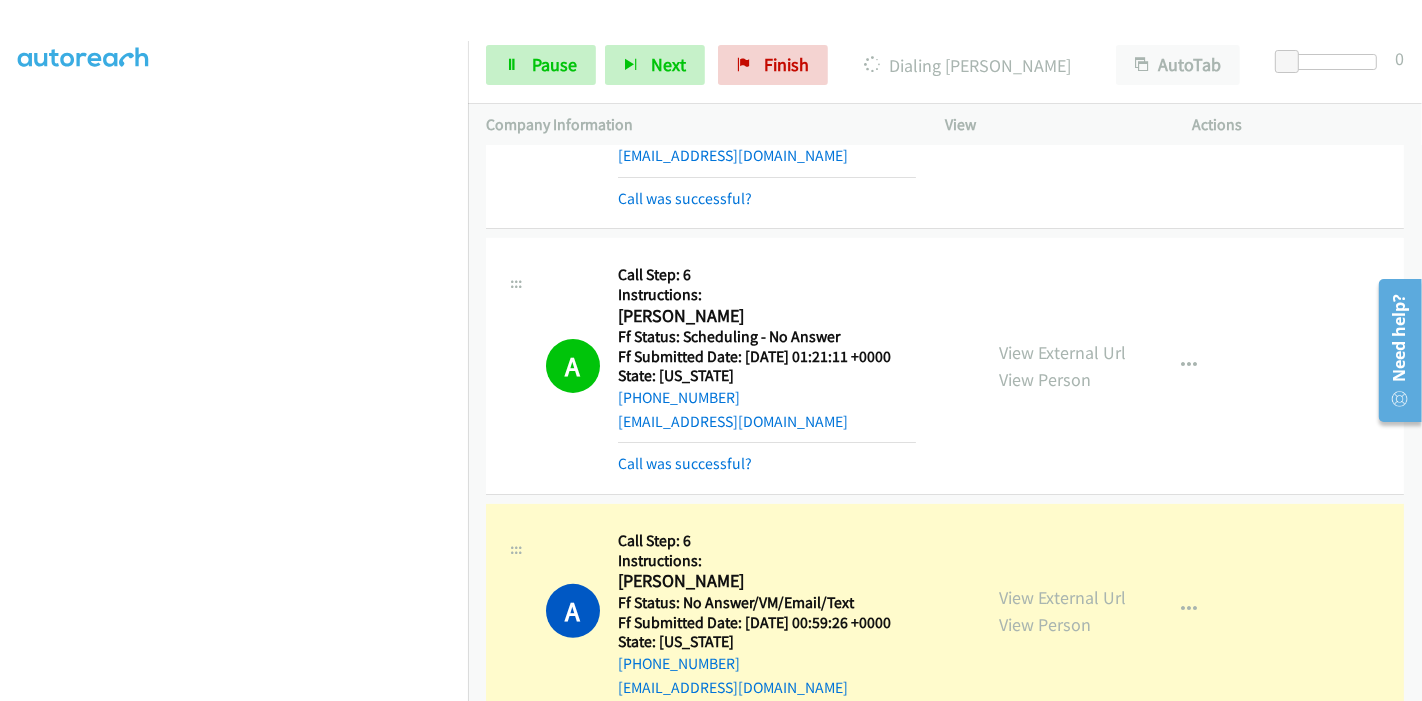 scroll, scrollTop: 777, scrollLeft: 0, axis: vertical 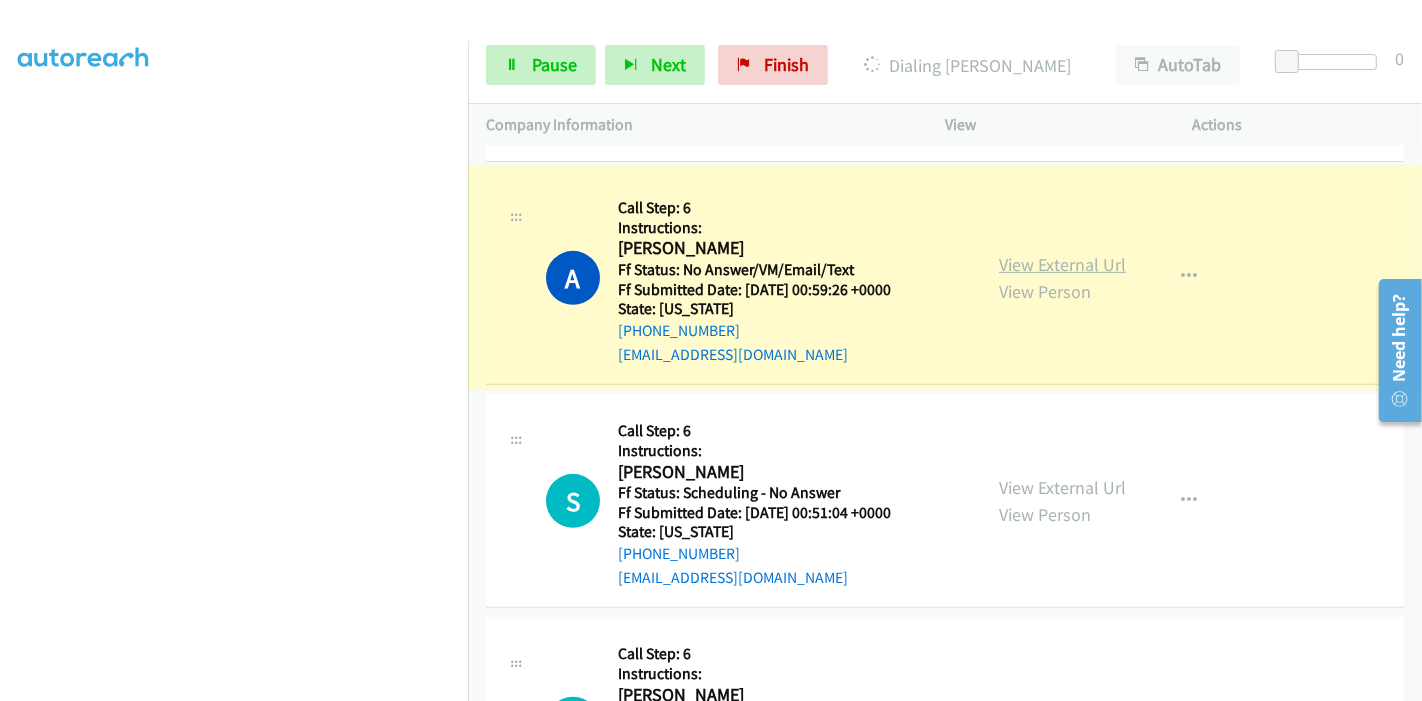 click on "View External Url" at bounding box center [1062, 264] 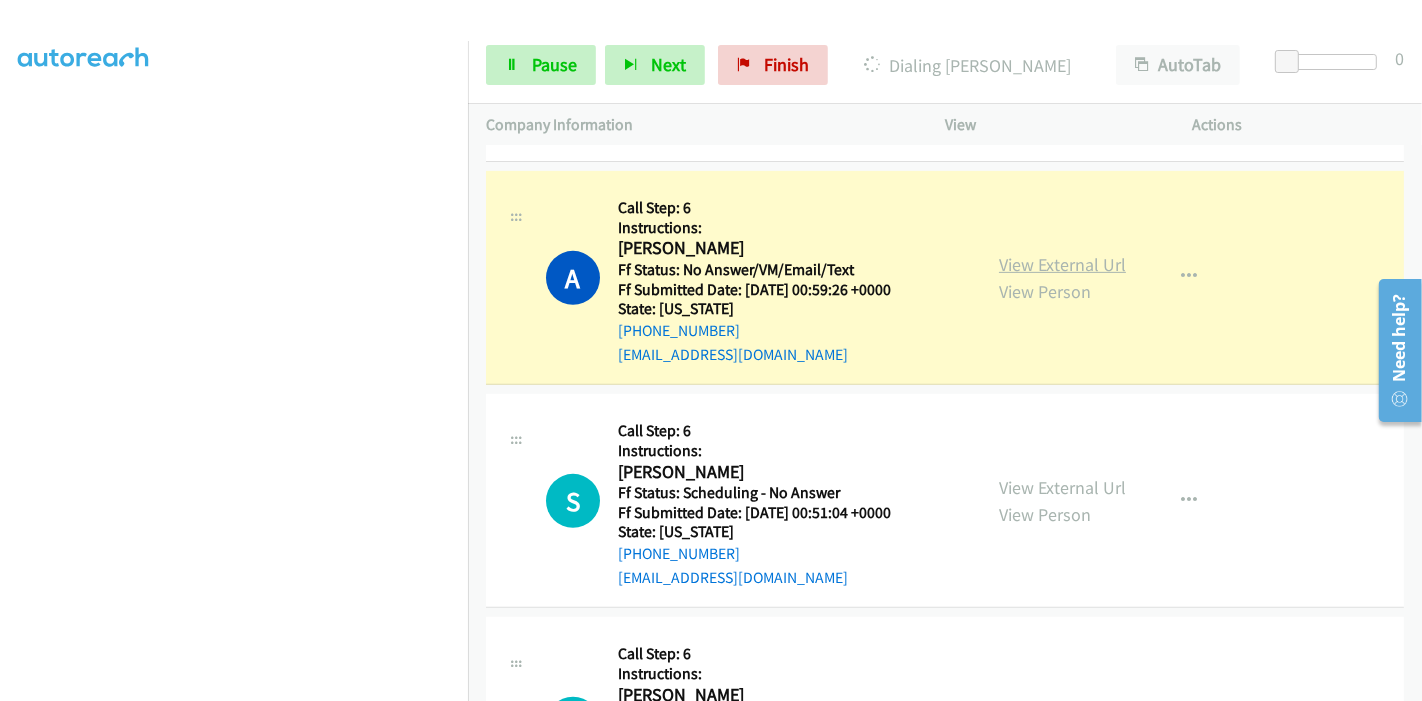 click on "View External Url" at bounding box center [1062, 264] 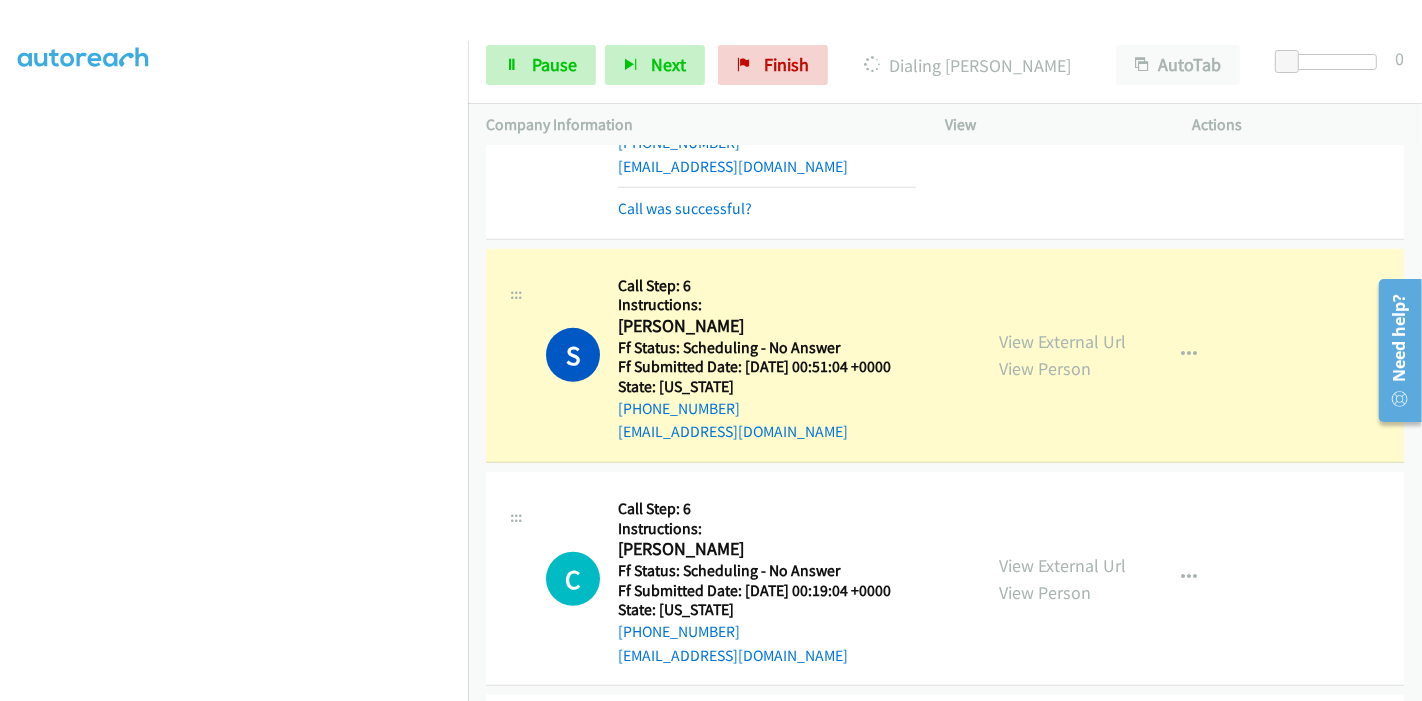 scroll, scrollTop: 1000, scrollLeft: 0, axis: vertical 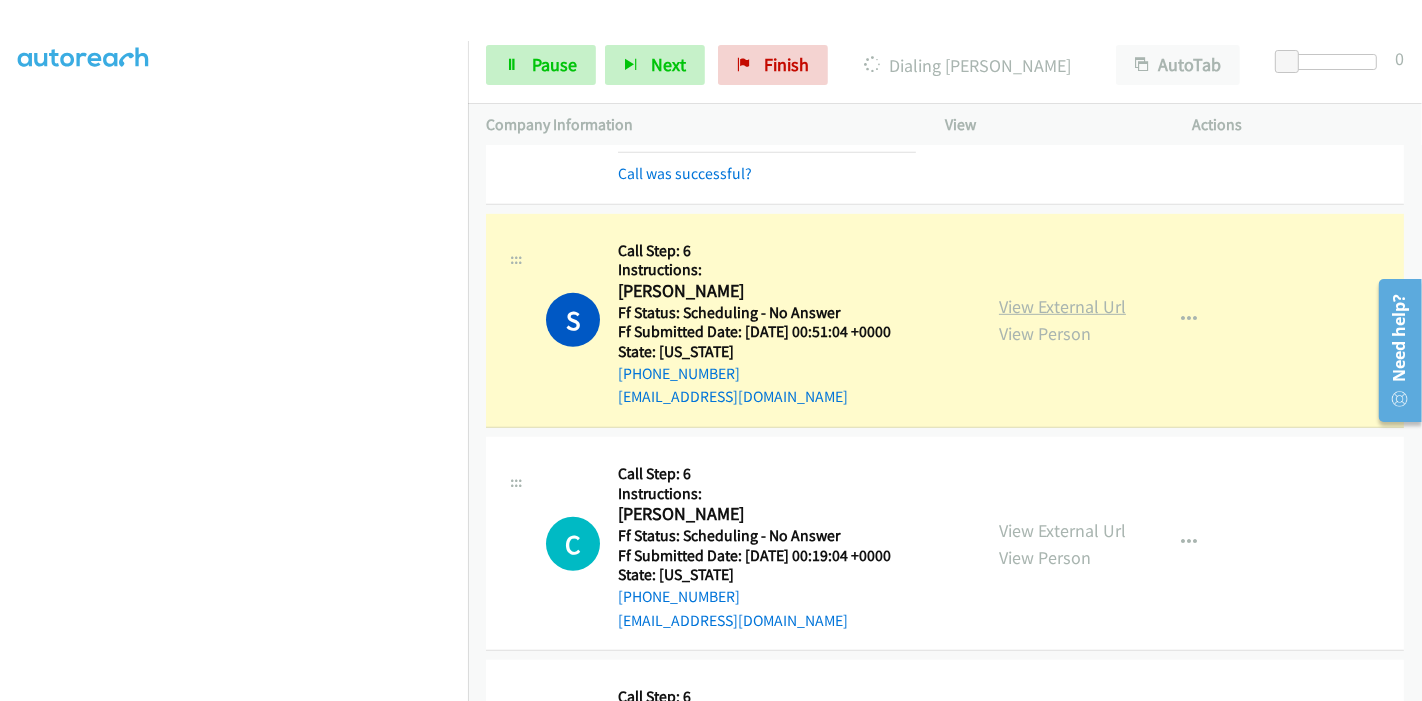 click on "View External Url" at bounding box center (1062, 306) 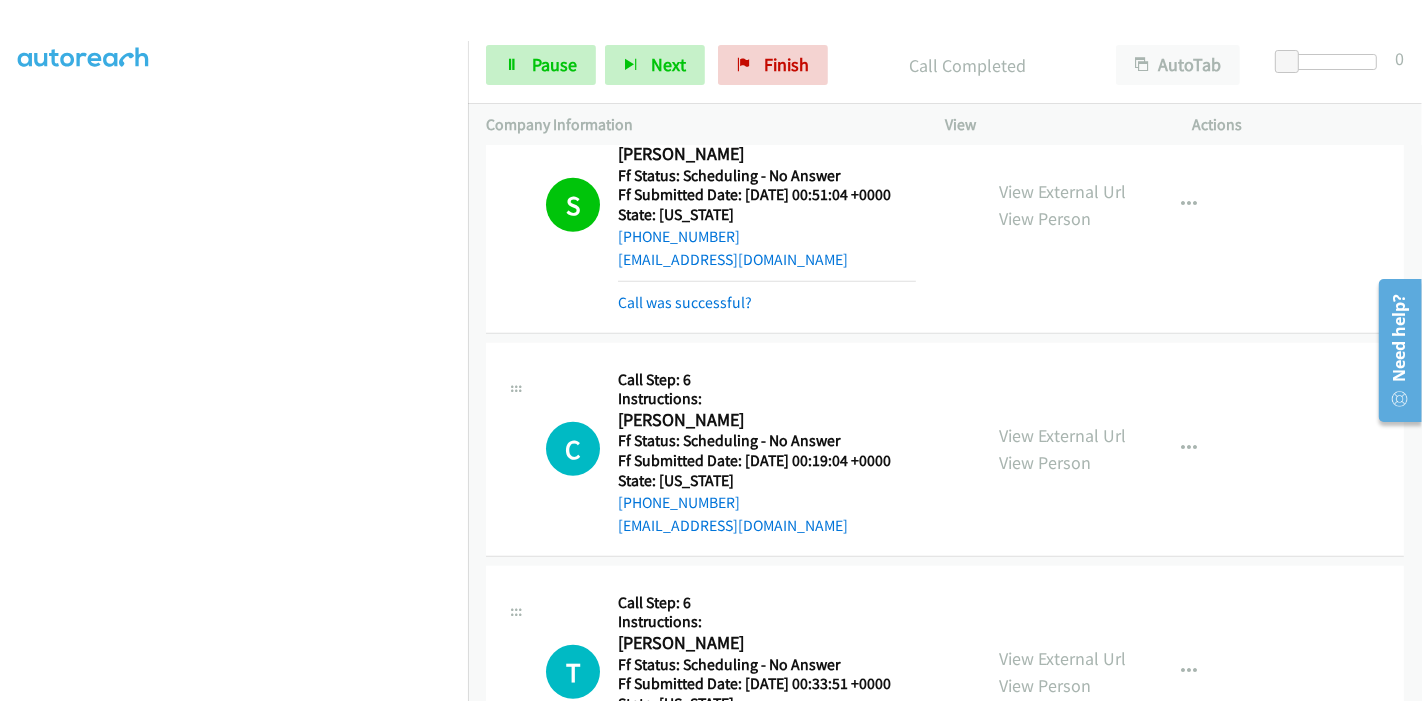 scroll, scrollTop: 1333, scrollLeft: 0, axis: vertical 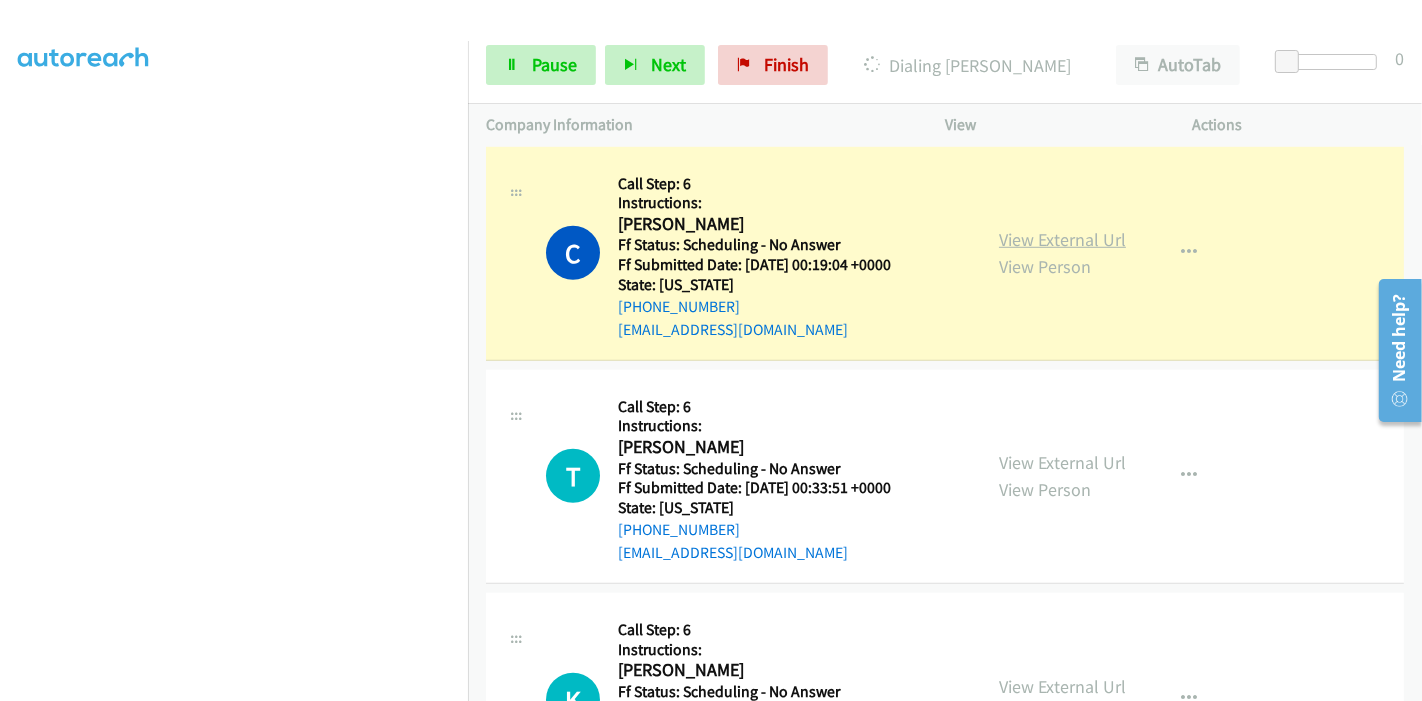 click on "View External Url" at bounding box center [1062, 239] 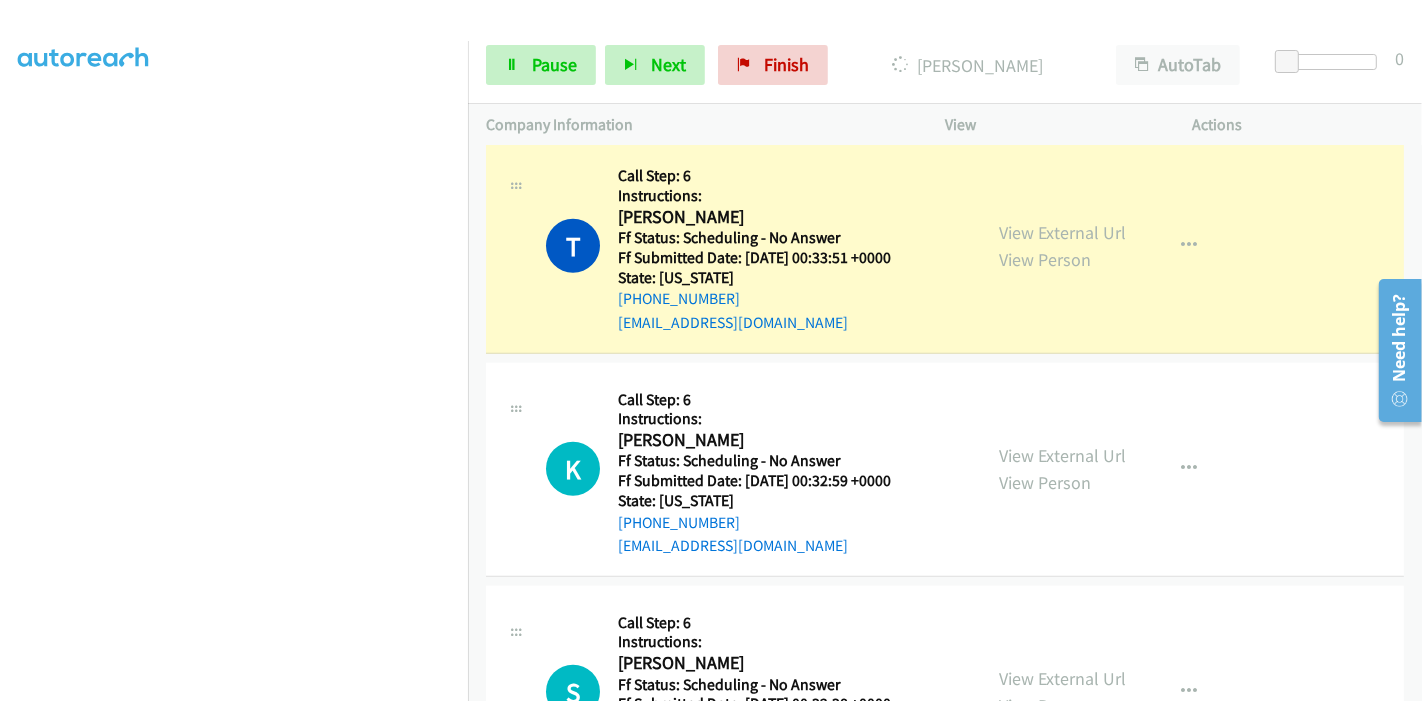 scroll, scrollTop: 1486, scrollLeft: 0, axis: vertical 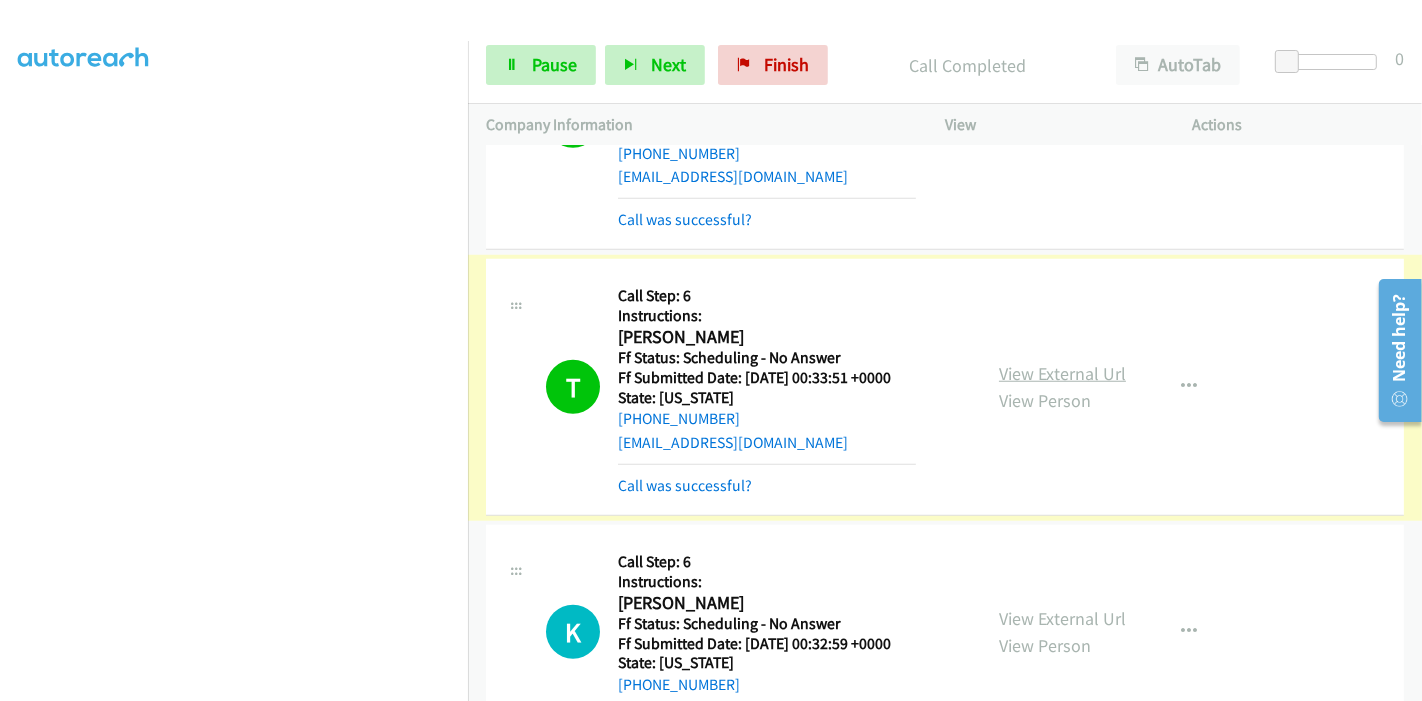 click on "View External Url" at bounding box center [1062, 373] 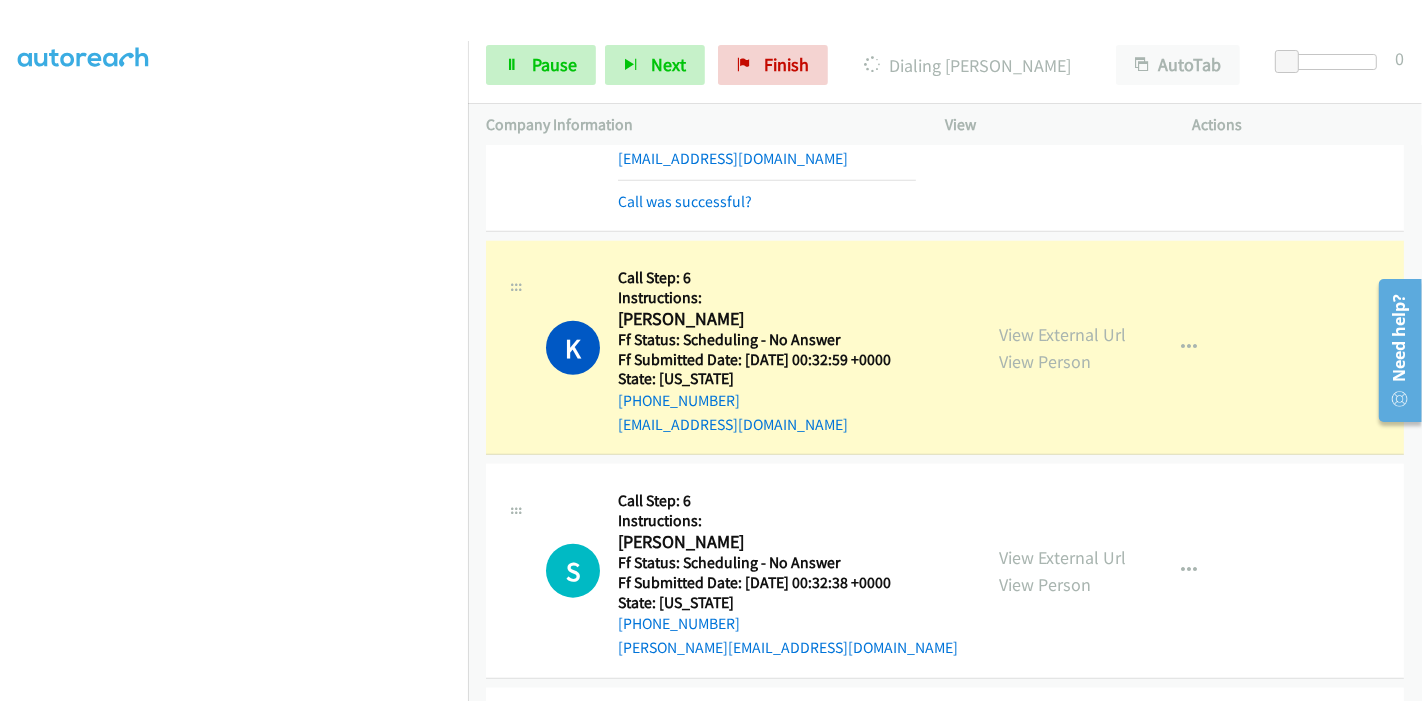 scroll, scrollTop: 1820, scrollLeft: 0, axis: vertical 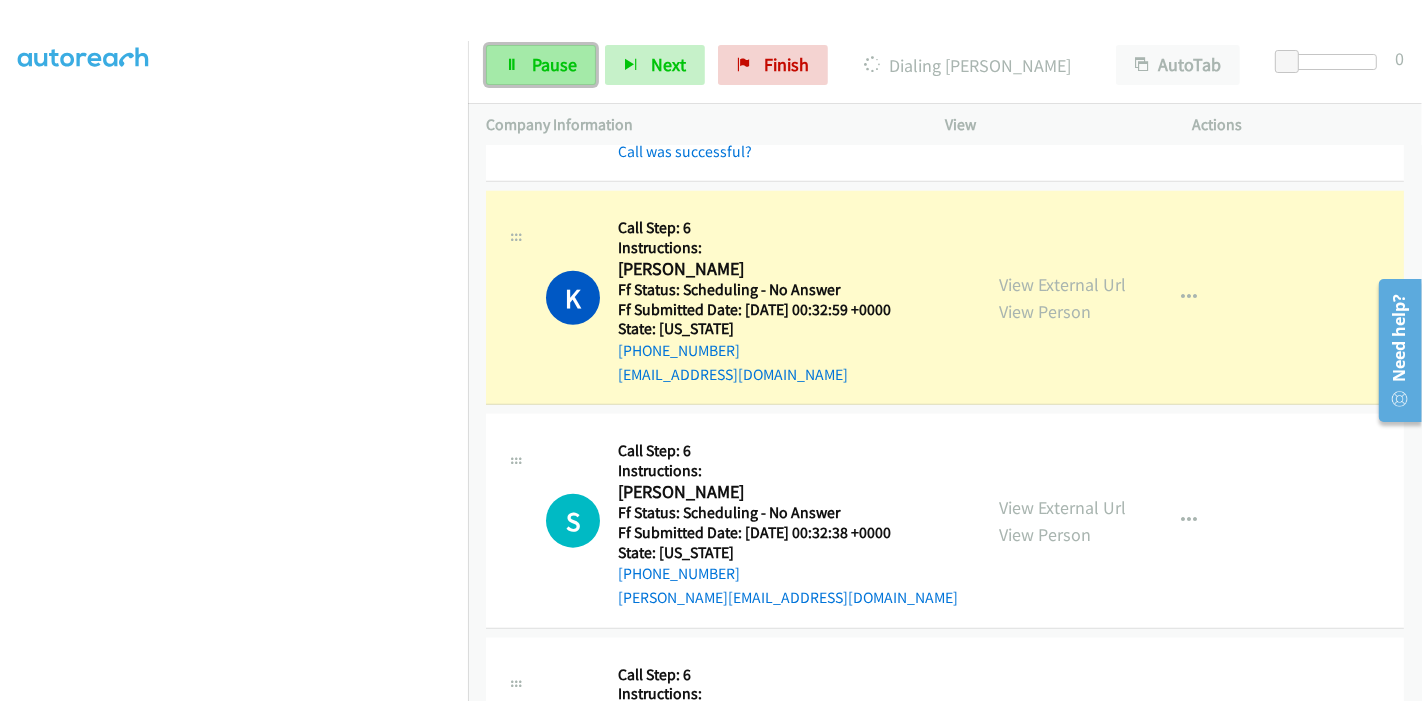 click on "Pause" at bounding box center (554, 64) 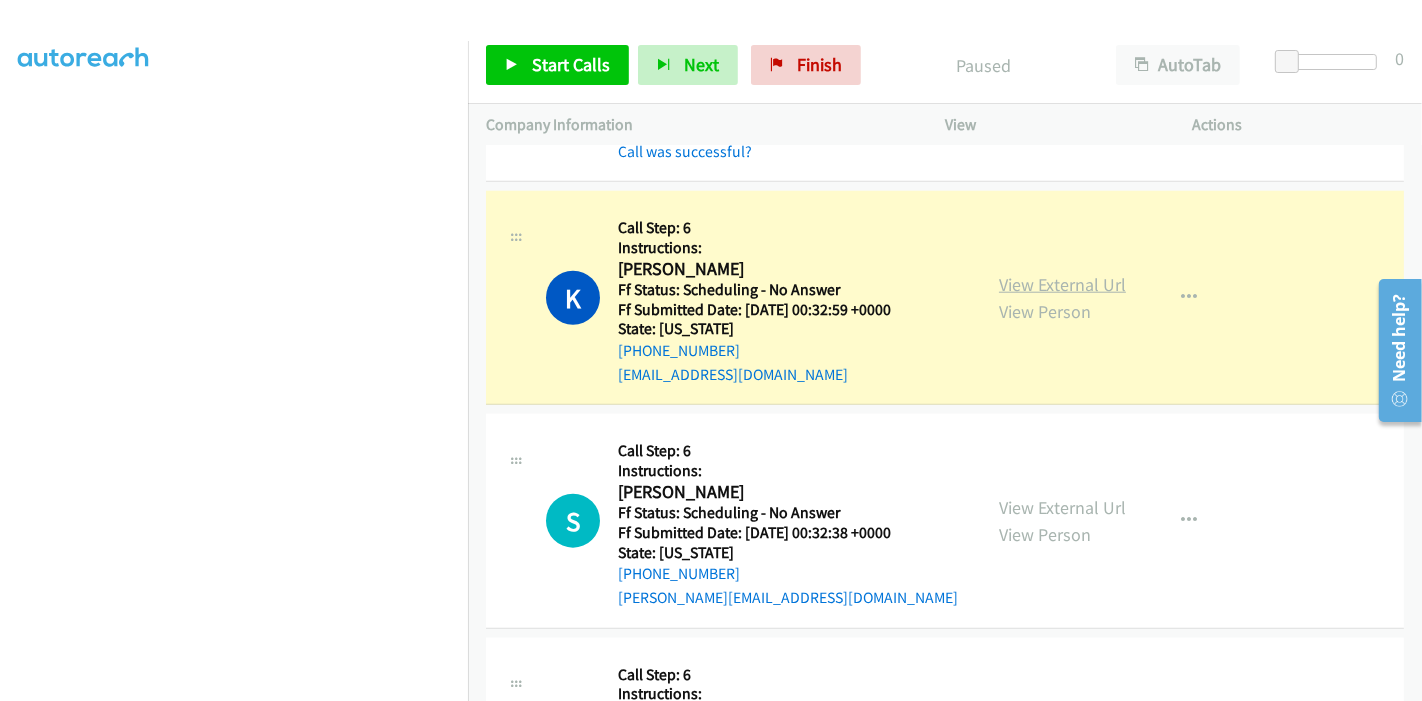 click on "View External Url" at bounding box center [1062, 284] 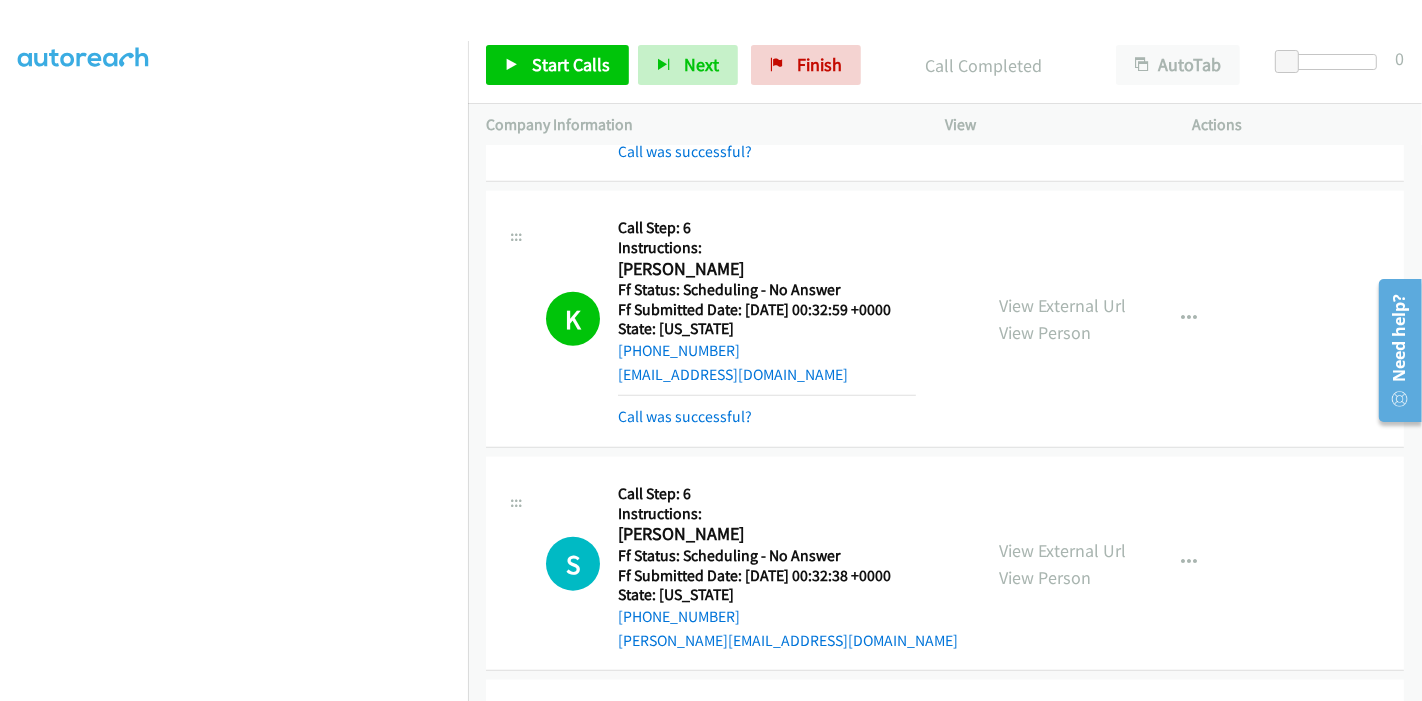 scroll, scrollTop: 89, scrollLeft: 0, axis: vertical 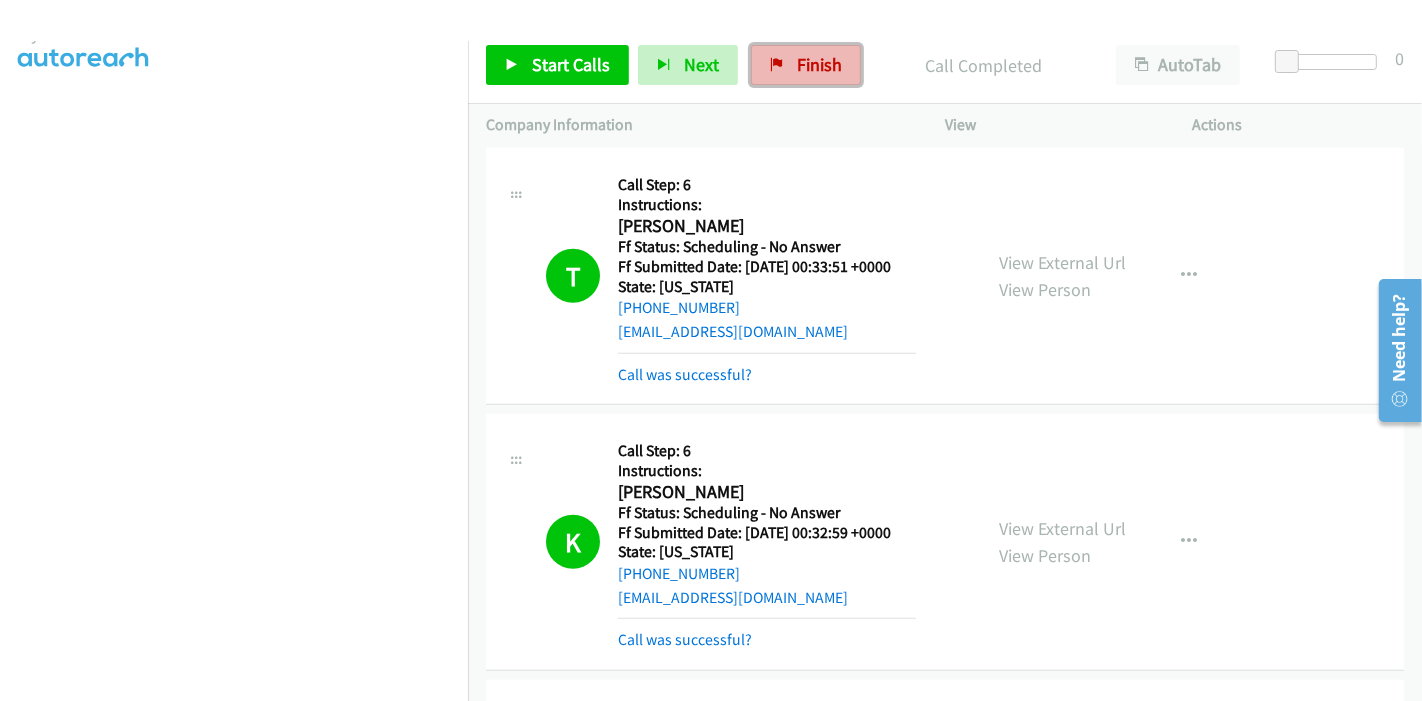 click on "Finish" at bounding box center (819, 64) 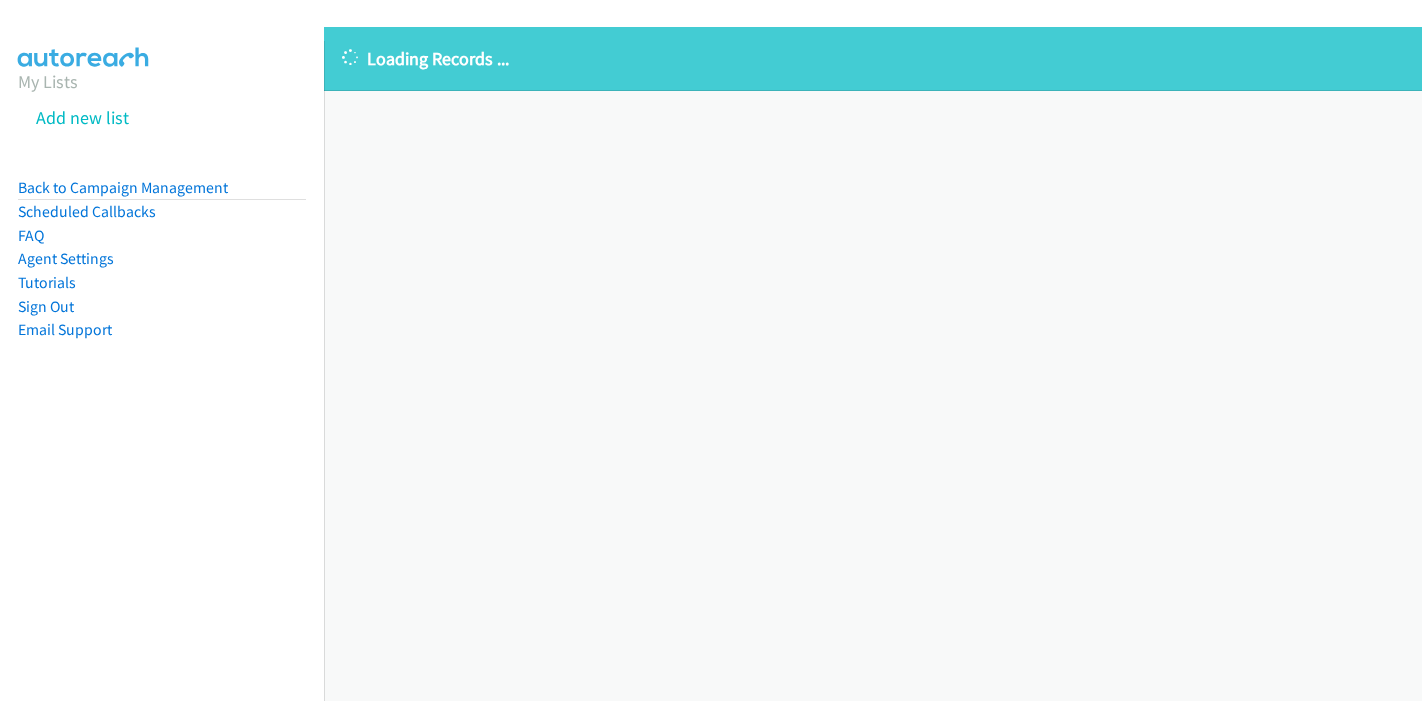 scroll, scrollTop: 0, scrollLeft: 0, axis: both 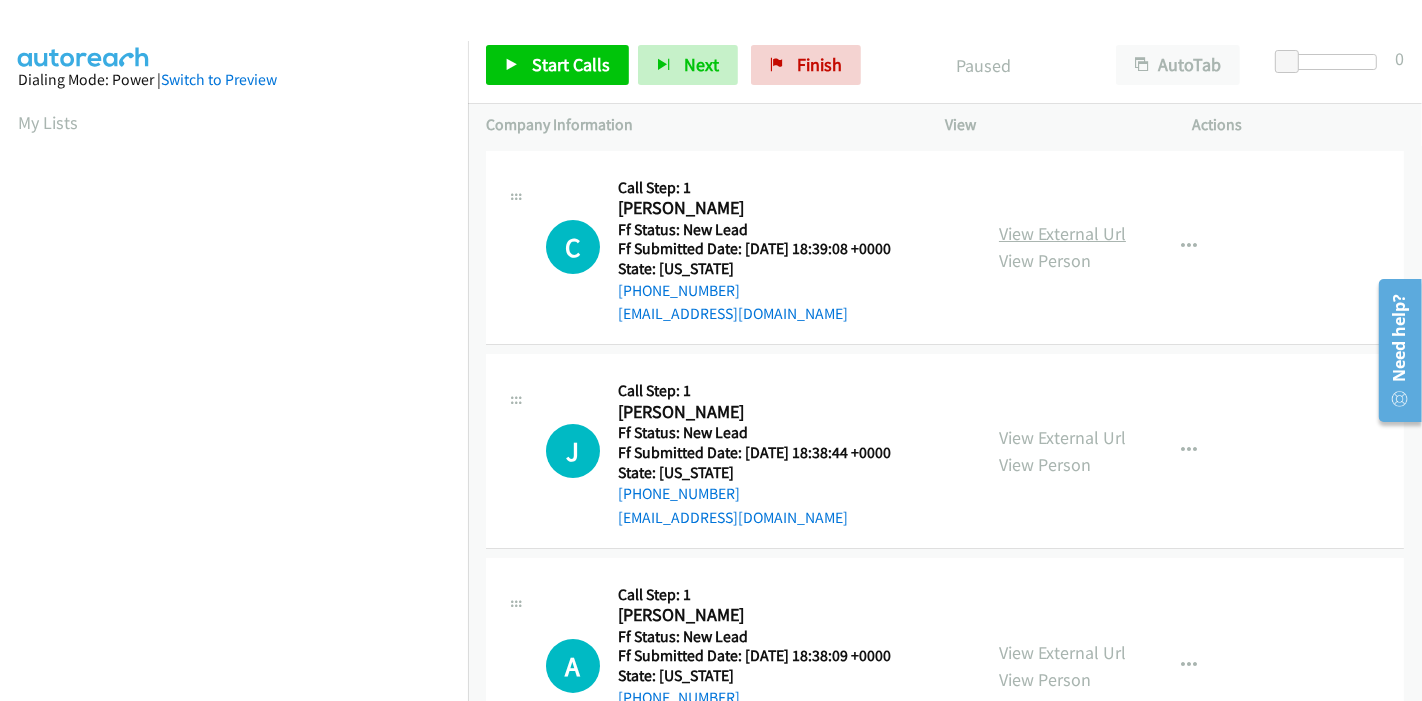 click on "View External Url" at bounding box center [1062, 233] 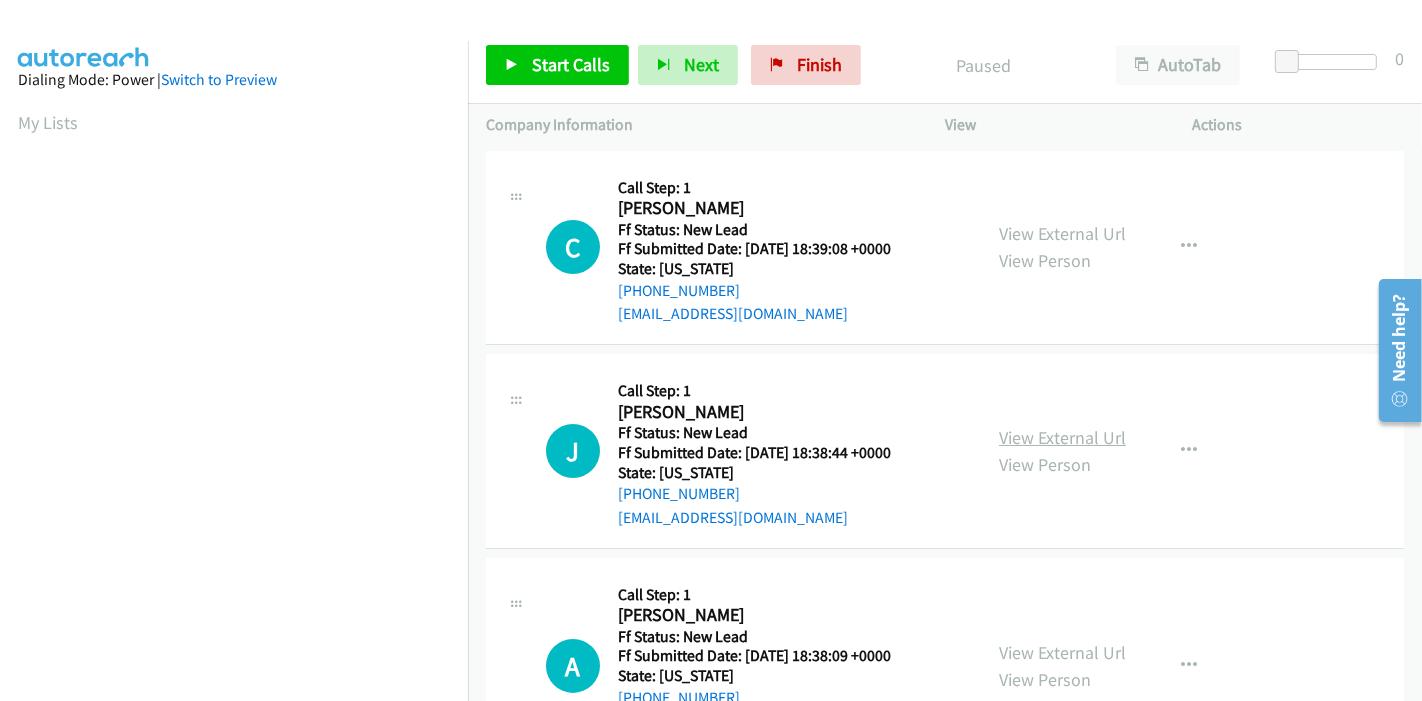 click on "View External Url" at bounding box center (1062, 437) 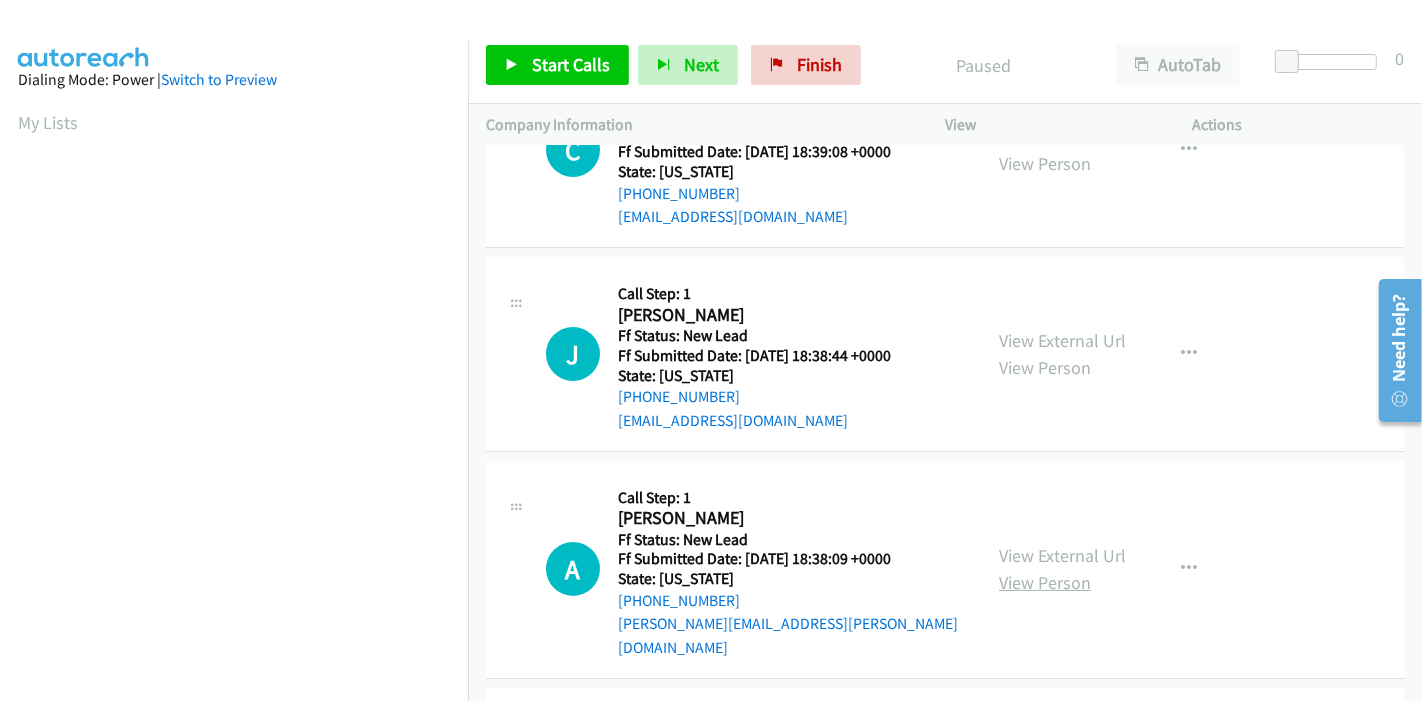 scroll, scrollTop: 222, scrollLeft: 0, axis: vertical 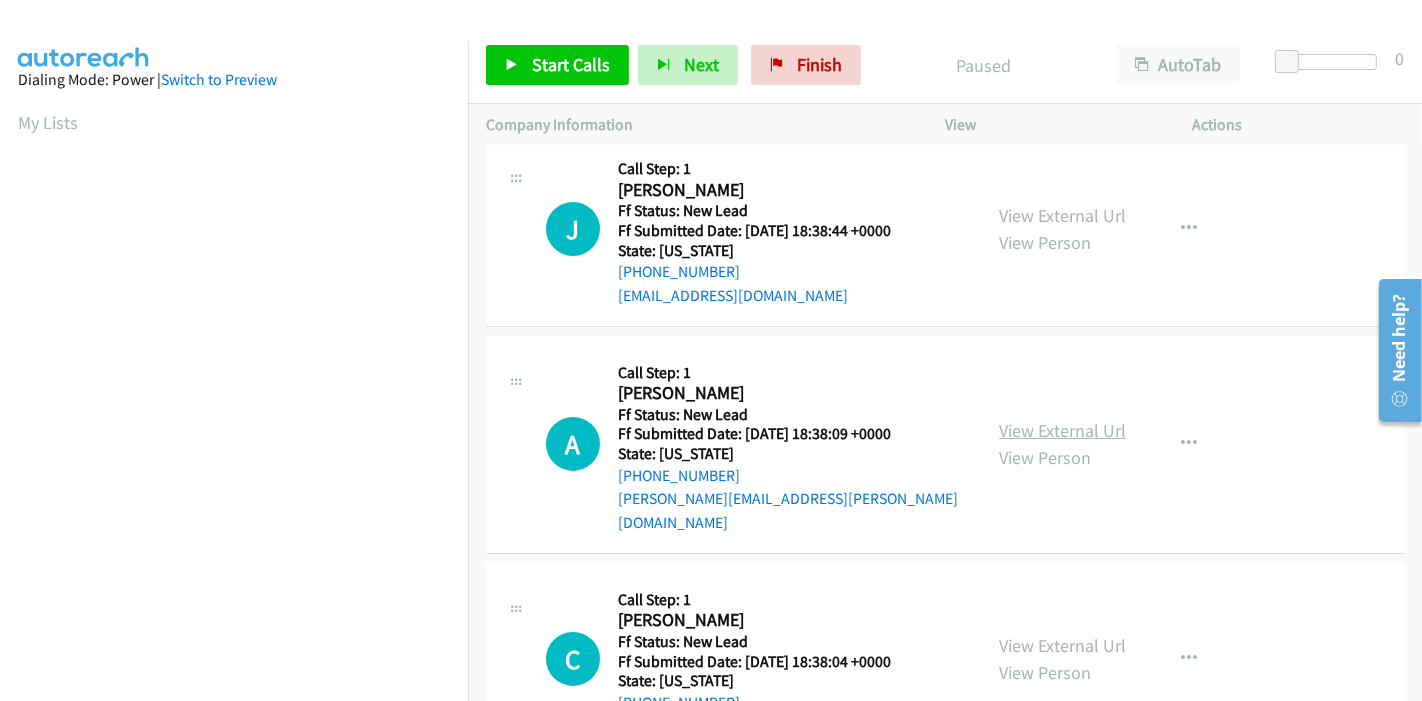 click on "View External Url" at bounding box center (1062, 430) 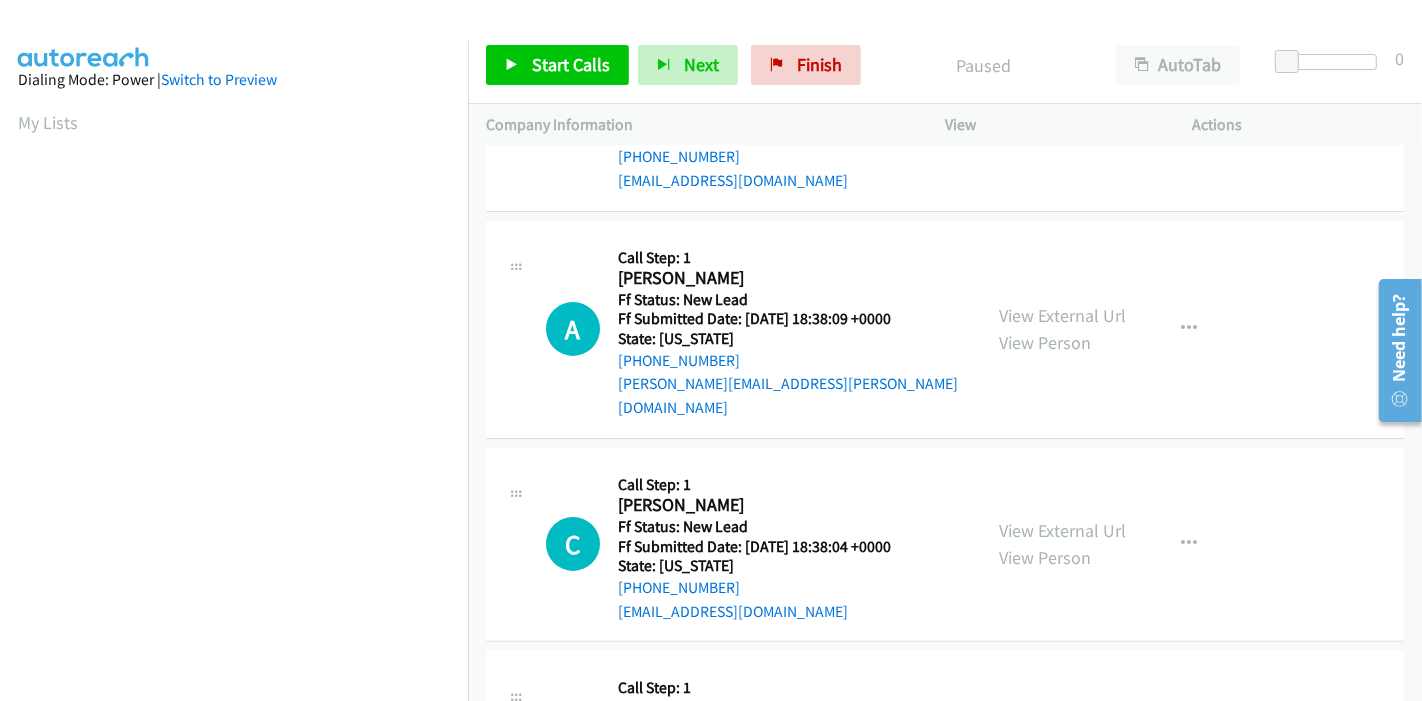scroll, scrollTop: 444, scrollLeft: 0, axis: vertical 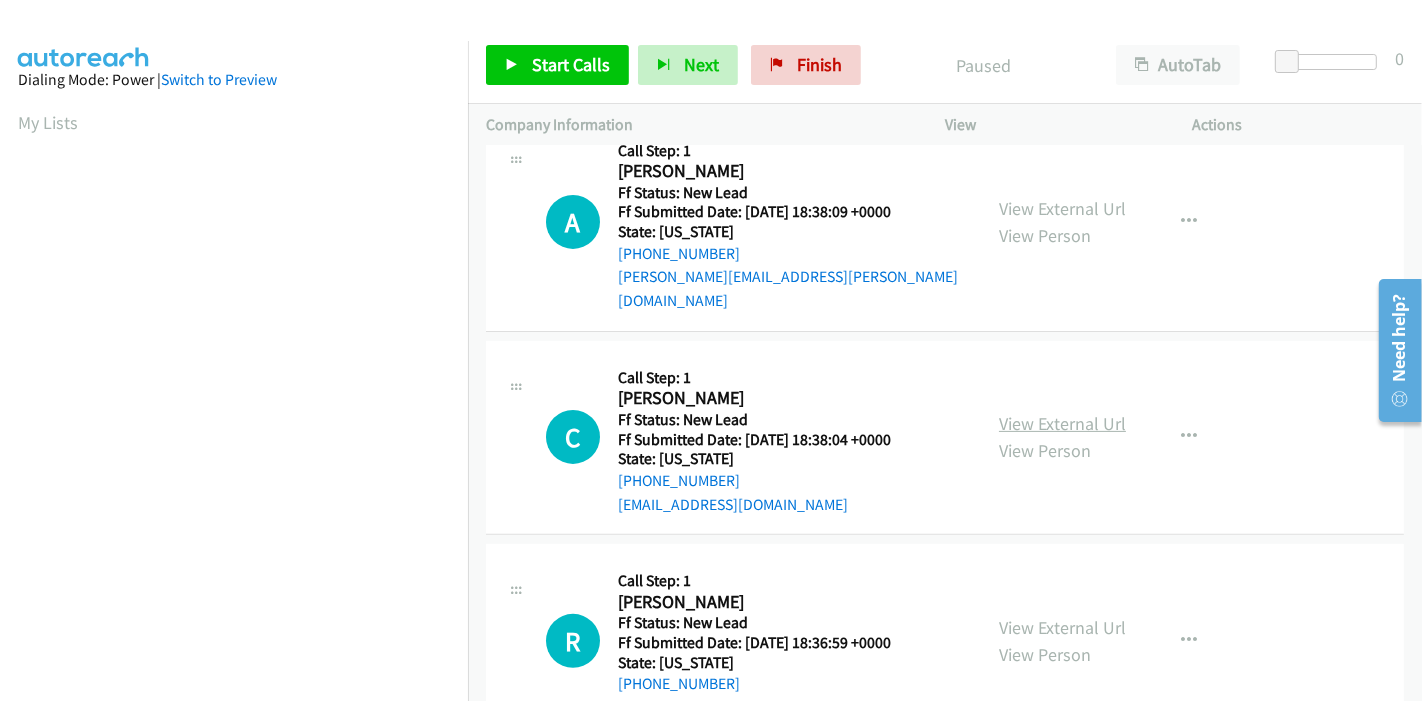 click on "View External Url" at bounding box center [1062, 423] 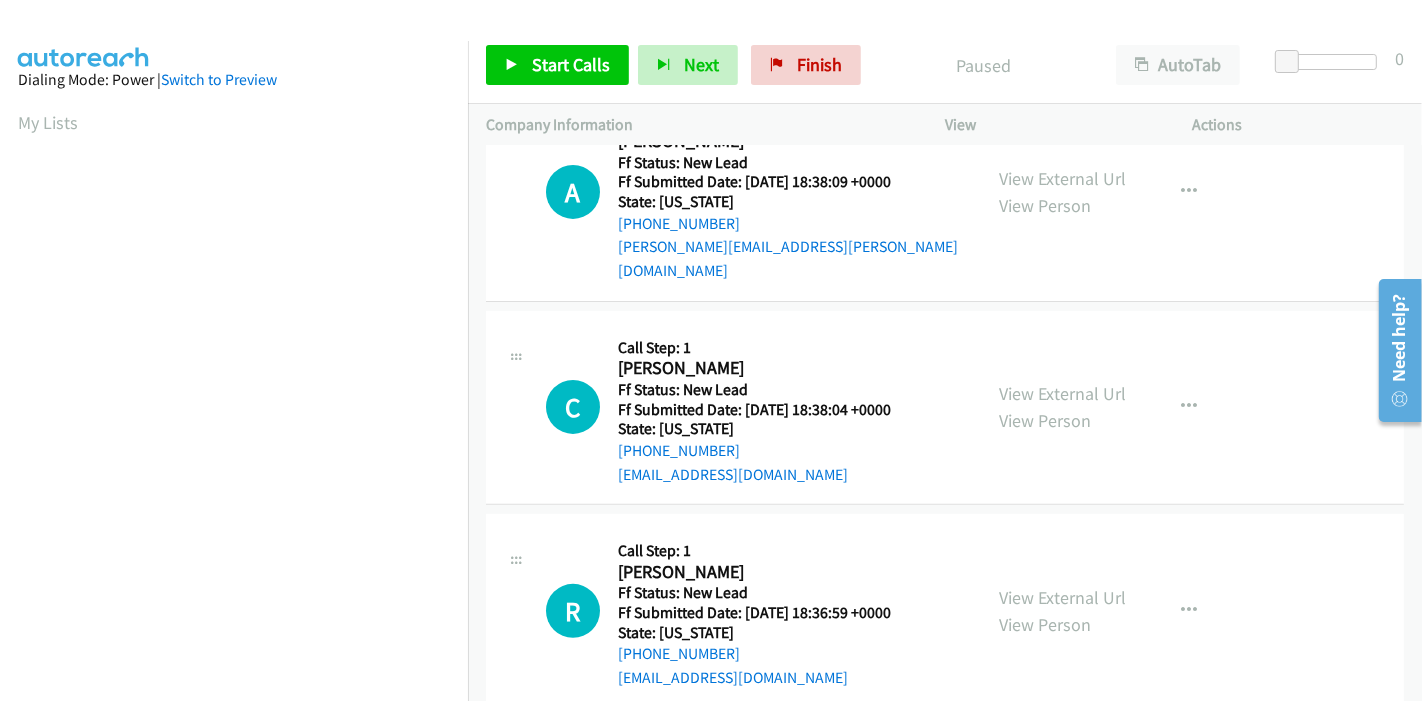 scroll, scrollTop: 487, scrollLeft: 0, axis: vertical 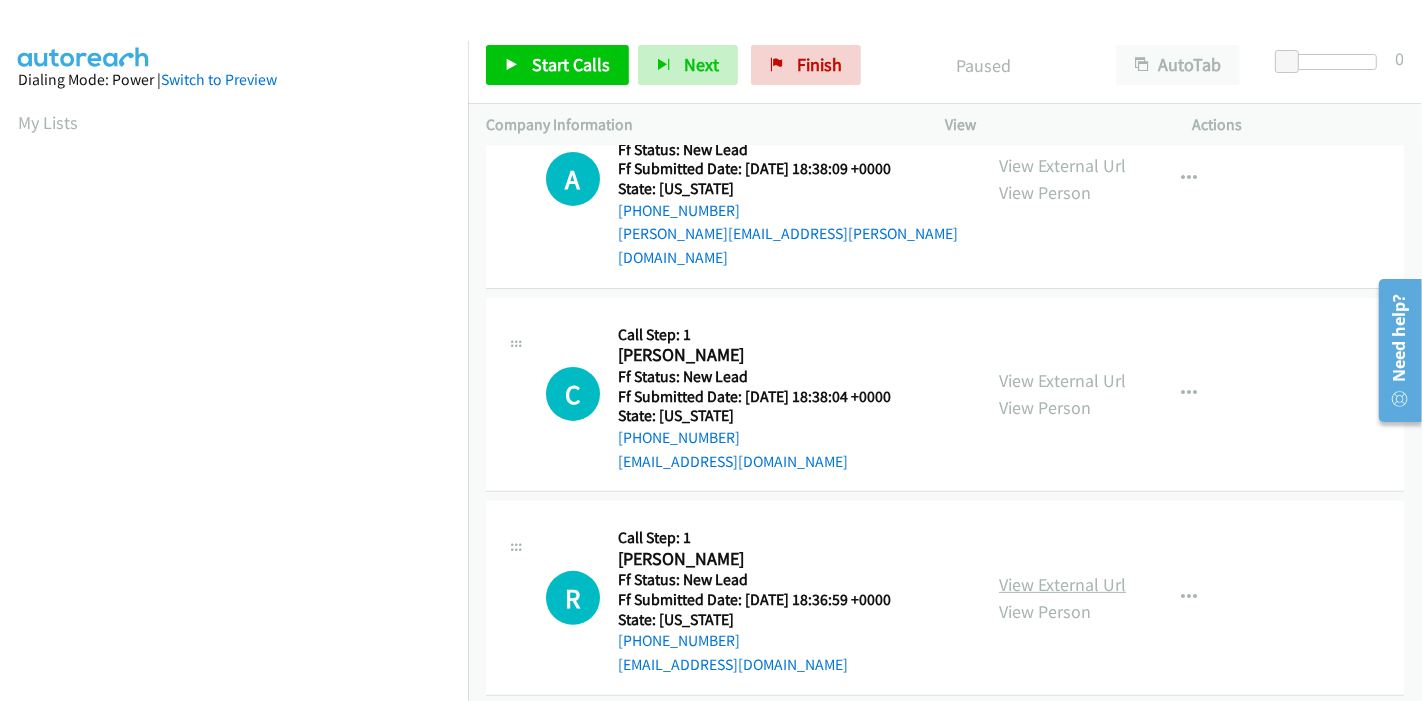 click on "View External Url" at bounding box center [1062, 584] 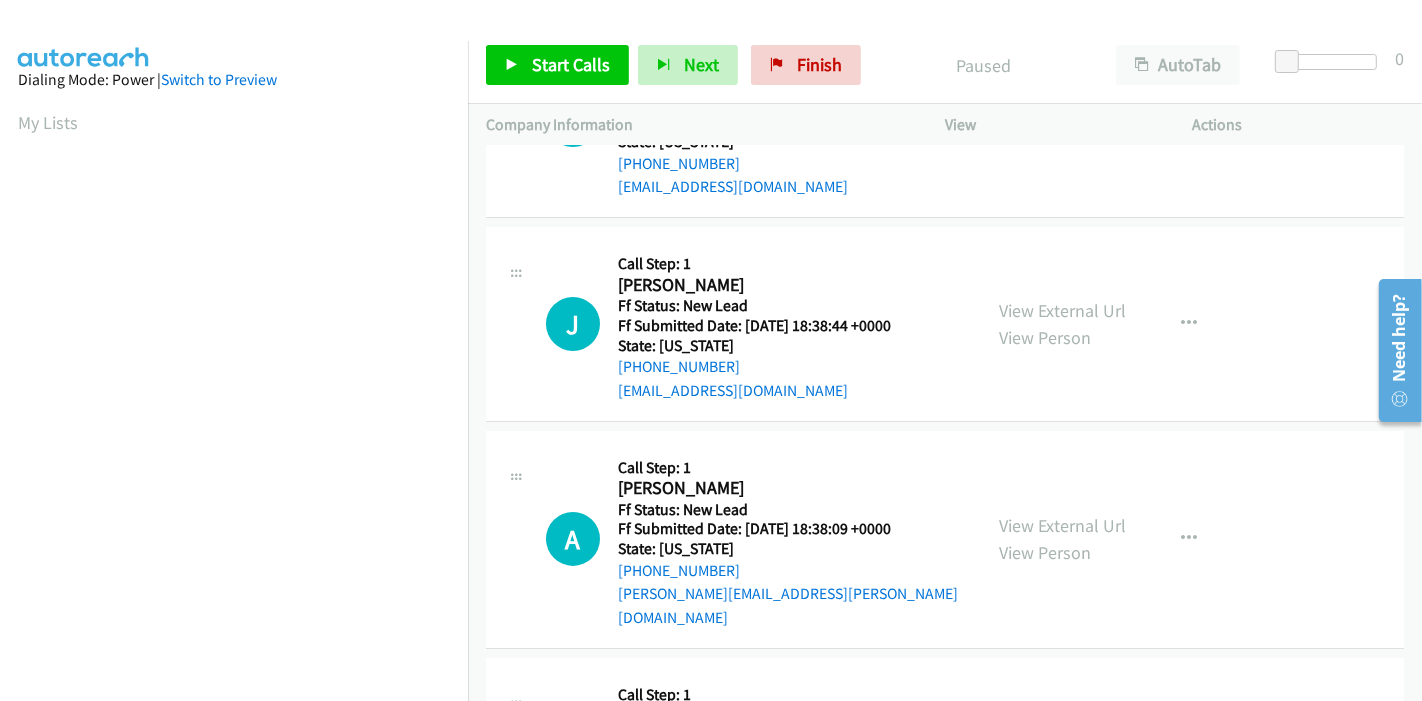 scroll, scrollTop: 0, scrollLeft: 0, axis: both 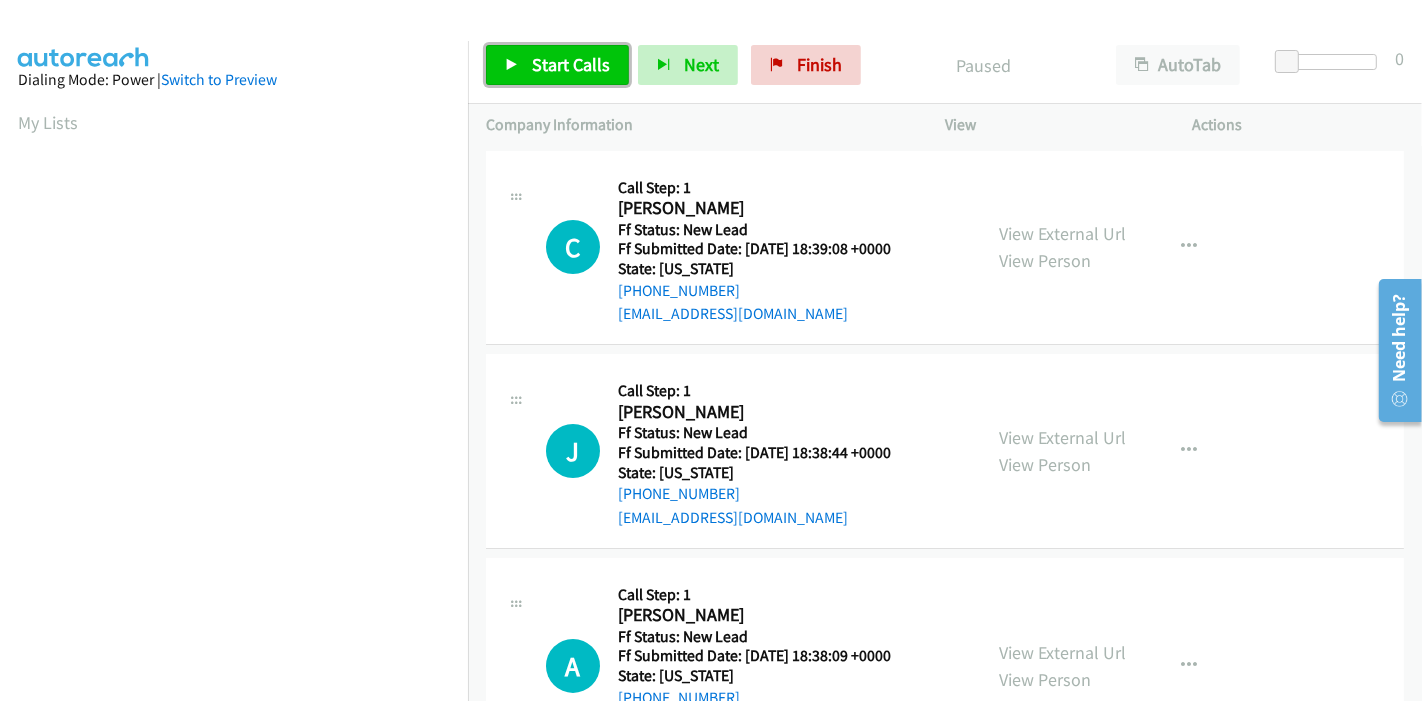 click on "Start Calls" at bounding box center [571, 64] 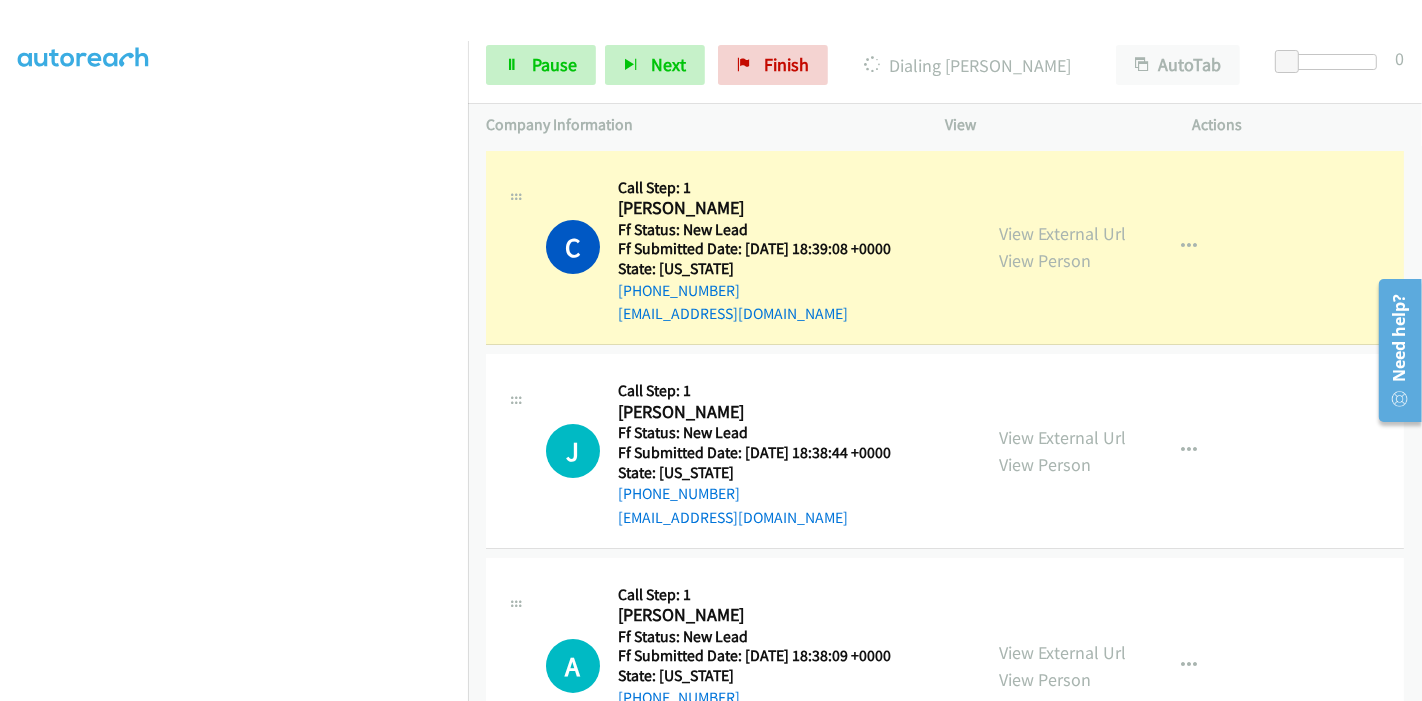 scroll, scrollTop: 422, scrollLeft: 0, axis: vertical 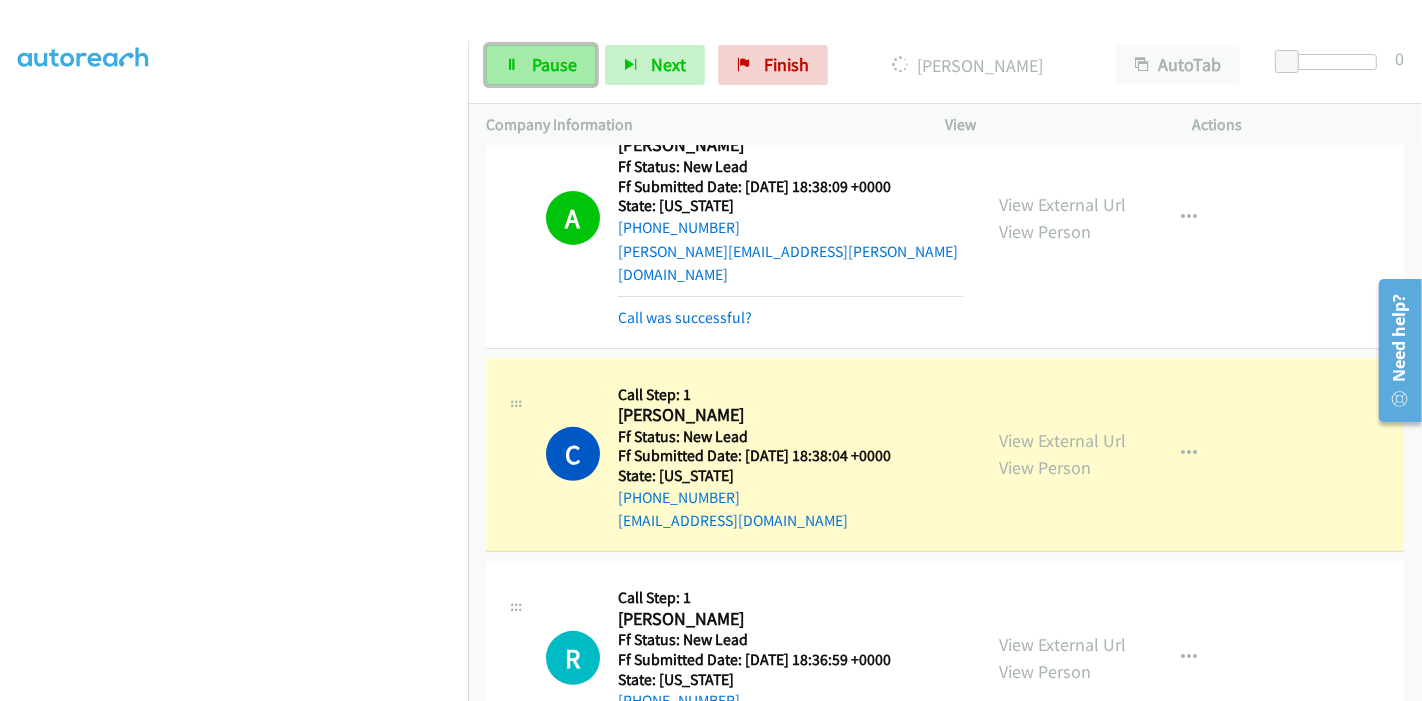 click on "Pause" at bounding box center (541, 65) 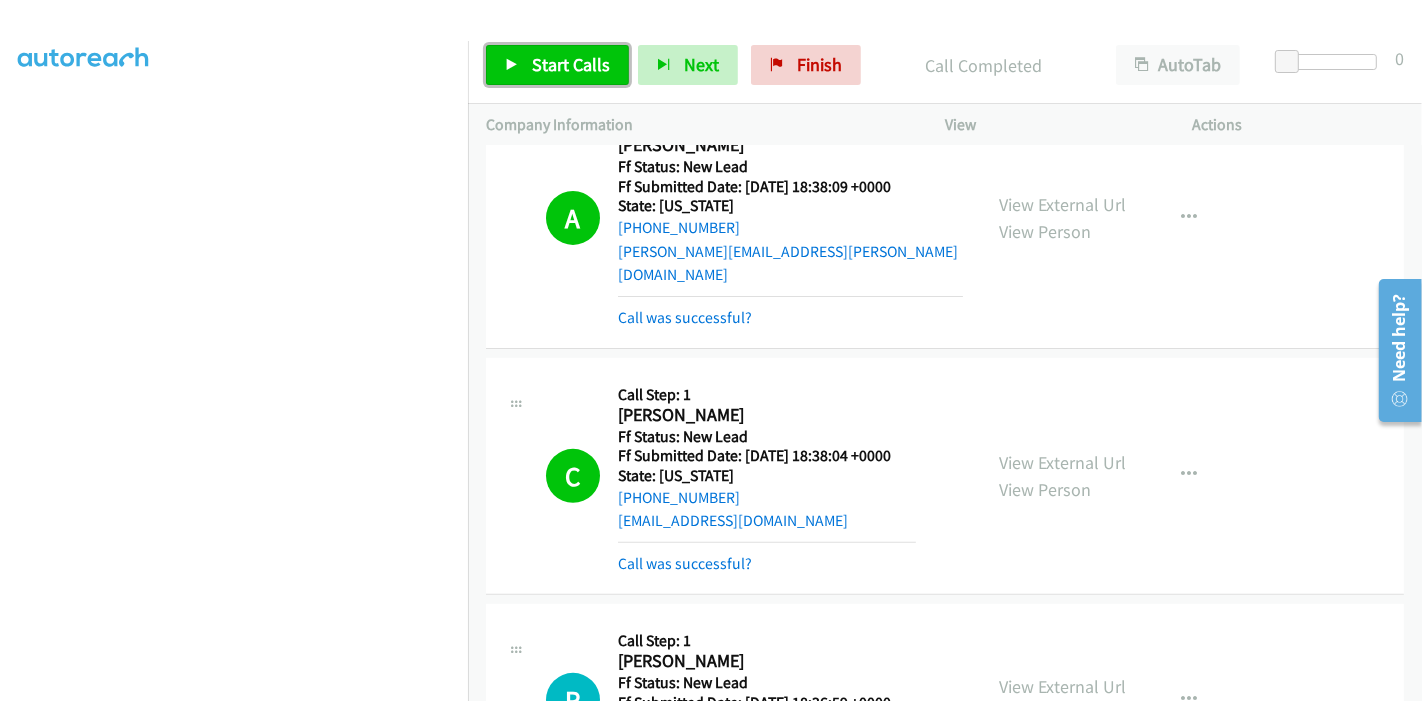 click on "Start Calls" at bounding box center [557, 65] 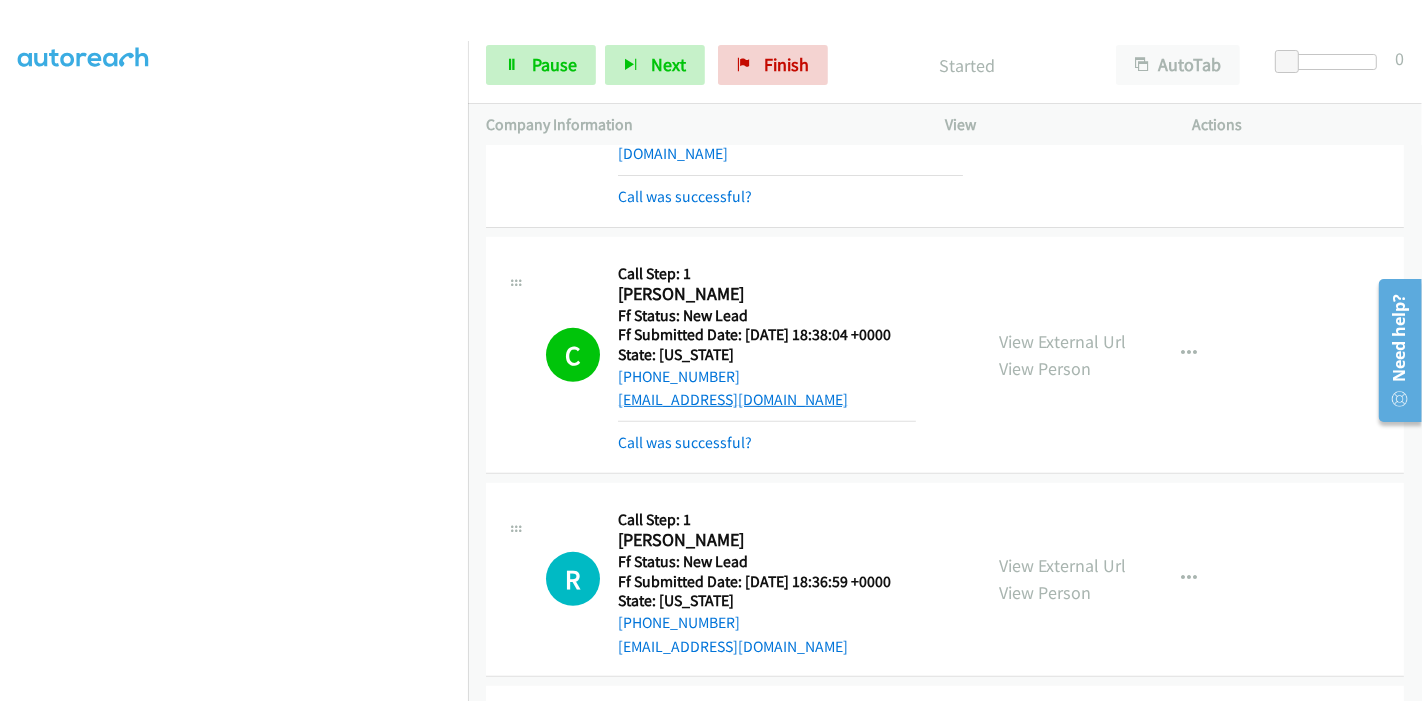 scroll, scrollTop: 777, scrollLeft: 0, axis: vertical 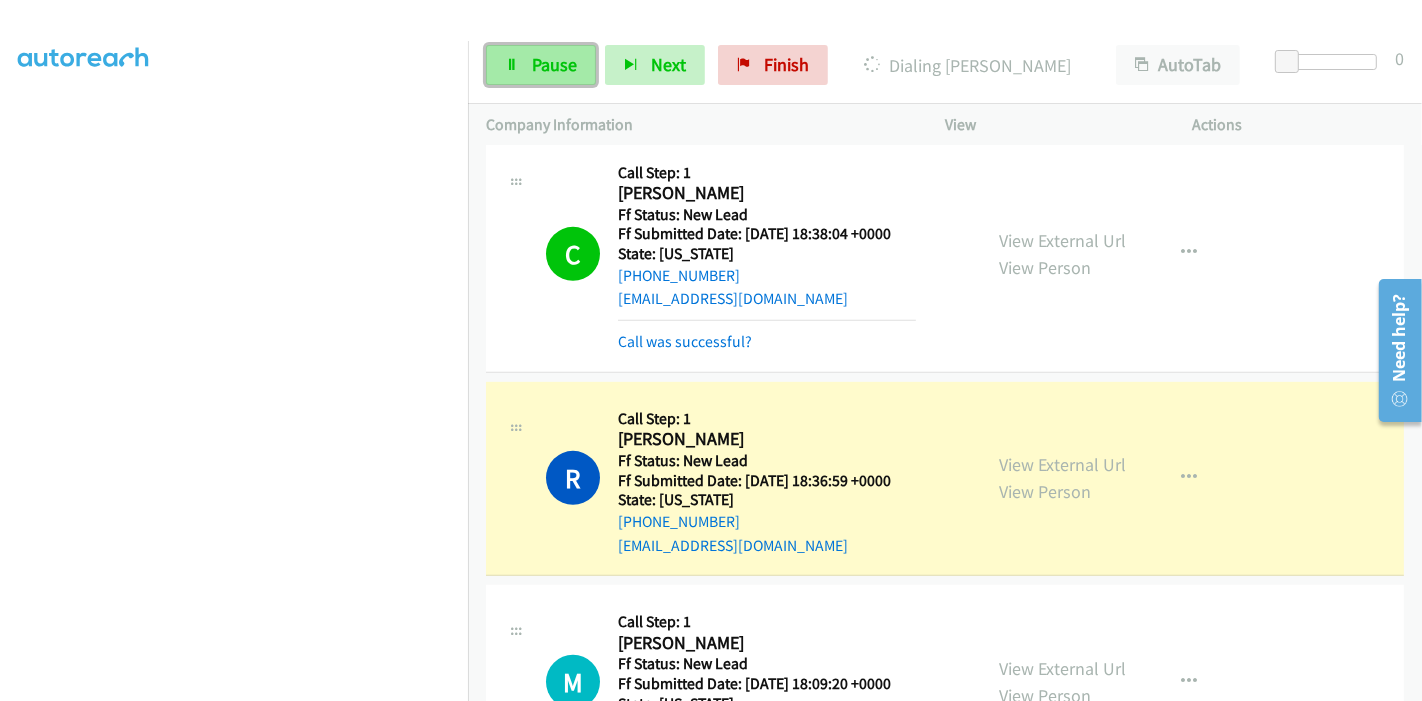 click at bounding box center [512, 66] 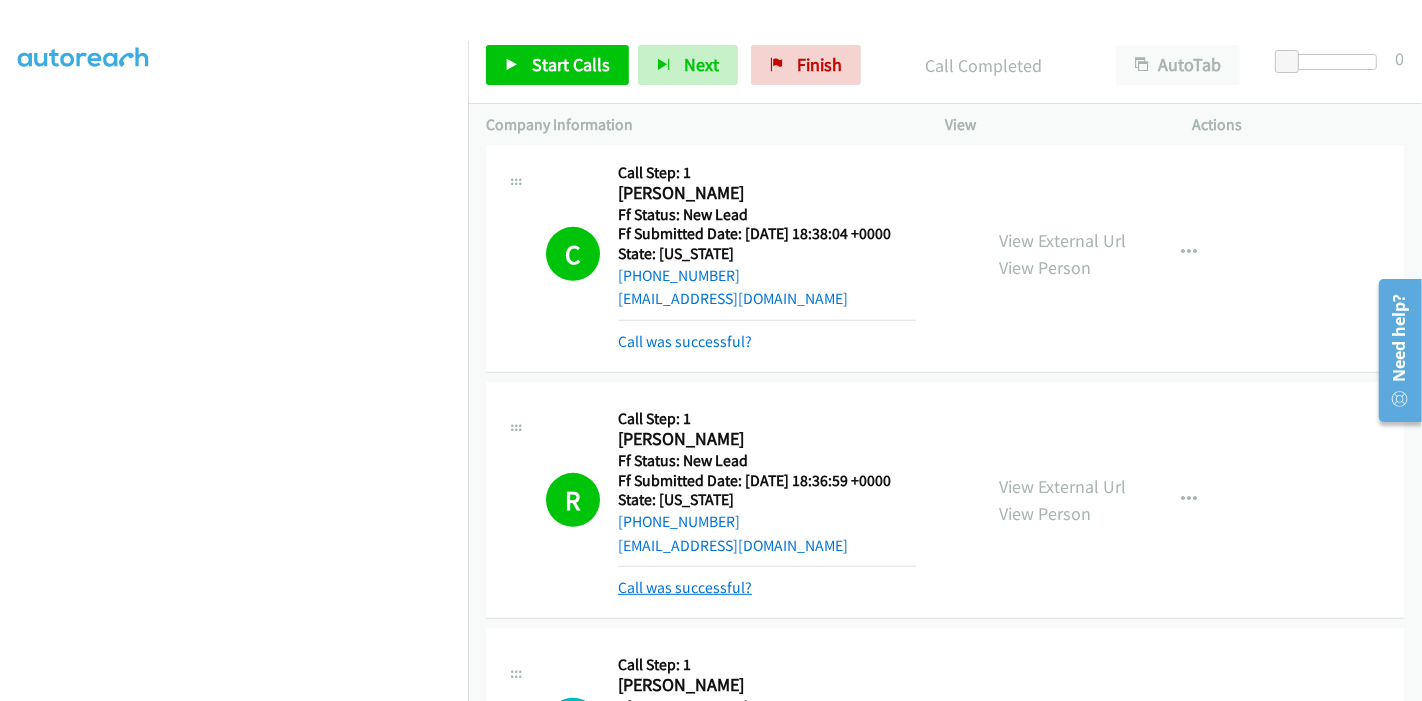 click on "Call was successful?" at bounding box center (685, 587) 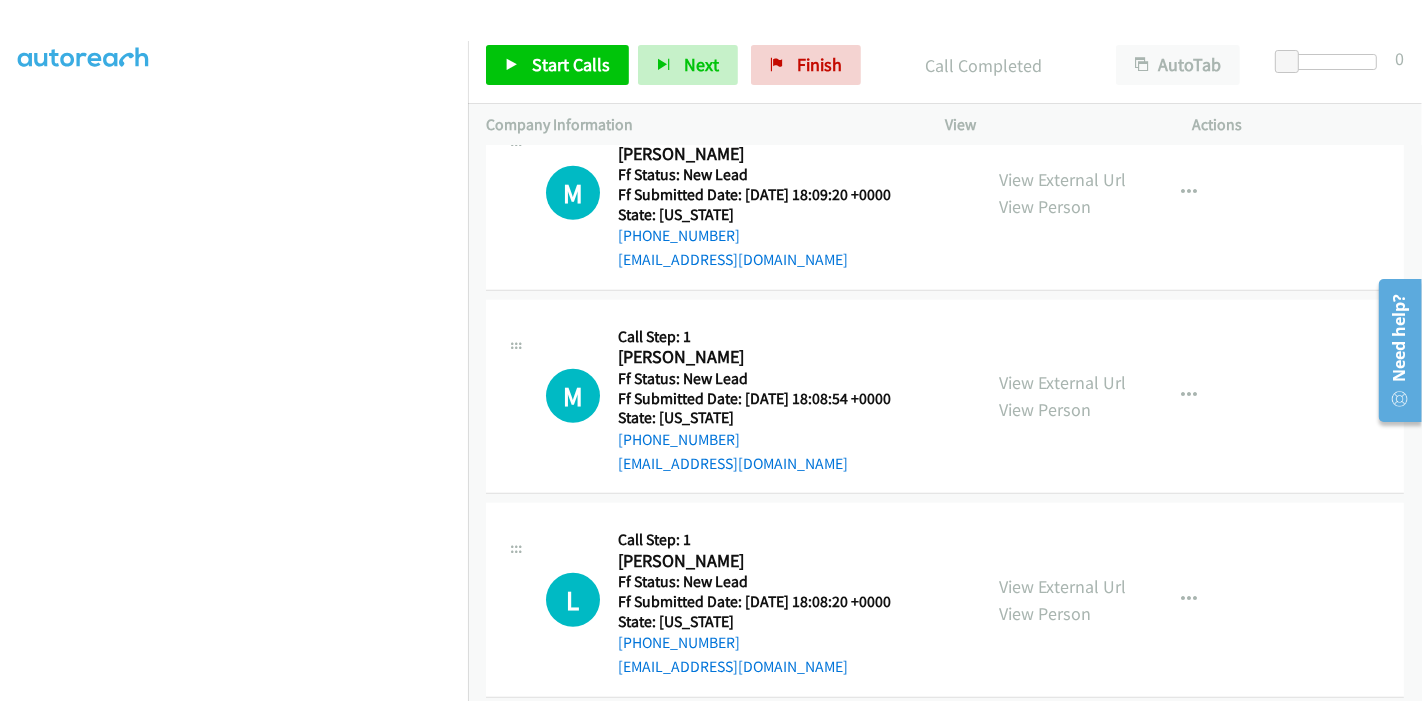 scroll, scrollTop: 1155, scrollLeft: 0, axis: vertical 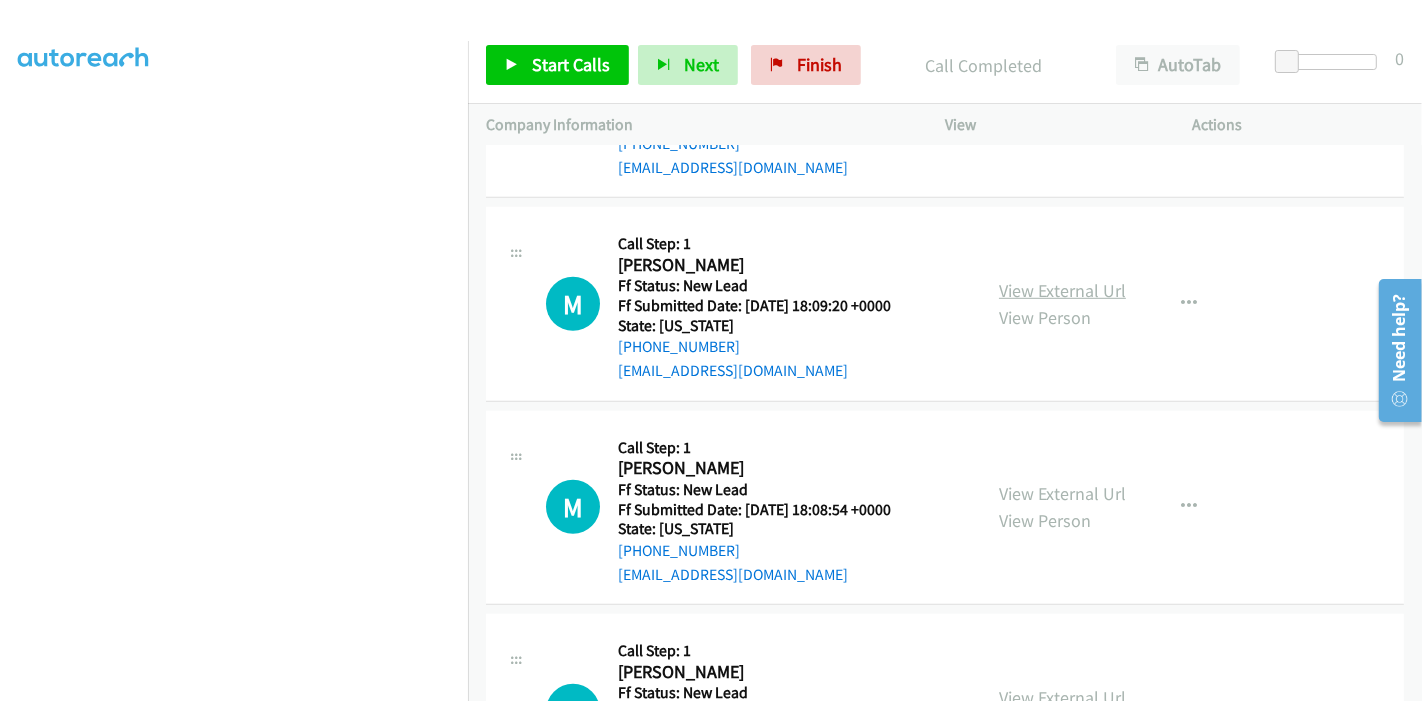 click on "View External Url" at bounding box center (1062, 290) 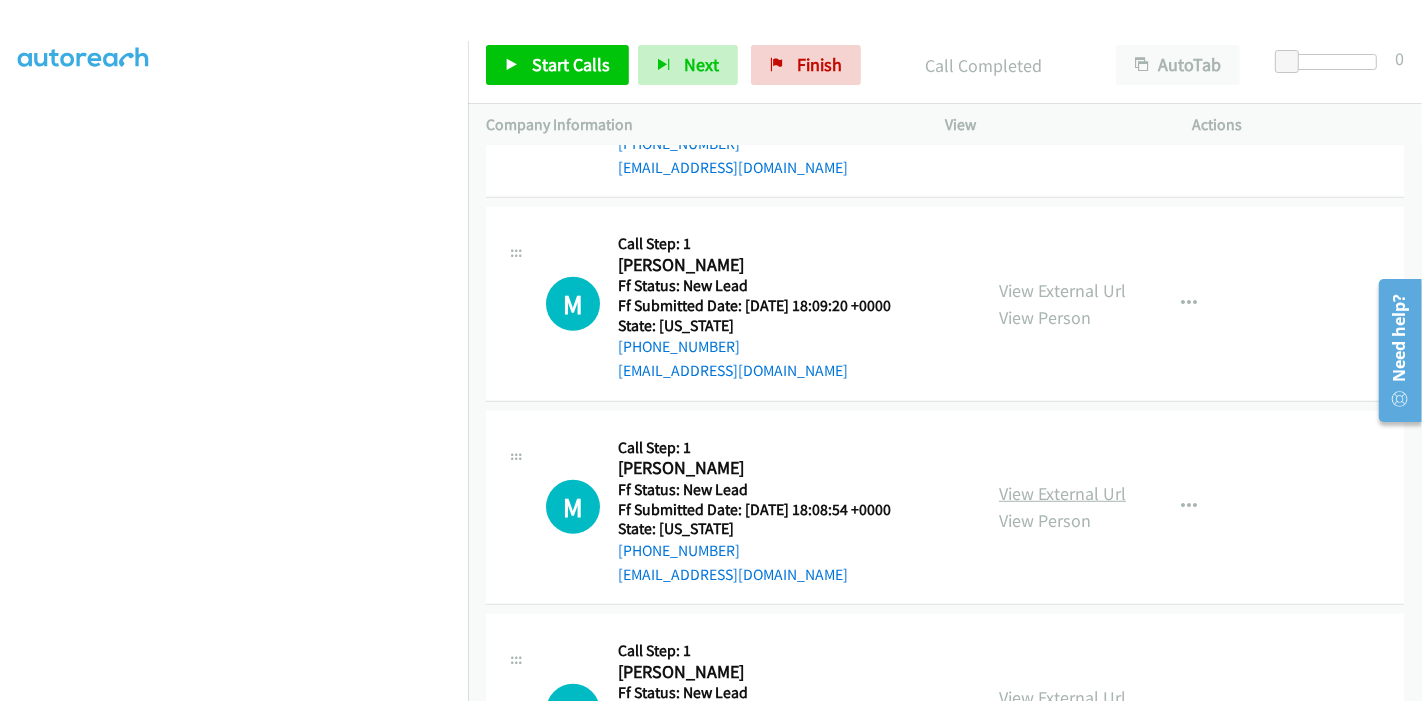 click on "View External Url" at bounding box center [1062, 493] 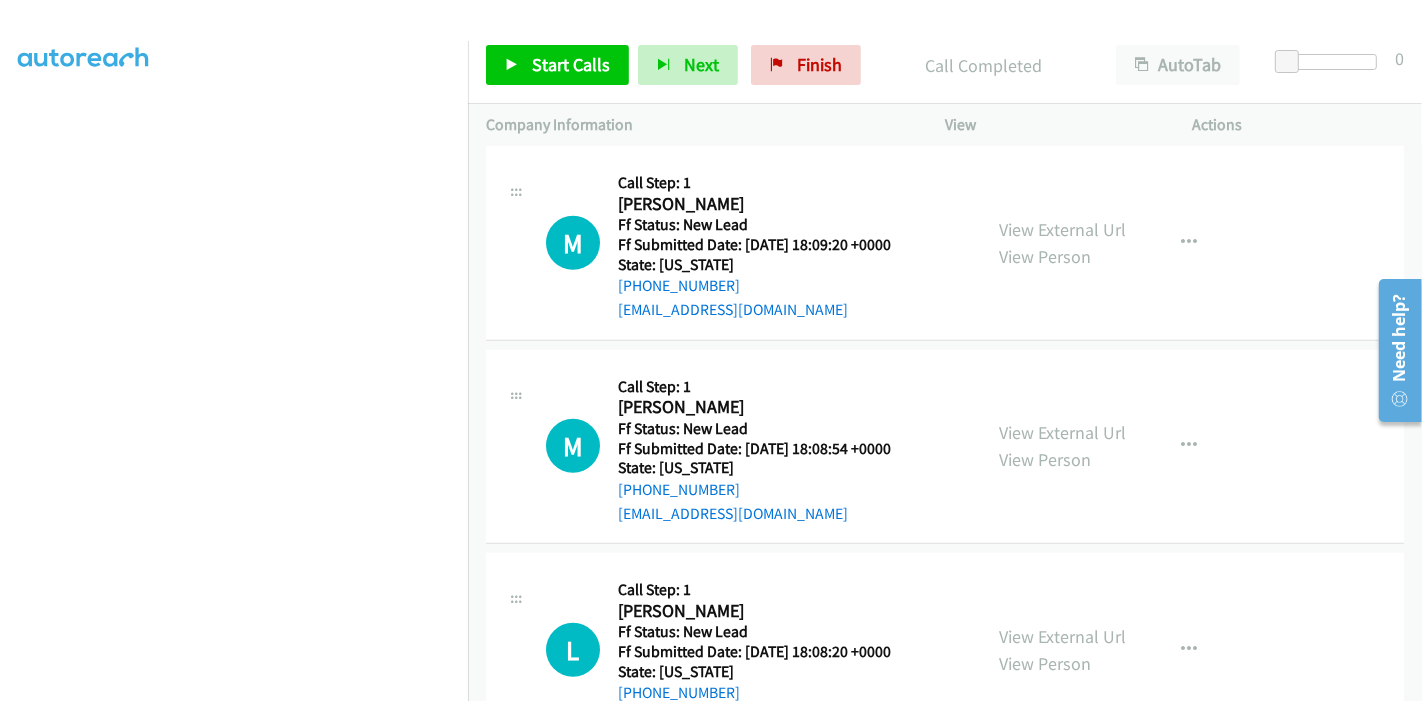 scroll, scrollTop: 1266, scrollLeft: 0, axis: vertical 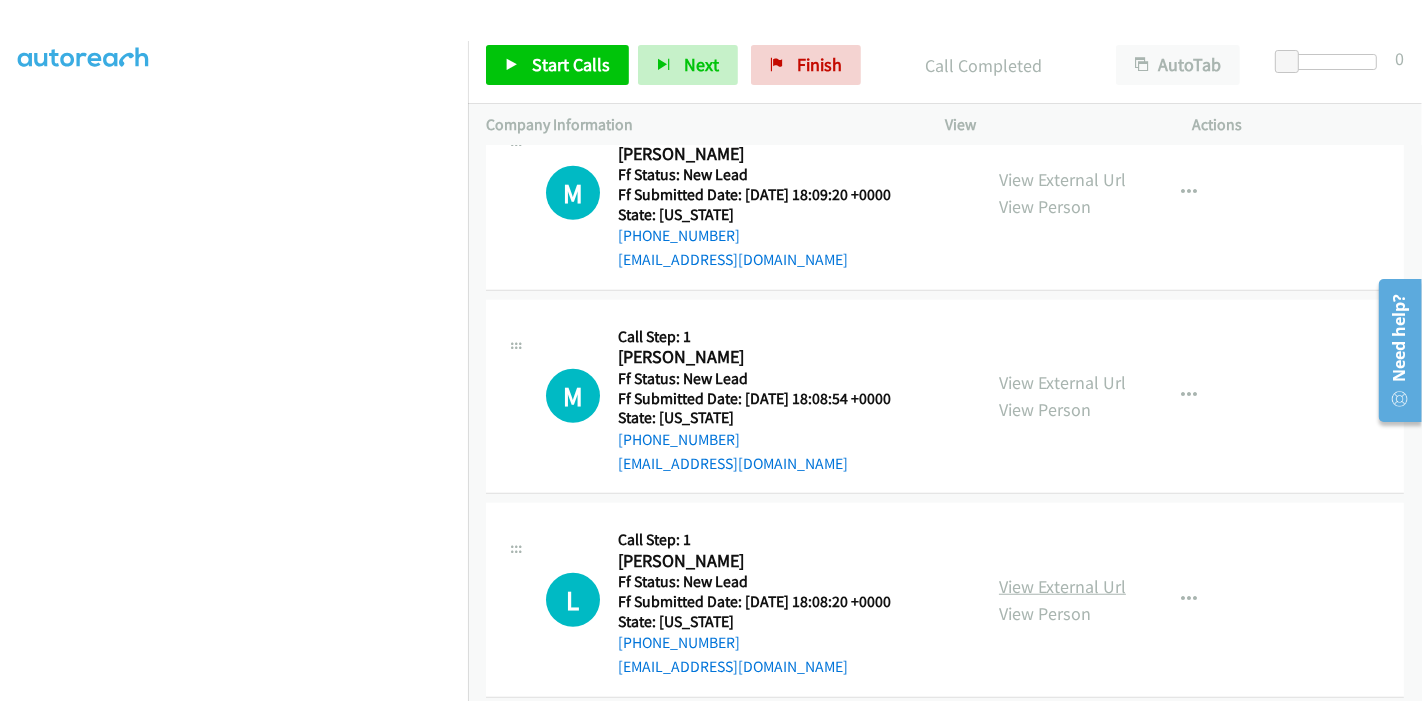 click on "View External Url" at bounding box center (1062, 586) 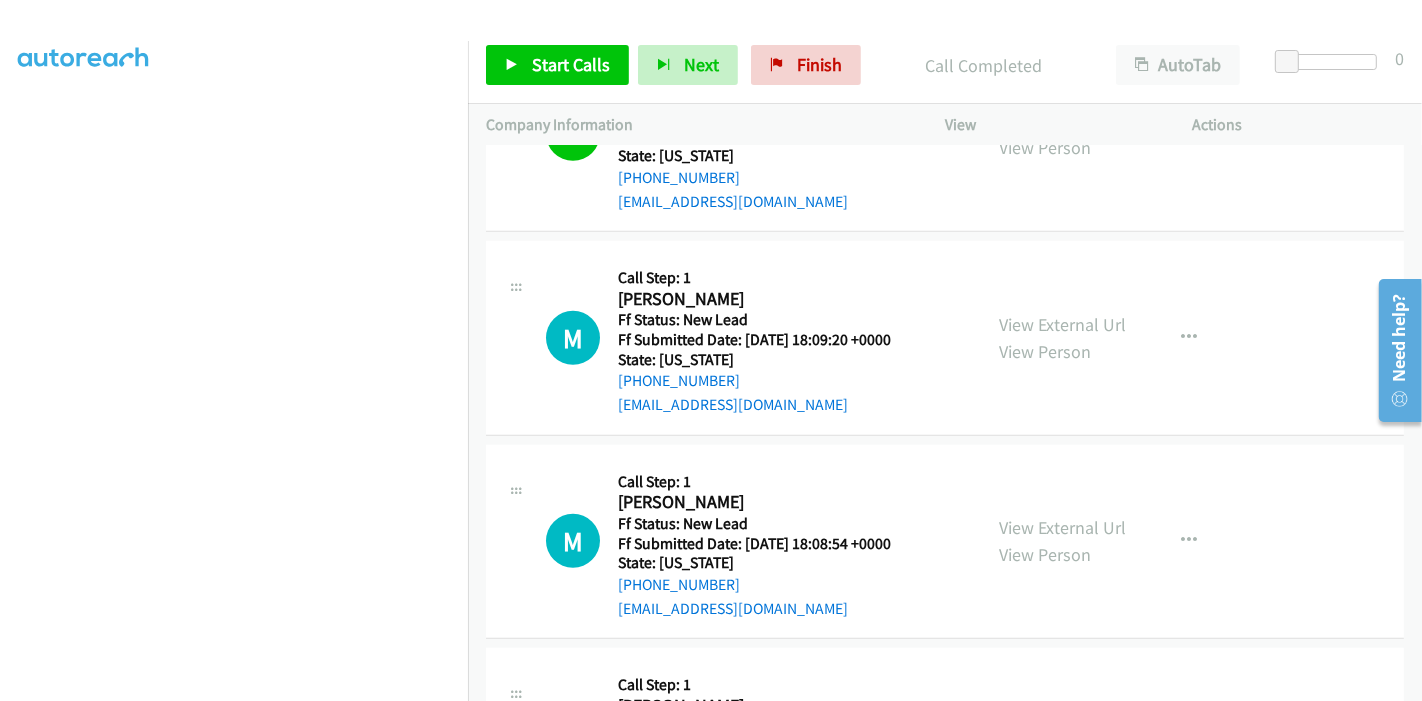 scroll, scrollTop: 1155, scrollLeft: 0, axis: vertical 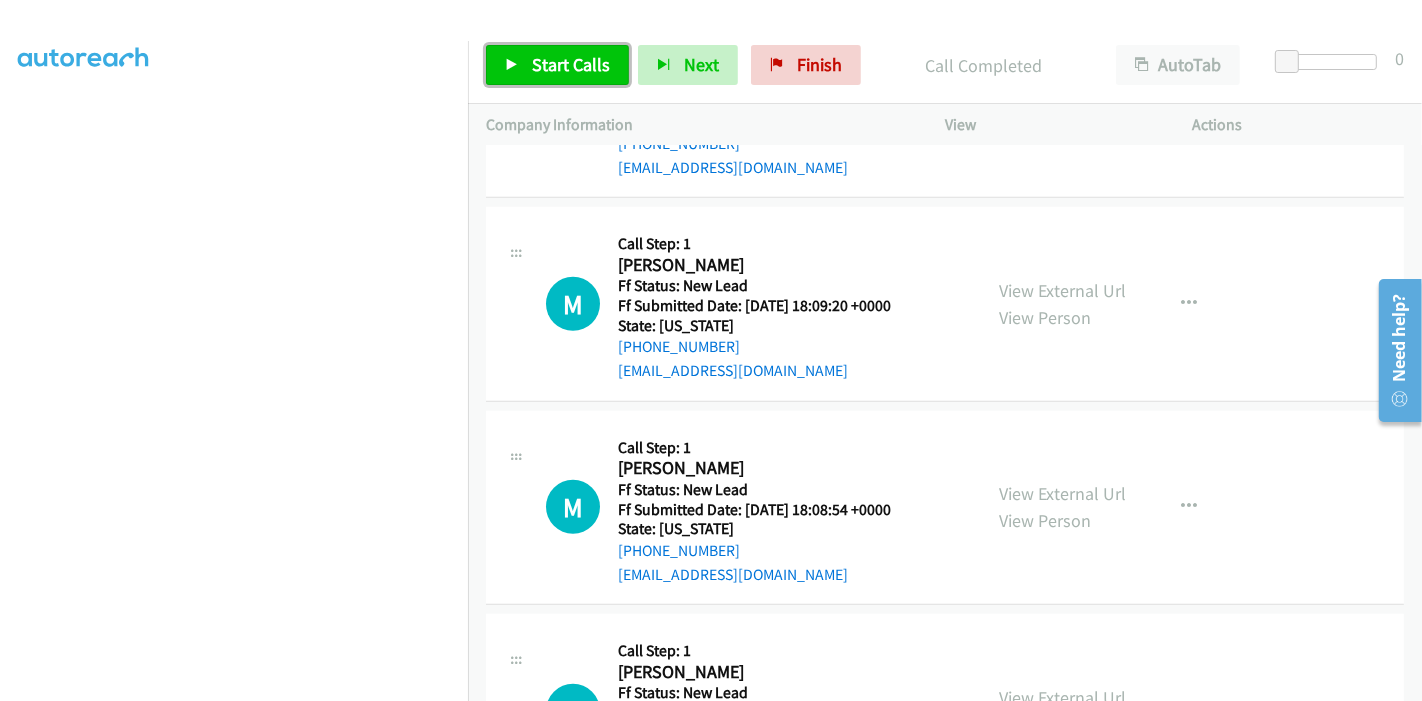 click on "Start Calls" at bounding box center (571, 64) 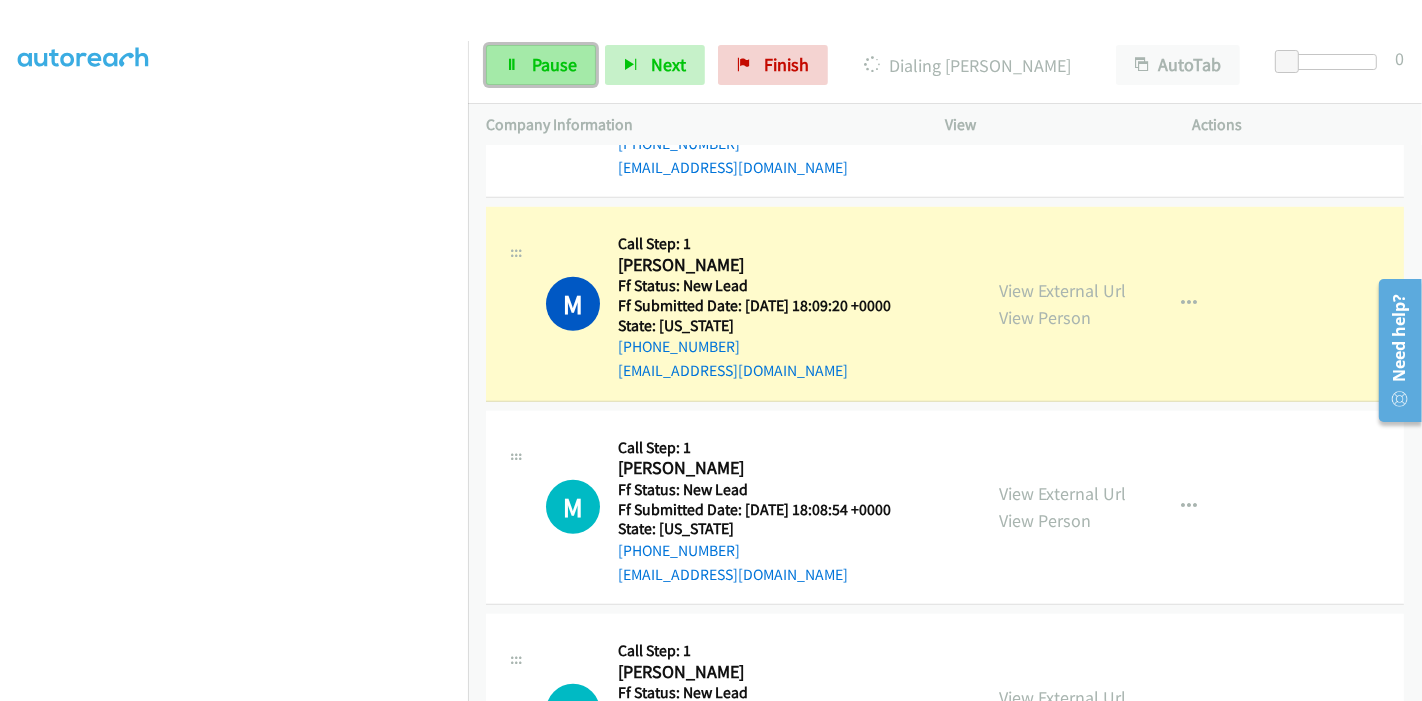 click on "Pause" at bounding box center [554, 64] 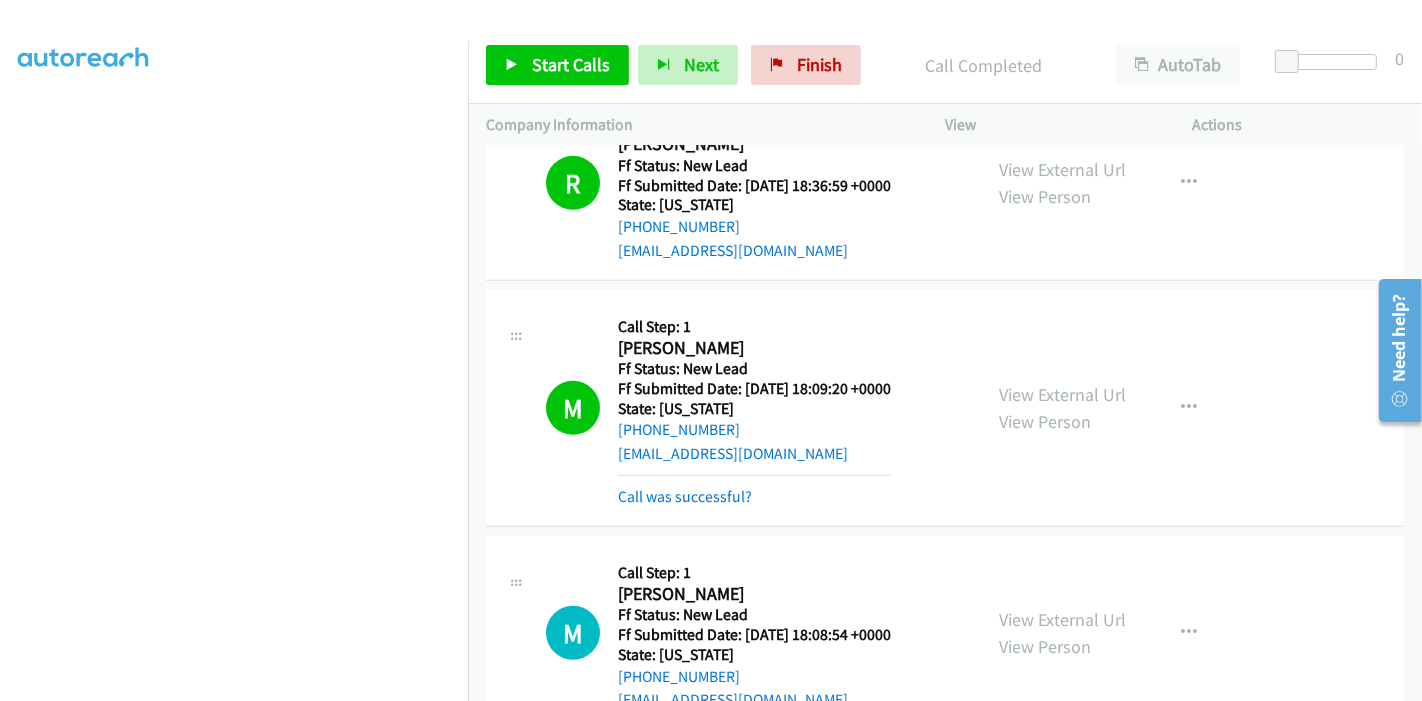 scroll, scrollTop: 1065, scrollLeft: 0, axis: vertical 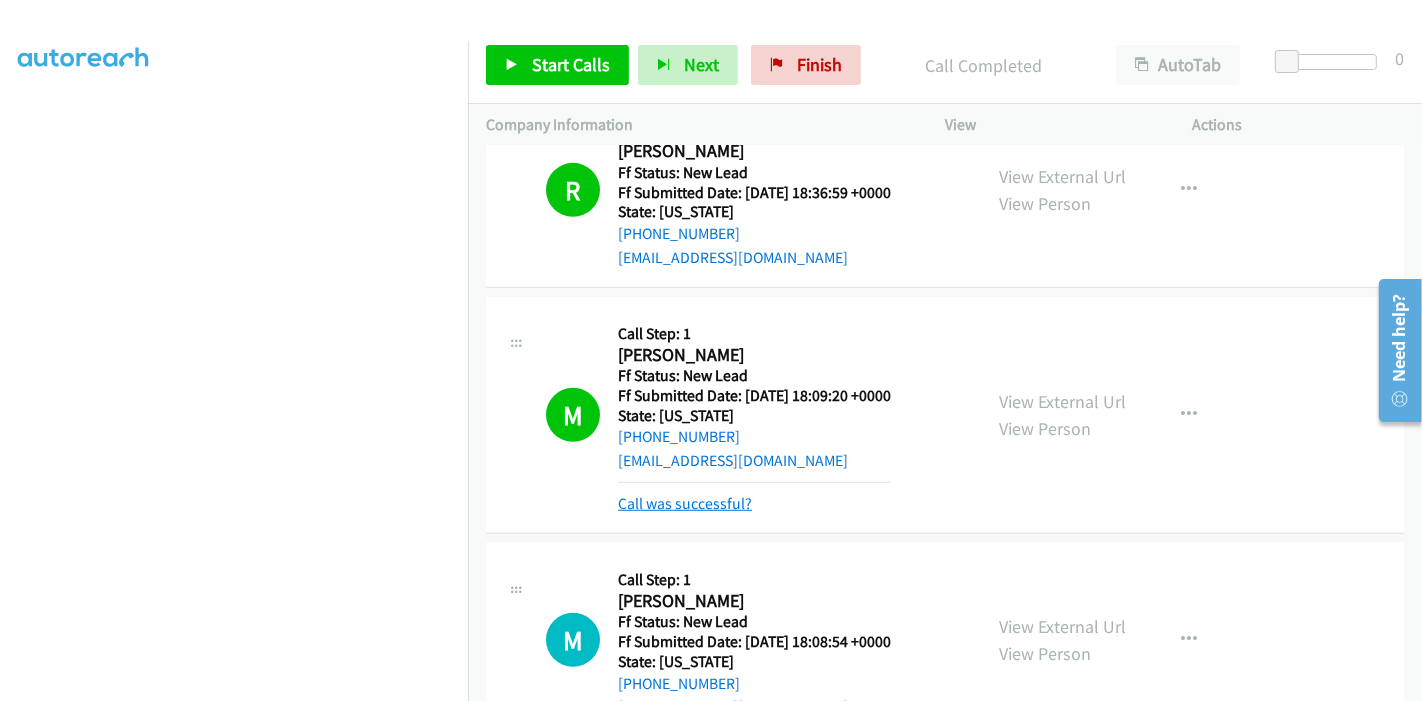 click on "Call was successful?" at bounding box center (685, 503) 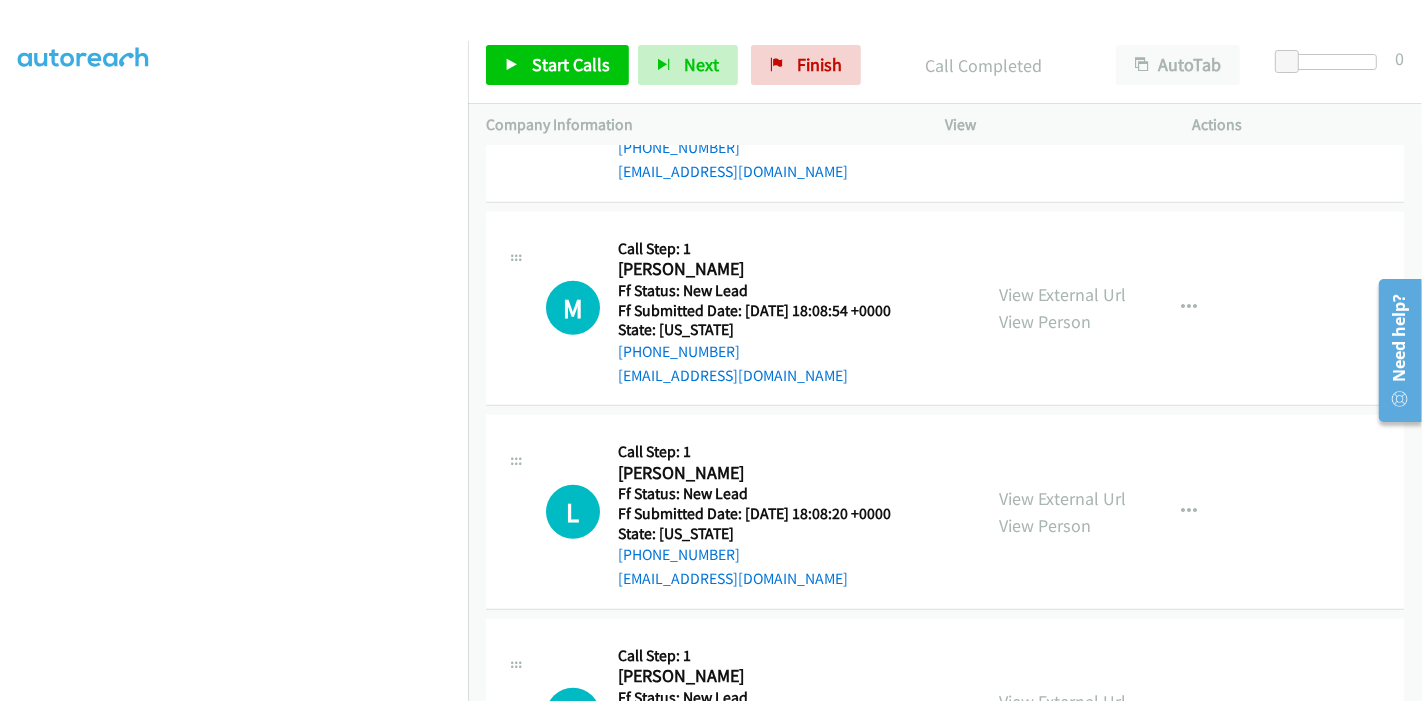 scroll, scrollTop: 1288, scrollLeft: 0, axis: vertical 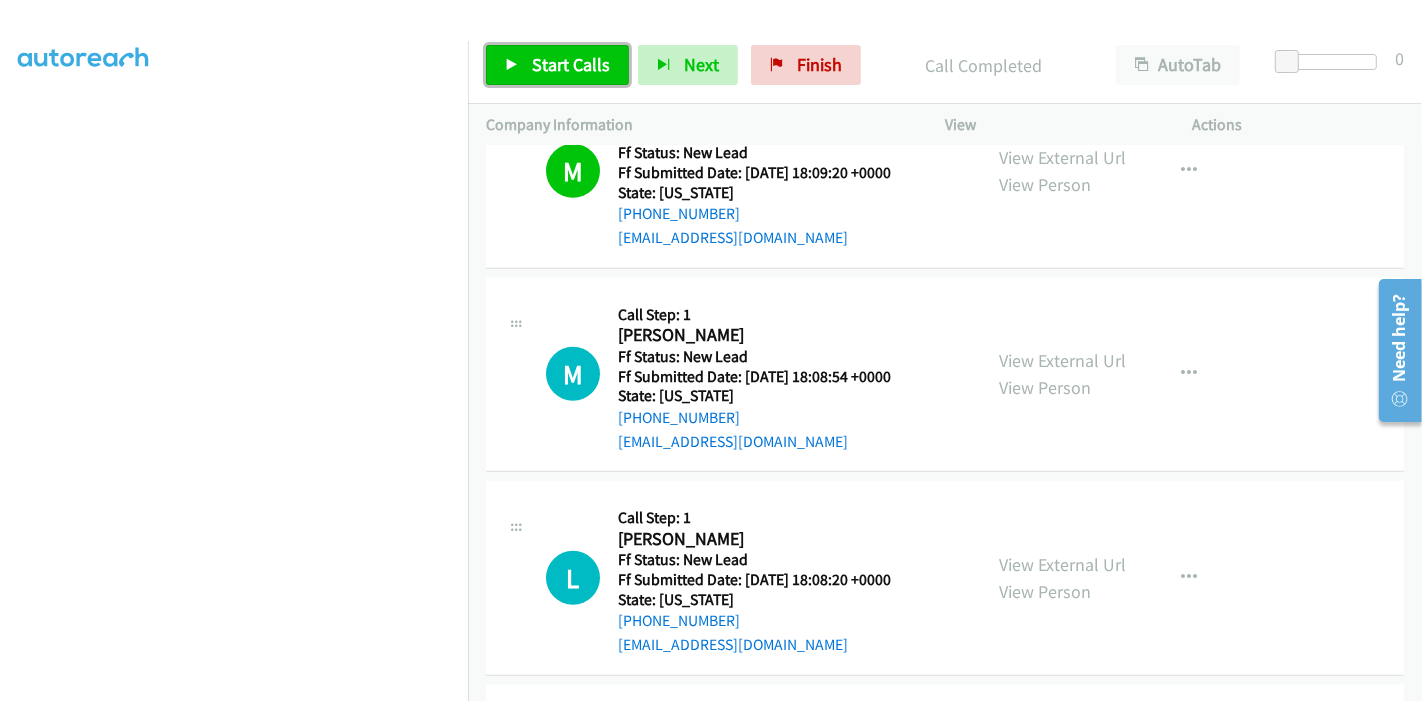 click on "Start Calls" at bounding box center (571, 64) 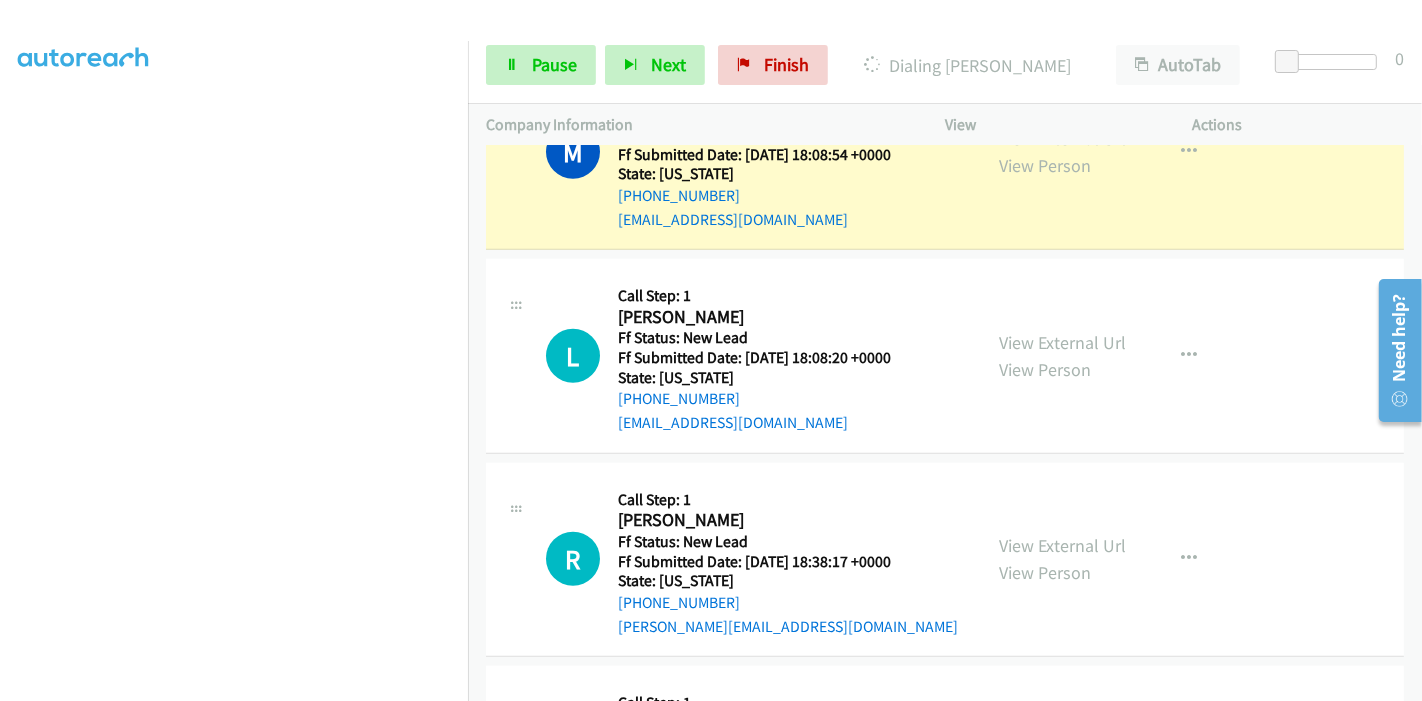 scroll, scrollTop: 1399, scrollLeft: 0, axis: vertical 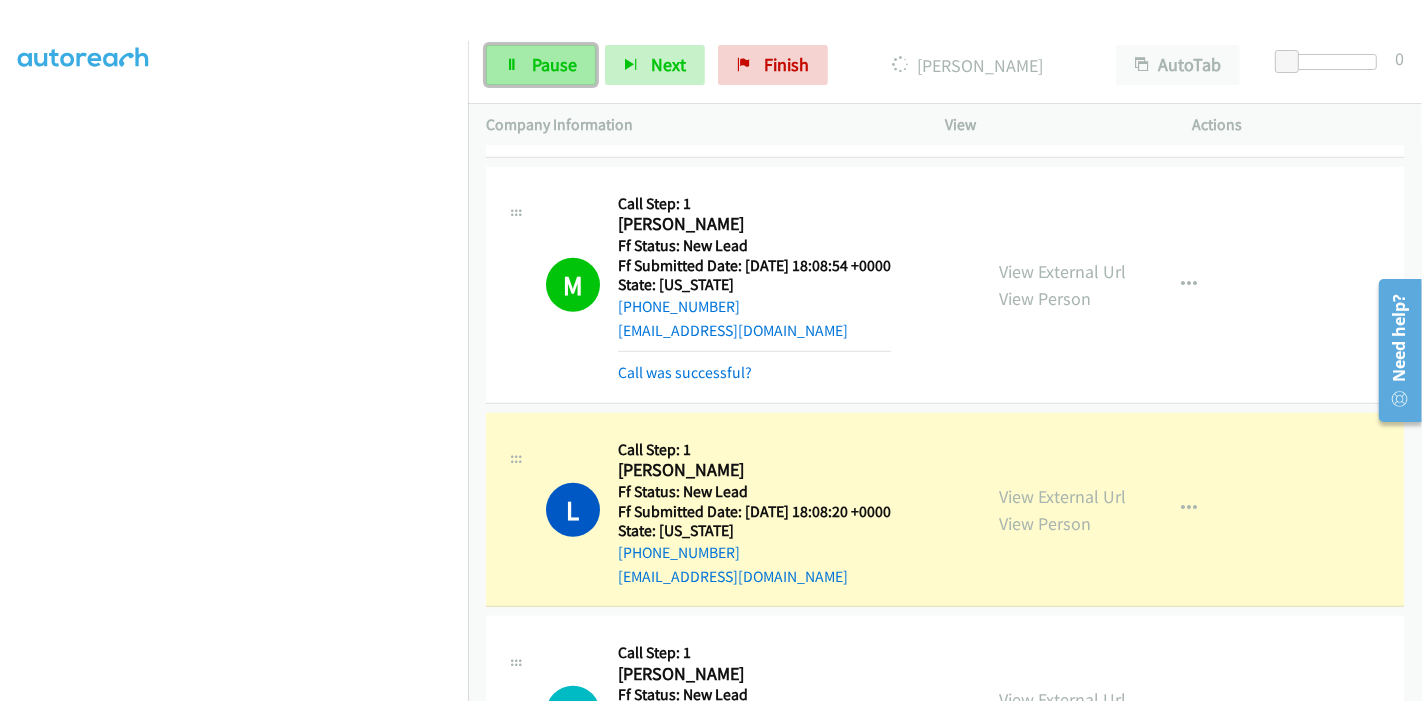 click on "Pause" at bounding box center [541, 65] 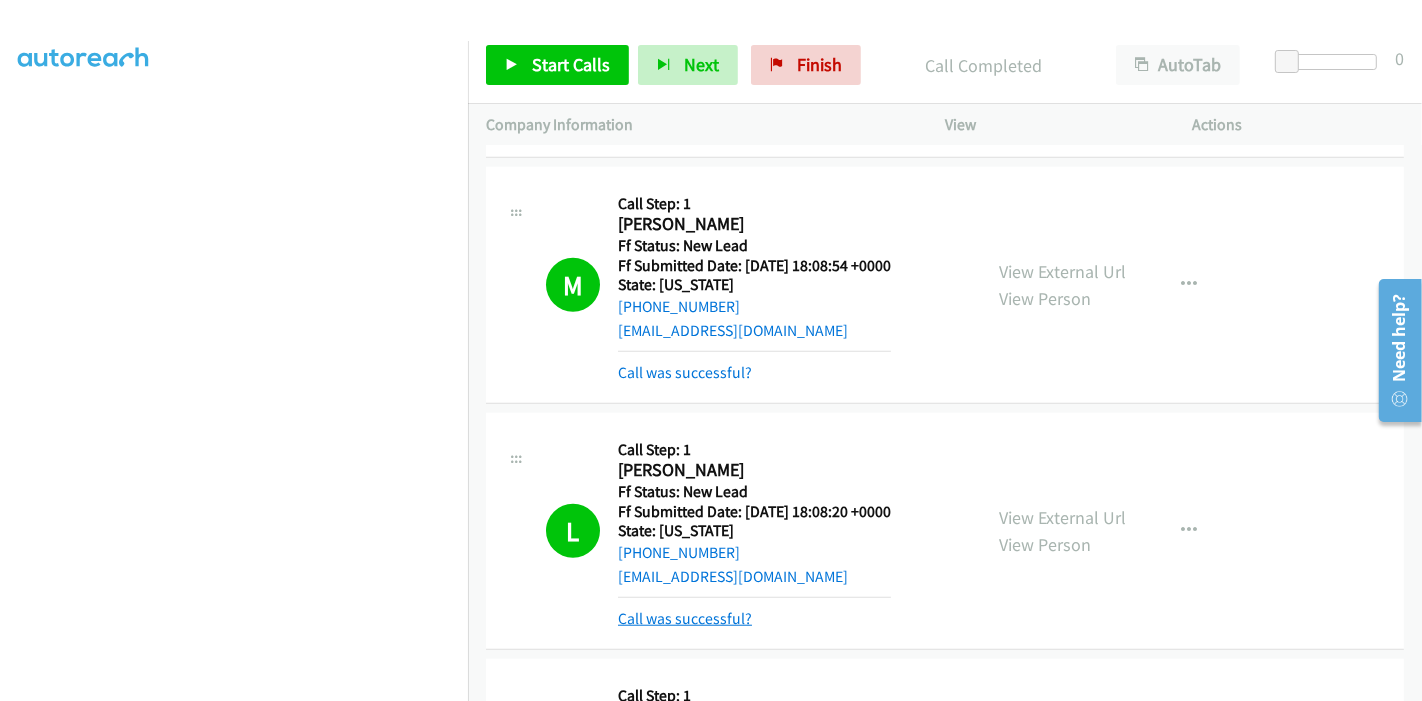 click on "Call was successful?" at bounding box center [685, 618] 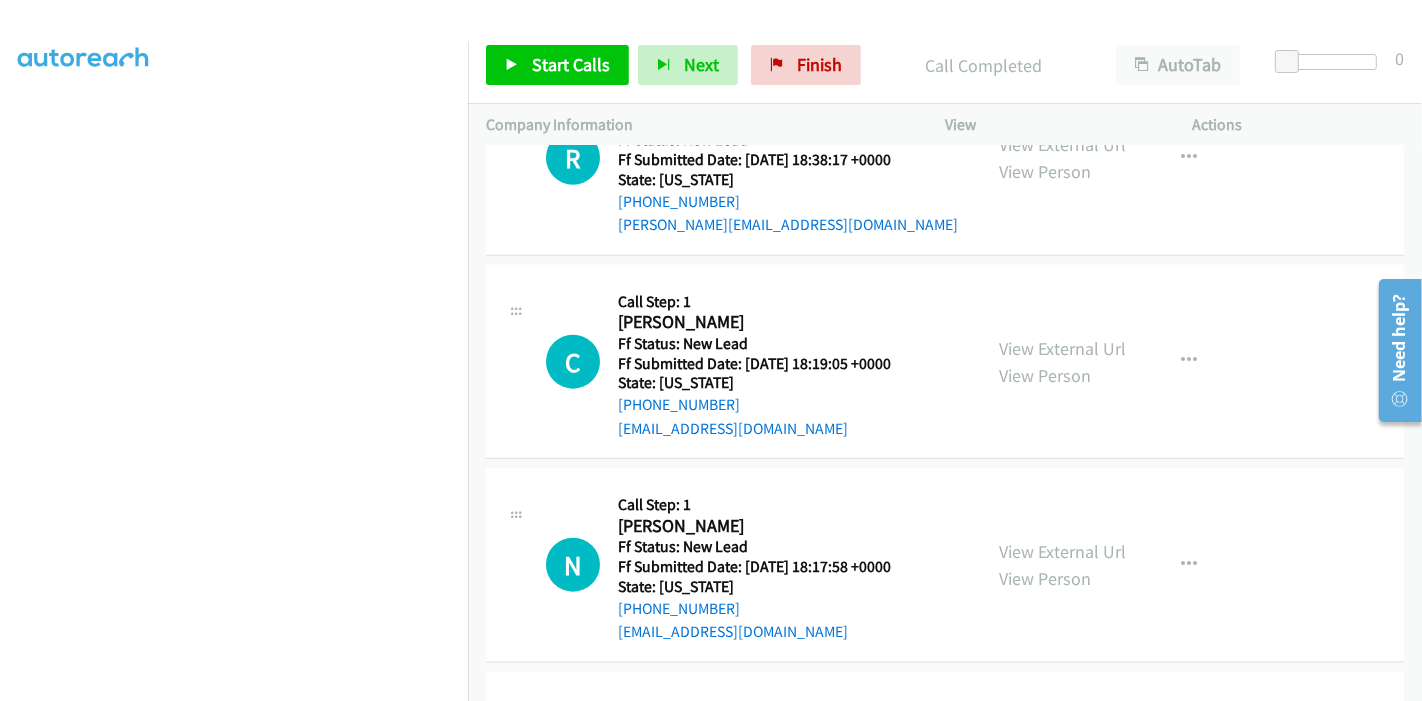 scroll, scrollTop: 2121, scrollLeft: 0, axis: vertical 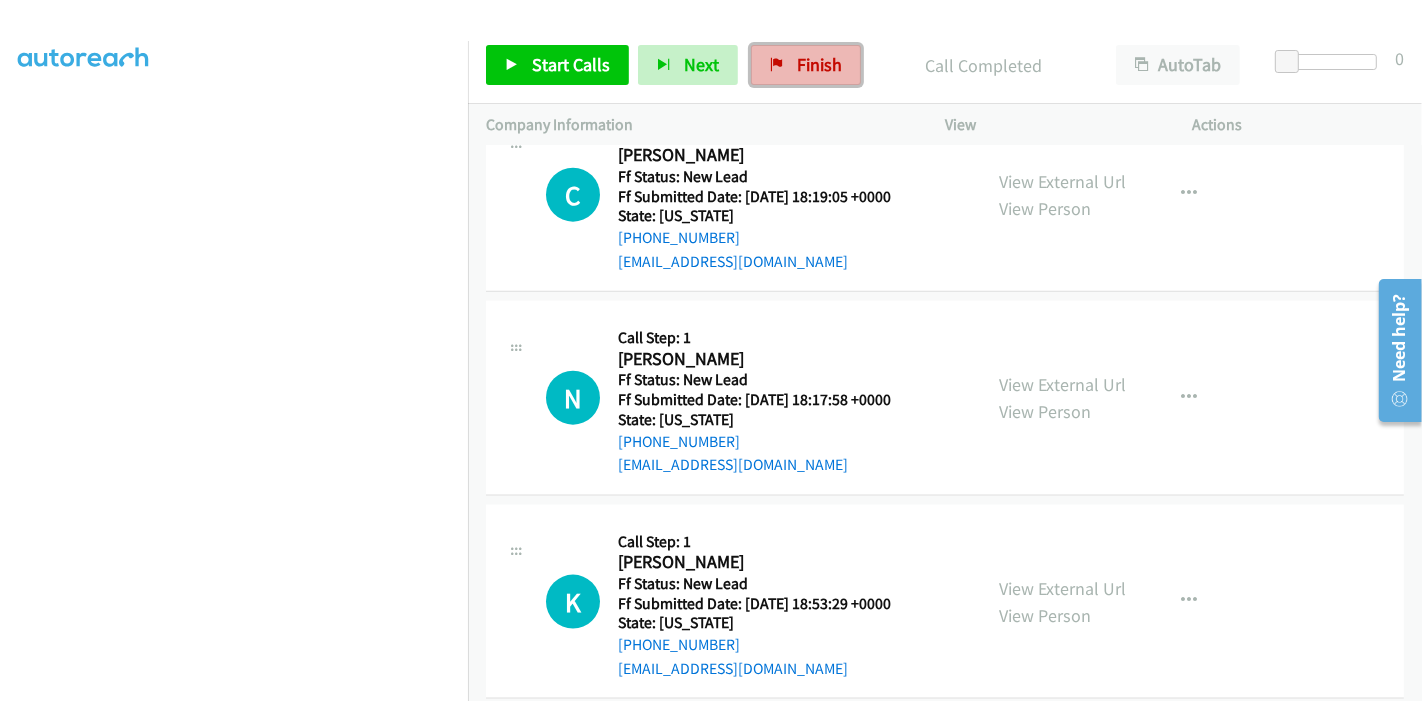 click on "Finish" at bounding box center [819, 64] 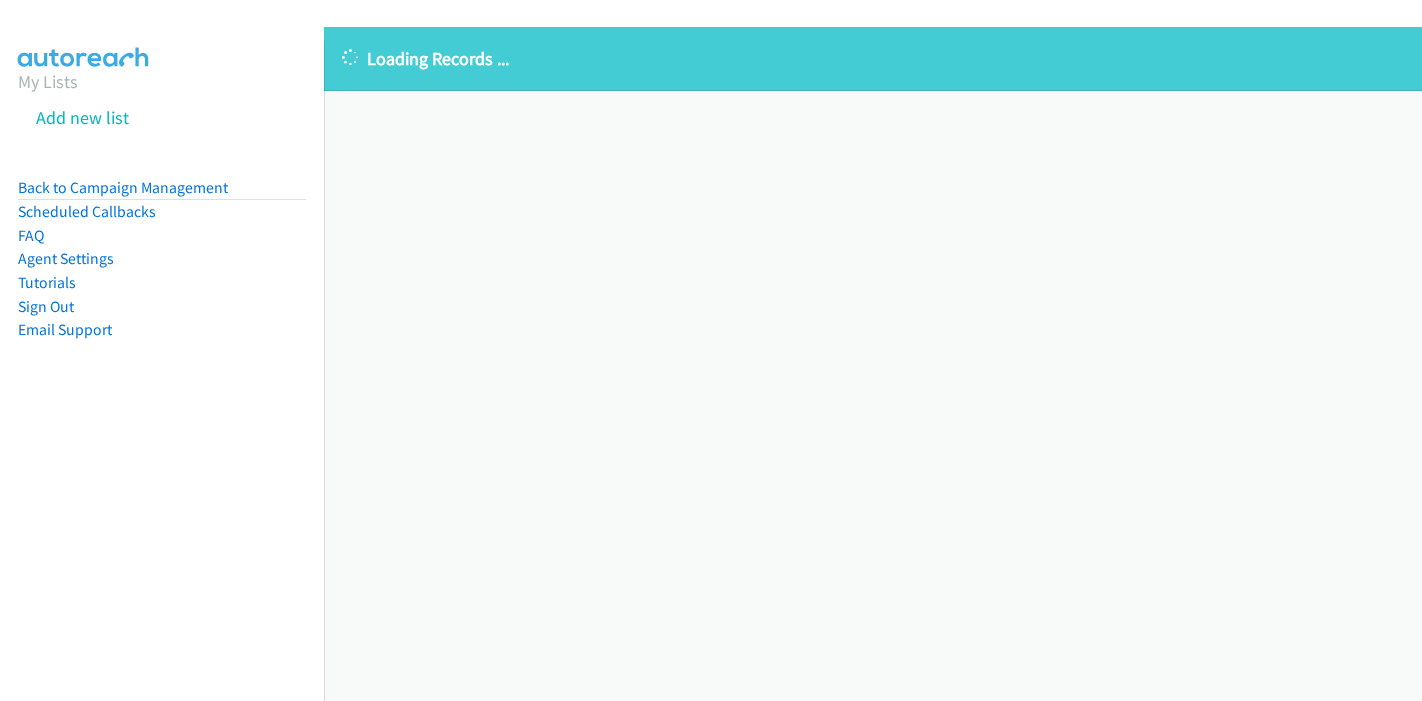 scroll, scrollTop: 0, scrollLeft: 0, axis: both 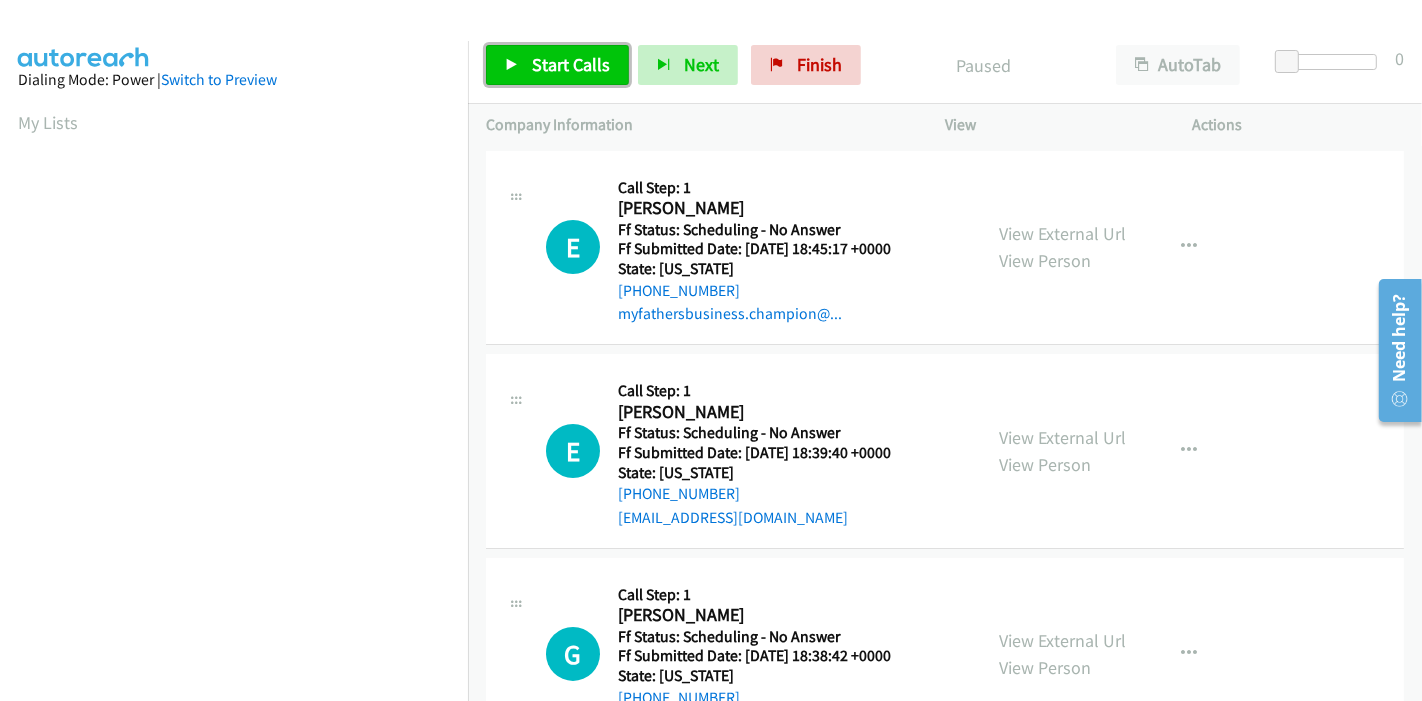 click on "Start Calls" at bounding box center (571, 64) 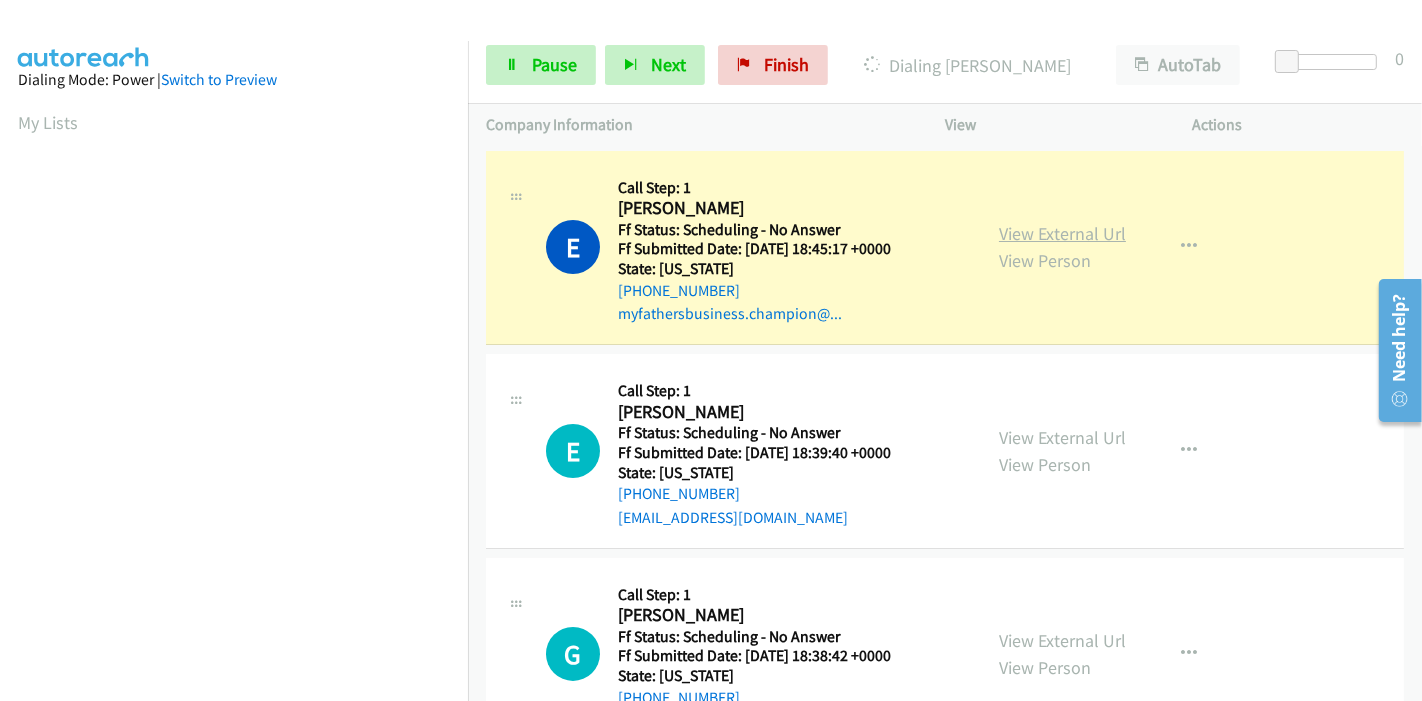 click on "View External Url" at bounding box center [1062, 233] 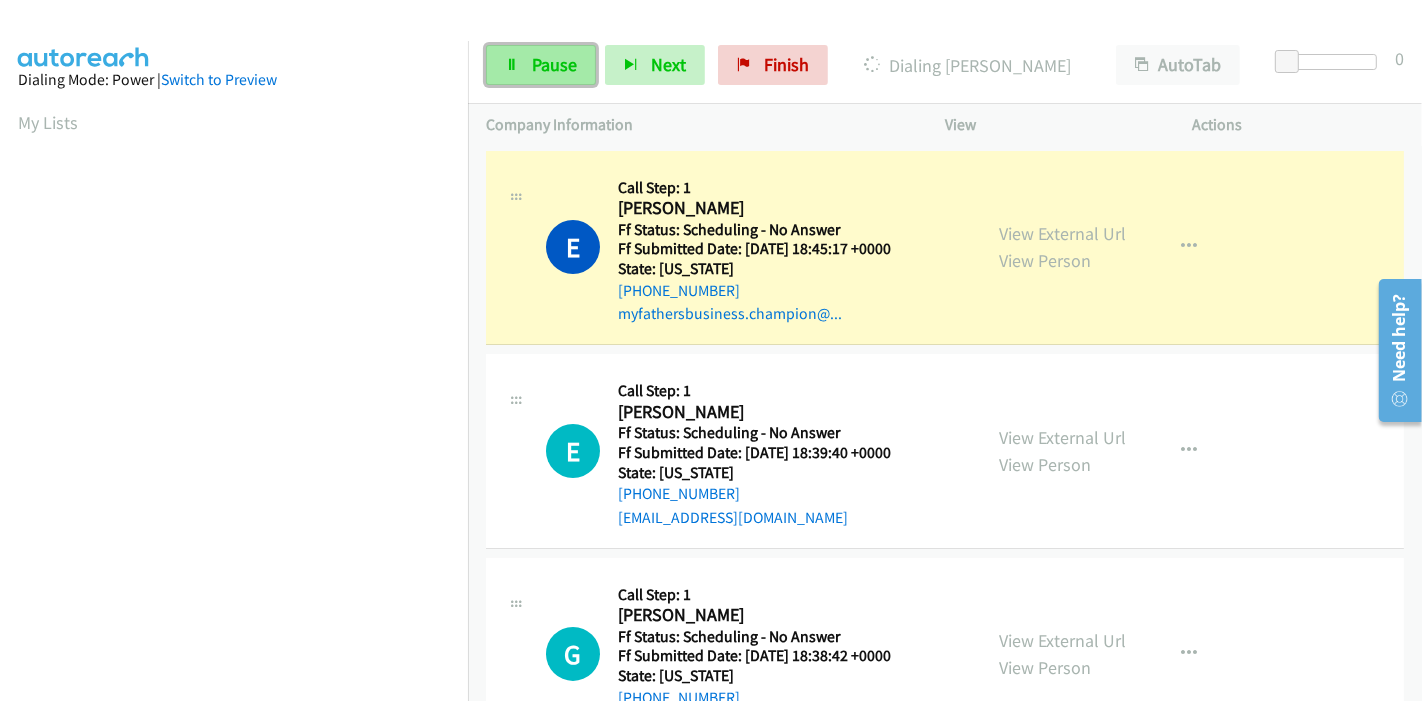 click on "Pause" at bounding box center [541, 65] 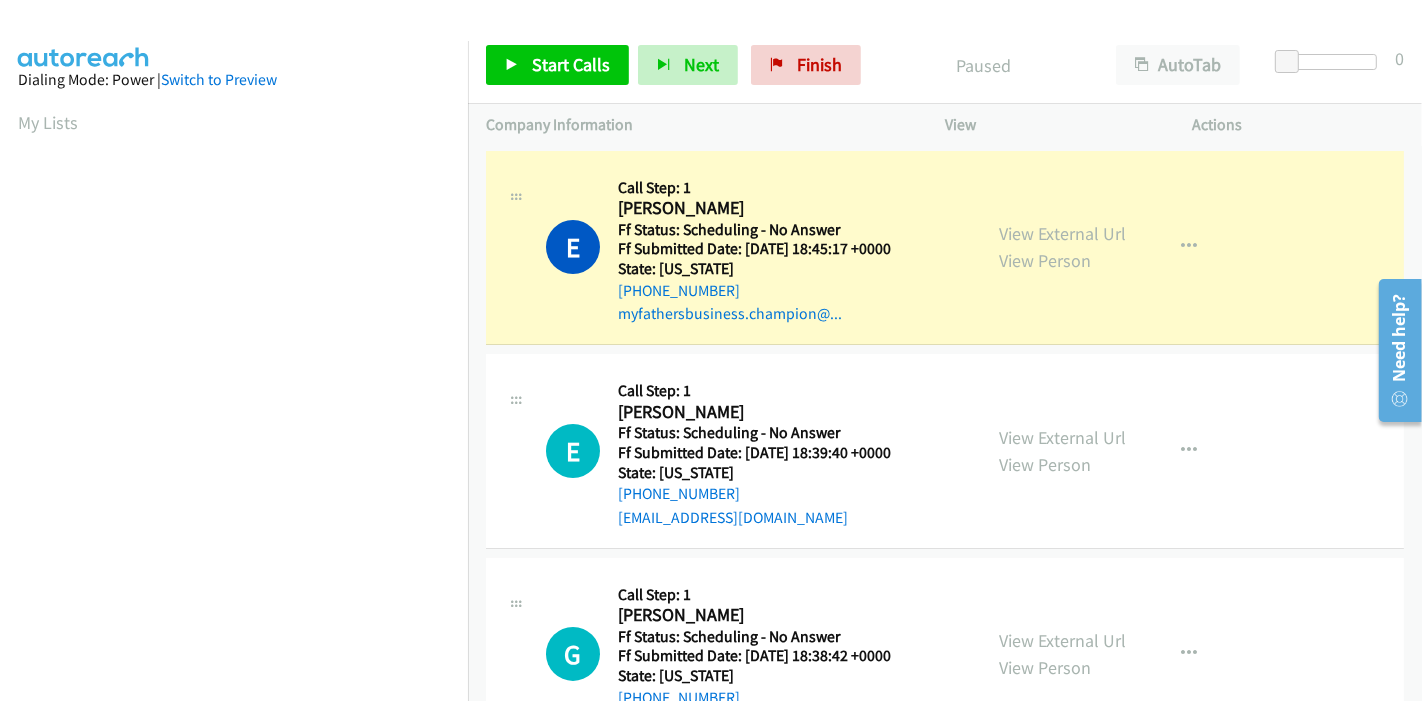 scroll, scrollTop: 422, scrollLeft: 0, axis: vertical 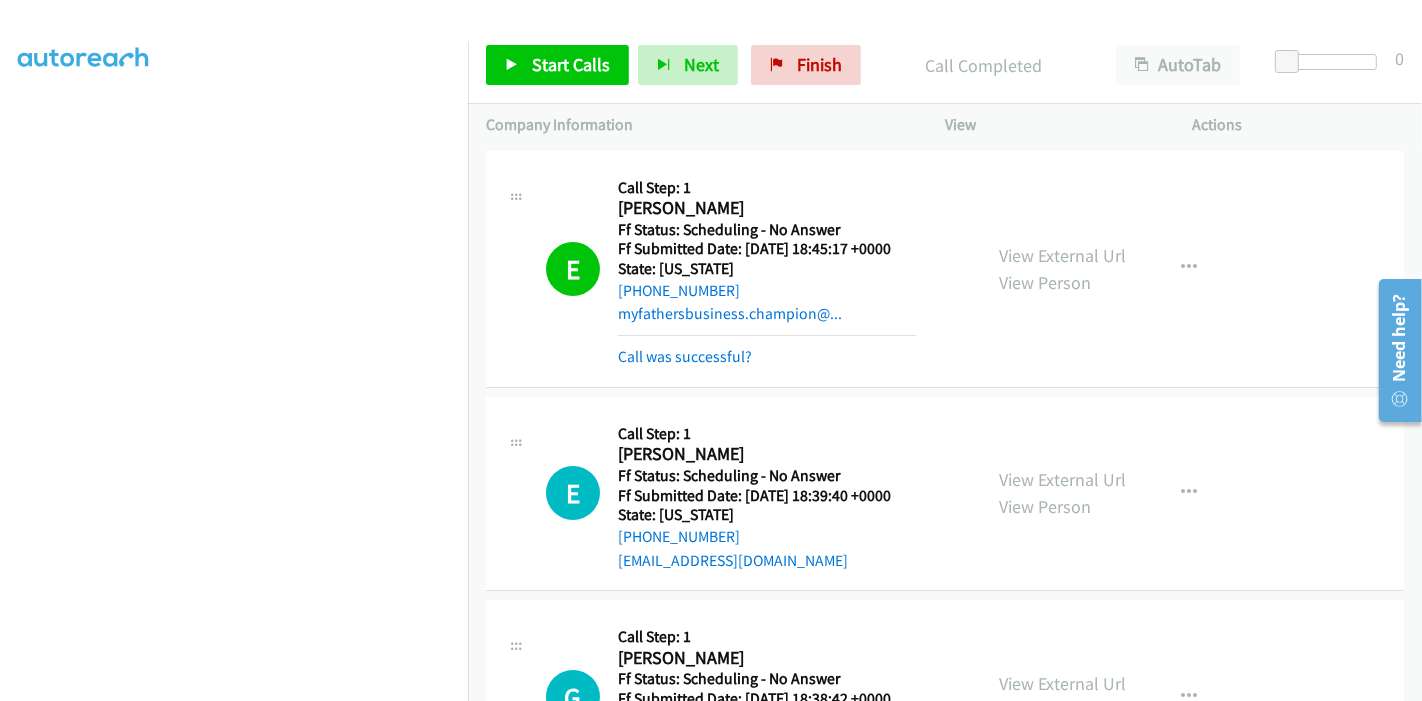 click on "Call was successful?" at bounding box center (767, 357) 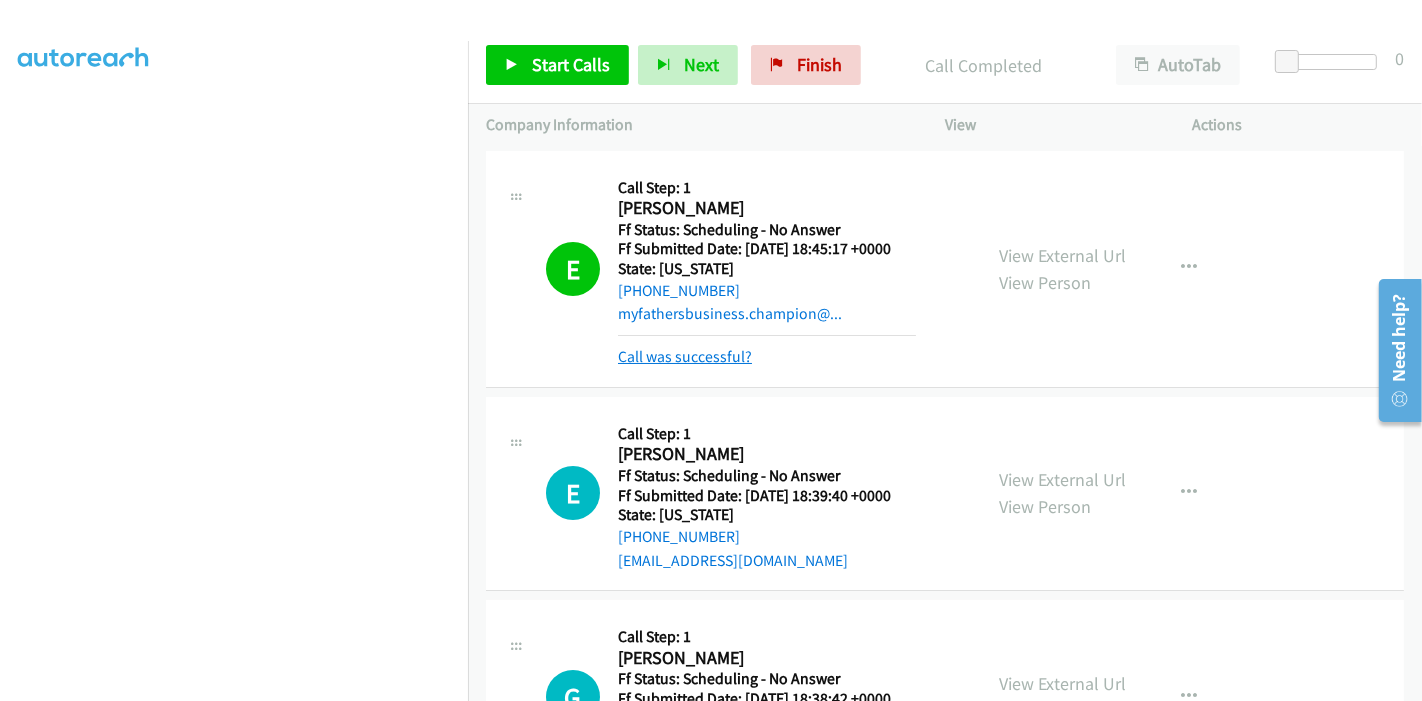 click on "Call was successful?" at bounding box center [685, 356] 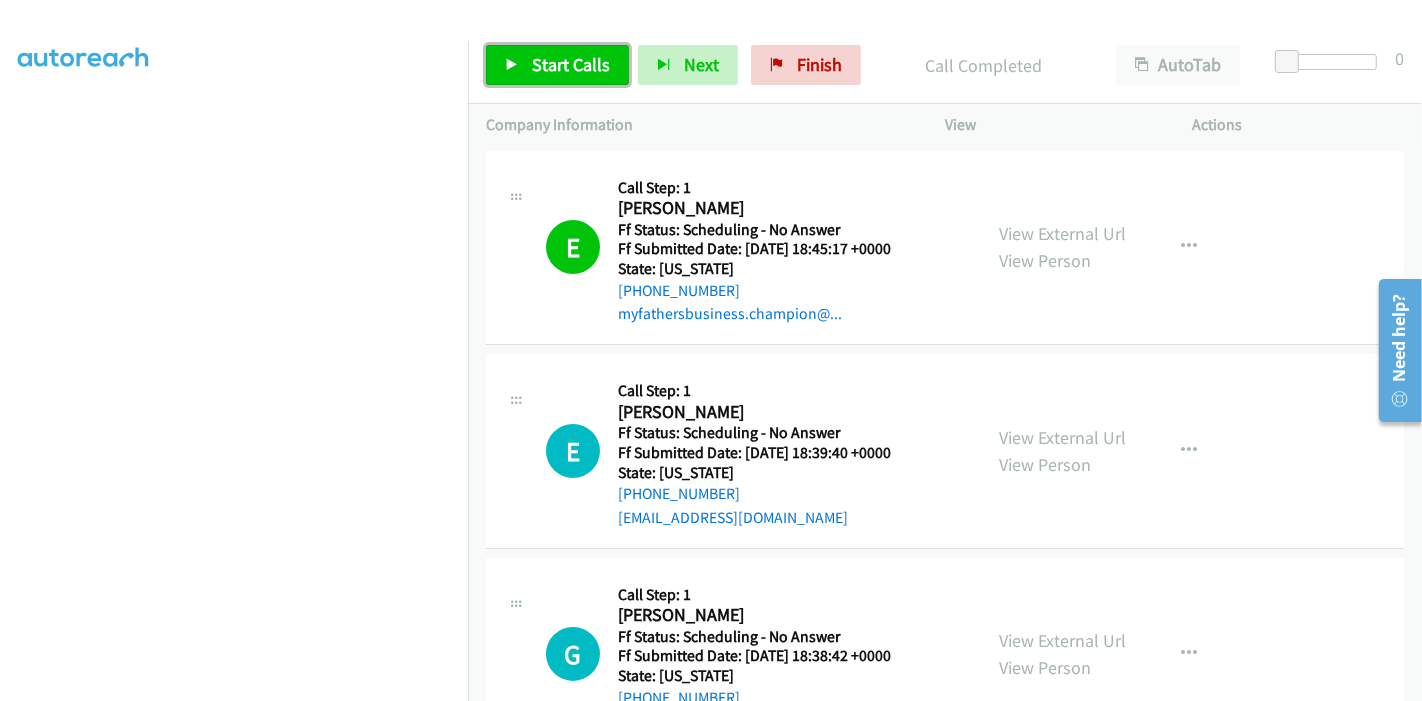 click on "Start Calls" at bounding box center [557, 65] 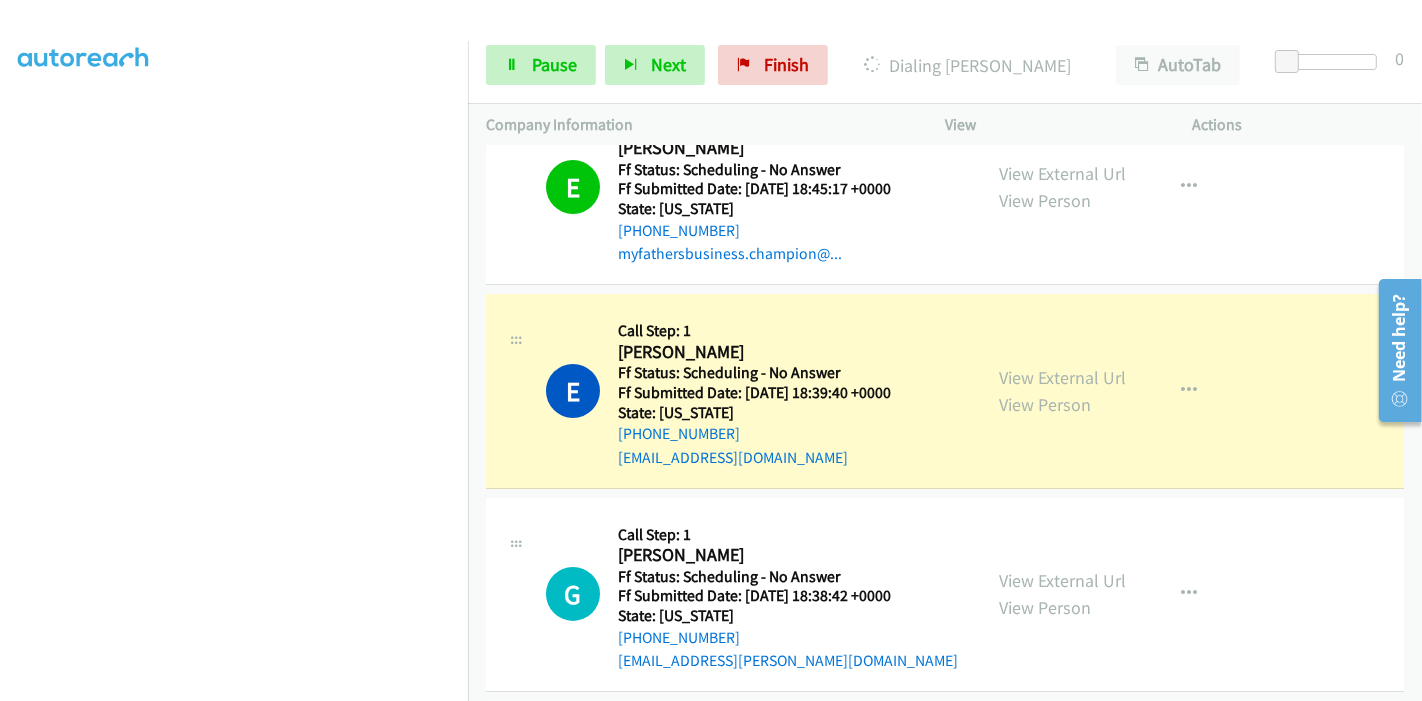 scroll, scrollTop: 111, scrollLeft: 0, axis: vertical 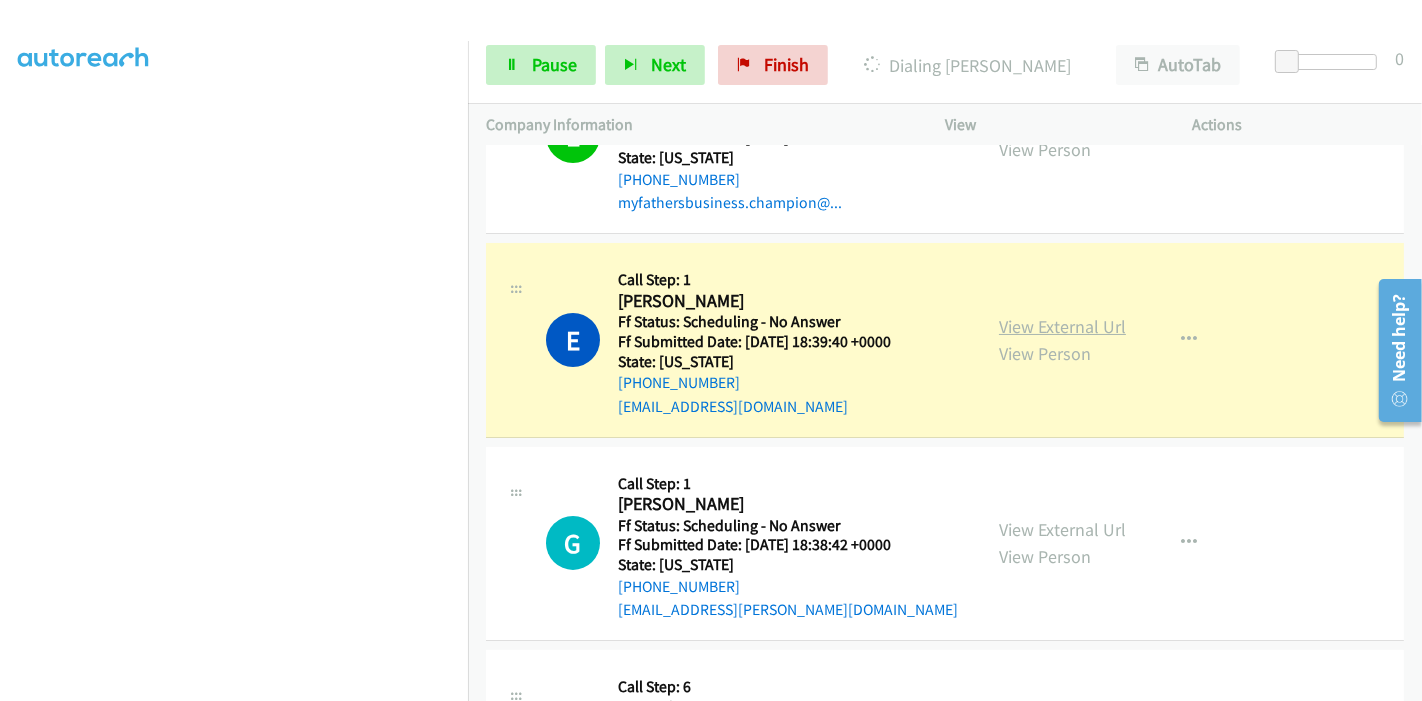 click on "View External Url" at bounding box center (1062, 326) 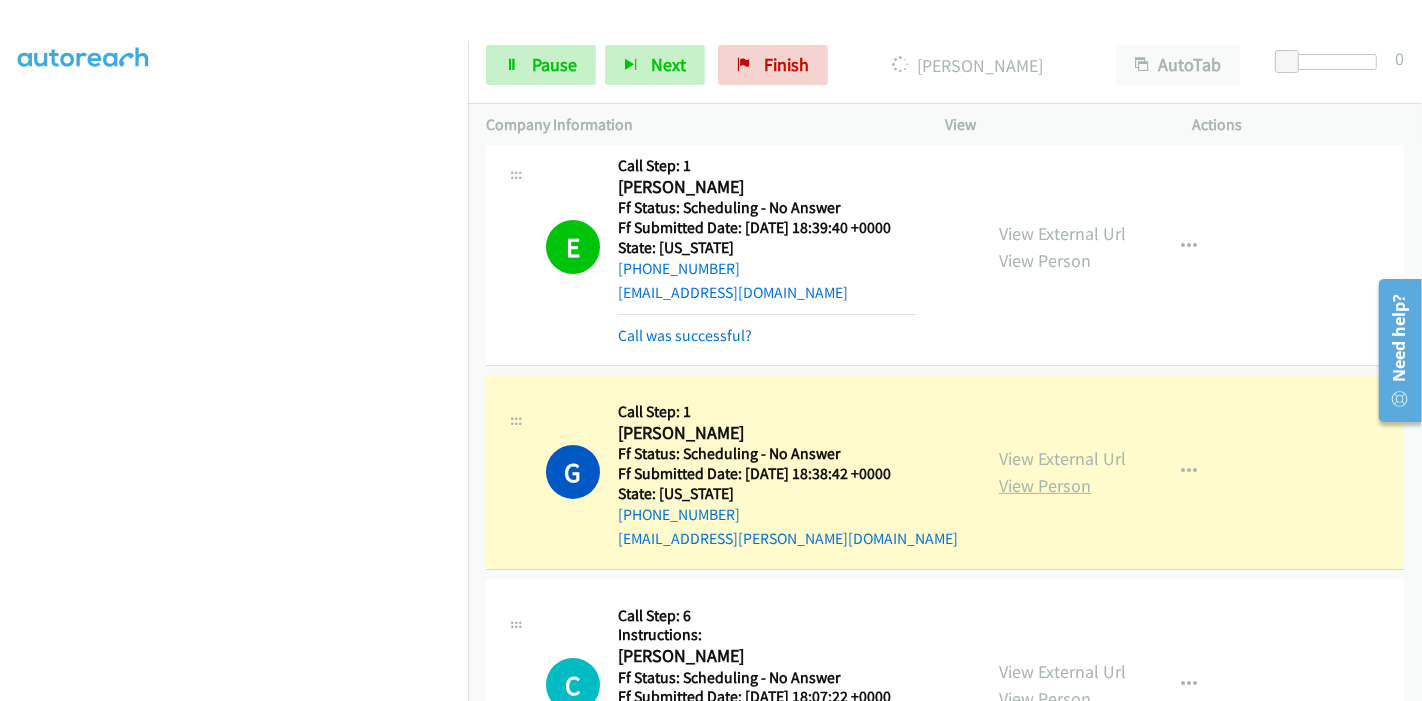 scroll, scrollTop: 444, scrollLeft: 0, axis: vertical 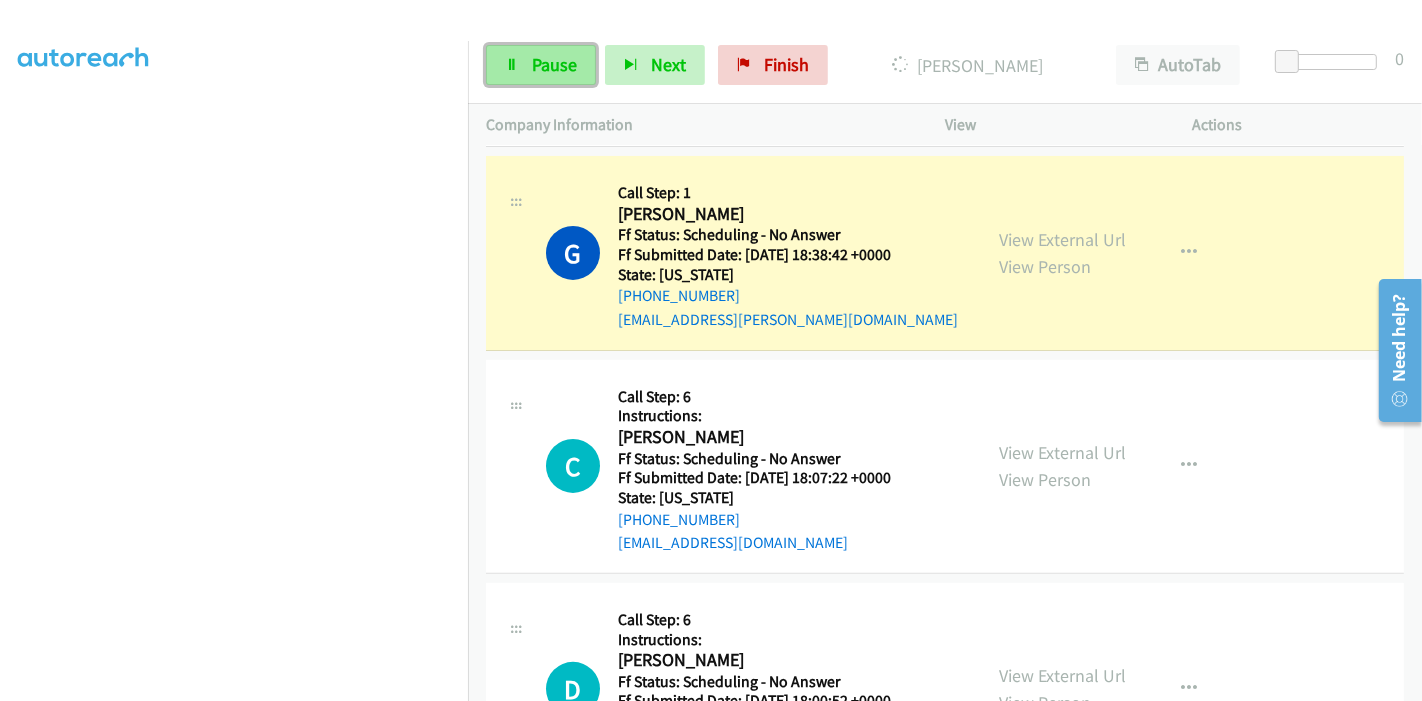 click on "Pause" at bounding box center [554, 64] 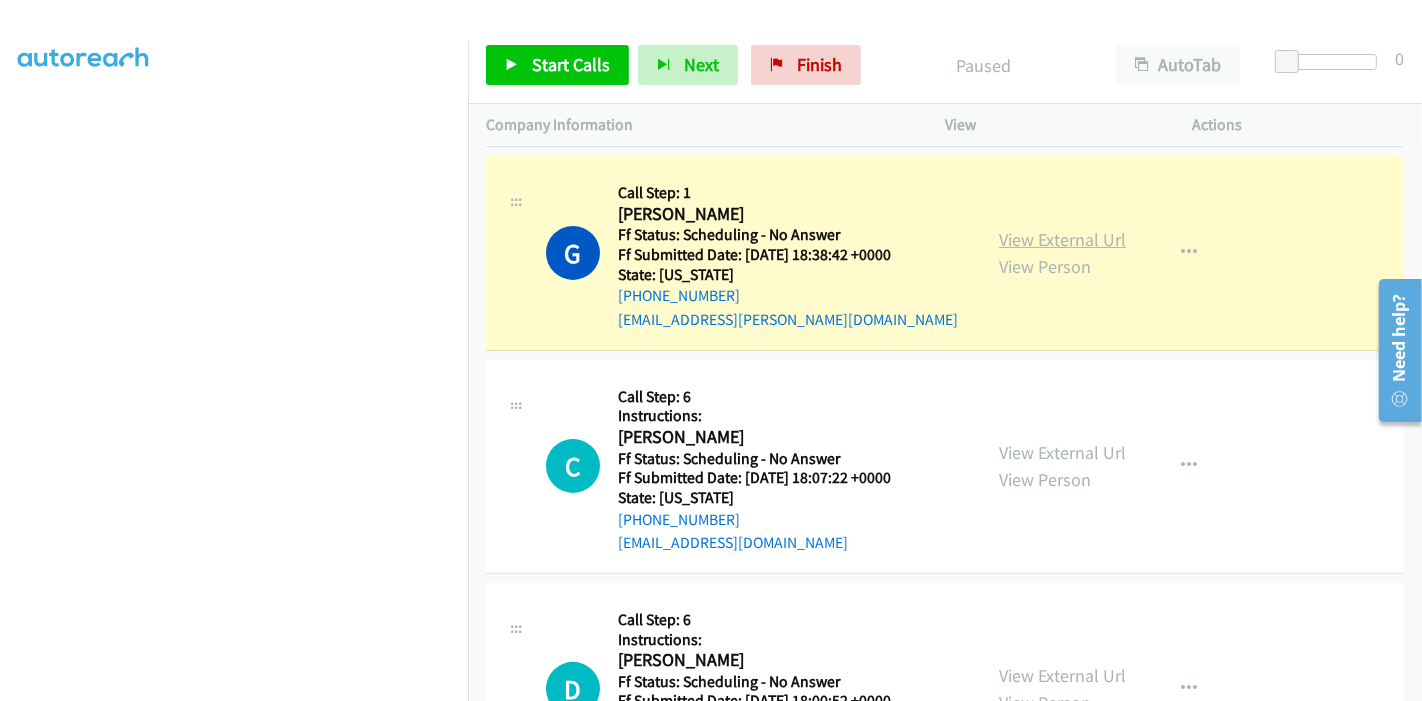 click on "View External Url" at bounding box center [1062, 239] 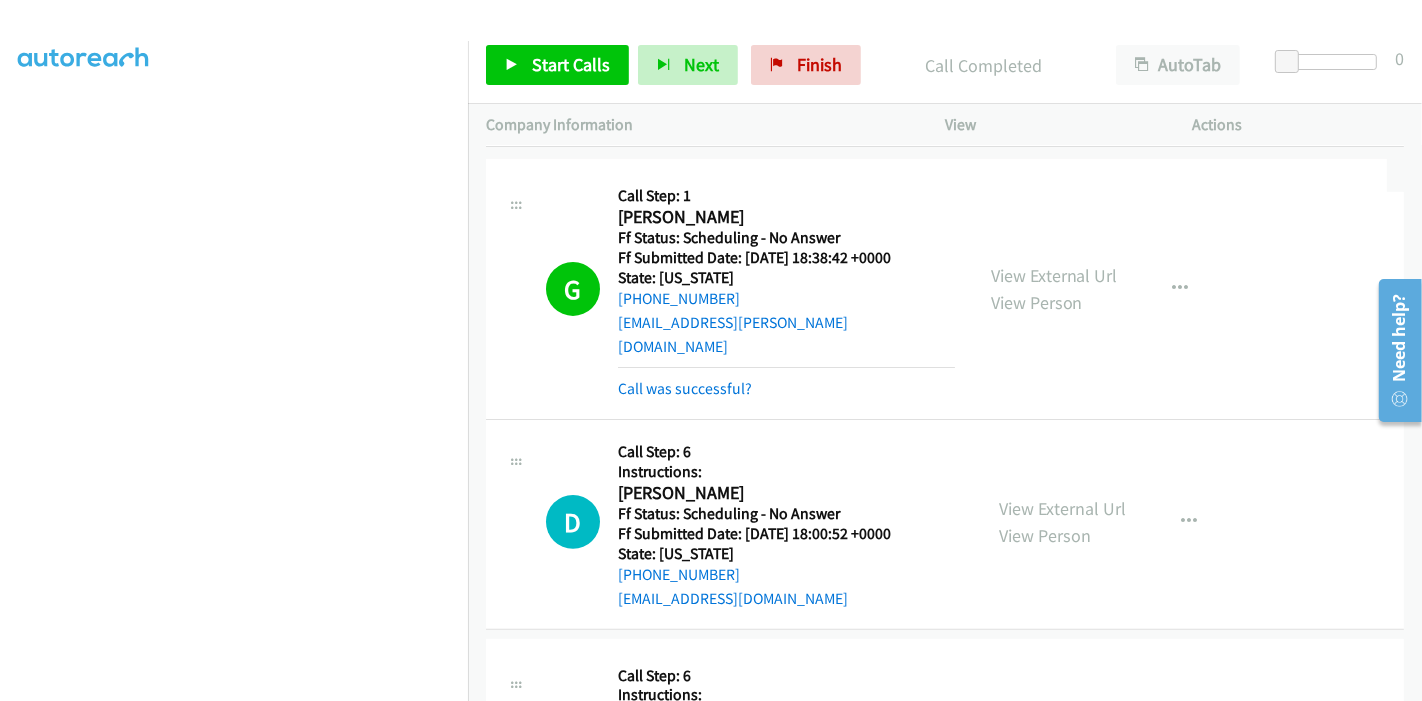 drag, startPoint x: 685, startPoint y: 356, endPoint x: 762, endPoint y: 360, distance: 77.10383 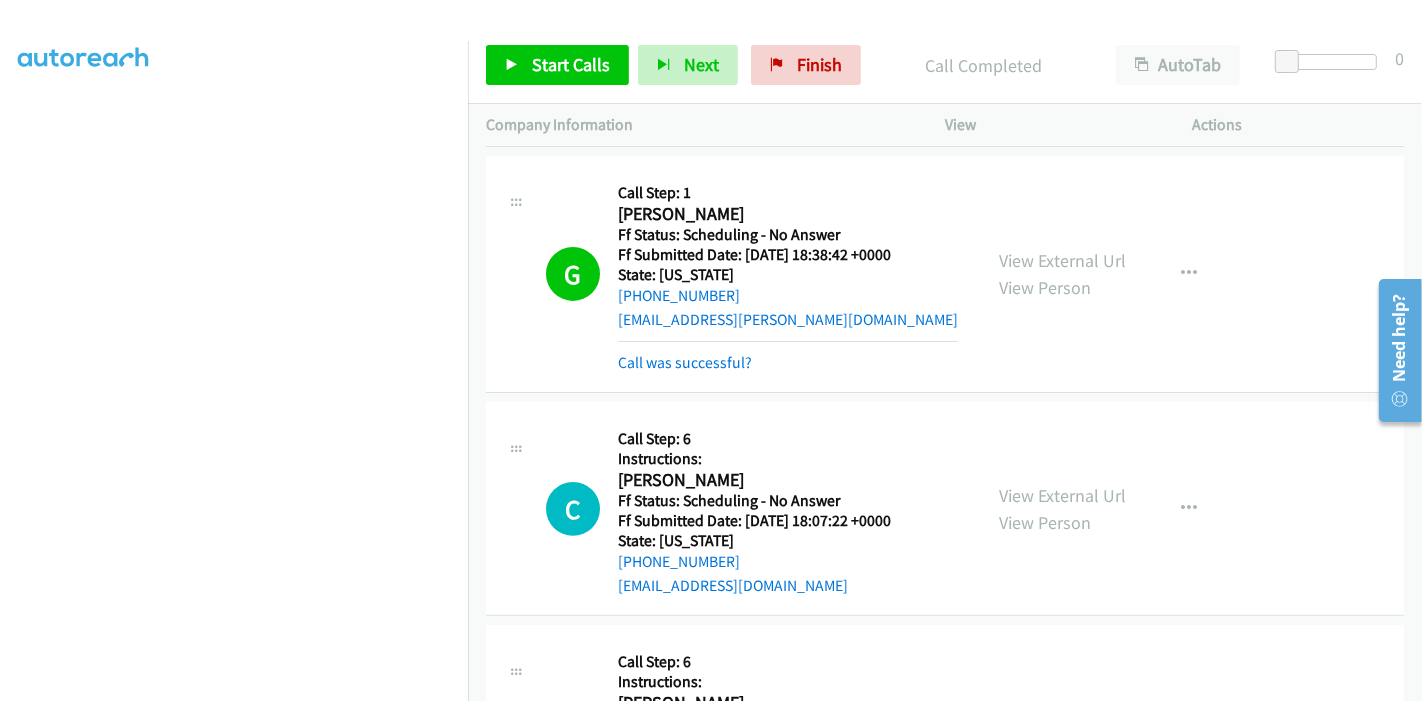 click on "Call was successful?" at bounding box center [685, 362] 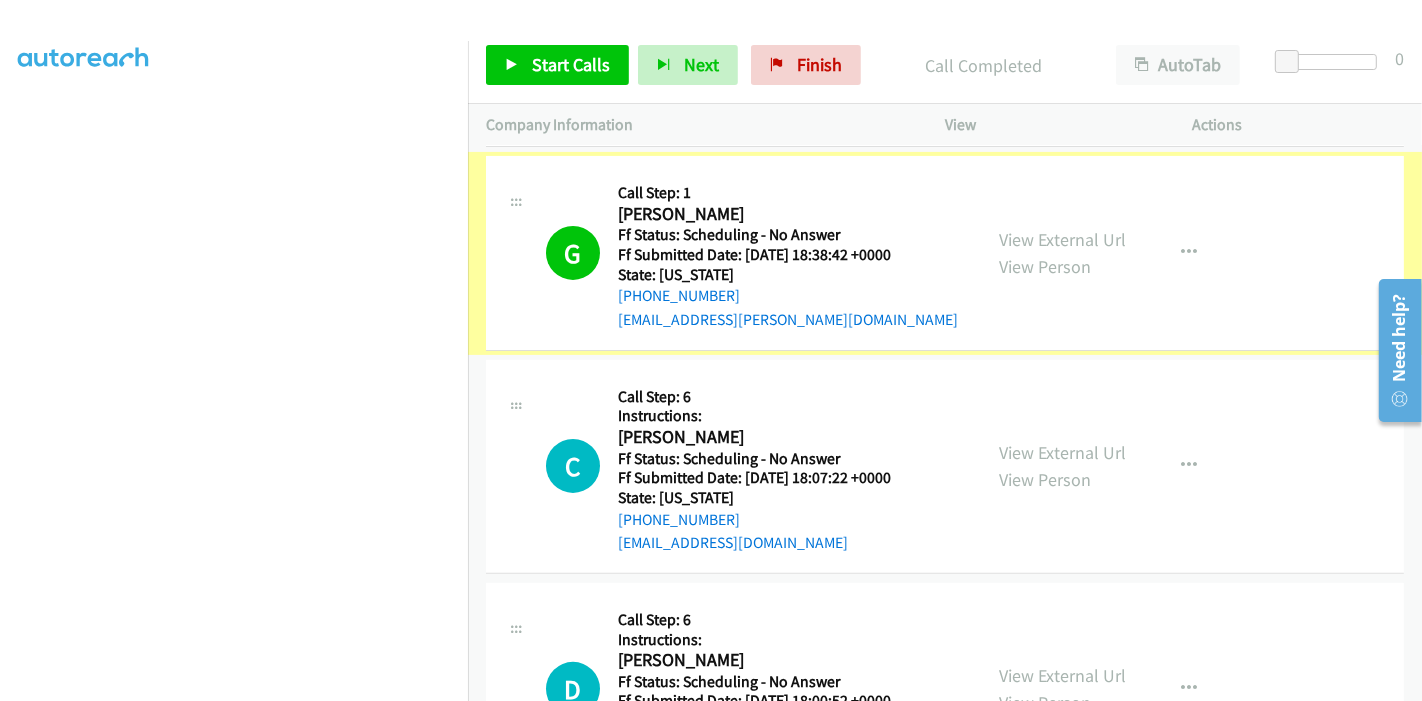 click on "View External Url" at bounding box center (1062, 239) 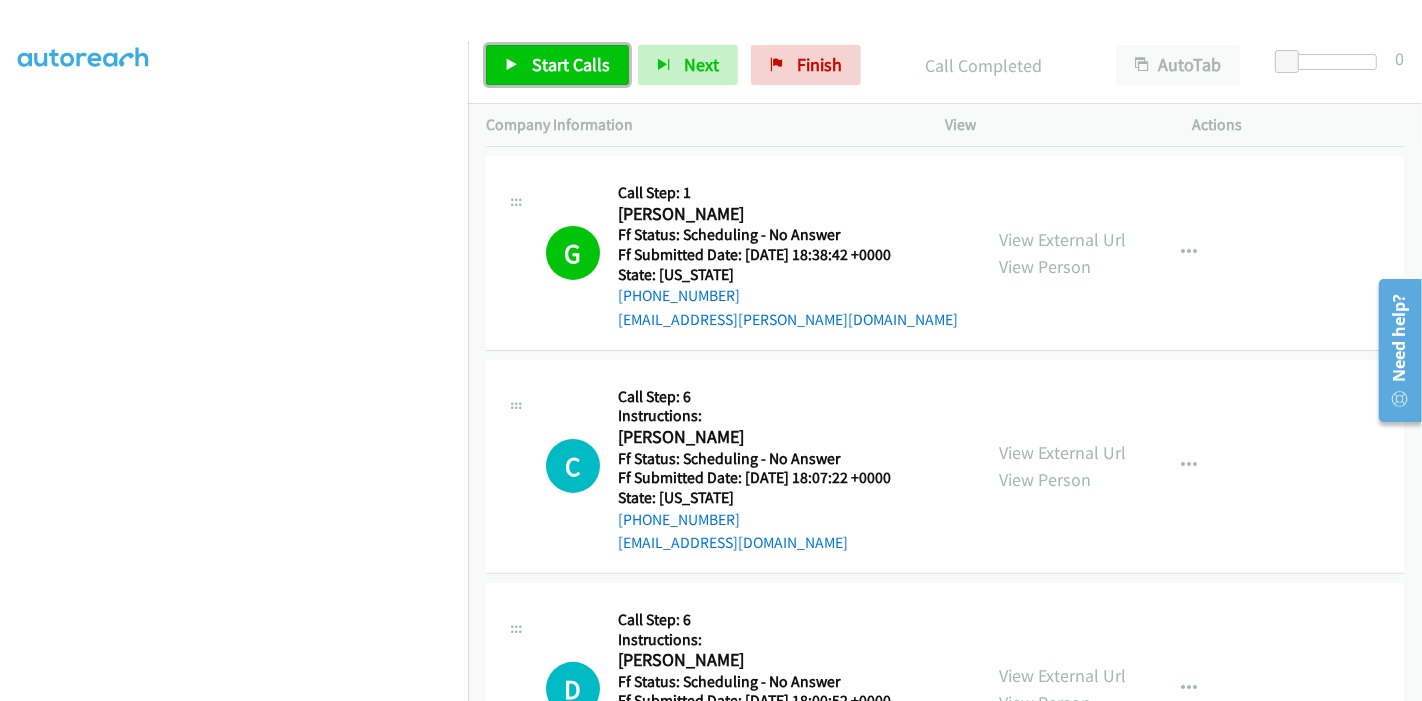 click on "Start Calls" at bounding box center [557, 65] 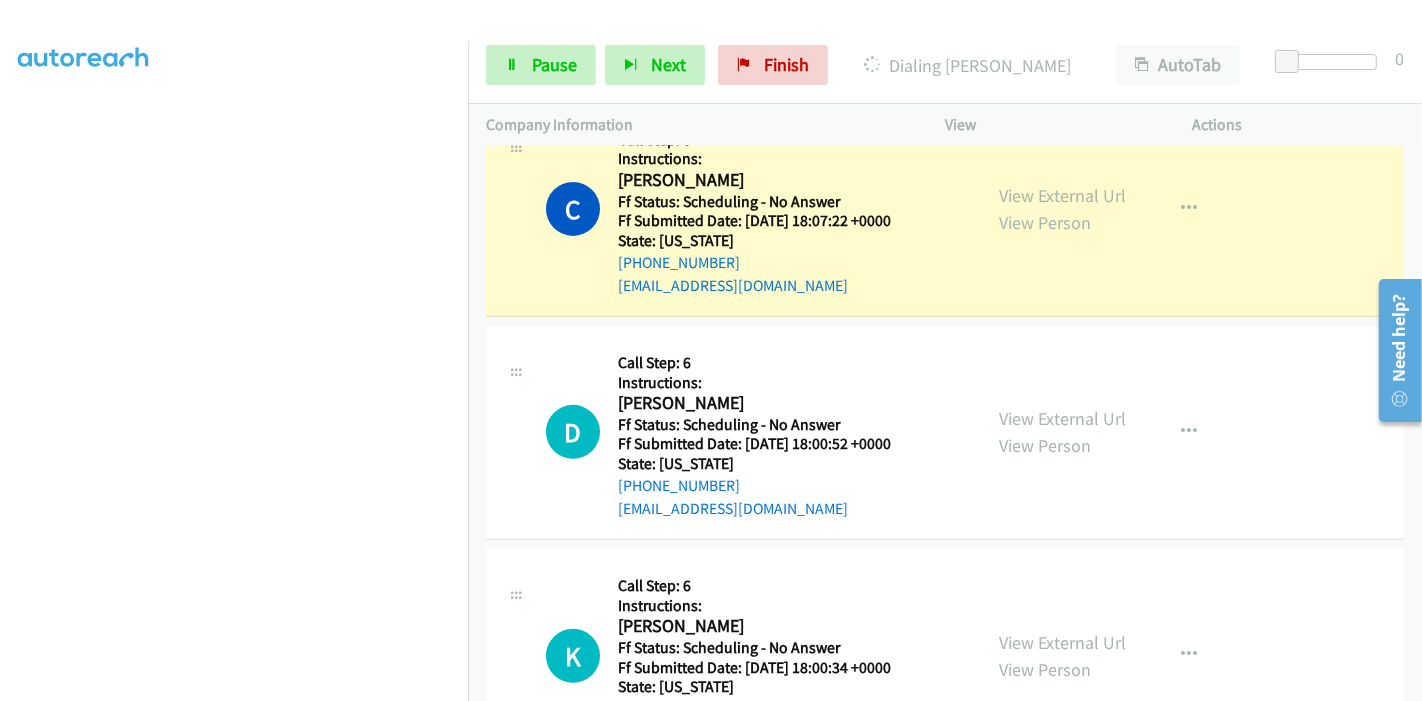 scroll, scrollTop: 666, scrollLeft: 0, axis: vertical 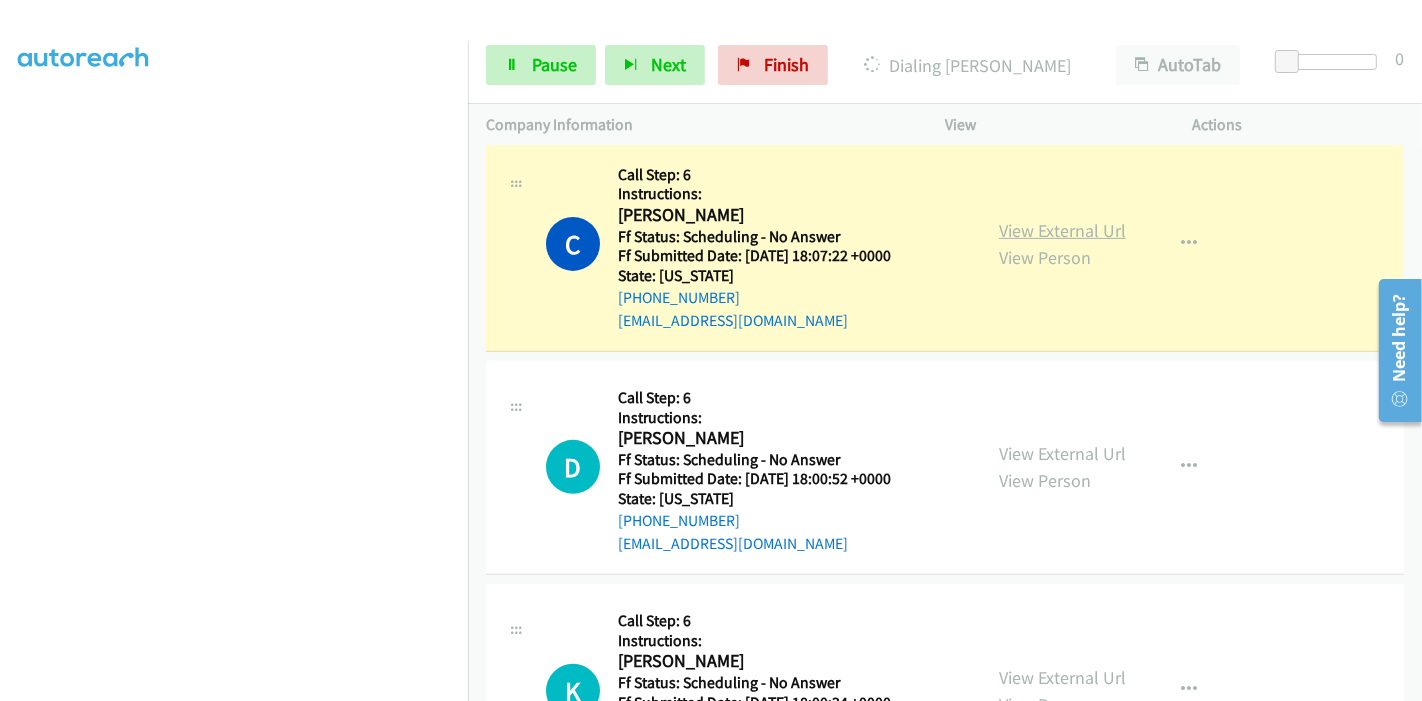 click on "View External Url" at bounding box center [1062, 230] 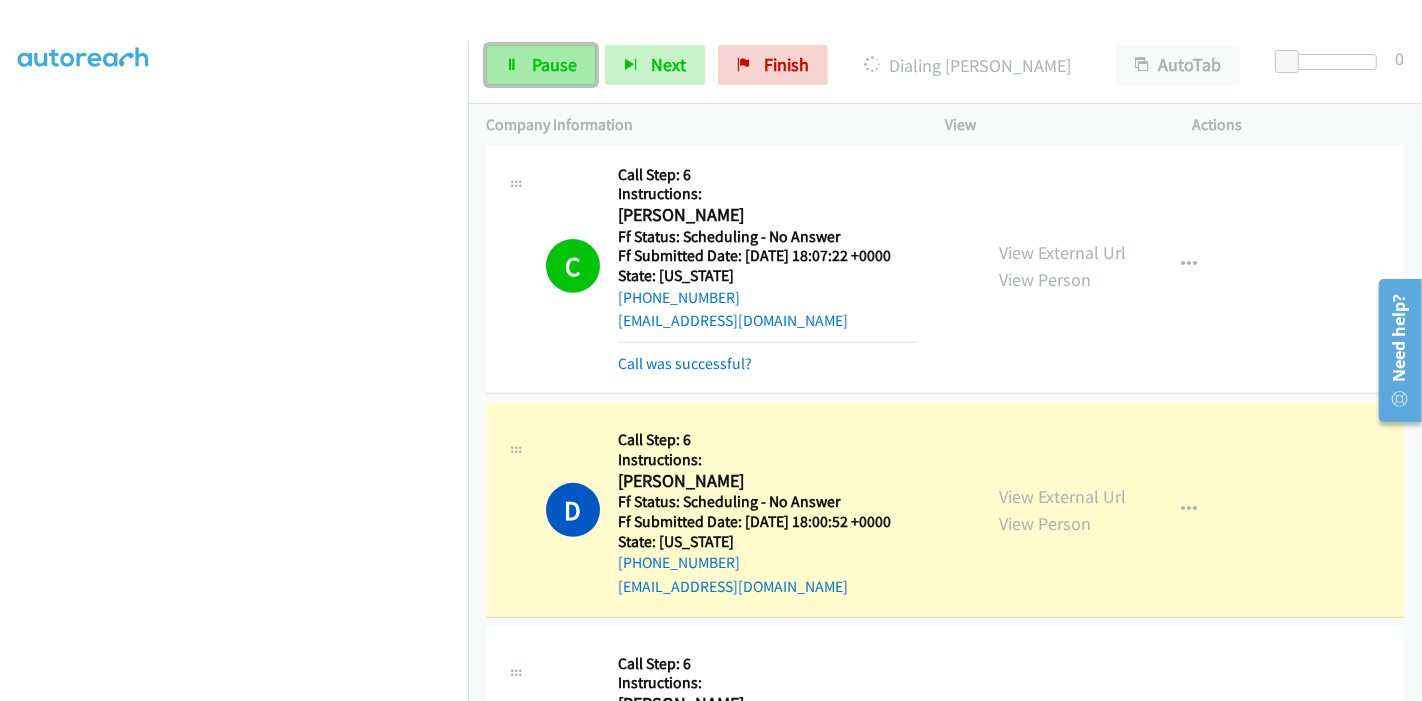 click at bounding box center (512, 66) 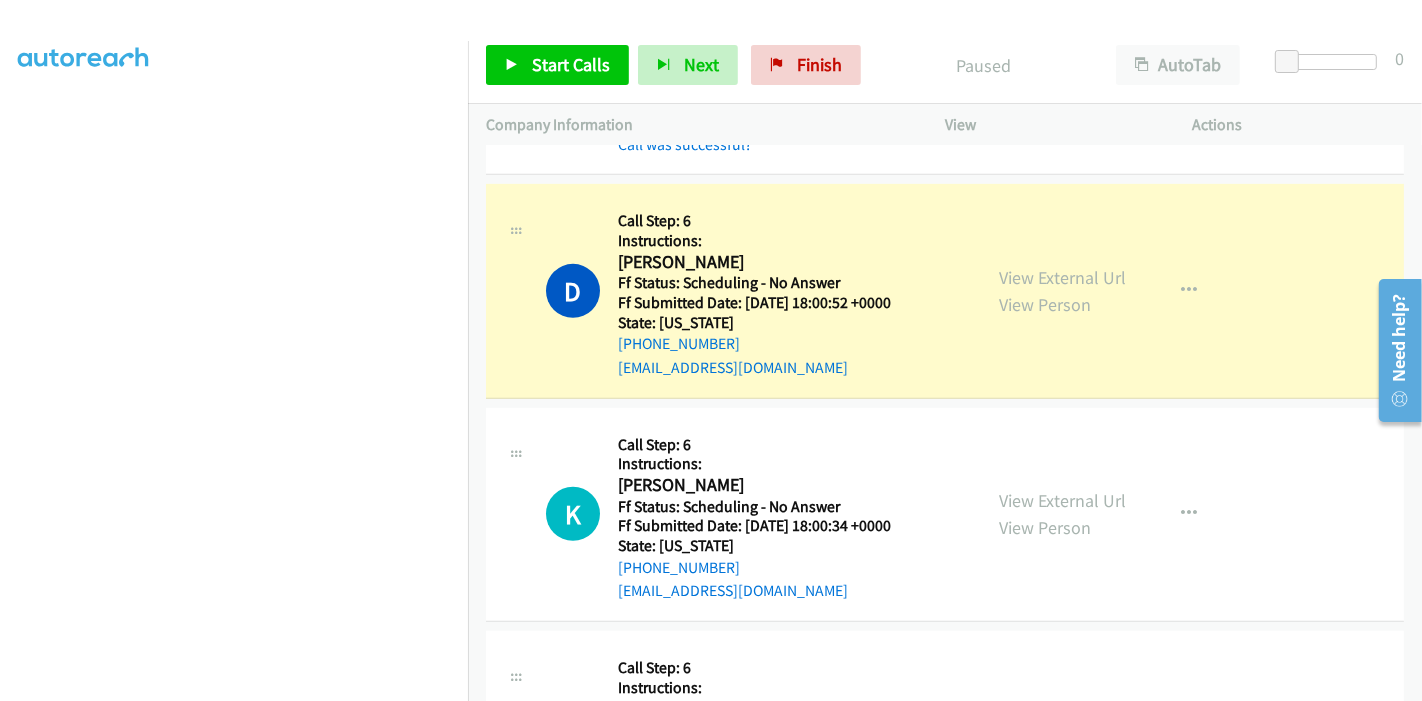 scroll, scrollTop: 888, scrollLeft: 0, axis: vertical 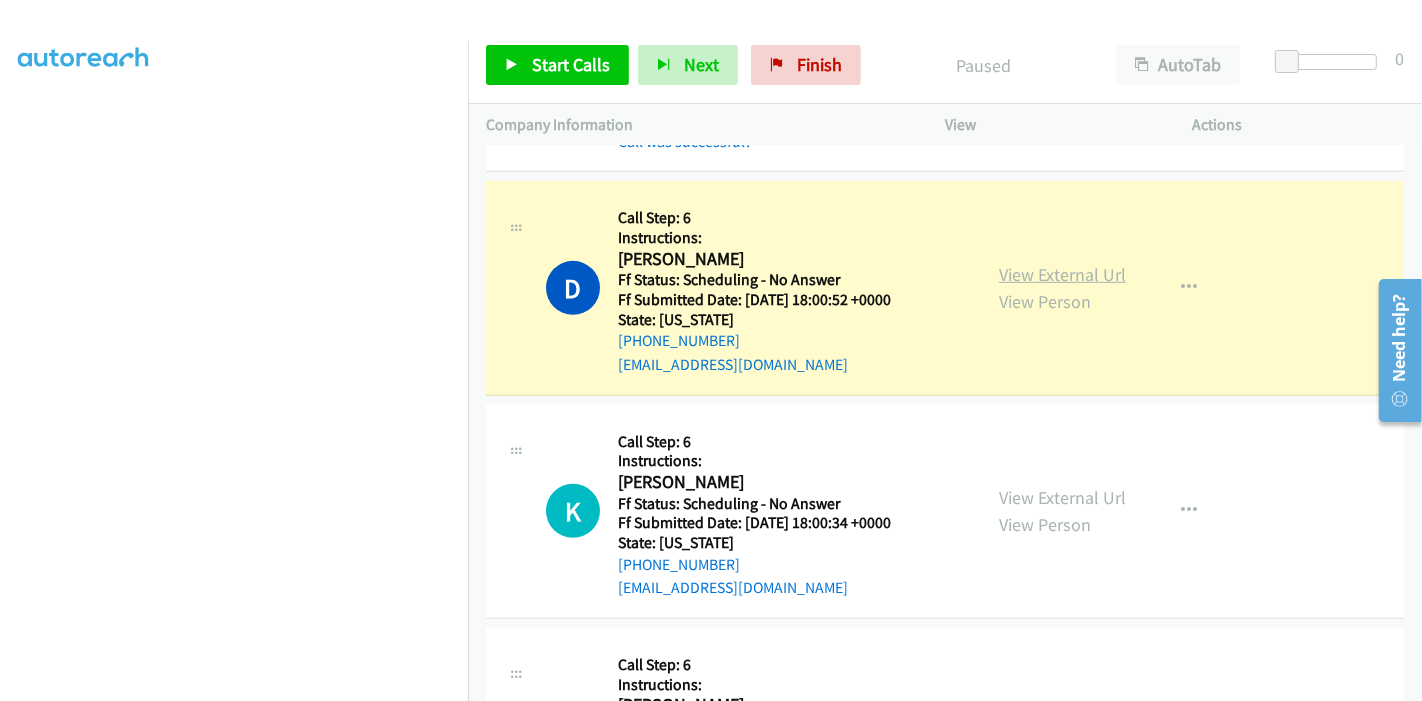 click on "View External Url" at bounding box center [1062, 274] 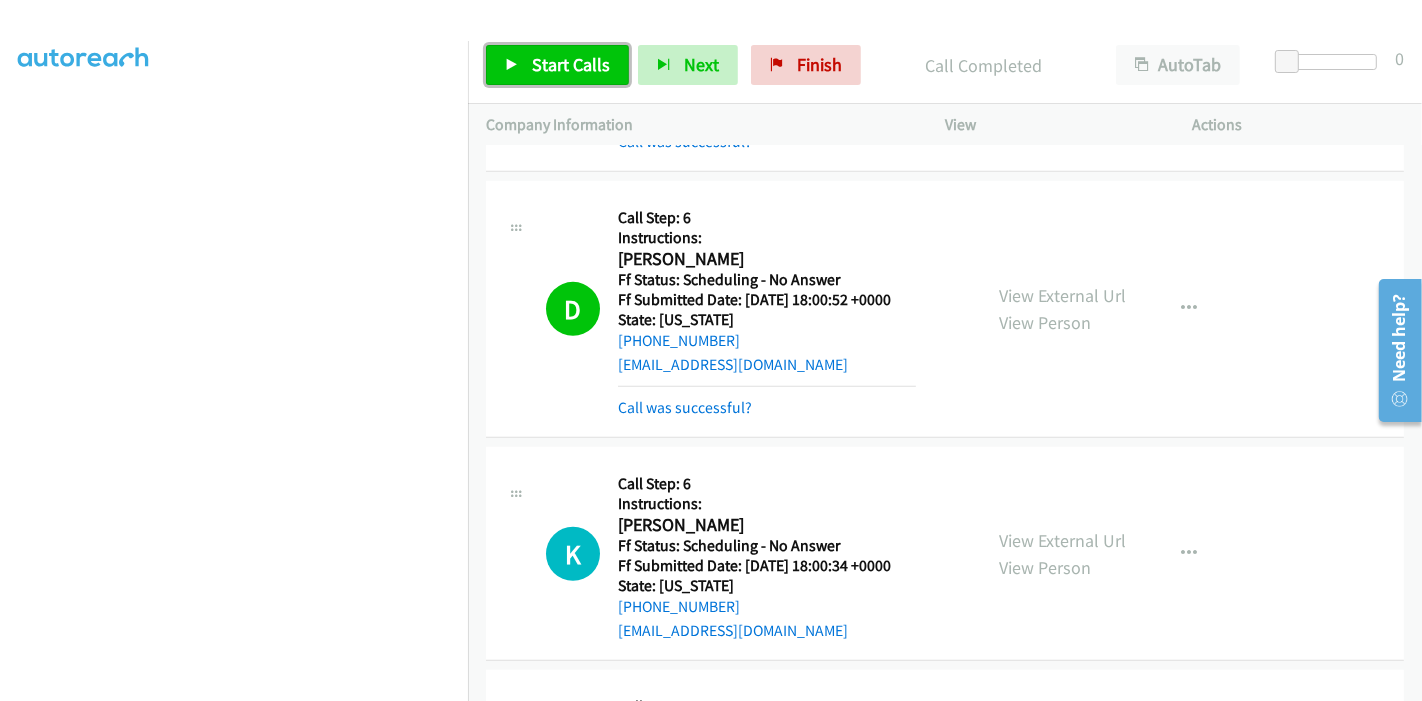 click on "Start Calls" at bounding box center [557, 65] 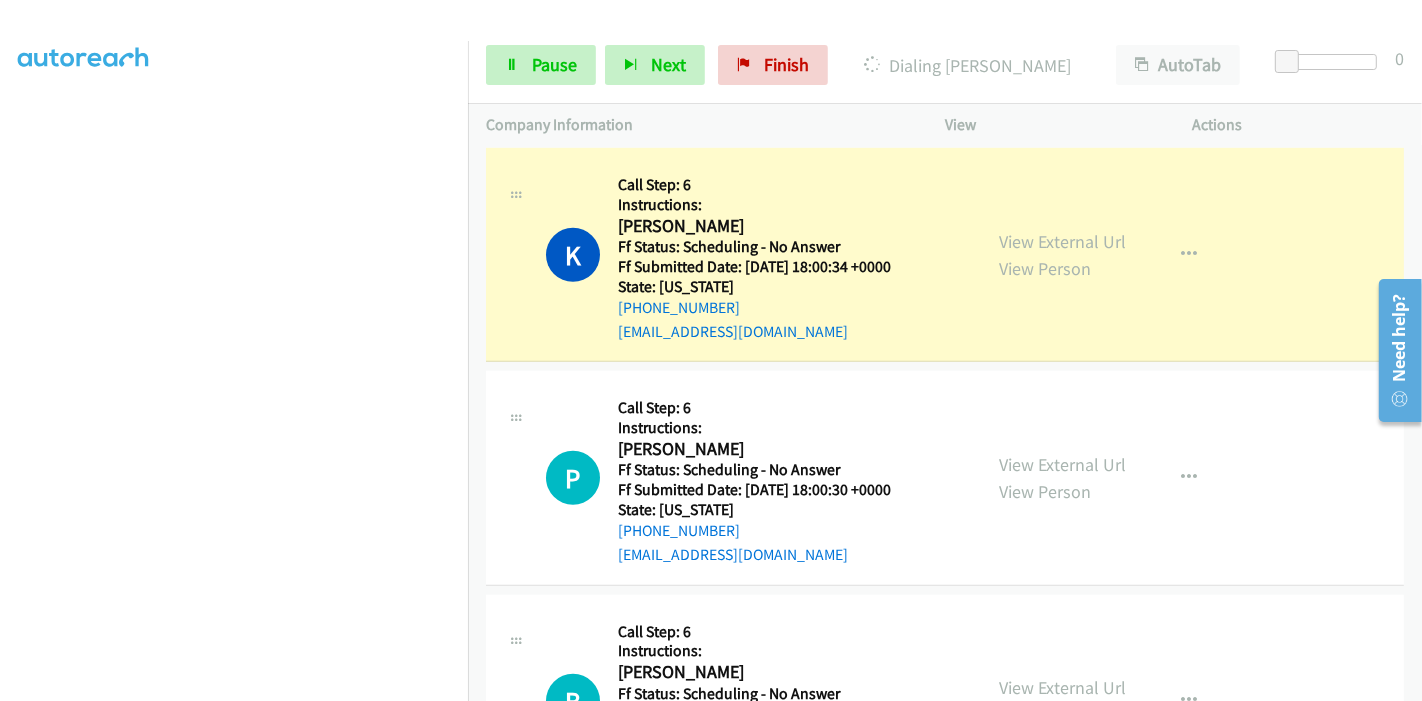 scroll, scrollTop: 1222, scrollLeft: 0, axis: vertical 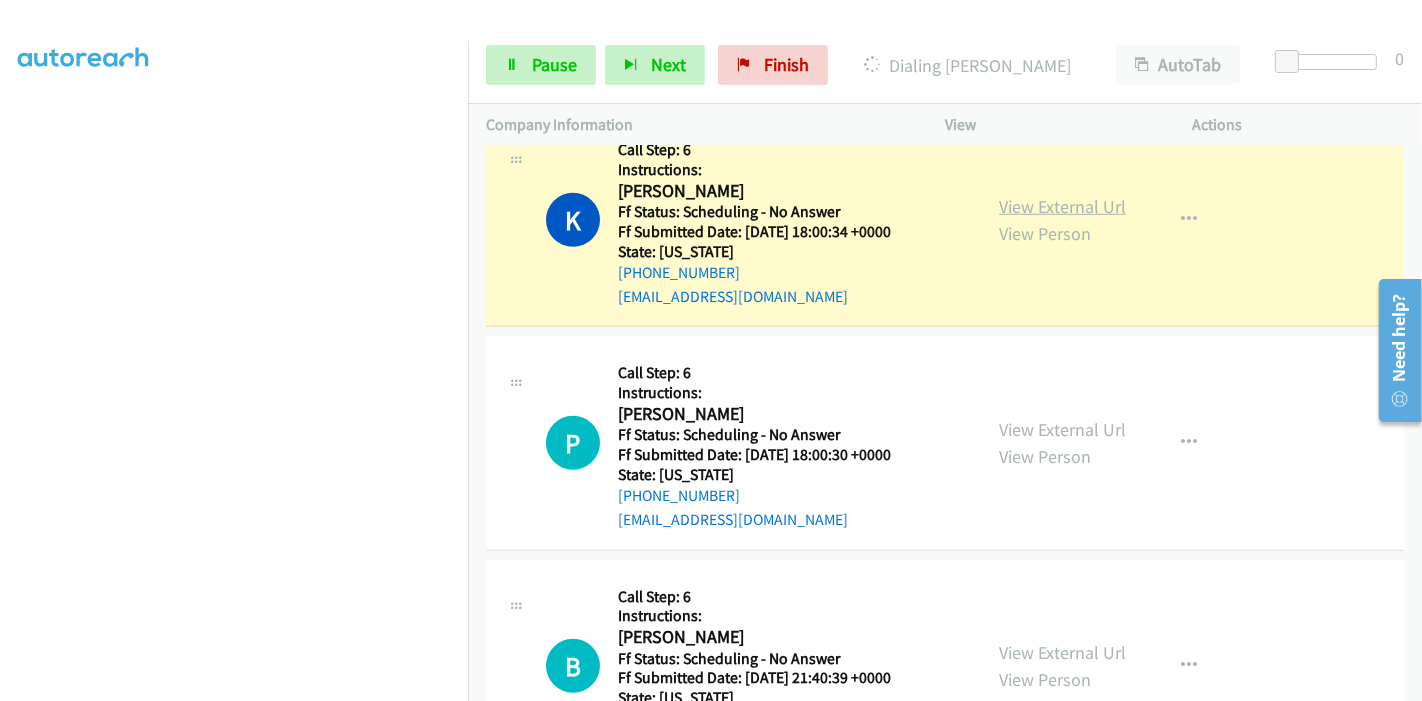 click on "View External Url" at bounding box center [1062, 206] 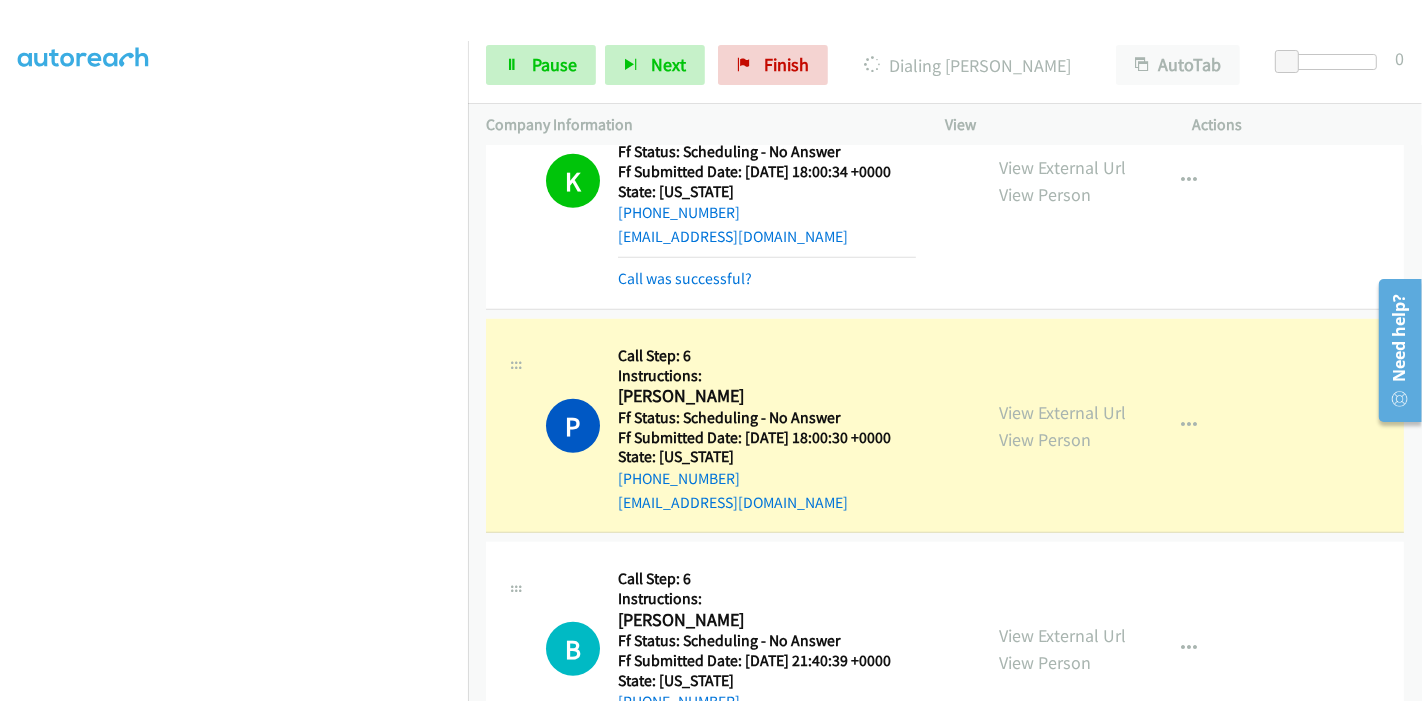 scroll, scrollTop: 1333, scrollLeft: 0, axis: vertical 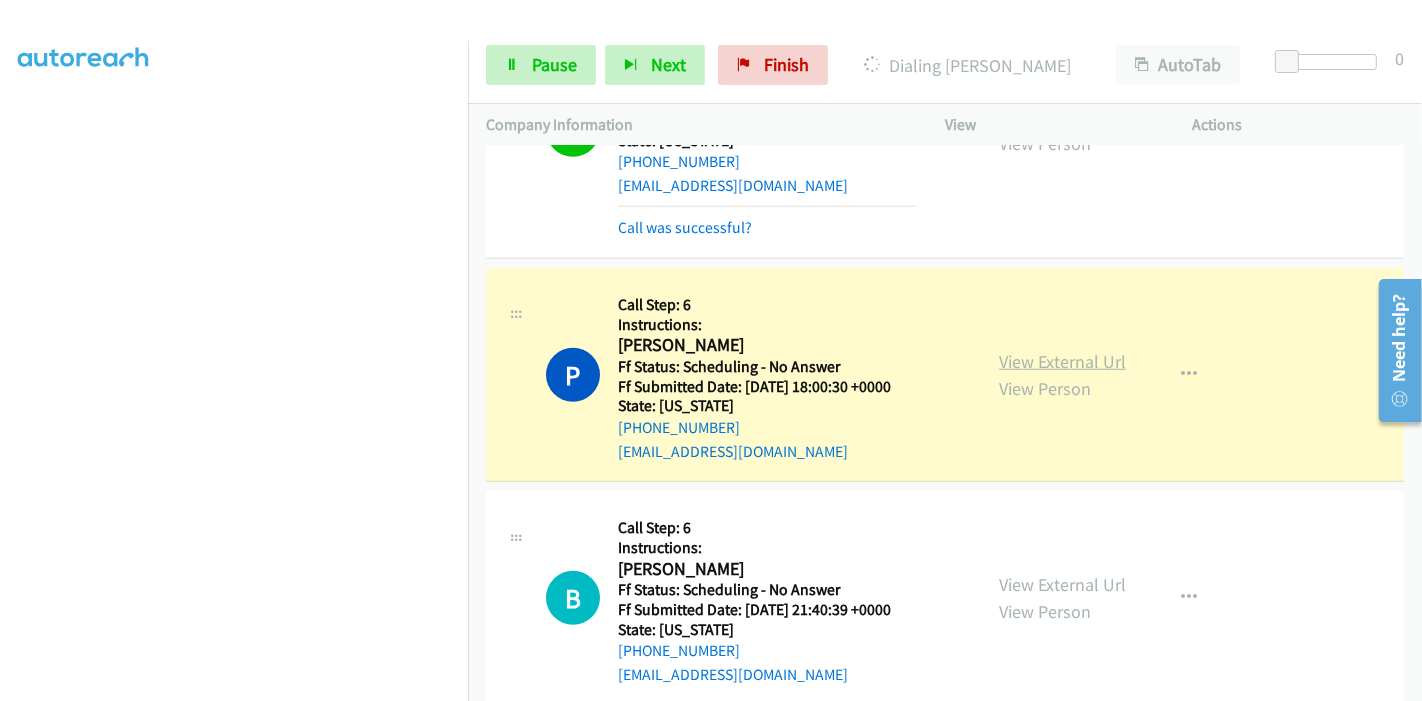 click on "View External Url" at bounding box center (1062, 361) 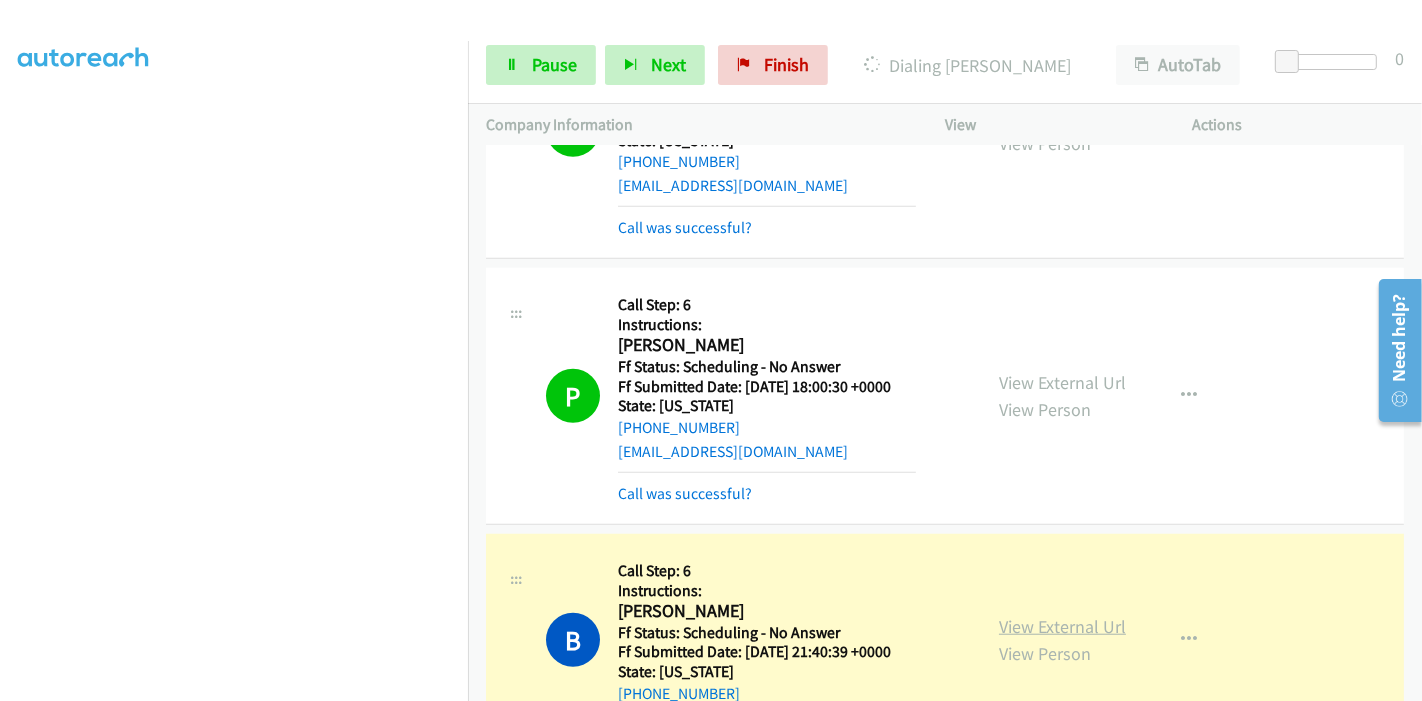 click on "View External Url" at bounding box center [1062, 626] 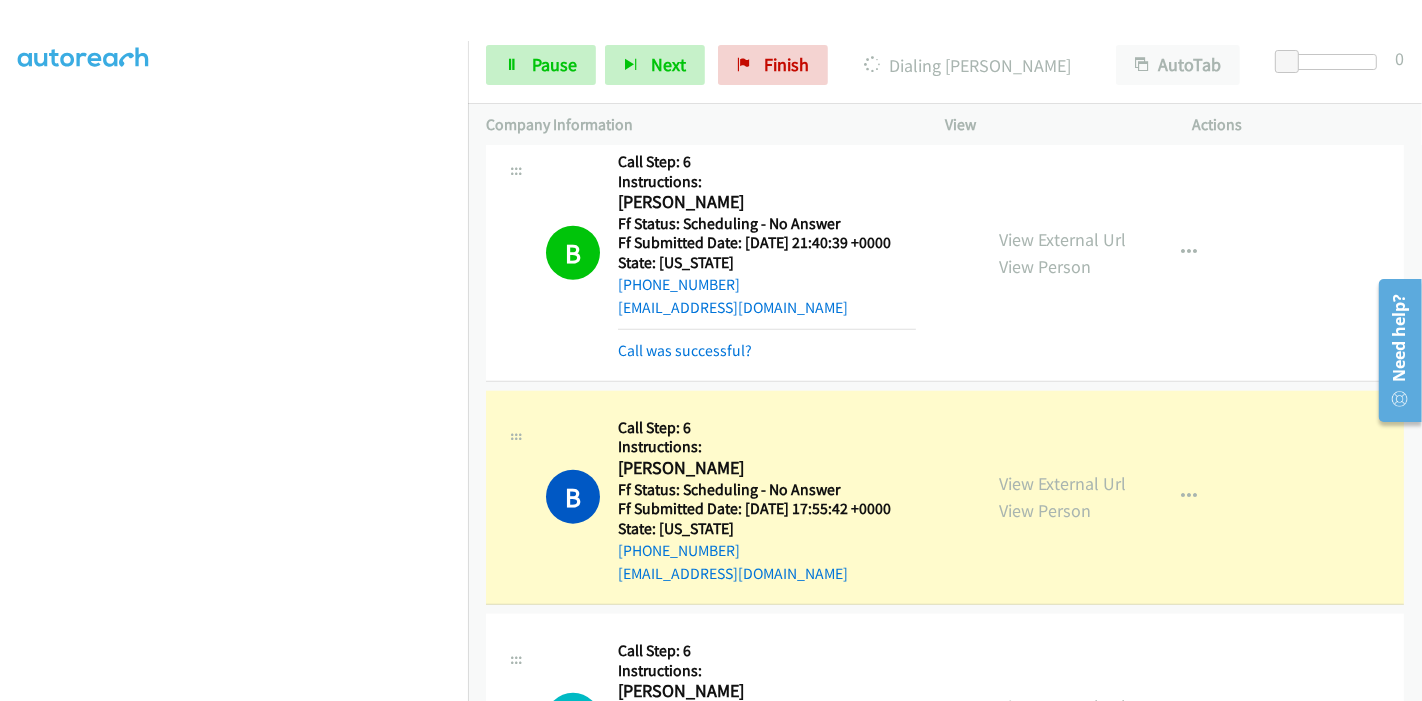 scroll, scrollTop: 1777, scrollLeft: 0, axis: vertical 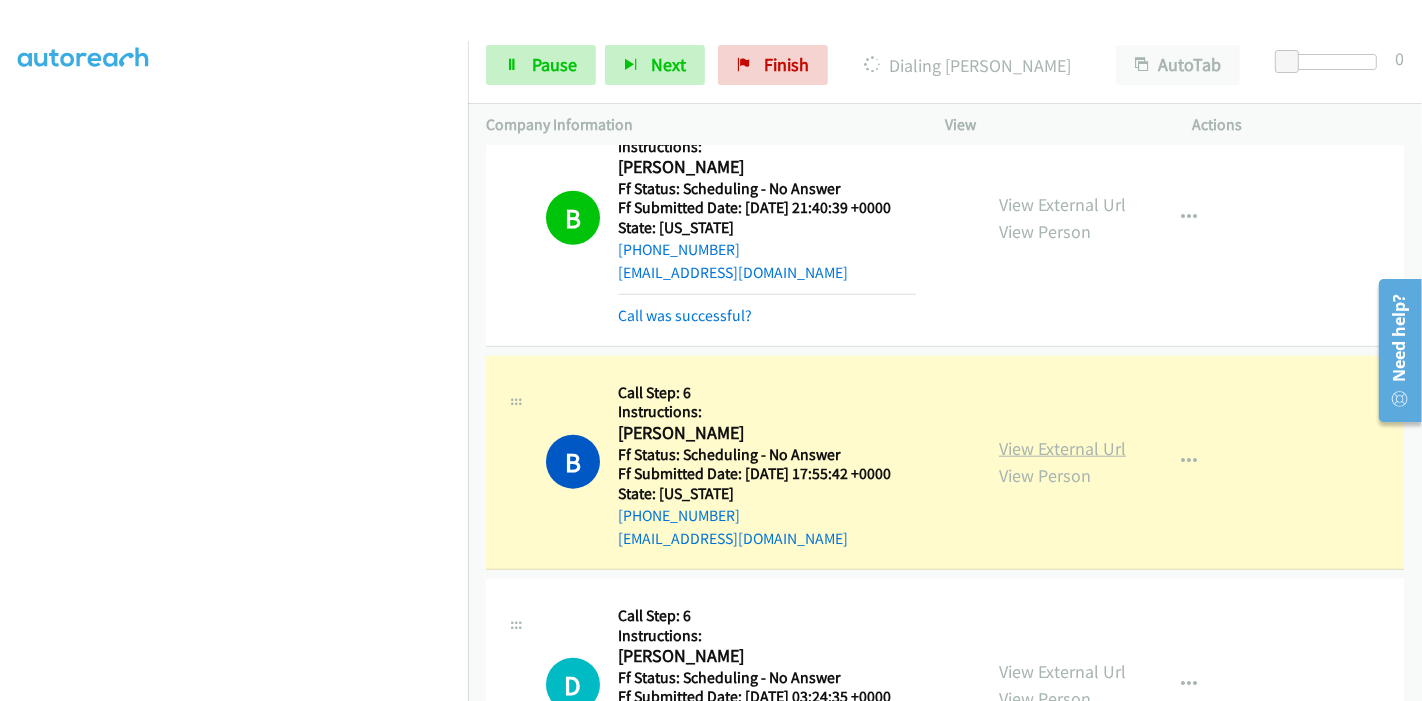 click on "View External Url" at bounding box center [1062, 448] 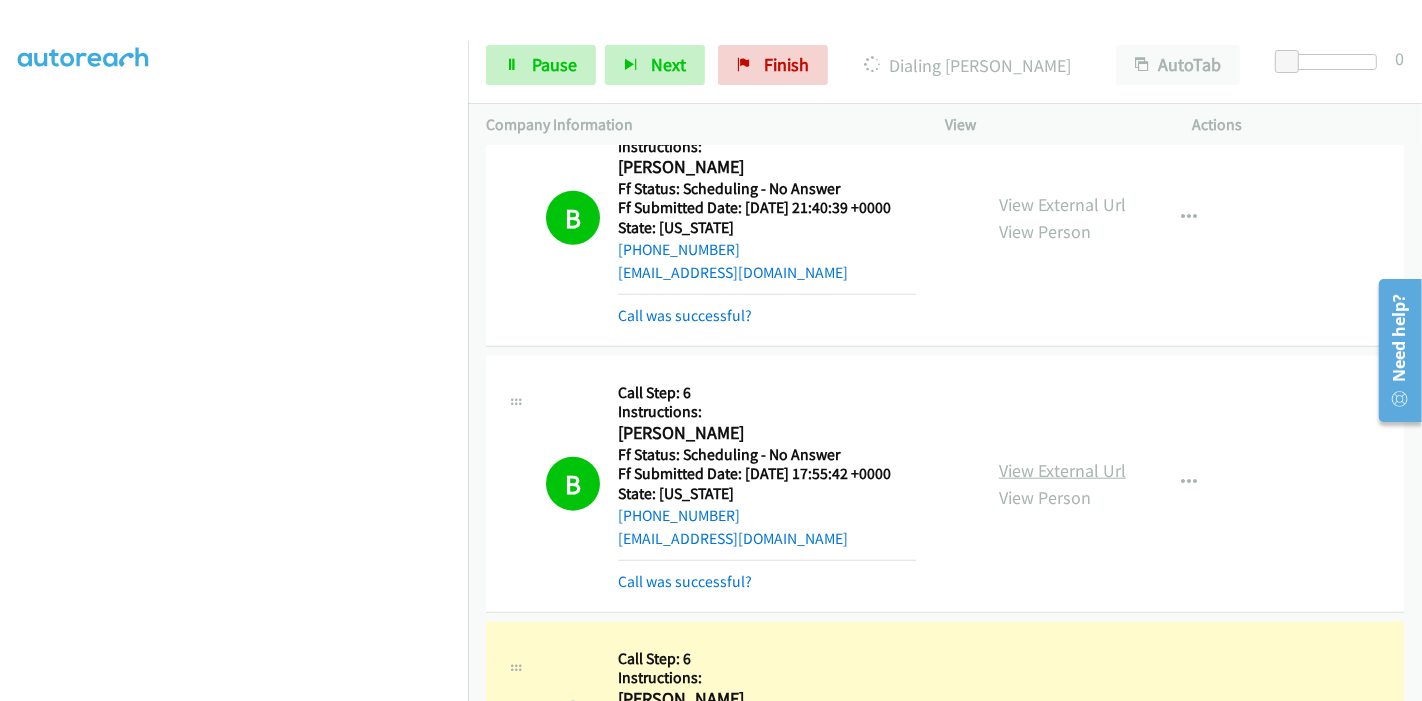 click on "View External Url" at bounding box center [1062, 470] 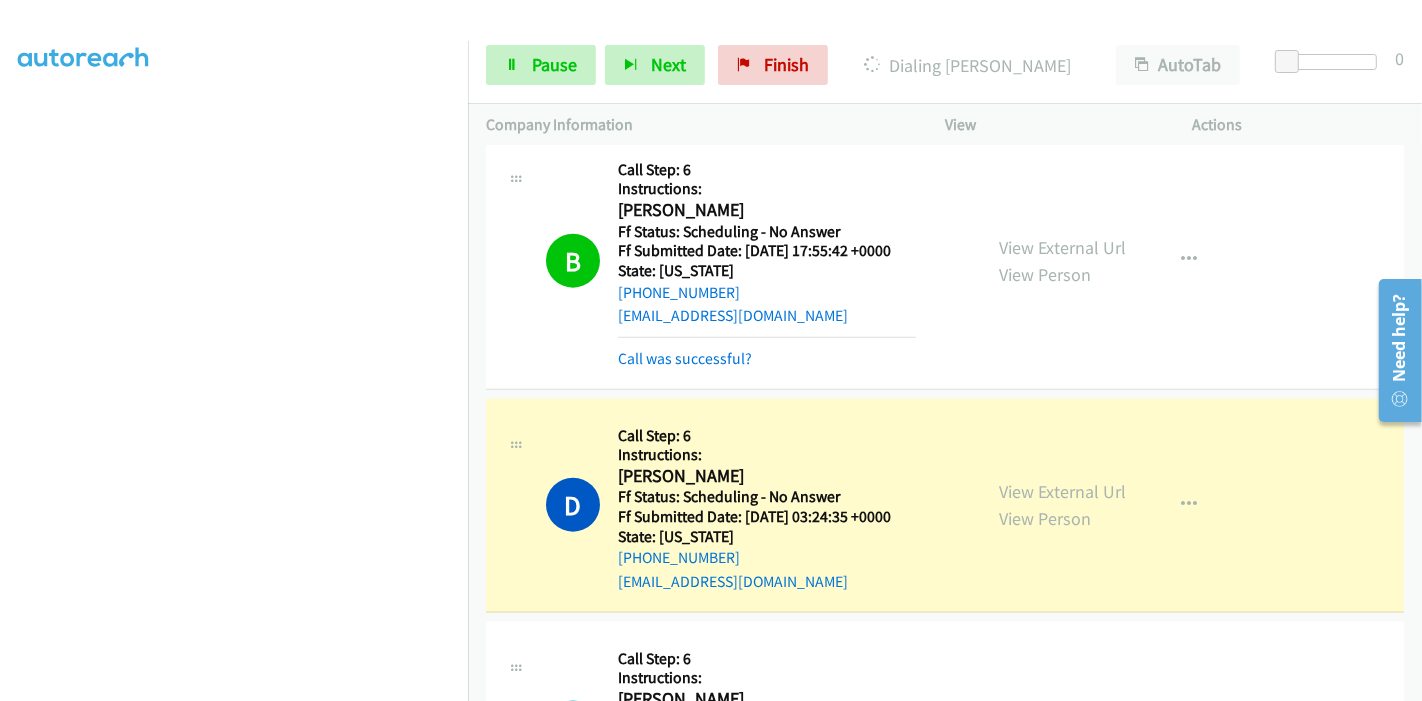 scroll, scrollTop: 2111, scrollLeft: 0, axis: vertical 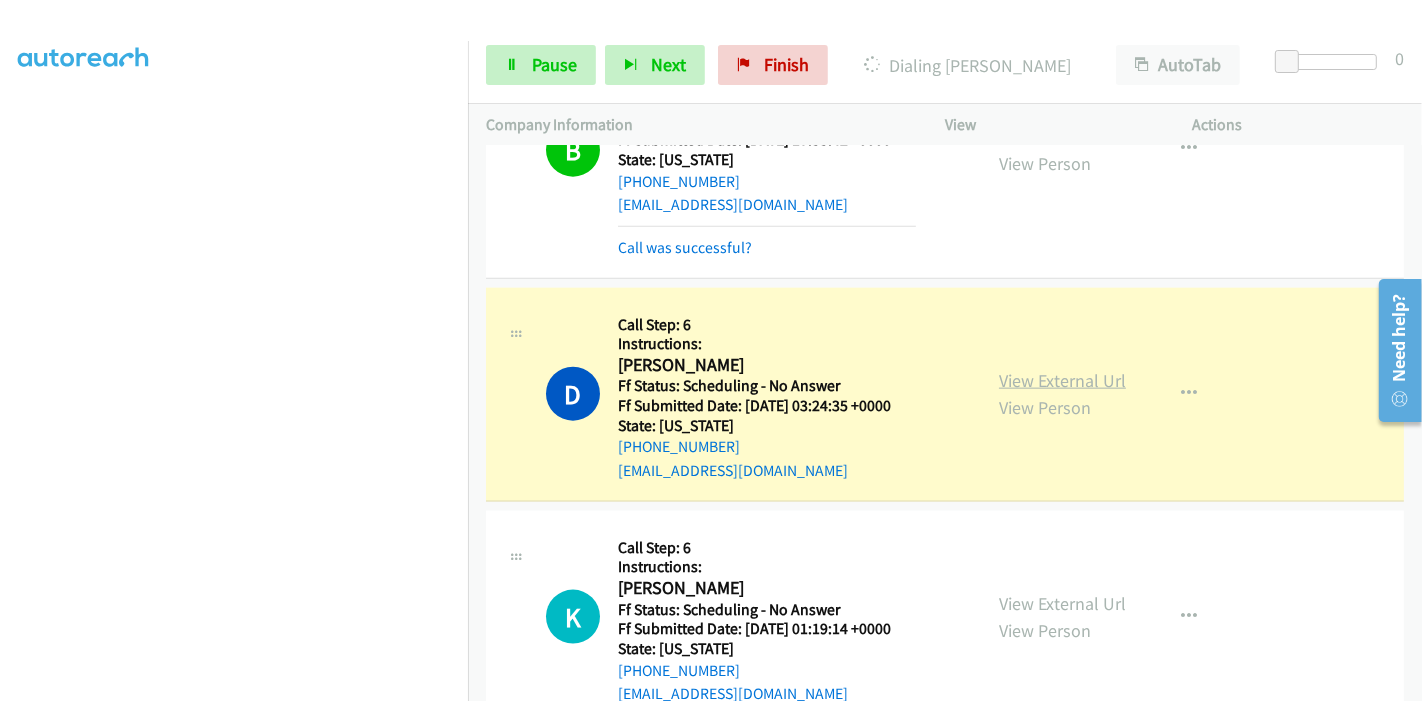 click on "View External Url" at bounding box center [1062, 380] 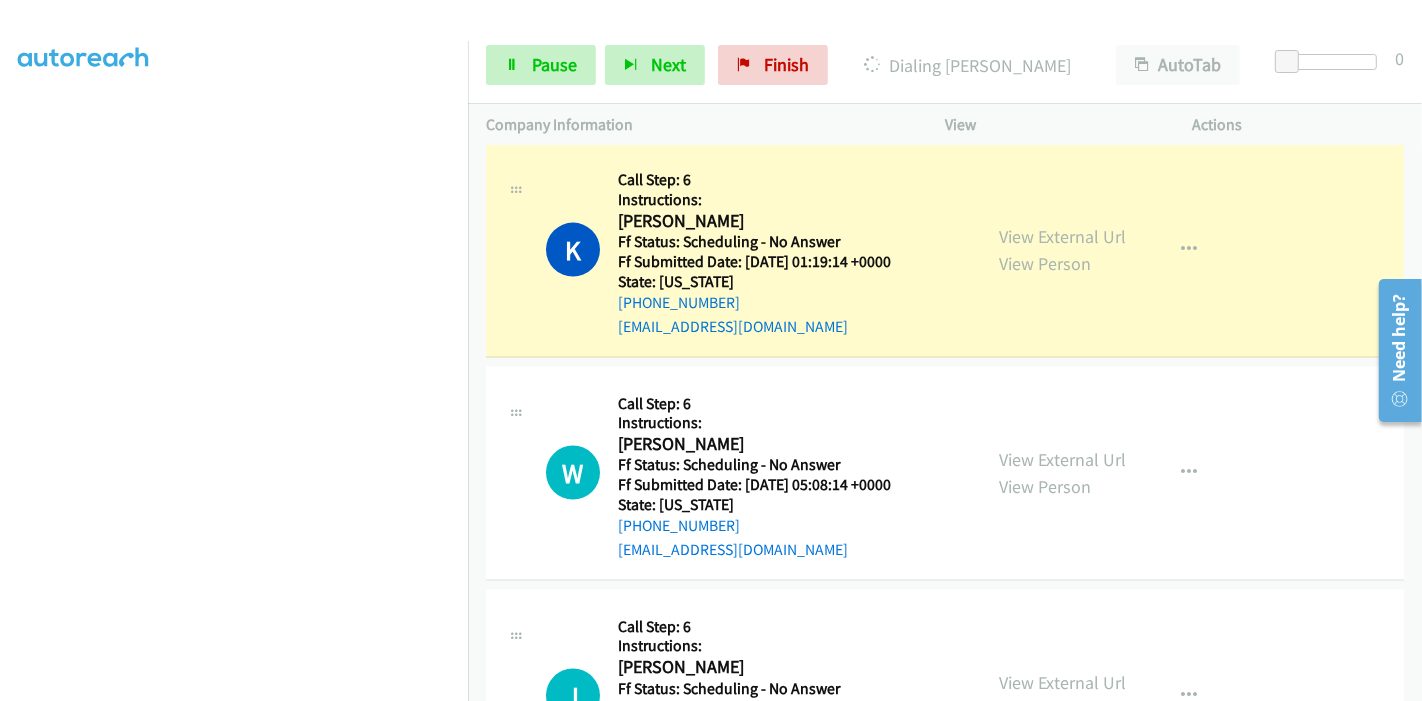 scroll, scrollTop: 2555, scrollLeft: 0, axis: vertical 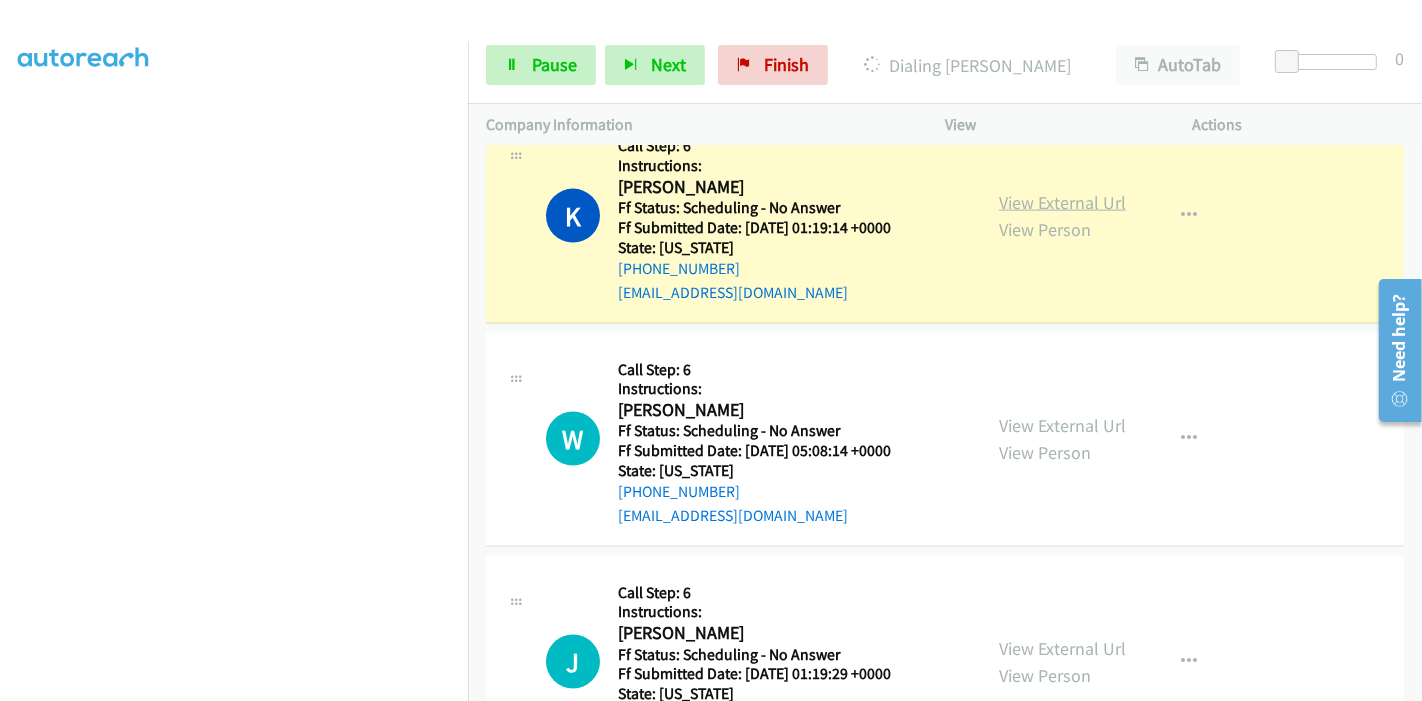 click on "View External Url" at bounding box center [1062, 202] 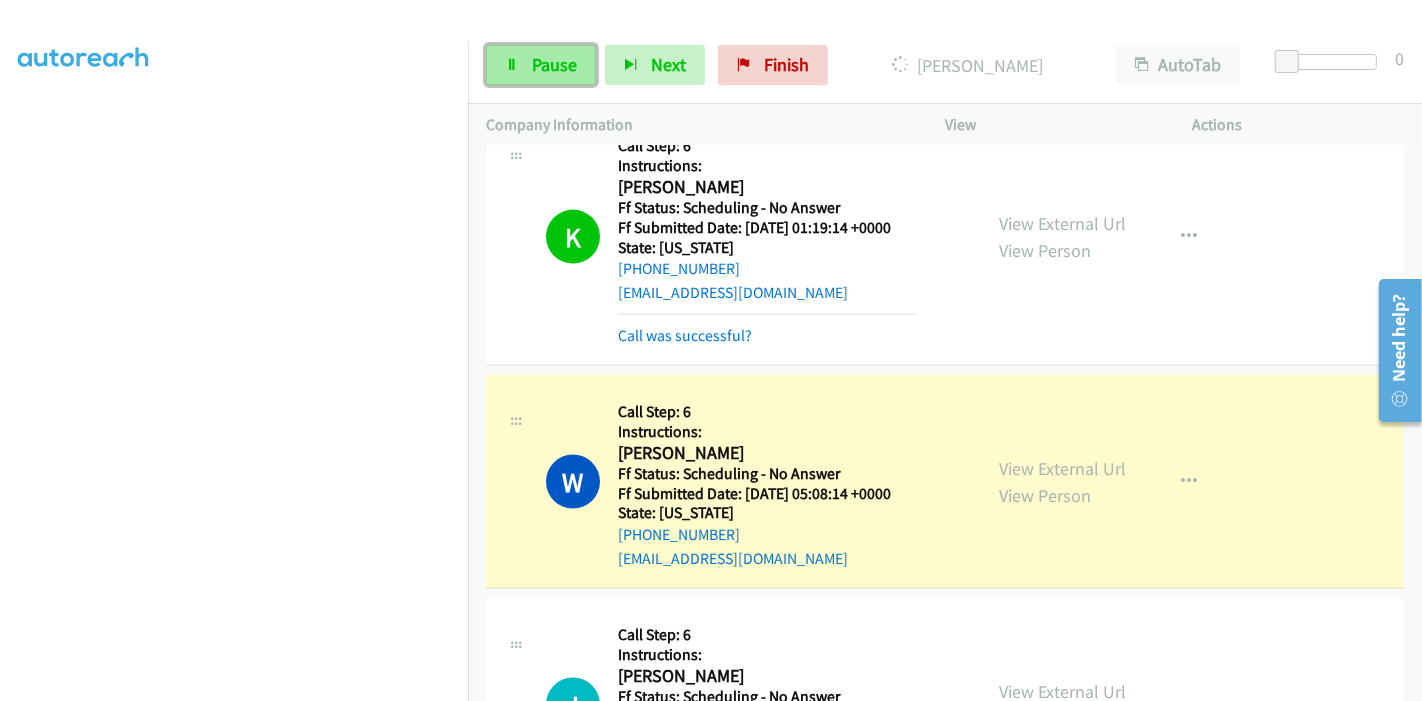 click on "Pause" at bounding box center [554, 64] 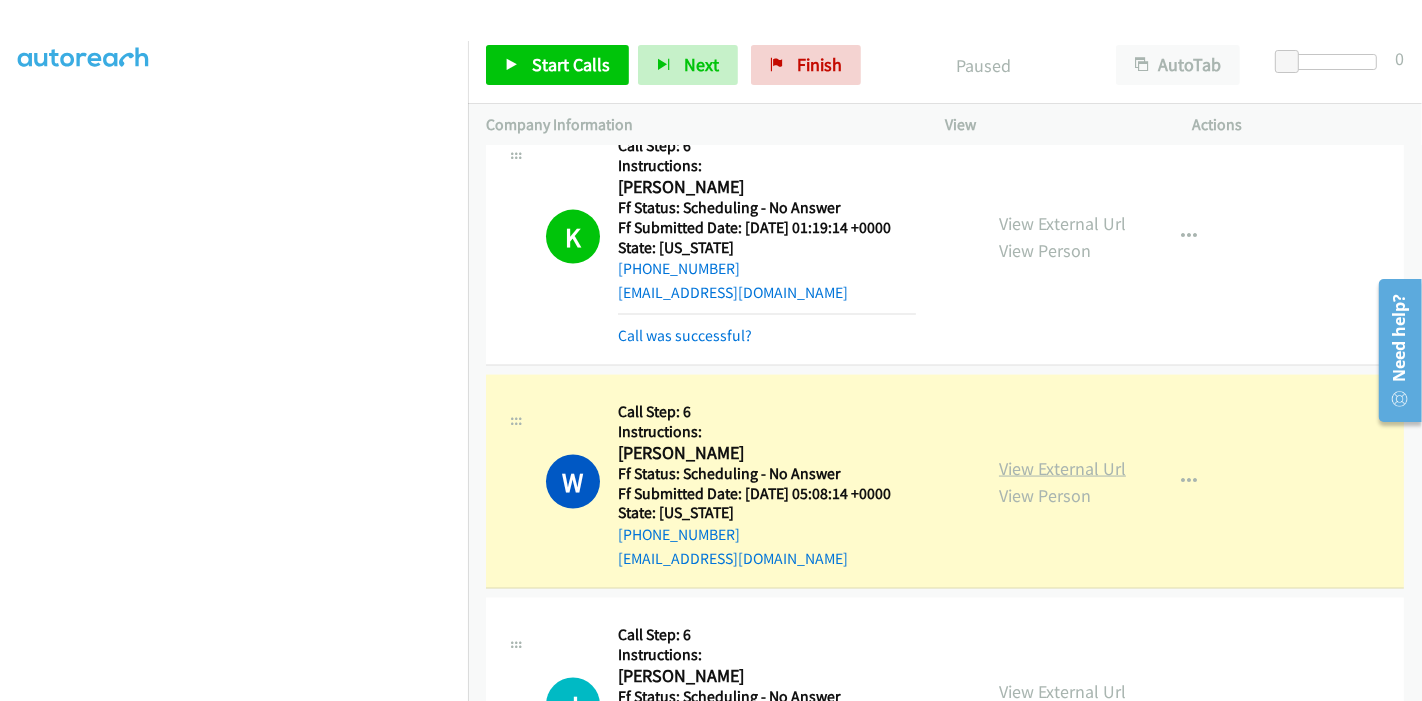 click on "View External Url" at bounding box center (1062, 468) 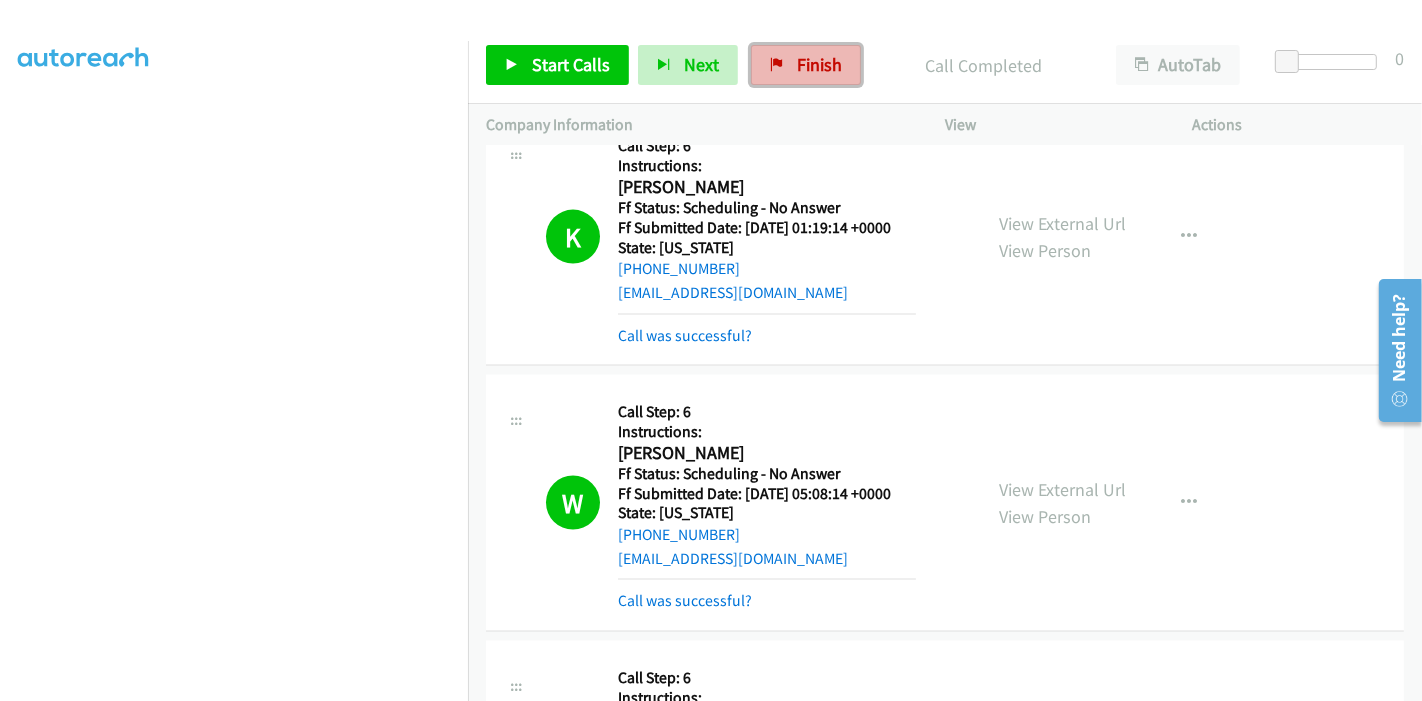 click on "Finish" at bounding box center (819, 64) 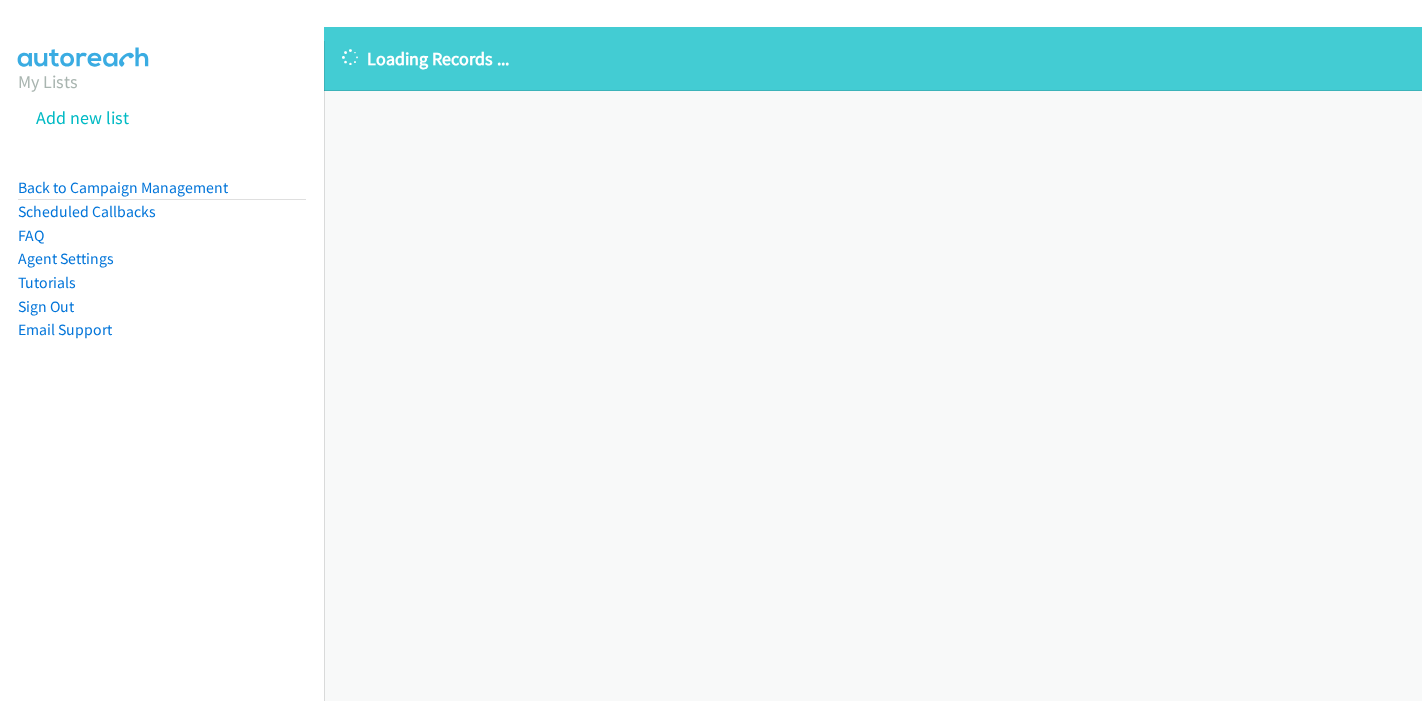 scroll, scrollTop: 0, scrollLeft: 0, axis: both 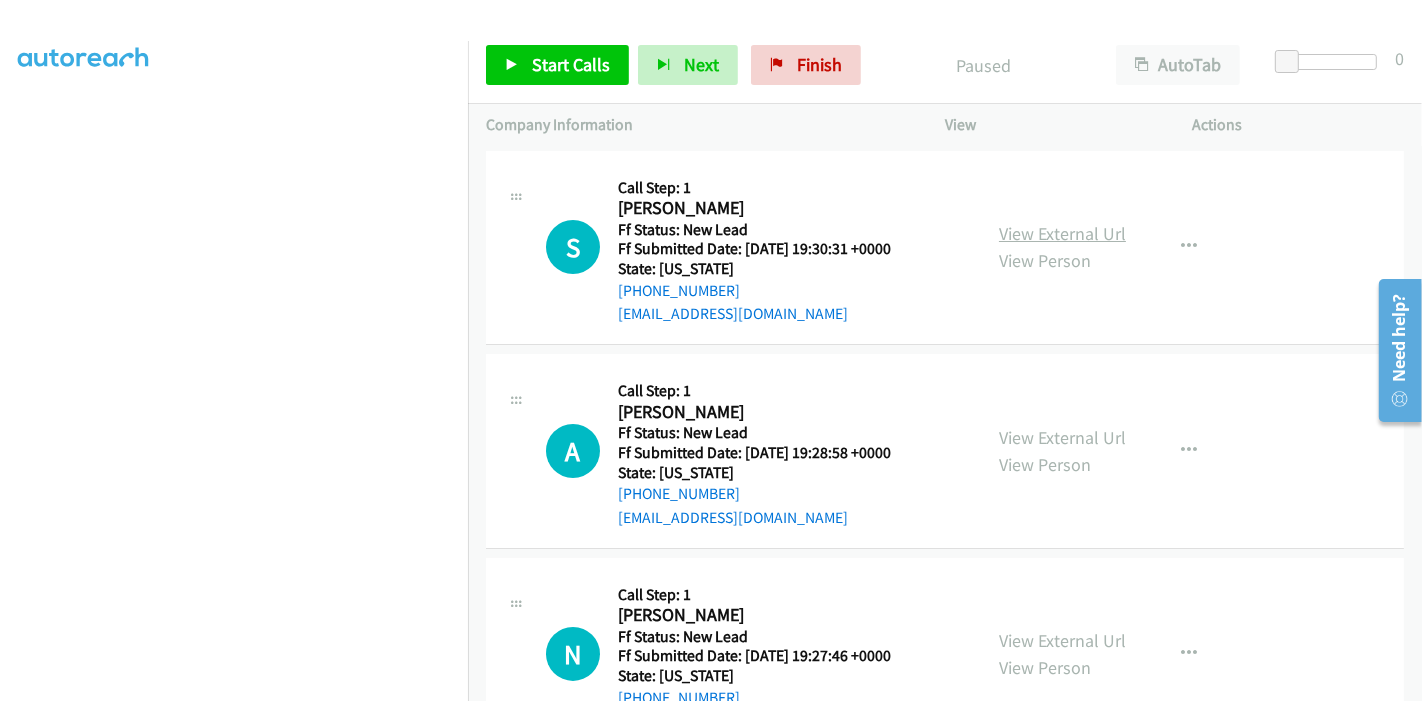 click on "View External Url" at bounding box center [1062, 233] 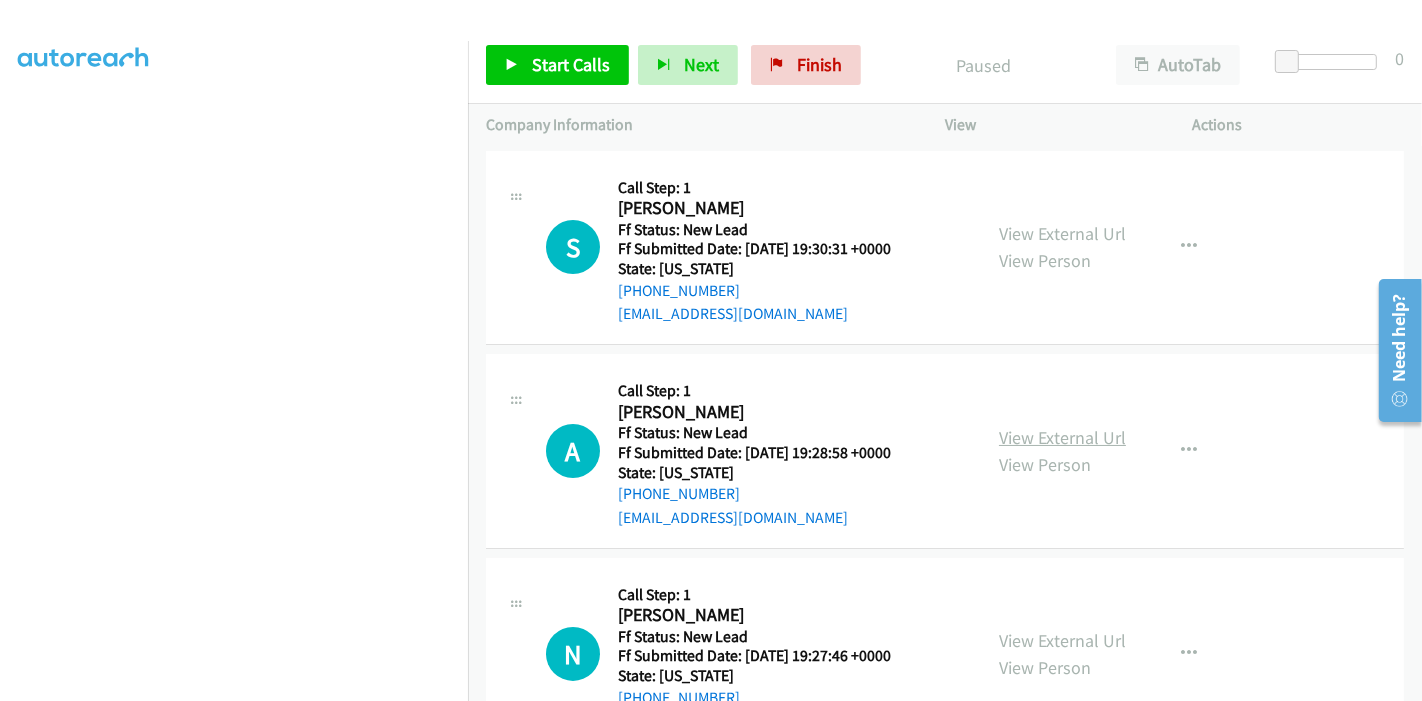 click on "View External Url" at bounding box center [1062, 437] 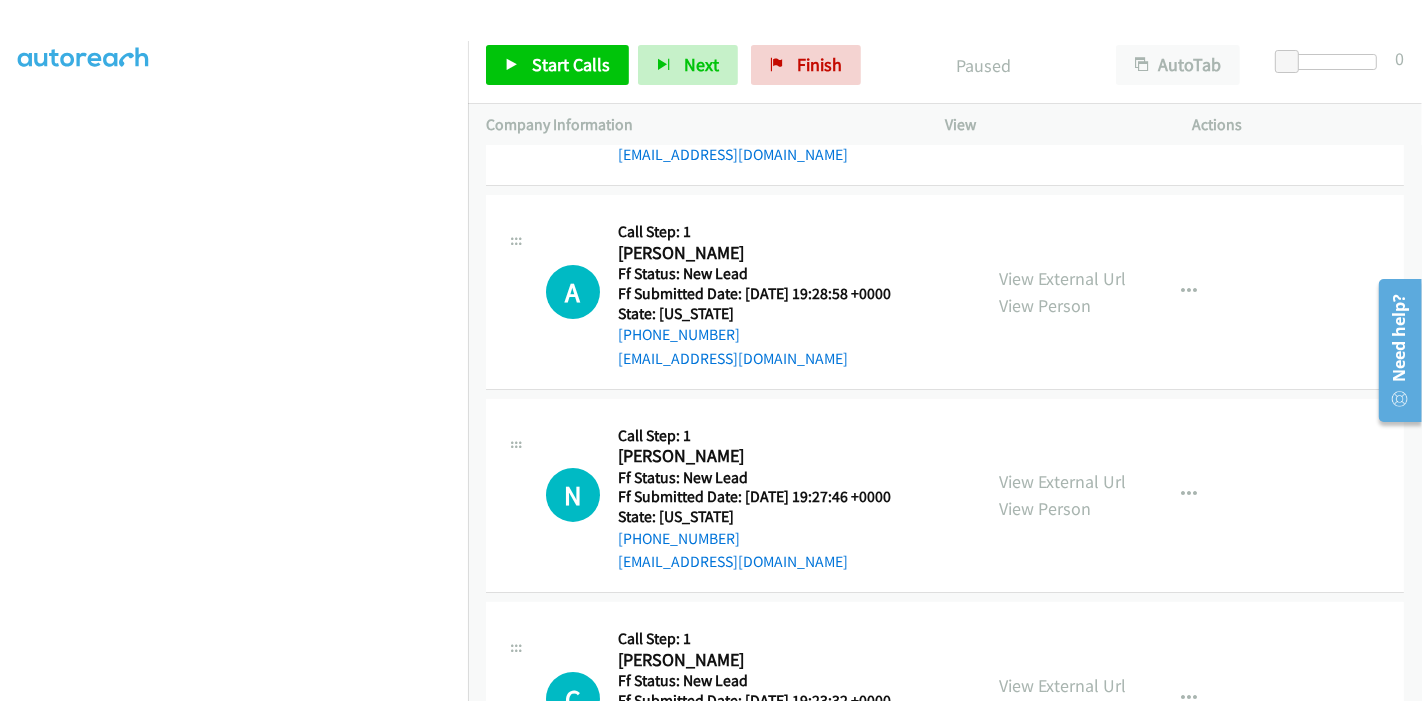 scroll, scrollTop: 222, scrollLeft: 0, axis: vertical 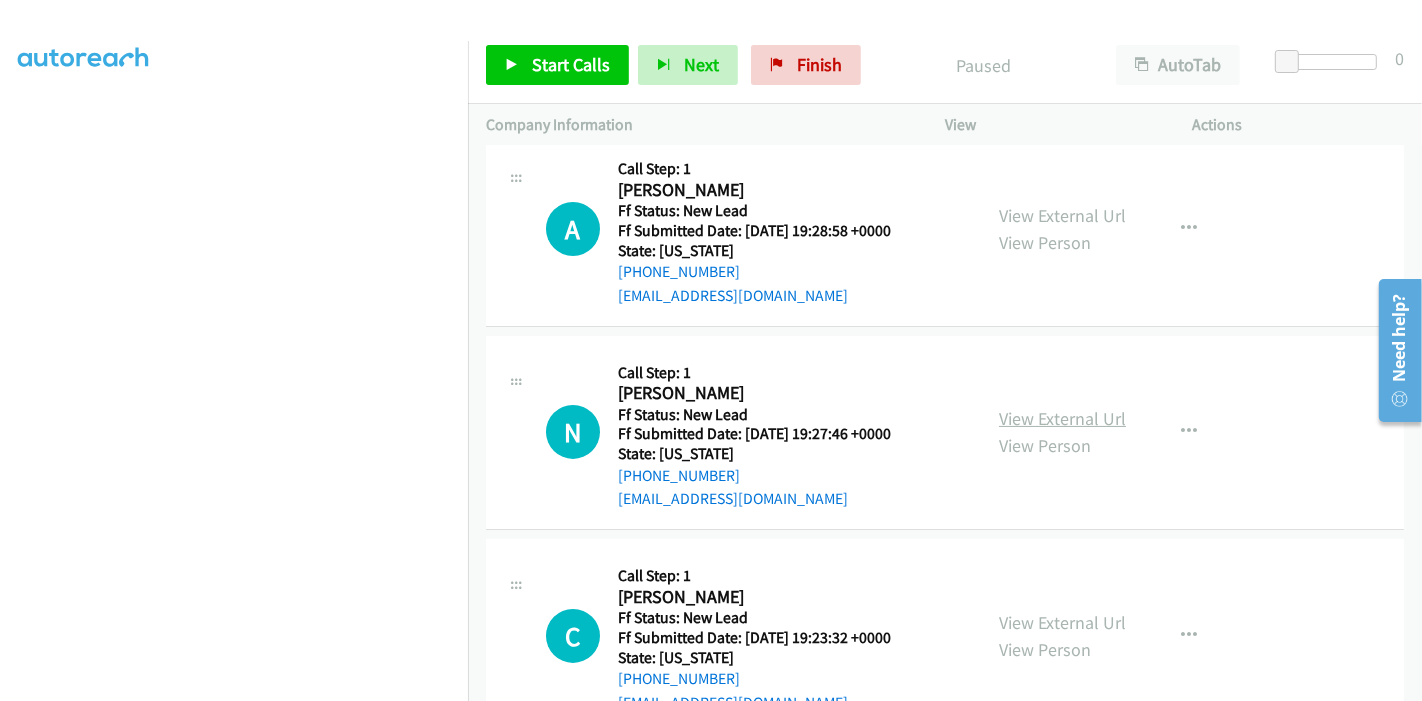 click on "View External Url" at bounding box center [1062, 418] 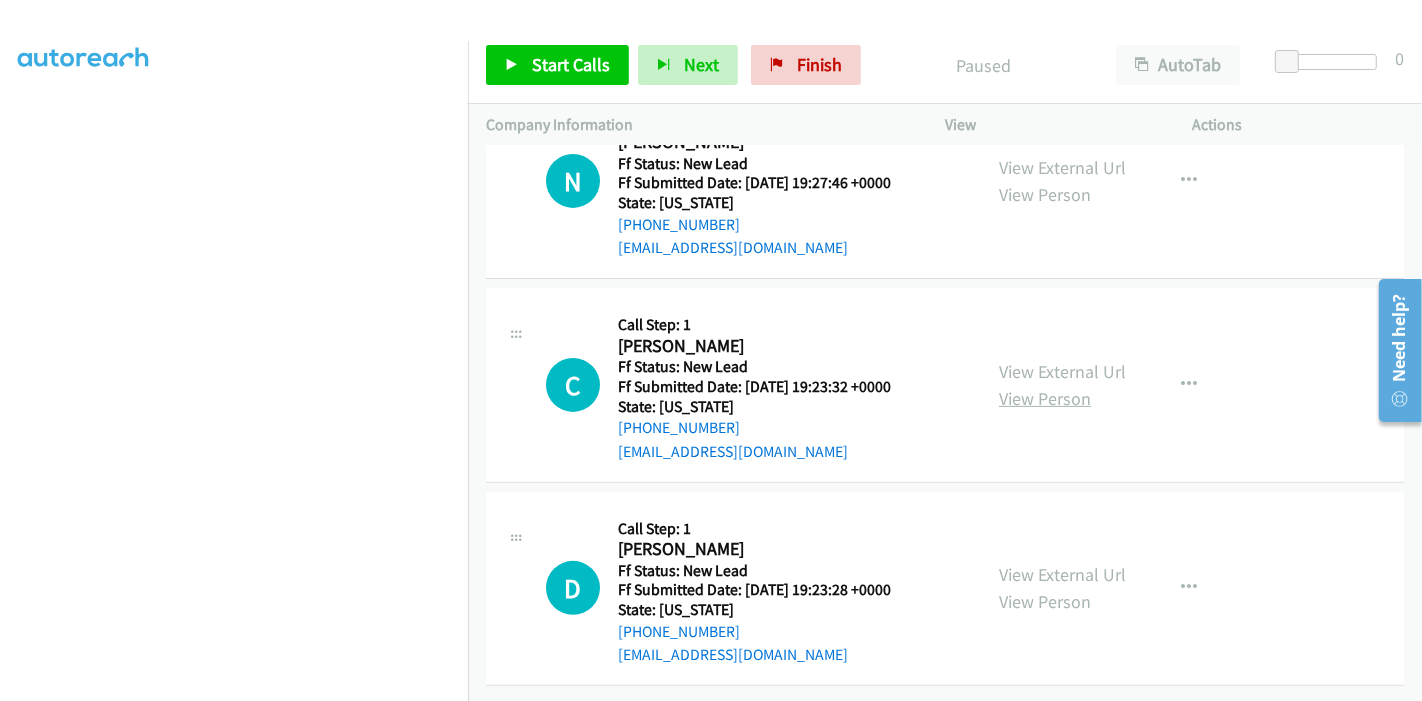 scroll, scrollTop: 487, scrollLeft: 0, axis: vertical 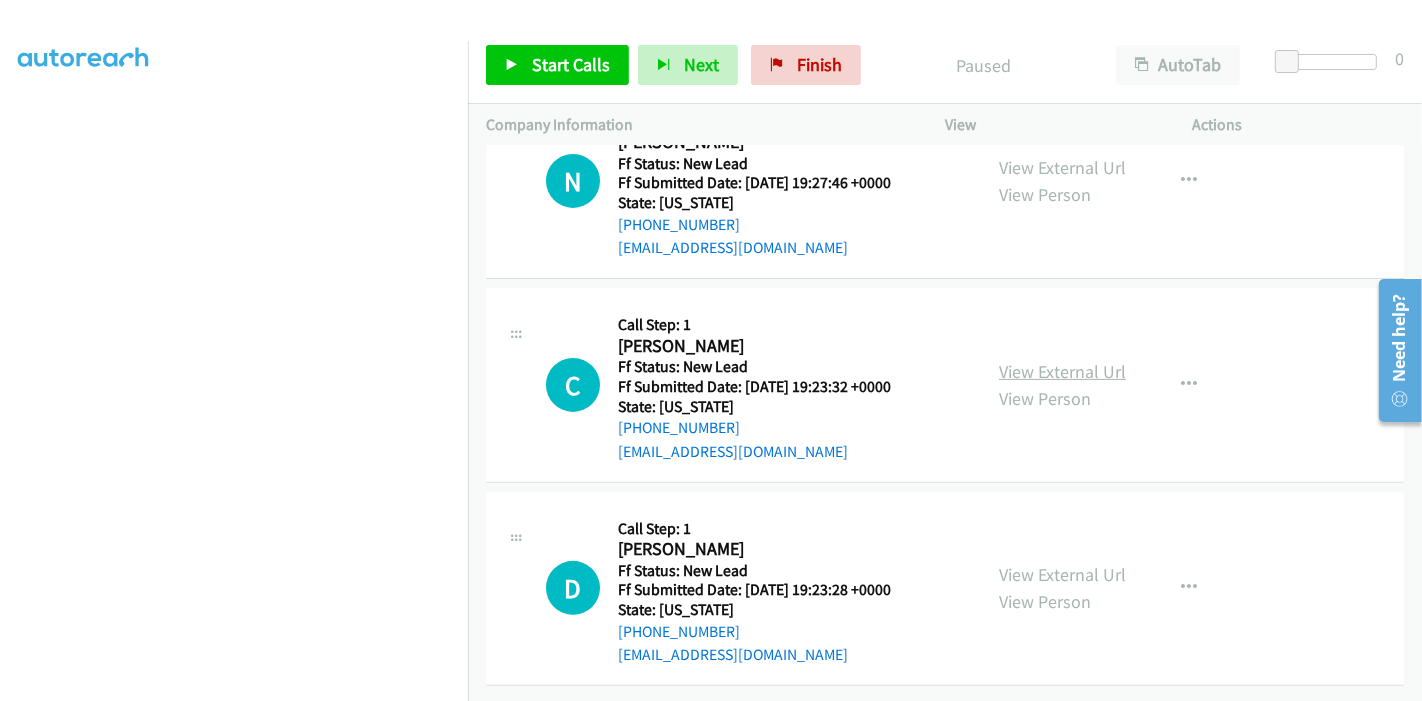 click on "View External Url" at bounding box center (1062, 371) 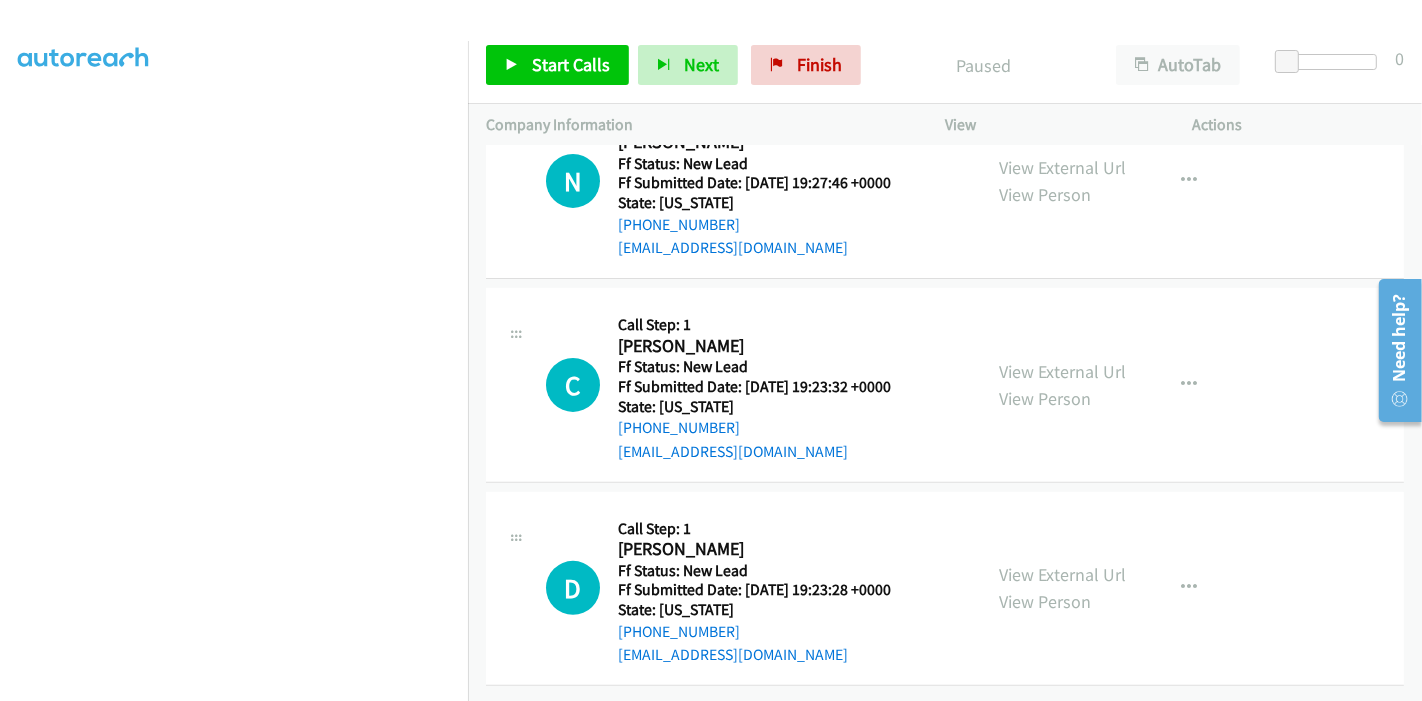 click on "View External Url
View Person" at bounding box center [1062, 588] 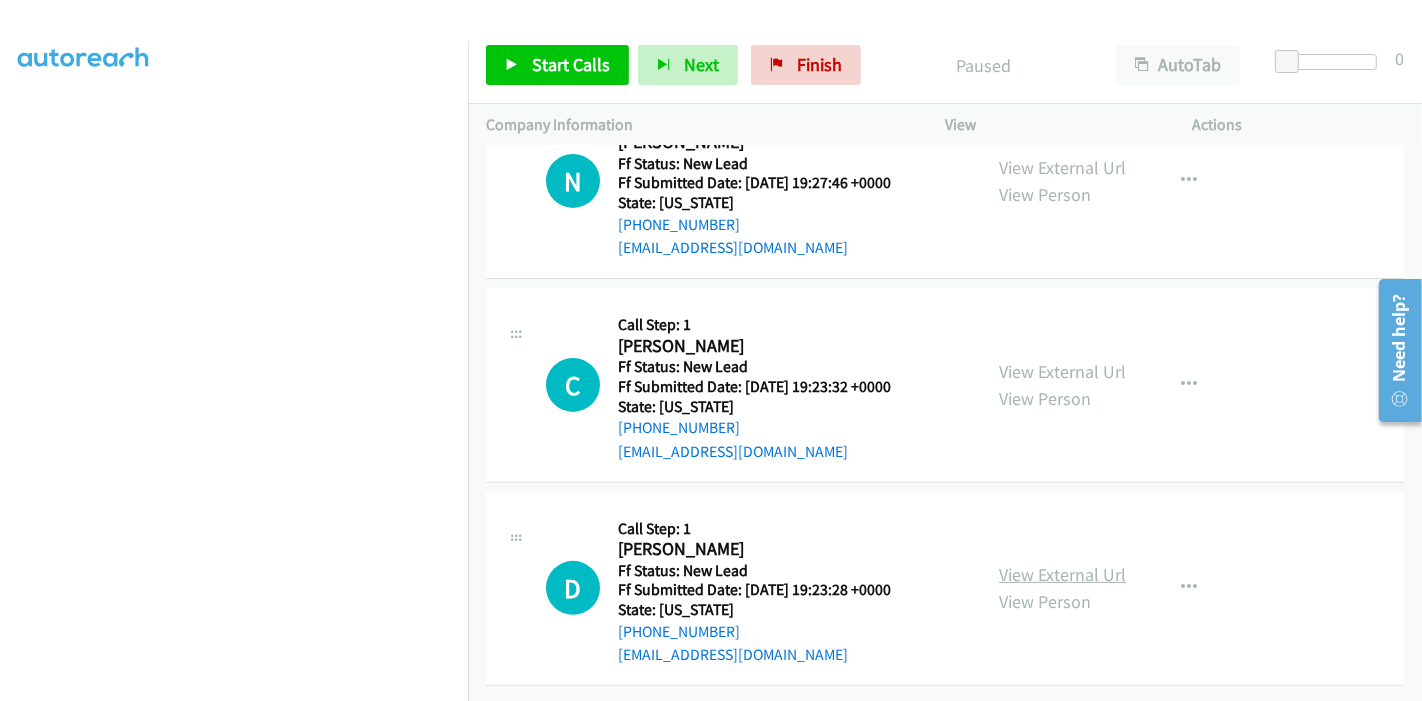 click on "View External Url" at bounding box center [1062, 574] 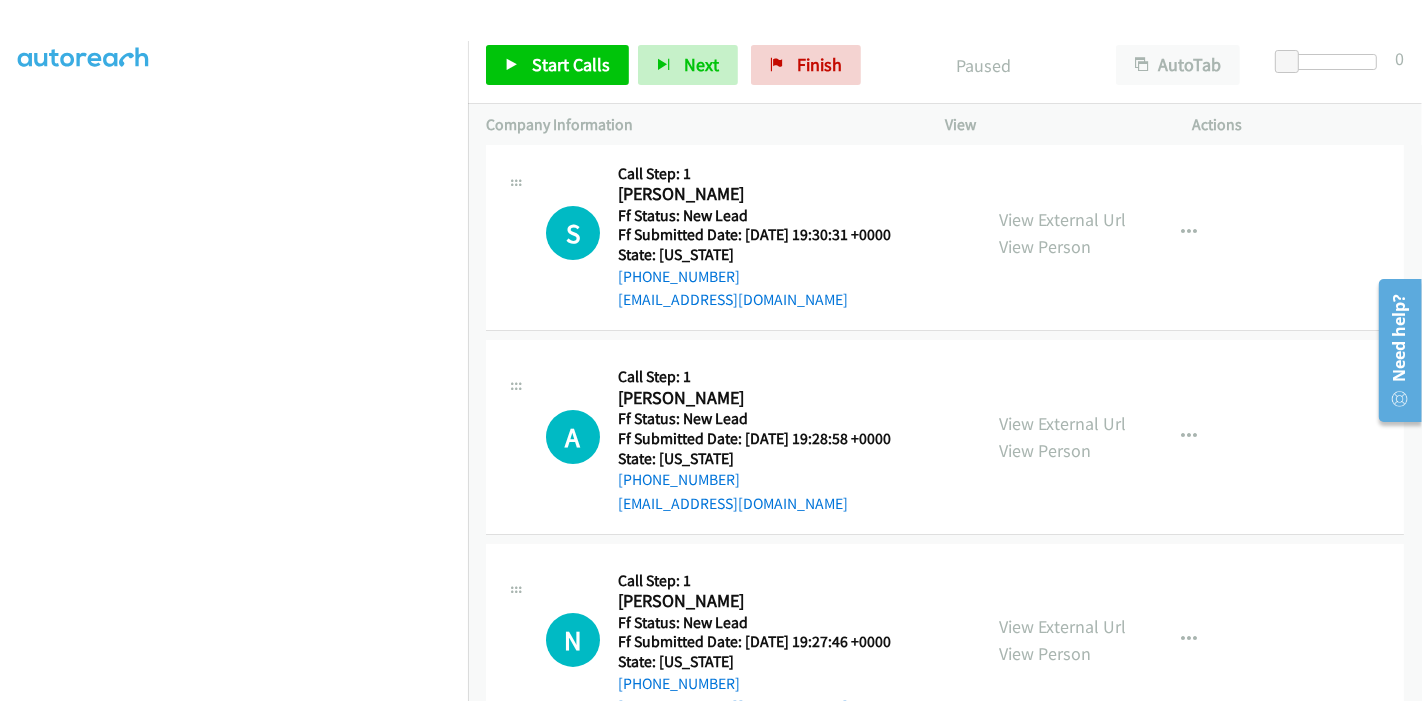 scroll, scrollTop: 0, scrollLeft: 0, axis: both 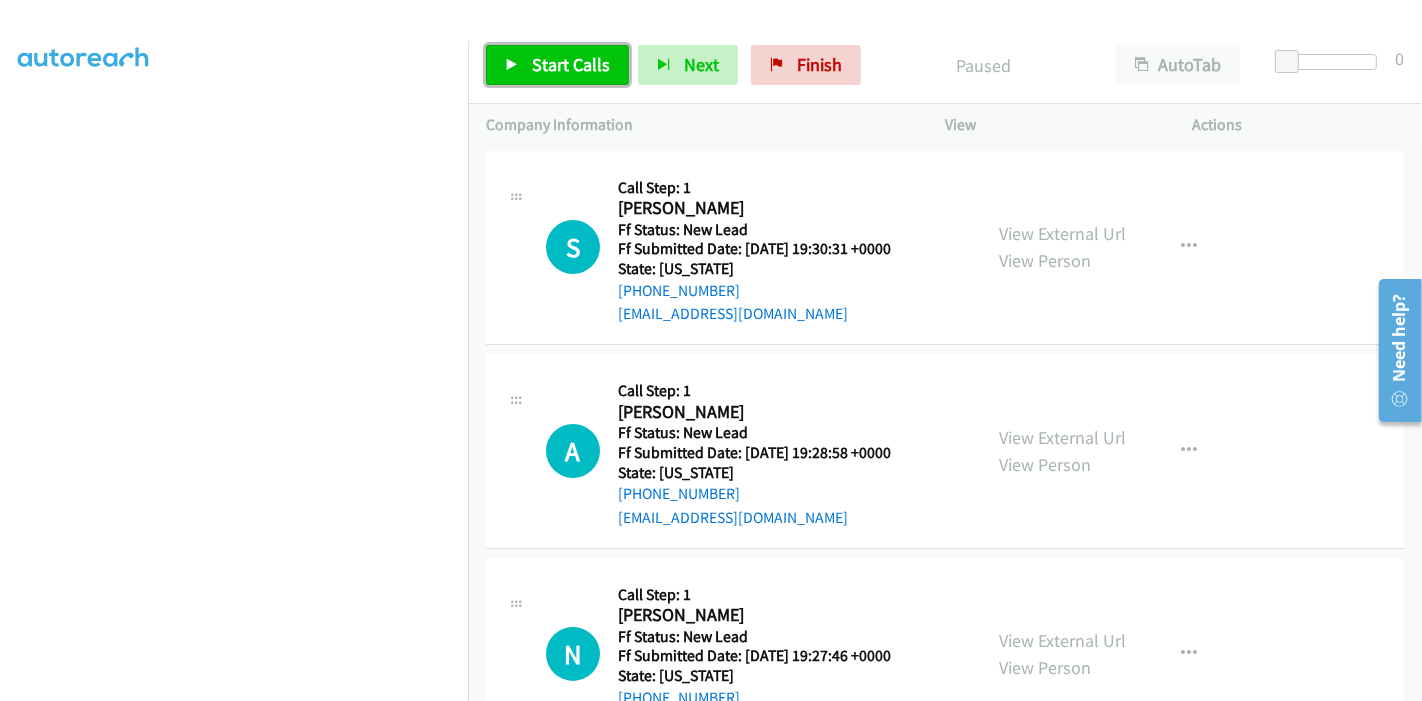 click on "Start Calls" at bounding box center (557, 65) 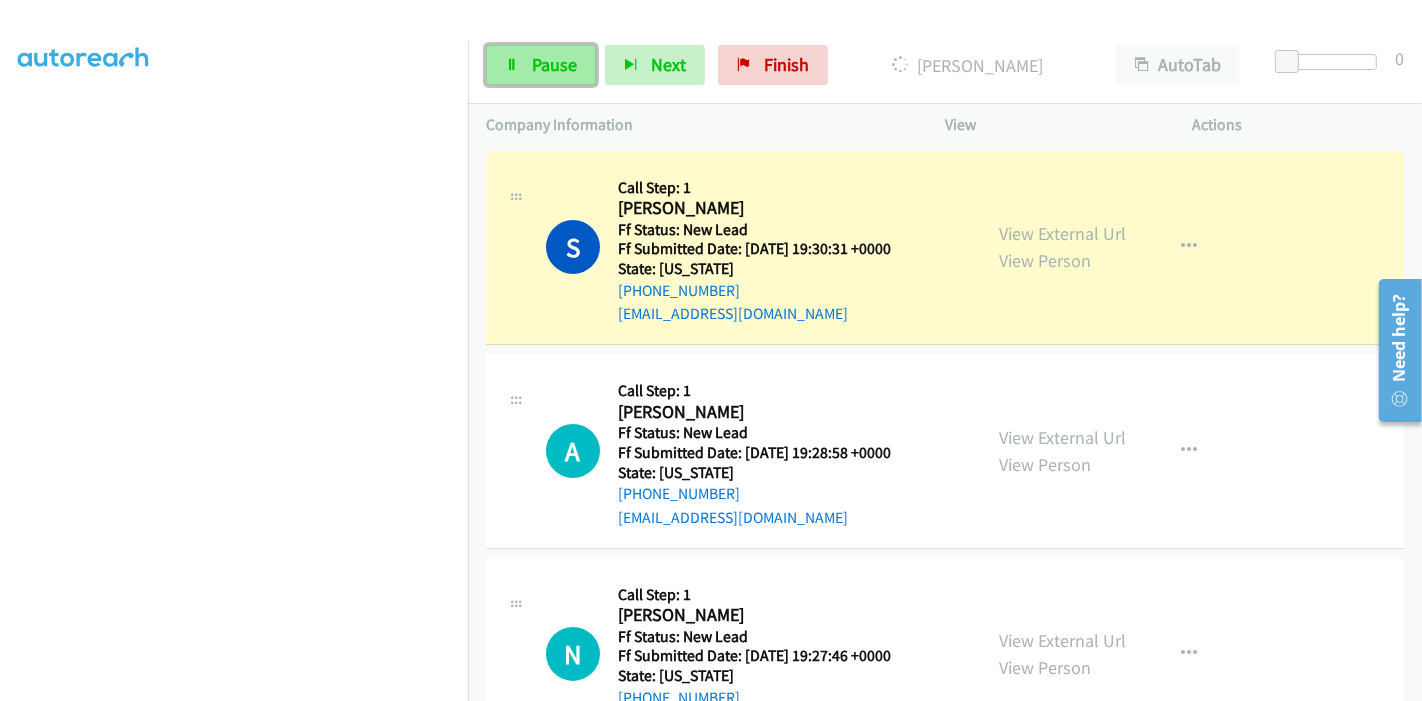 click on "Pause" at bounding box center (541, 65) 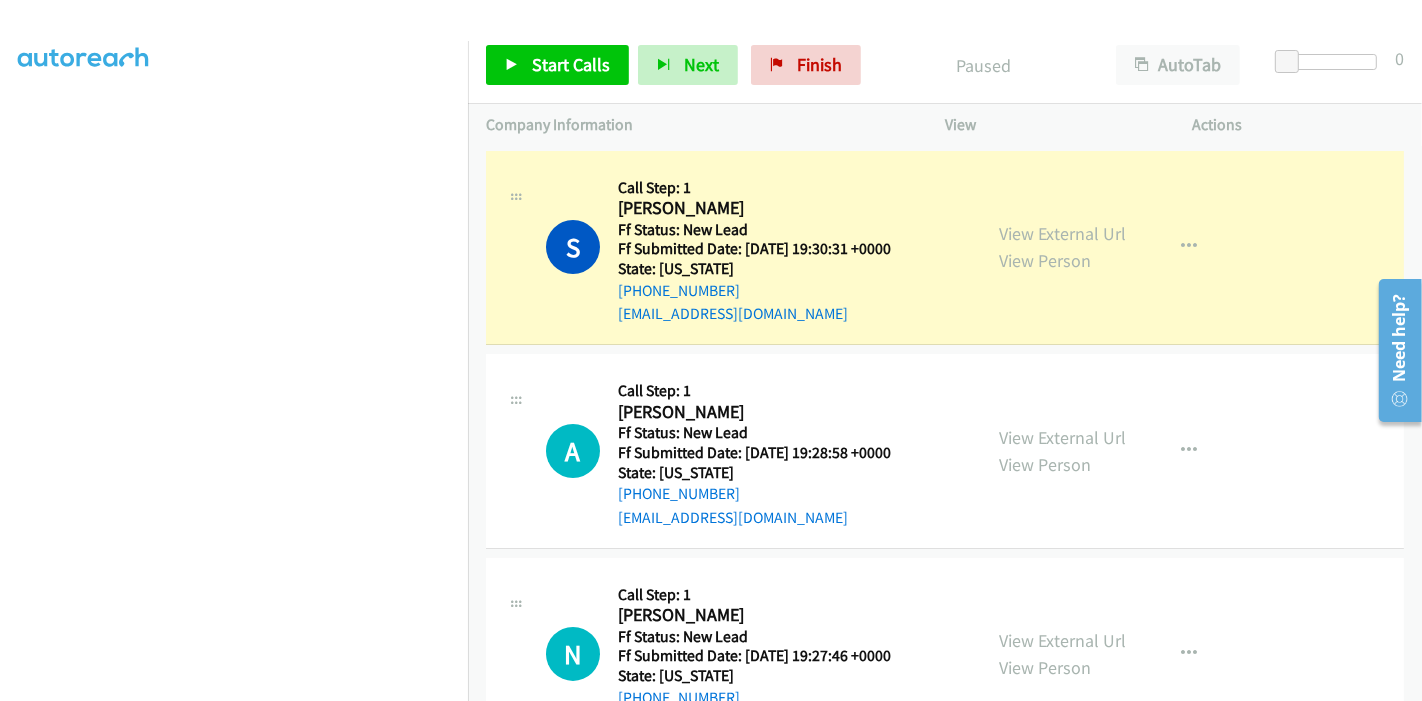 scroll, scrollTop: 113, scrollLeft: 2, axis: both 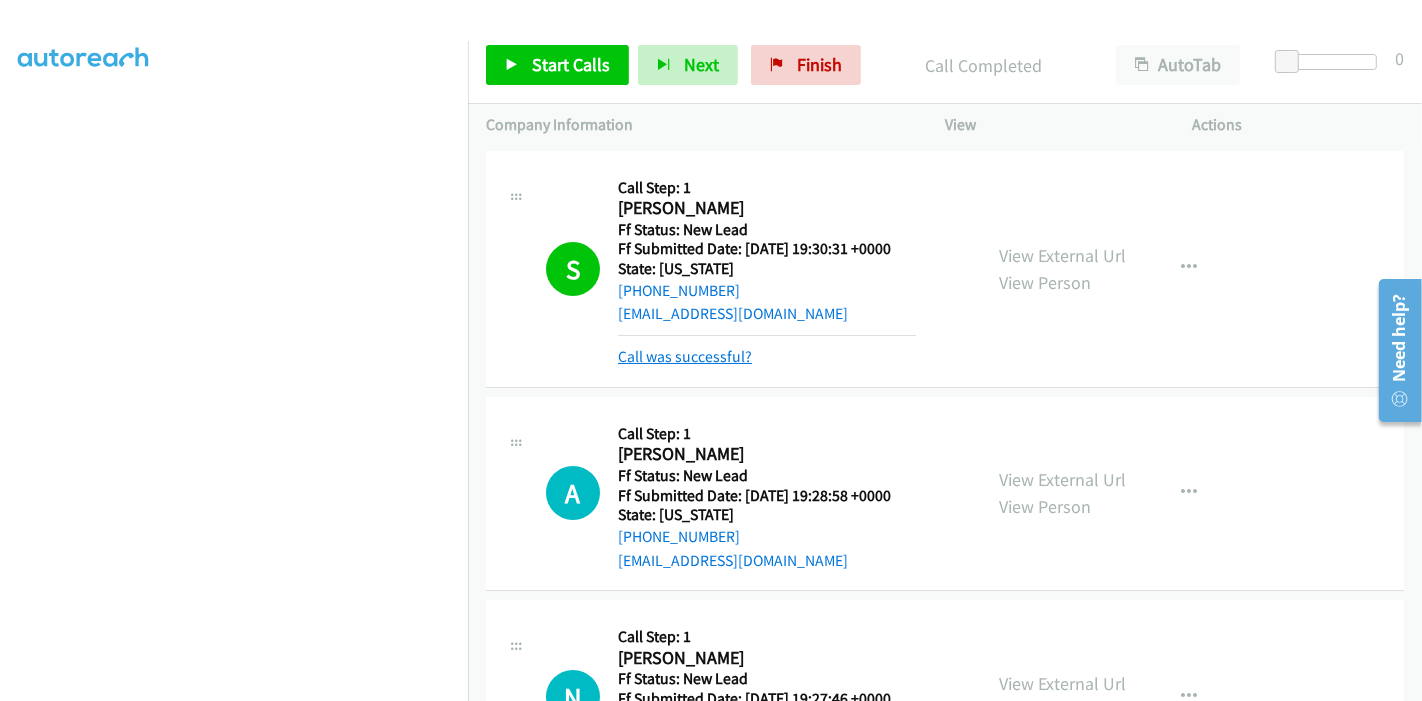 click on "Call was successful?" at bounding box center (685, 356) 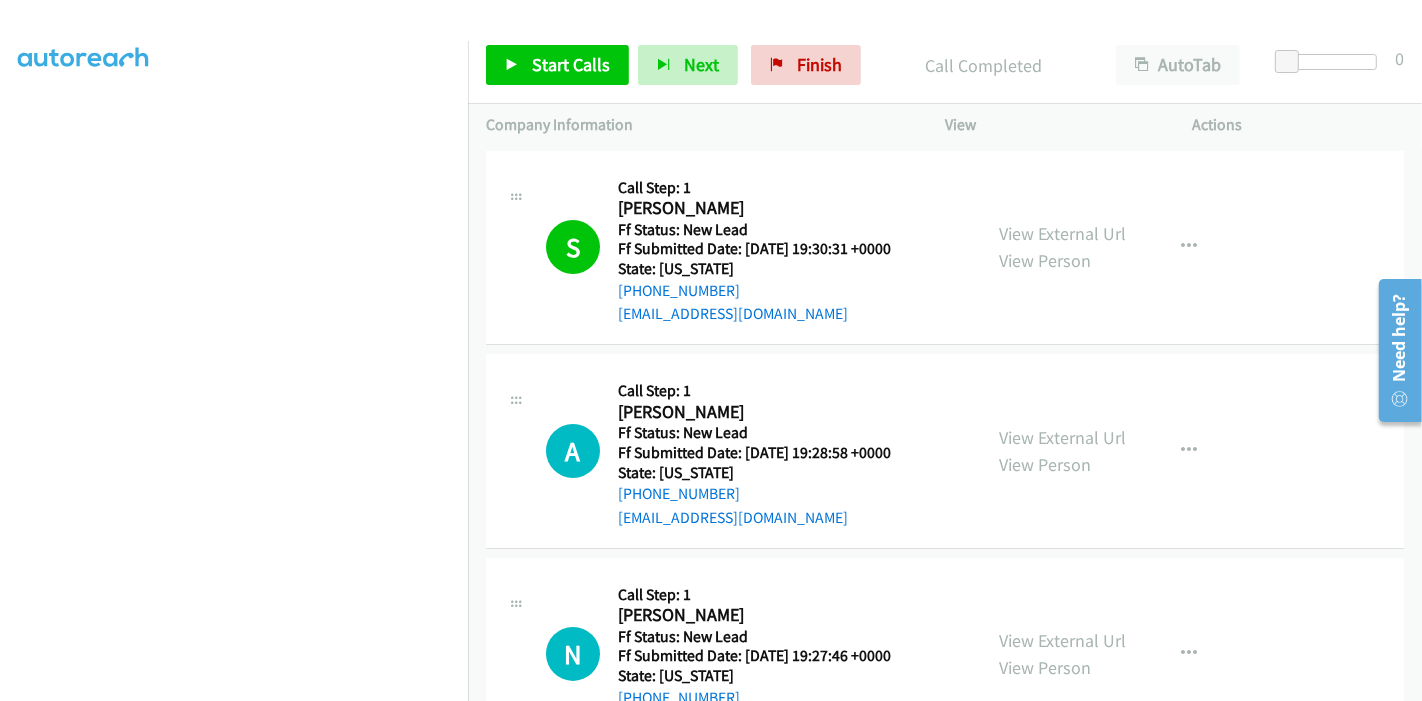 scroll, scrollTop: 111, scrollLeft: 0, axis: vertical 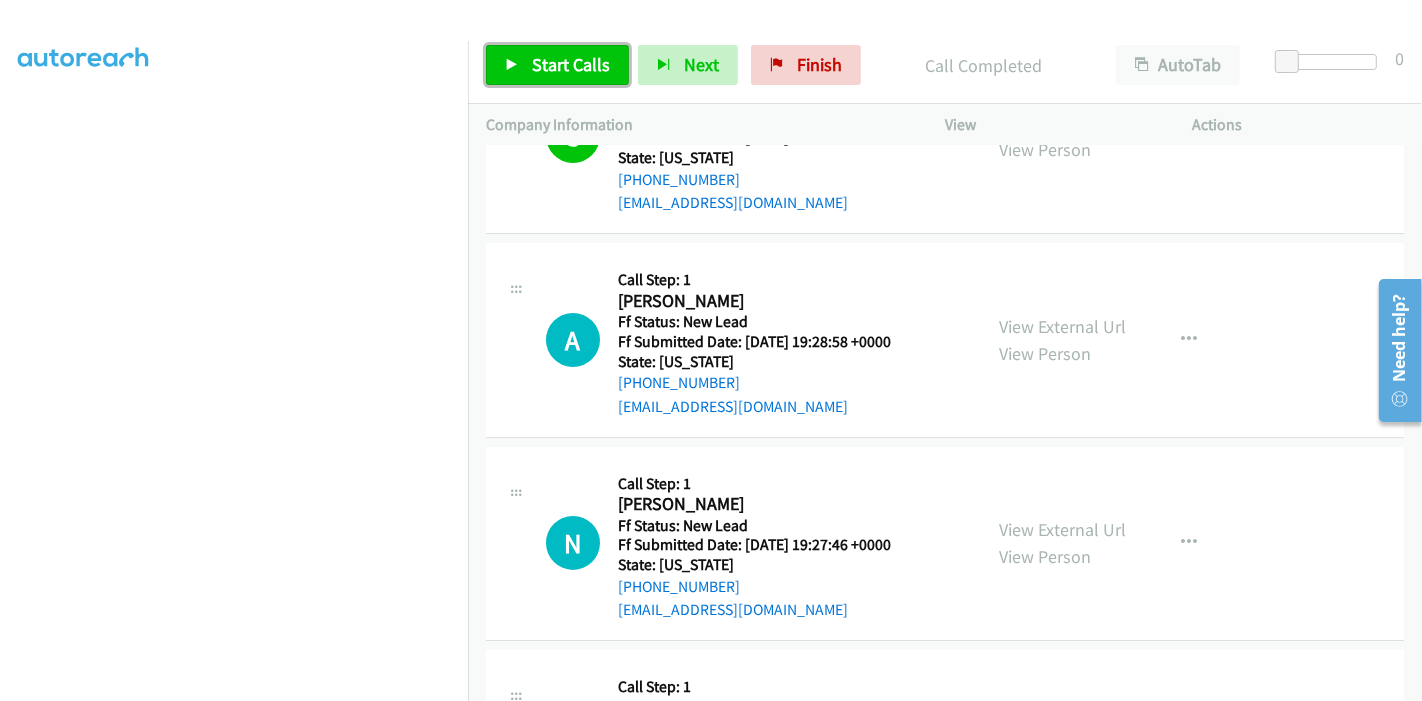 click on "Start Calls" at bounding box center (557, 65) 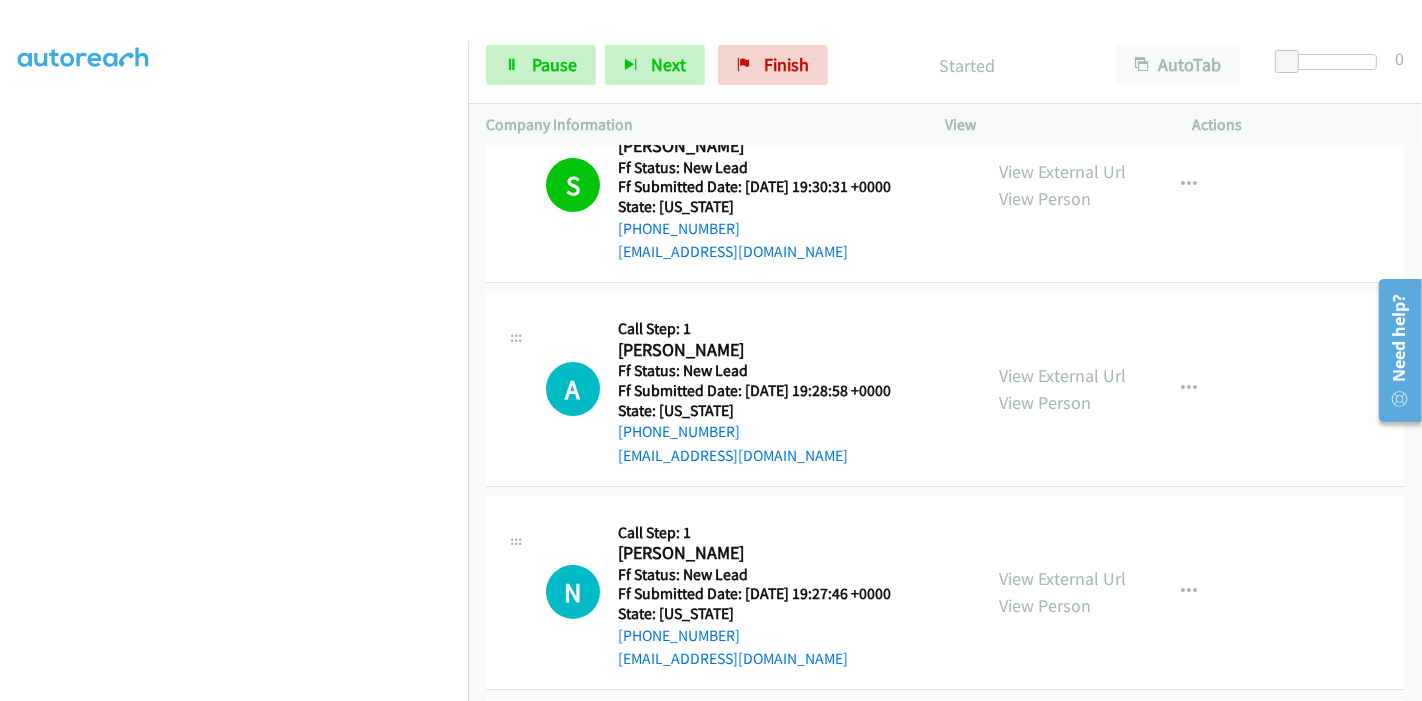 scroll, scrollTop: 111, scrollLeft: 0, axis: vertical 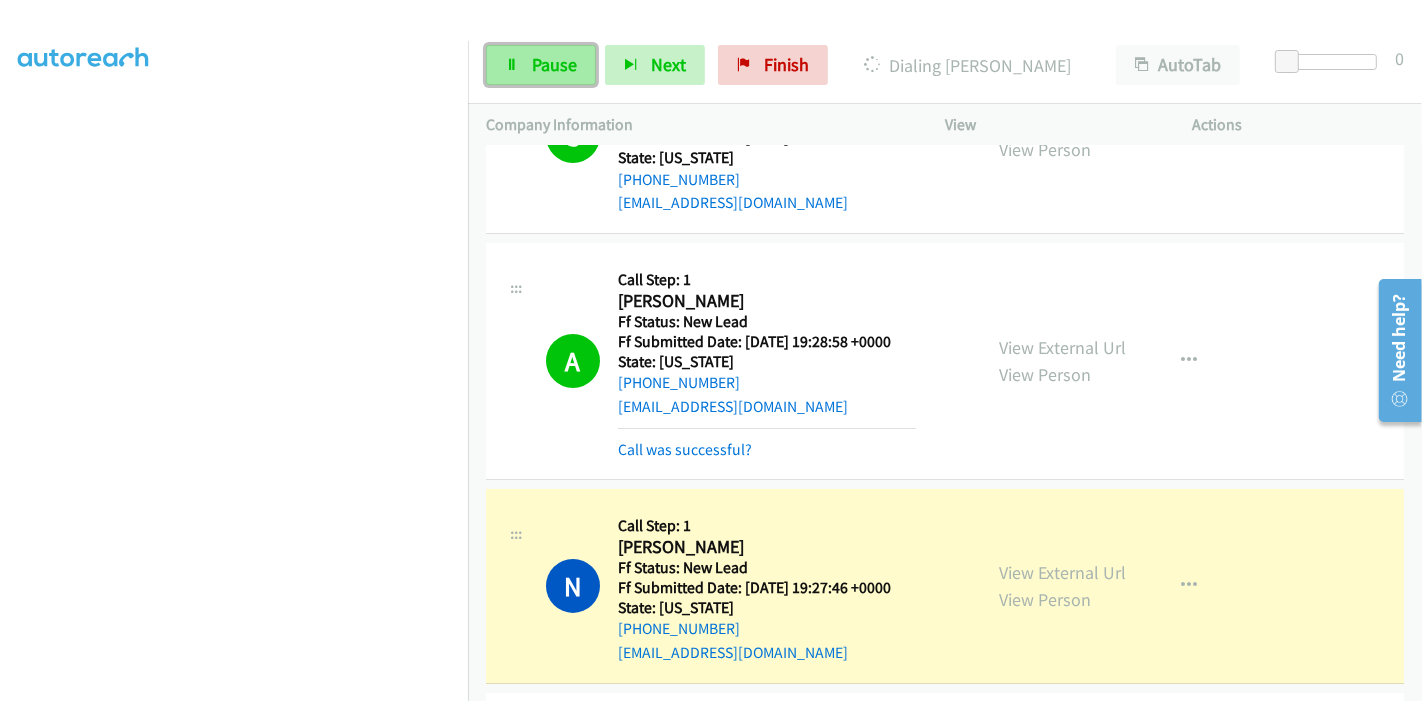 click at bounding box center (512, 66) 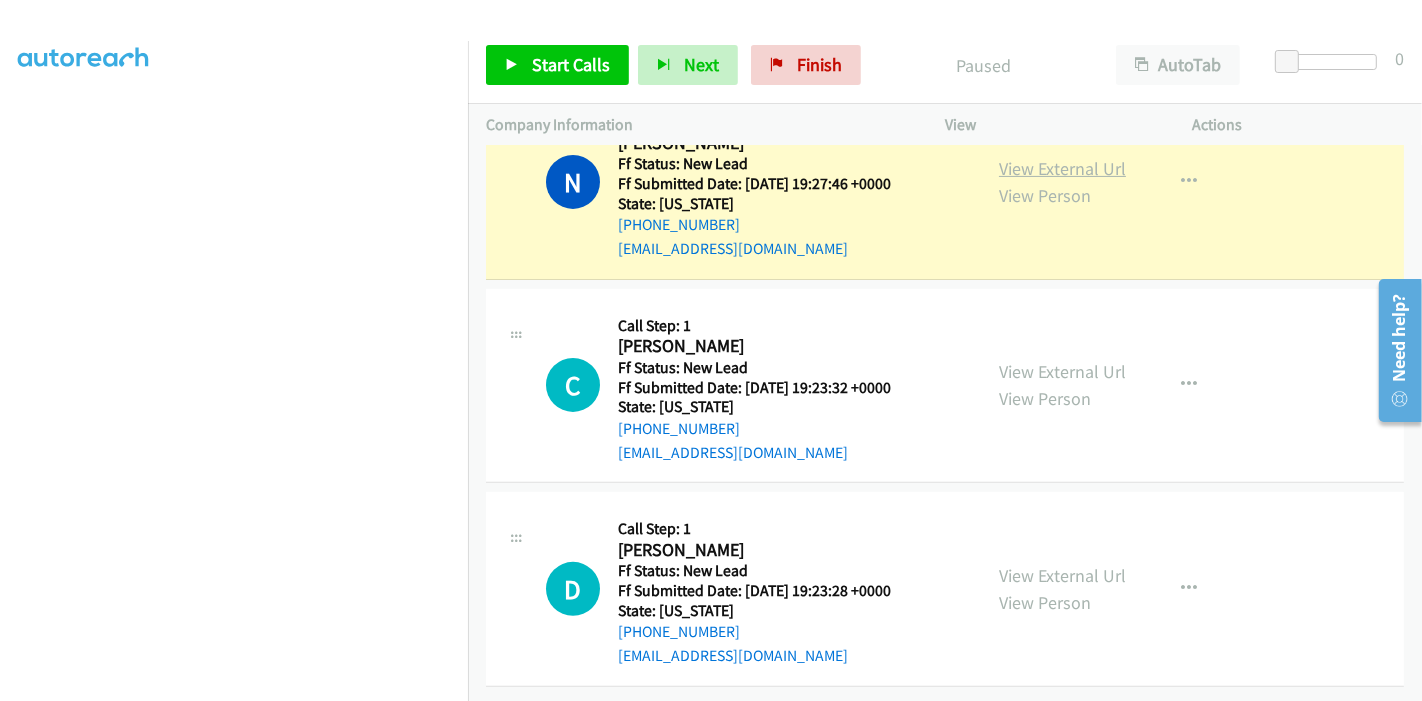 scroll, scrollTop: 529, scrollLeft: 0, axis: vertical 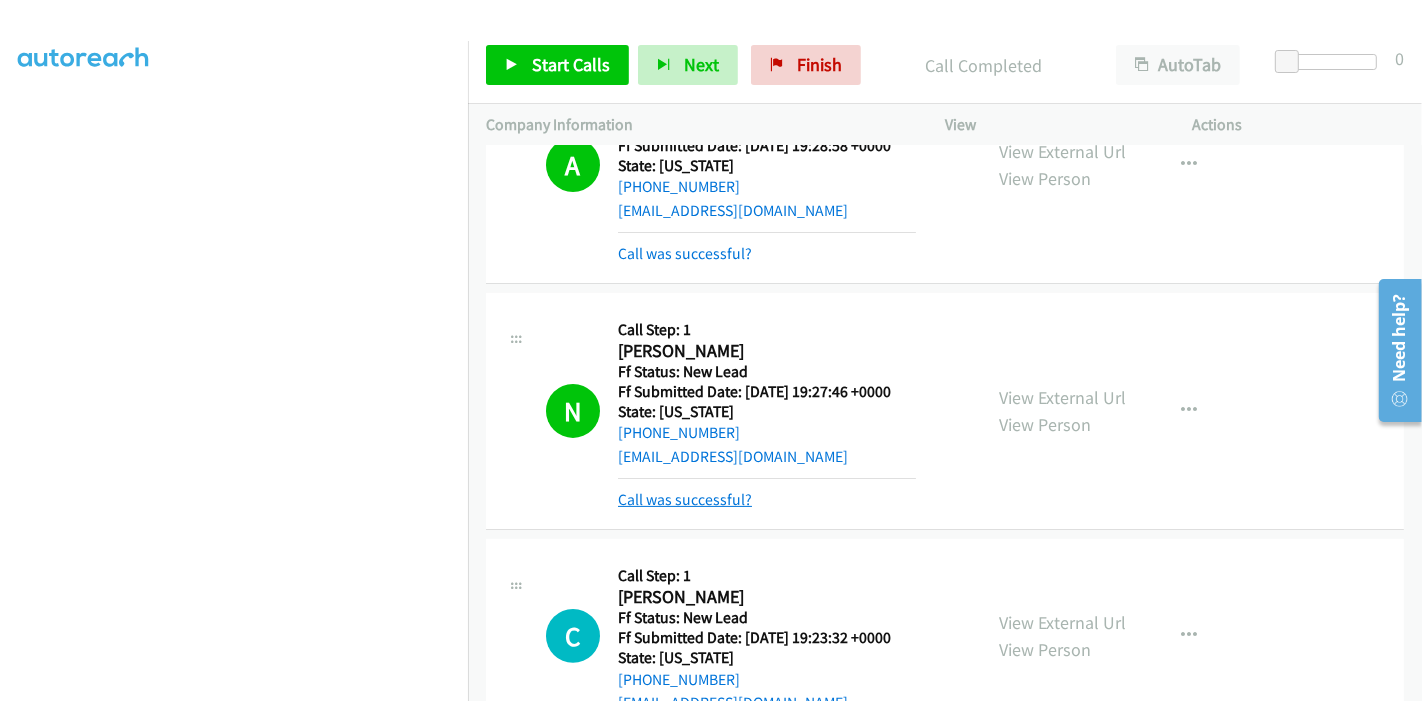 click on "Call was successful?" at bounding box center [685, 499] 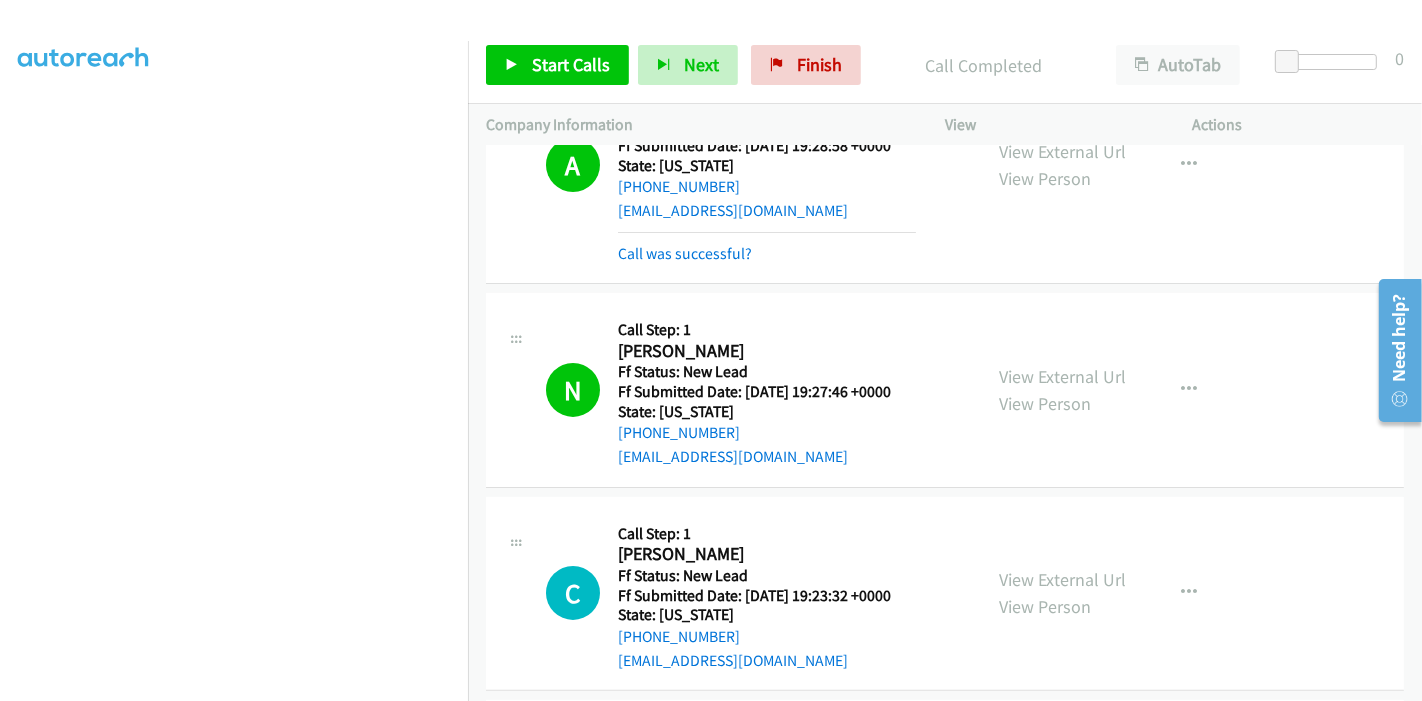 scroll, scrollTop: 529, scrollLeft: 0, axis: vertical 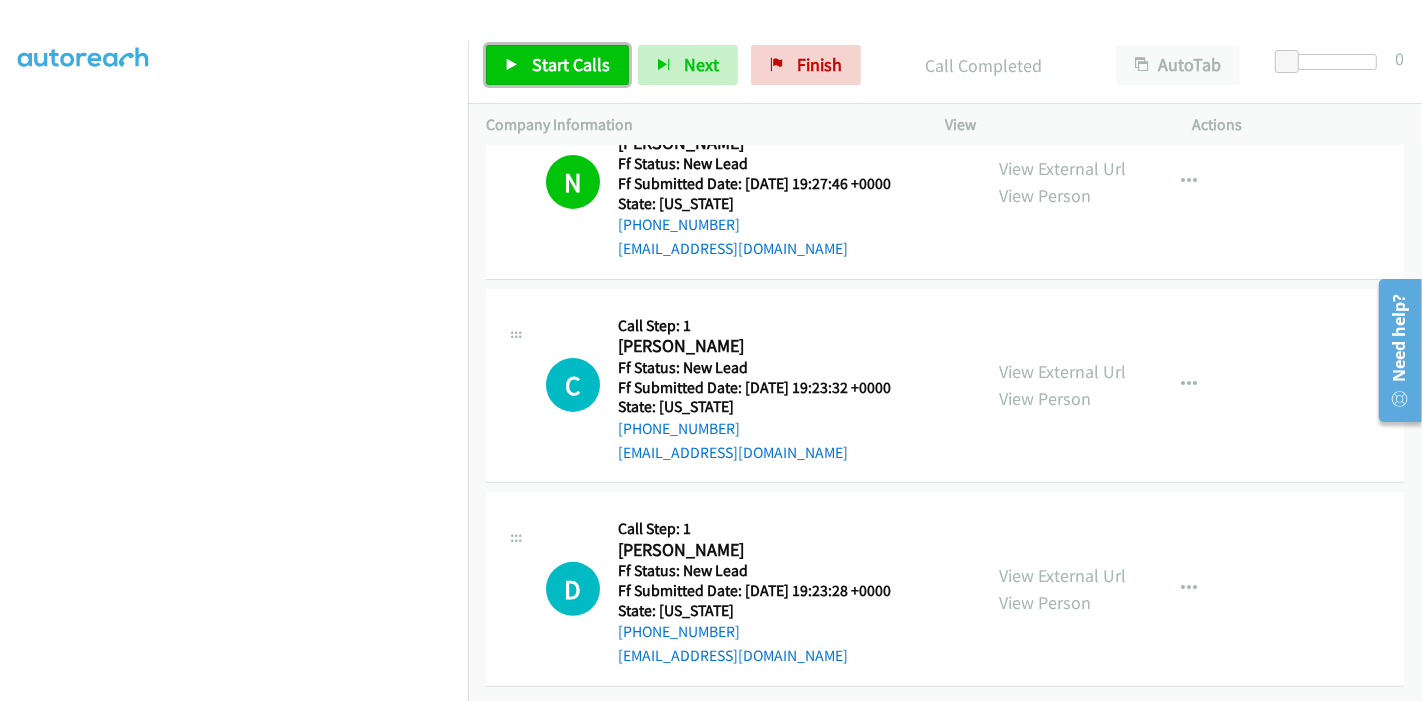 click on "Start Calls" at bounding box center (571, 64) 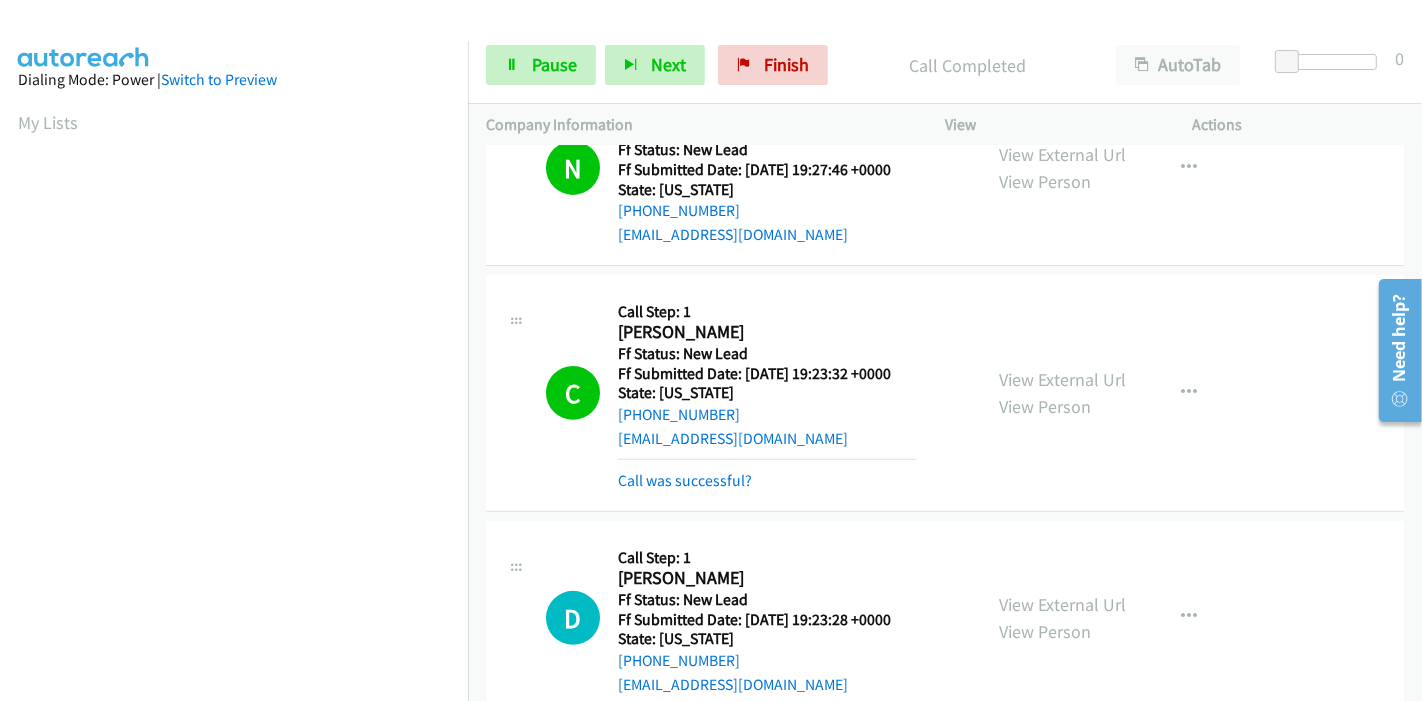 scroll, scrollTop: 422, scrollLeft: 2, axis: both 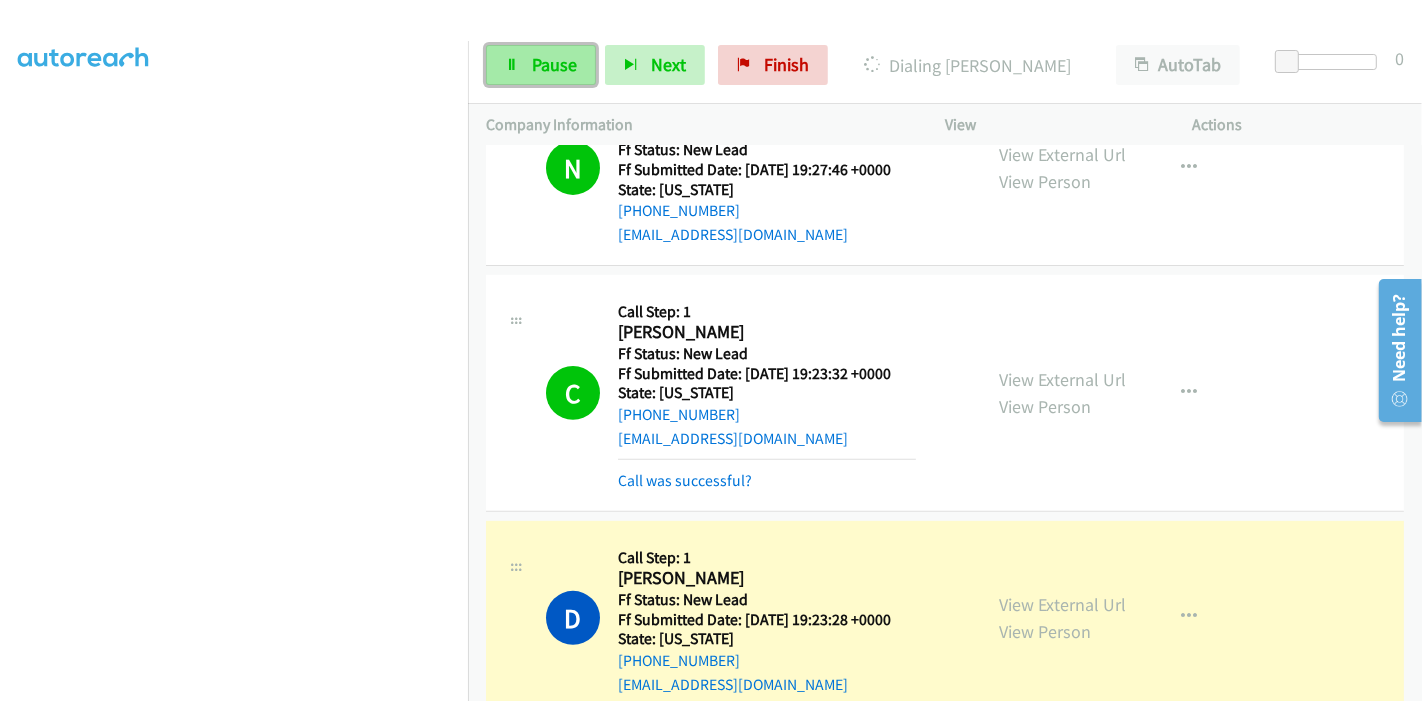 click on "Pause" at bounding box center [554, 64] 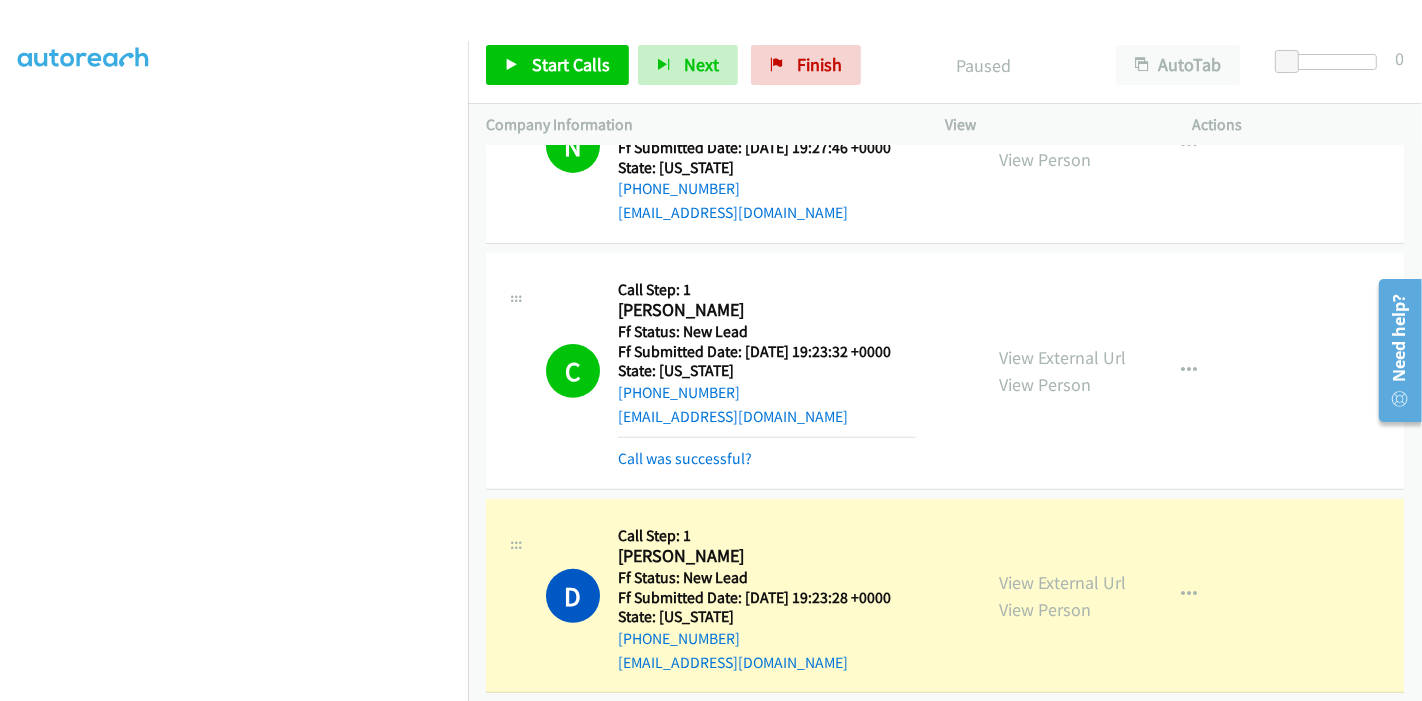 scroll, scrollTop: 571, scrollLeft: 0, axis: vertical 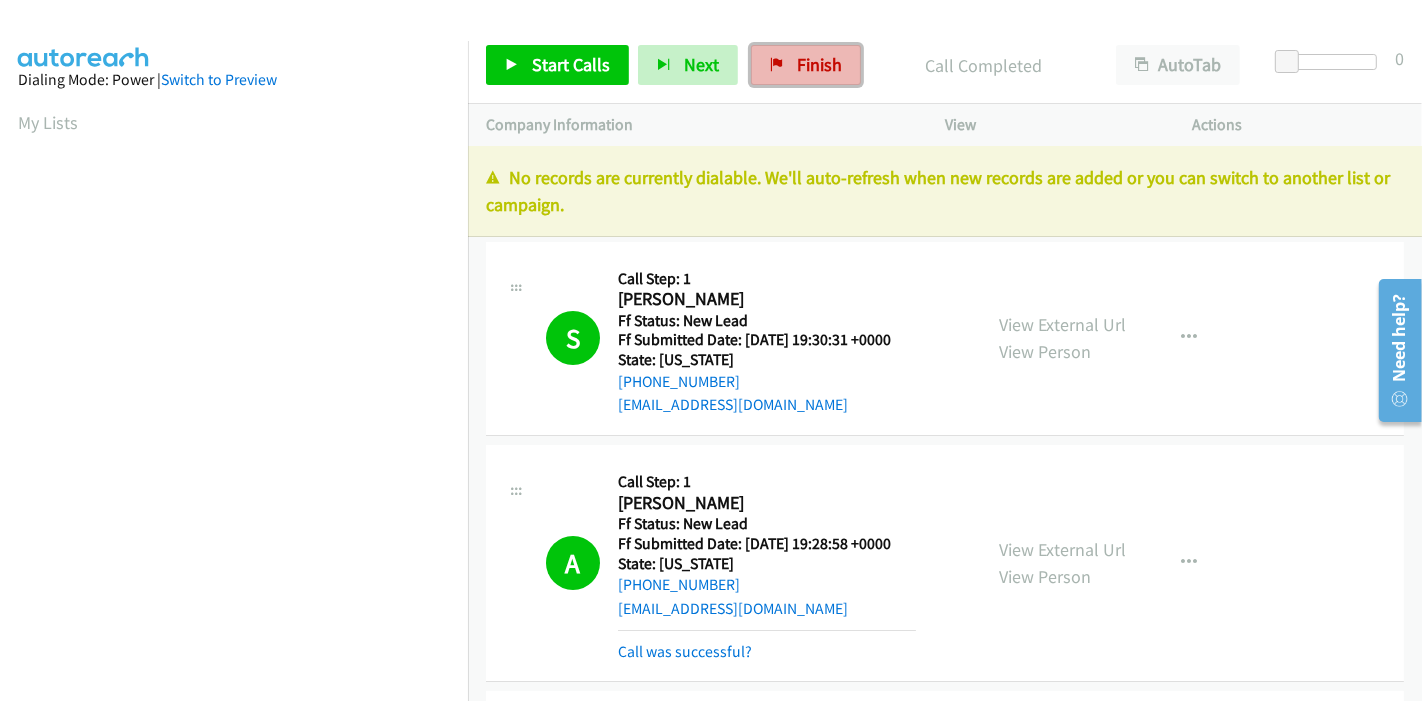 click on "Finish" at bounding box center [819, 64] 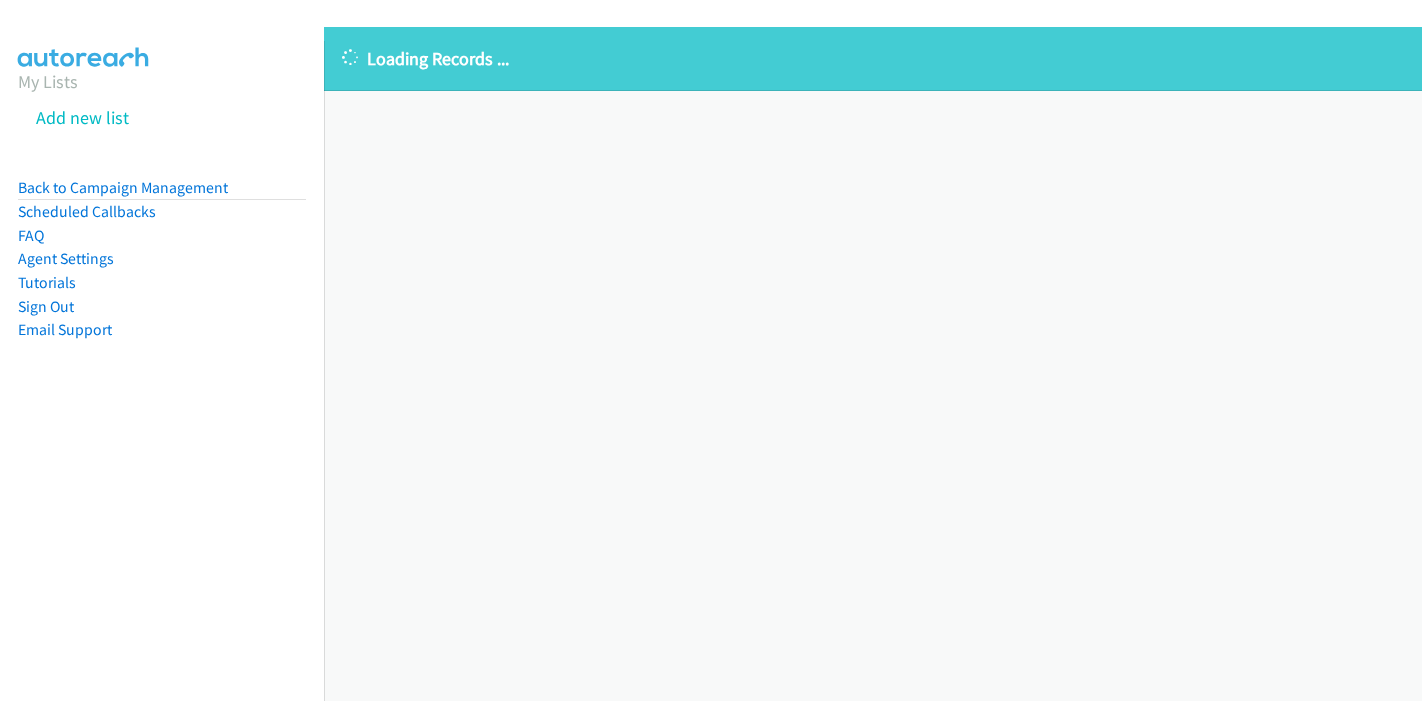 scroll, scrollTop: 0, scrollLeft: 0, axis: both 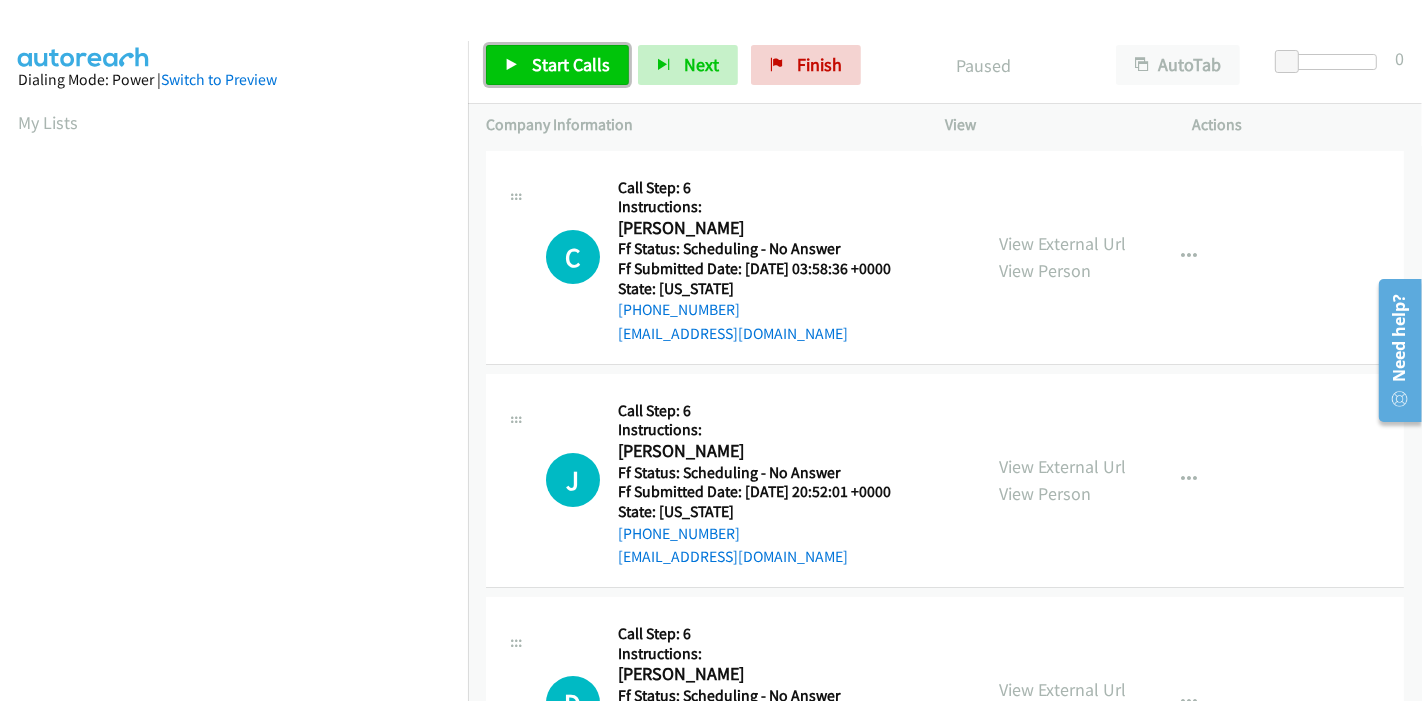 click on "Start Calls" at bounding box center (571, 64) 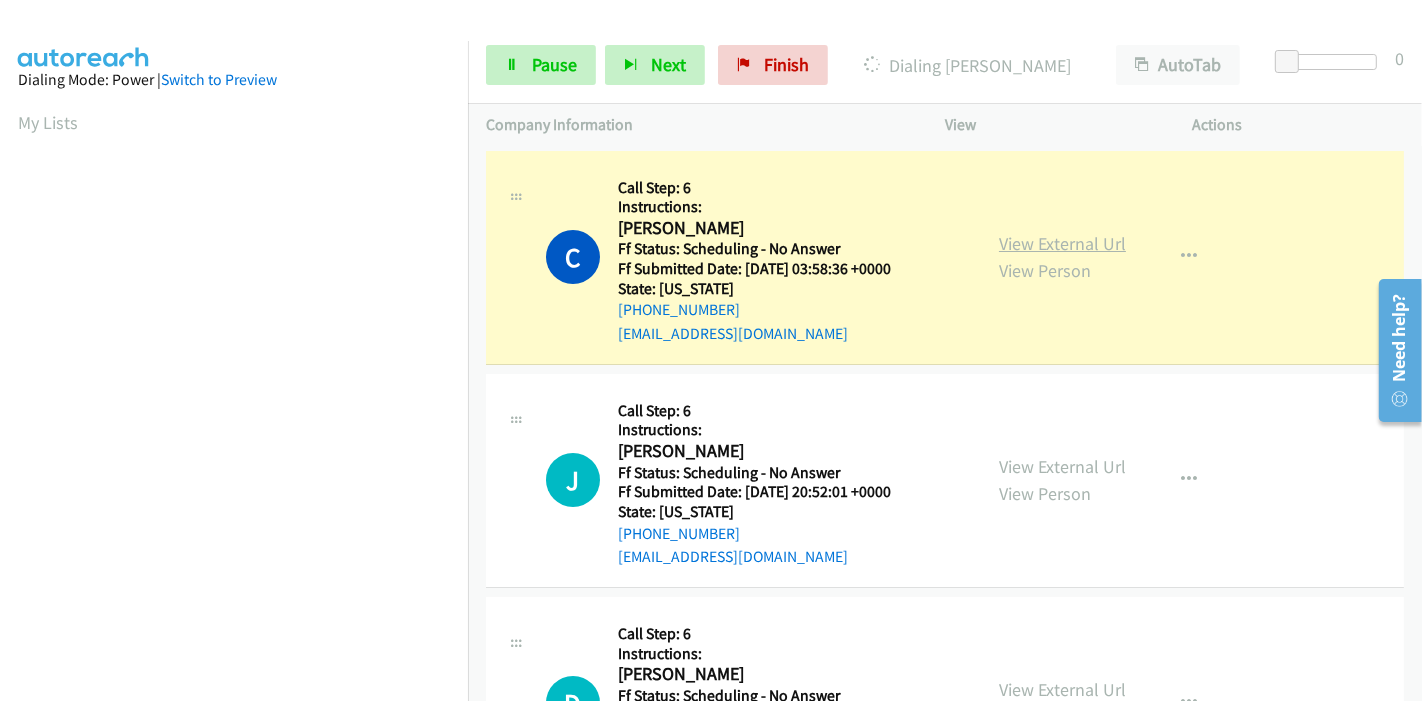 click on "View External Url" at bounding box center (1062, 243) 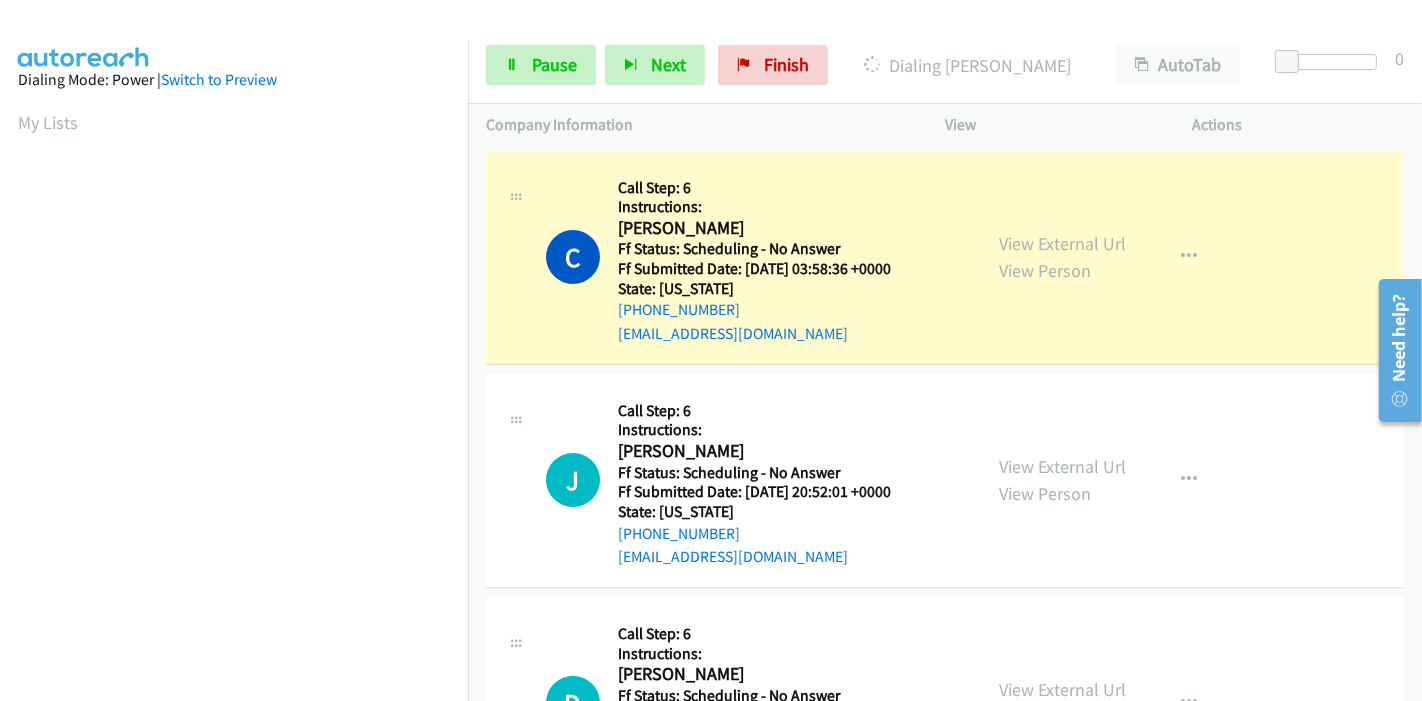 scroll, scrollTop: 422, scrollLeft: 0, axis: vertical 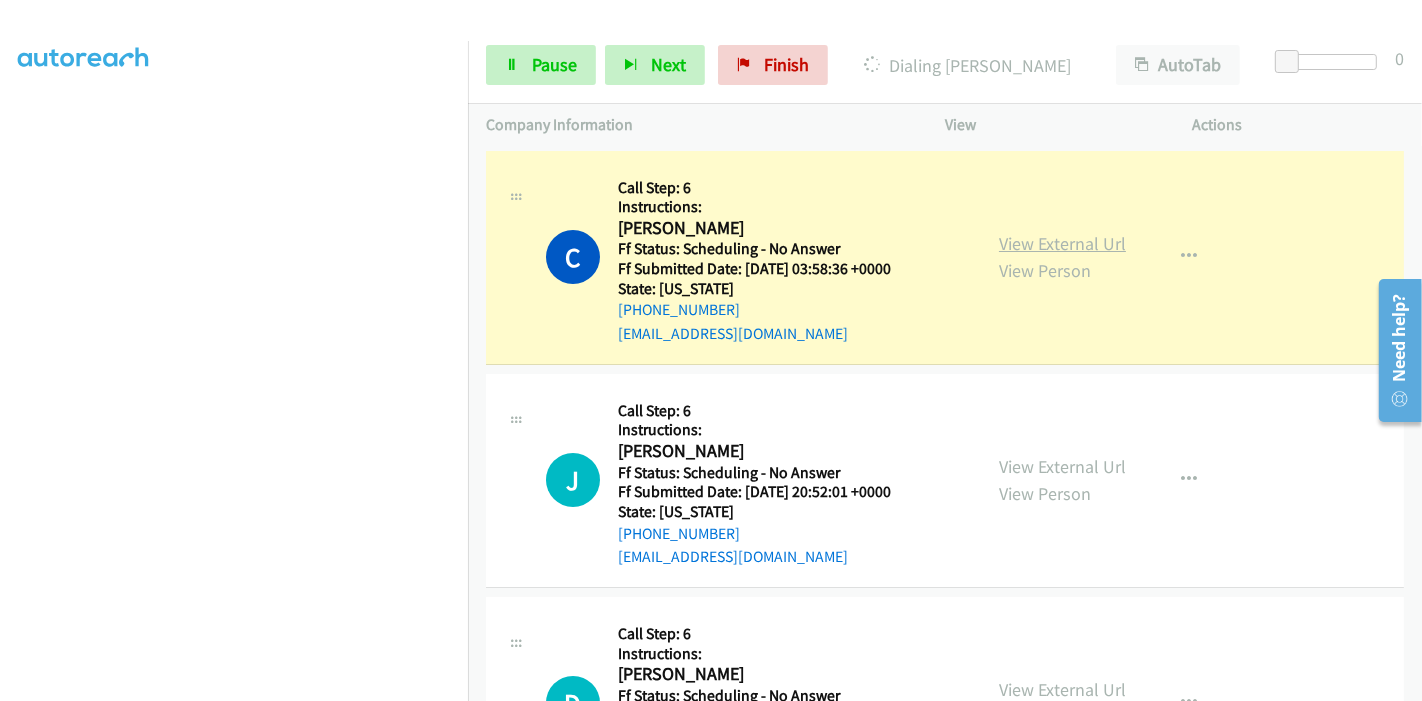 click on "View External Url" at bounding box center [1062, 243] 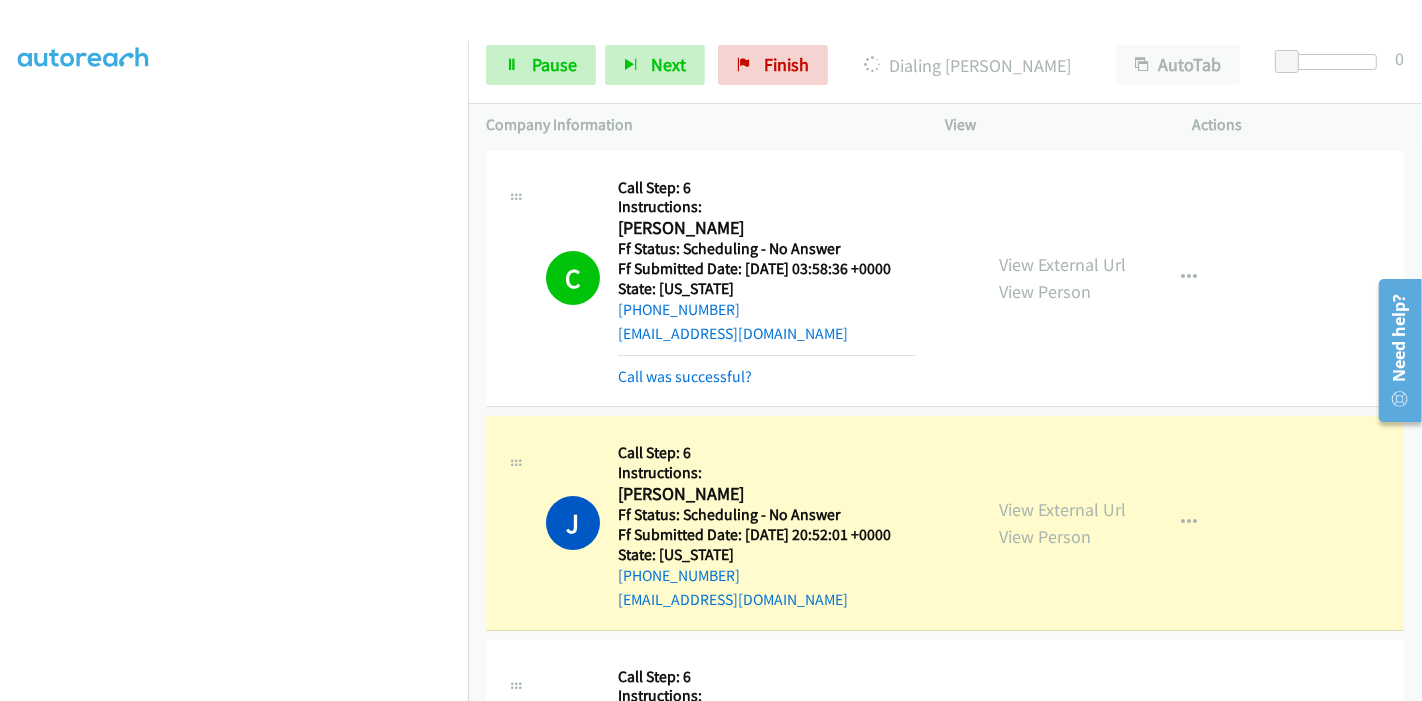 scroll, scrollTop: 111, scrollLeft: 0, axis: vertical 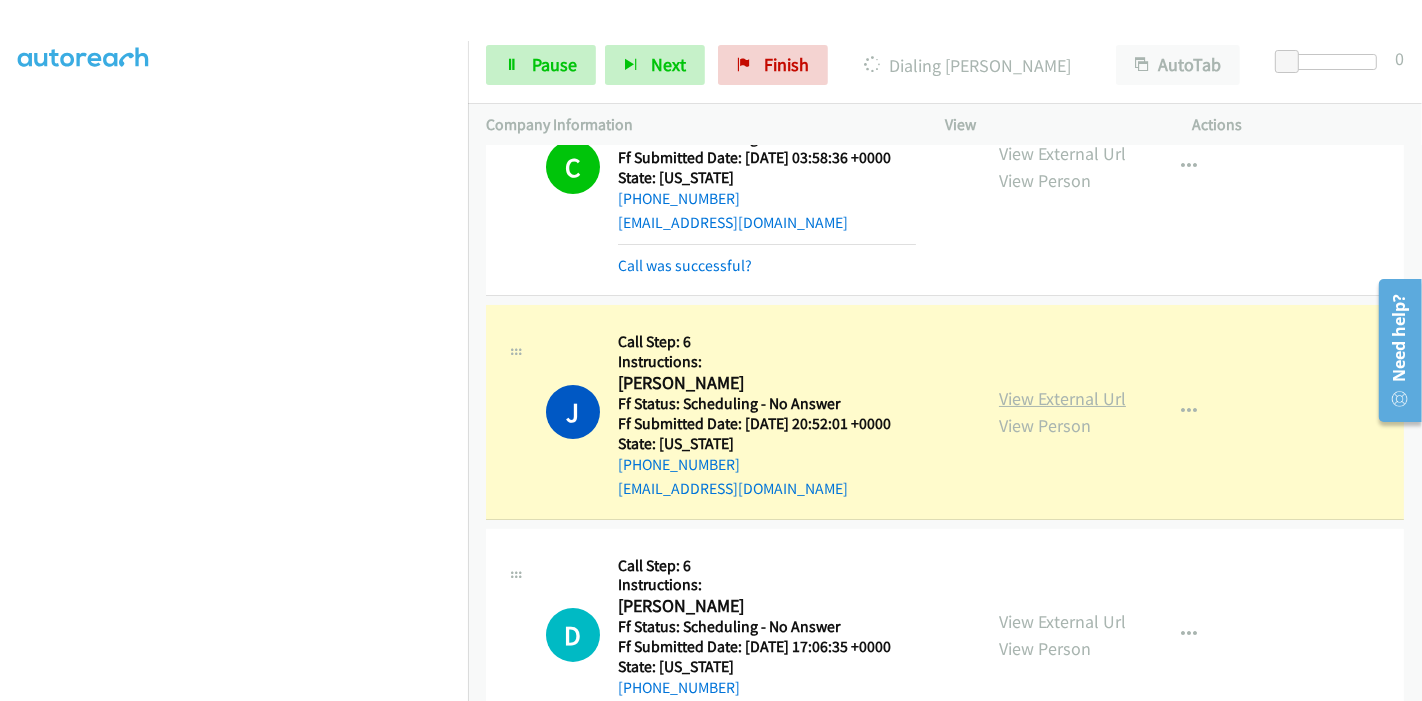 click on "View External Url" at bounding box center (1062, 398) 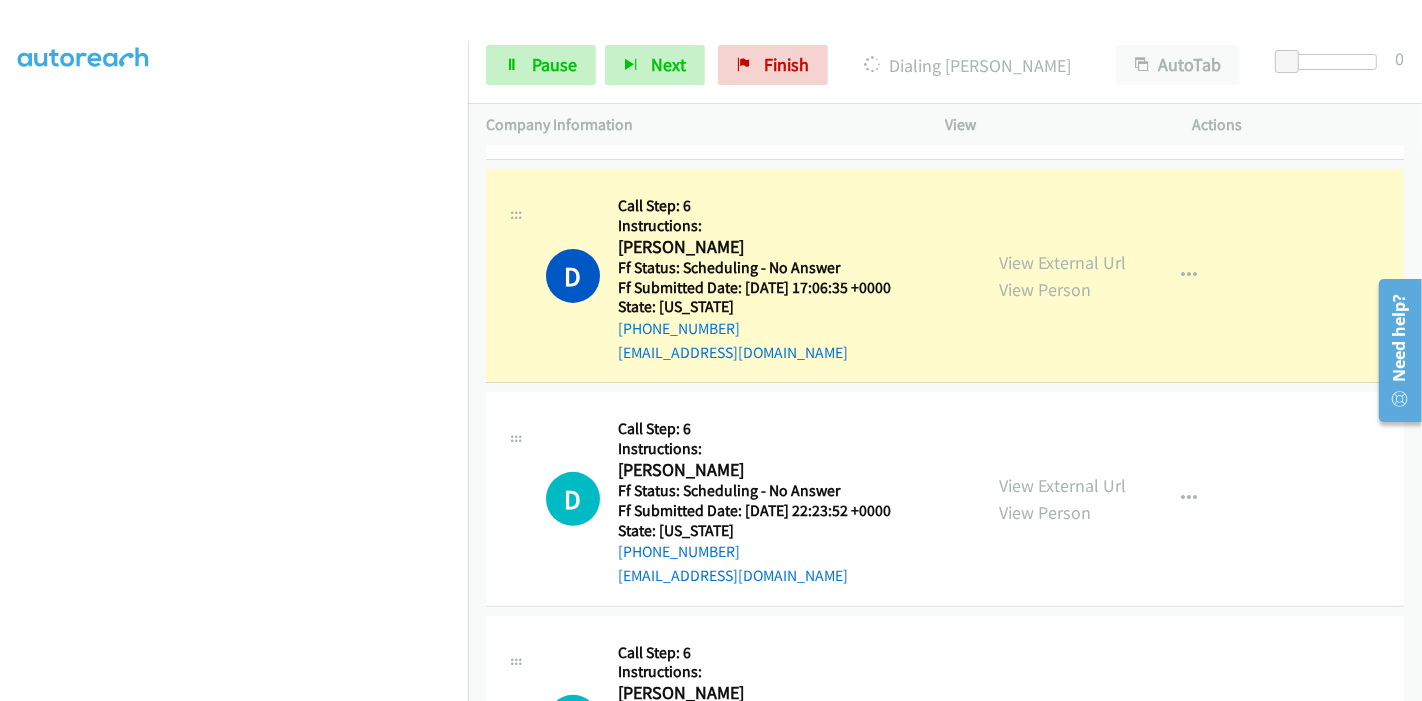 scroll, scrollTop: 555, scrollLeft: 0, axis: vertical 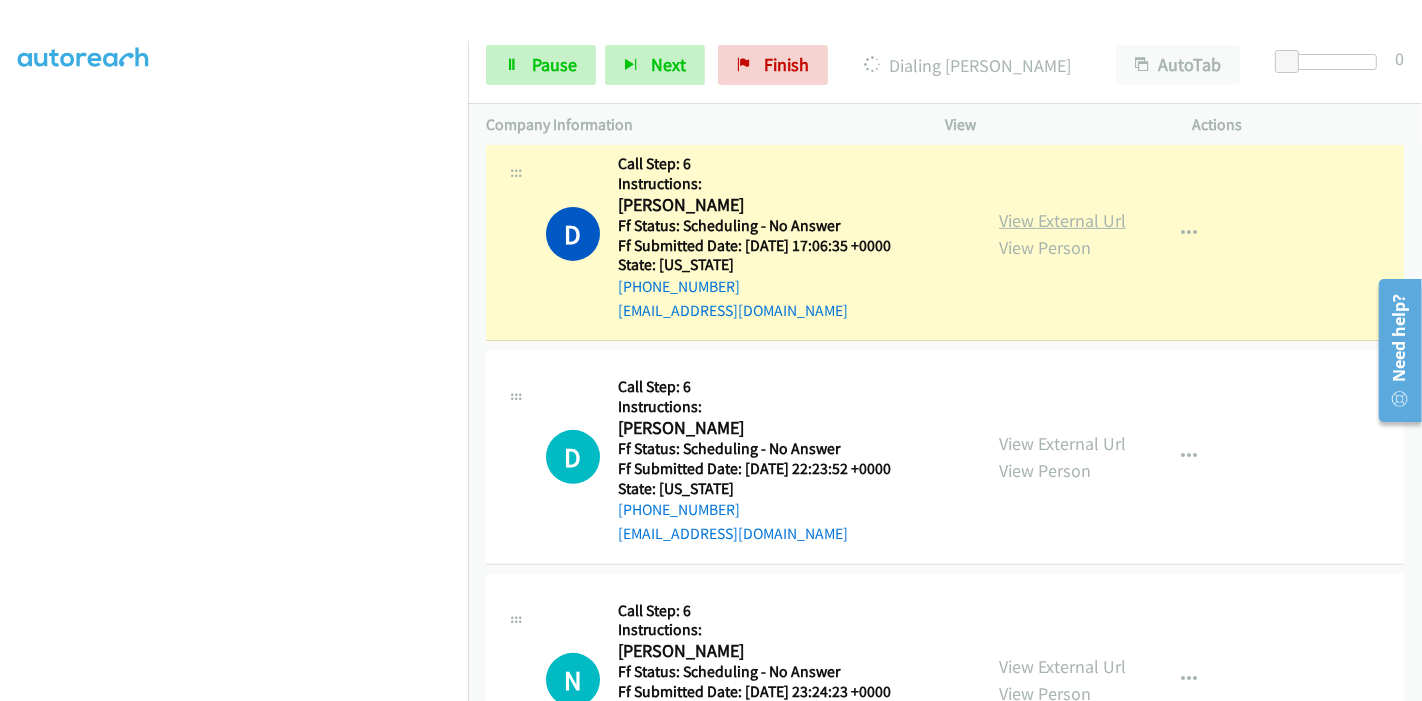 click on "View External Url" at bounding box center (1062, 220) 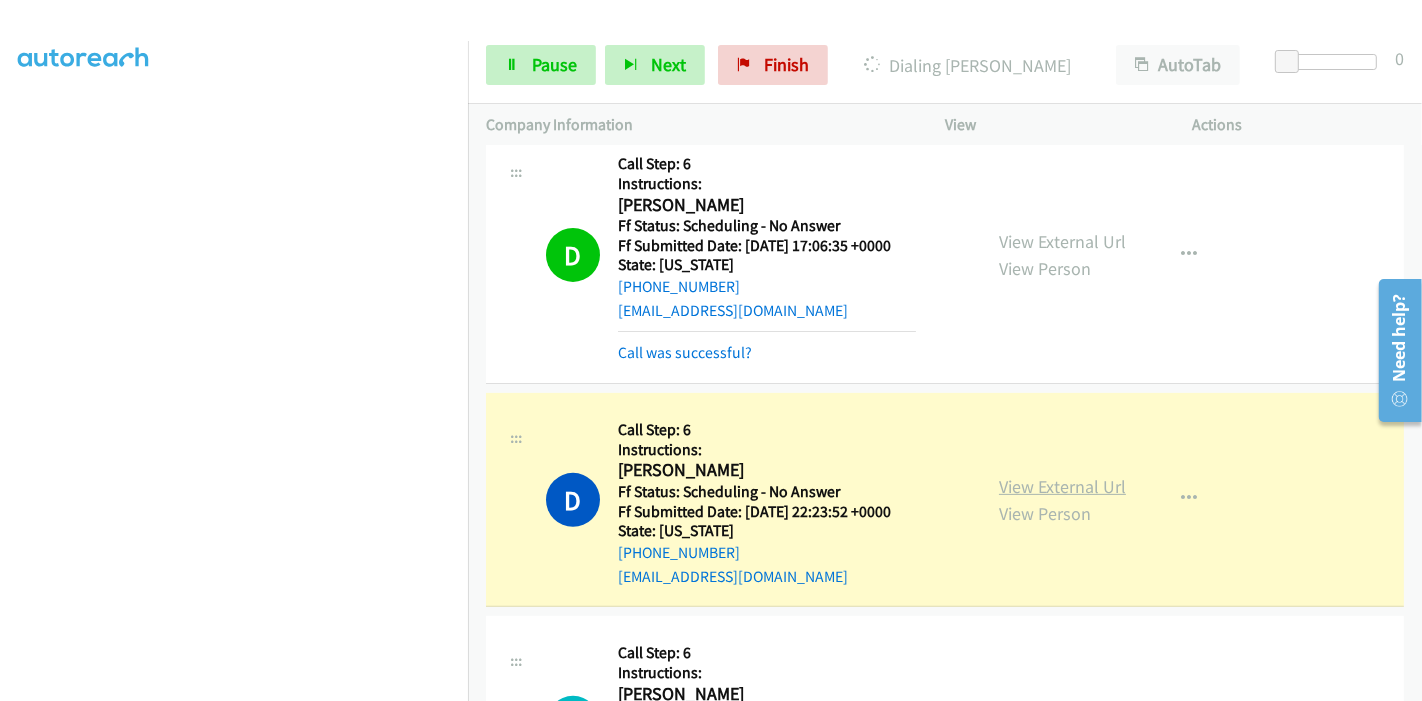 click on "View External Url" at bounding box center [1062, 486] 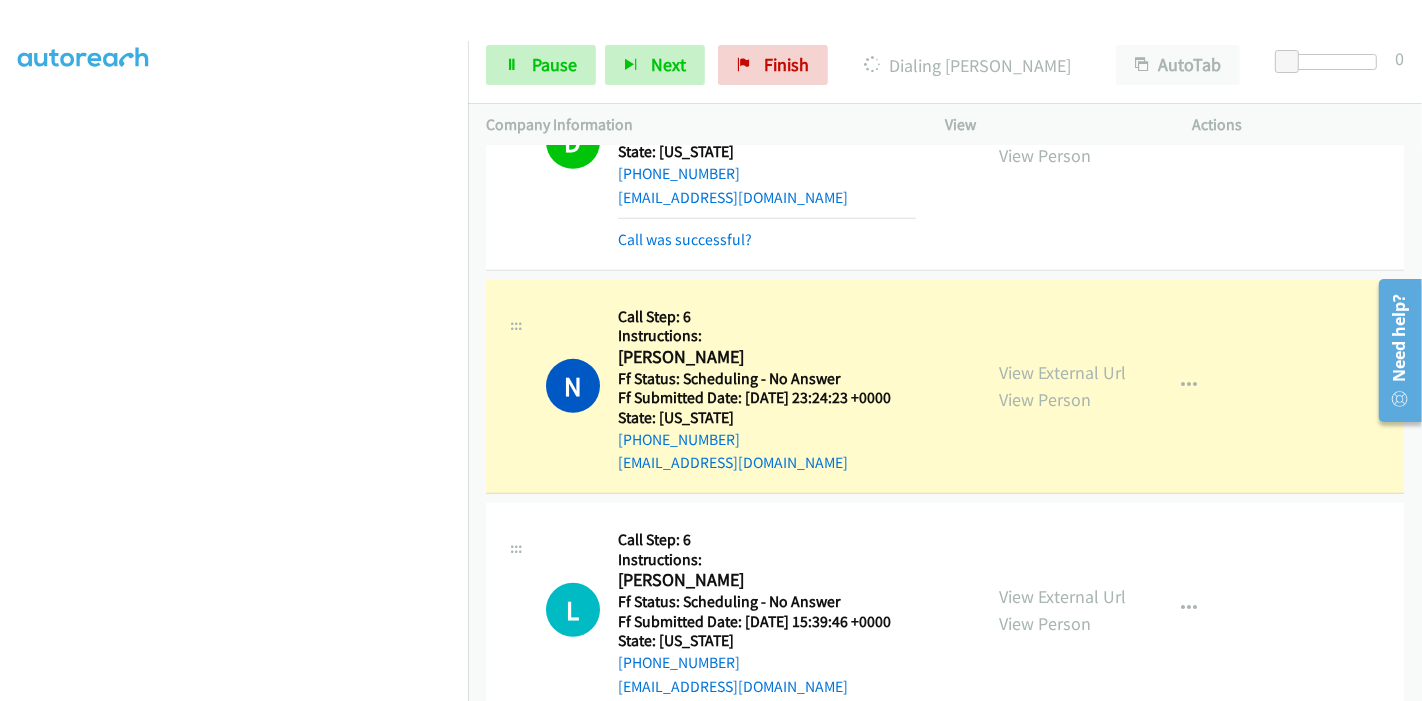 scroll, scrollTop: 1111, scrollLeft: 0, axis: vertical 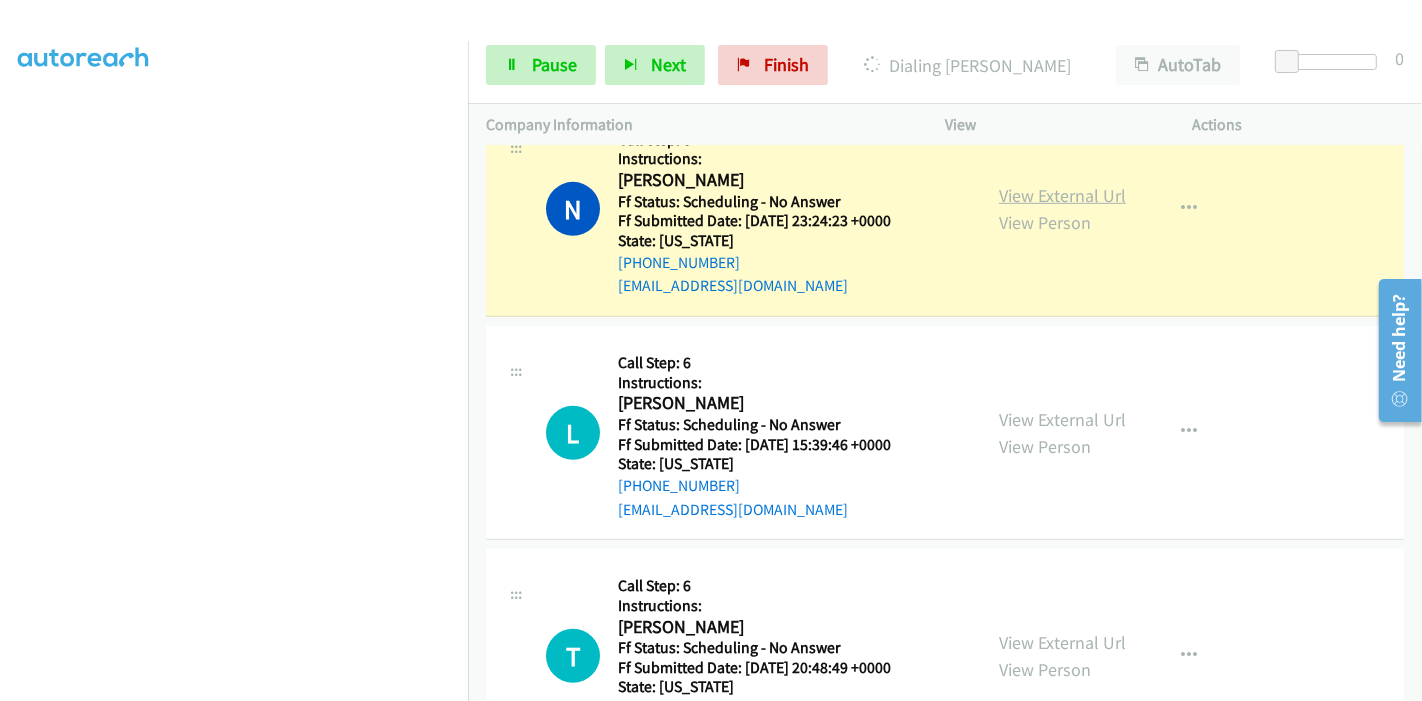 click on "View External Url" at bounding box center (1062, 195) 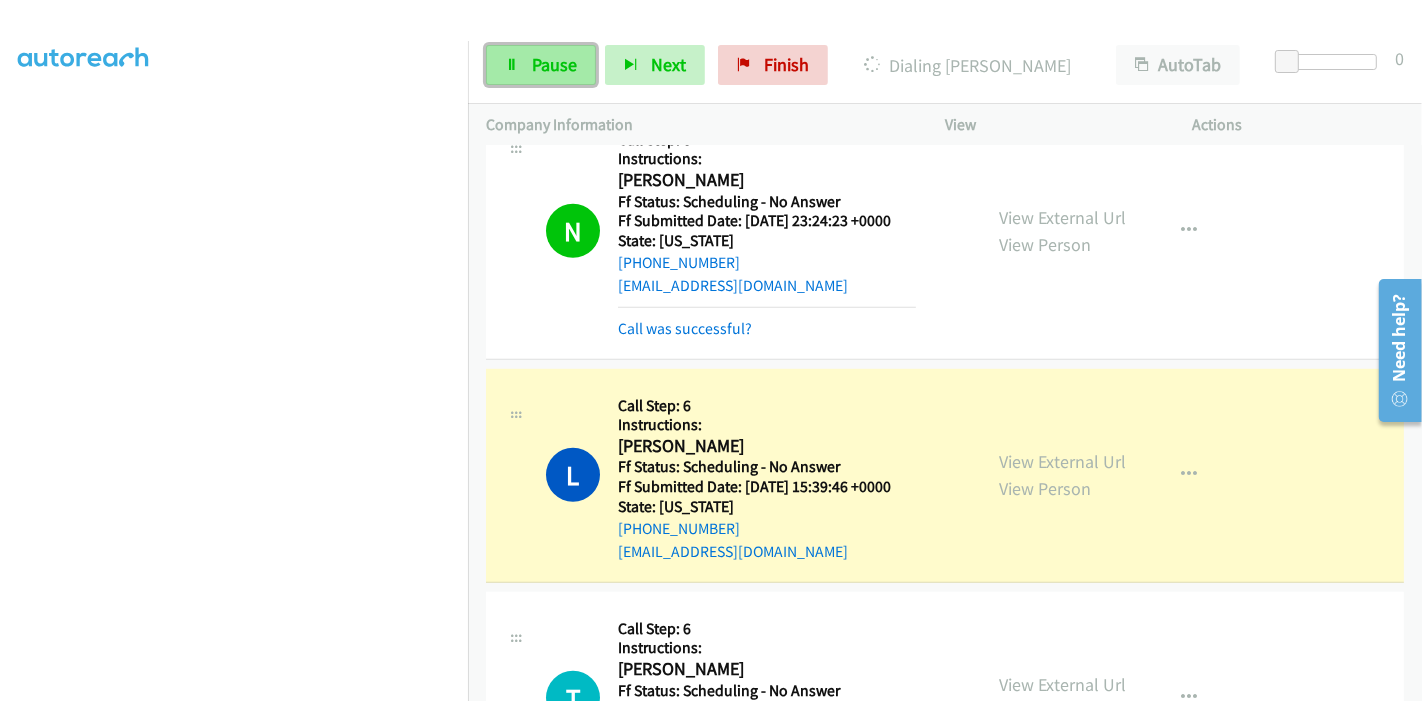 click on "Pause" at bounding box center [541, 65] 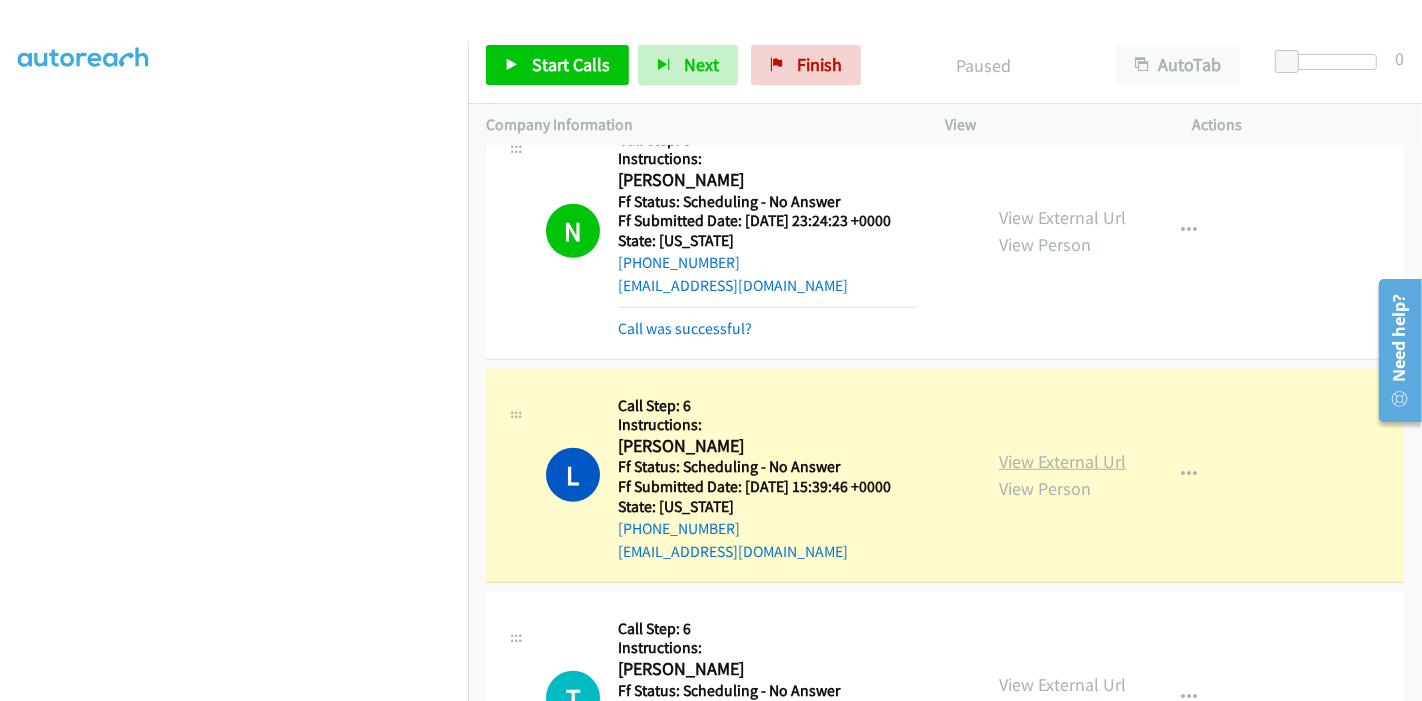 click on "View External Url" at bounding box center [1062, 461] 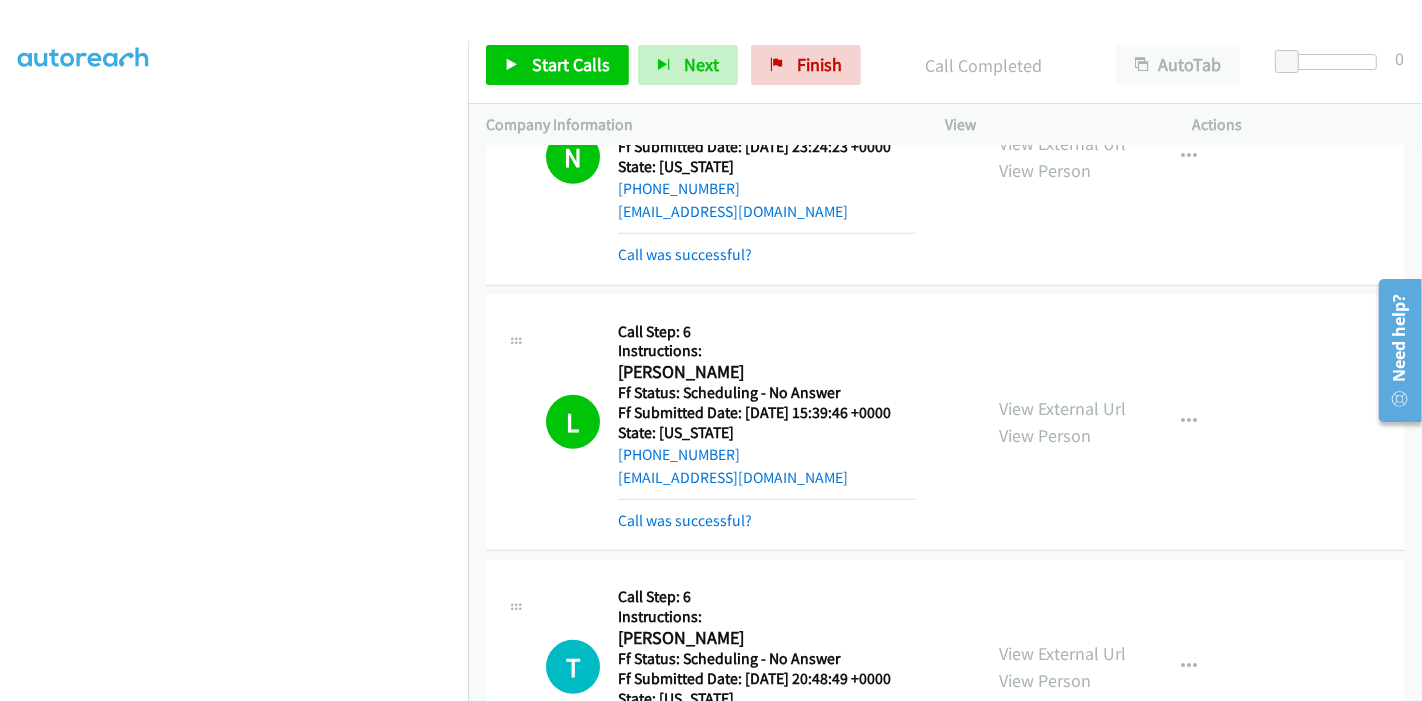 scroll, scrollTop: 1333, scrollLeft: 0, axis: vertical 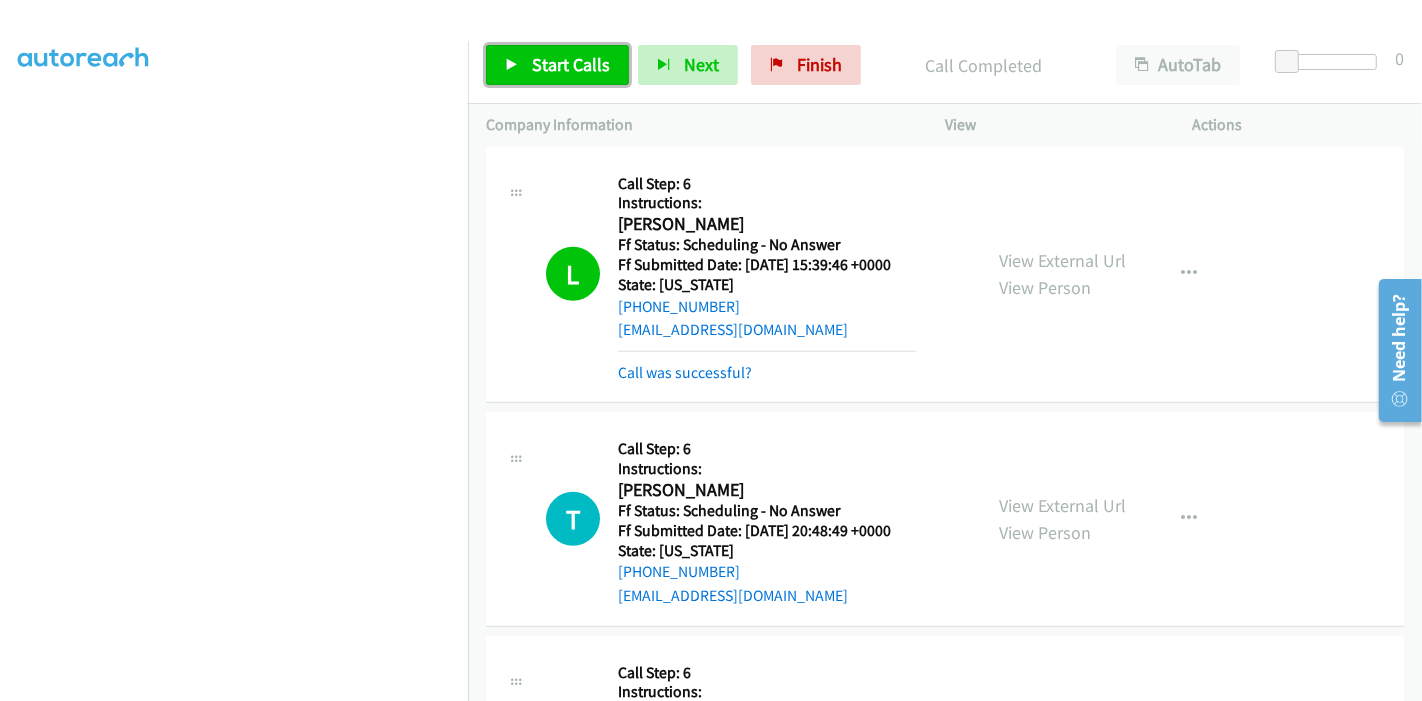click on "Start Calls" at bounding box center [571, 64] 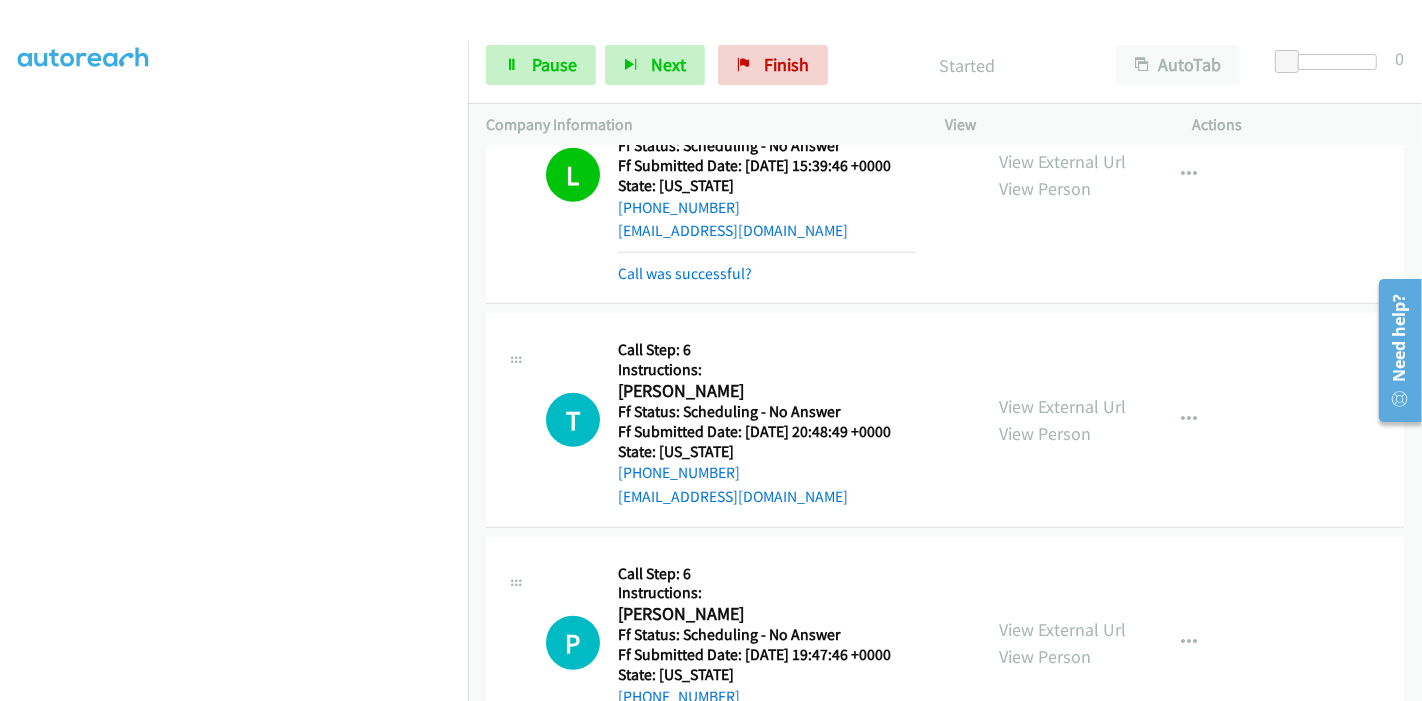 scroll, scrollTop: 1555, scrollLeft: 0, axis: vertical 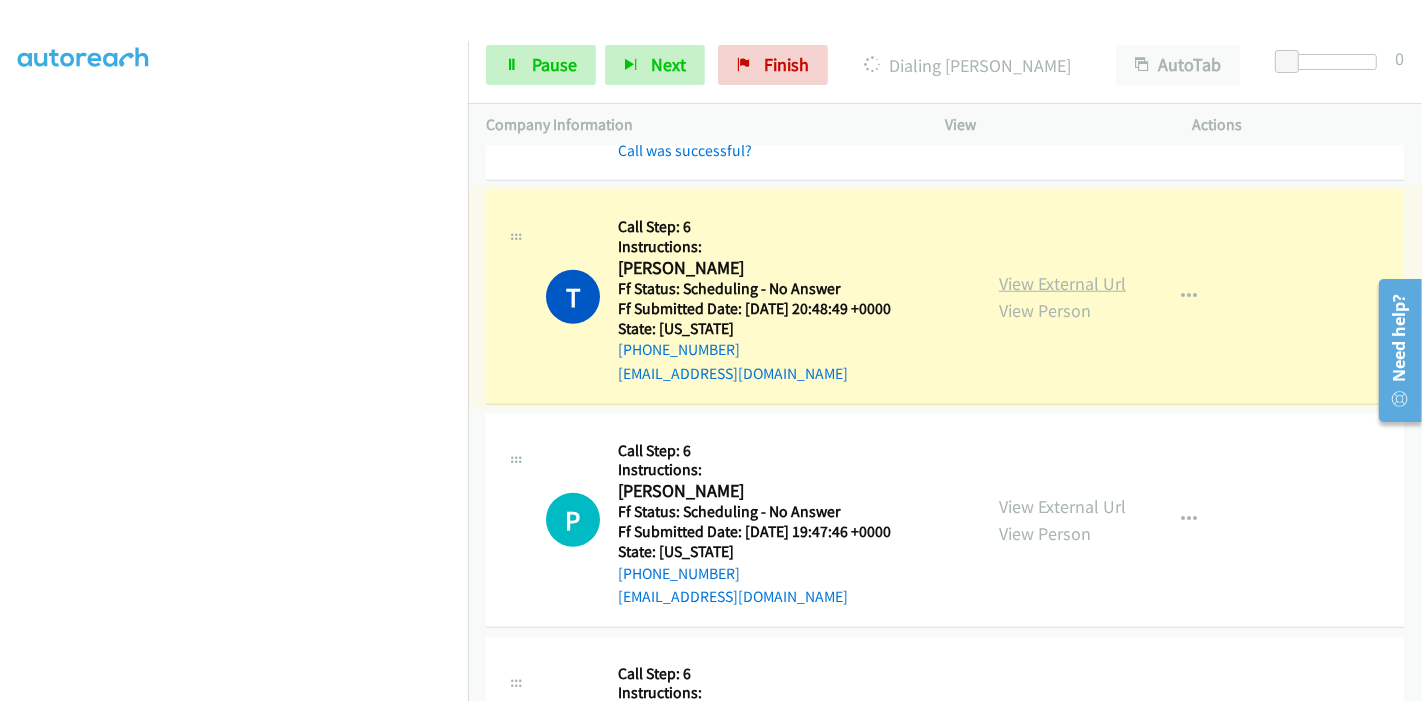 click on "View External Url" at bounding box center (1062, 283) 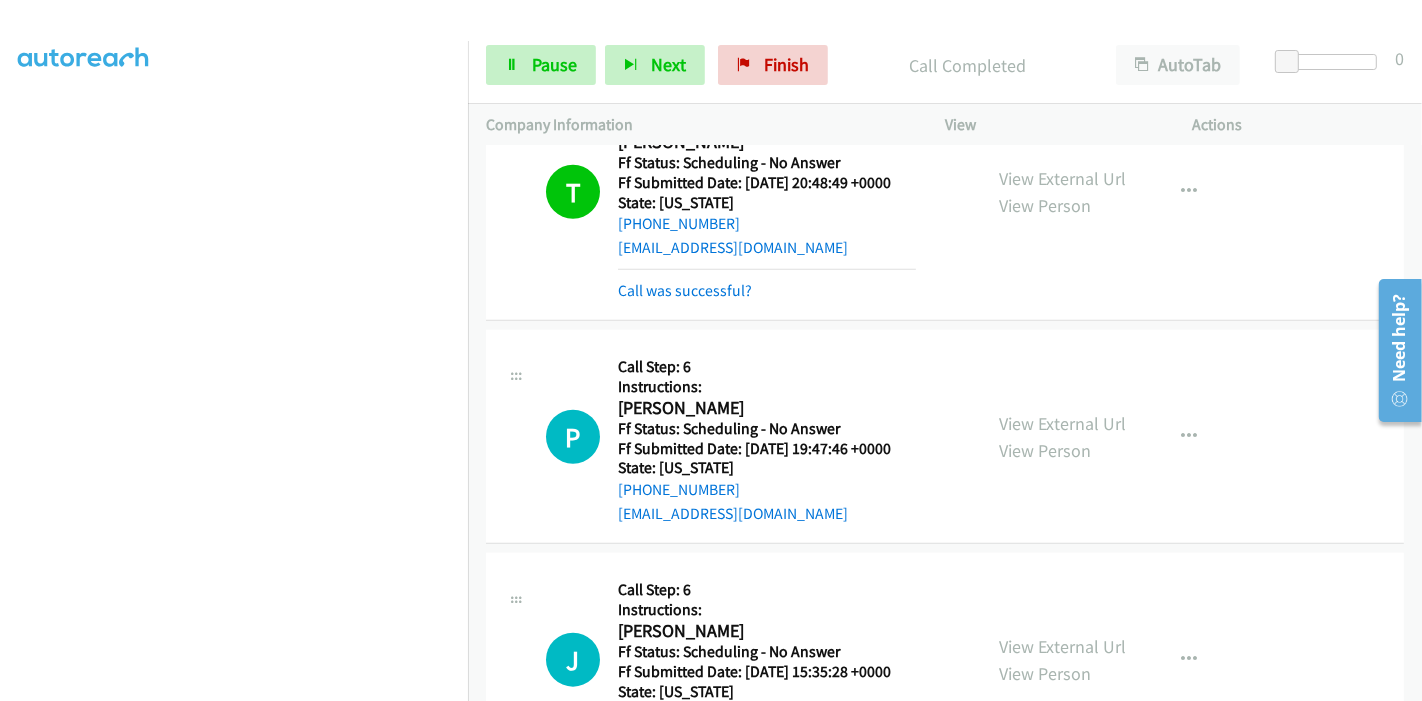 scroll, scrollTop: 1777, scrollLeft: 0, axis: vertical 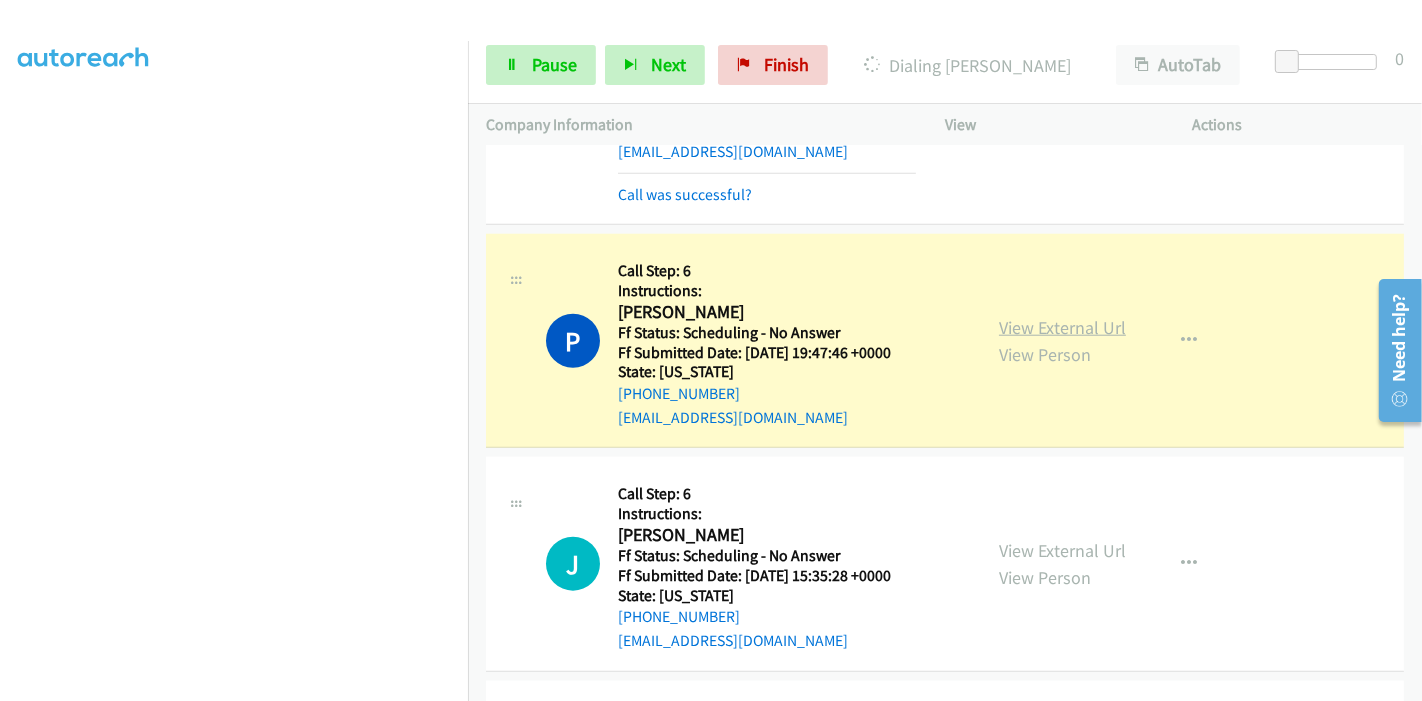 click on "View External Url" at bounding box center (1062, 327) 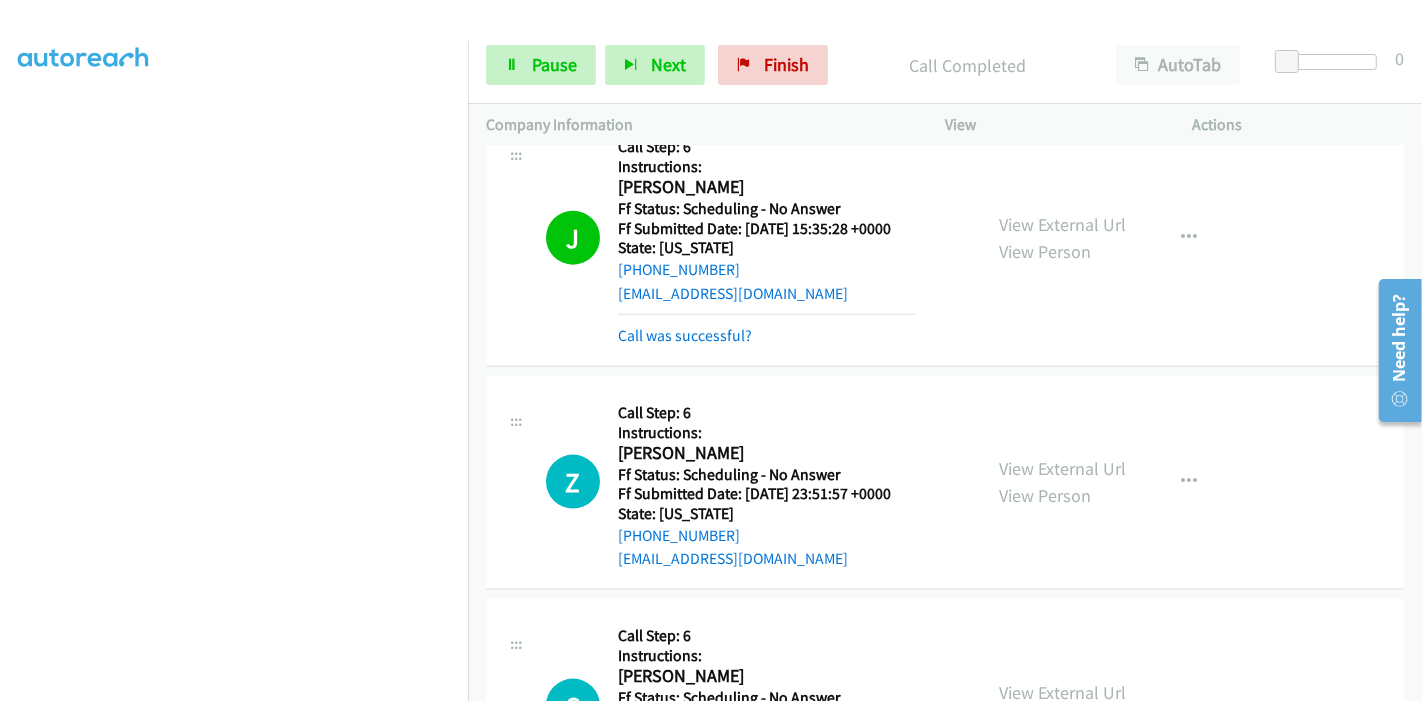 scroll, scrollTop: 2132, scrollLeft: 0, axis: vertical 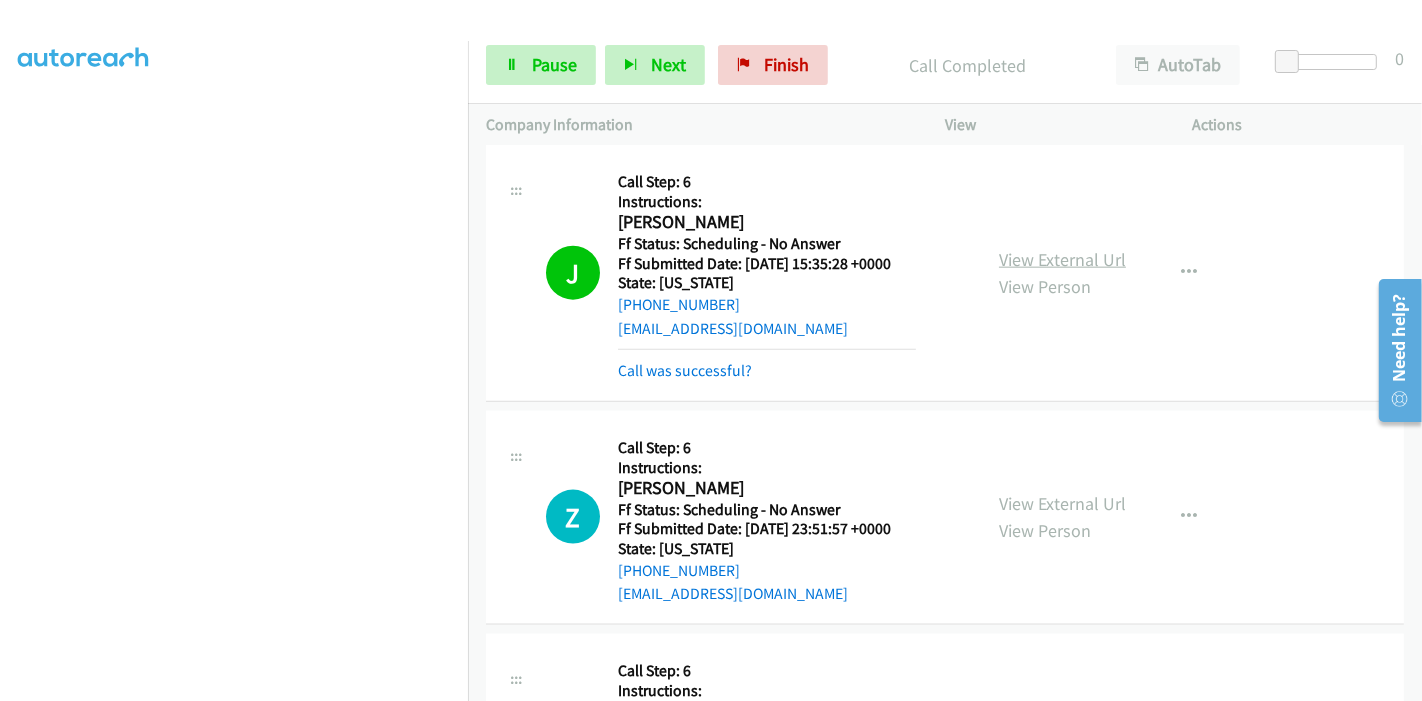 click on "View External Url" at bounding box center (1062, 259) 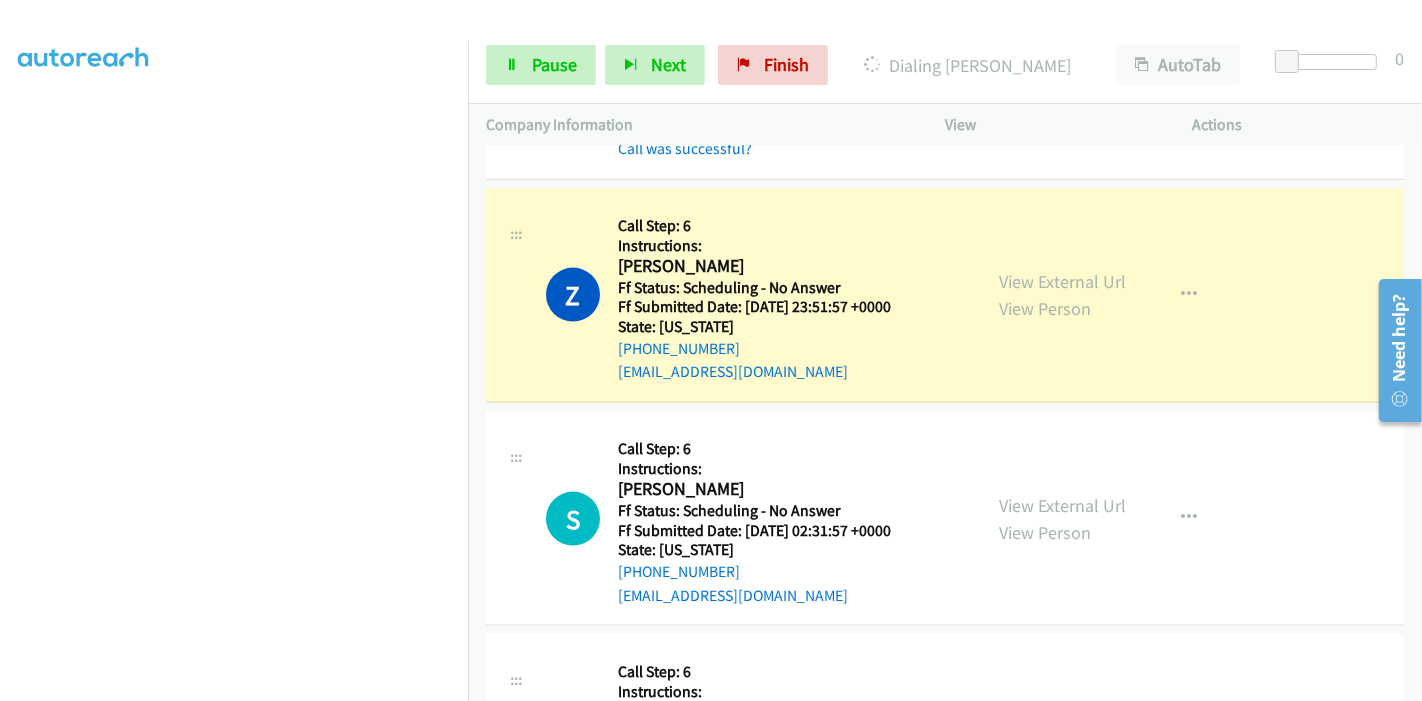 scroll, scrollTop: 2465, scrollLeft: 0, axis: vertical 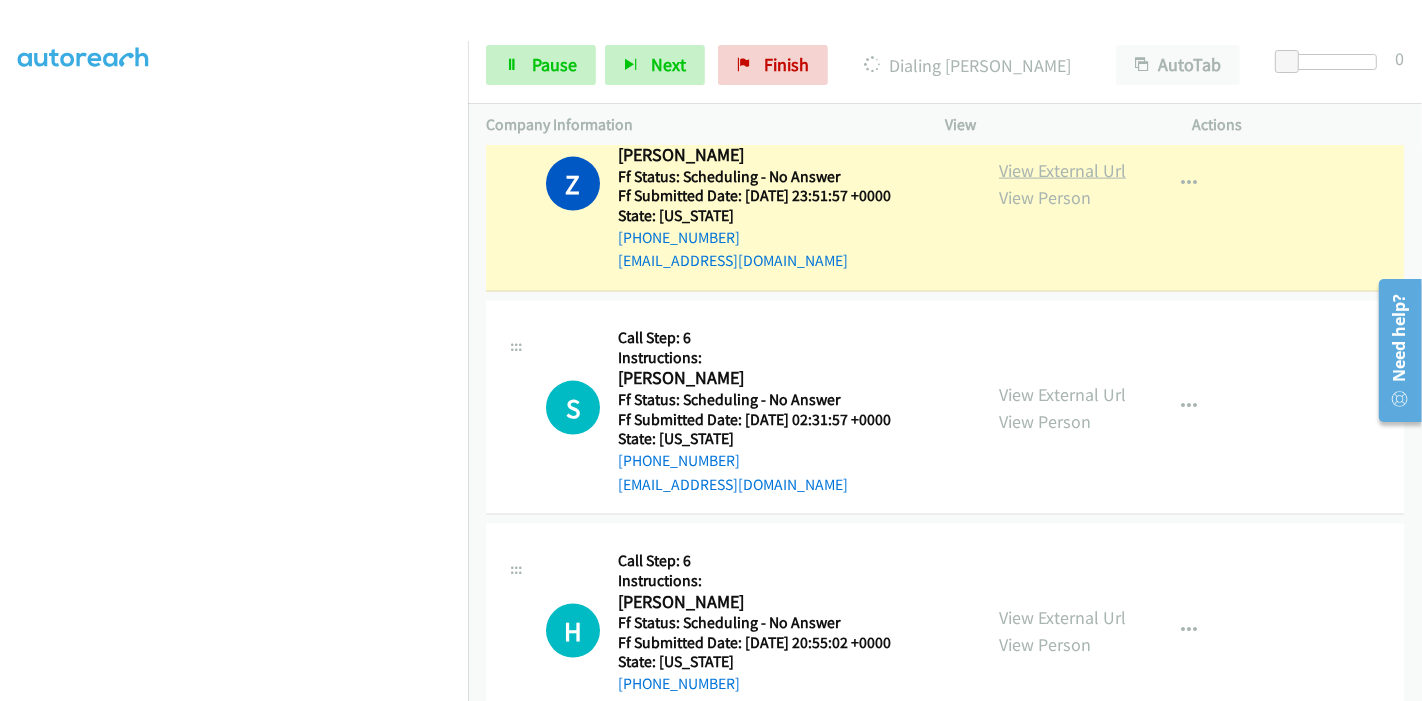 click on "View External Url" at bounding box center (1062, 170) 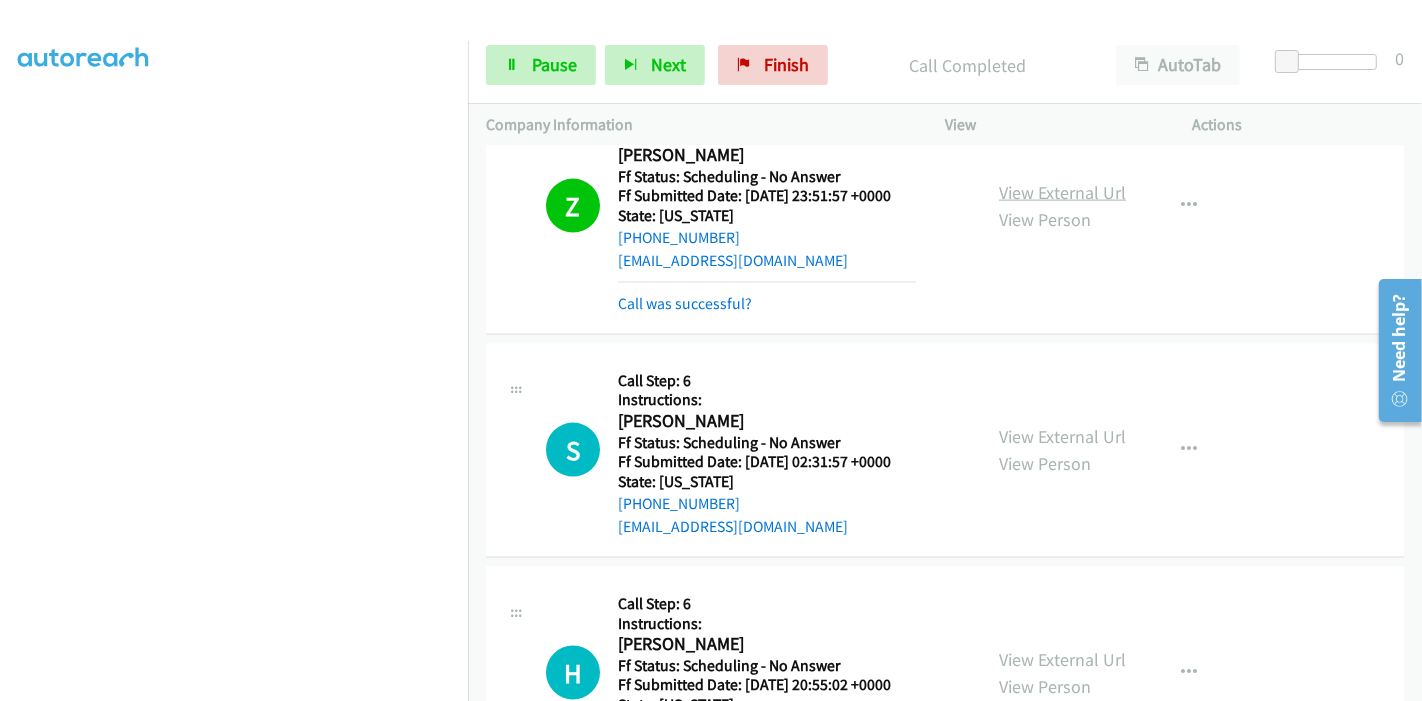 scroll, scrollTop: 2487, scrollLeft: 0, axis: vertical 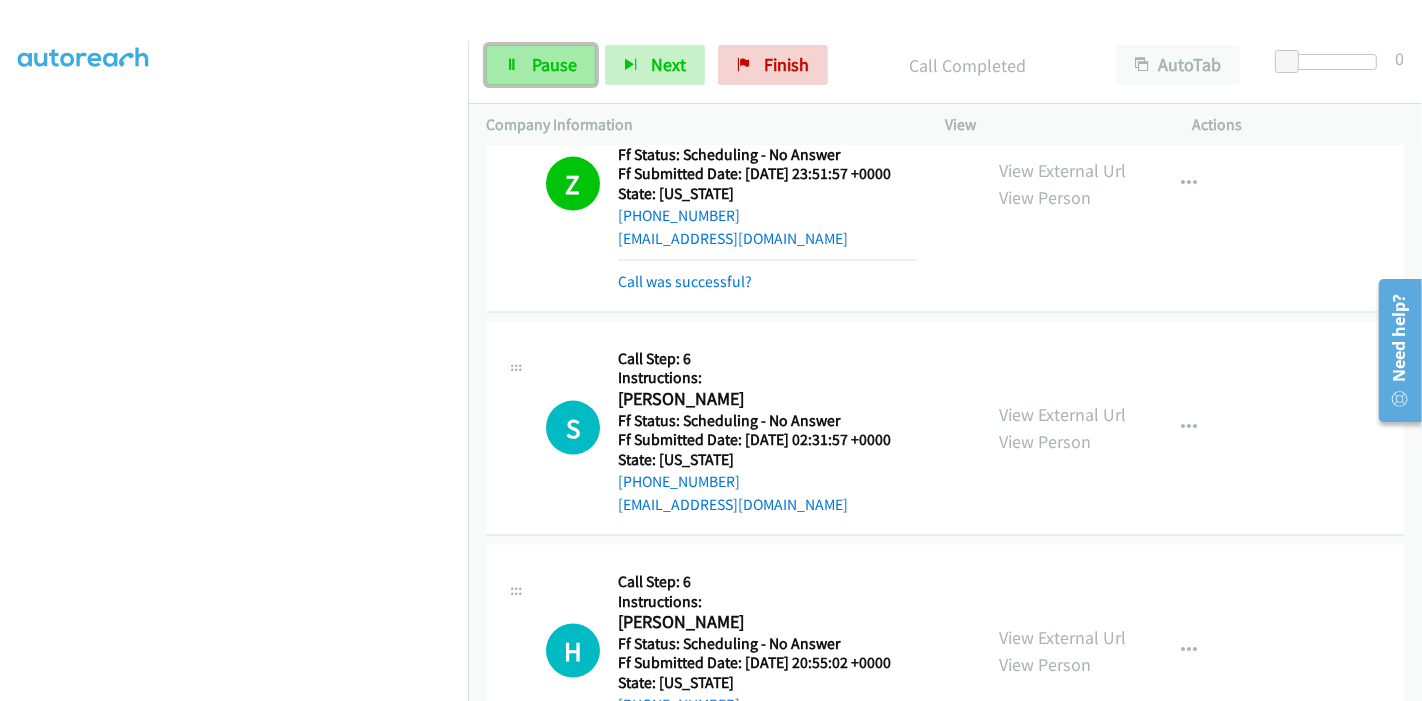 click on "Pause" at bounding box center (554, 64) 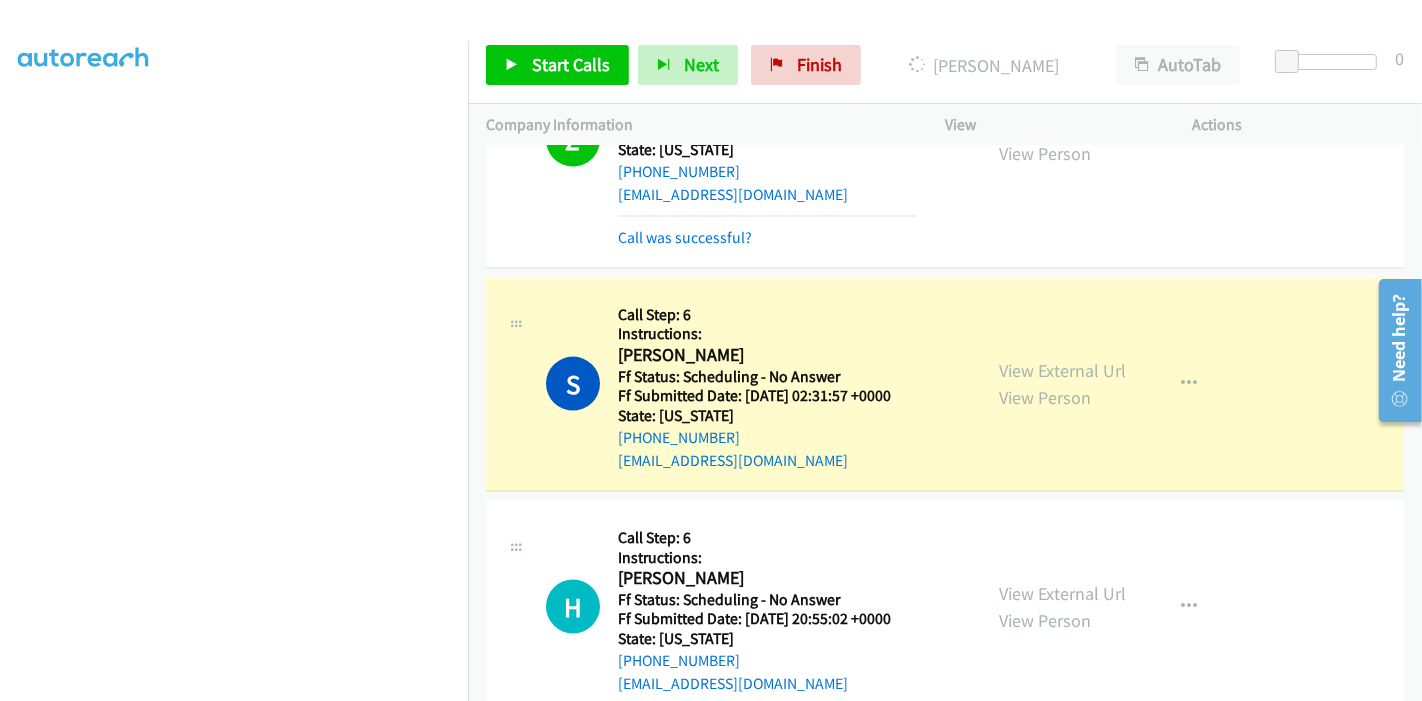 scroll, scrollTop: 2598, scrollLeft: 0, axis: vertical 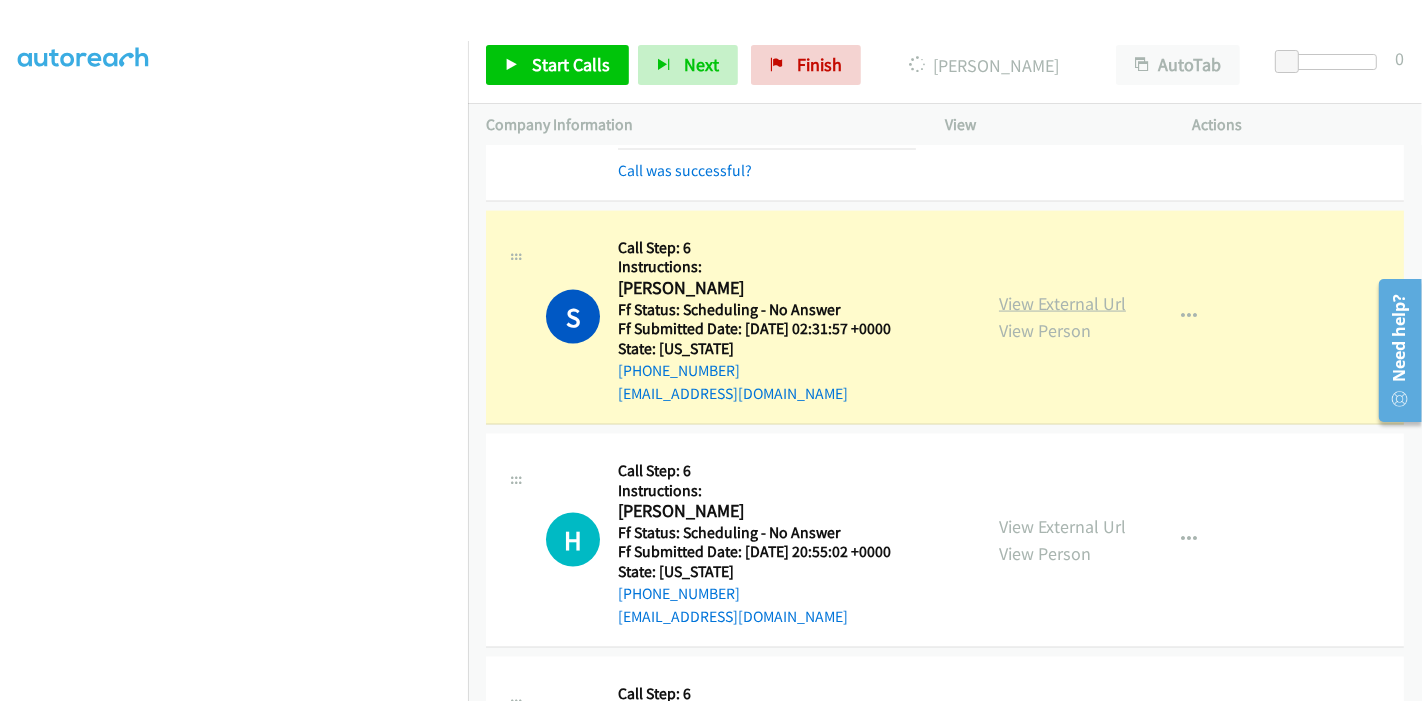 click on "View External Url" at bounding box center [1062, 303] 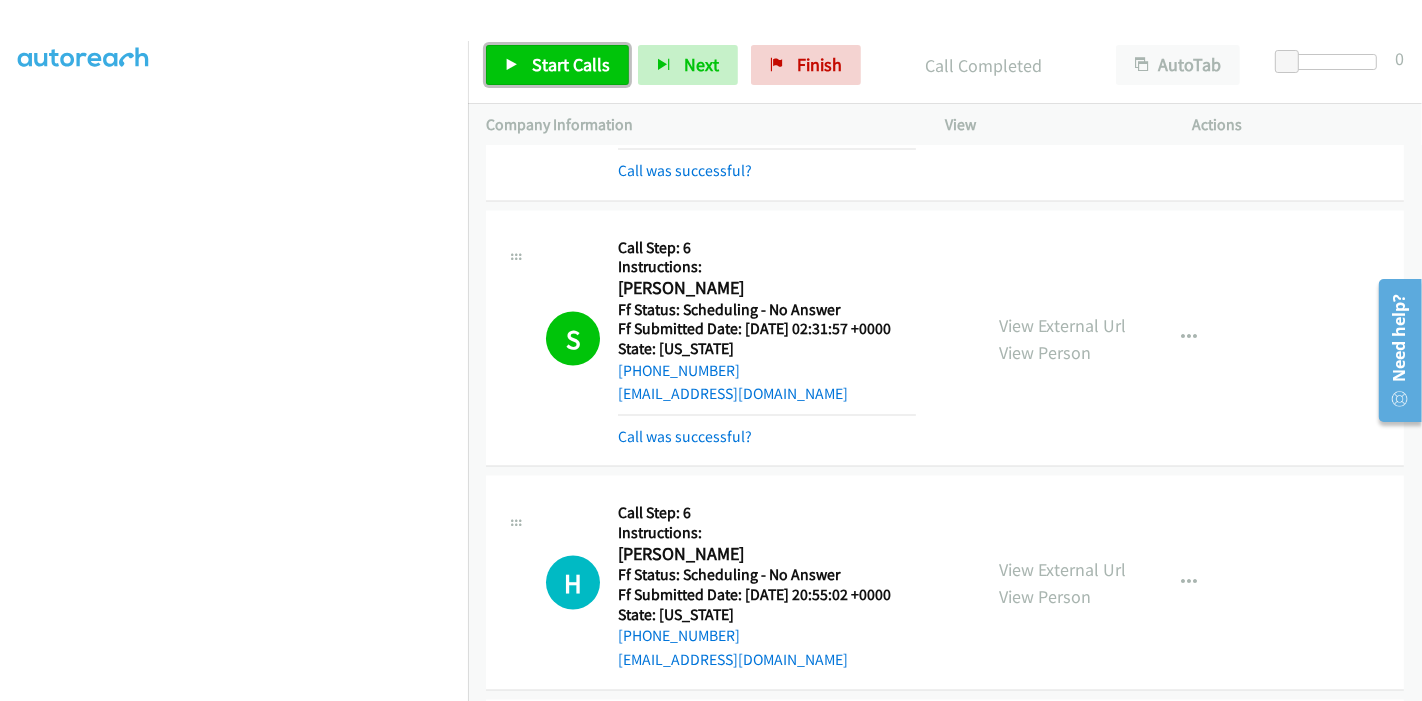 click on "Start Calls" at bounding box center [571, 64] 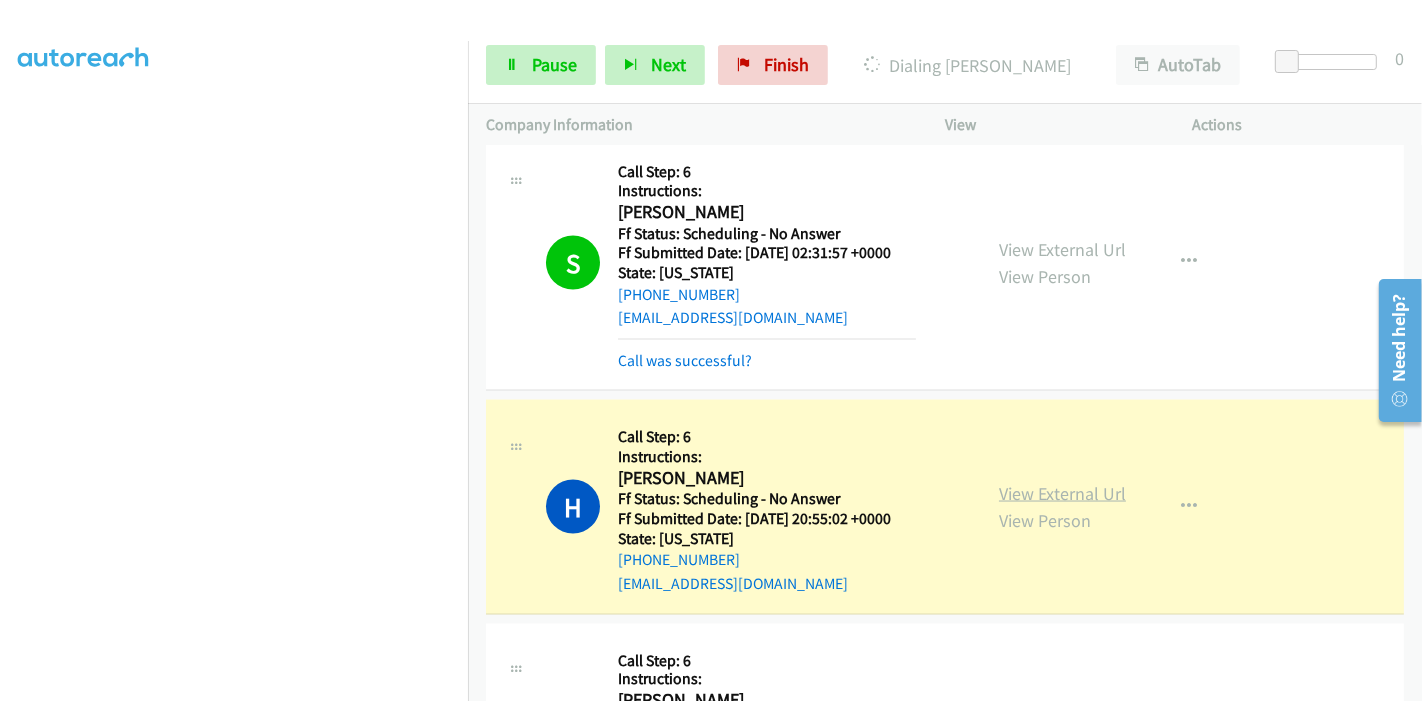 scroll, scrollTop: 2709, scrollLeft: 0, axis: vertical 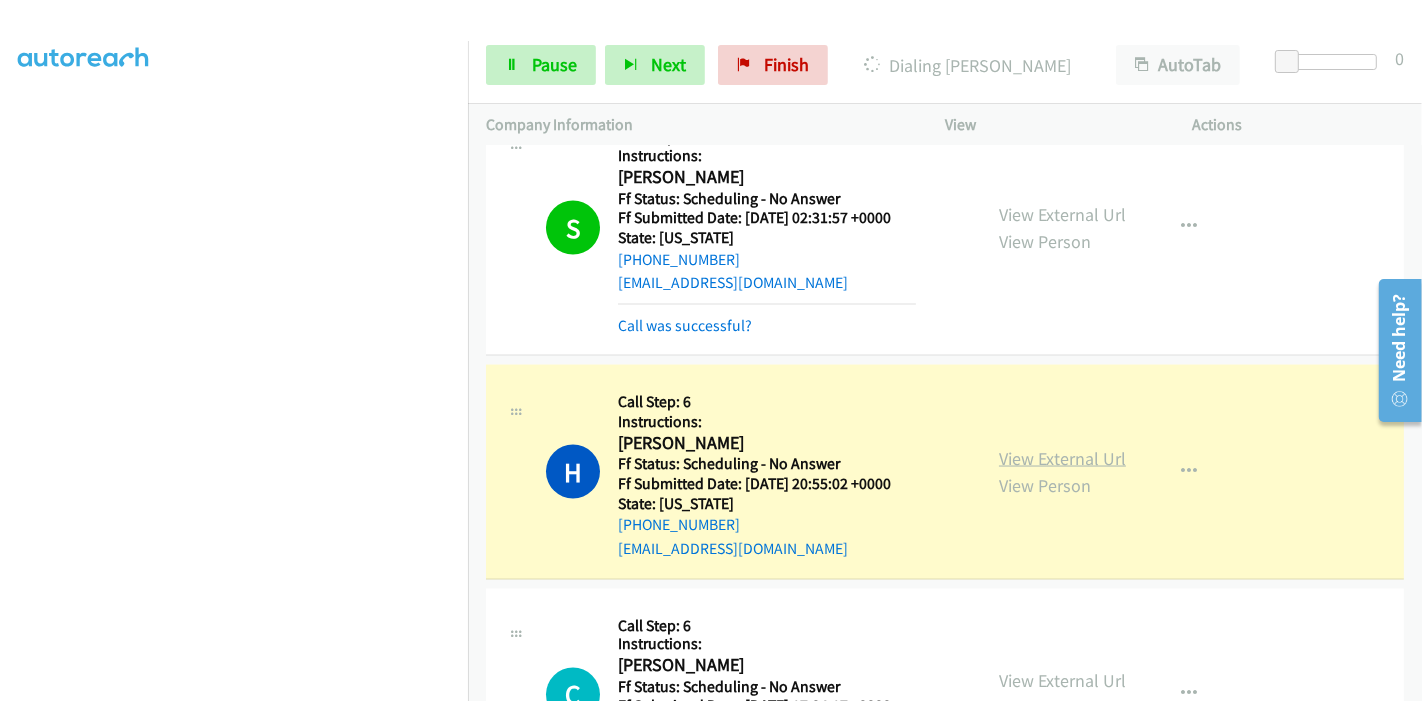 click on "View External Url" at bounding box center (1062, 458) 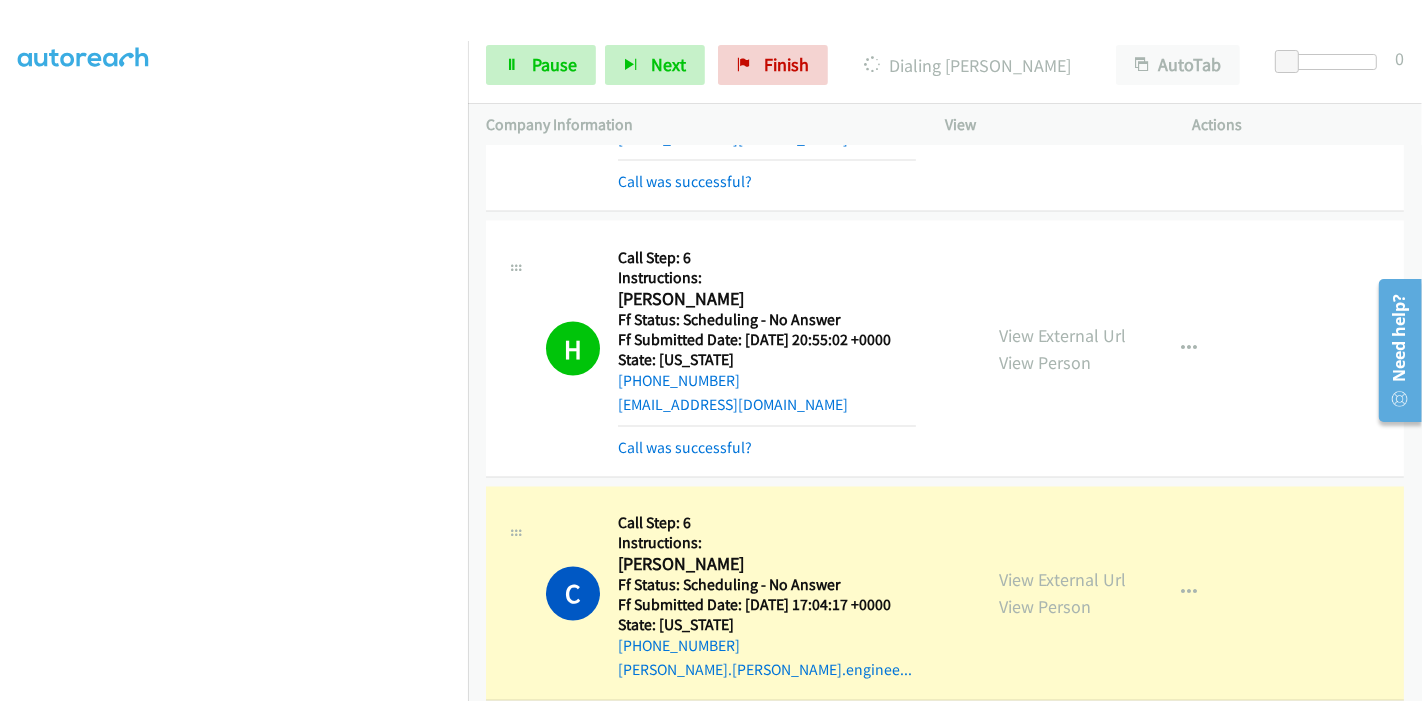 scroll, scrollTop: 3042, scrollLeft: 0, axis: vertical 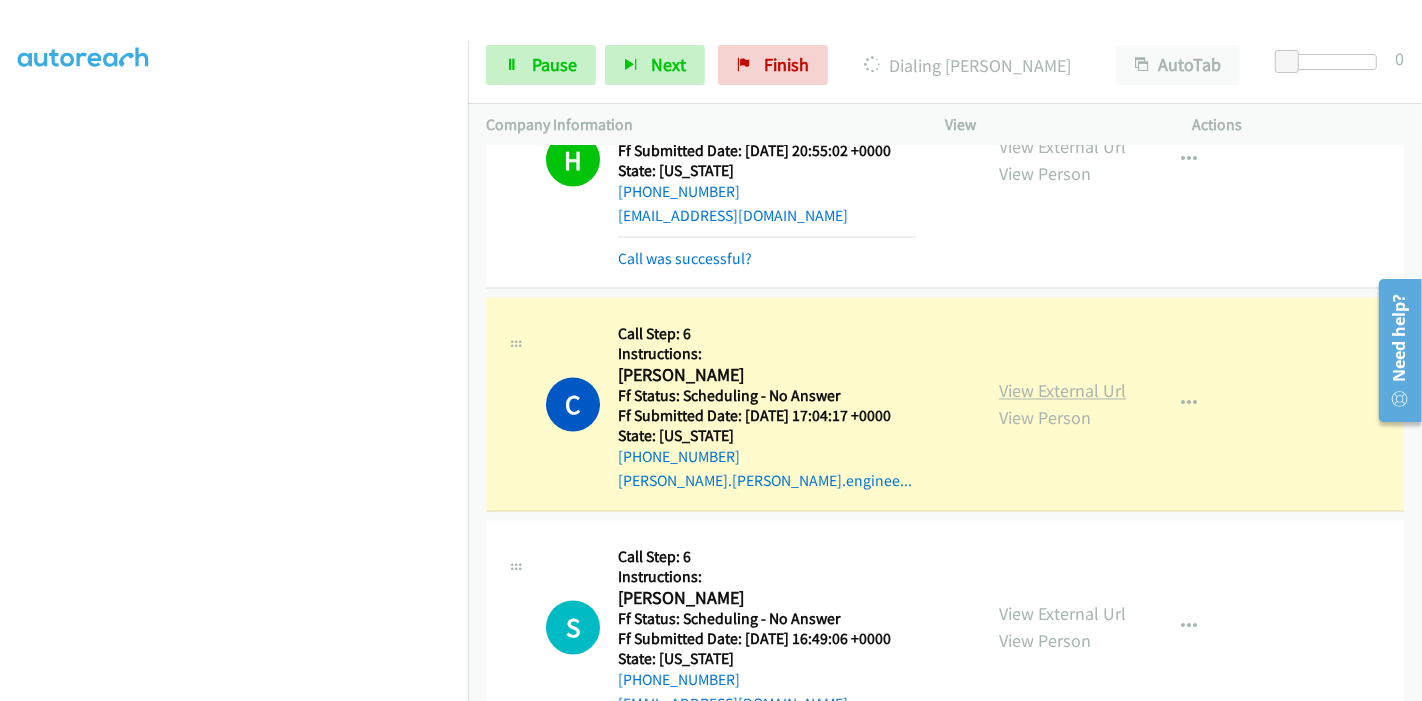 click on "View External Url" at bounding box center (1062, 391) 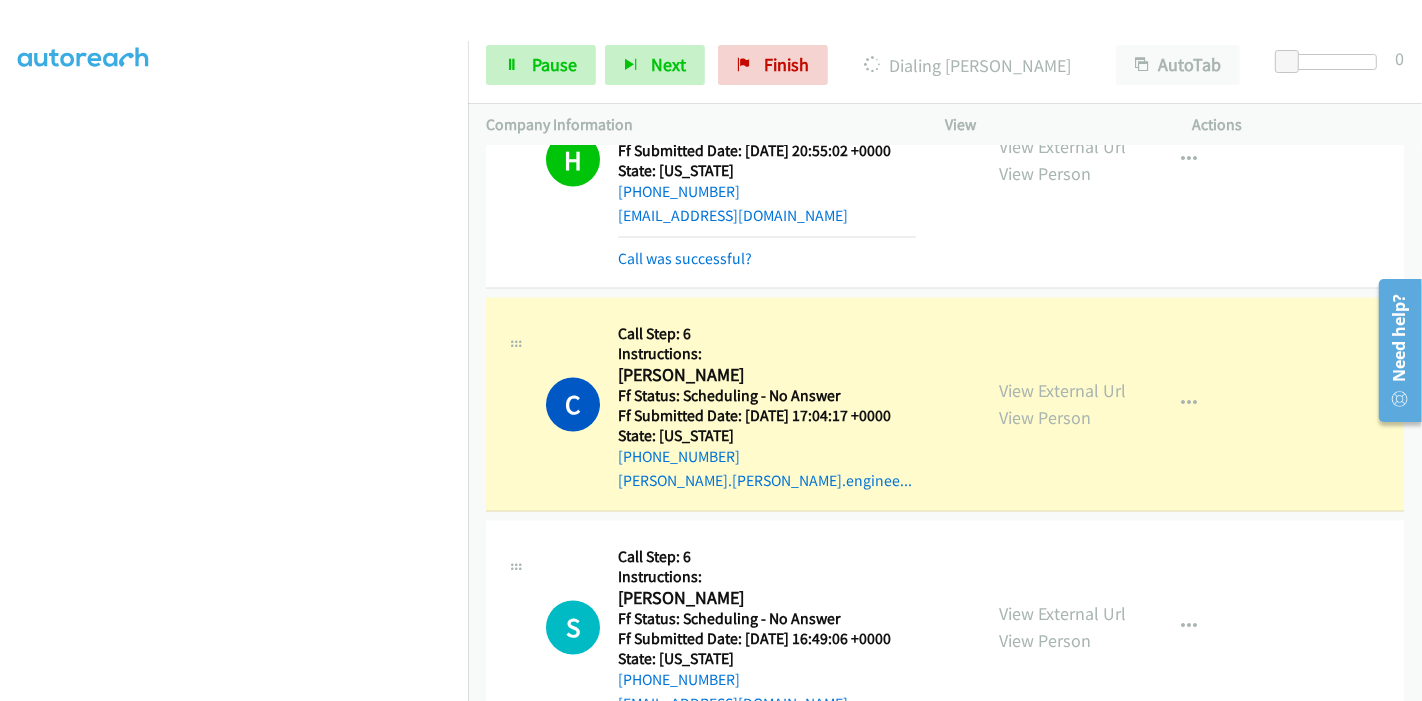 scroll, scrollTop: 422, scrollLeft: 0, axis: vertical 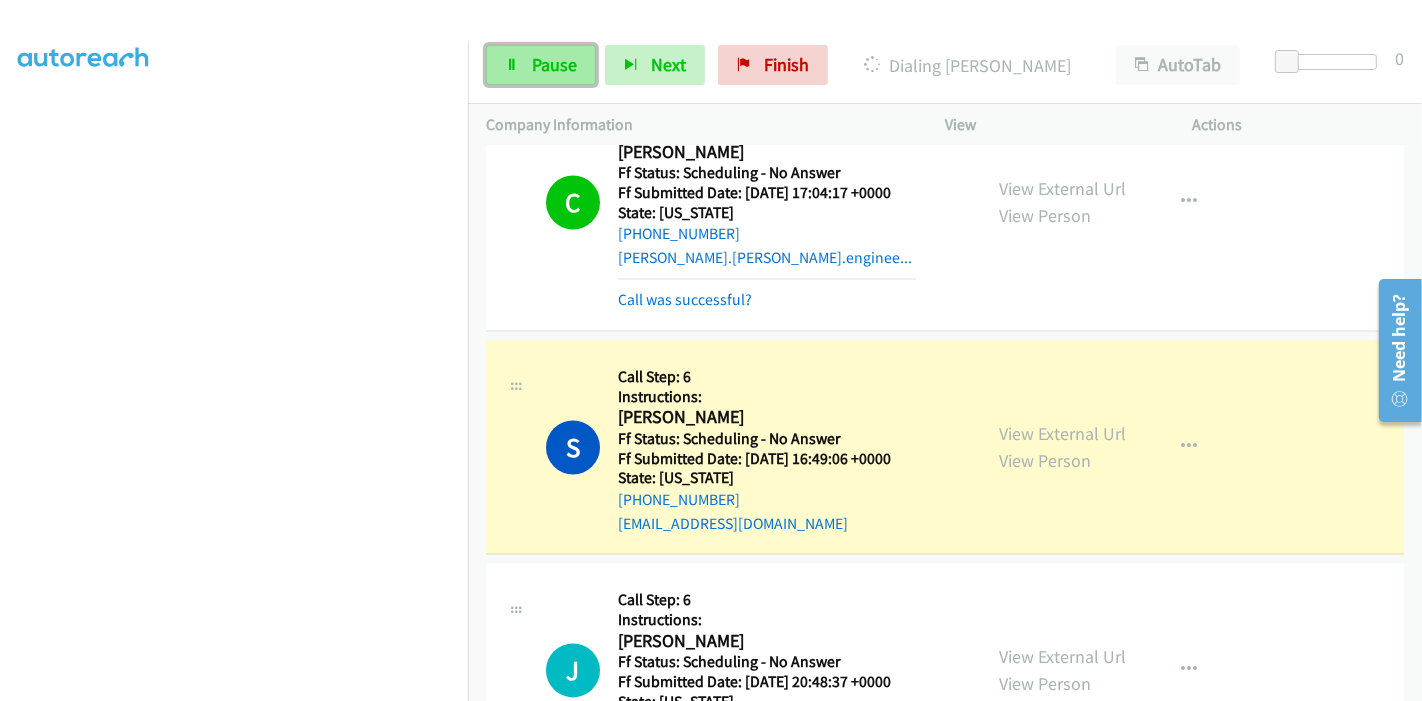 click on "Pause" at bounding box center (554, 64) 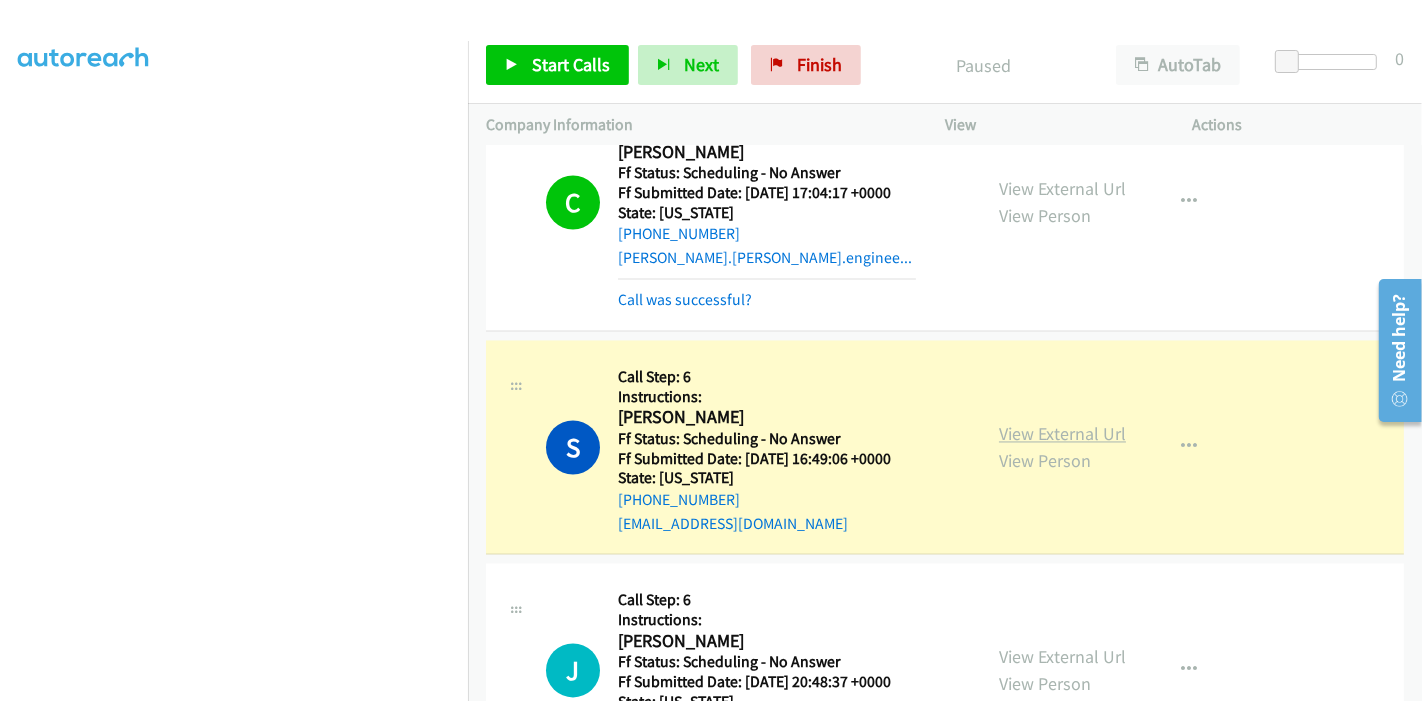 click on "View External Url" at bounding box center [1062, 434] 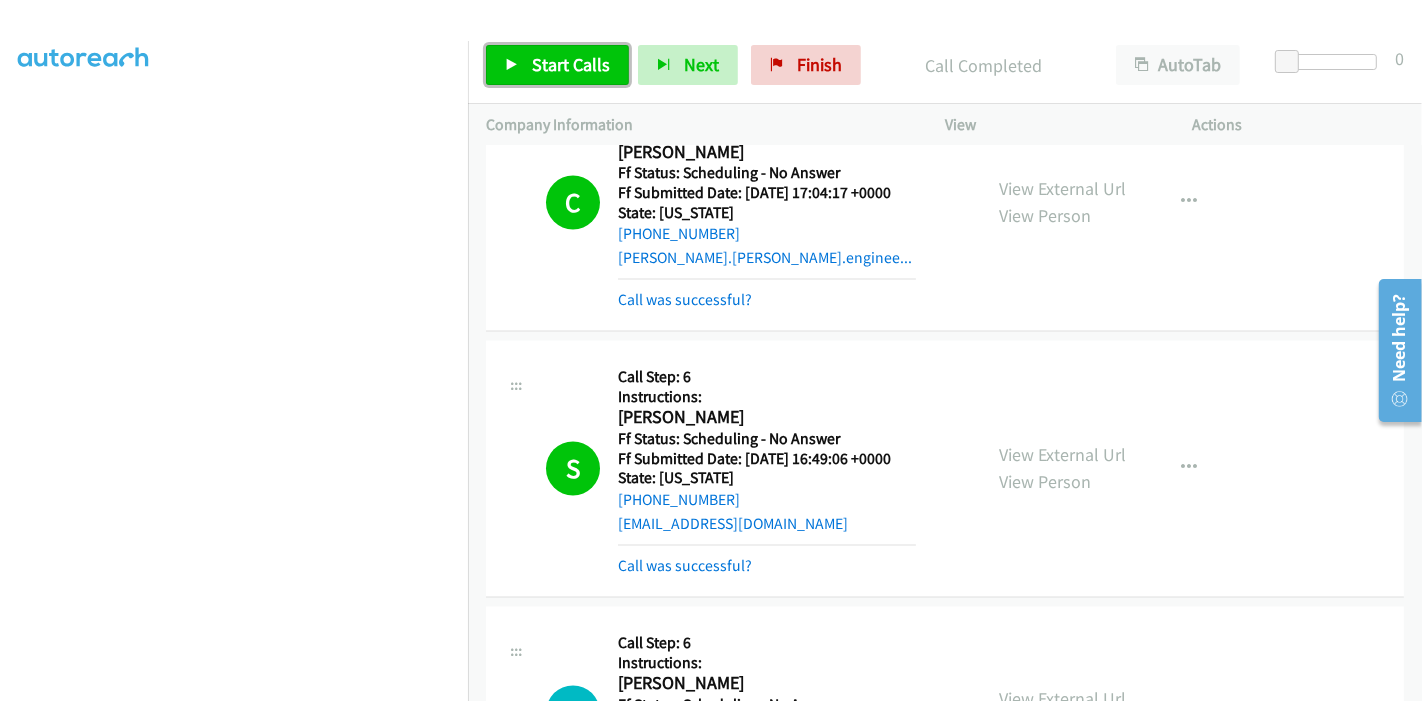 click on "Start Calls" at bounding box center (571, 64) 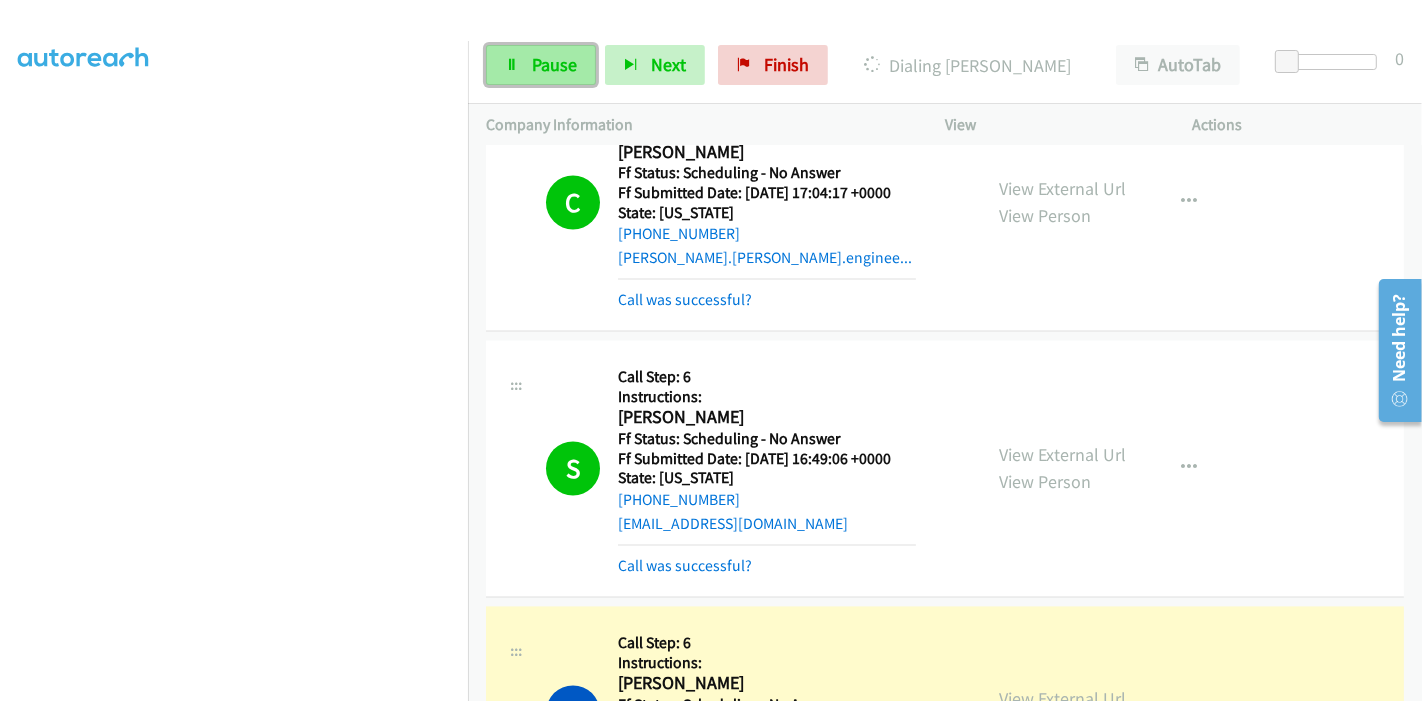 click on "Pause" at bounding box center [554, 64] 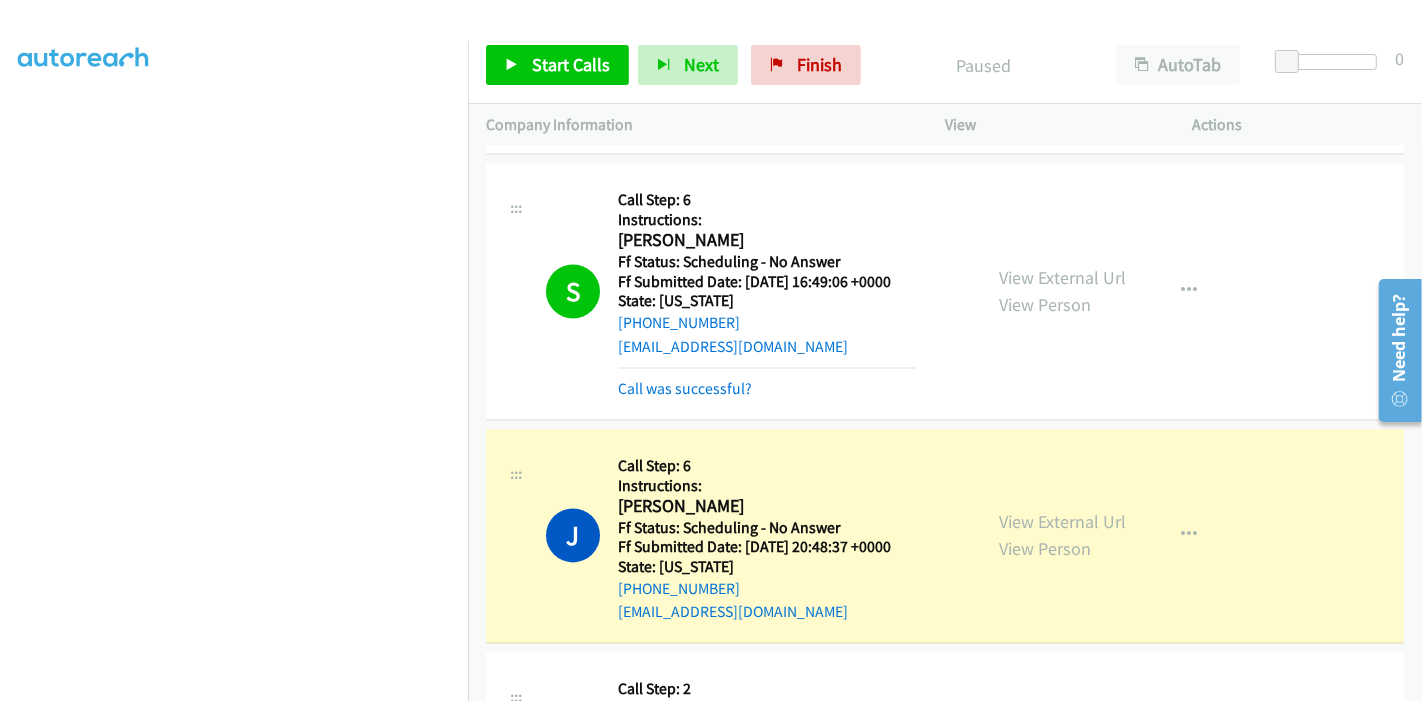 scroll, scrollTop: 3598, scrollLeft: 0, axis: vertical 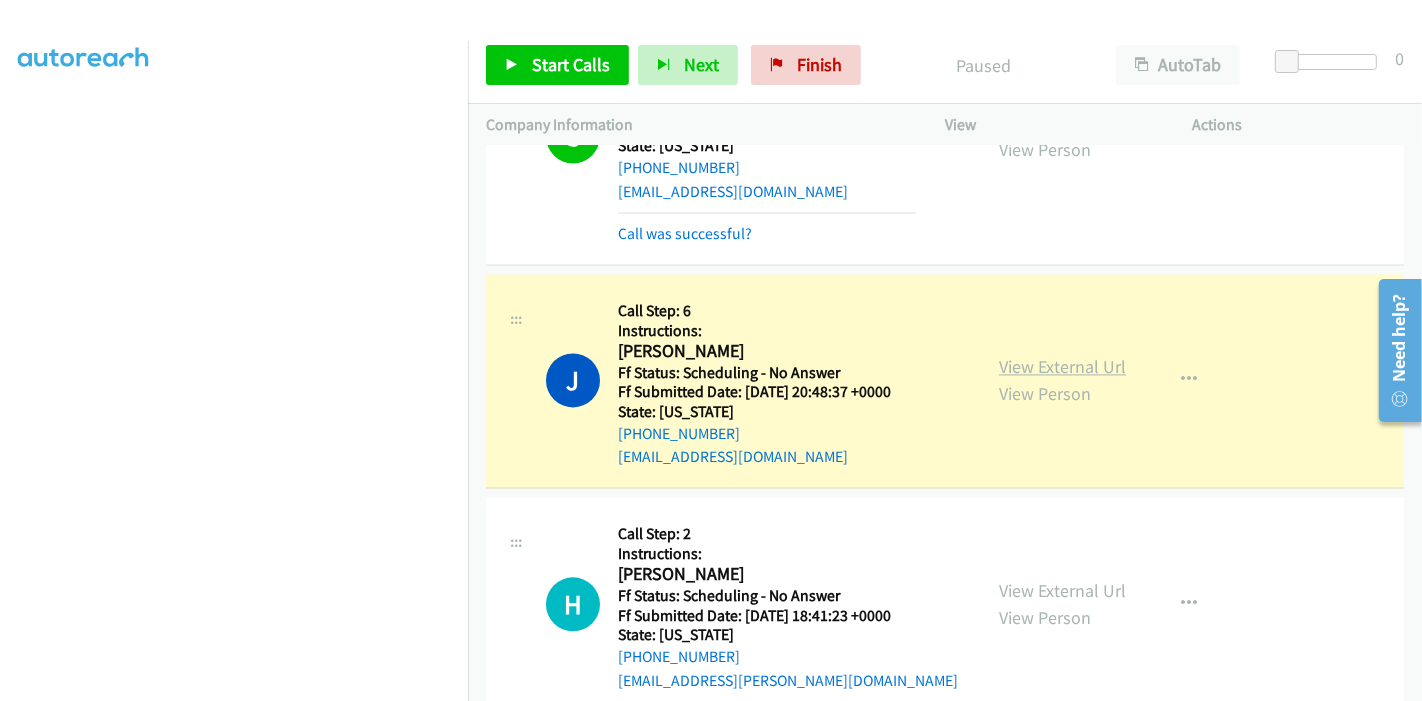 click on "View External Url" at bounding box center [1062, 366] 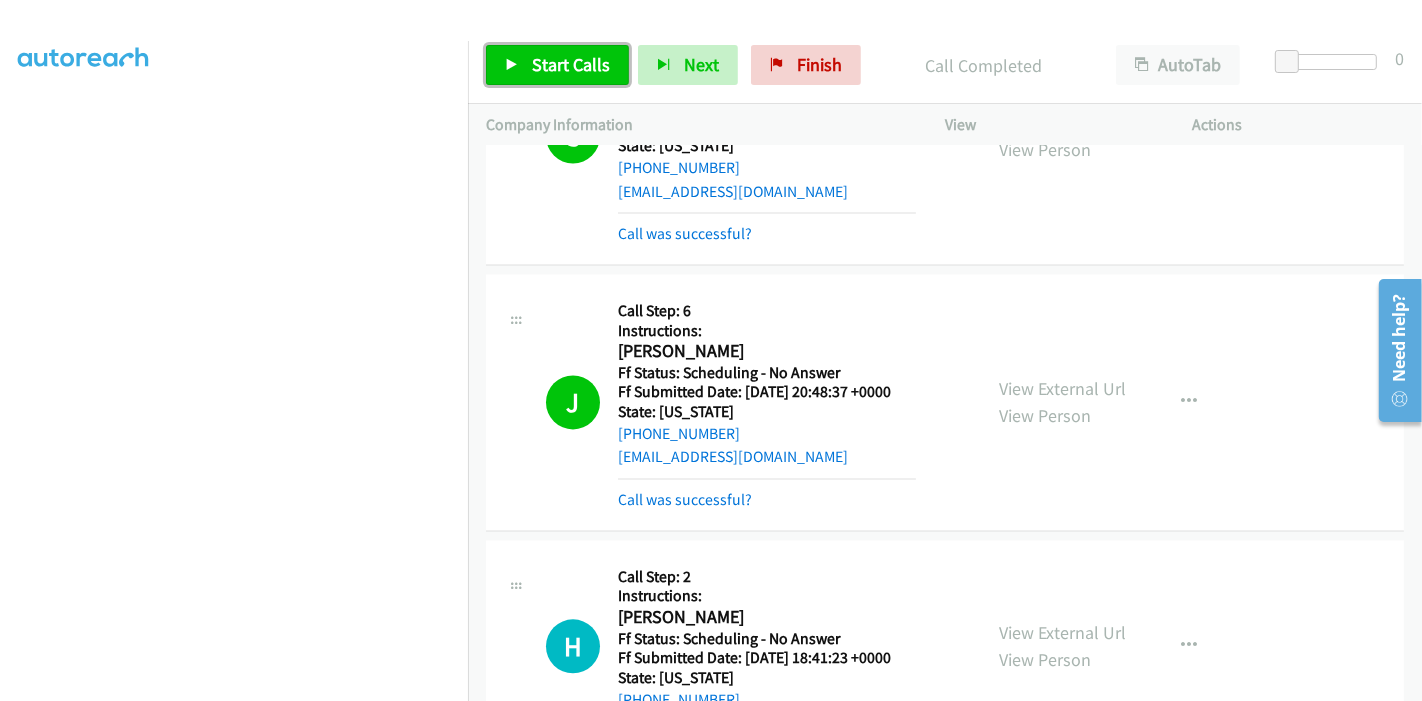 click on "Start Calls" at bounding box center [571, 64] 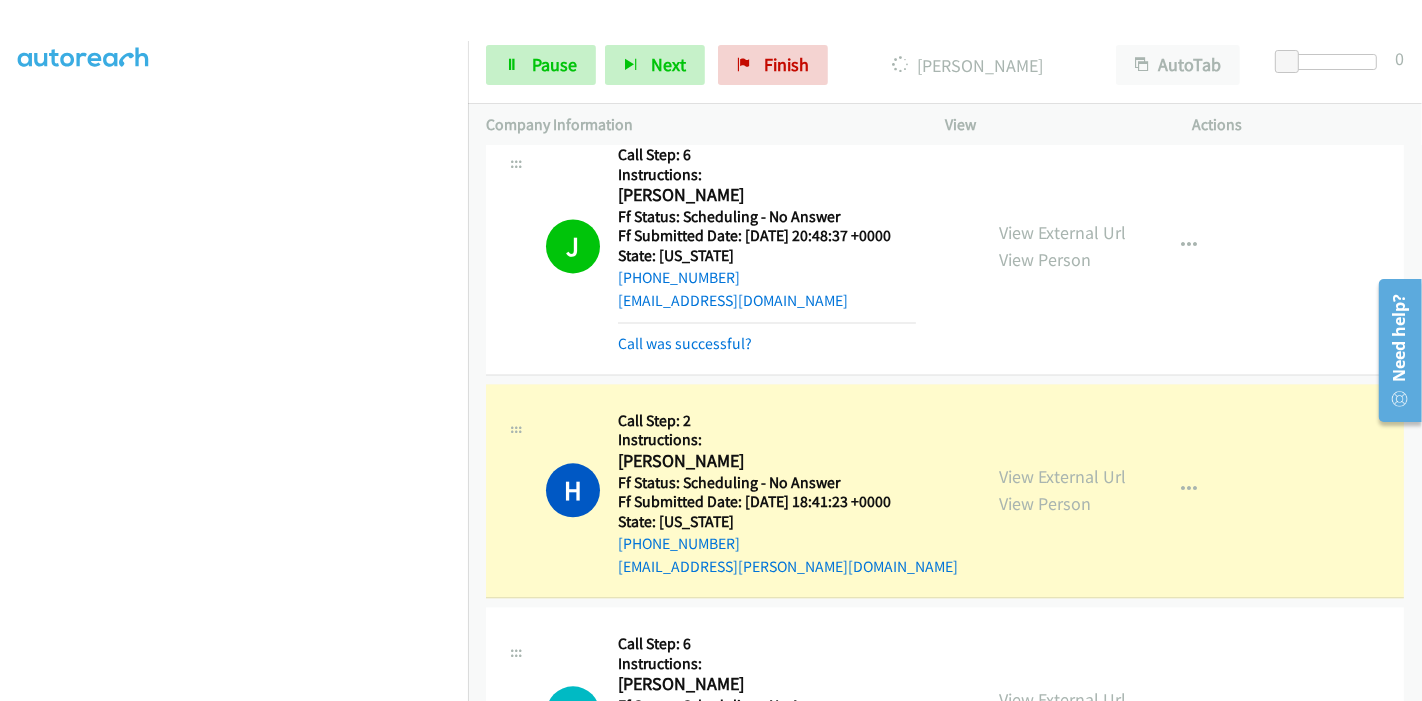 scroll, scrollTop: 3820, scrollLeft: 0, axis: vertical 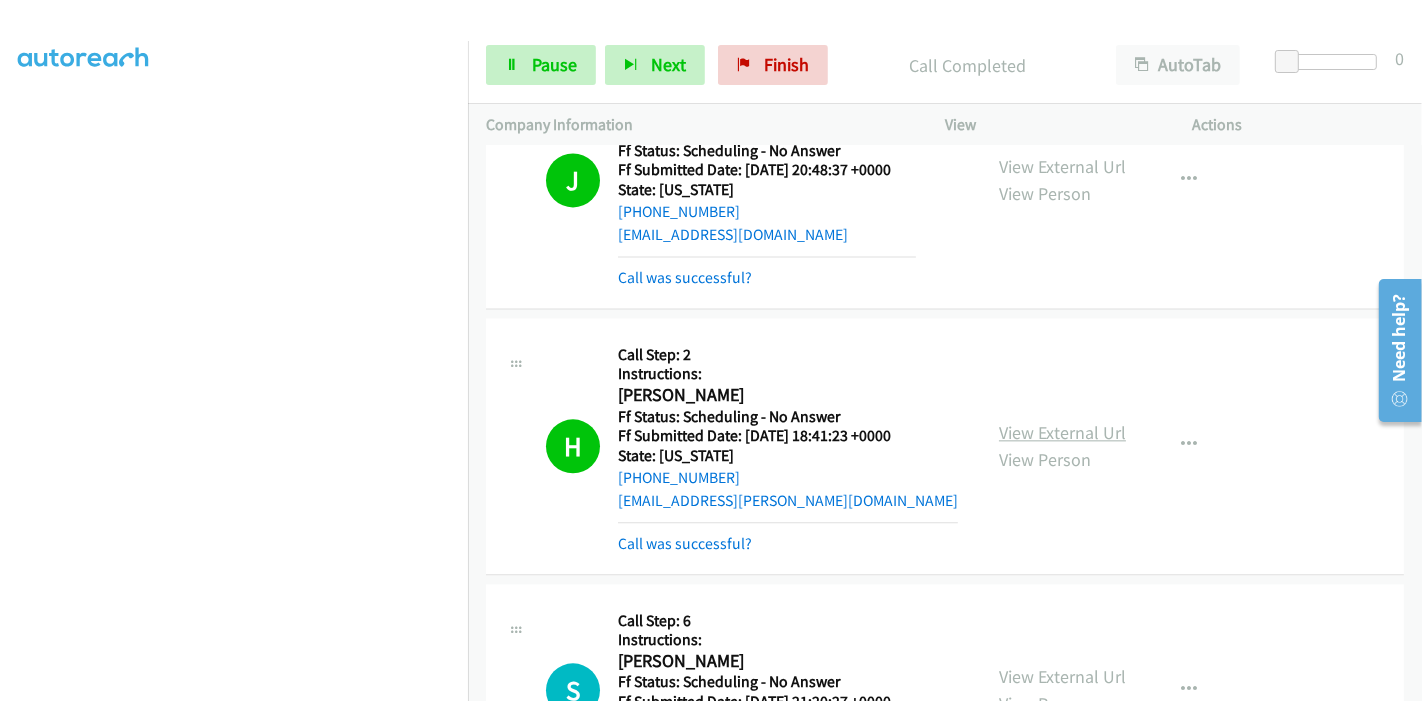 click on "View External Url" at bounding box center [1062, 432] 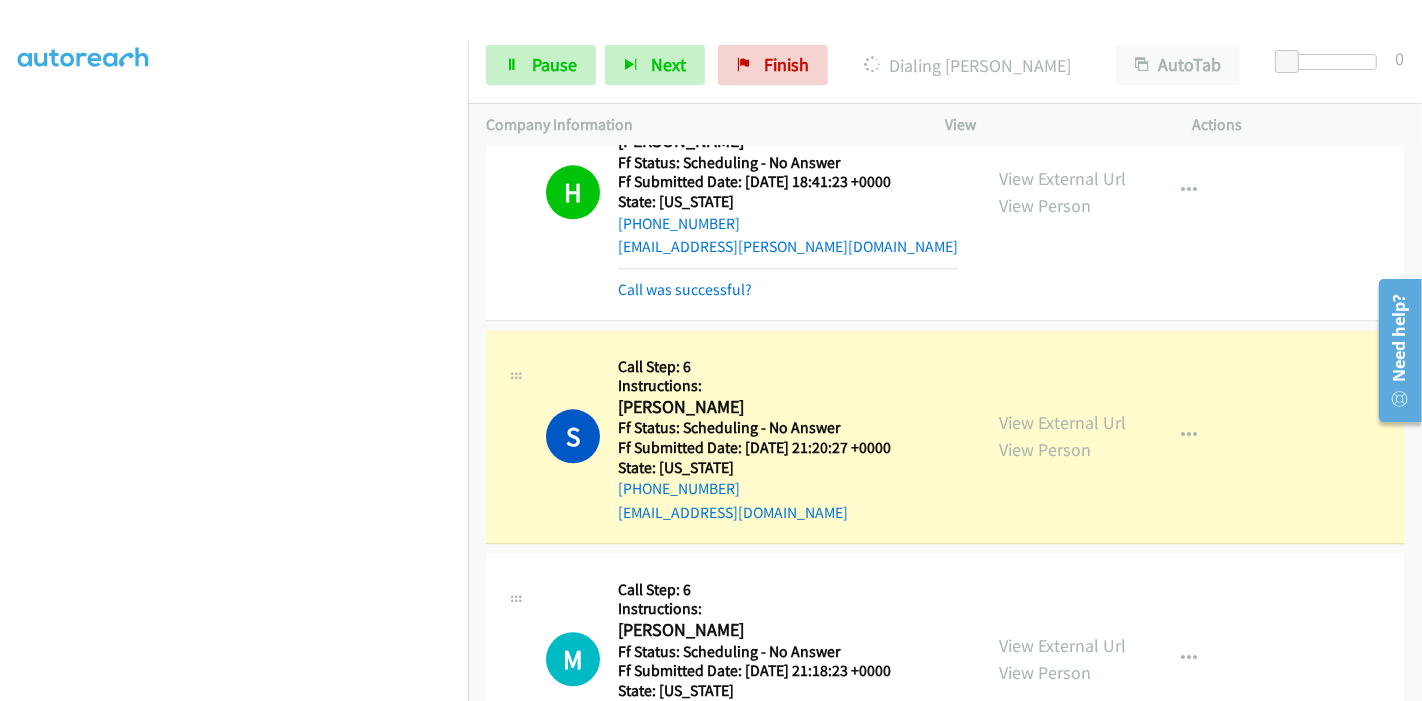 scroll, scrollTop: 4154, scrollLeft: 0, axis: vertical 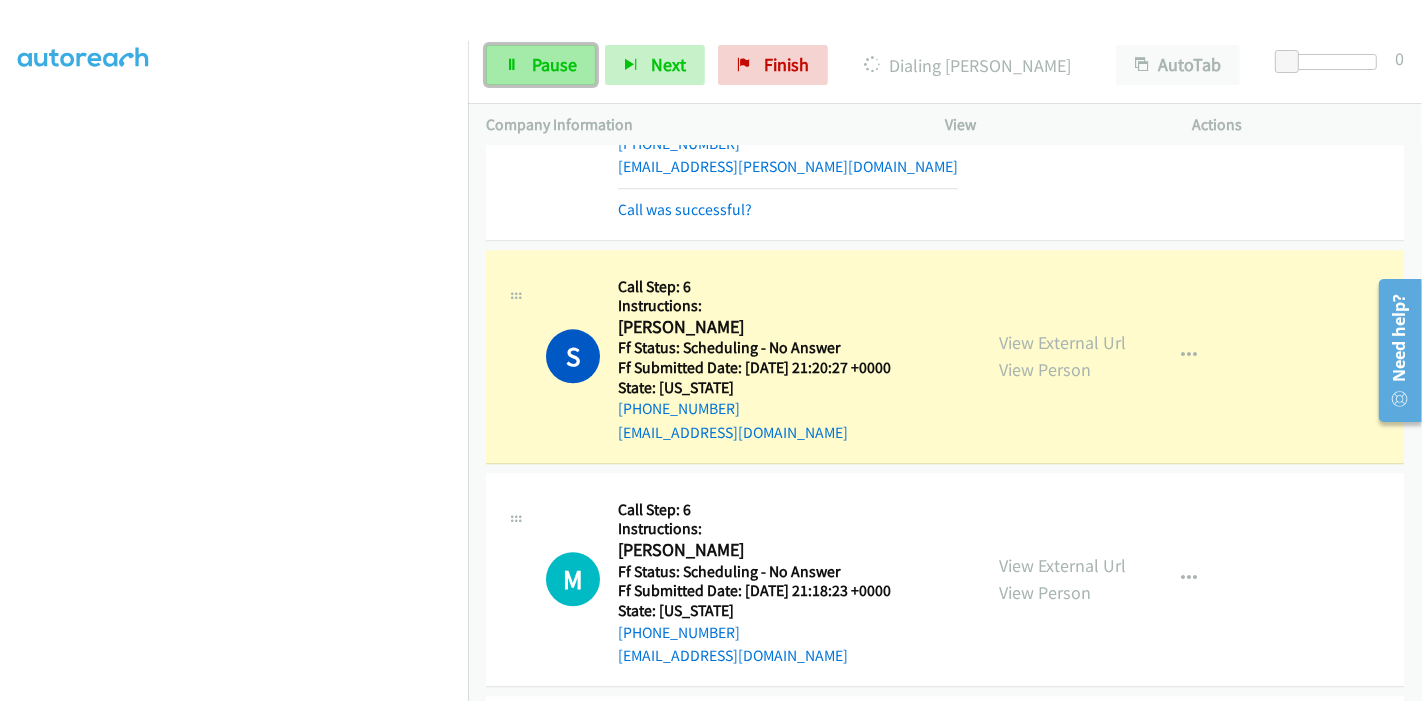 click on "Pause" at bounding box center (554, 64) 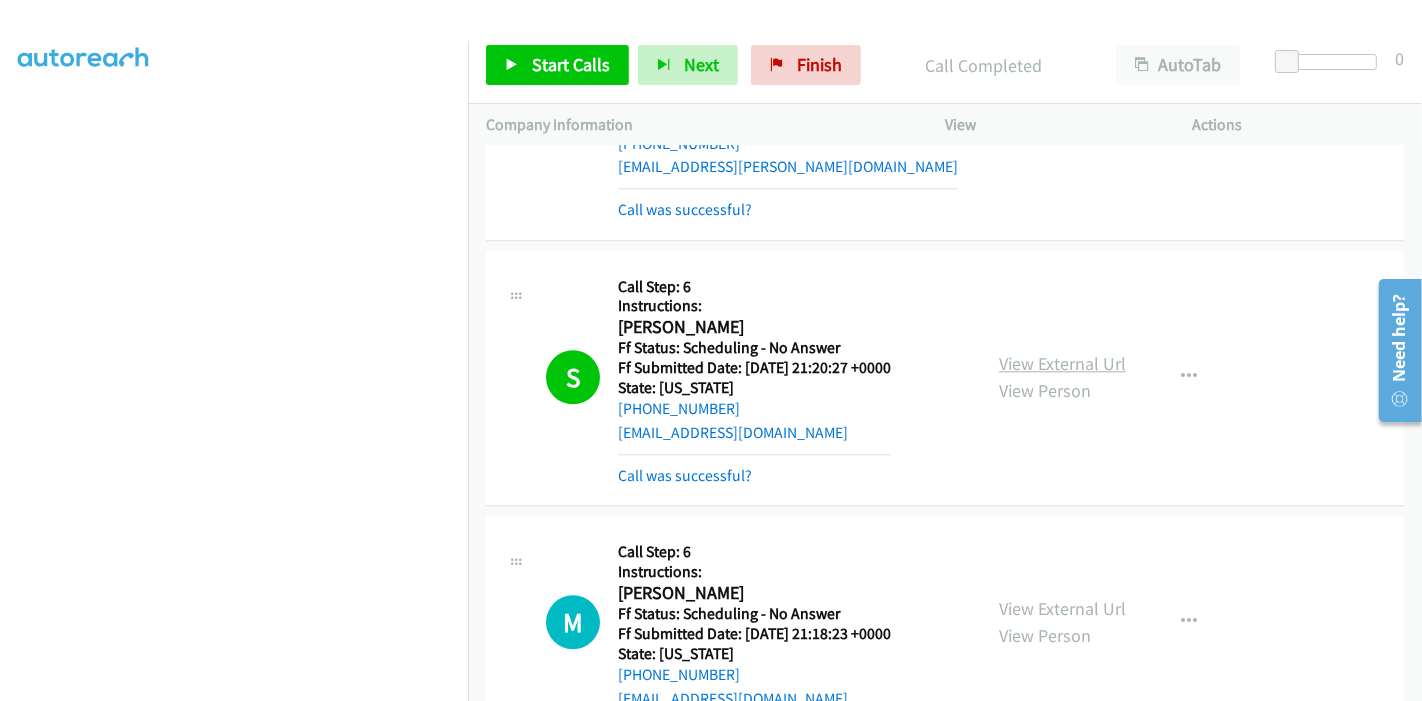 click on "View External Url" at bounding box center (1062, 363) 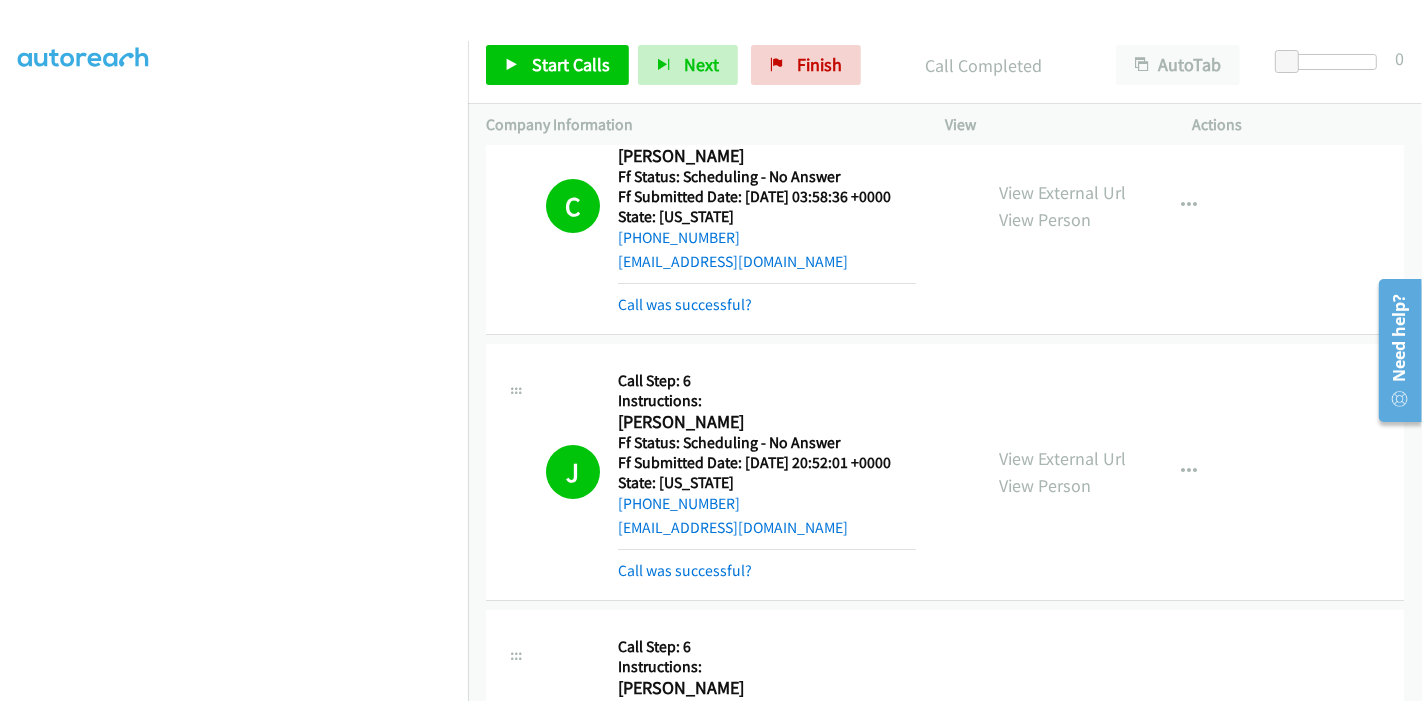 scroll, scrollTop: 0, scrollLeft: 0, axis: both 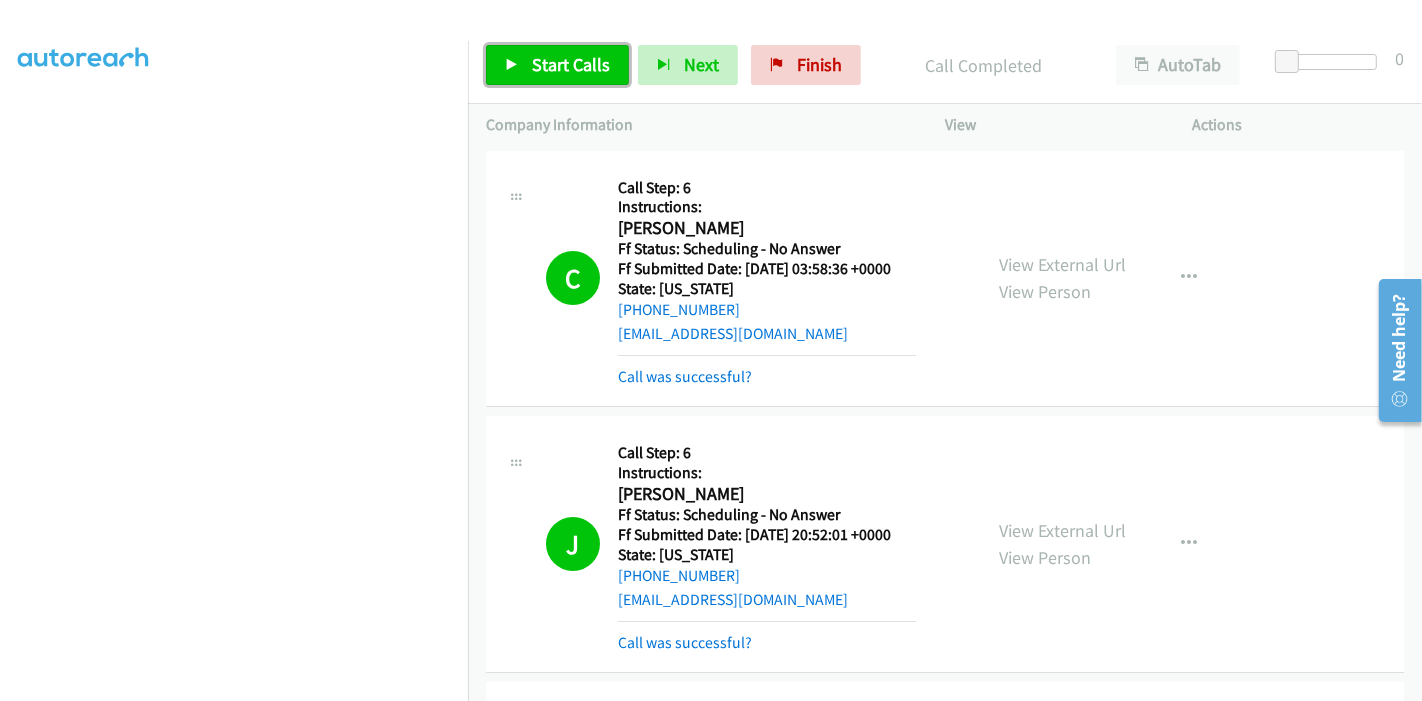 click on "Start Calls" at bounding box center (571, 64) 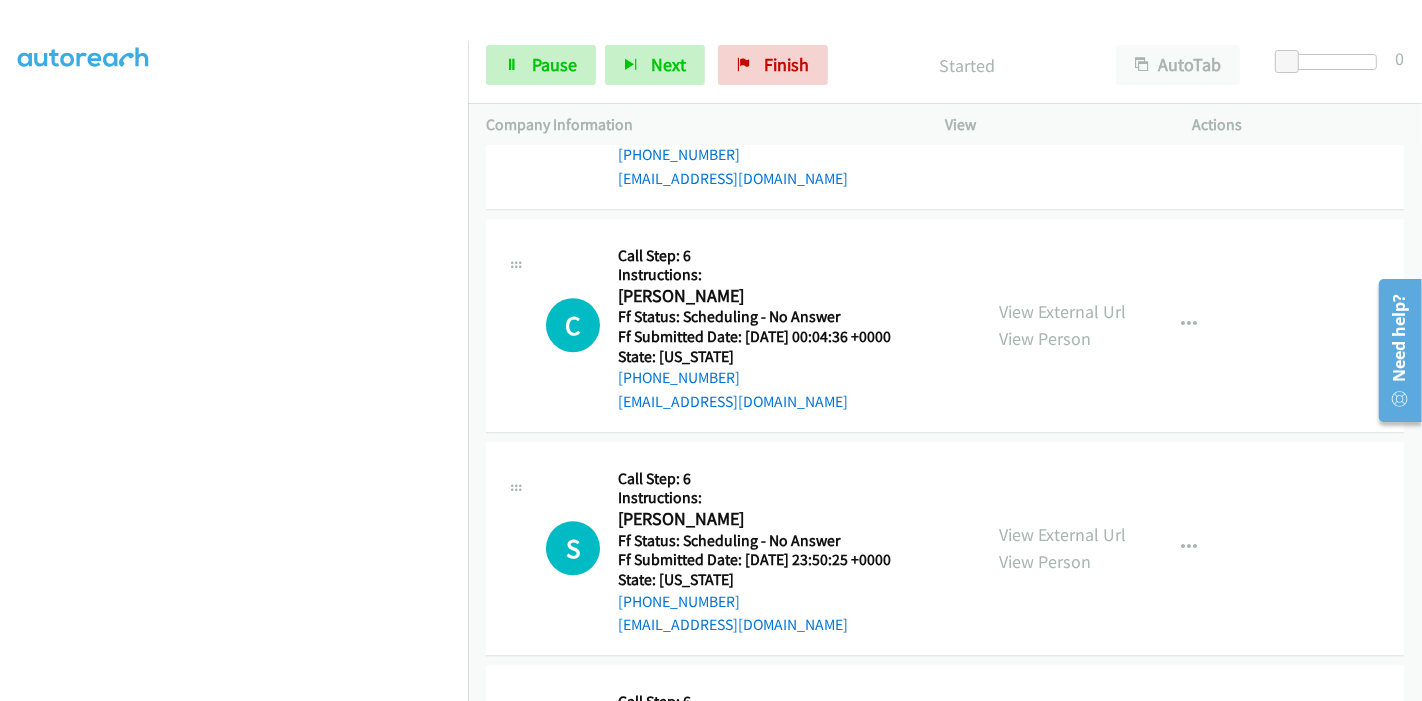 scroll, scrollTop: 4555, scrollLeft: 0, axis: vertical 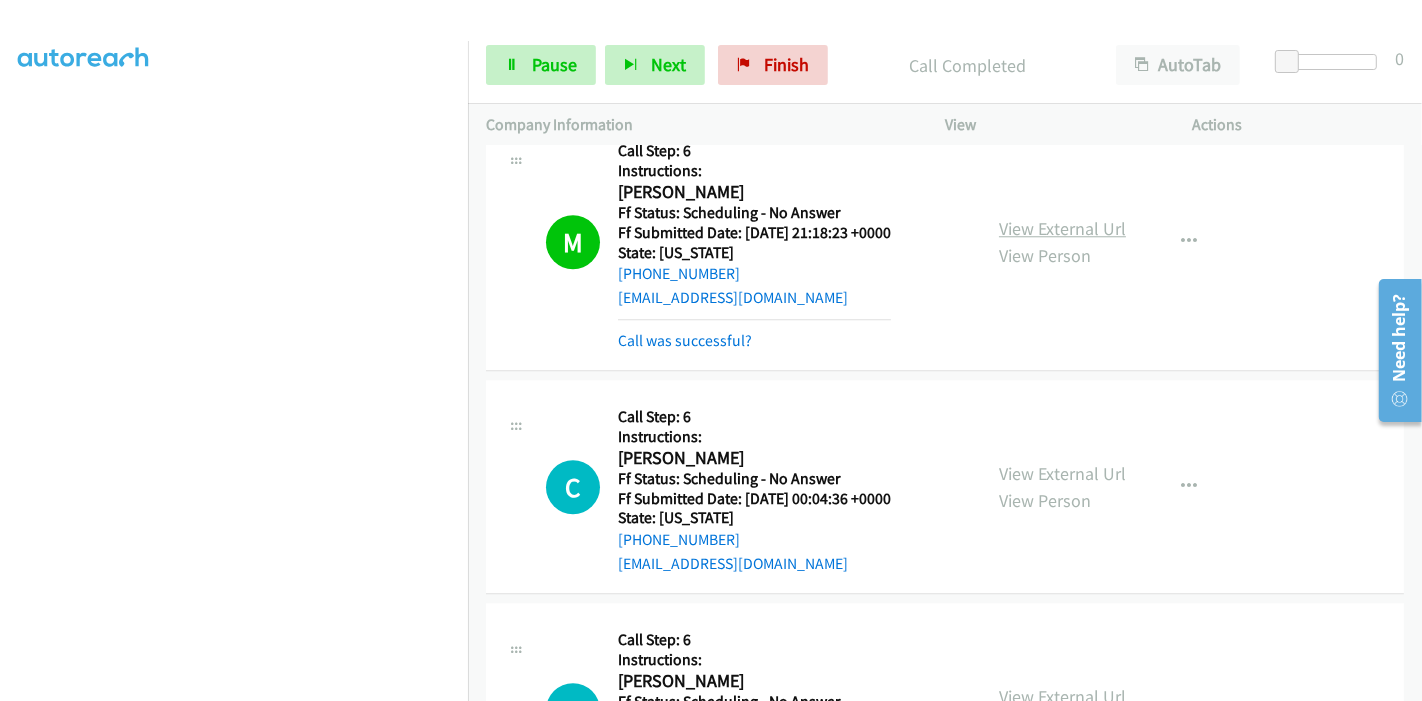 click on "View External Url" at bounding box center [1062, 228] 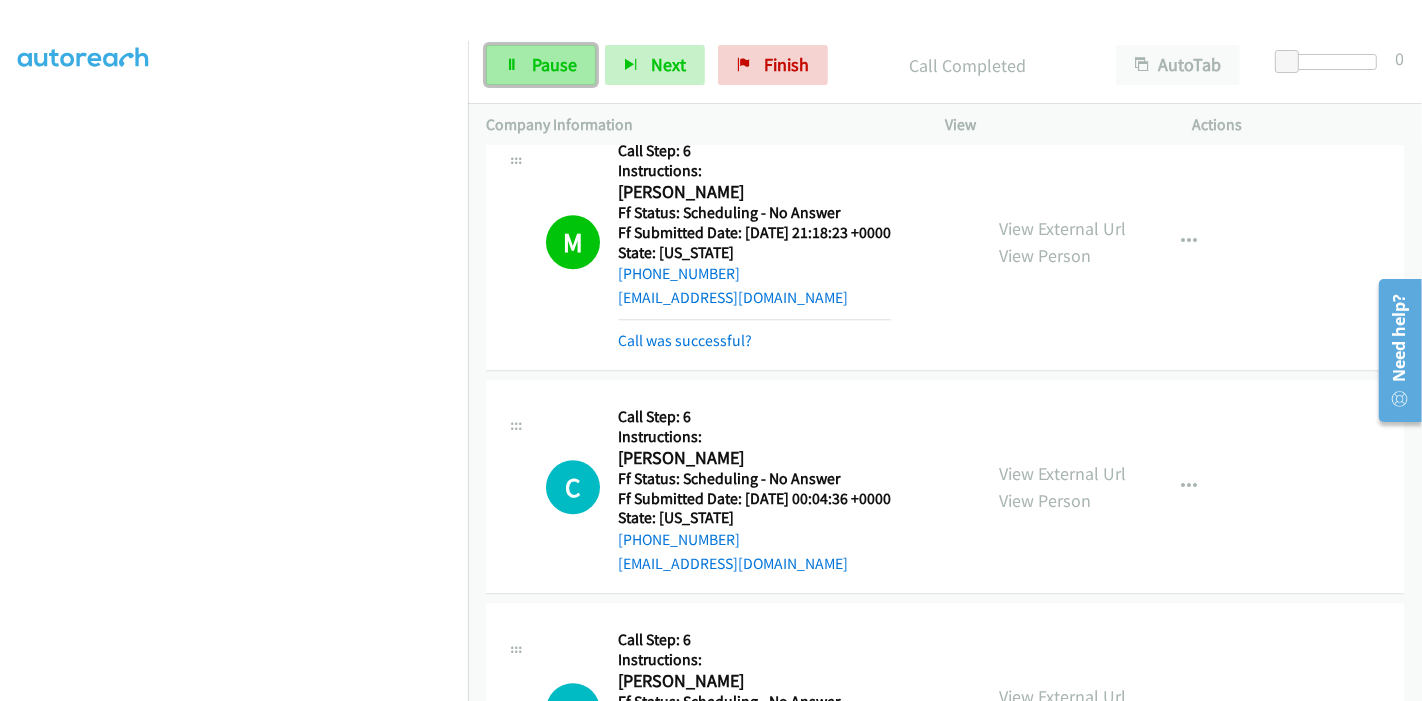 click on "Pause" at bounding box center [541, 65] 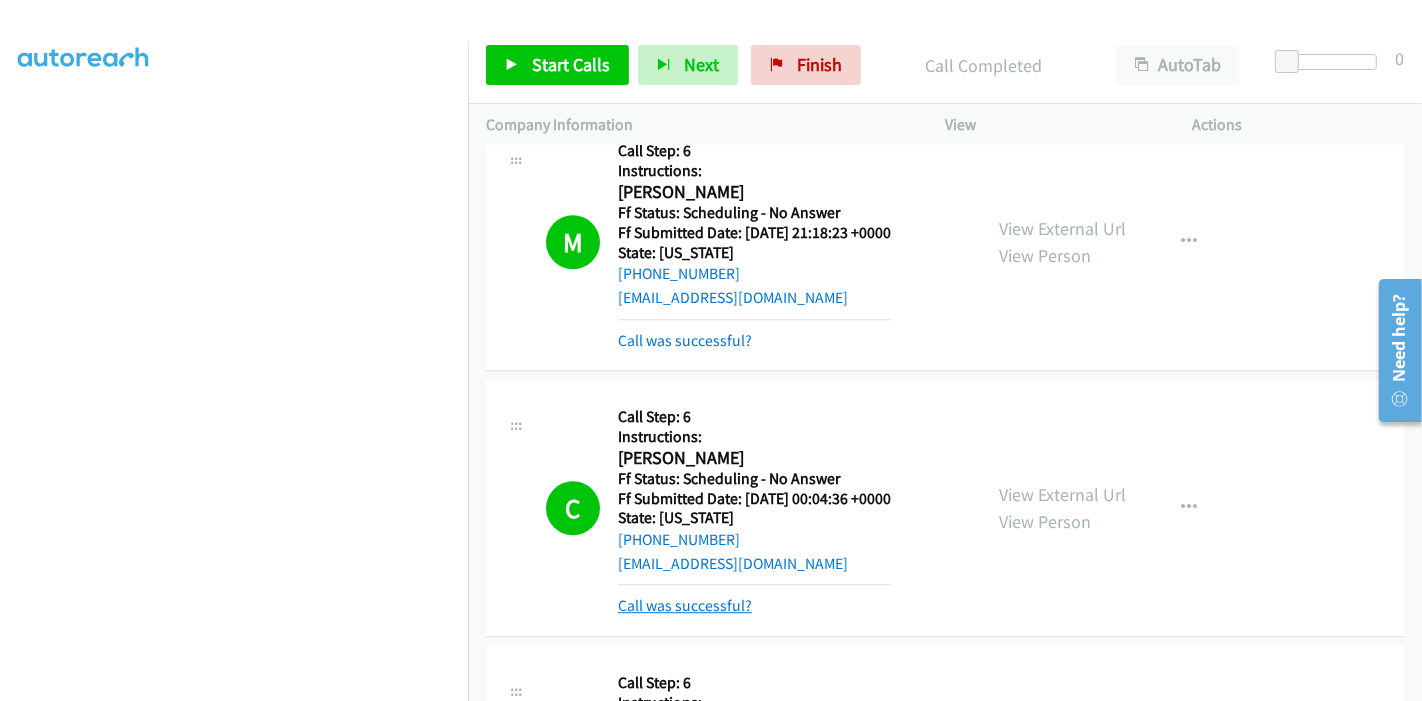 click on "Call was successful?" at bounding box center (685, 605) 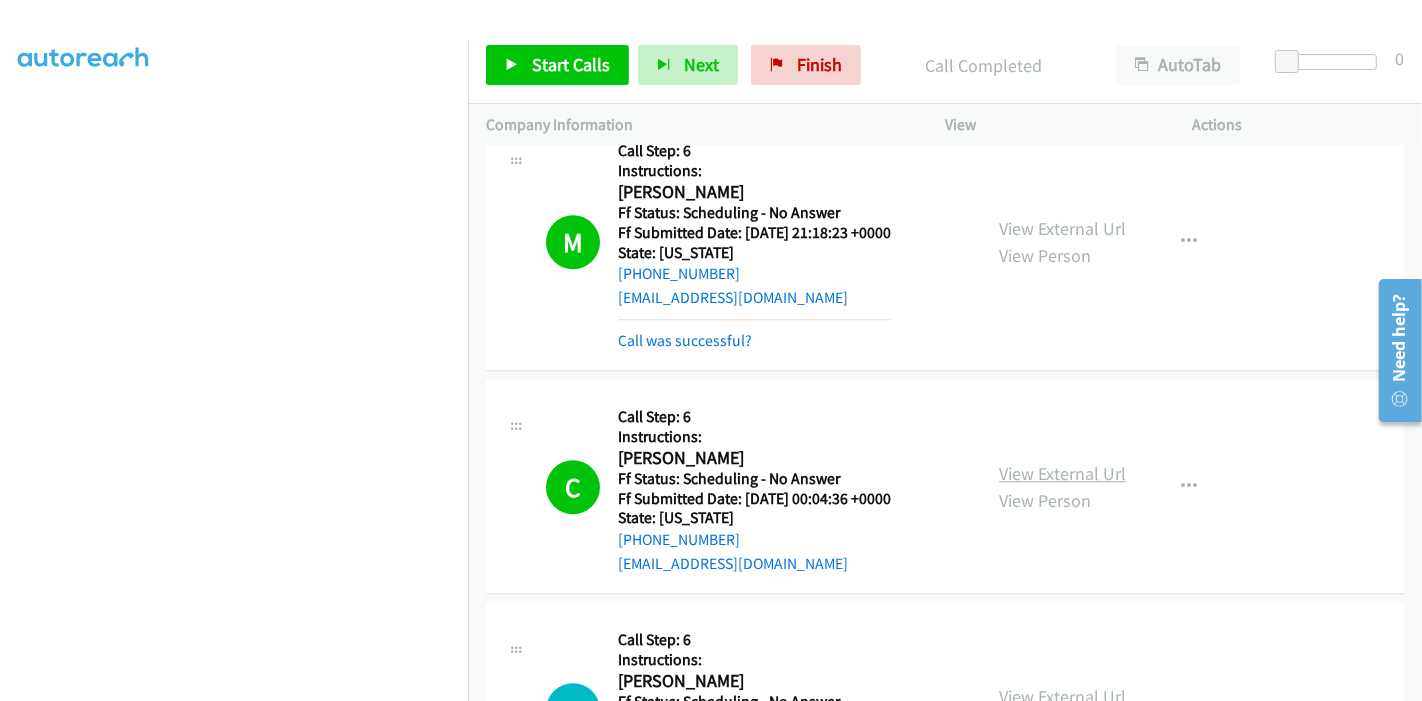 click on "View External Url" at bounding box center [1062, 473] 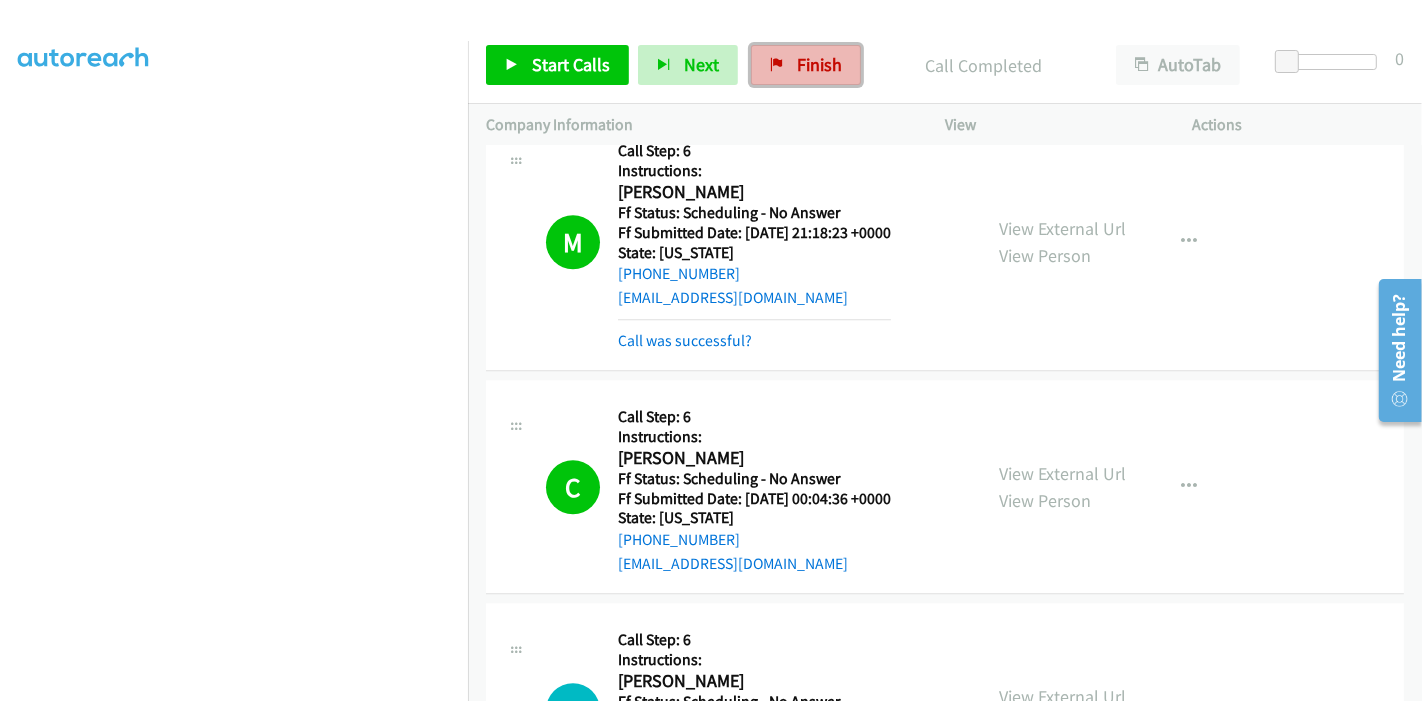 click on "Finish" at bounding box center [806, 65] 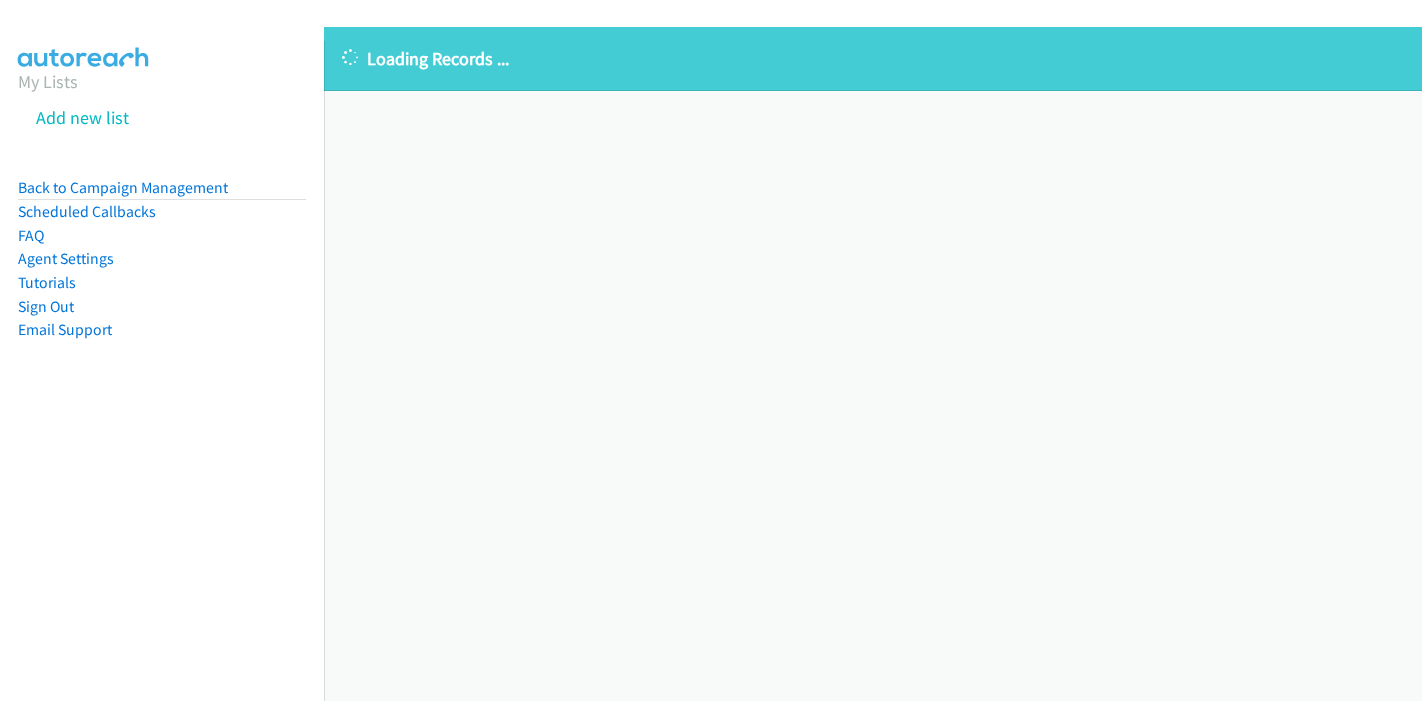 scroll, scrollTop: 0, scrollLeft: 0, axis: both 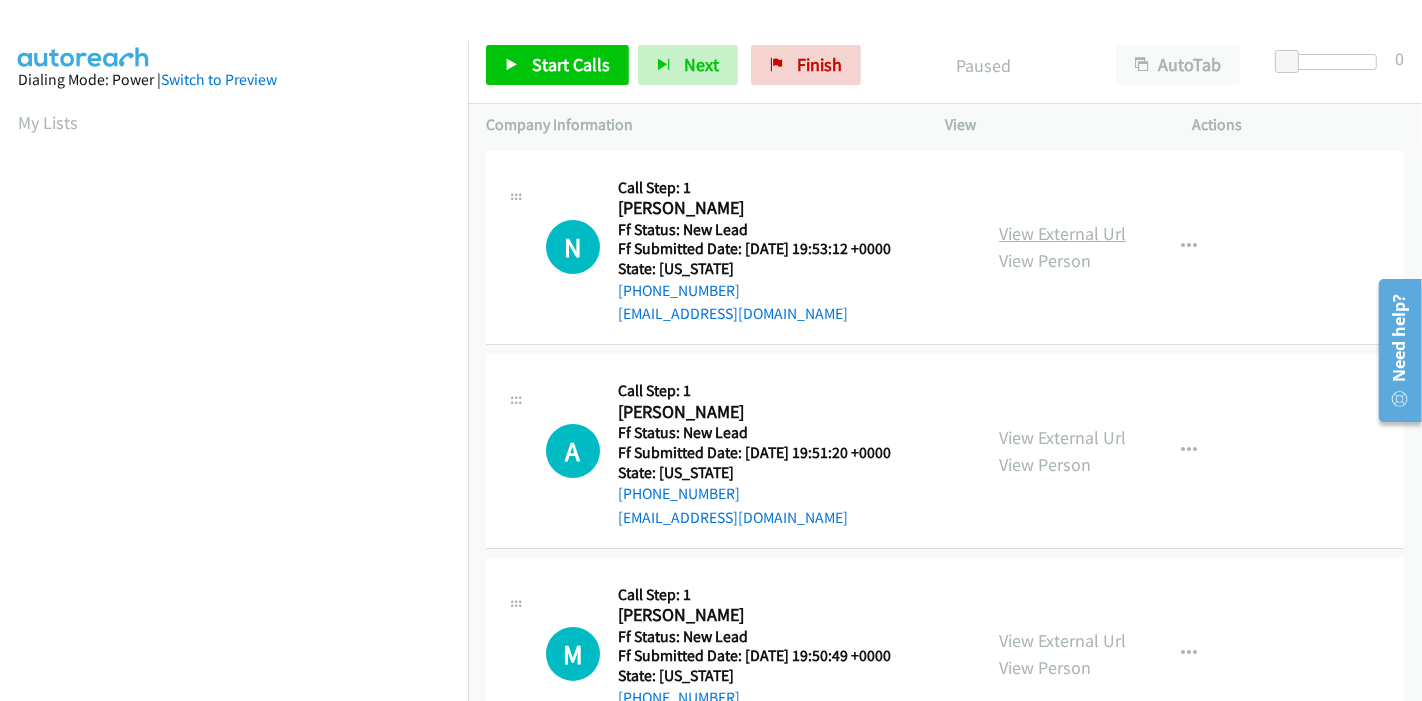 click on "View External Url" at bounding box center [1062, 233] 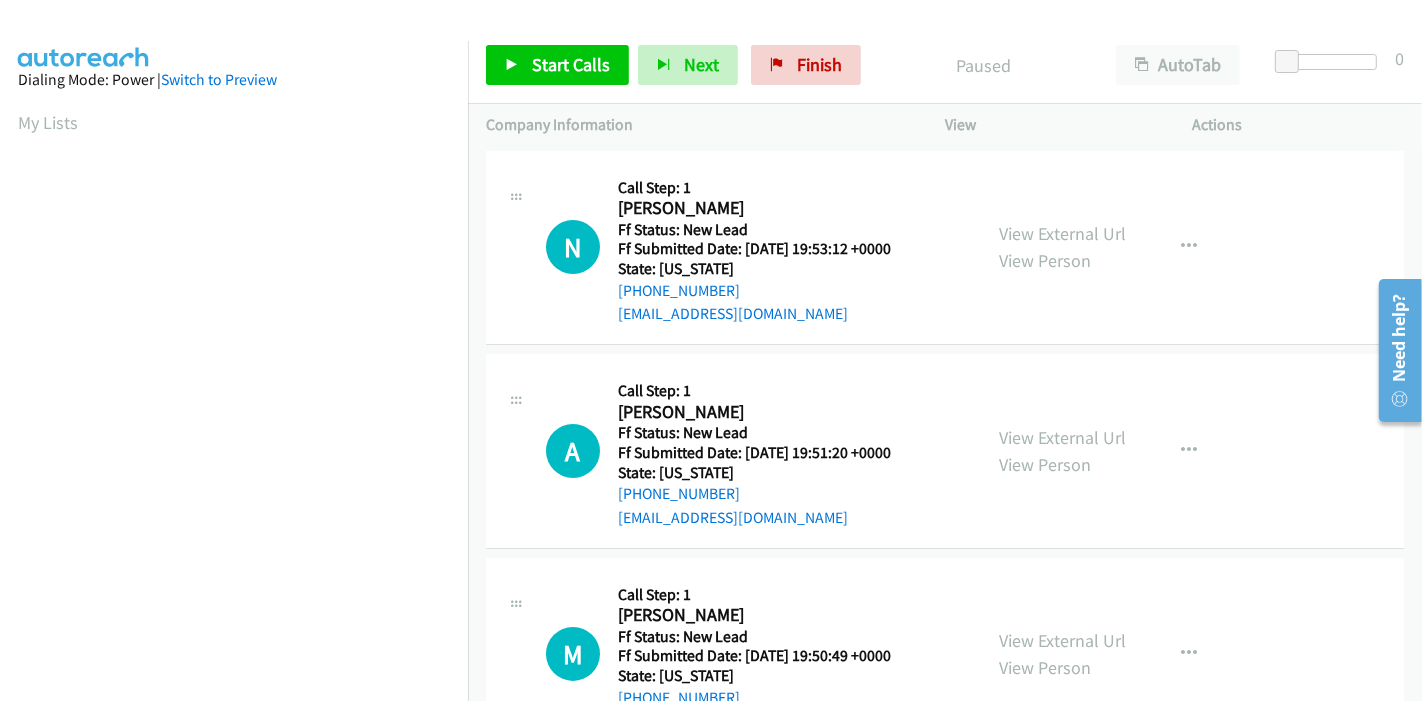 scroll, scrollTop: 111, scrollLeft: 0, axis: vertical 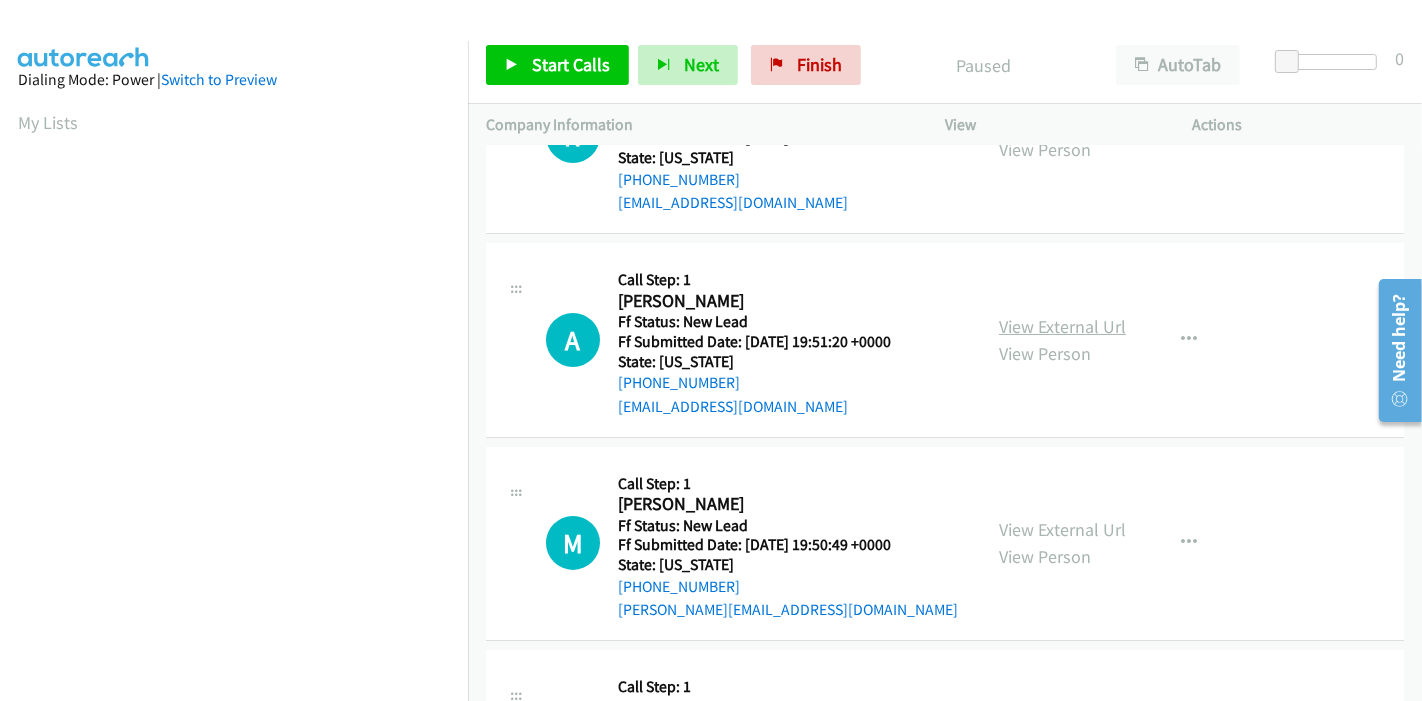 click on "View External Url" at bounding box center [1062, 326] 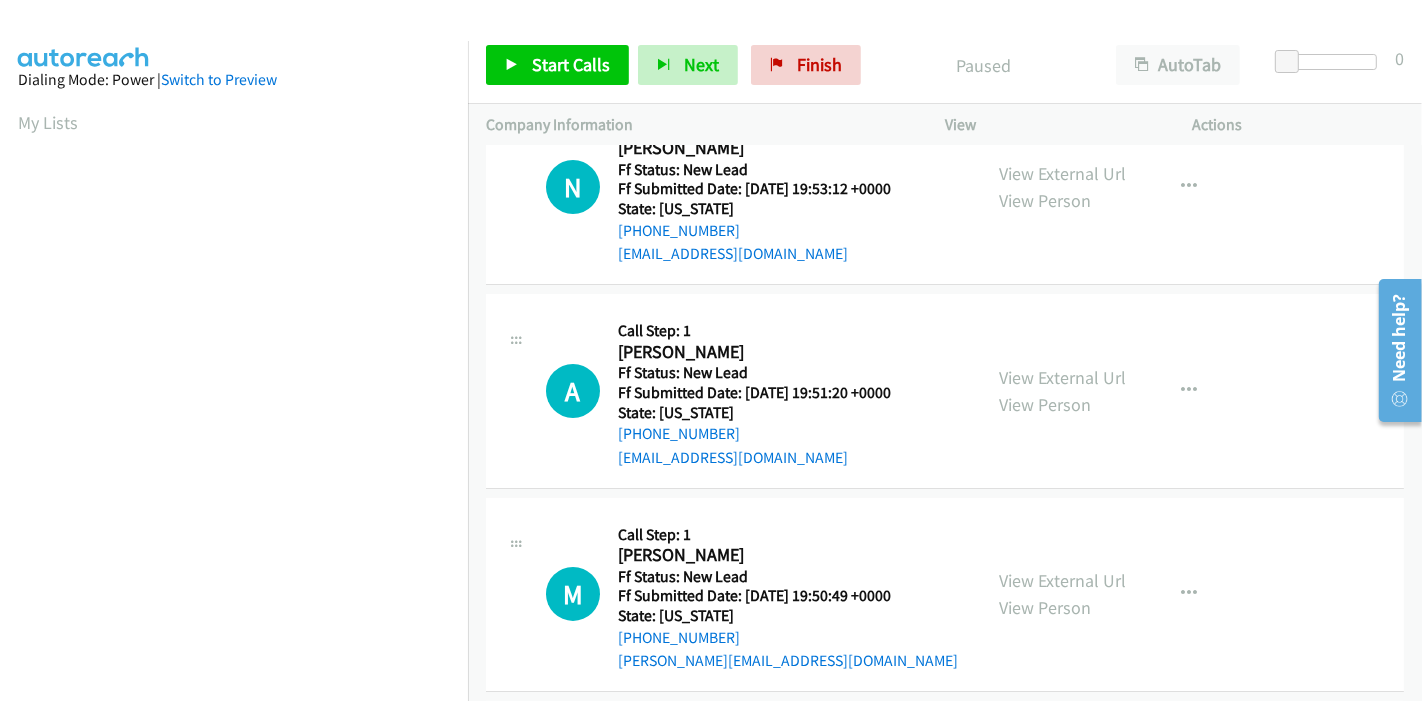 scroll, scrollTop: 222, scrollLeft: 0, axis: vertical 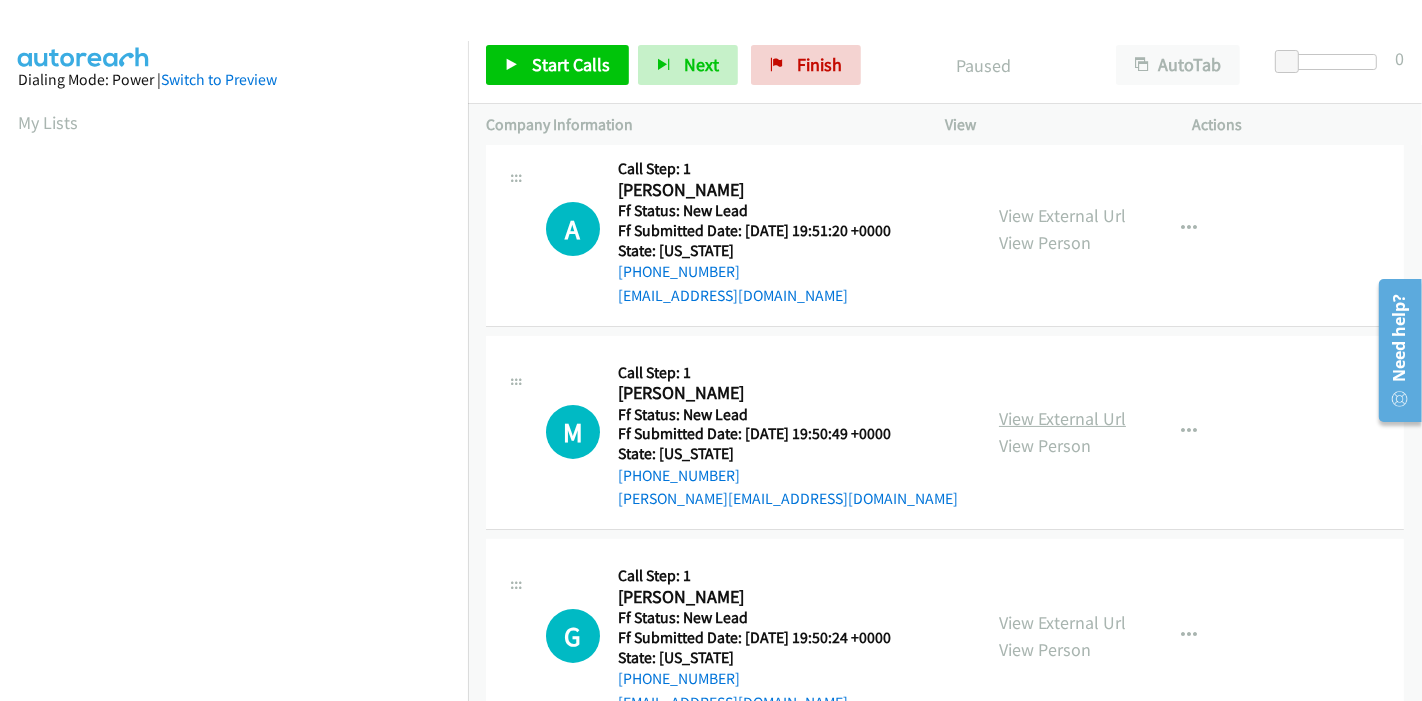 click on "View External Url" at bounding box center (1062, 418) 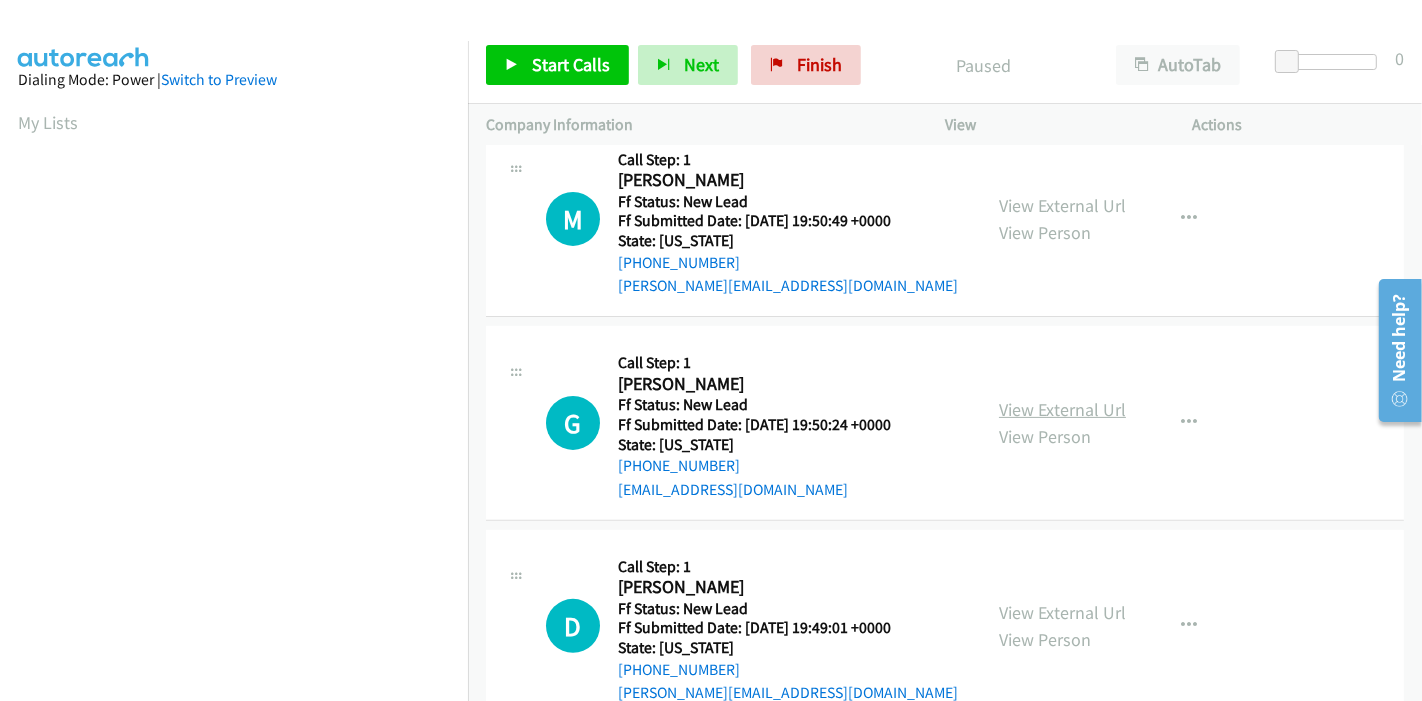 scroll, scrollTop: 444, scrollLeft: 0, axis: vertical 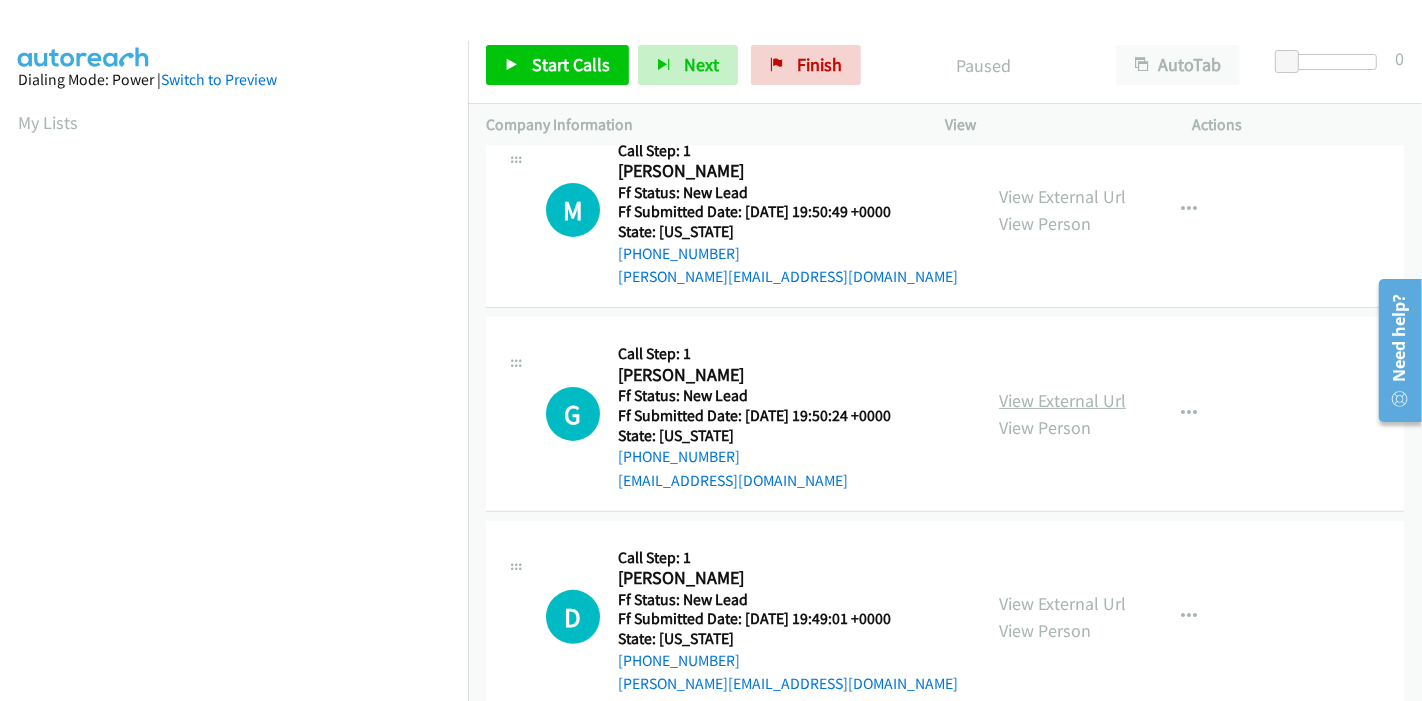 click on "View External Url" at bounding box center (1062, 400) 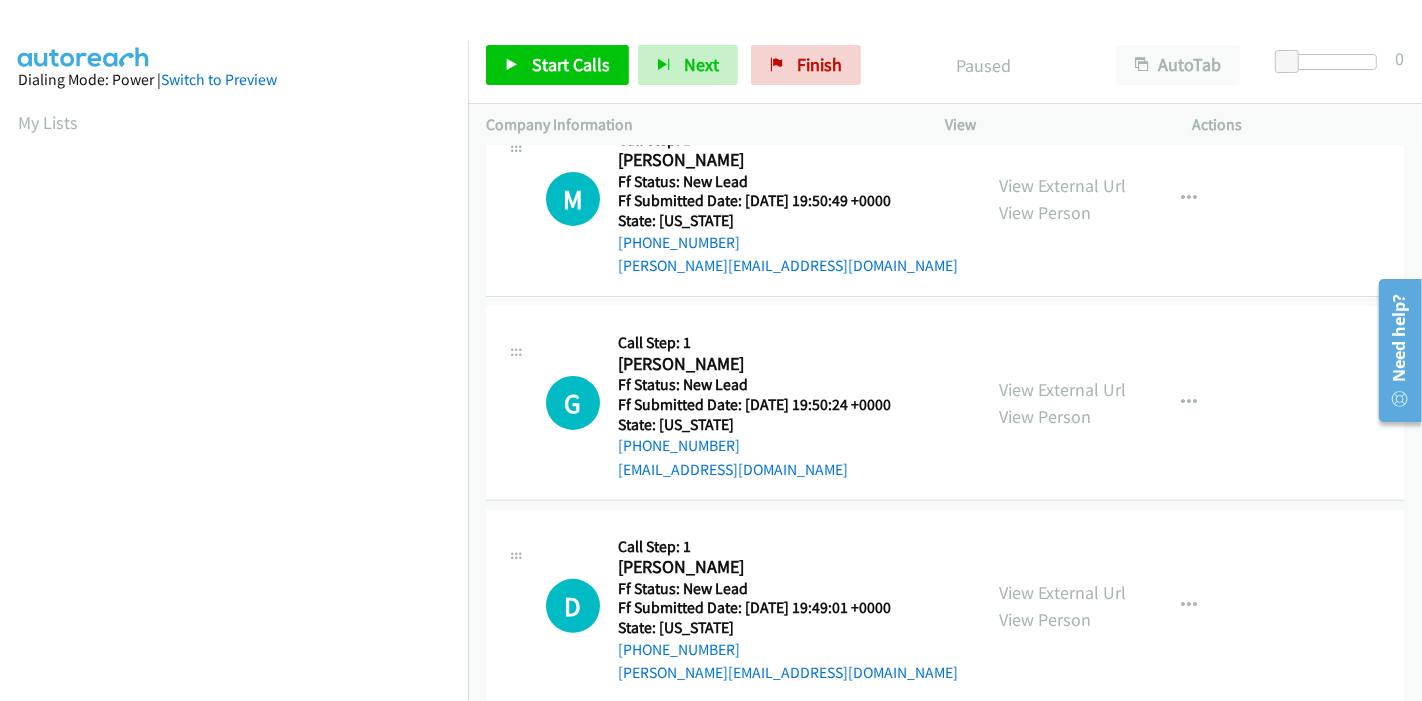 scroll, scrollTop: 487, scrollLeft: 0, axis: vertical 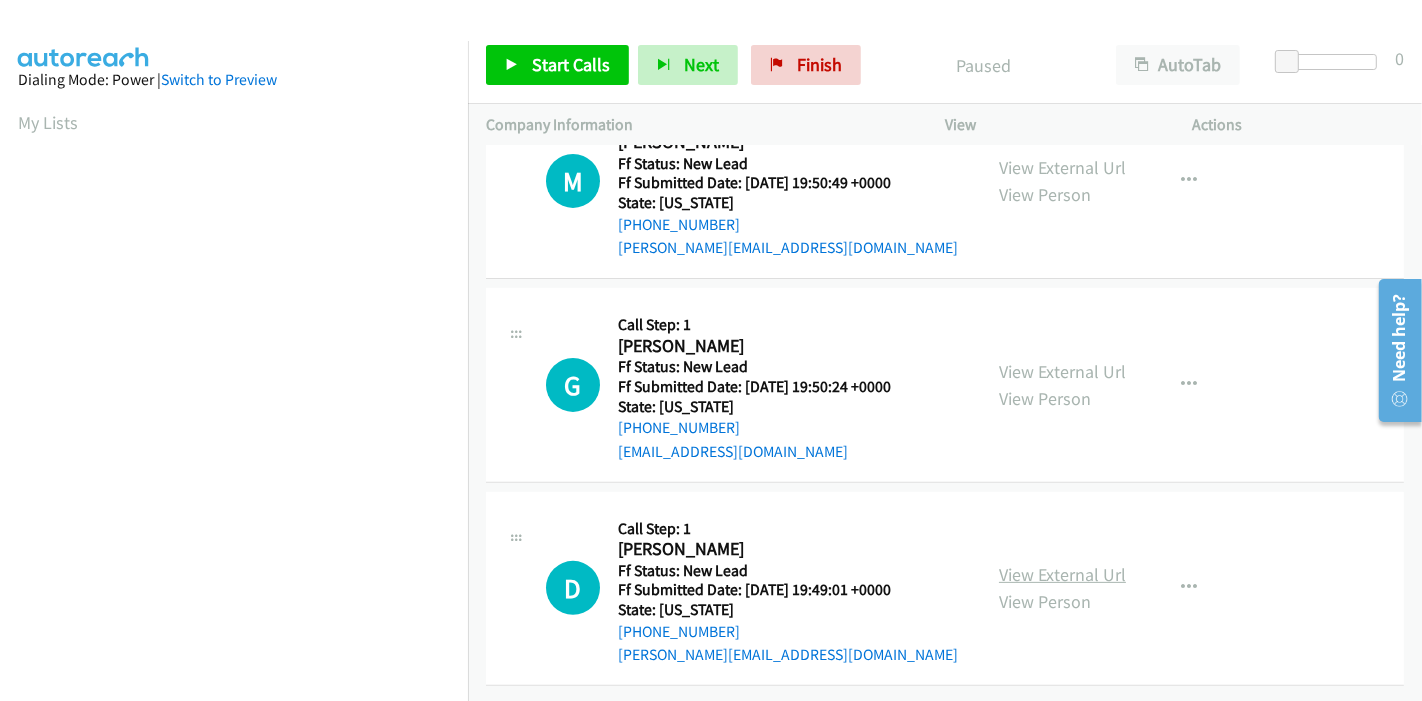 click on "View External Url" at bounding box center (1062, 574) 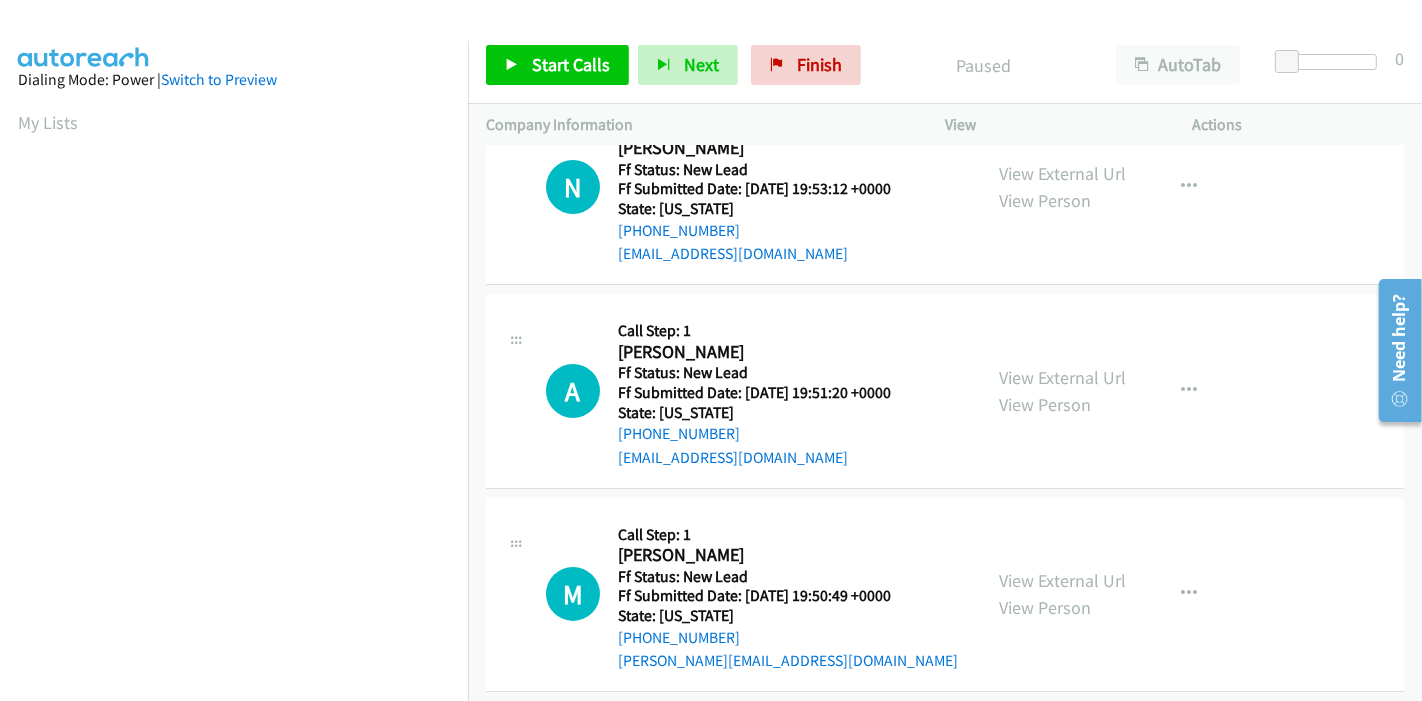 scroll, scrollTop: 0, scrollLeft: 0, axis: both 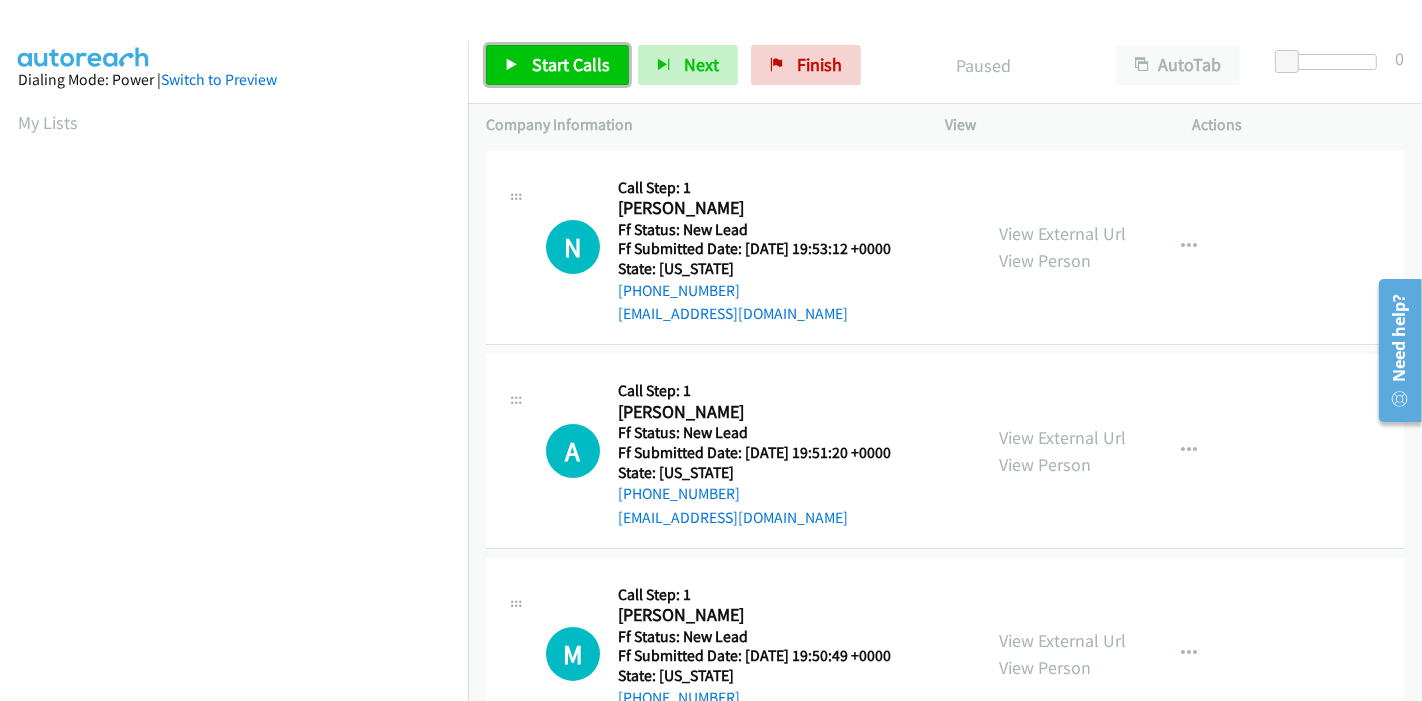 click on "Start Calls" at bounding box center [571, 64] 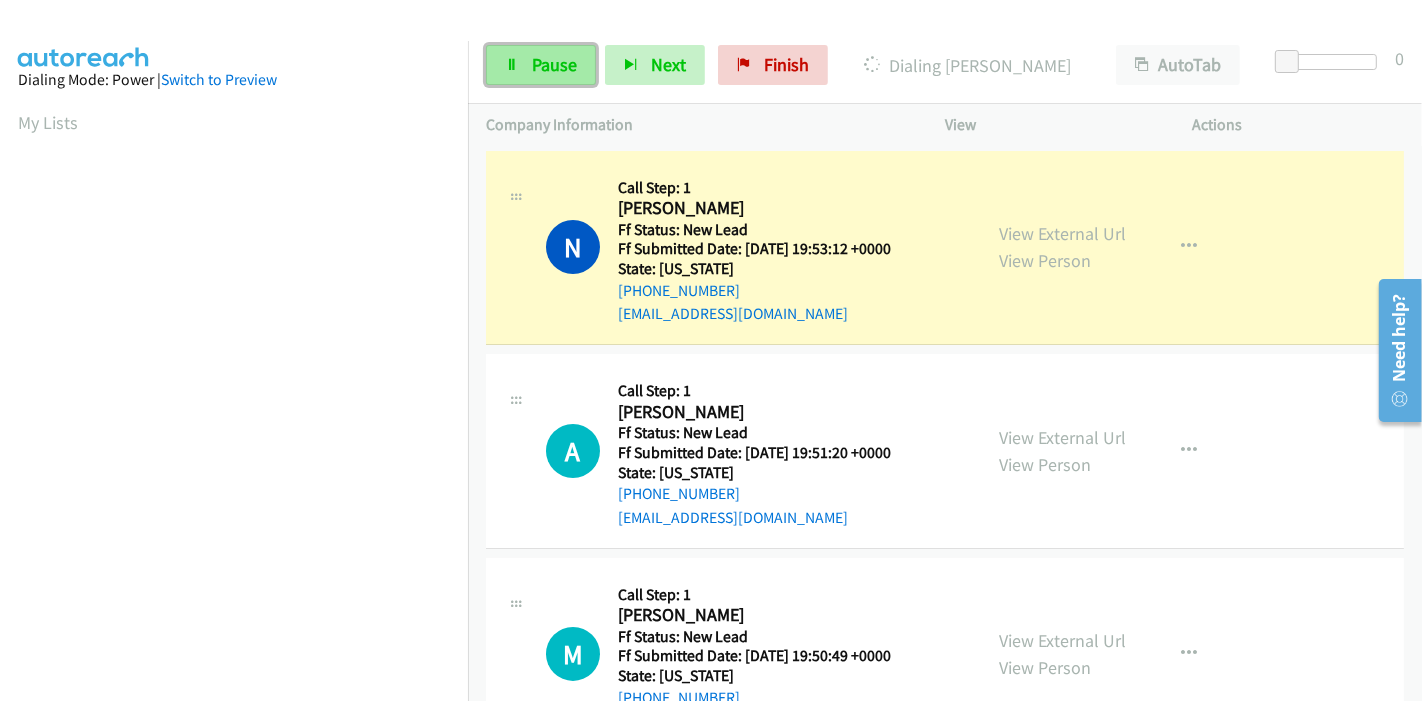 click on "Pause" at bounding box center (541, 65) 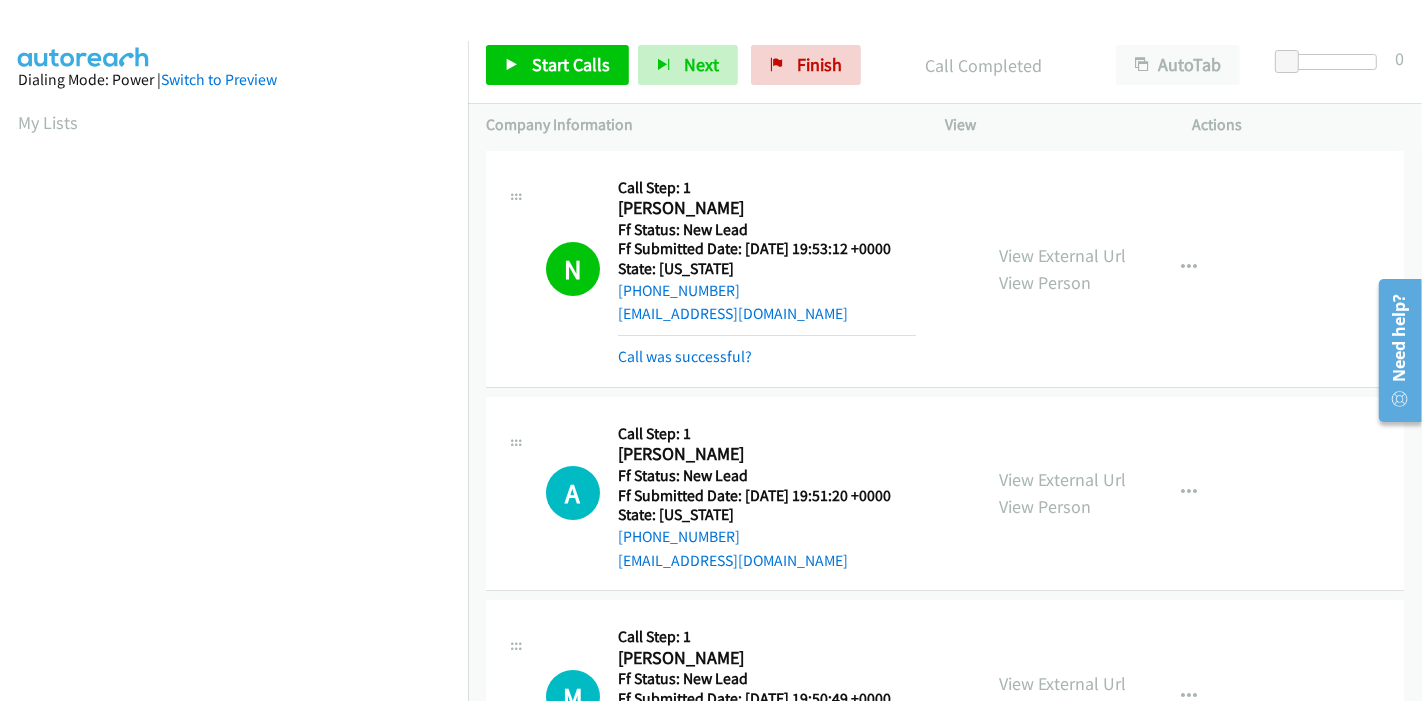 scroll, scrollTop: 422, scrollLeft: 0, axis: vertical 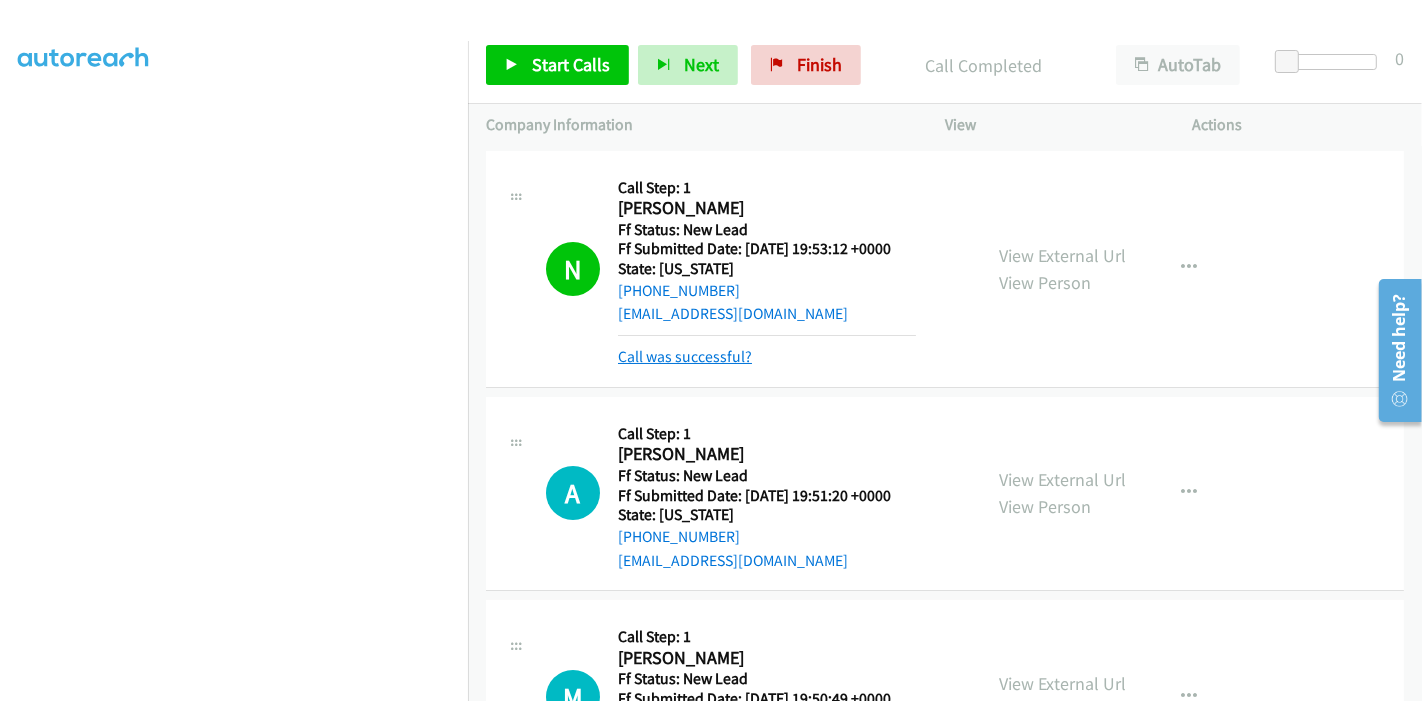 click on "Call was successful?" at bounding box center [685, 356] 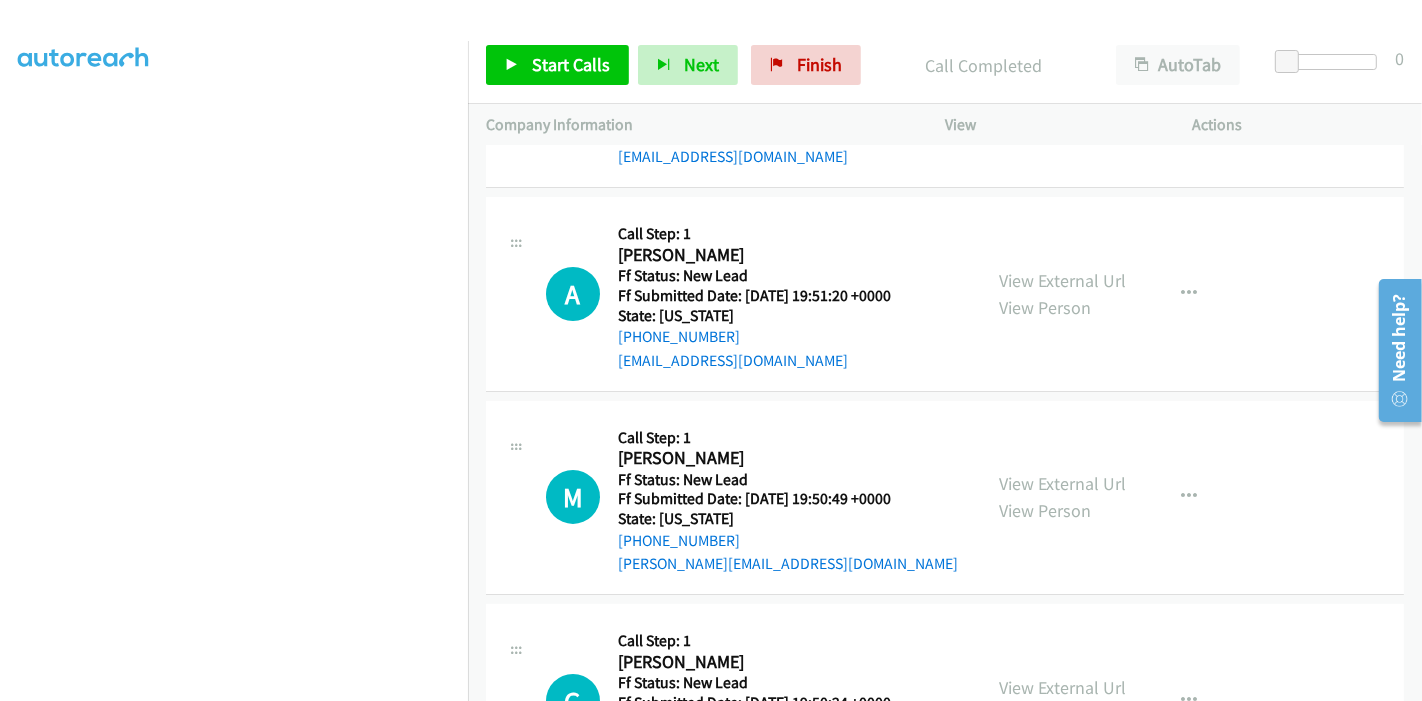 scroll, scrollTop: 222, scrollLeft: 0, axis: vertical 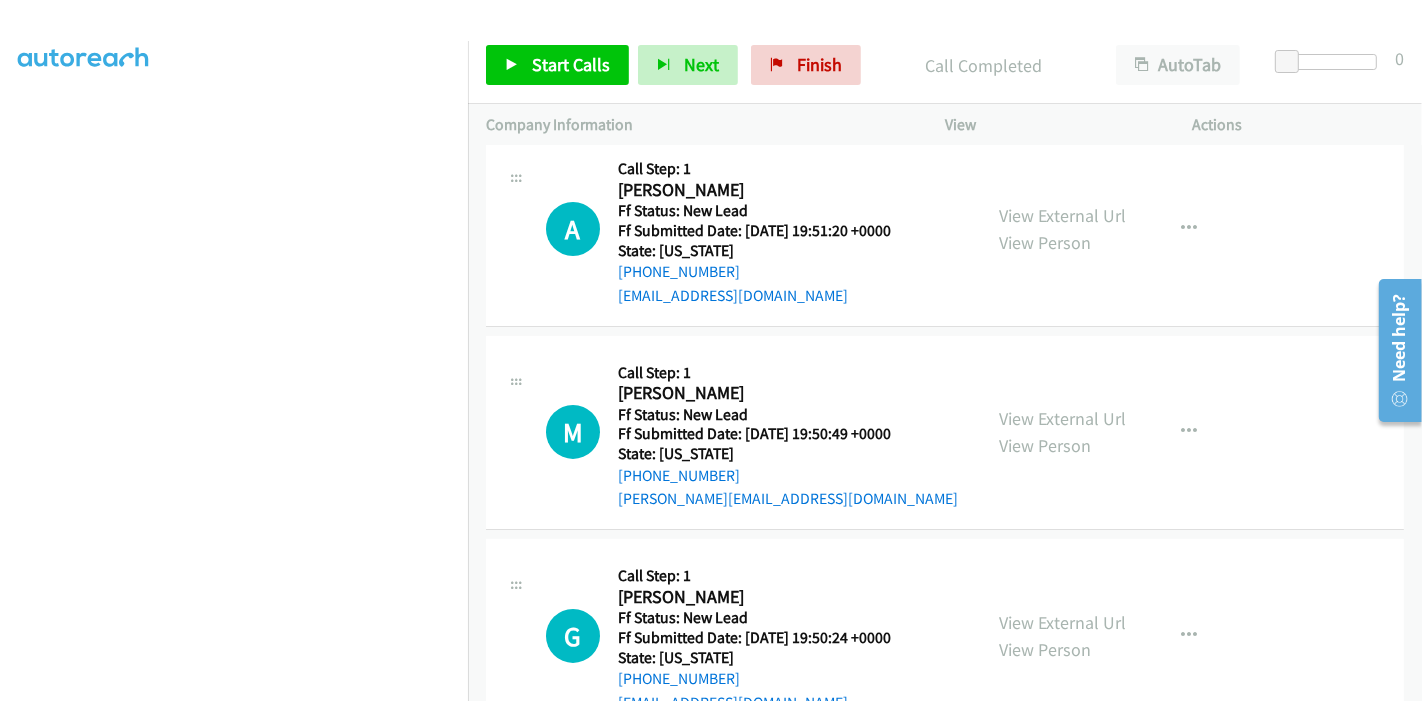 click on "Start Calls
Pause
Next
Finish
Call Completed
AutoTab
AutoTab
0" at bounding box center [945, 65] 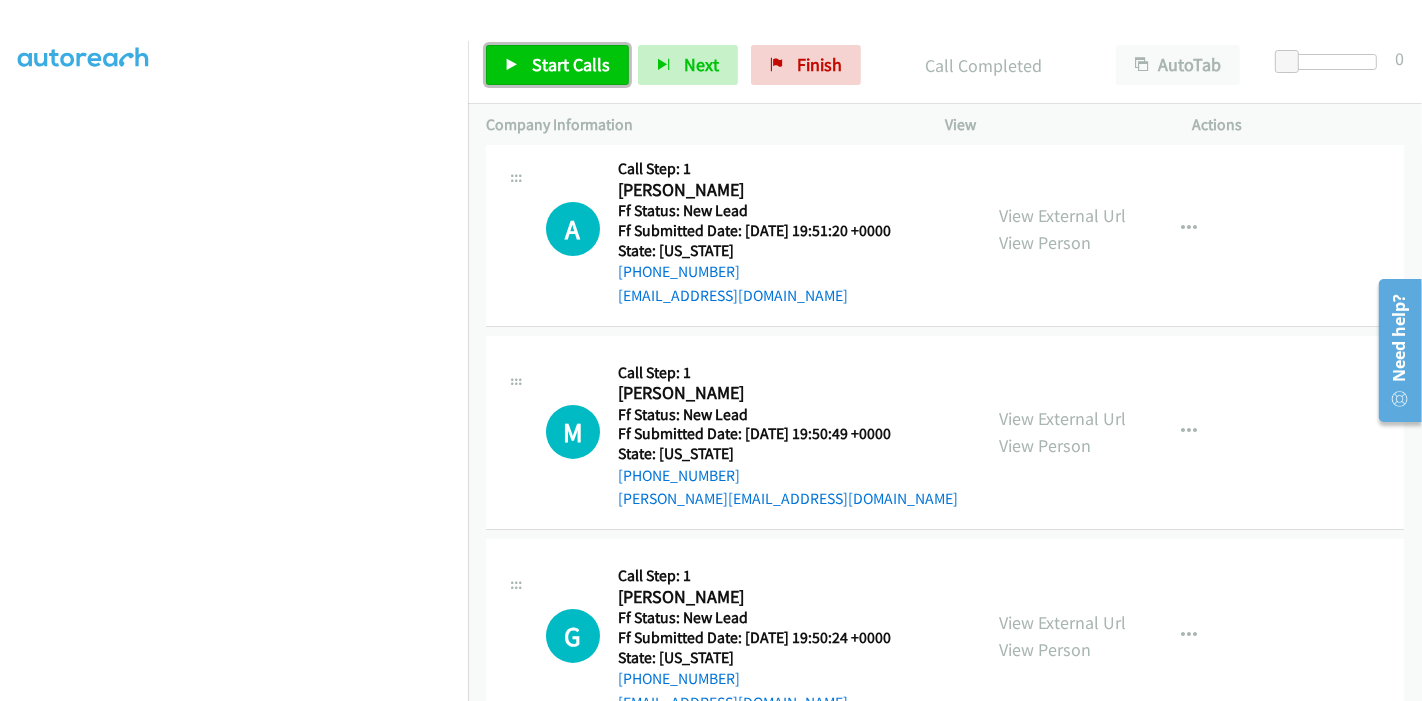 click on "Start Calls" at bounding box center [557, 65] 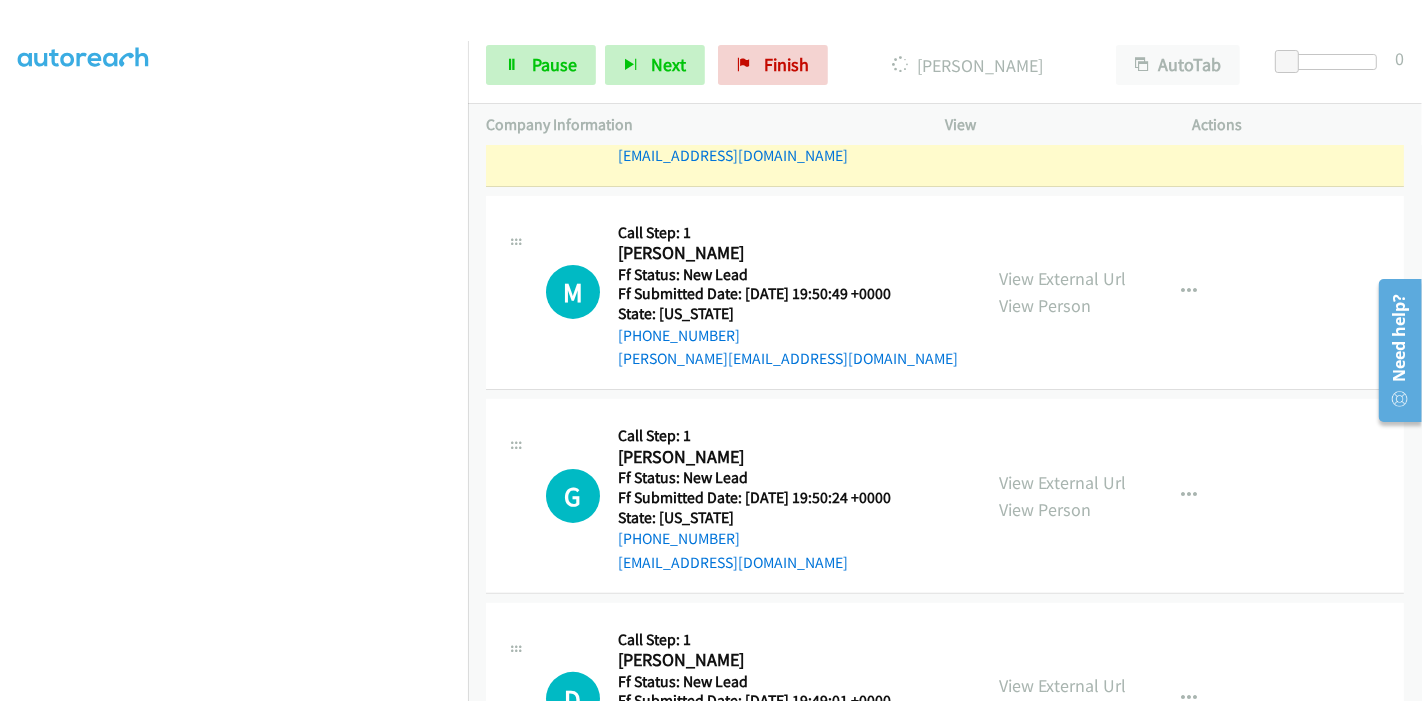 scroll, scrollTop: 444, scrollLeft: 0, axis: vertical 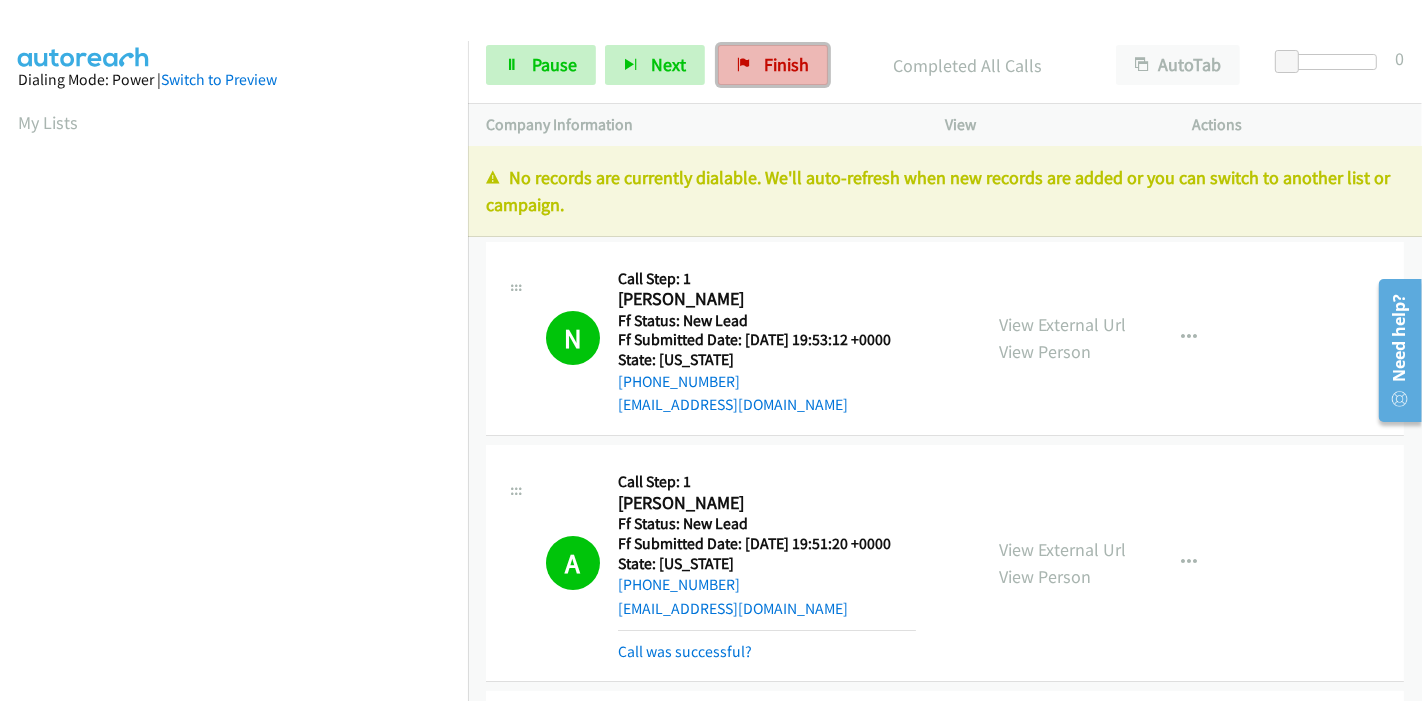 click on "Finish" at bounding box center [786, 64] 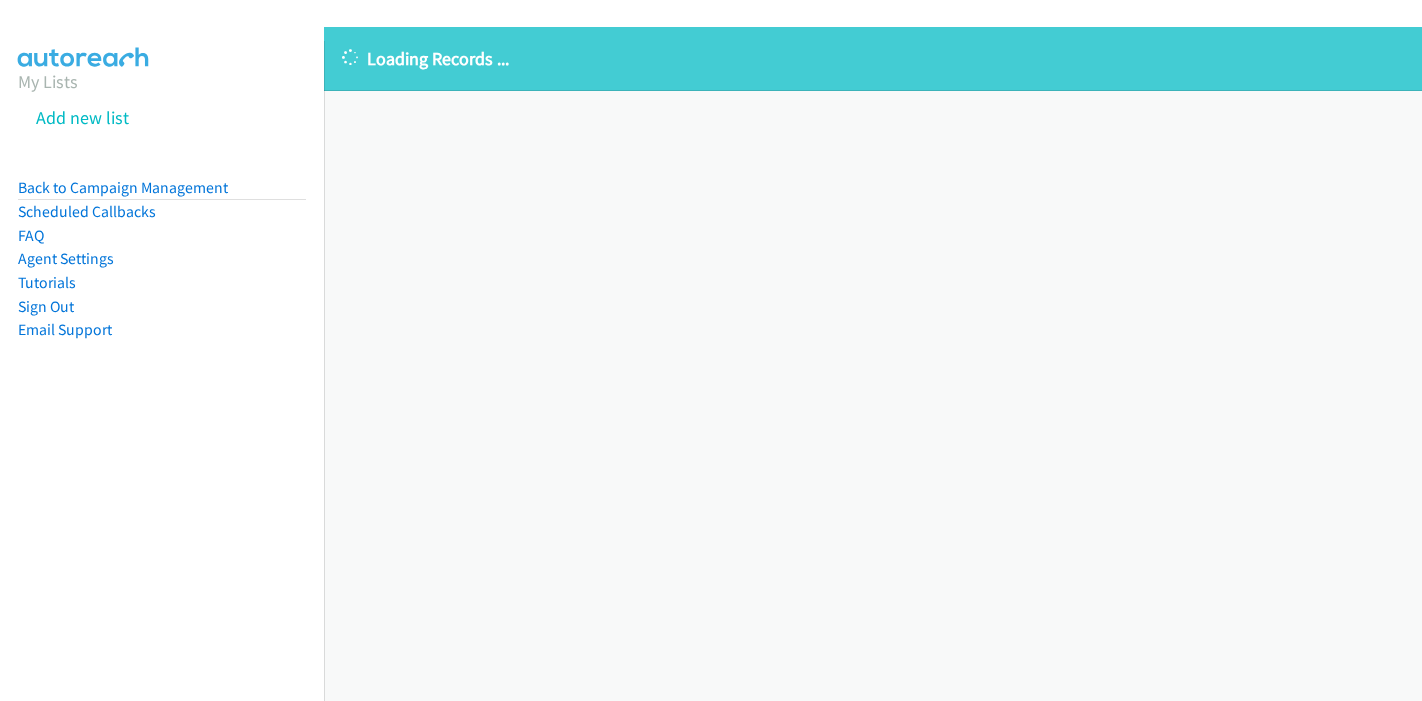 scroll, scrollTop: 0, scrollLeft: 0, axis: both 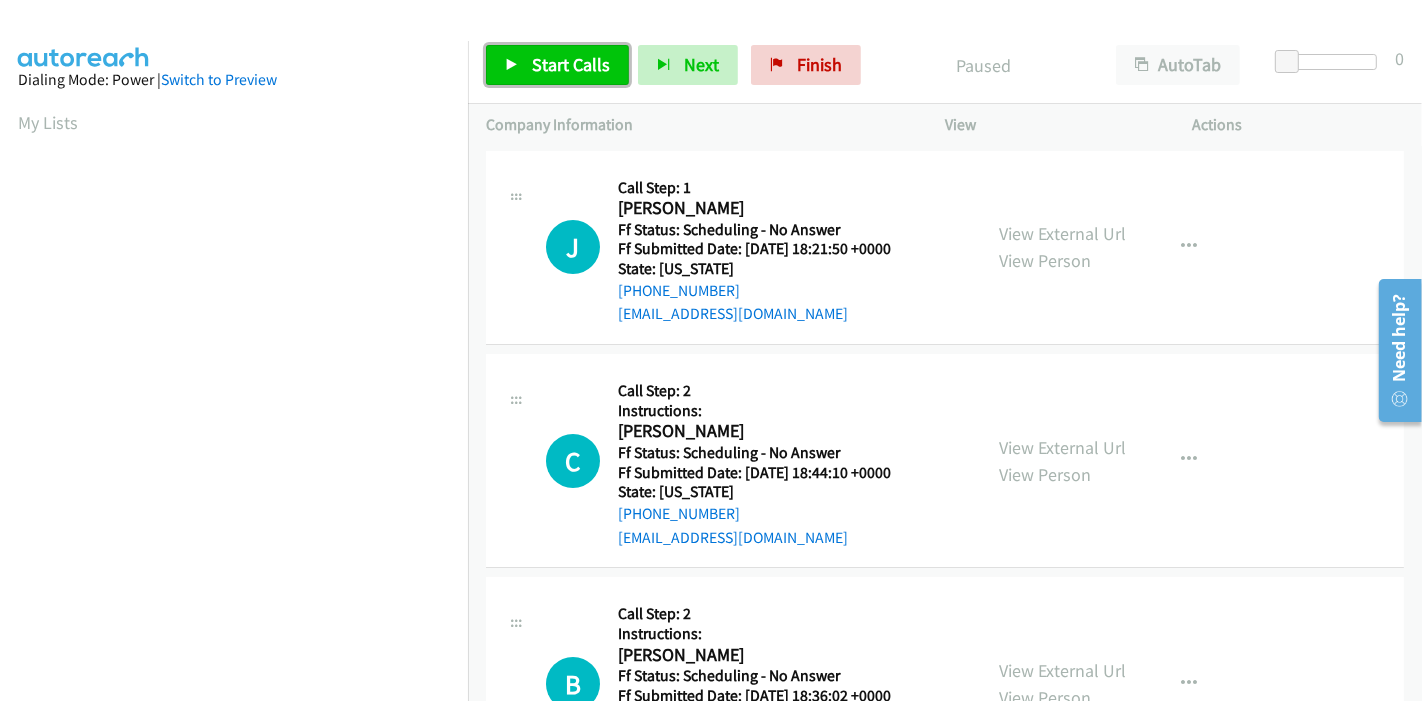 click on "Start Calls" at bounding box center (571, 64) 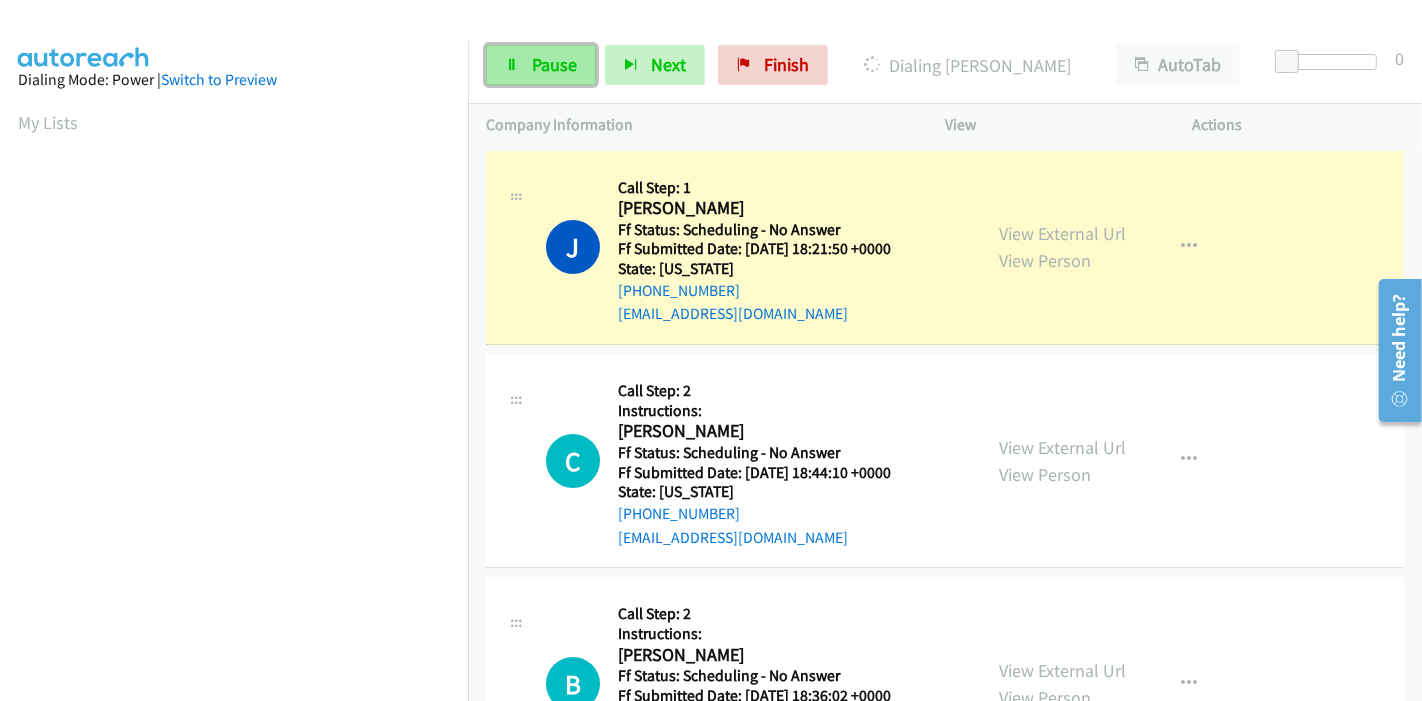 click on "Pause" at bounding box center (541, 65) 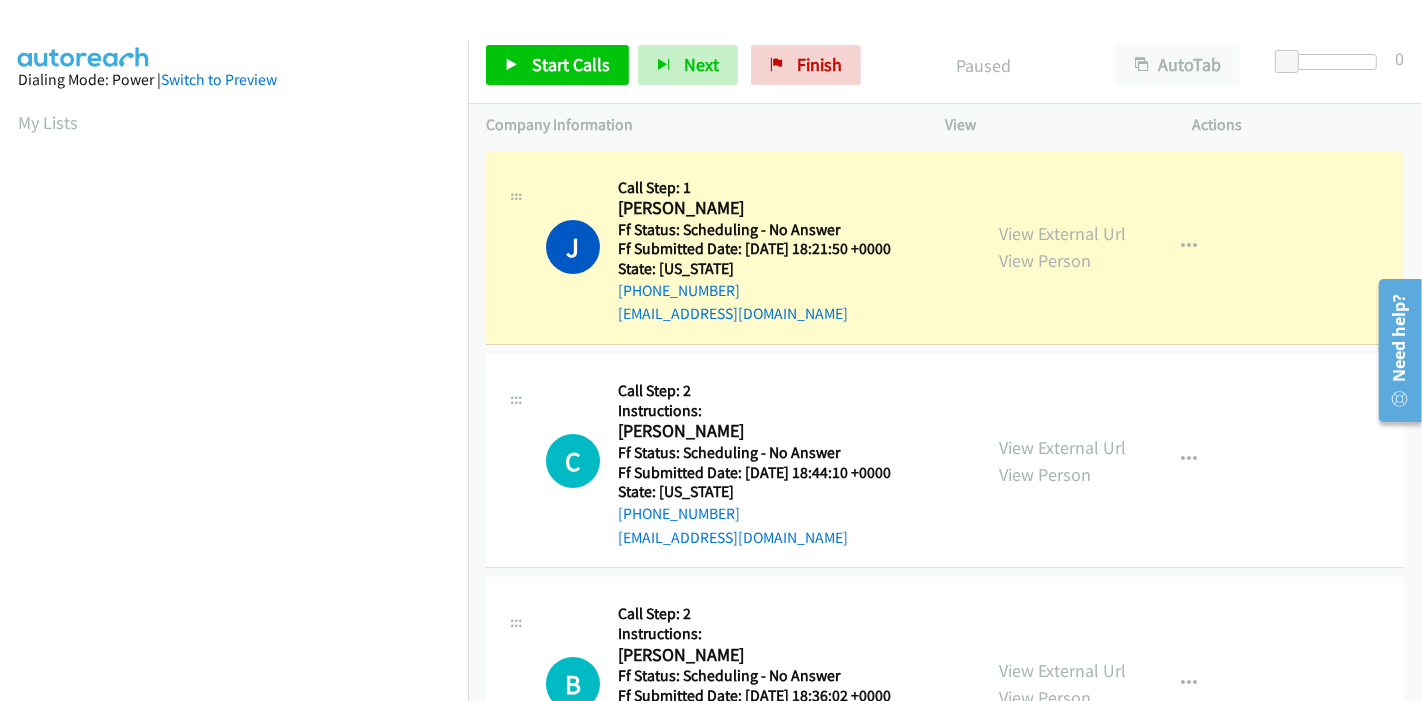 scroll, scrollTop: 422, scrollLeft: 0, axis: vertical 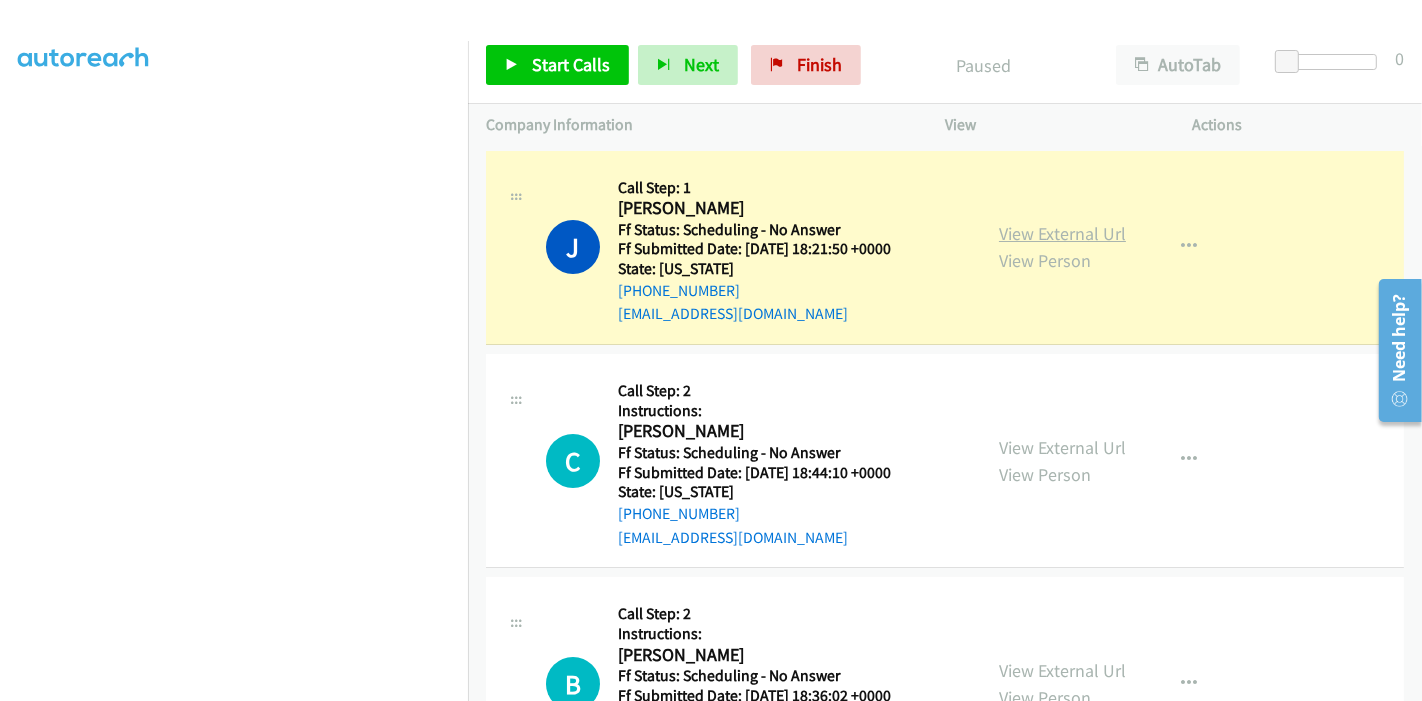 click on "View External Url" at bounding box center [1062, 233] 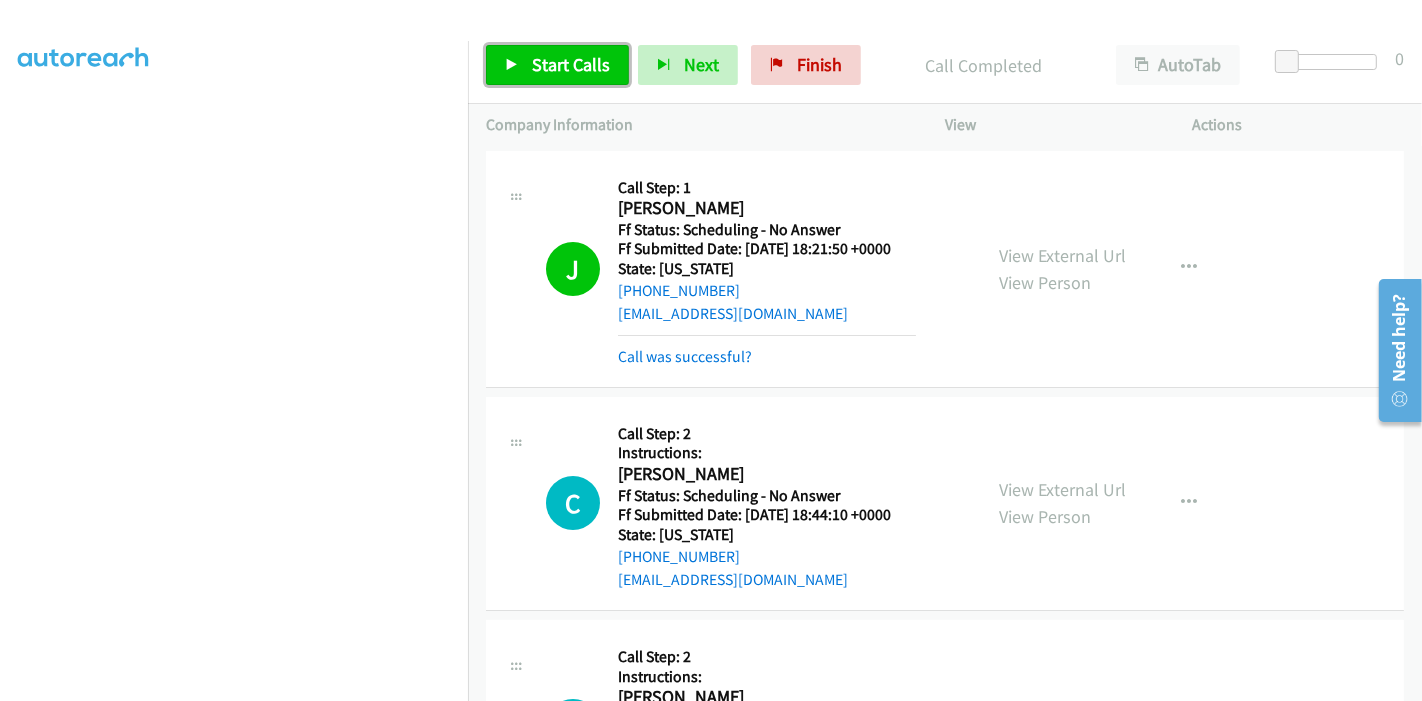 click on "Start Calls" at bounding box center [571, 64] 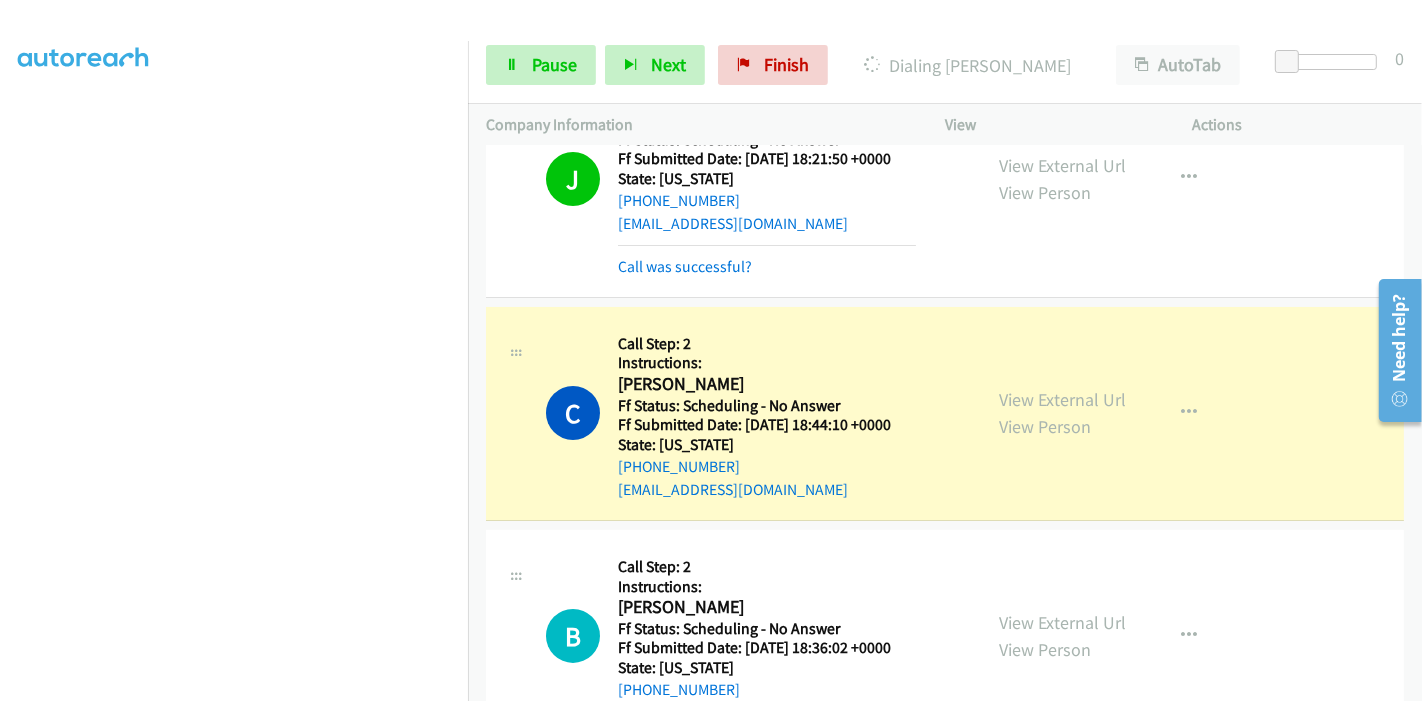 scroll, scrollTop: 222, scrollLeft: 0, axis: vertical 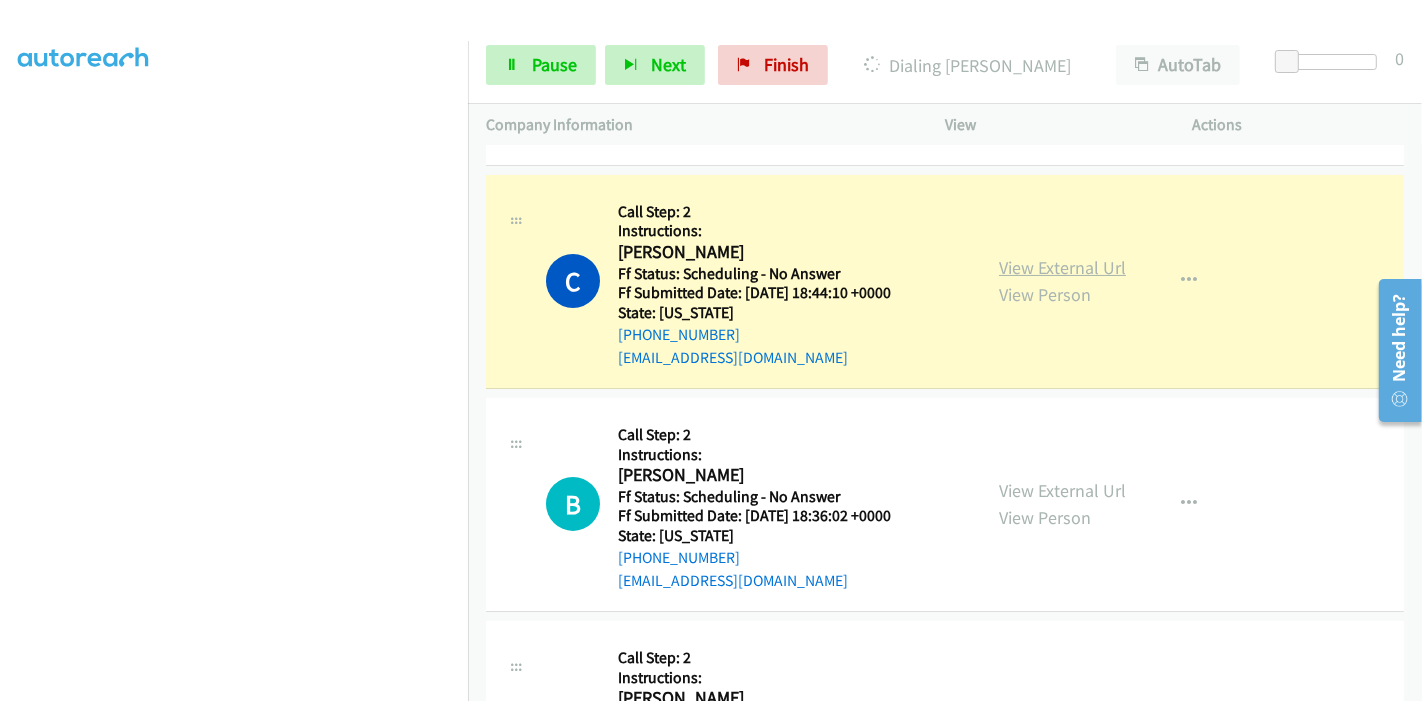 click on "View External Url" at bounding box center [1062, 267] 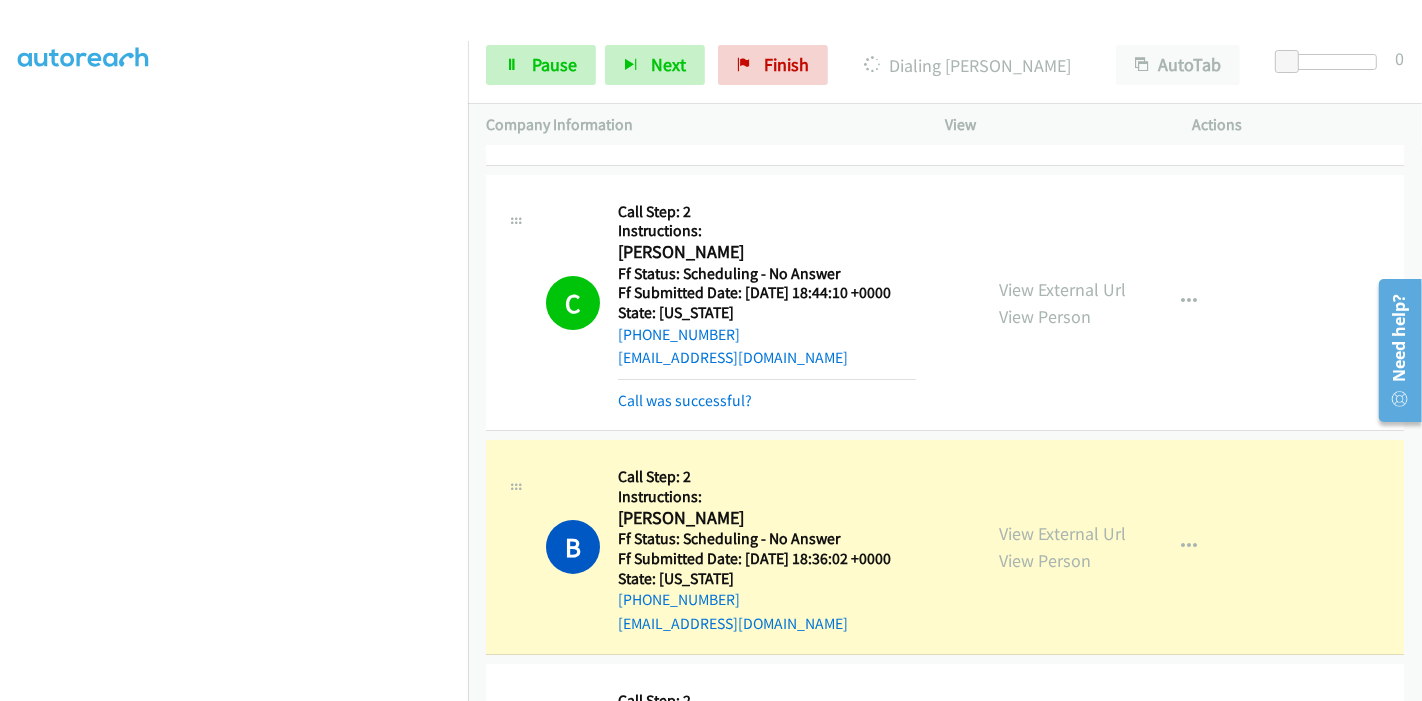 scroll, scrollTop: 333, scrollLeft: 0, axis: vertical 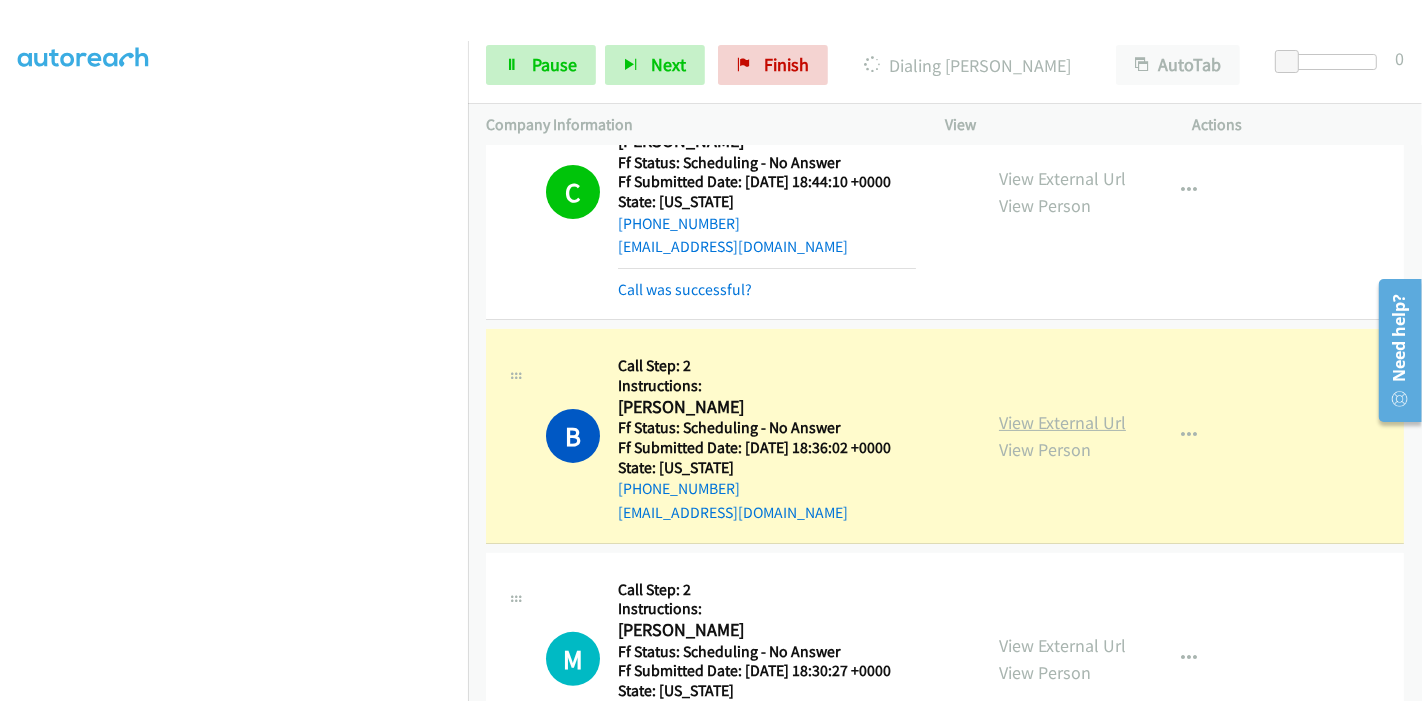 click on "View External Url" at bounding box center [1062, 422] 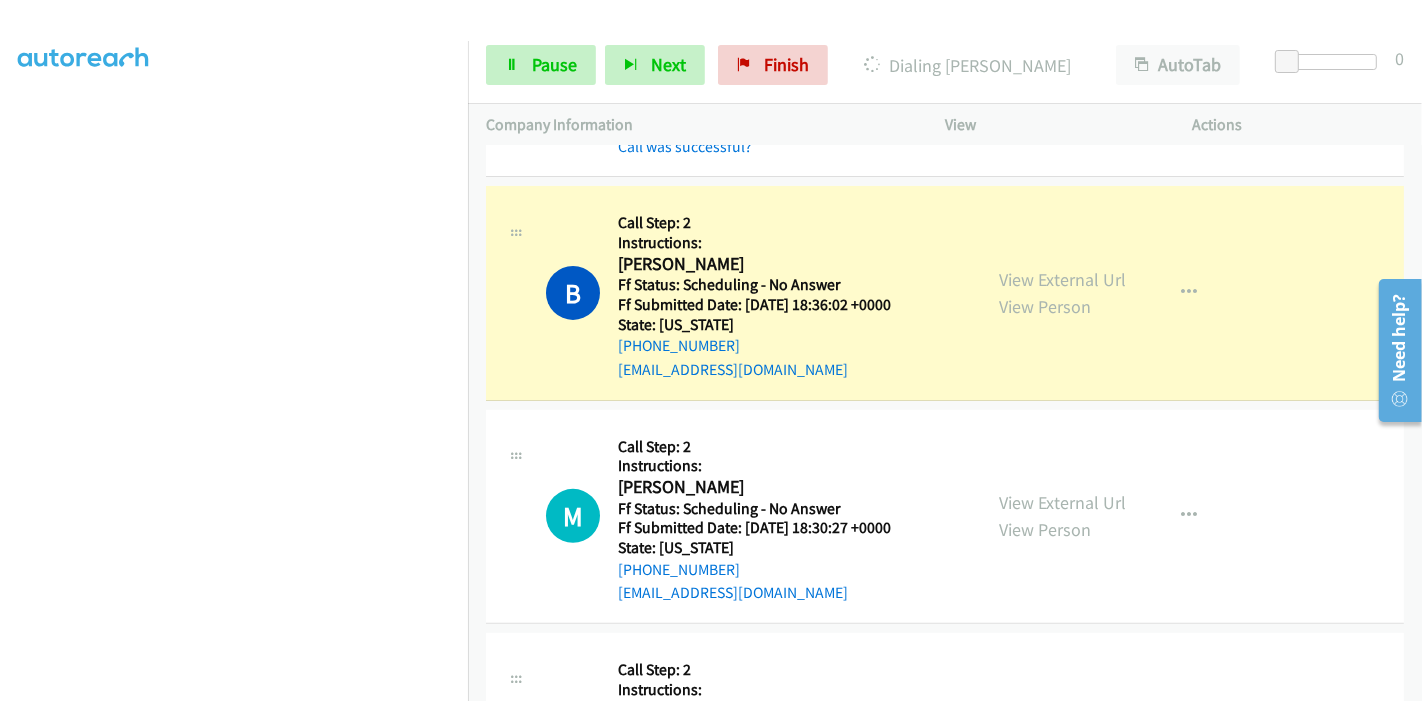 scroll, scrollTop: 555, scrollLeft: 0, axis: vertical 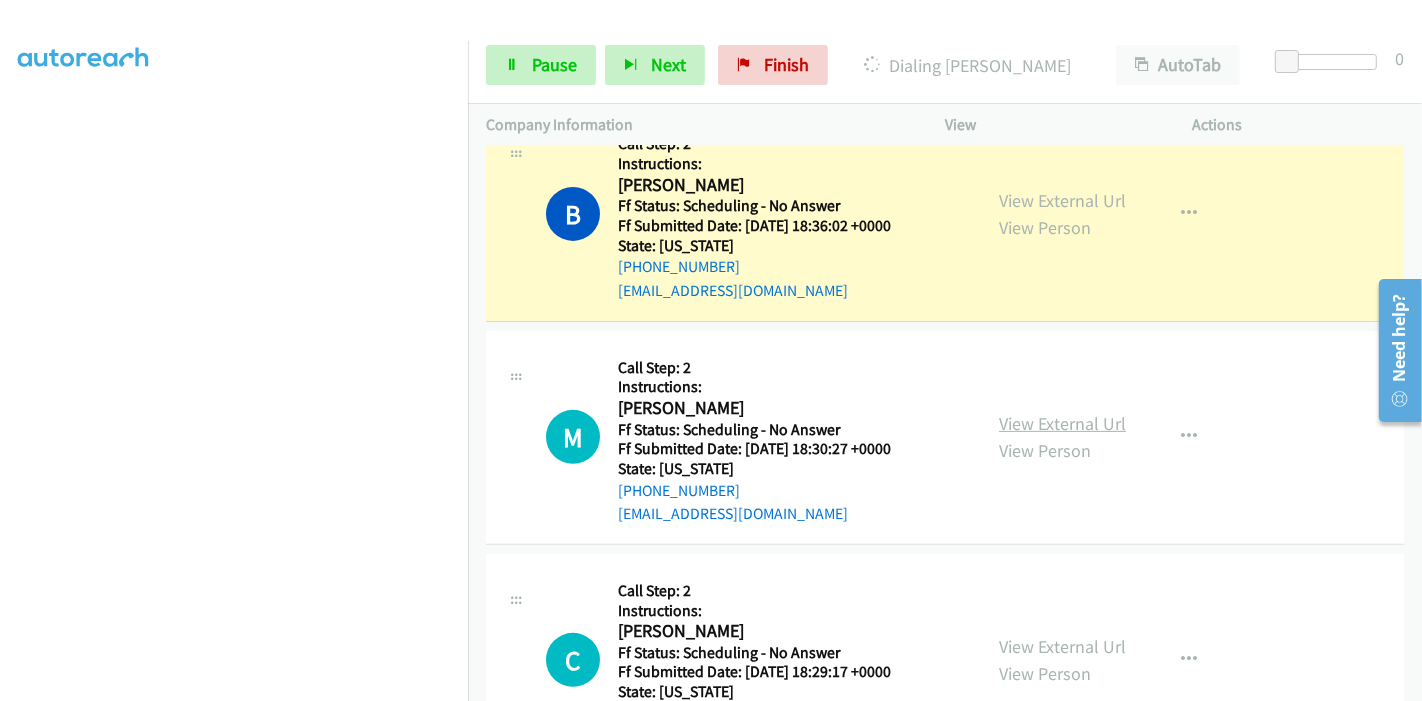 click on "View External Url" at bounding box center [1062, 423] 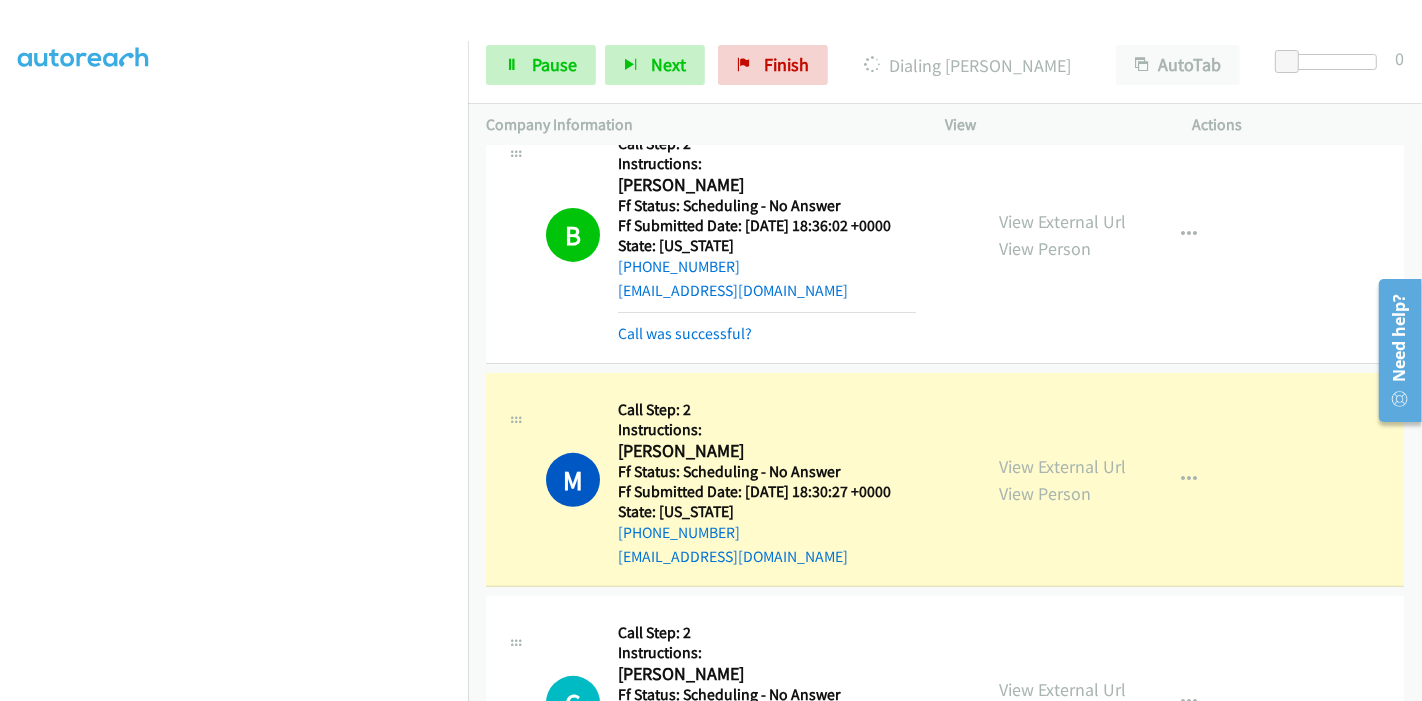 scroll, scrollTop: 777, scrollLeft: 0, axis: vertical 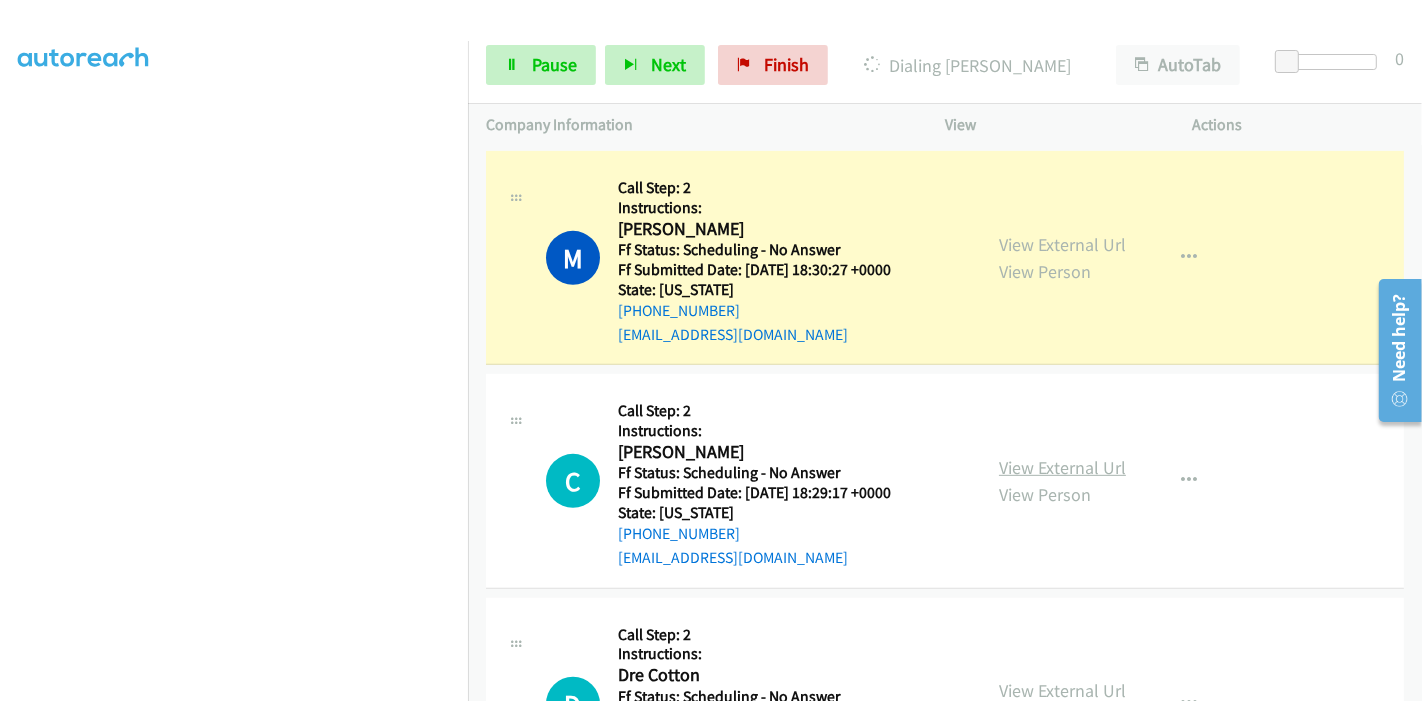 click on "View External Url" at bounding box center [1062, 467] 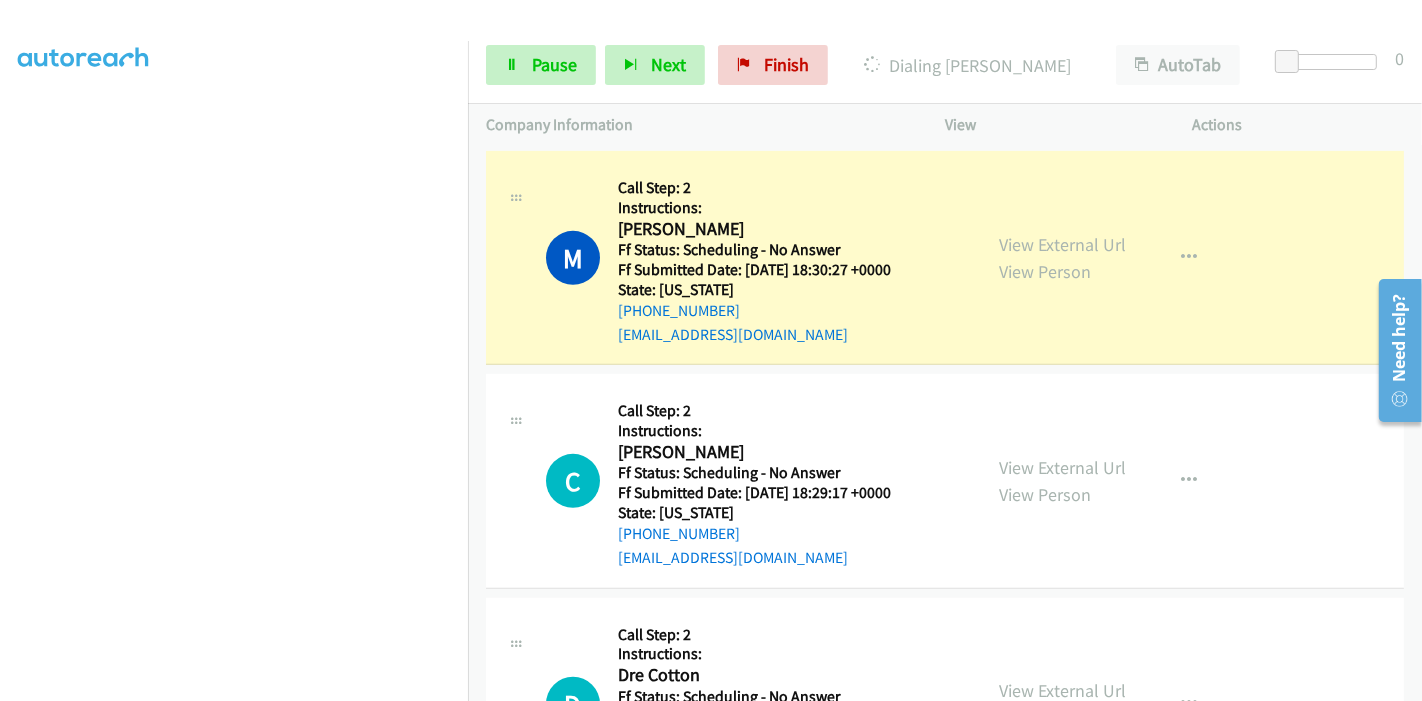 scroll, scrollTop: 1000, scrollLeft: 0, axis: vertical 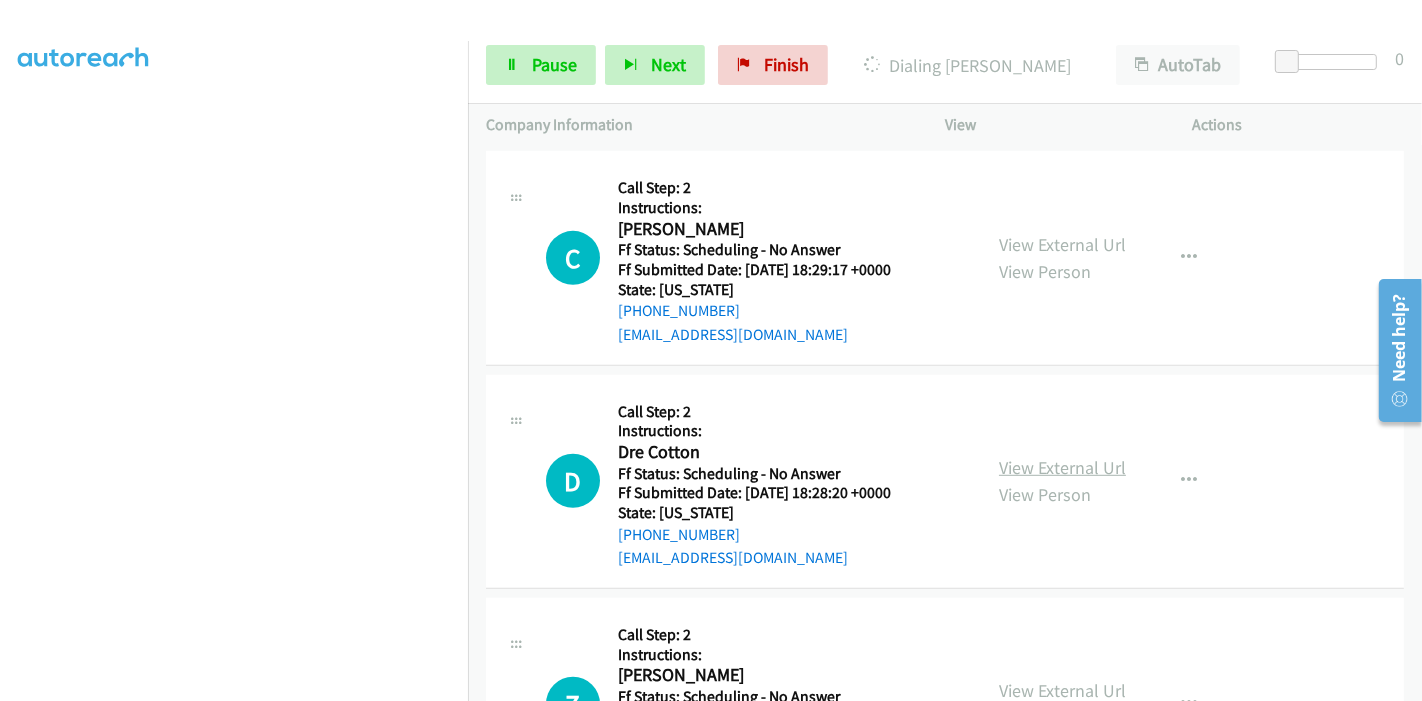 click on "View External Url" at bounding box center (1062, 467) 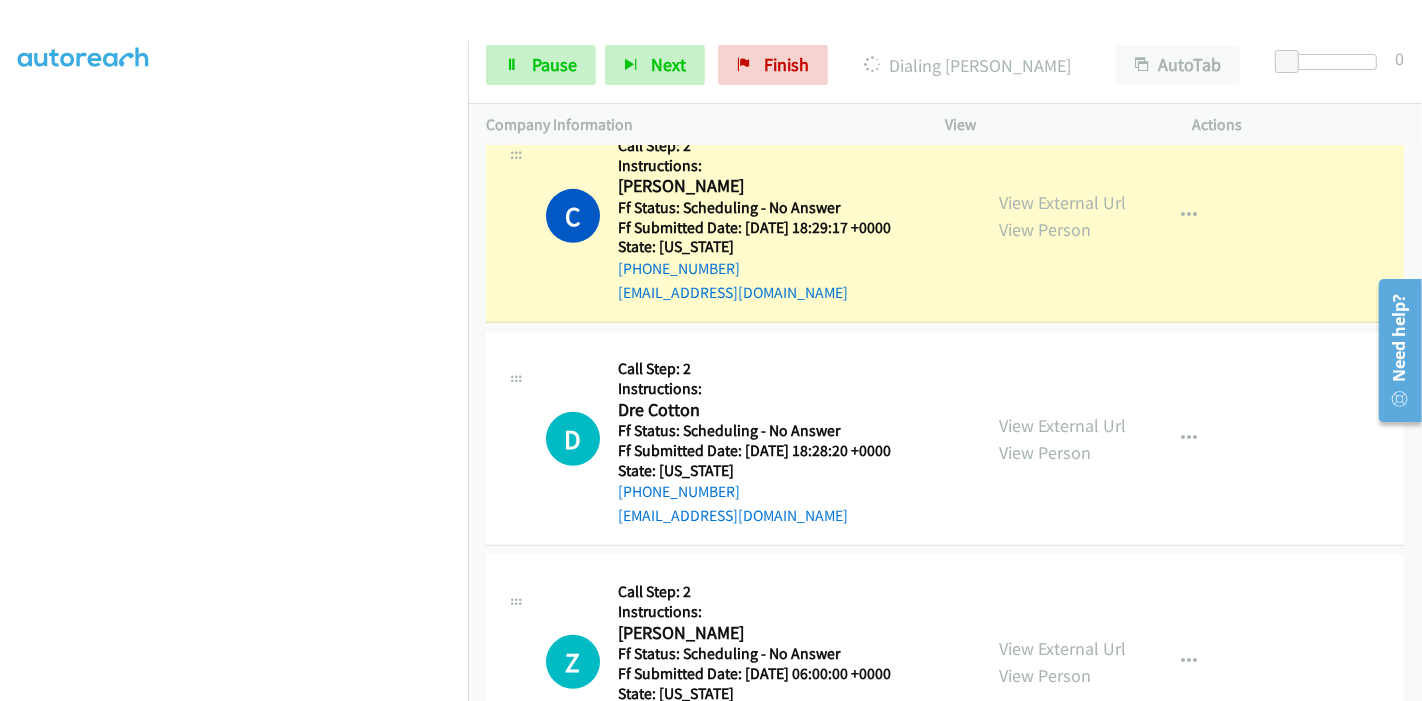 scroll, scrollTop: 1243, scrollLeft: 0, axis: vertical 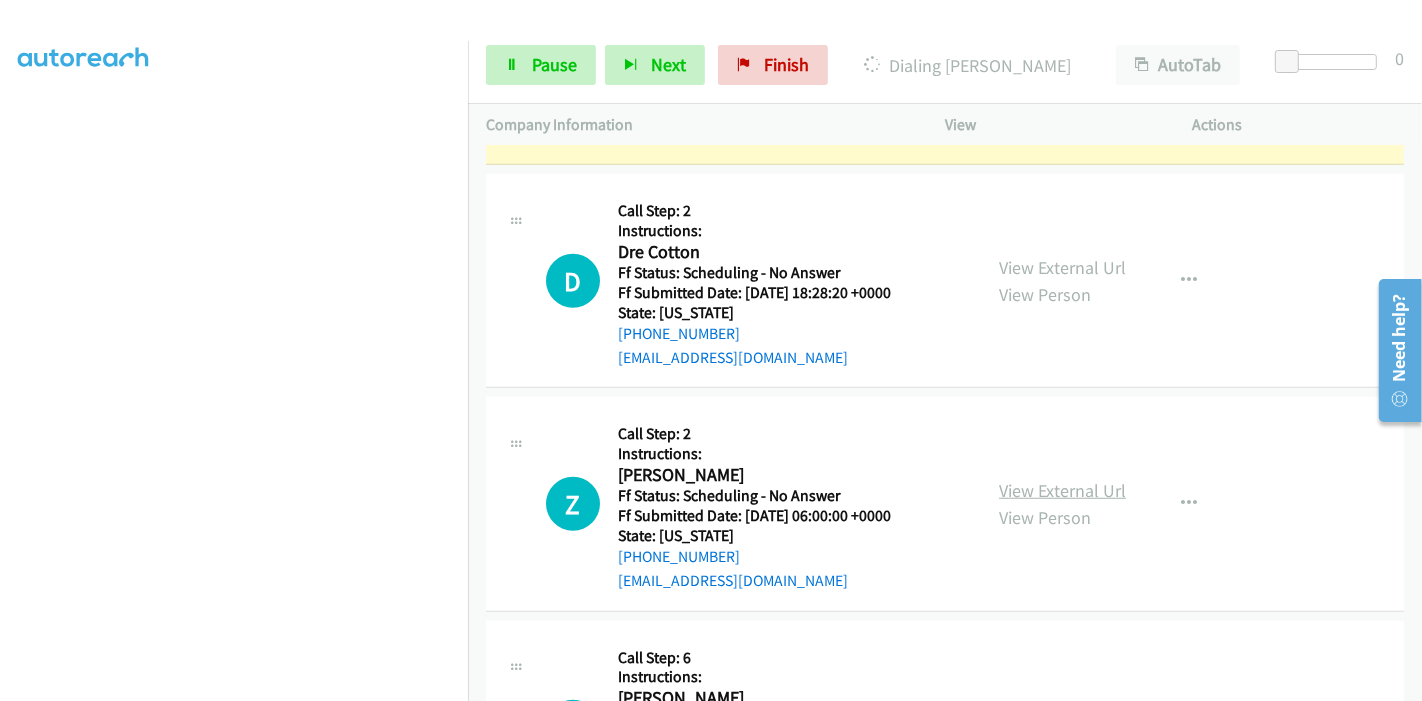 click on "View External Url" at bounding box center [1062, 490] 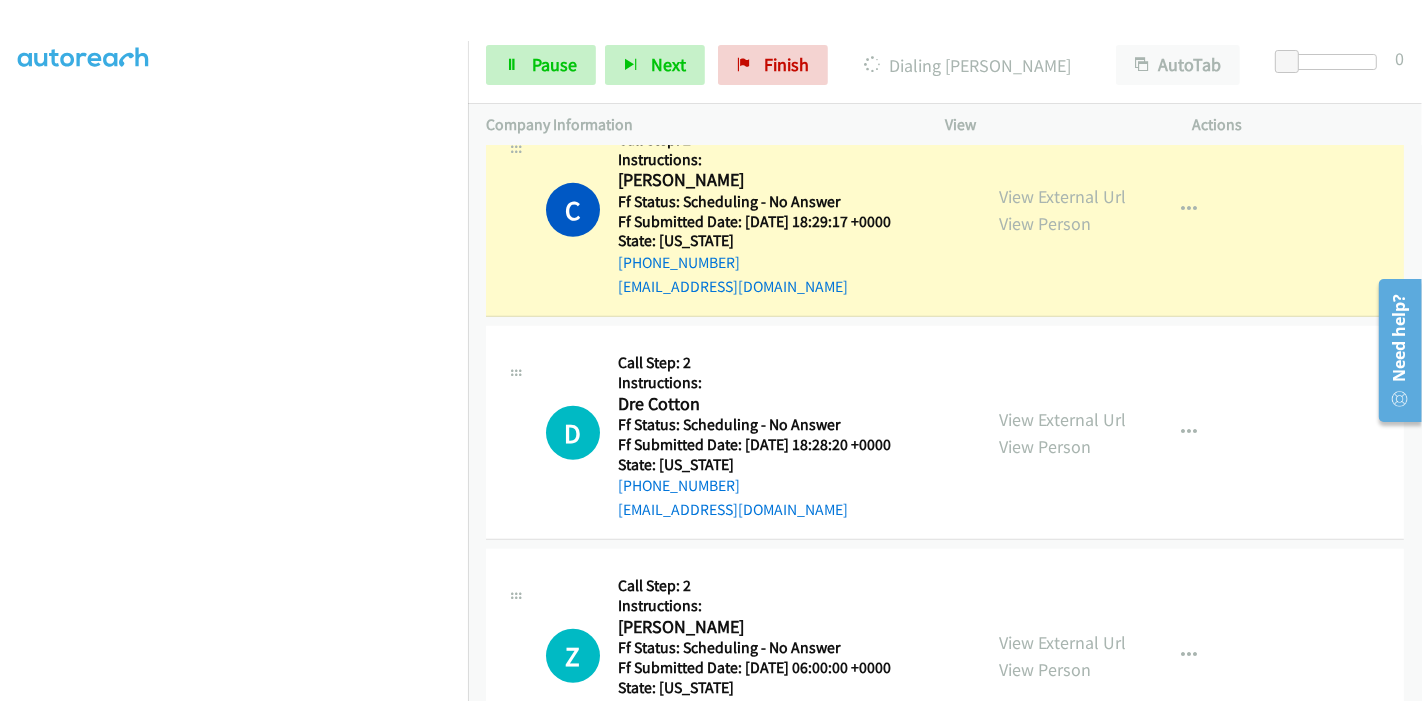 scroll, scrollTop: 910, scrollLeft: 0, axis: vertical 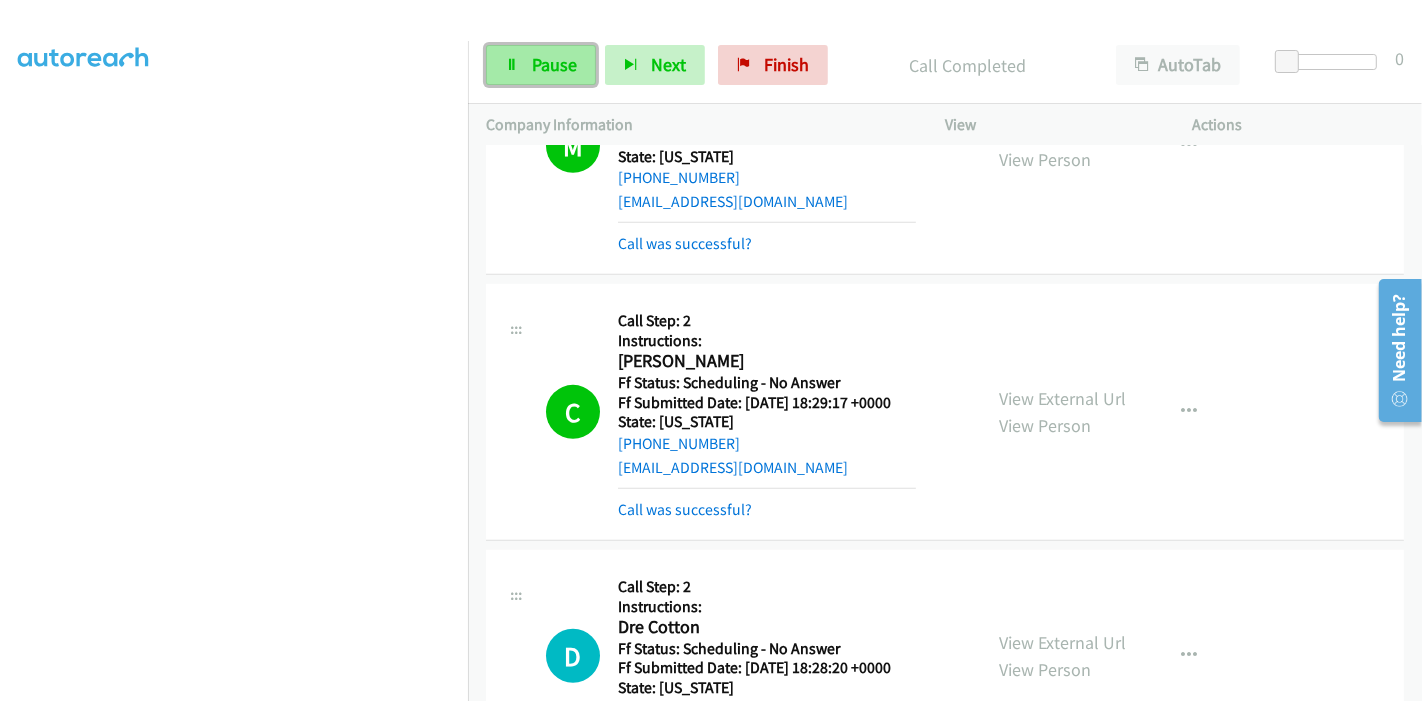 click on "Pause" at bounding box center (541, 65) 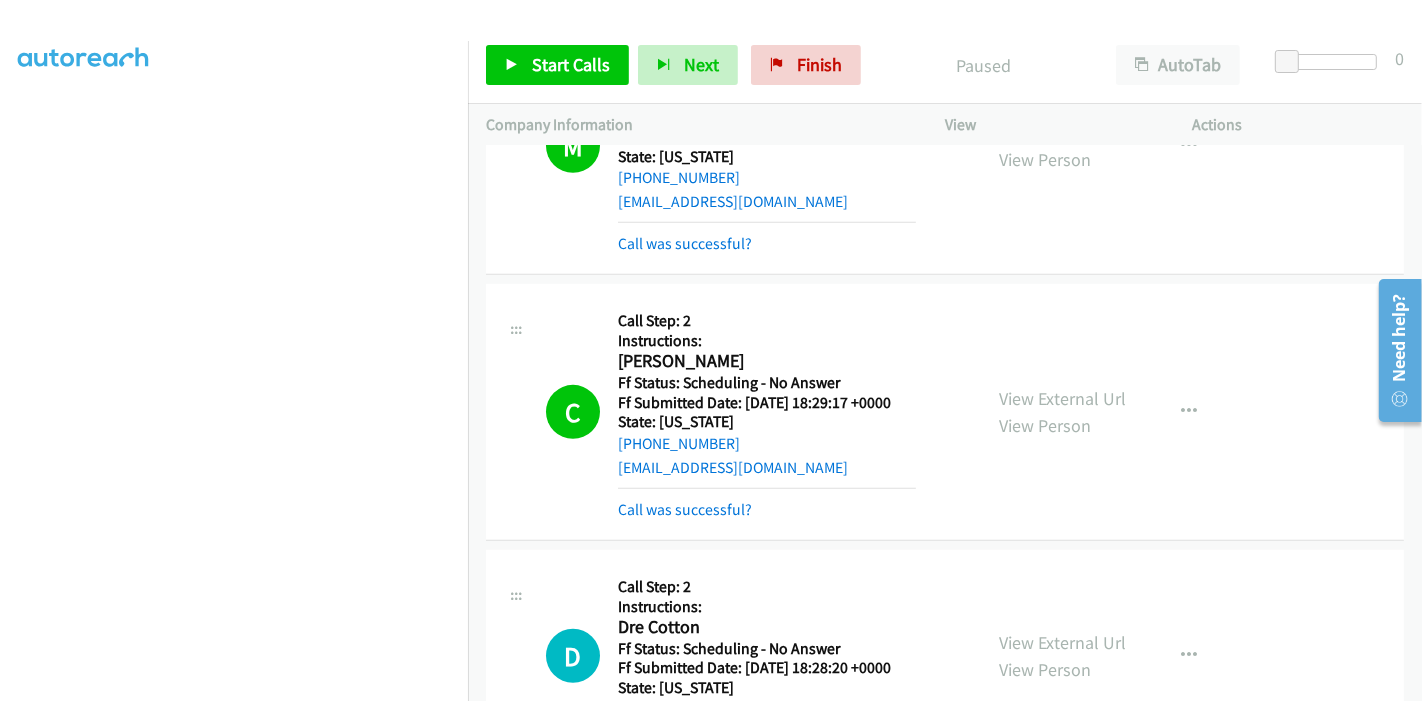 scroll, scrollTop: 89, scrollLeft: 0, axis: vertical 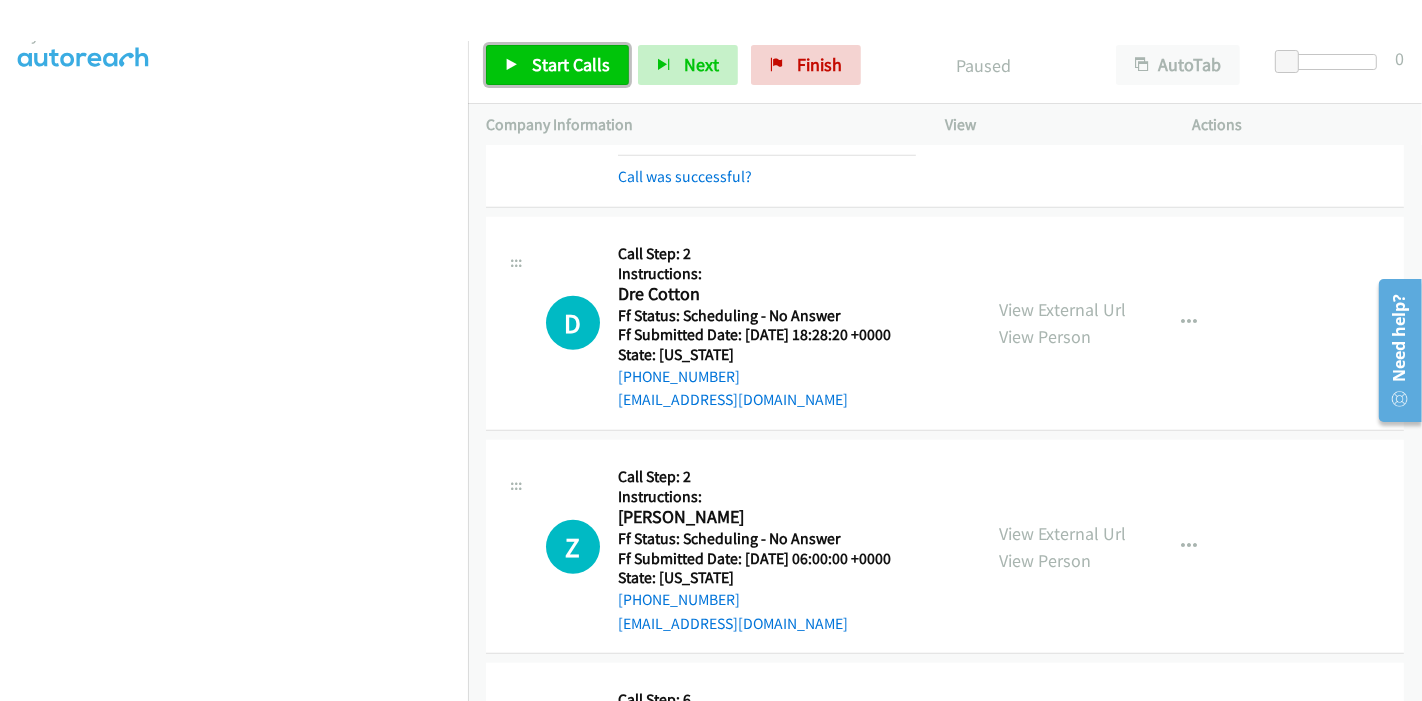 click on "Start Calls" at bounding box center [571, 64] 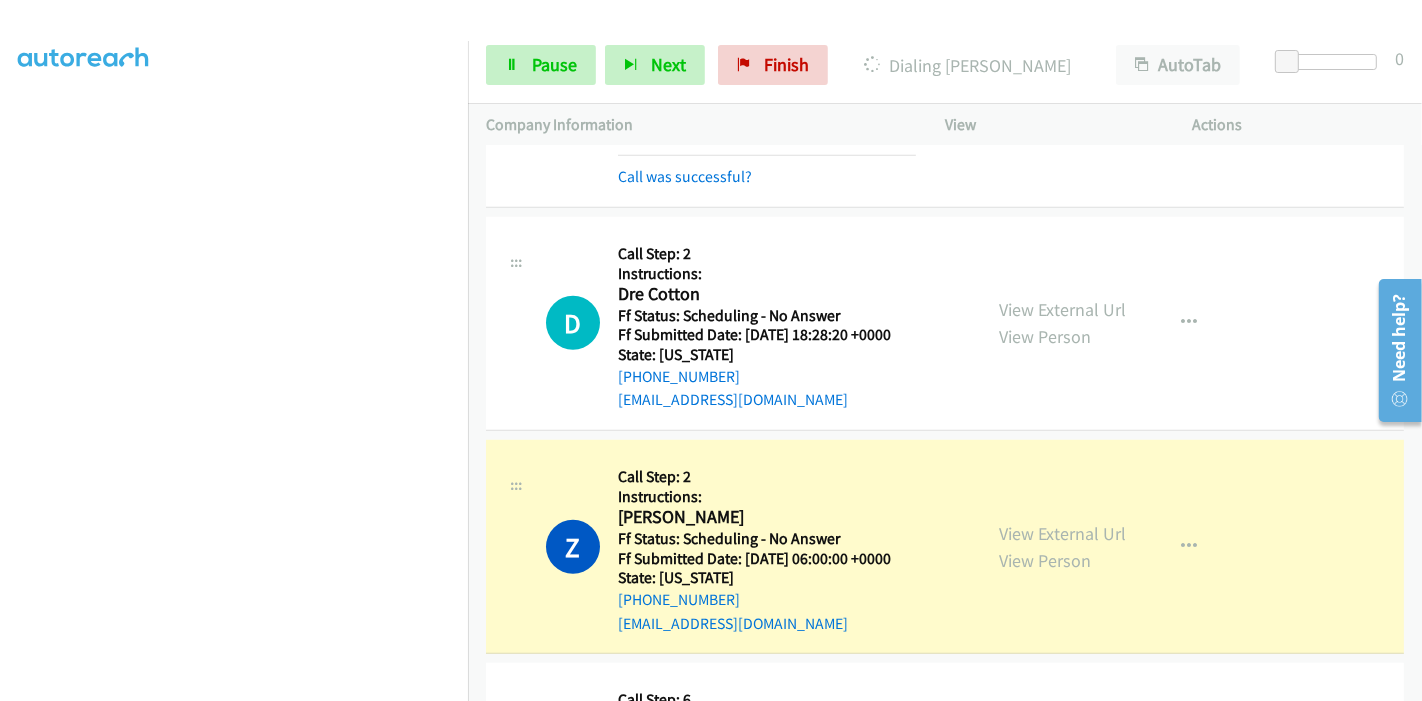 scroll, scrollTop: 422, scrollLeft: 0, axis: vertical 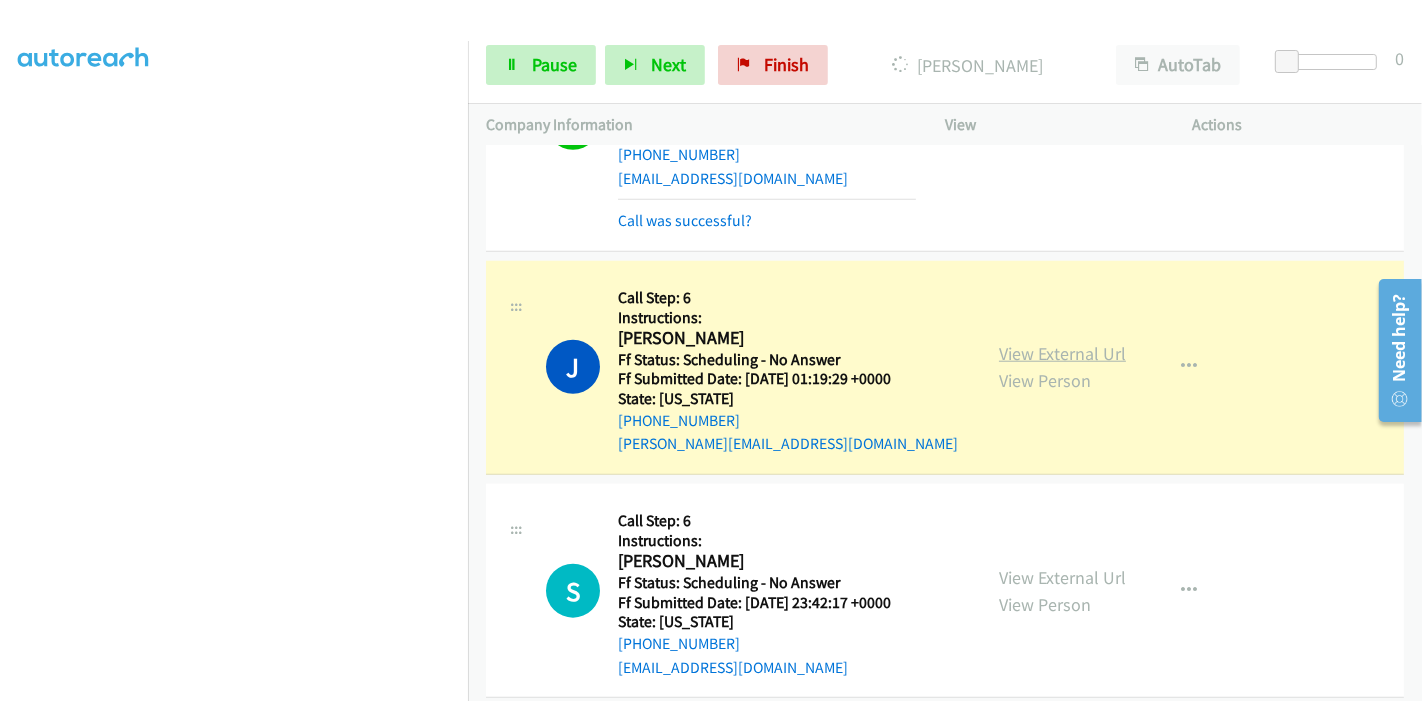 click on "View External Url" at bounding box center [1062, 353] 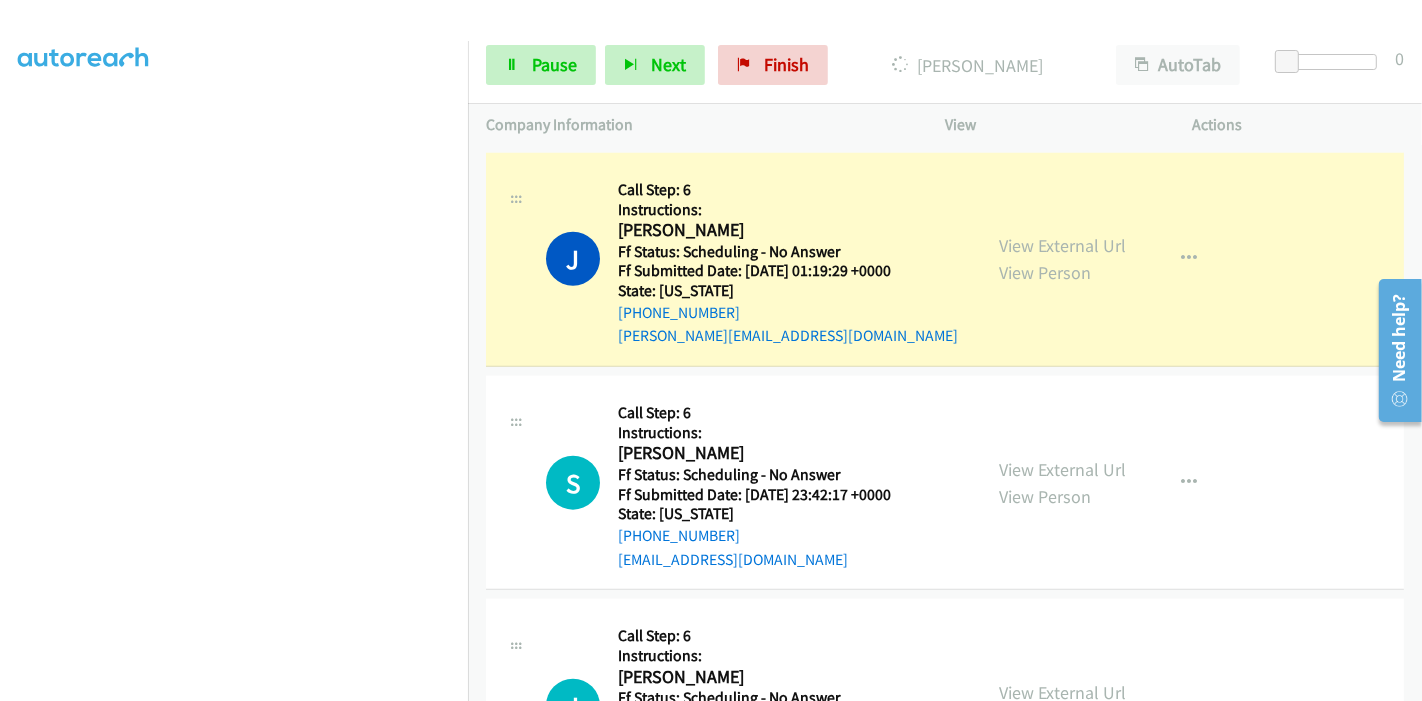 scroll, scrollTop: 1688, scrollLeft: 0, axis: vertical 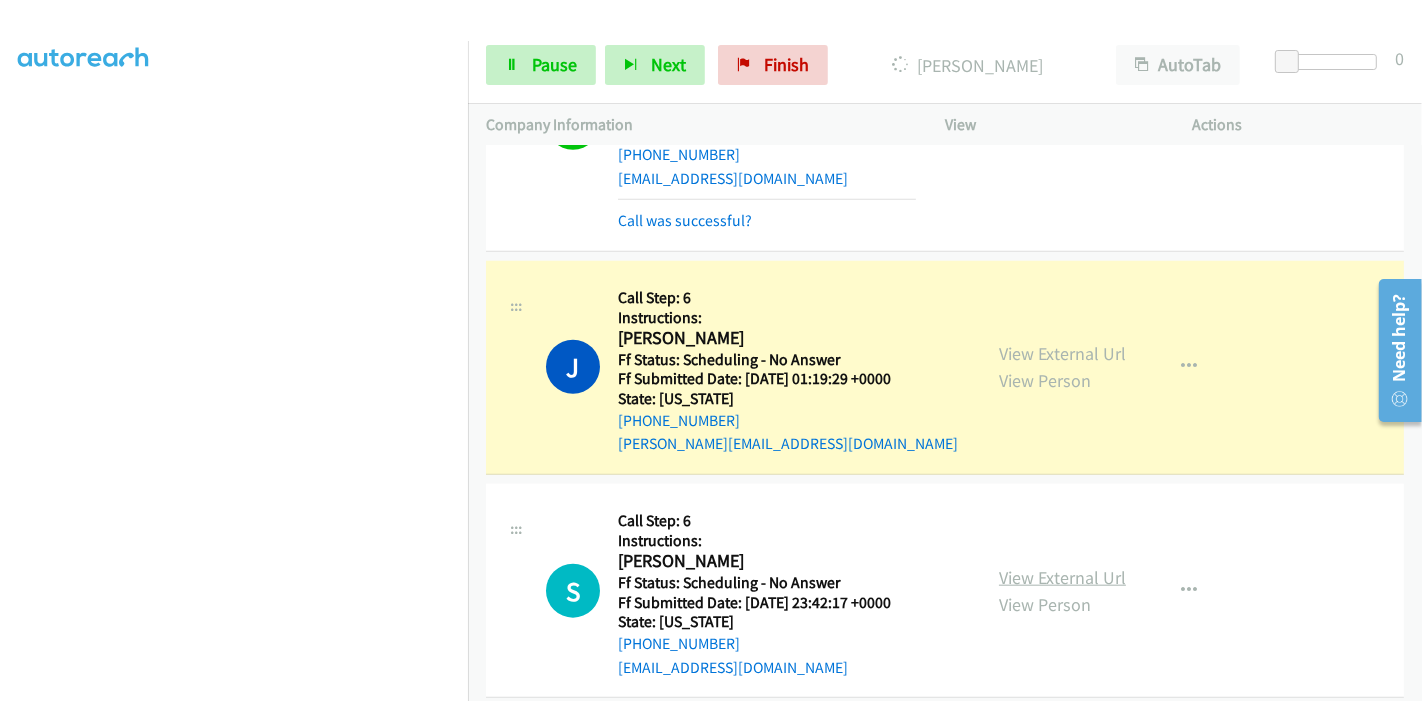 click on "View External Url" at bounding box center (1062, 577) 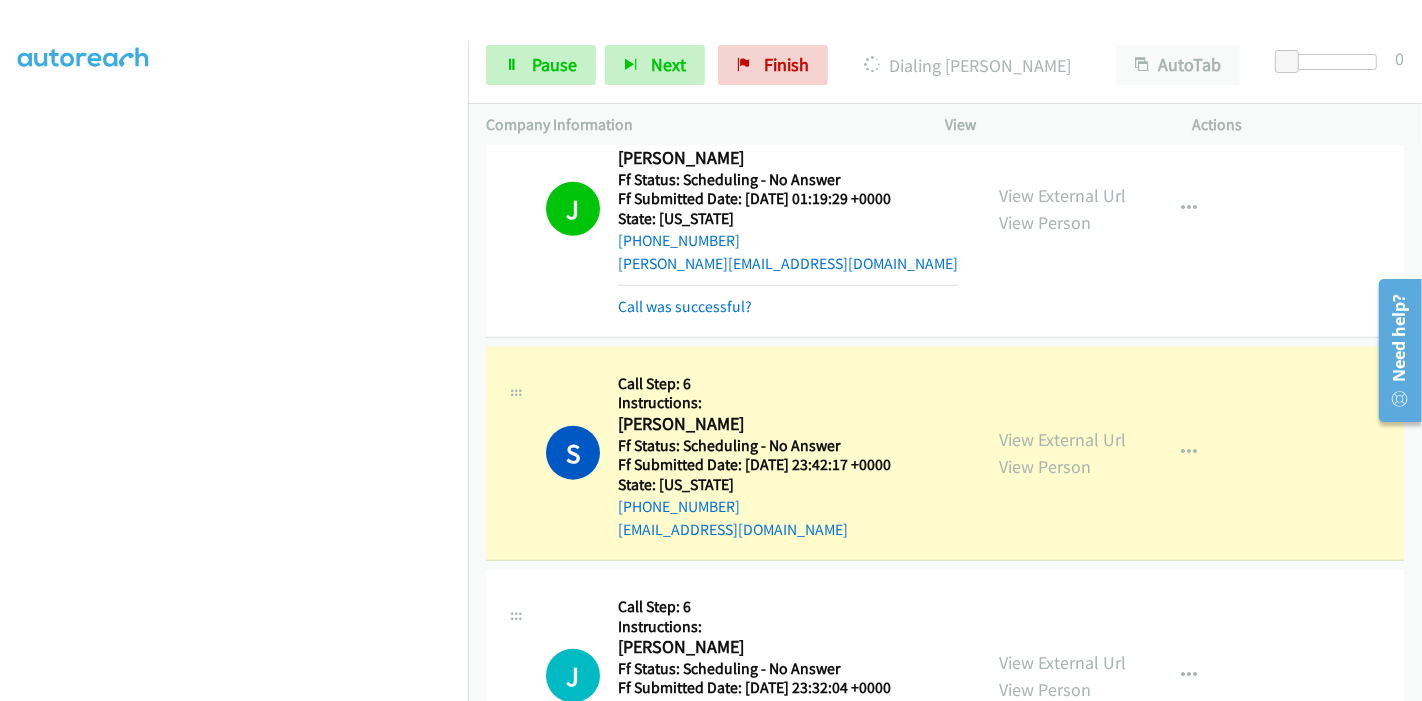 scroll, scrollTop: 2021, scrollLeft: 0, axis: vertical 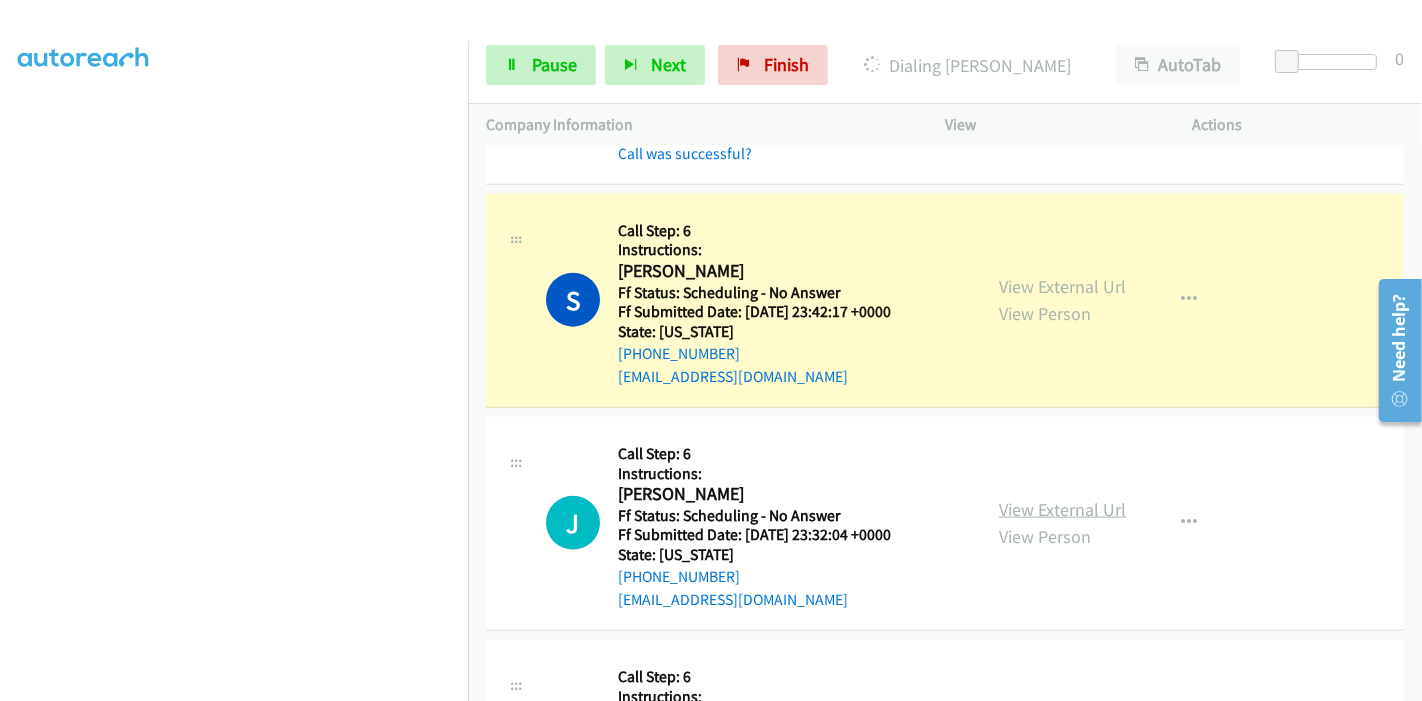 click on "View External Url" at bounding box center (1062, 509) 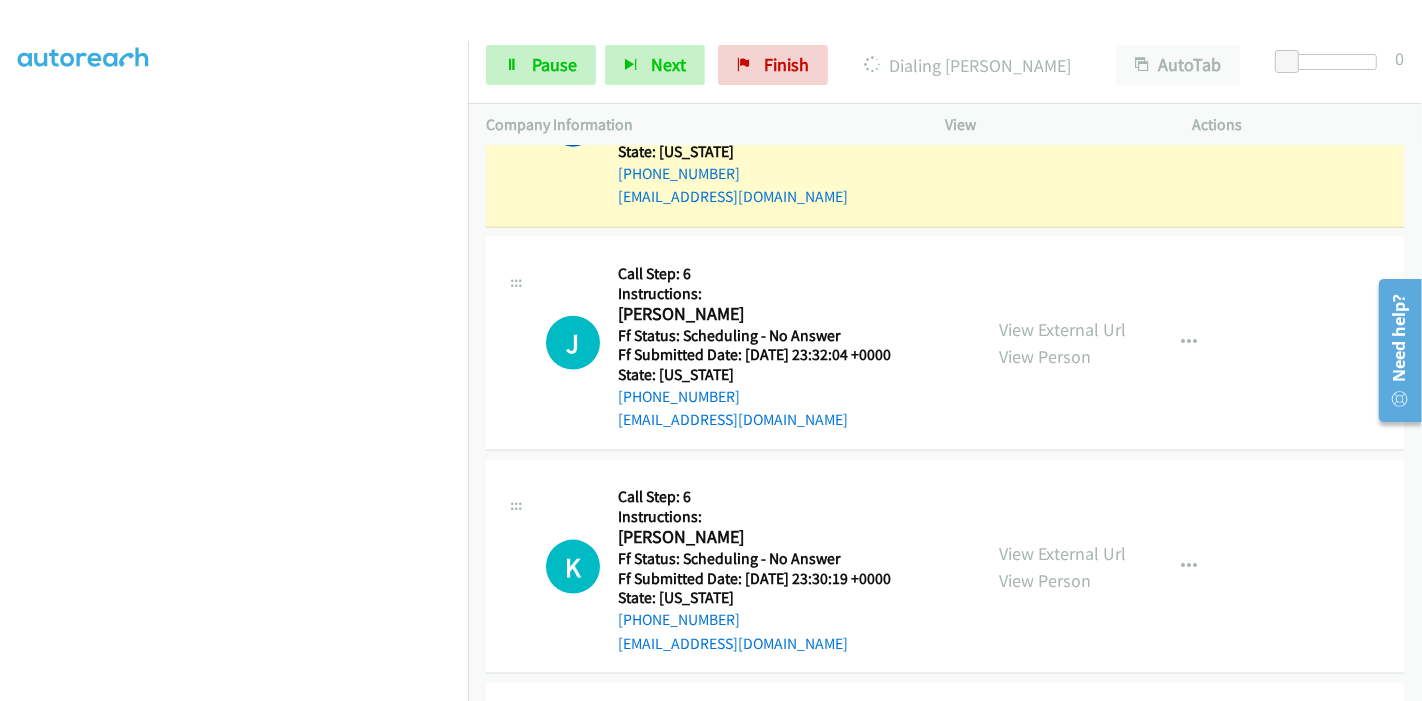 scroll, scrollTop: 2243, scrollLeft: 0, axis: vertical 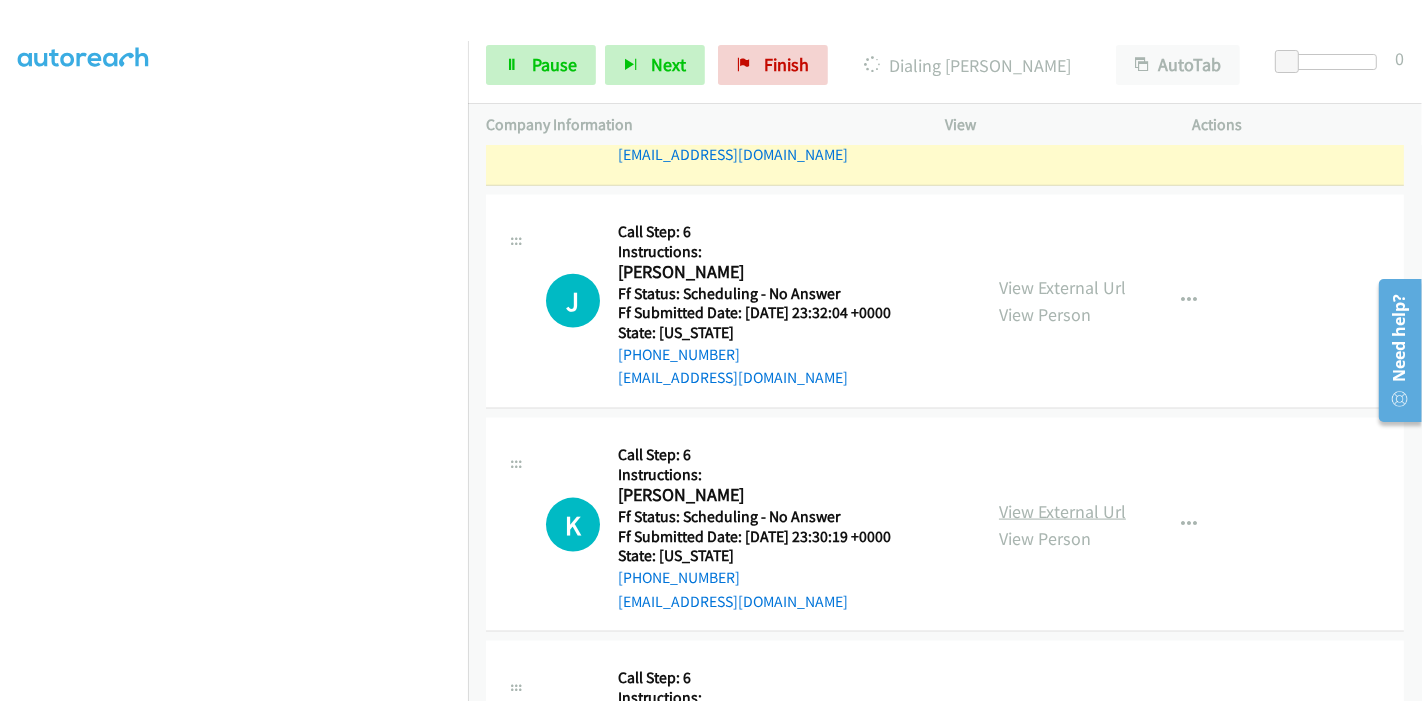 click on "View External Url" at bounding box center (1062, 511) 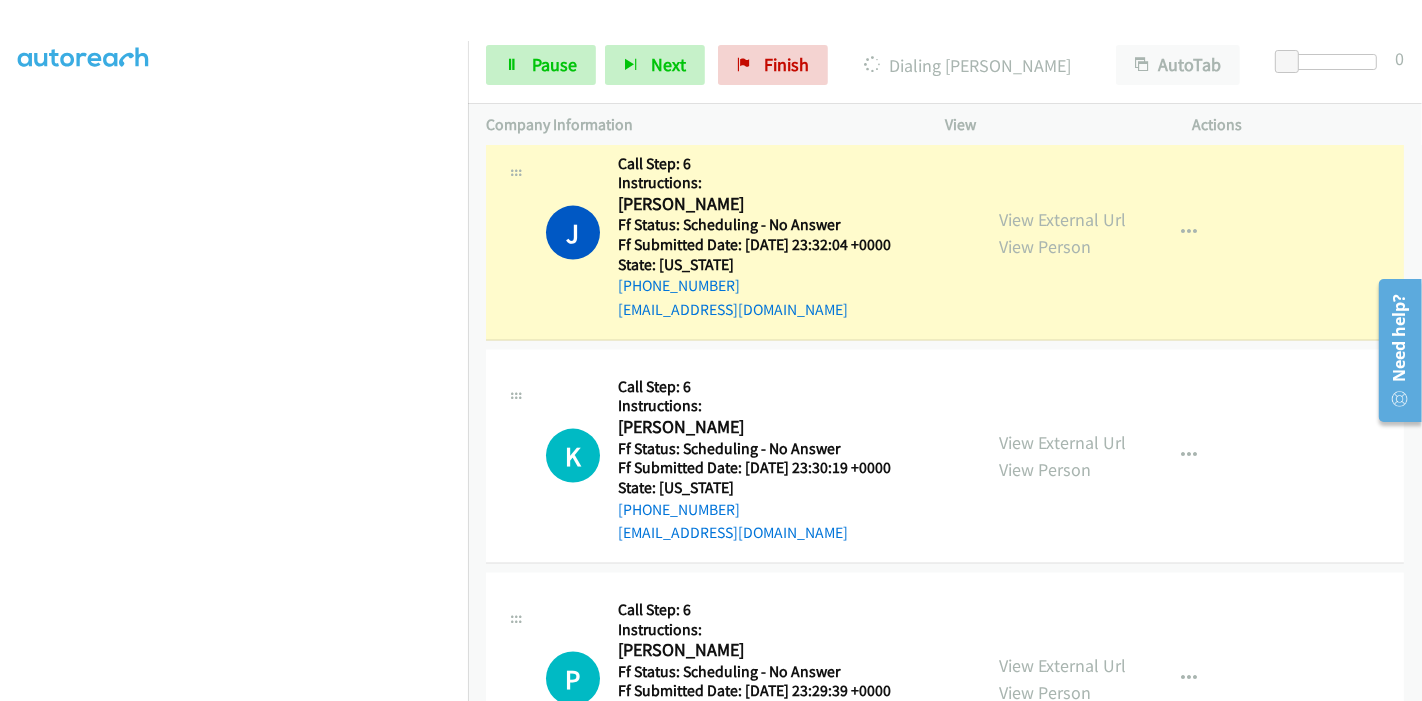 scroll, scrollTop: 2465, scrollLeft: 0, axis: vertical 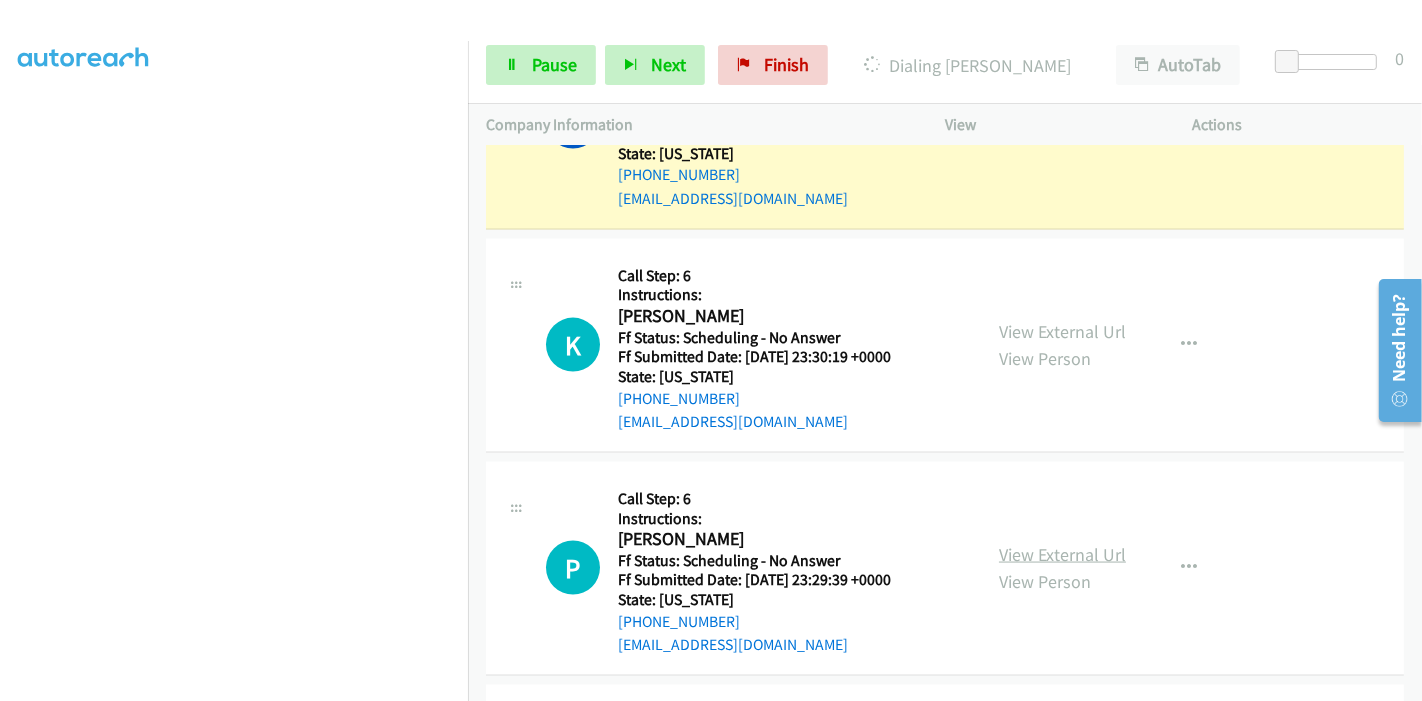 click on "View External Url" at bounding box center (1062, 554) 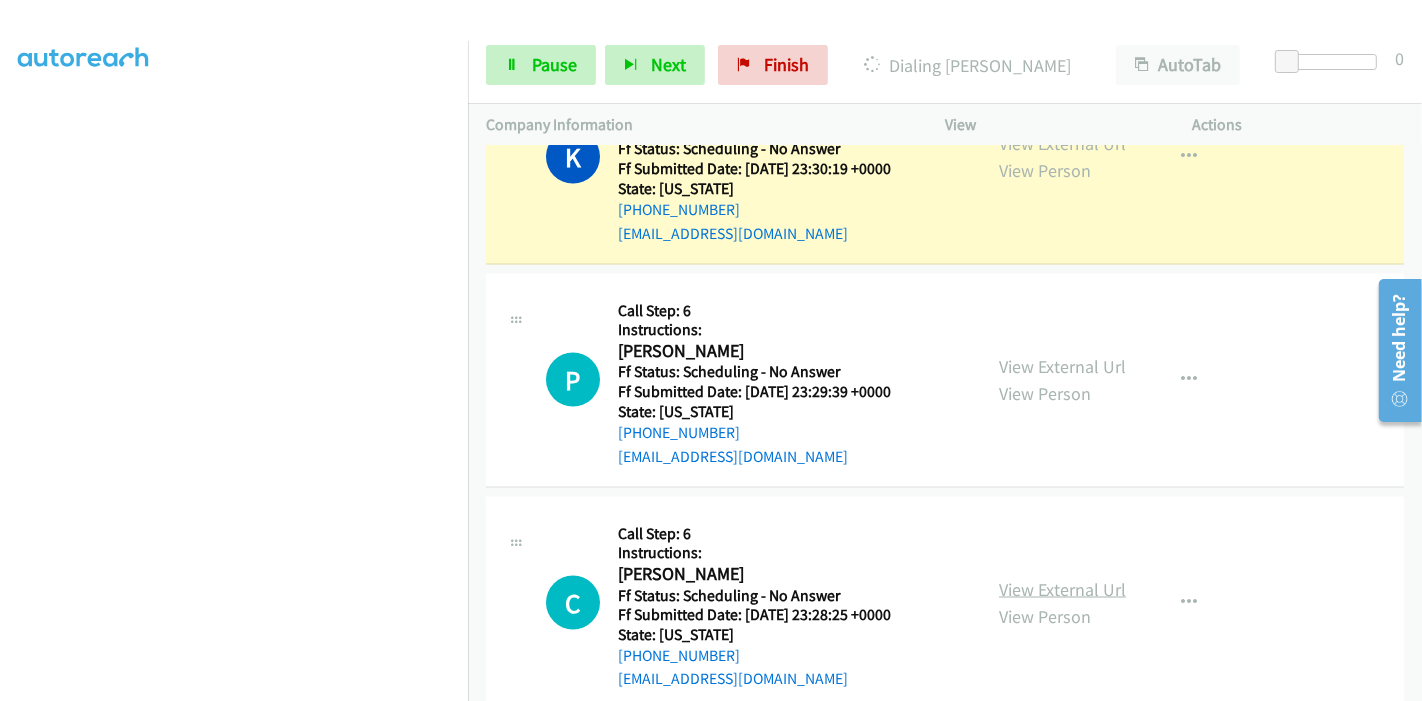 scroll, scrollTop: 2799, scrollLeft: 0, axis: vertical 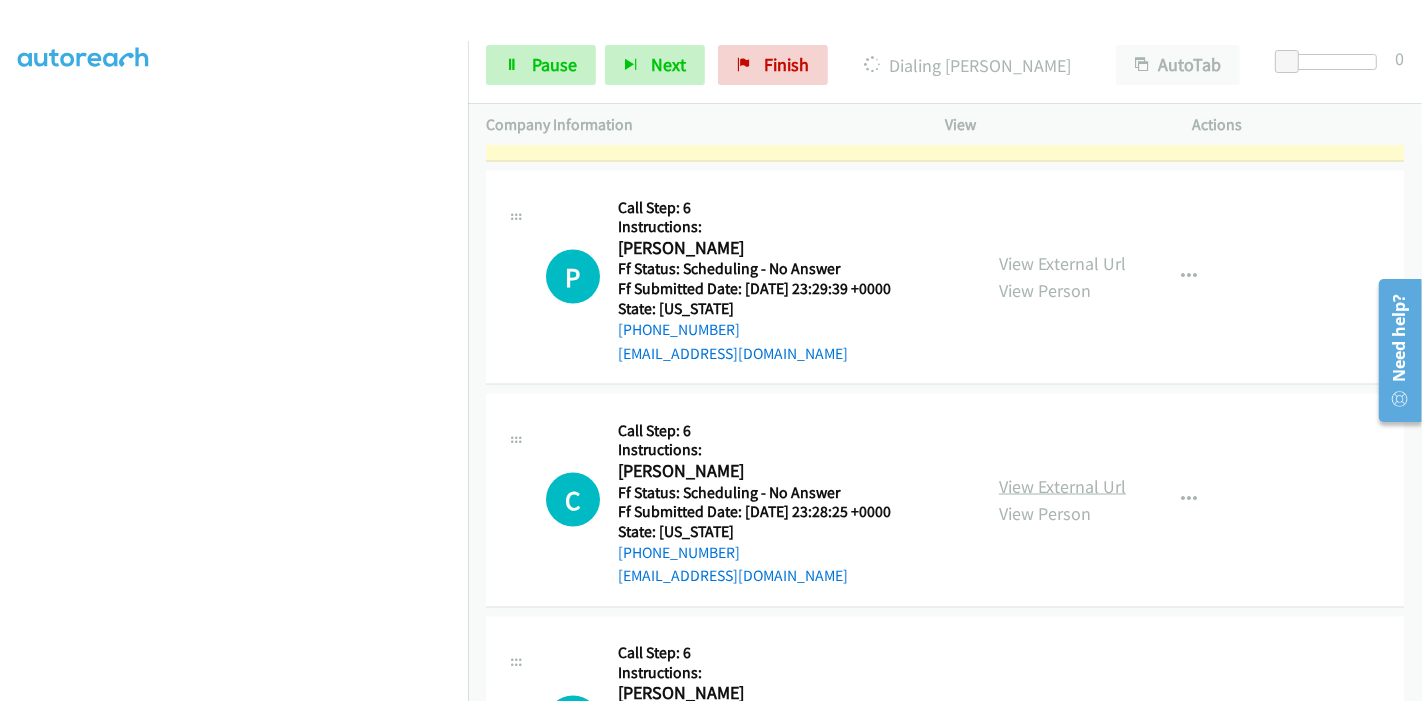 click on "View External Url" at bounding box center [1062, 486] 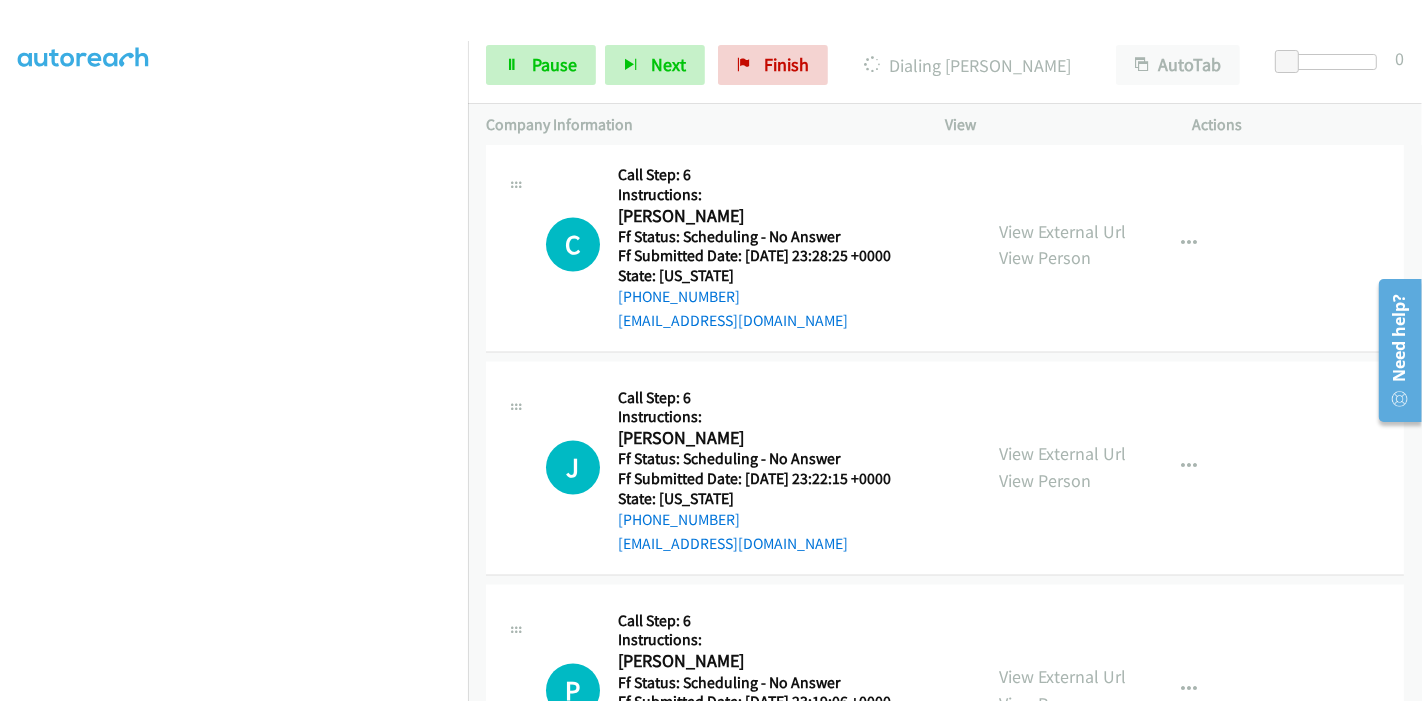 scroll, scrollTop: 3132, scrollLeft: 0, axis: vertical 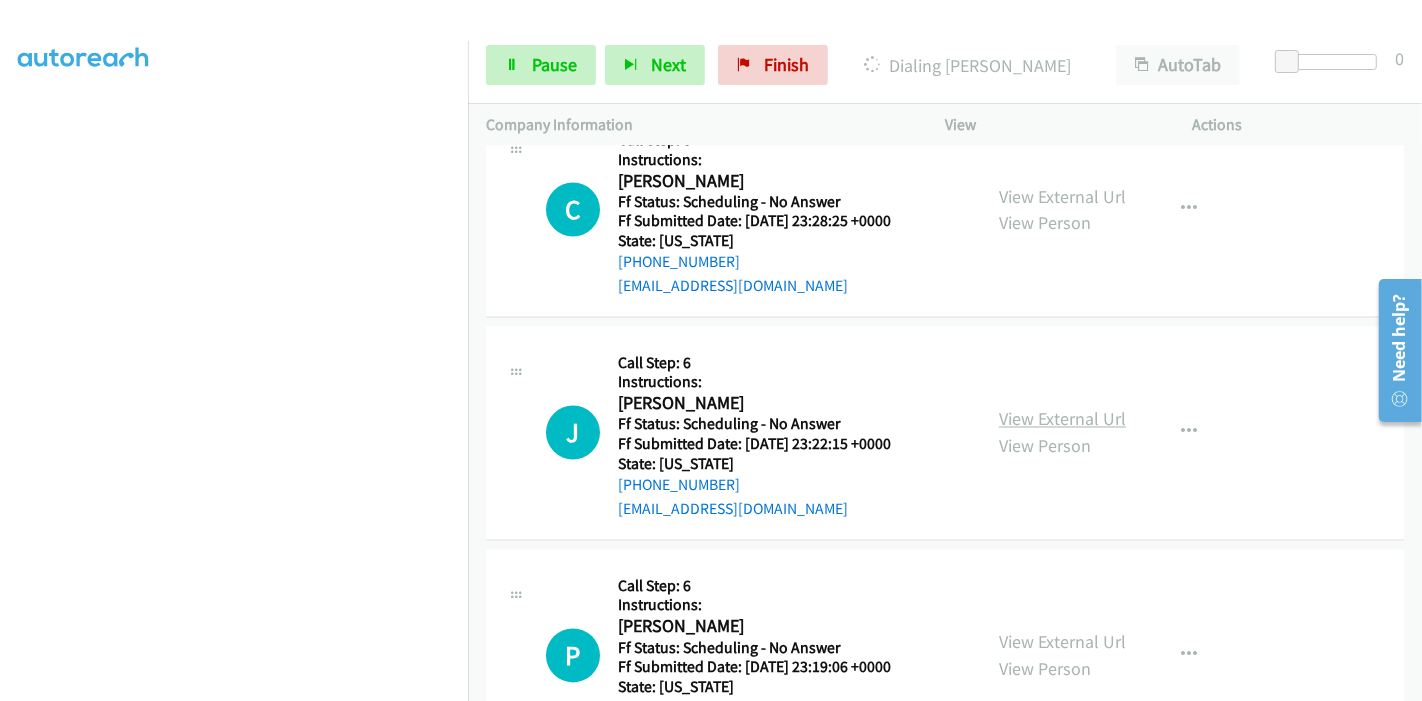 click on "View External Url" at bounding box center (1062, 419) 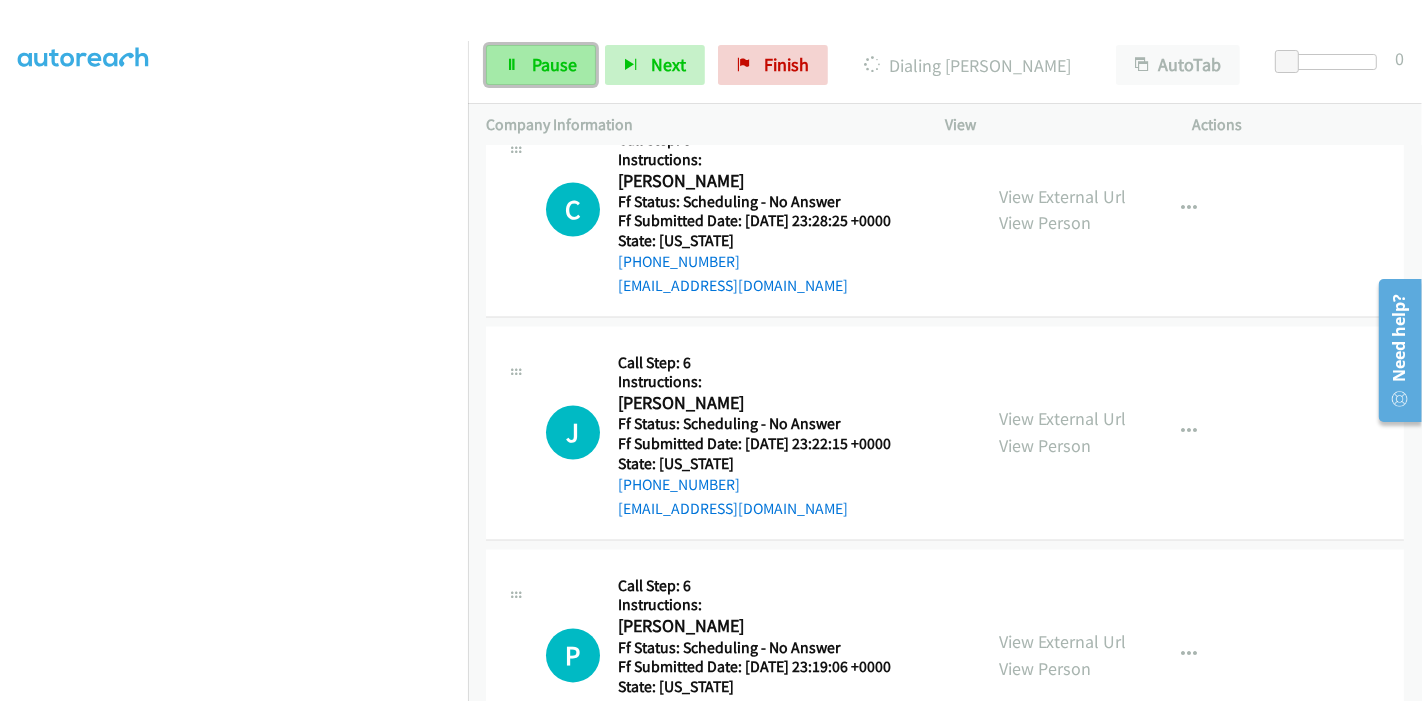 click on "Pause" at bounding box center [554, 64] 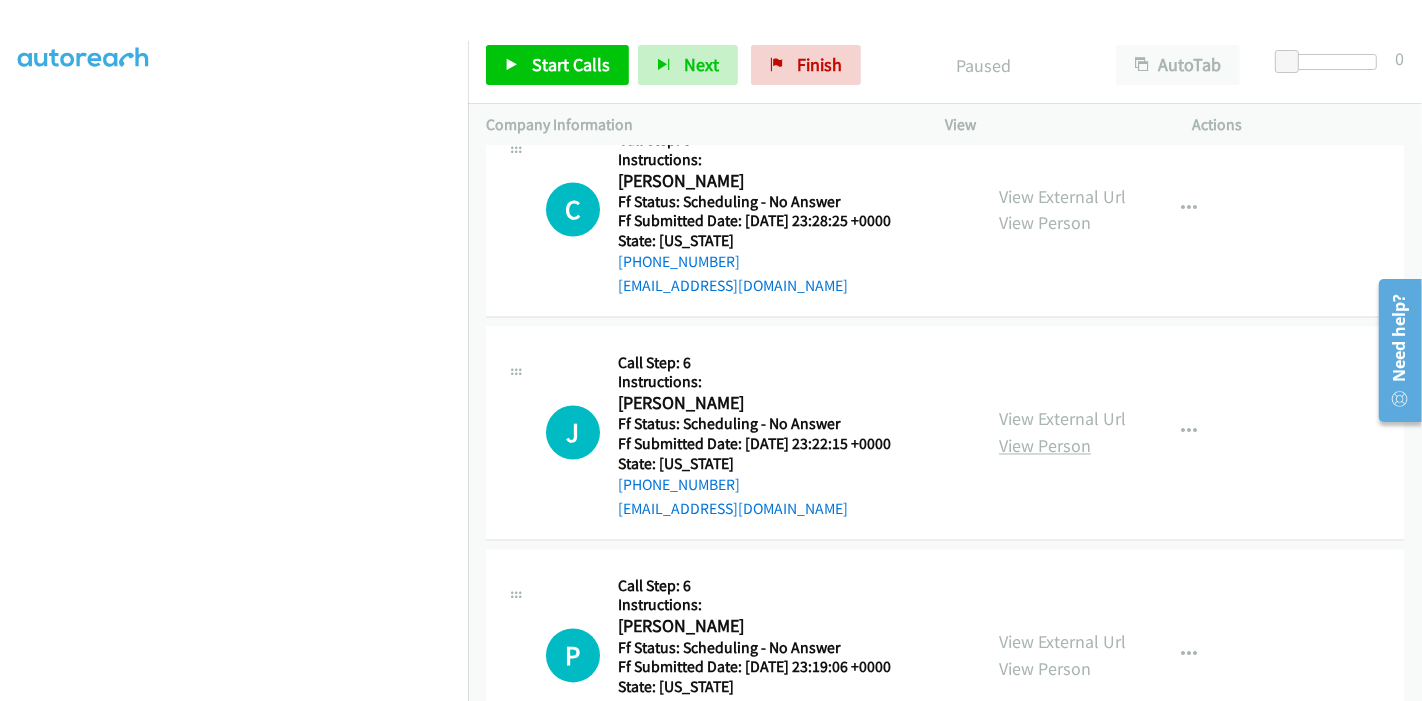 scroll, scrollTop: 2910, scrollLeft: 0, axis: vertical 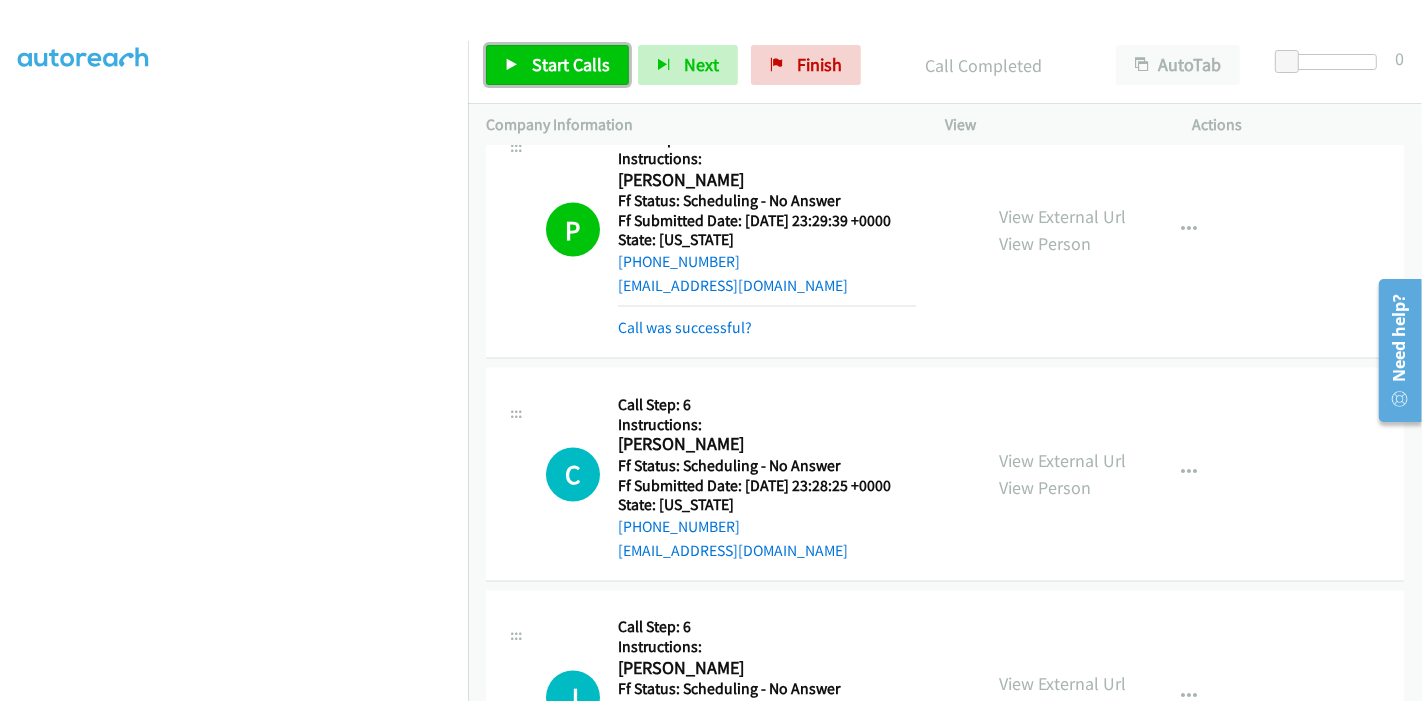 click at bounding box center [512, 66] 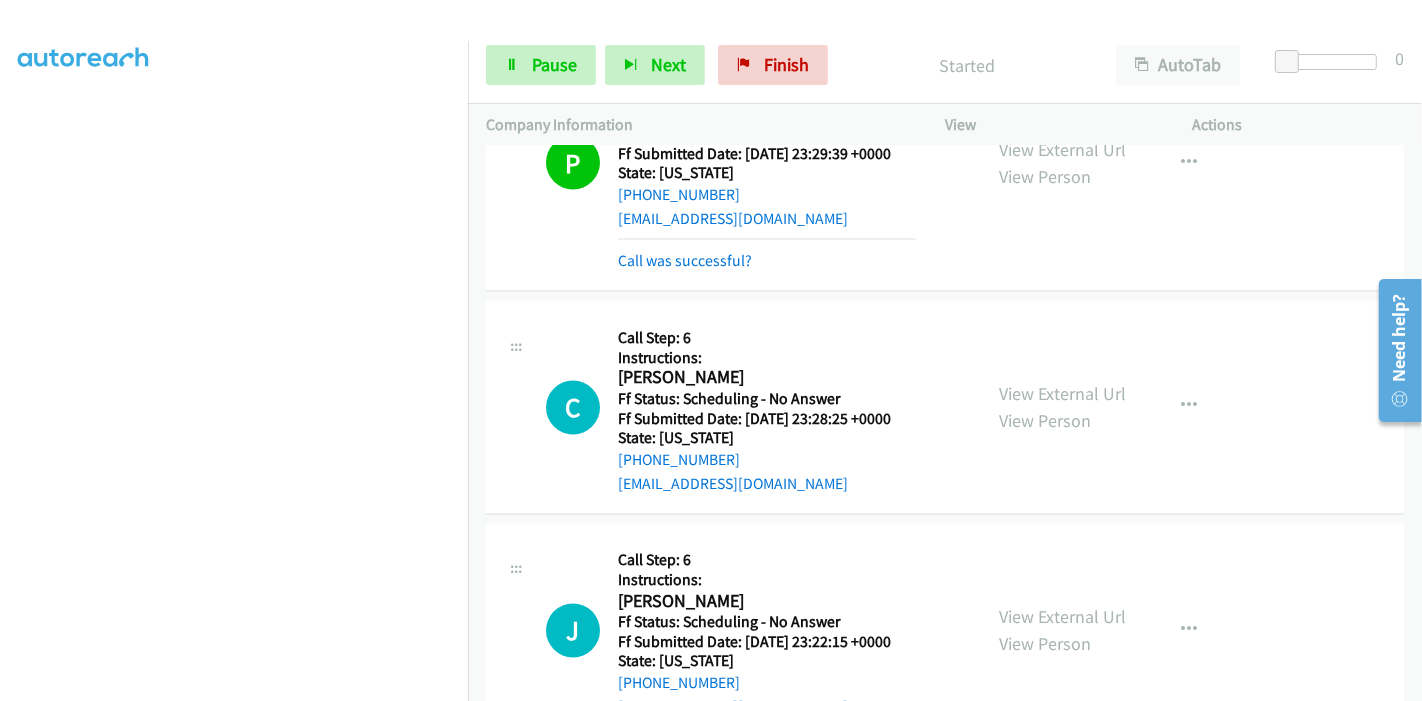 scroll, scrollTop: 3132, scrollLeft: 0, axis: vertical 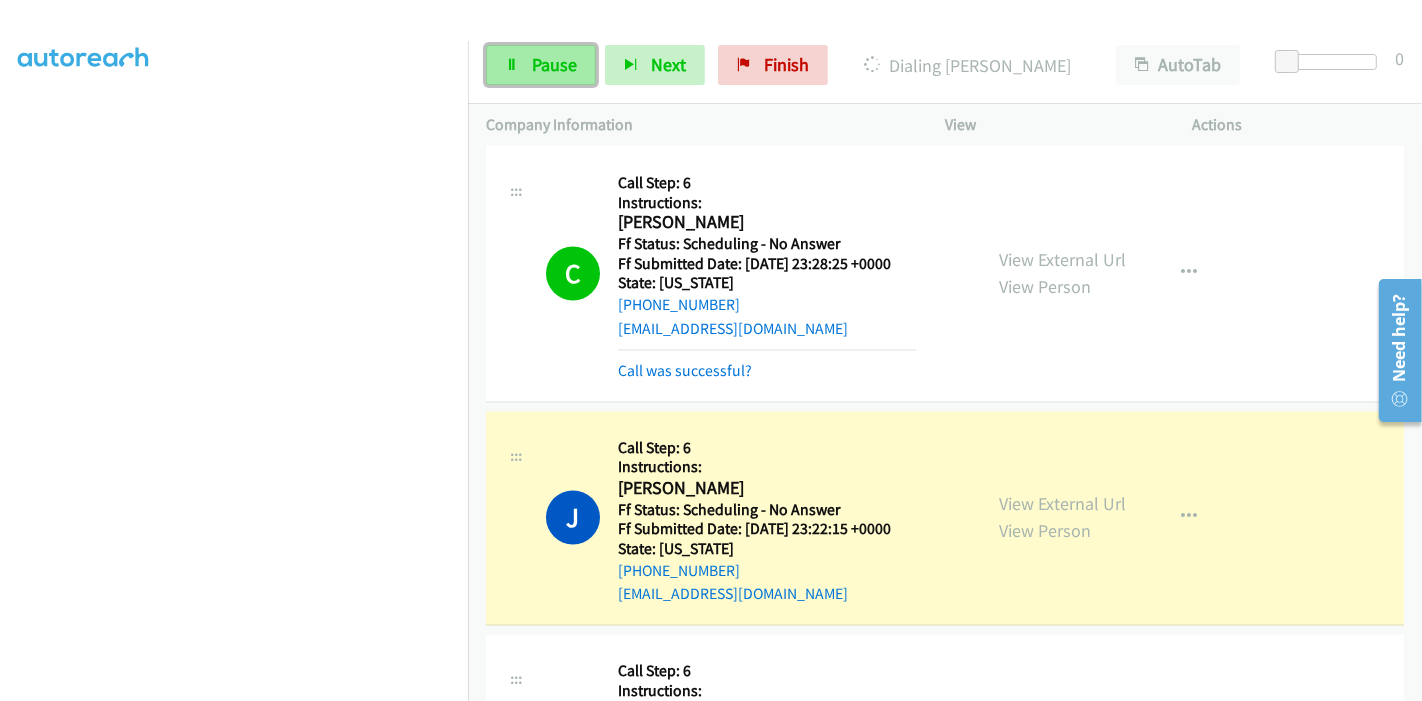click on "Pause" at bounding box center [554, 64] 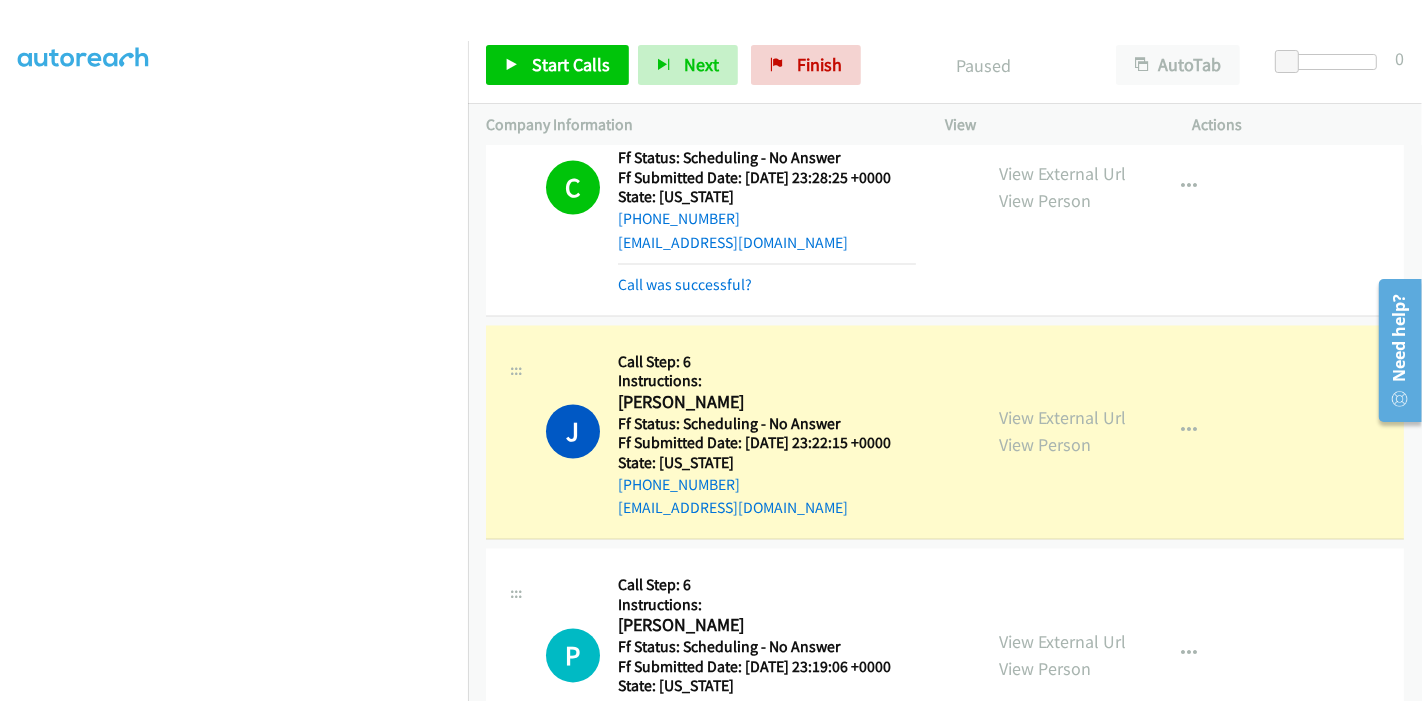 scroll, scrollTop: 3354, scrollLeft: 0, axis: vertical 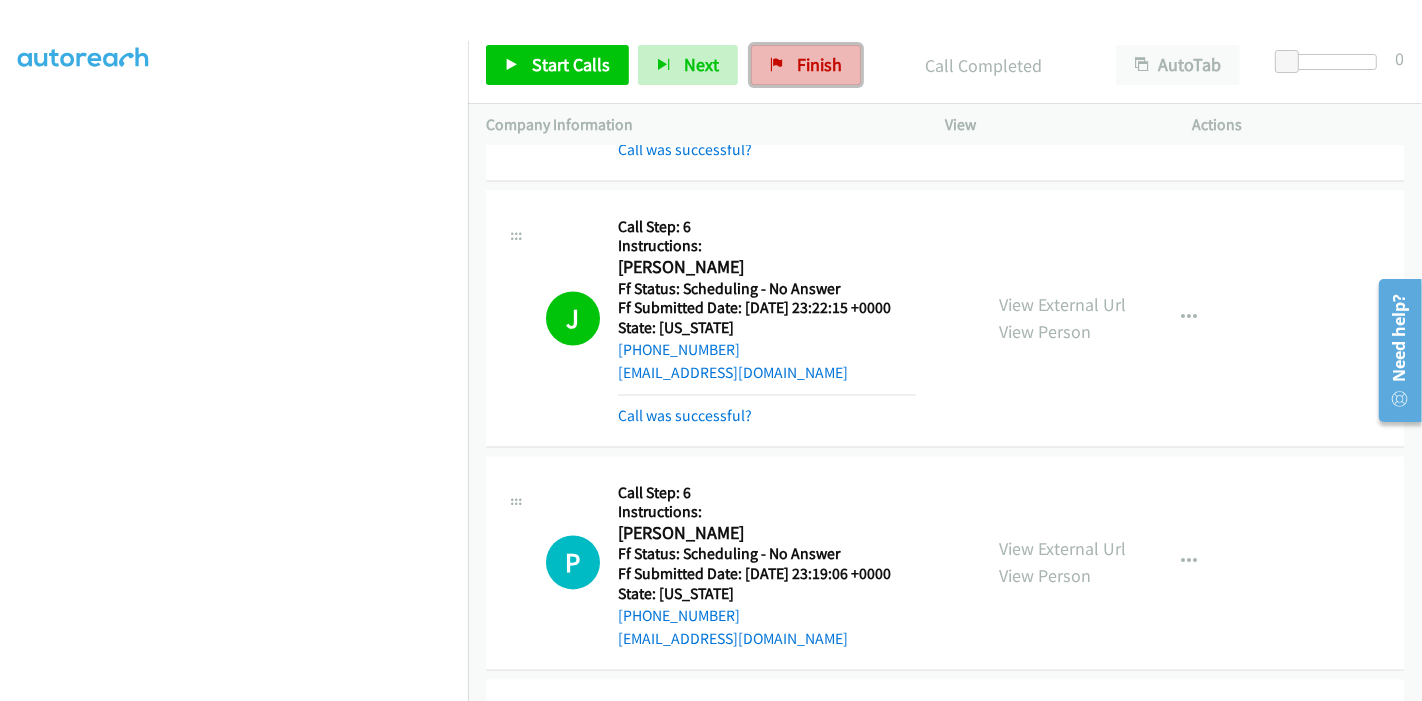 click on "Finish" at bounding box center [819, 64] 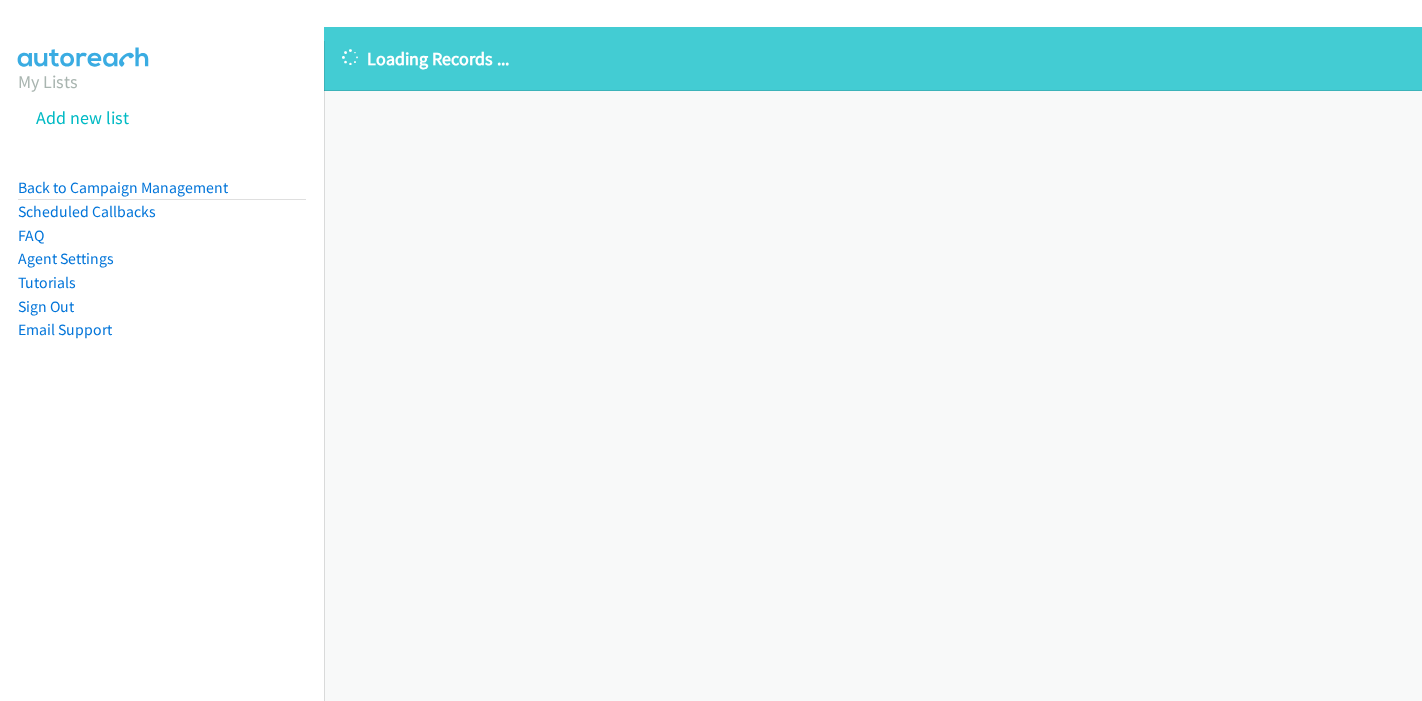 scroll, scrollTop: 0, scrollLeft: 0, axis: both 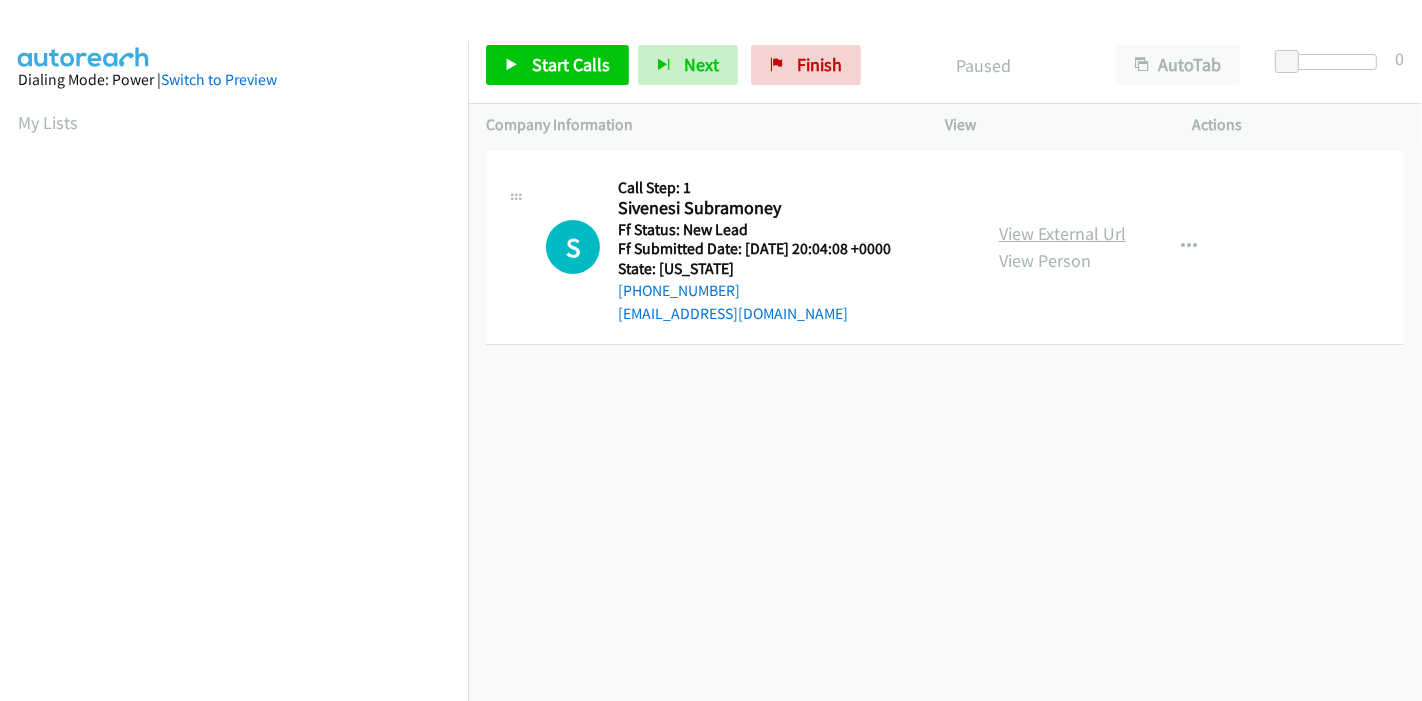 click on "View External Url" at bounding box center [1062, 233] 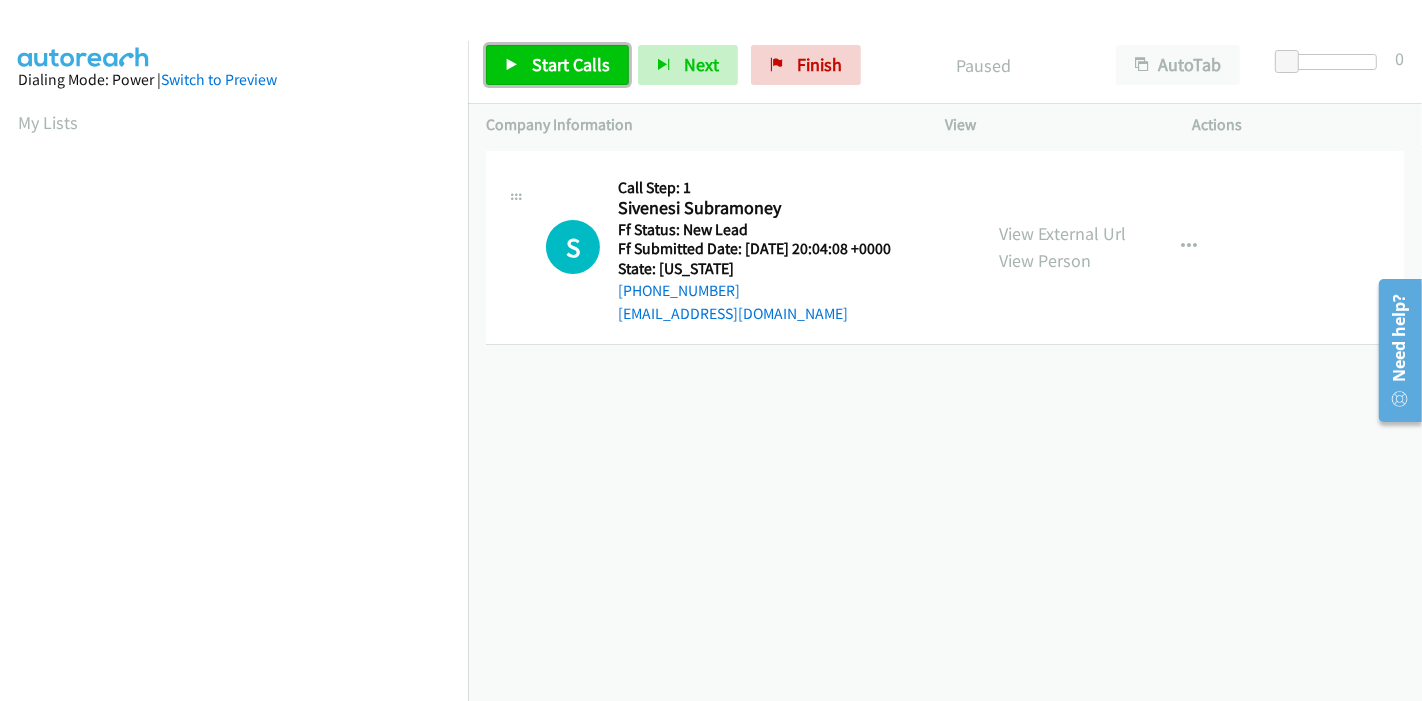 click on "Start Calls" at bounding box center (571, 64) 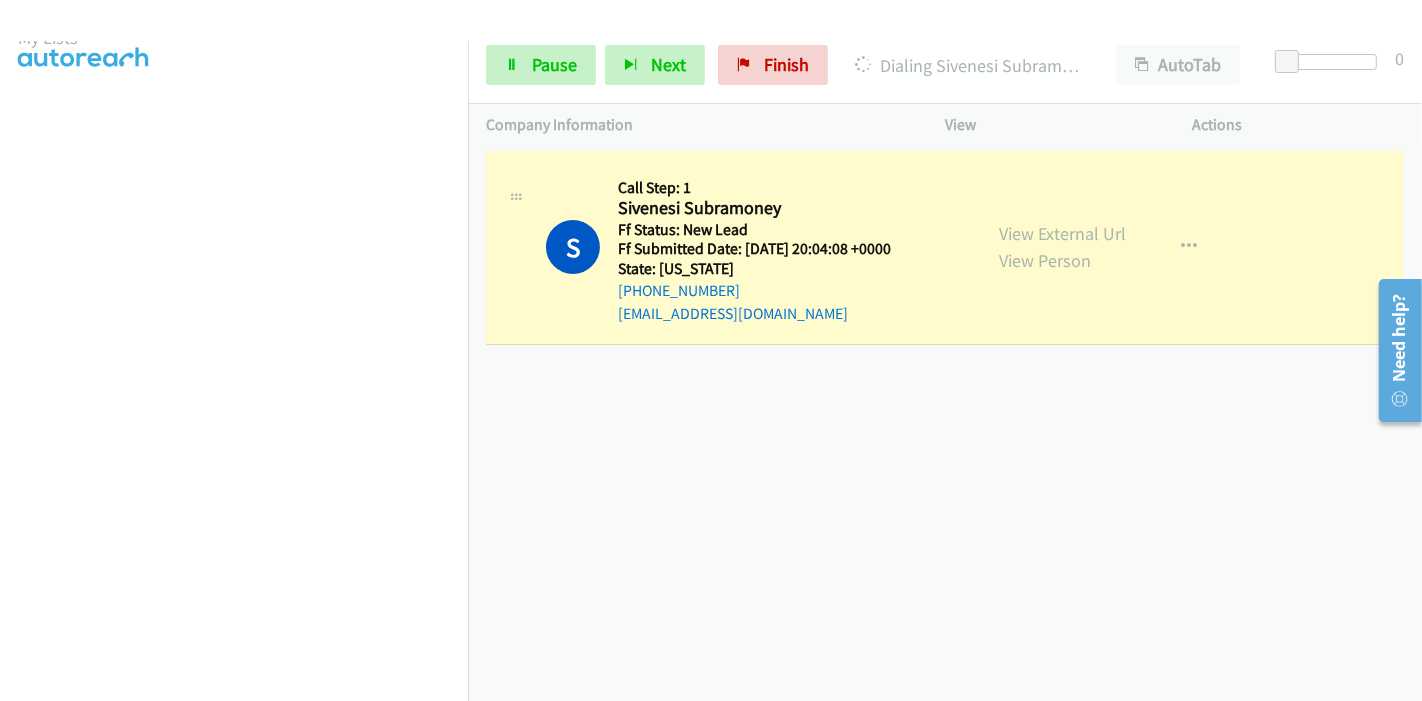 scroll, scrollTop: 0, scrollLeft: 0, axis: both 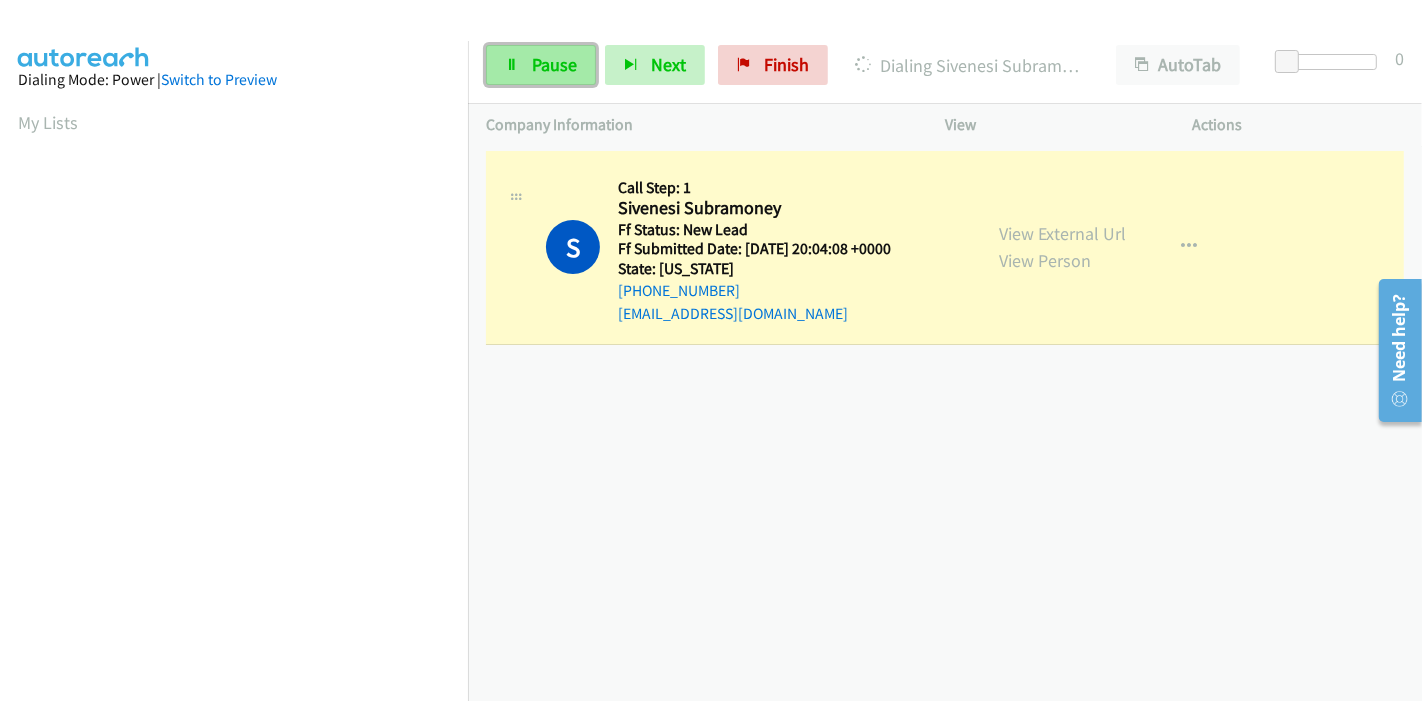 click on "Pause" at bounding box center [554, 64] 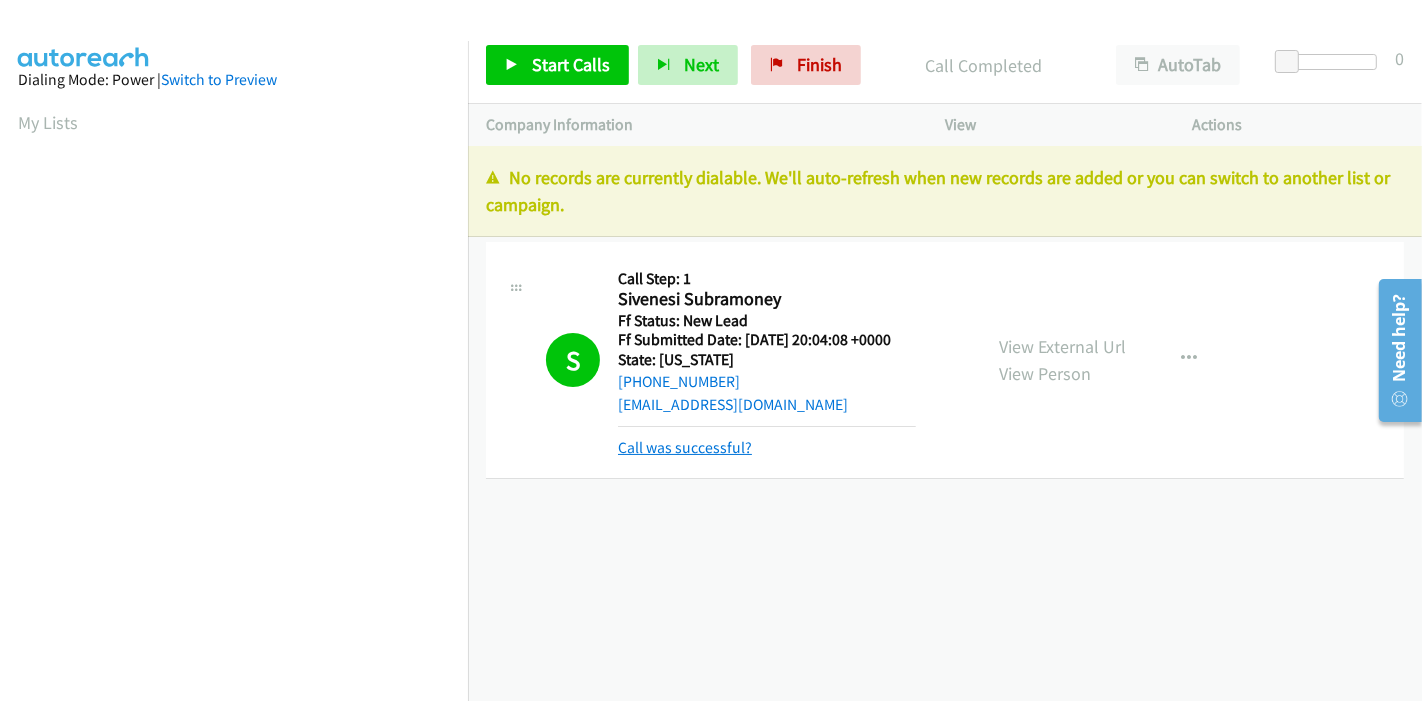 click on "Call was successful?" at bounding box center (685, 447) 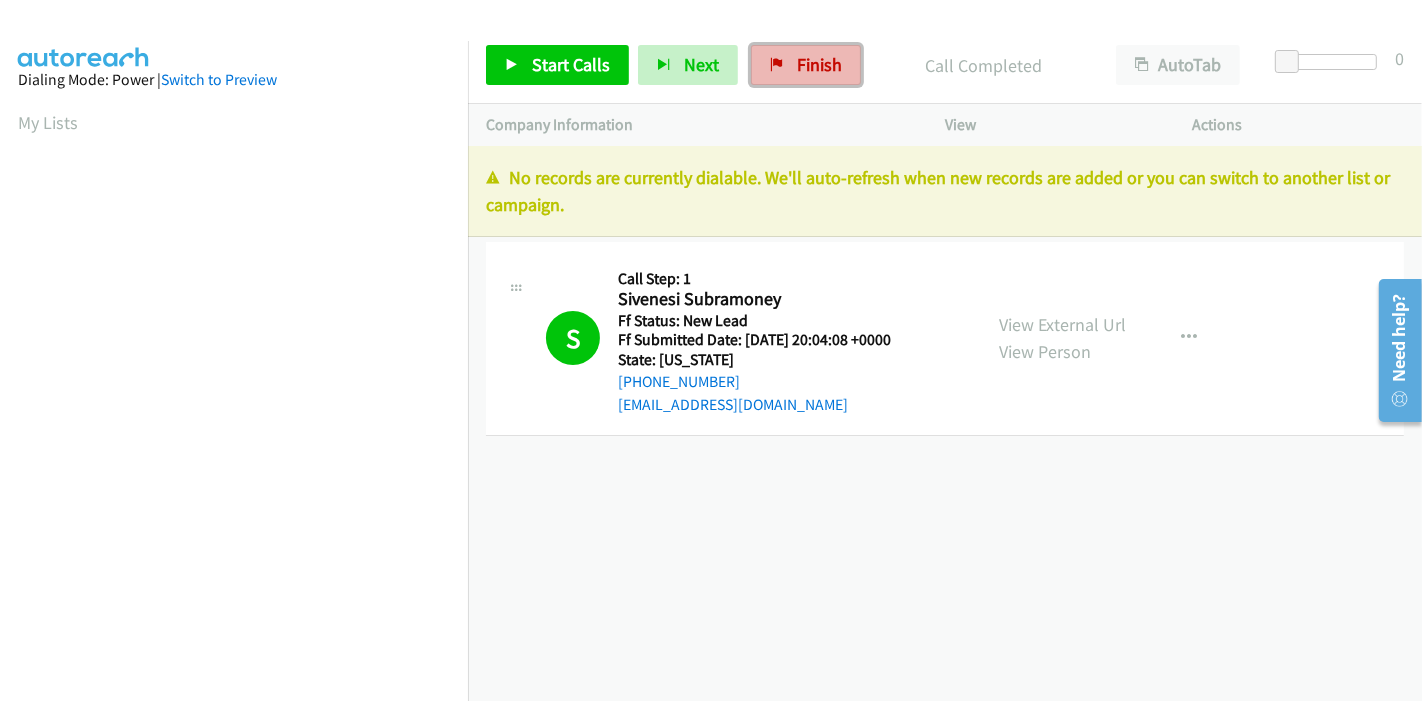 click on "Finish" at bounding box center [819, 64] 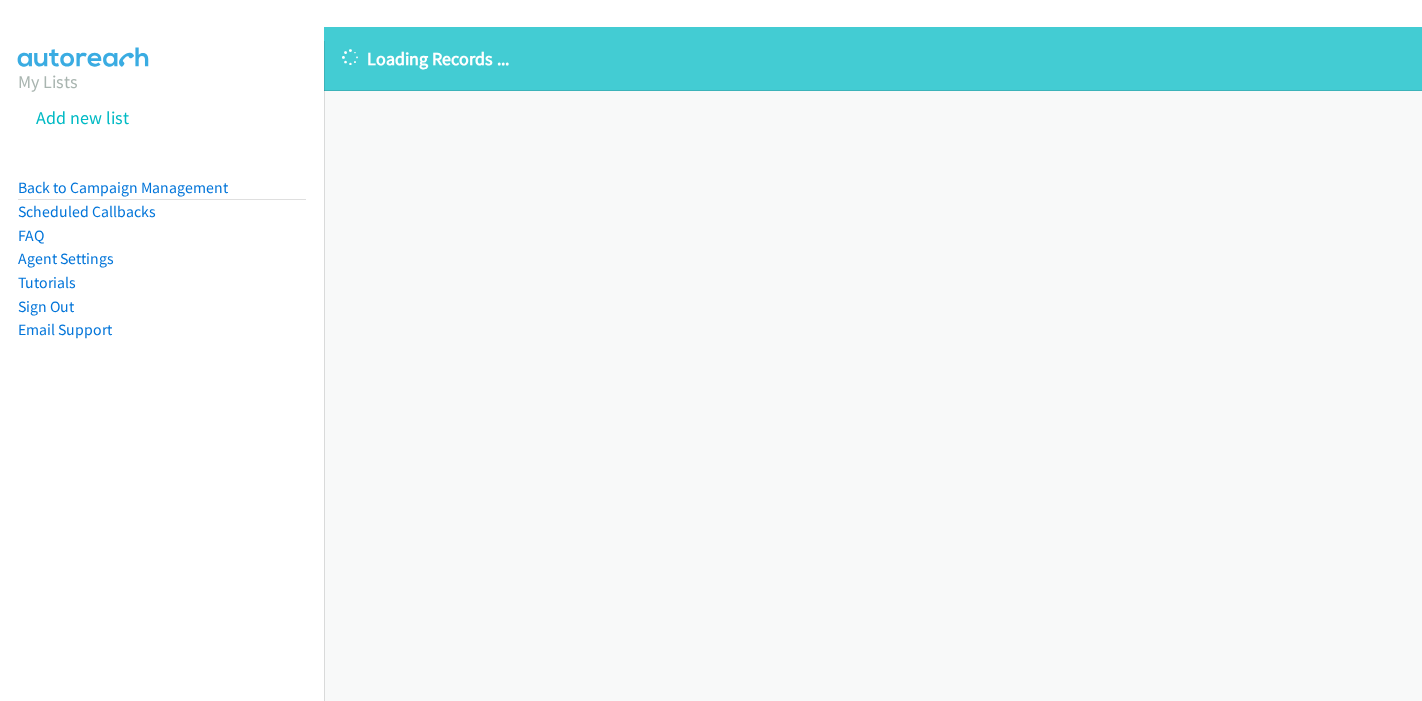 scroll, scrollTop: 0, scrollLeft: 0, axis: both 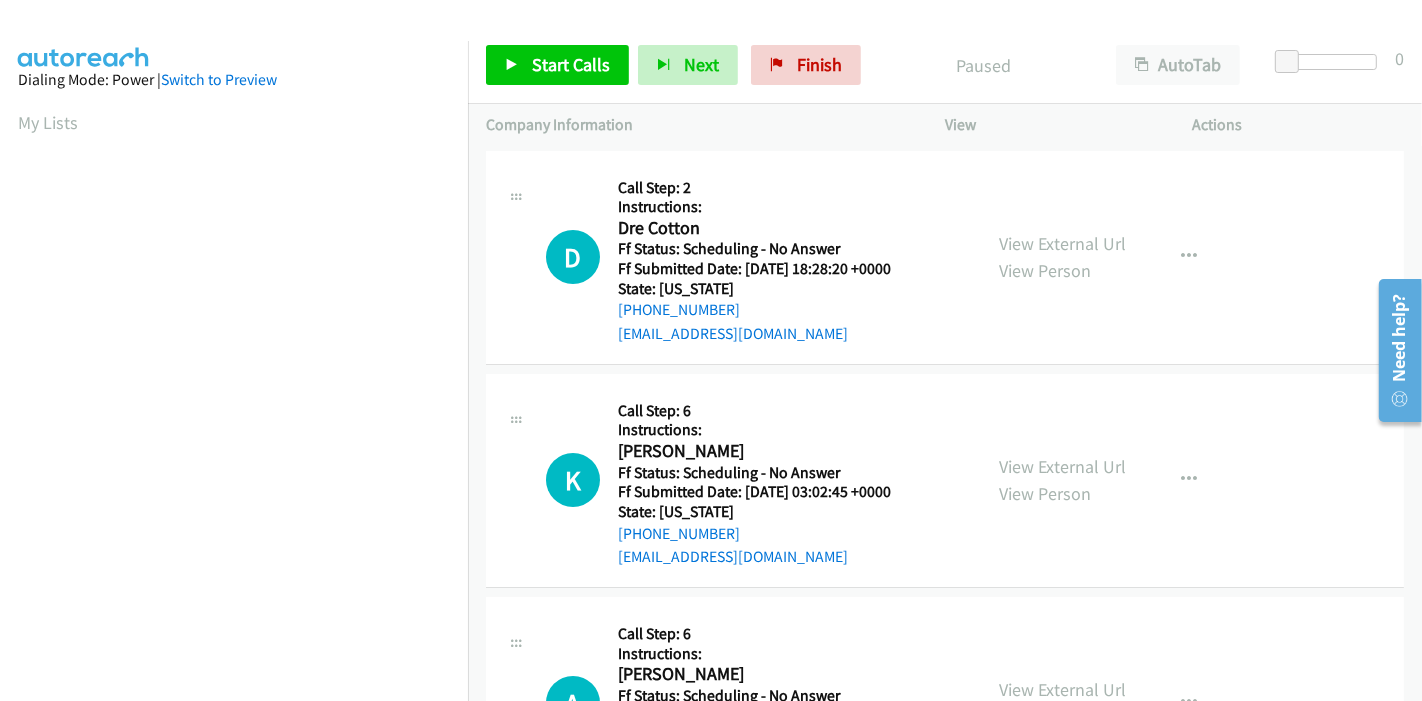 drag, startPoint x: 544, startPoint y: 90, endPoint x: 542, endPoint y: 73, distance: 17.117243 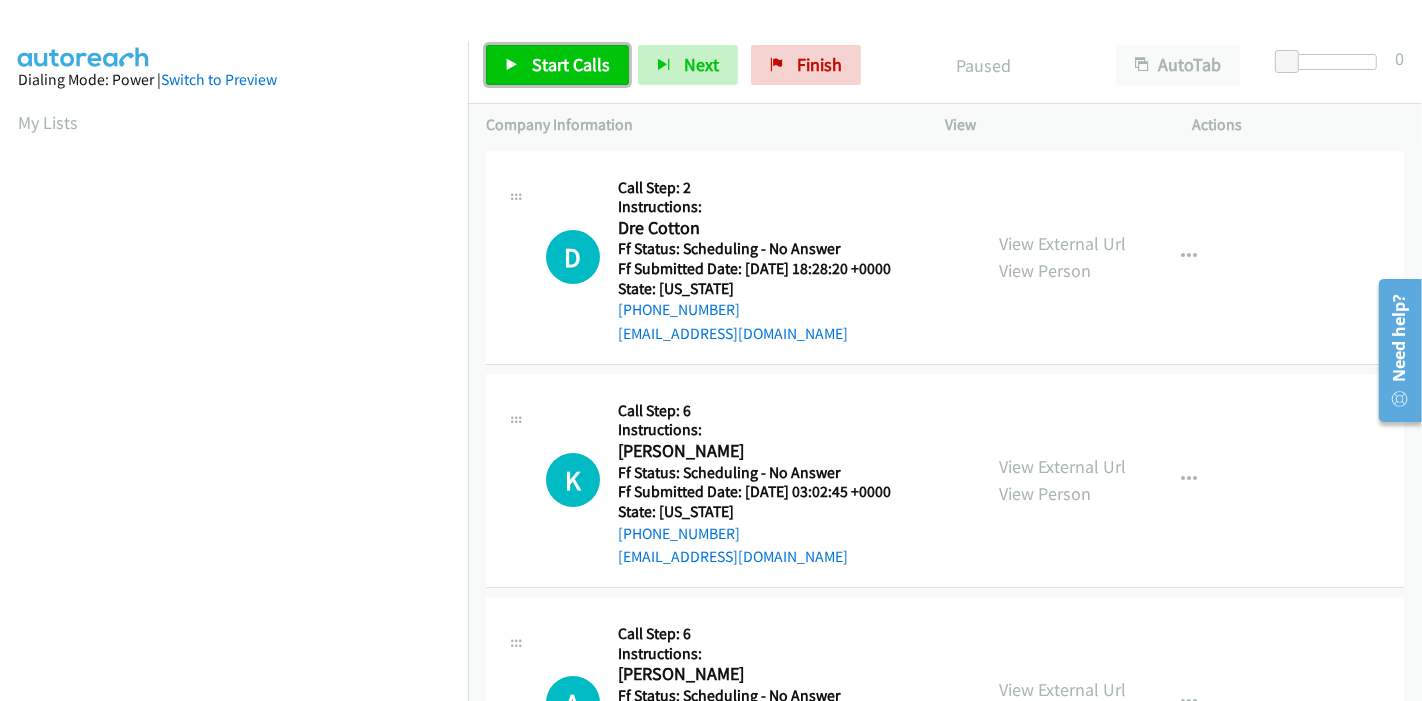 click on "Start Calls" at bounding box center (571, 64) 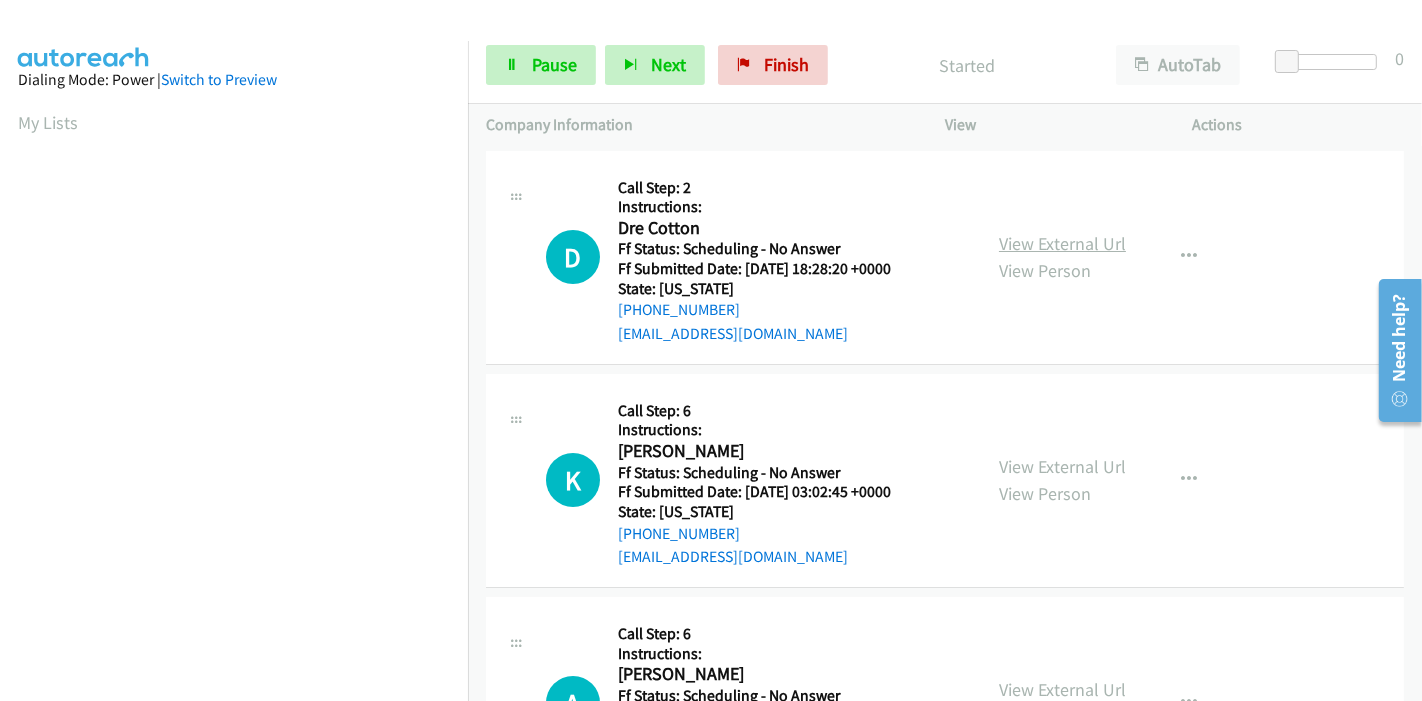 click on "View External Url" at bounding box center [1062, 243] 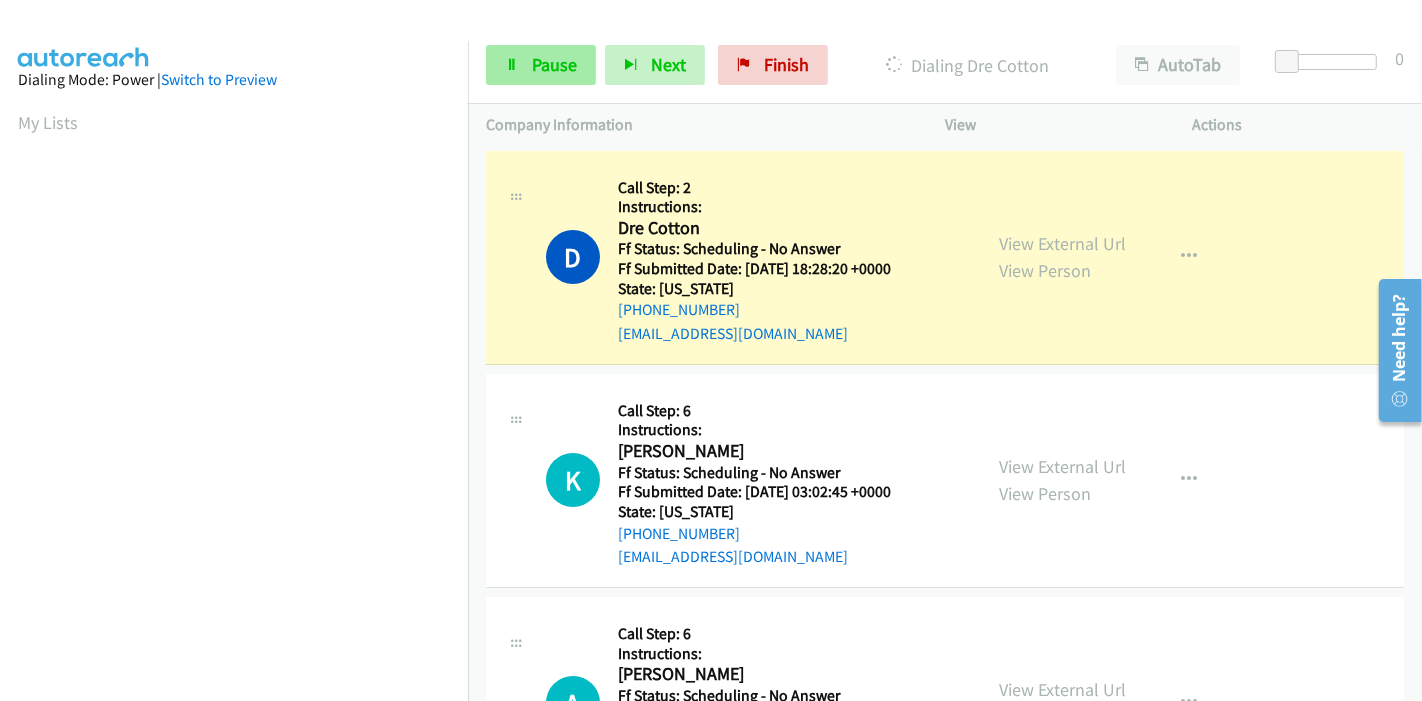 click on "Pause" at bounding box center [541, 65] 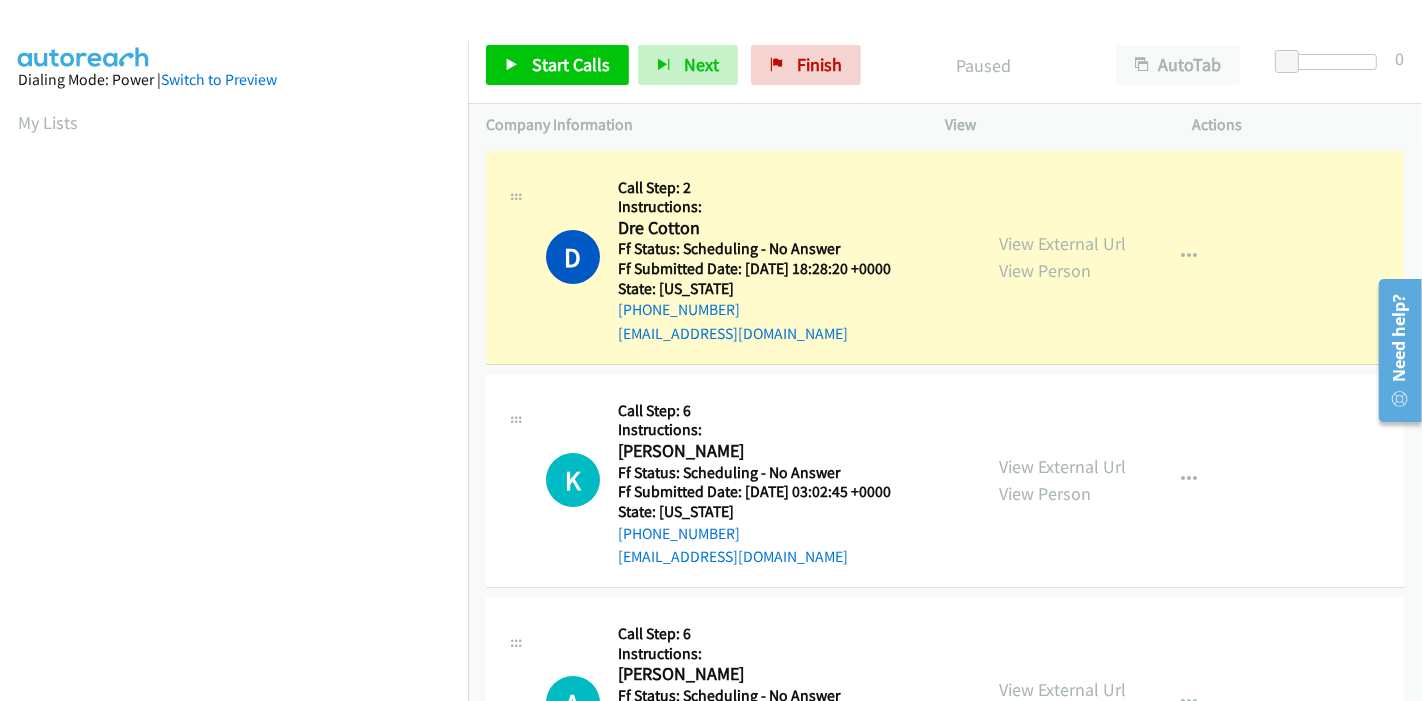 scroll, scrollTop: 422, scrollLeft: 0, axis: vertical 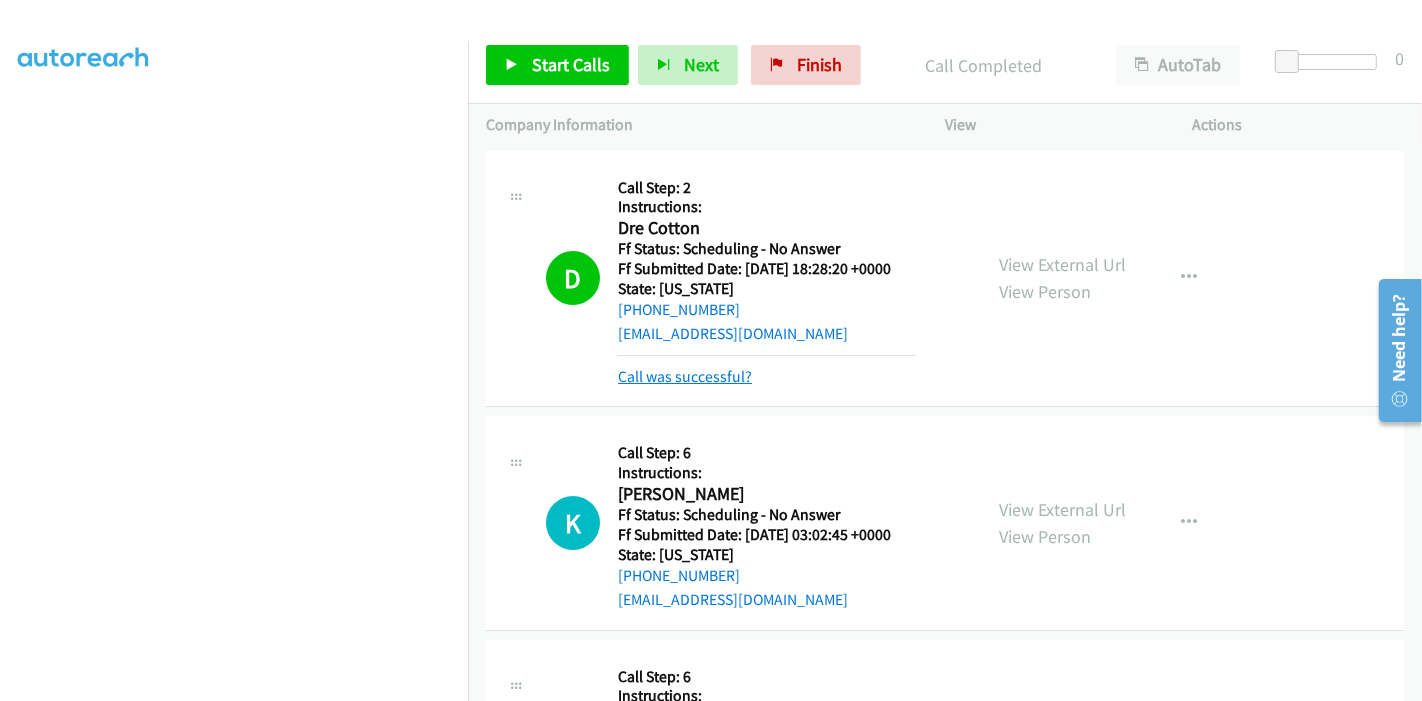 click on "Call was successful?" at bounding box center [685, 376] 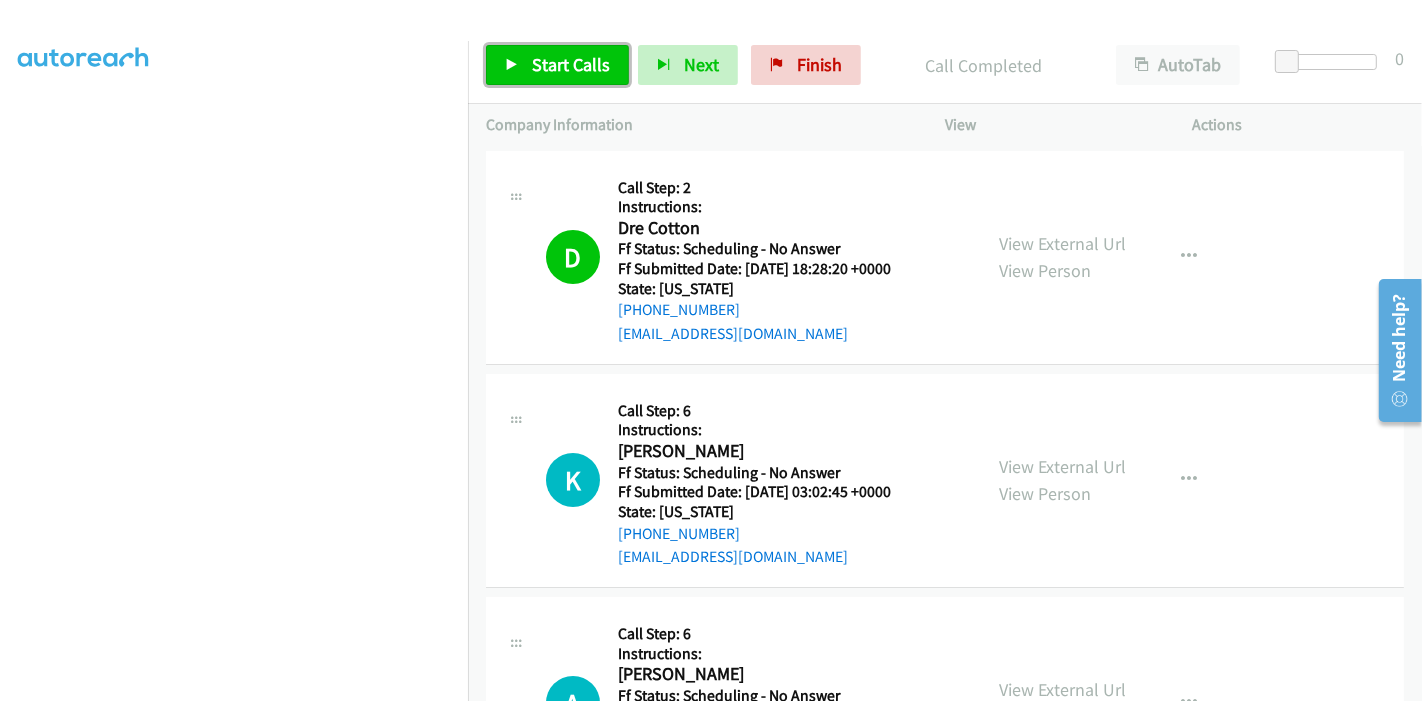 click on "Start Calls" at bounding box center [571, 64] 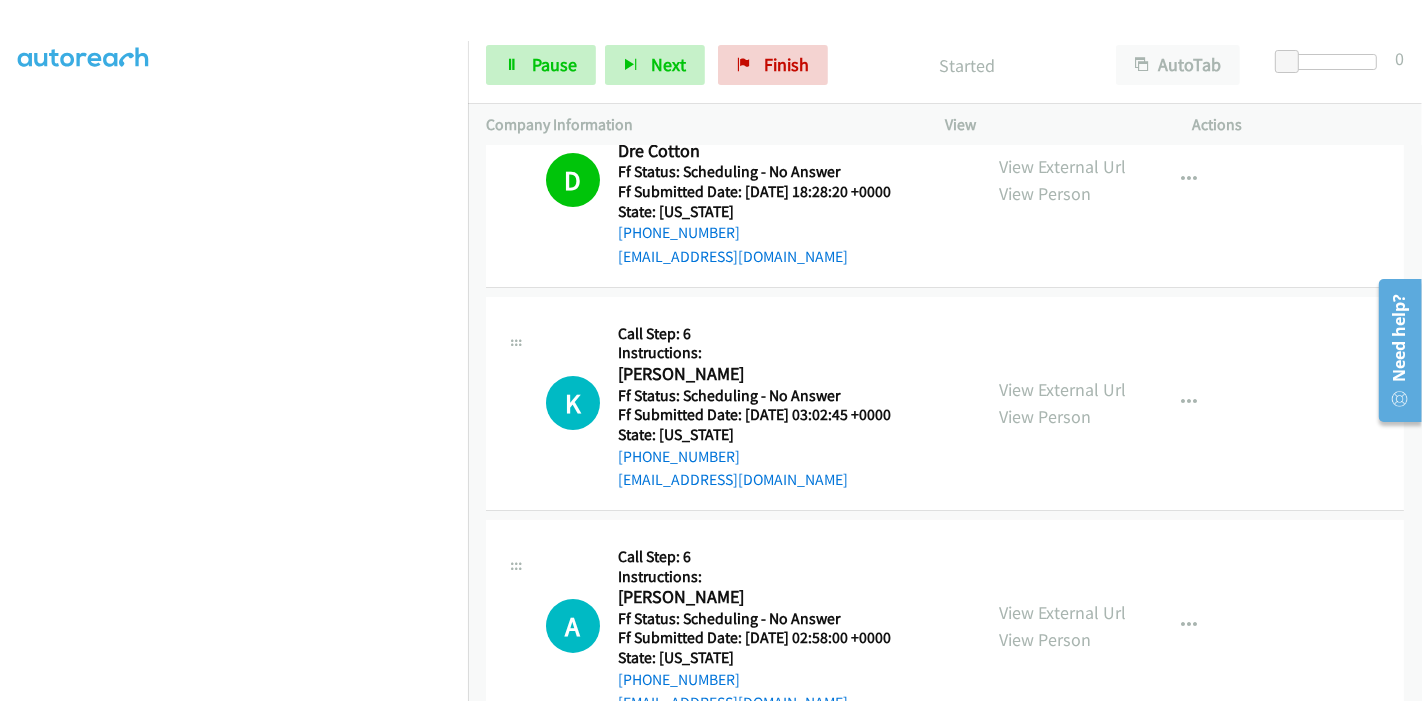 scroll, scrollTop: 111, scrollLeft: 0, axis: vertical 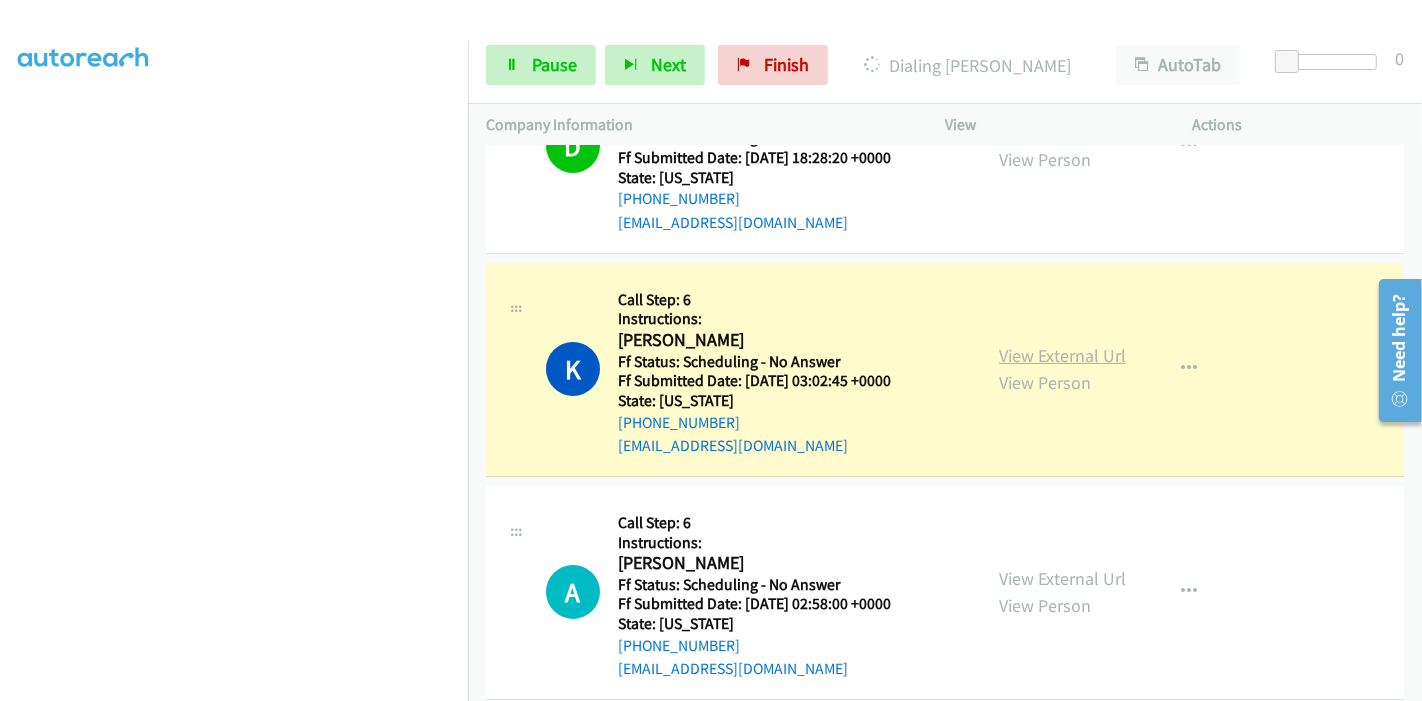 click on "View External Url" at bounding box center [1062, 355] 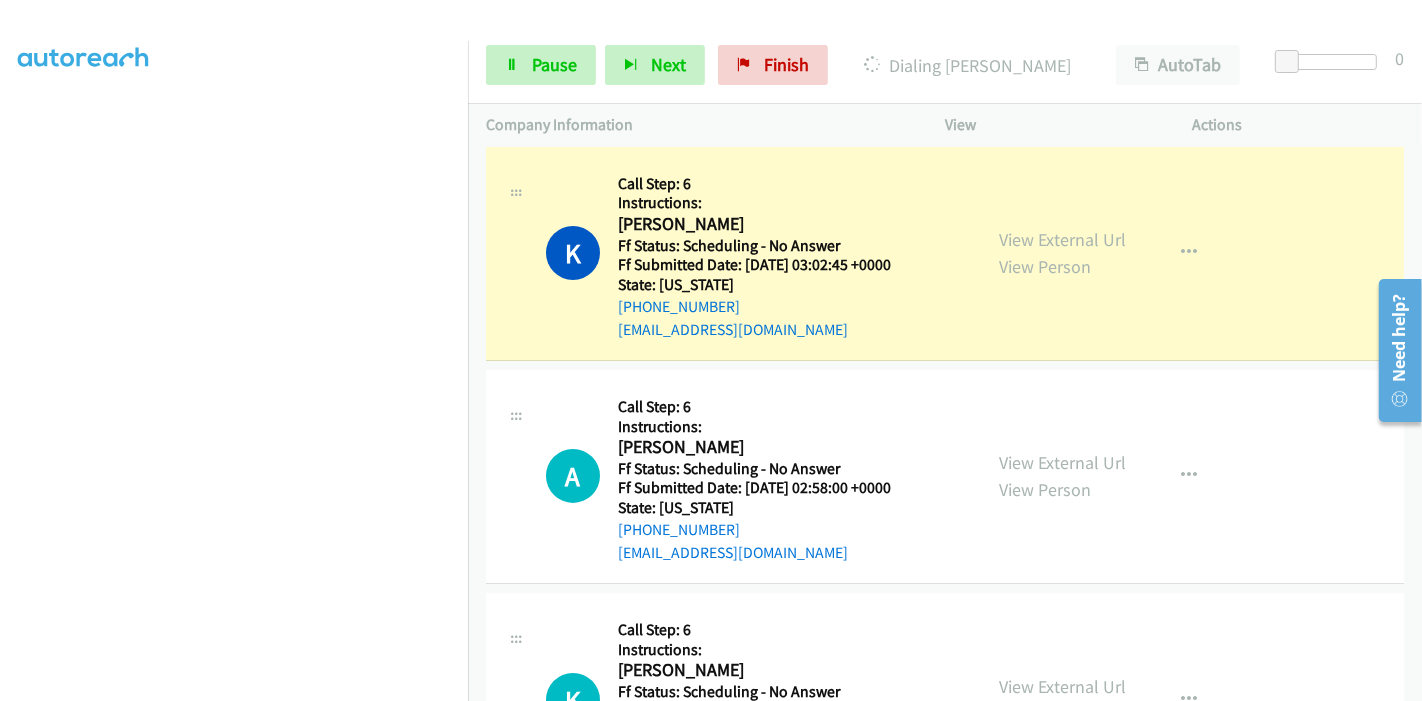 scroll, scrollTop: 333, scrollLeft: 0, axis: vertical 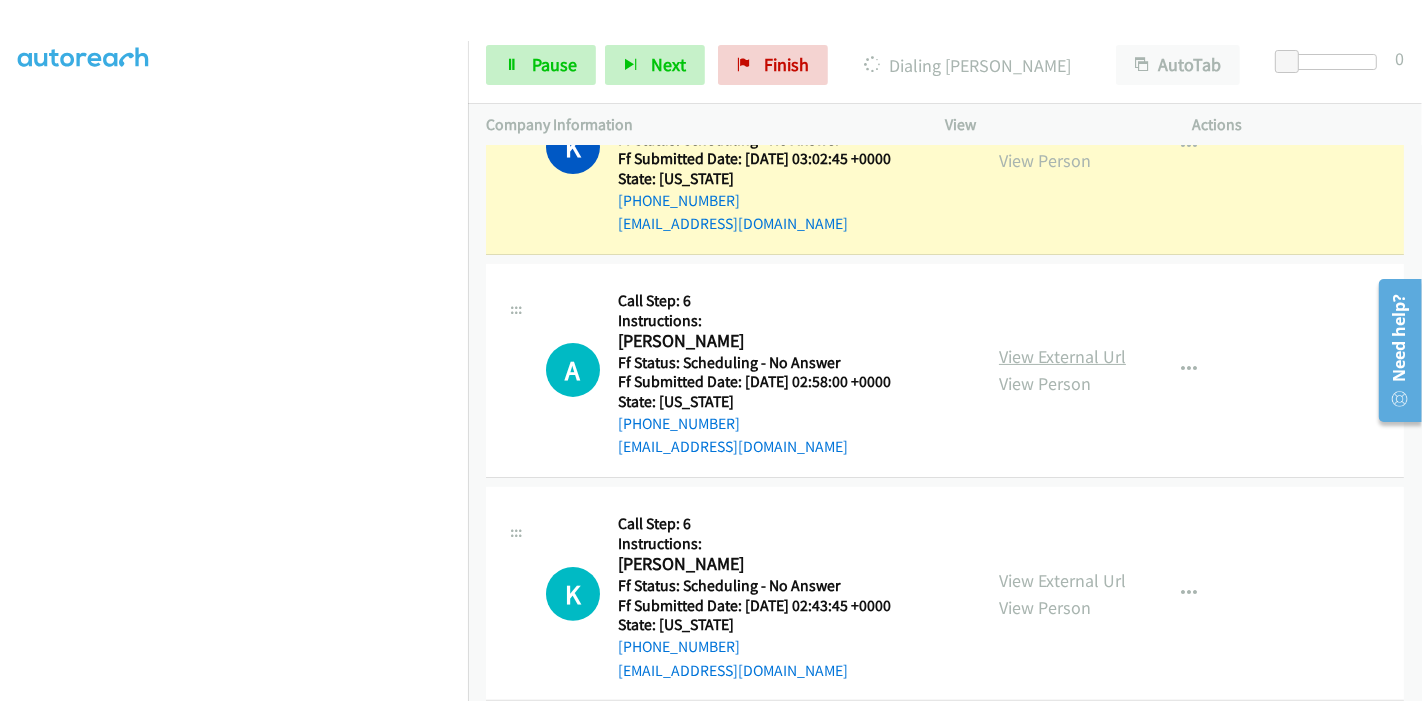 click on "View External Url" at bounding box center [1062, 356] 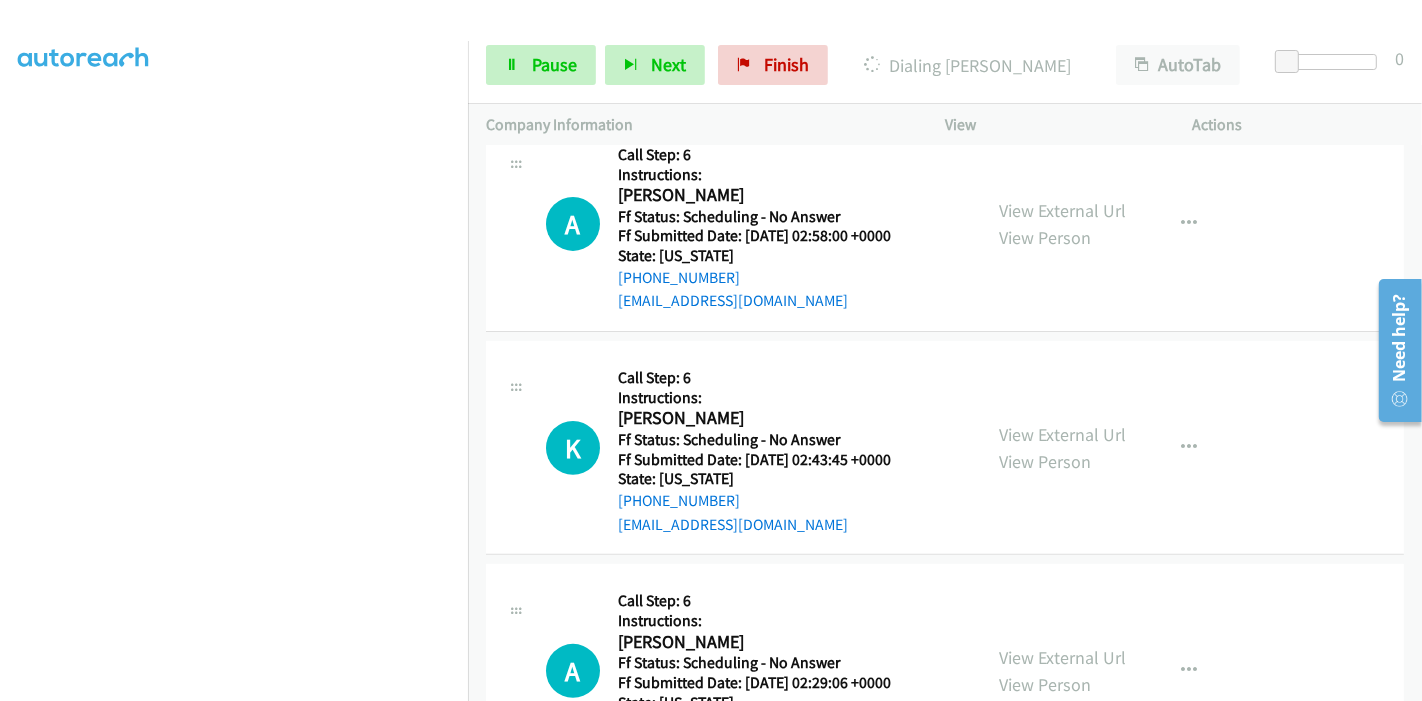 scroll, scrollTop: 444, scrollLeft: 0, axis: vertical 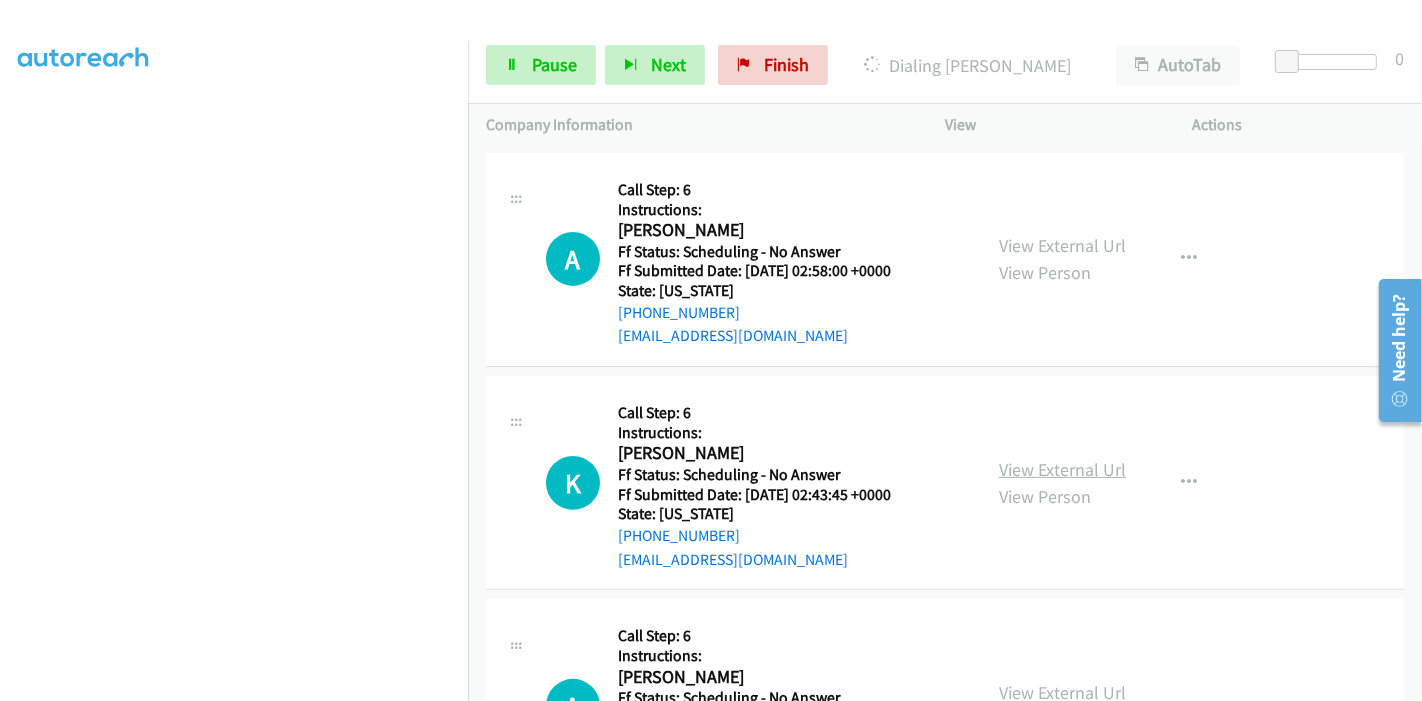 click on "View External Url" at bounding box center [1062, 469] 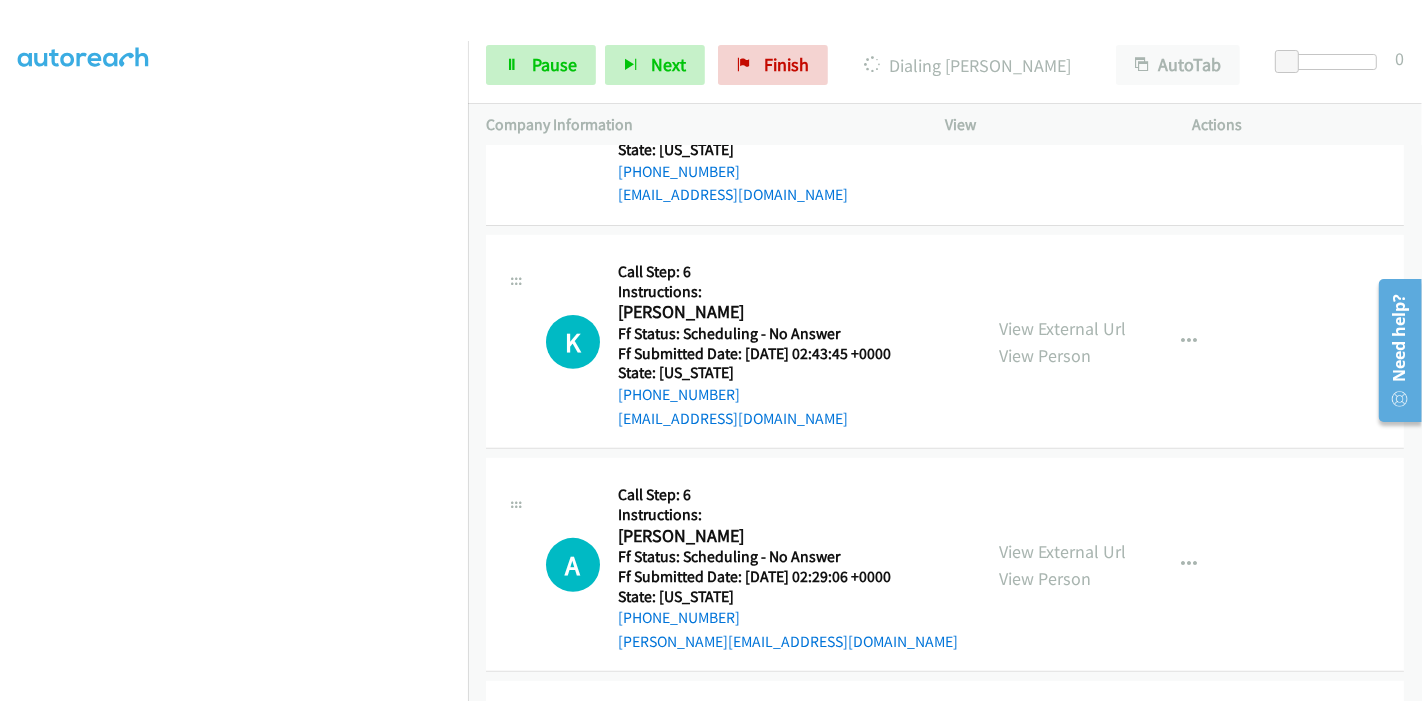 scroll, scrollTop: 666, scrollLeft: 0, axis: vertical 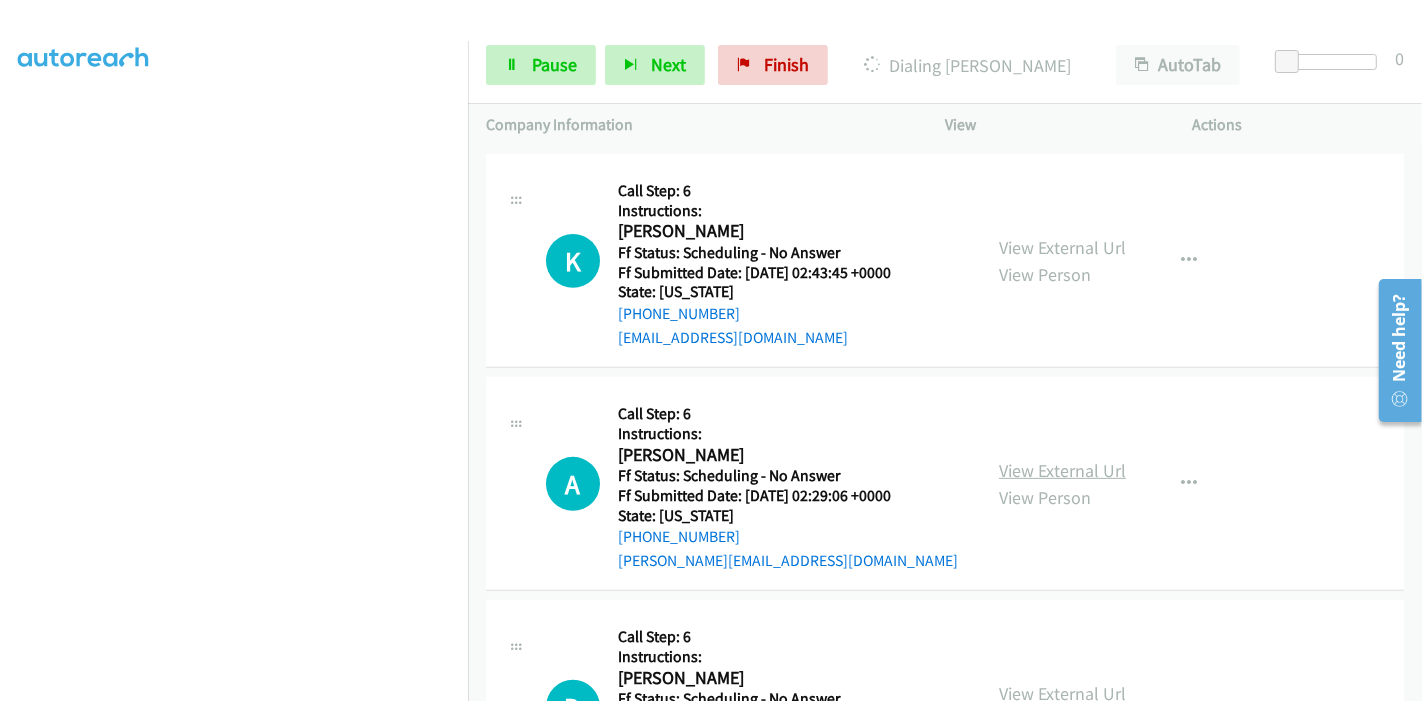 click on "View External Url" at bounding box center [1062, 470] 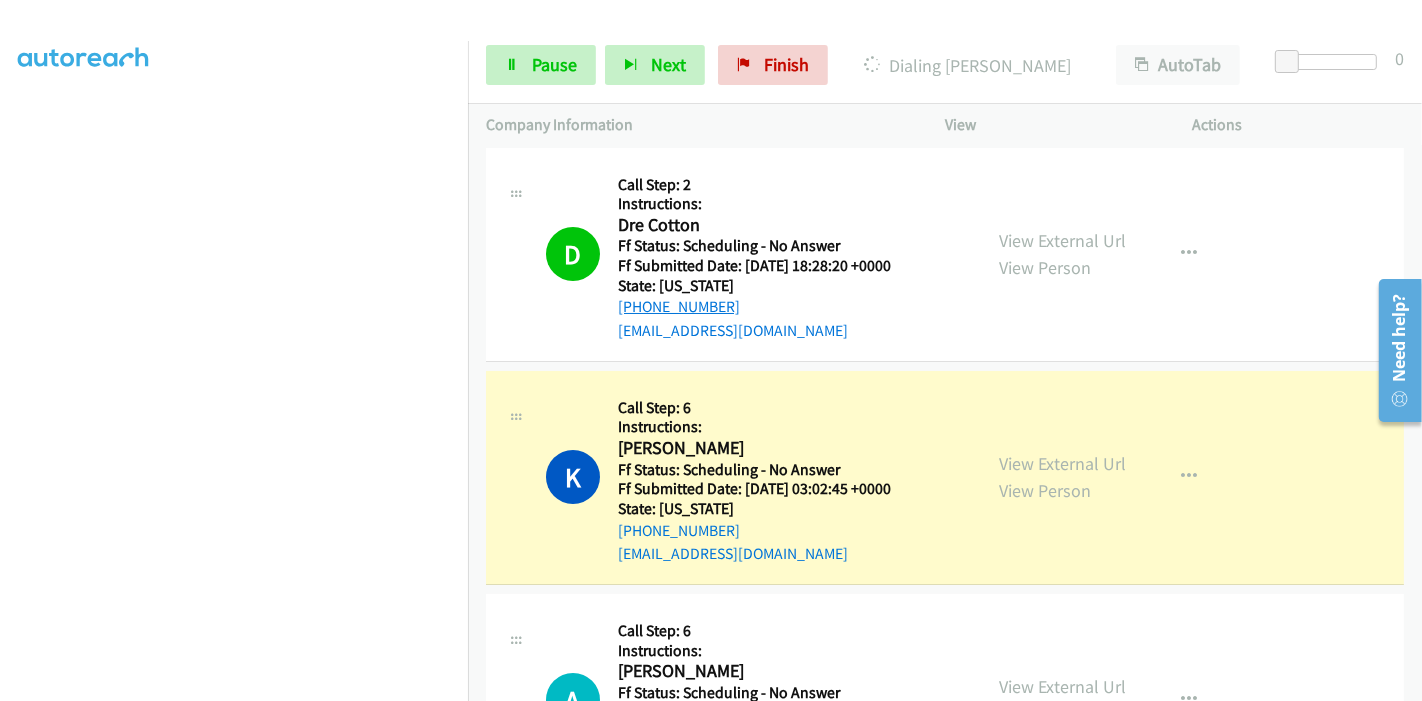 scroll, scrollTop: 0, scrollLeft: 0, axis: both 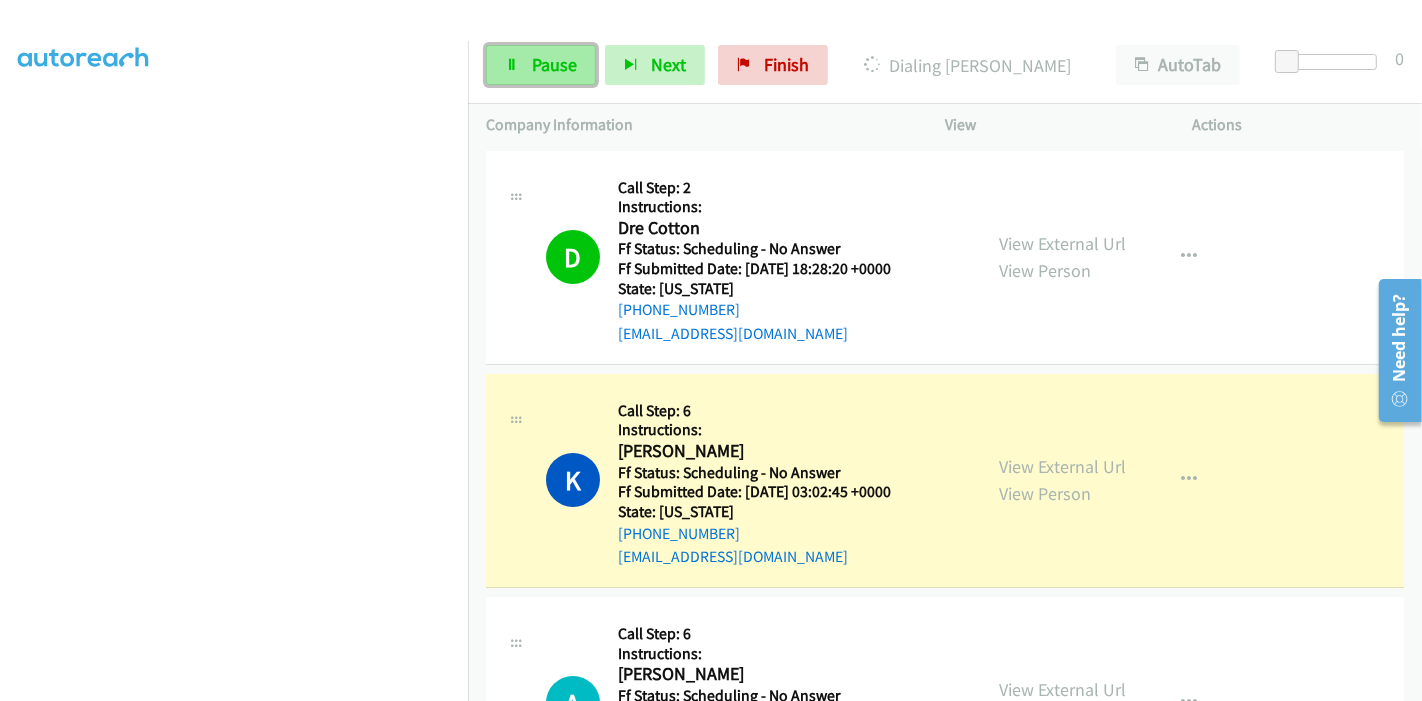 click on "Pause" at bounding box center (541, 65) 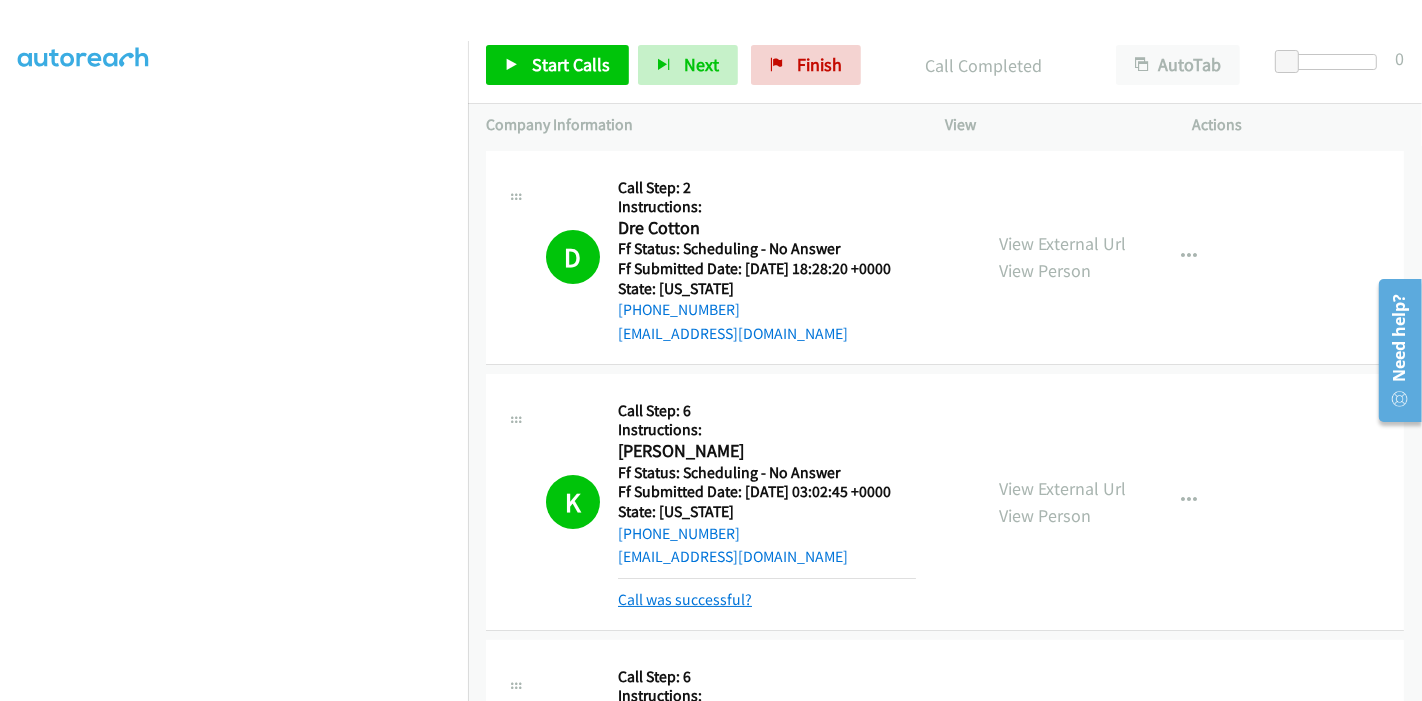 click on "Call was successful?" at bounding box center [685, 599] 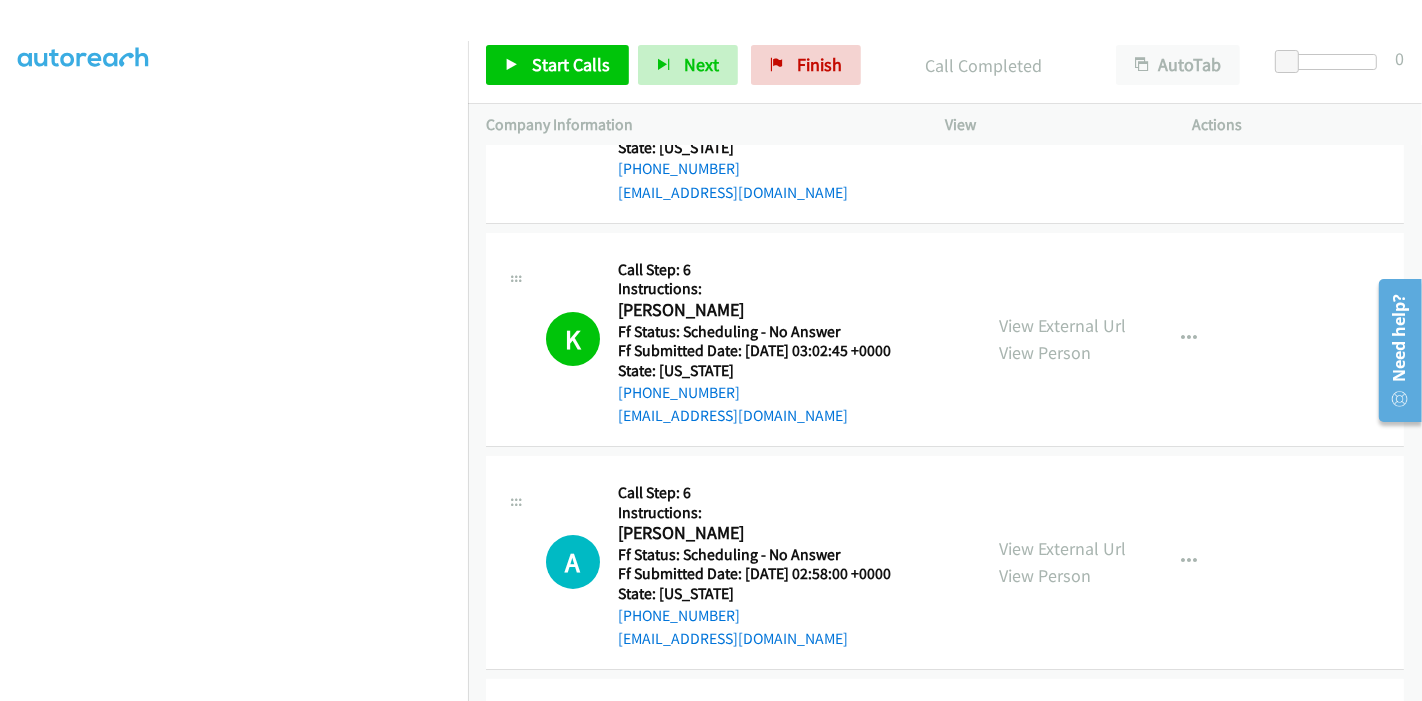scroll, scrollTop: 222, scrollLeft: 0, axis: vertical 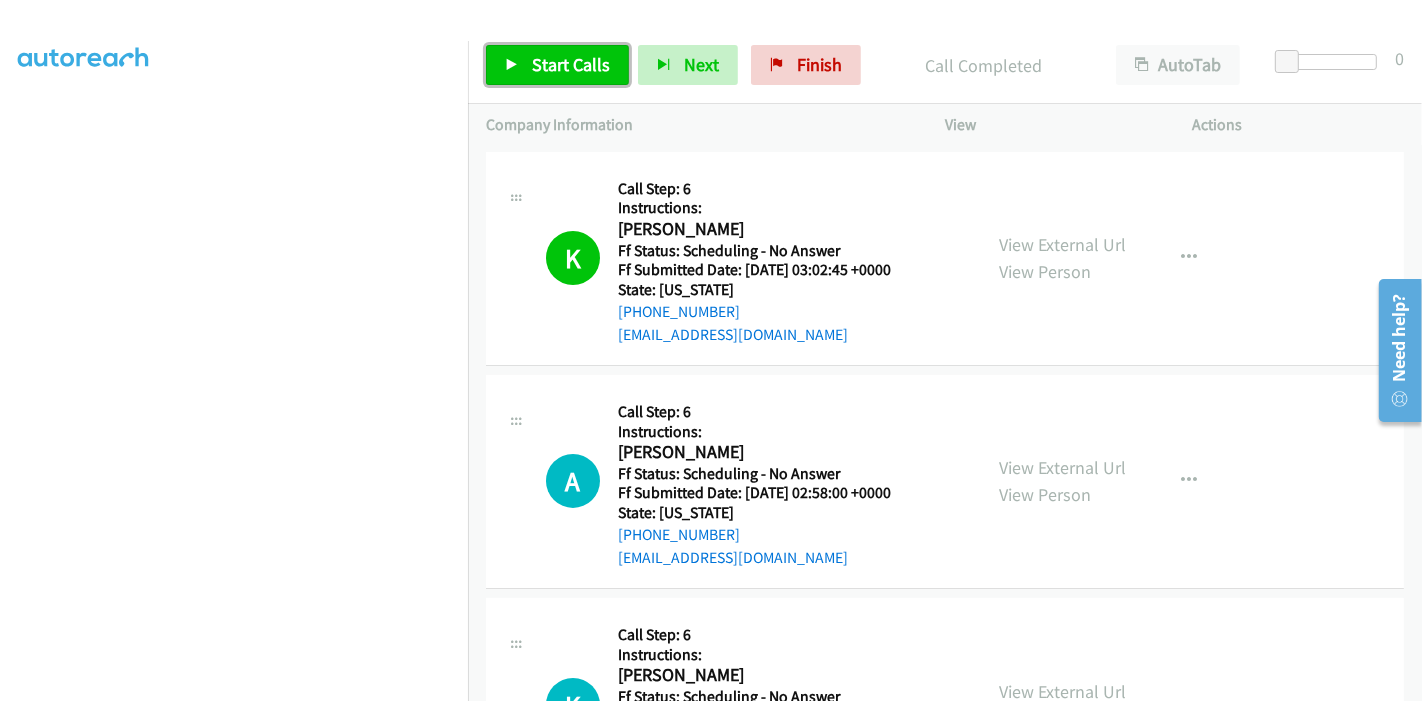 click on "Start Calls" at bounding box center [557, 65] 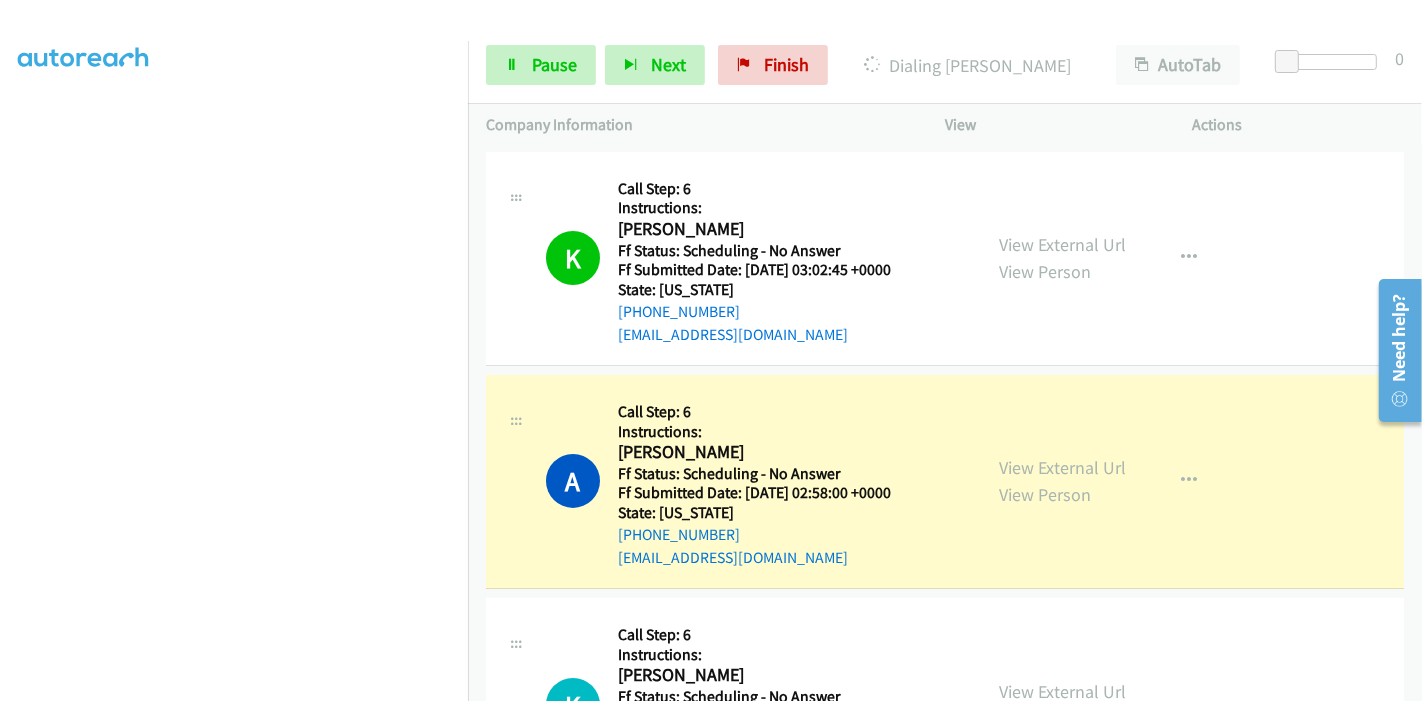 scroll, scrollTop: 311, scrollLeft: 0, axis: vertical 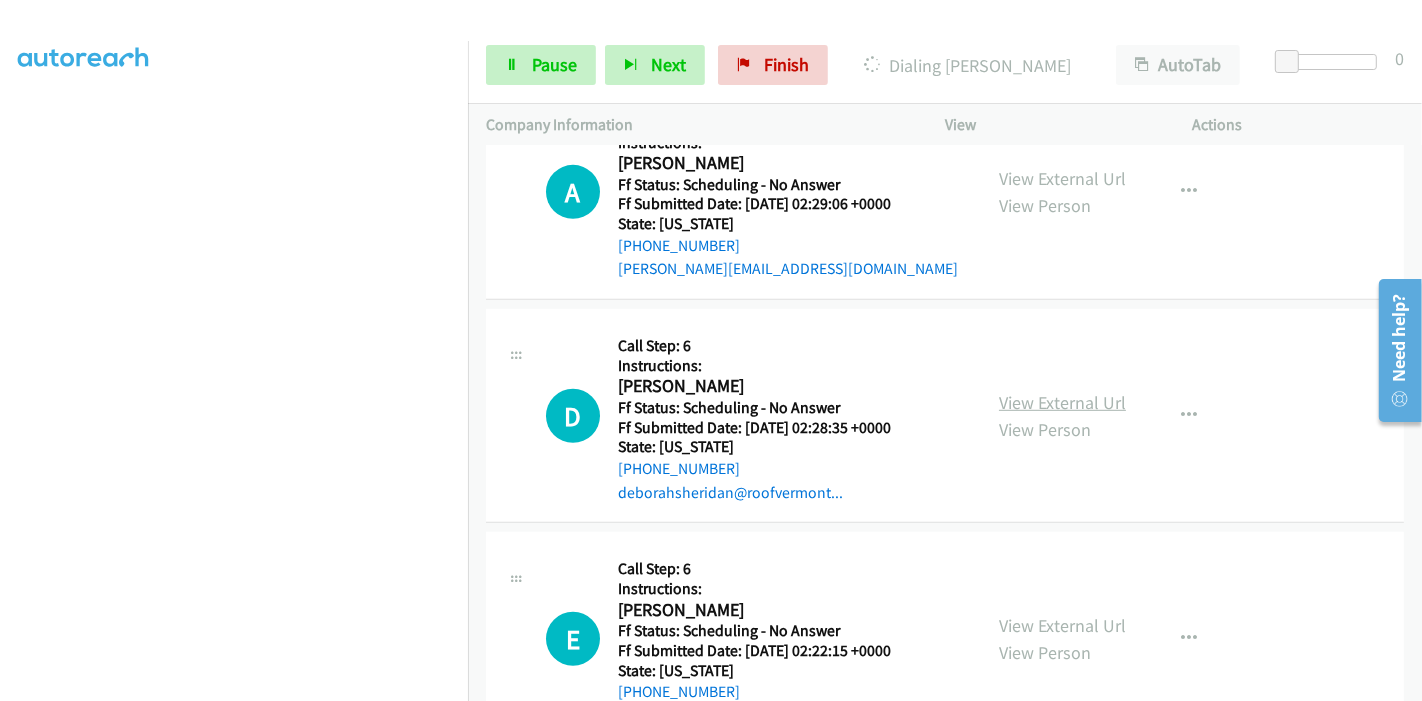 click on "View External Url" at bounding box center (1062, 402) 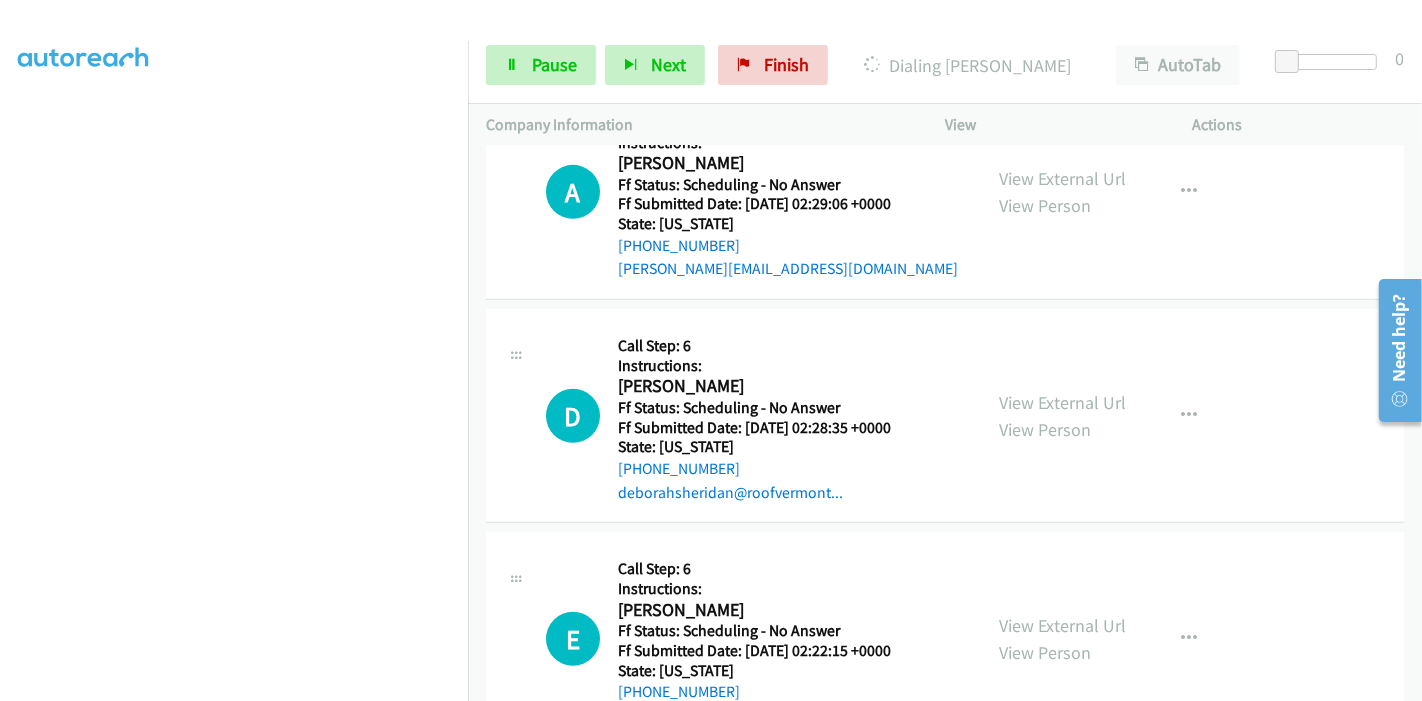 scroll, scrollTop: 422, scrollLeft: 0, axis: vertical 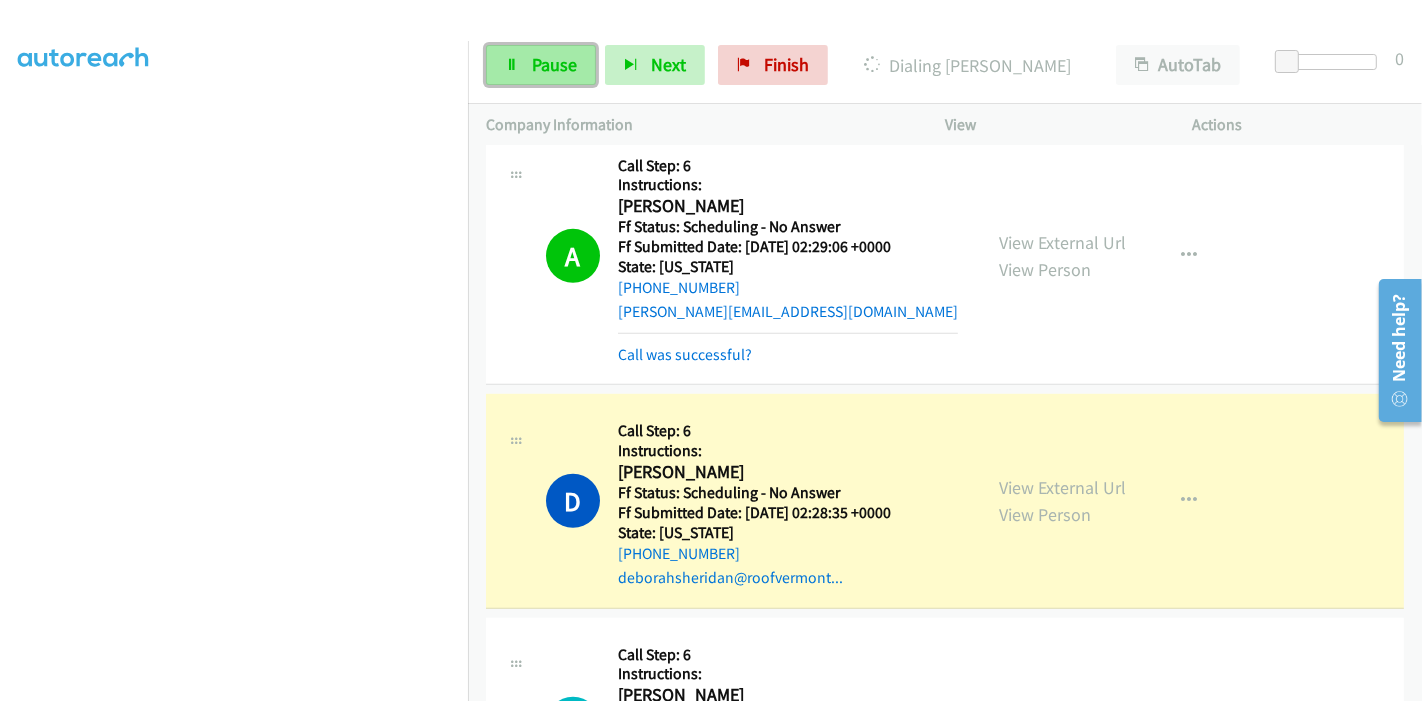 click on "Pause" at bounding box center [554, 64] 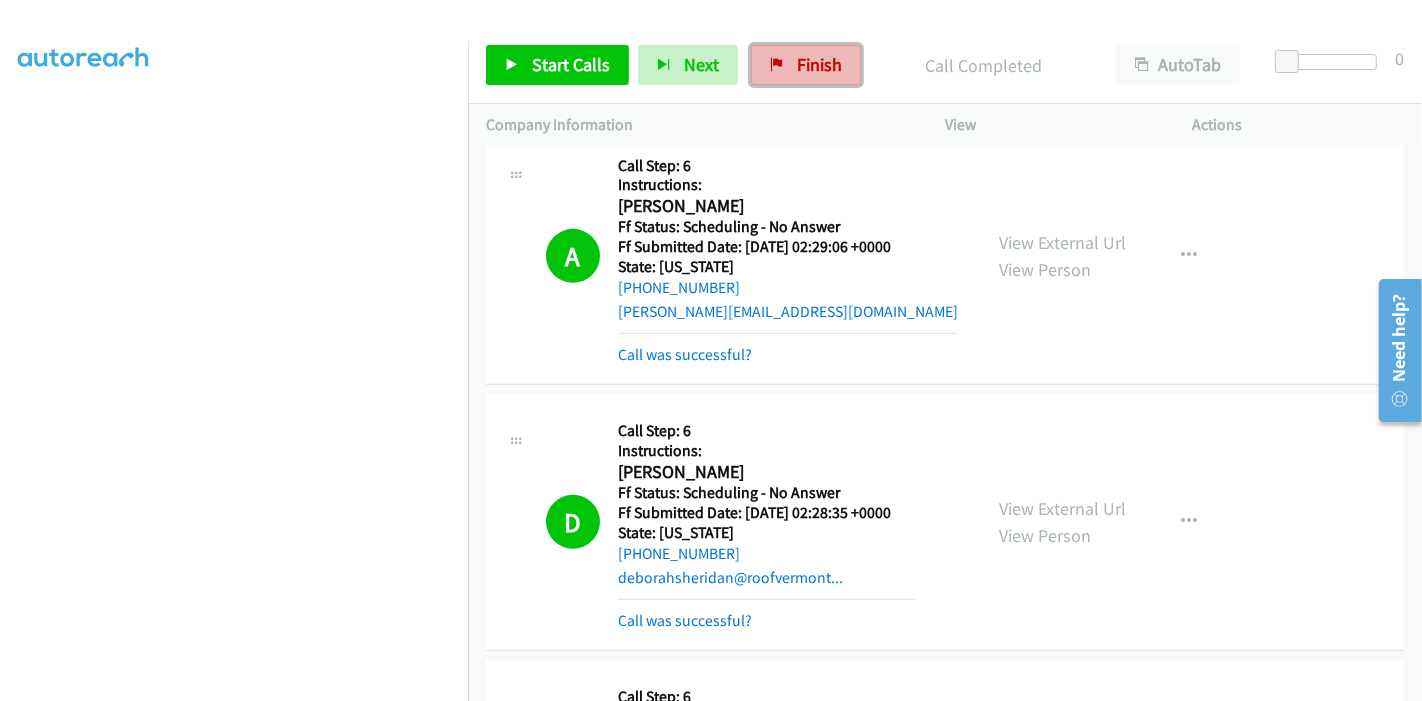 click on "Finish" at bounding box center (806, 65) 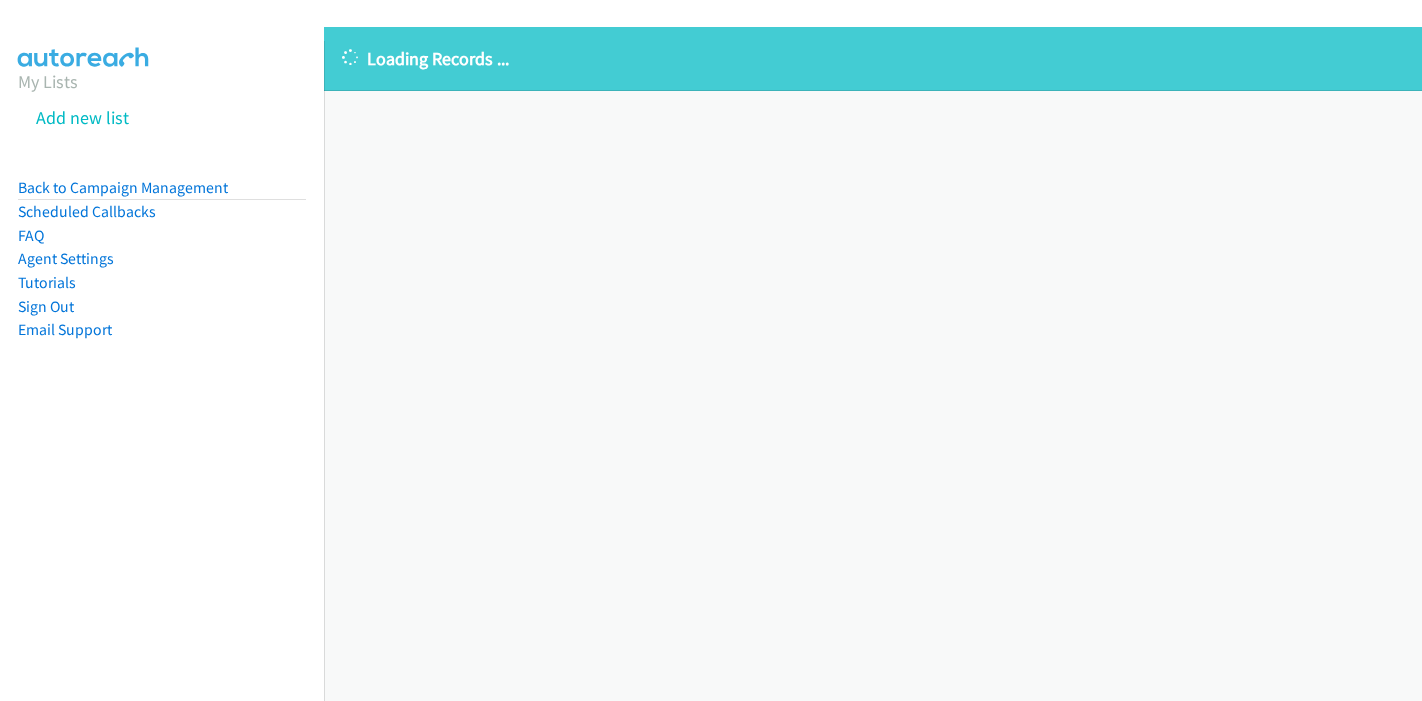 scroll, scrollTop: 0, scrollLeft: 0, axis: both 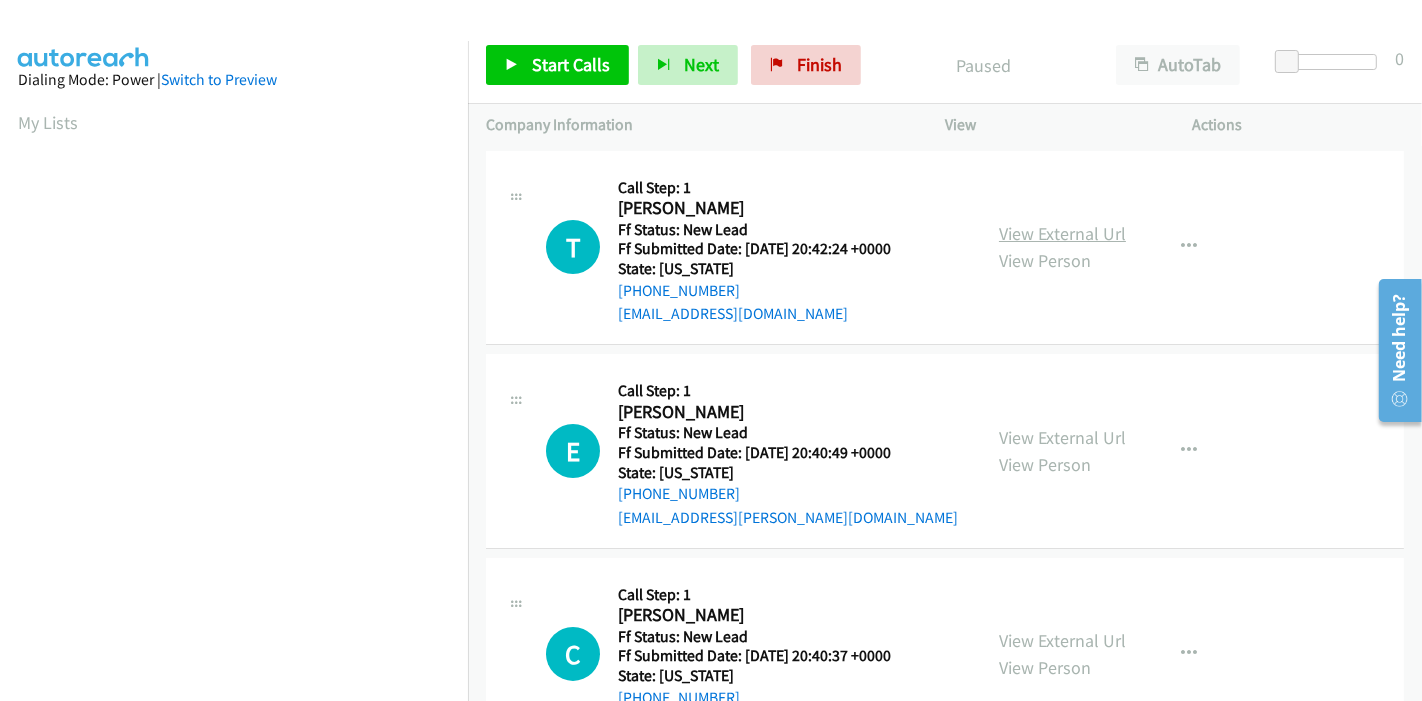click on "View External Url" at bounding box center (1062, 233) 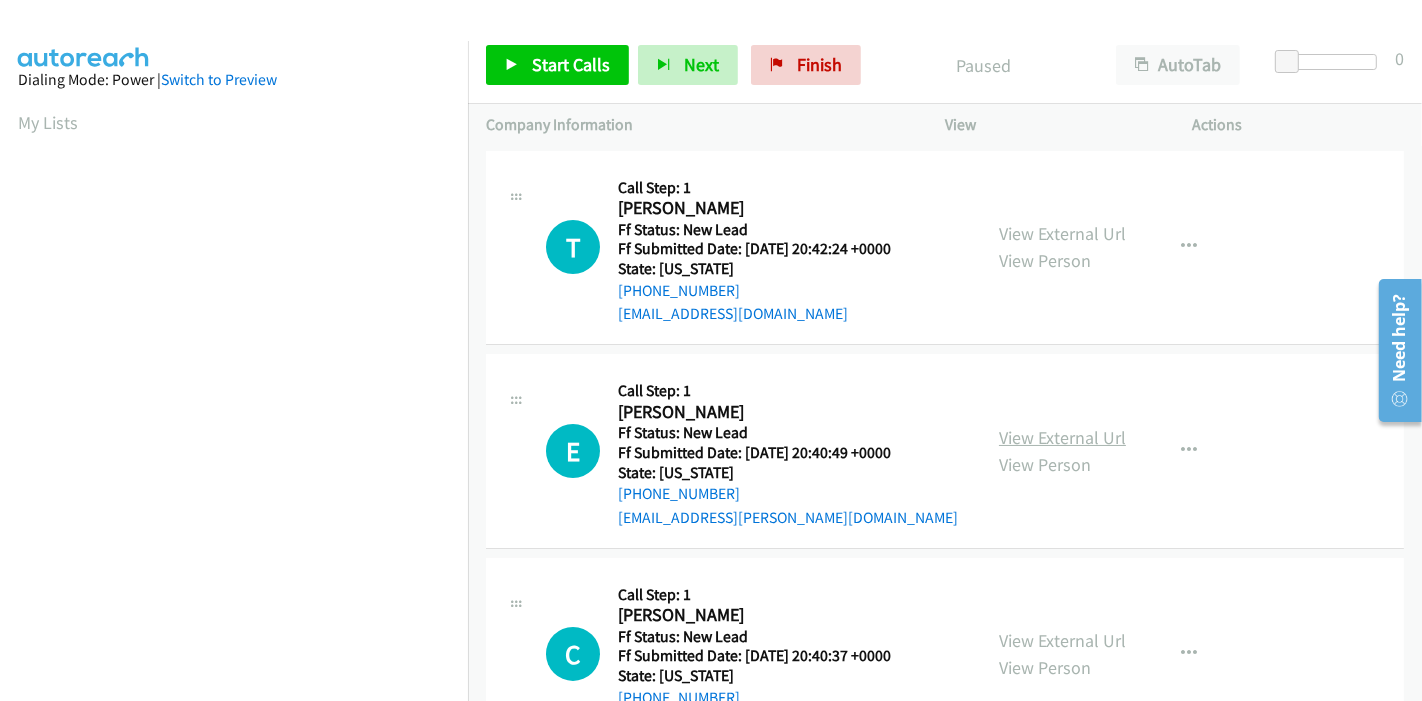 click on "View External Url" at bounding box center (1062, 437) 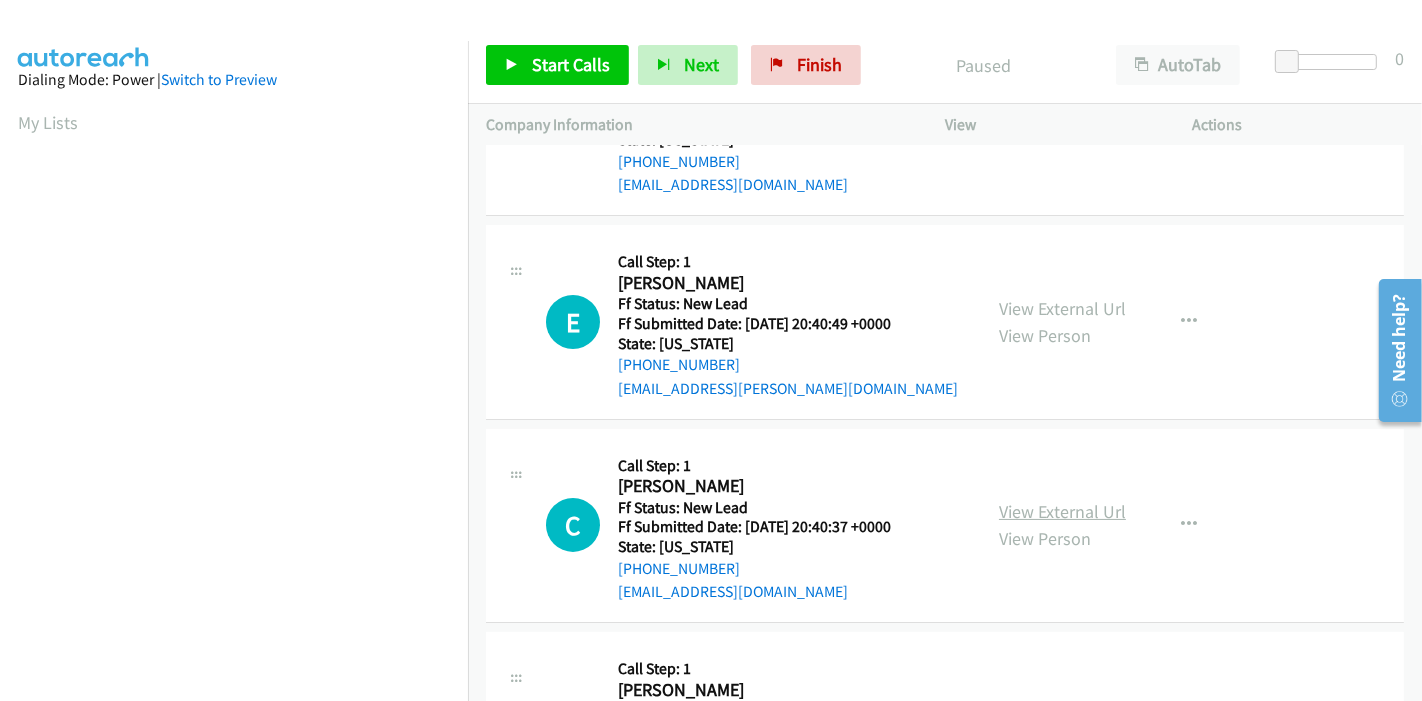 scroll, scrollTop: 222, scrollLeft: 0, axis: vertical 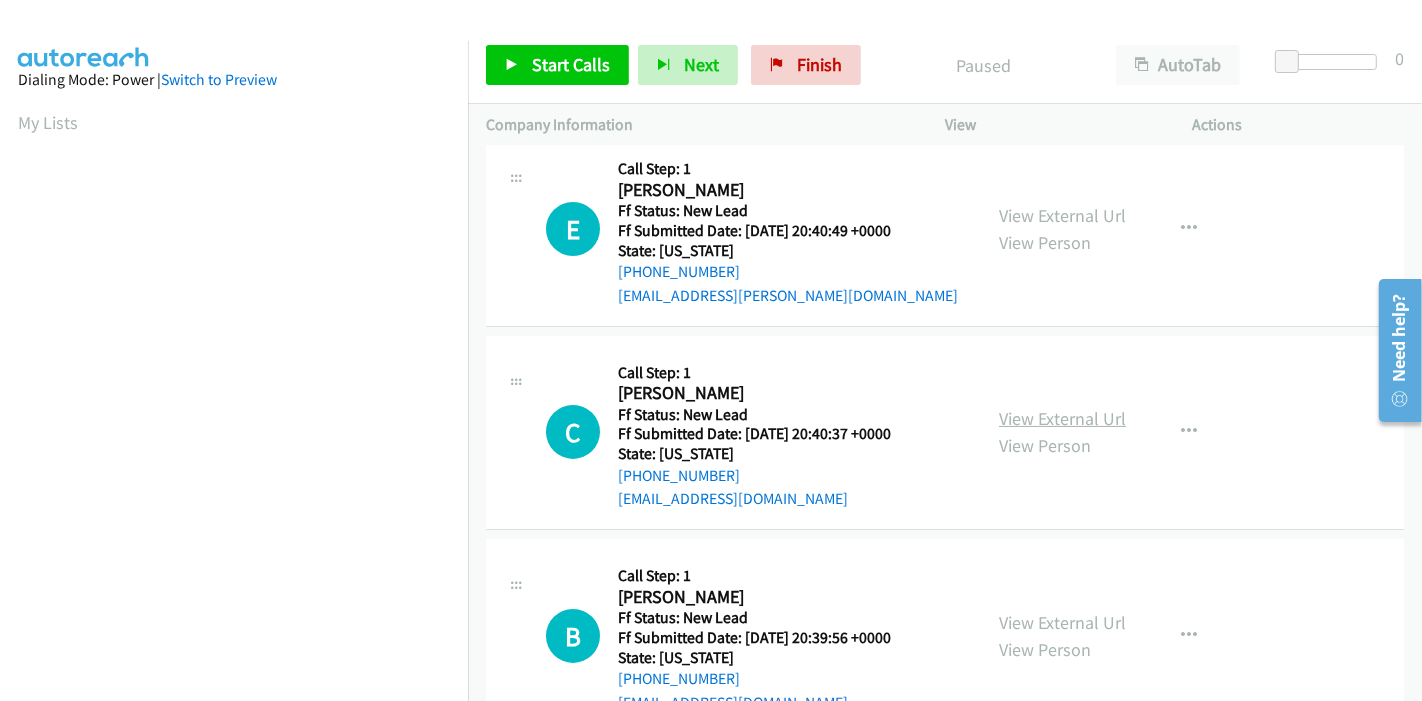 click on "View External Url" at bounding box center (1062, 418) 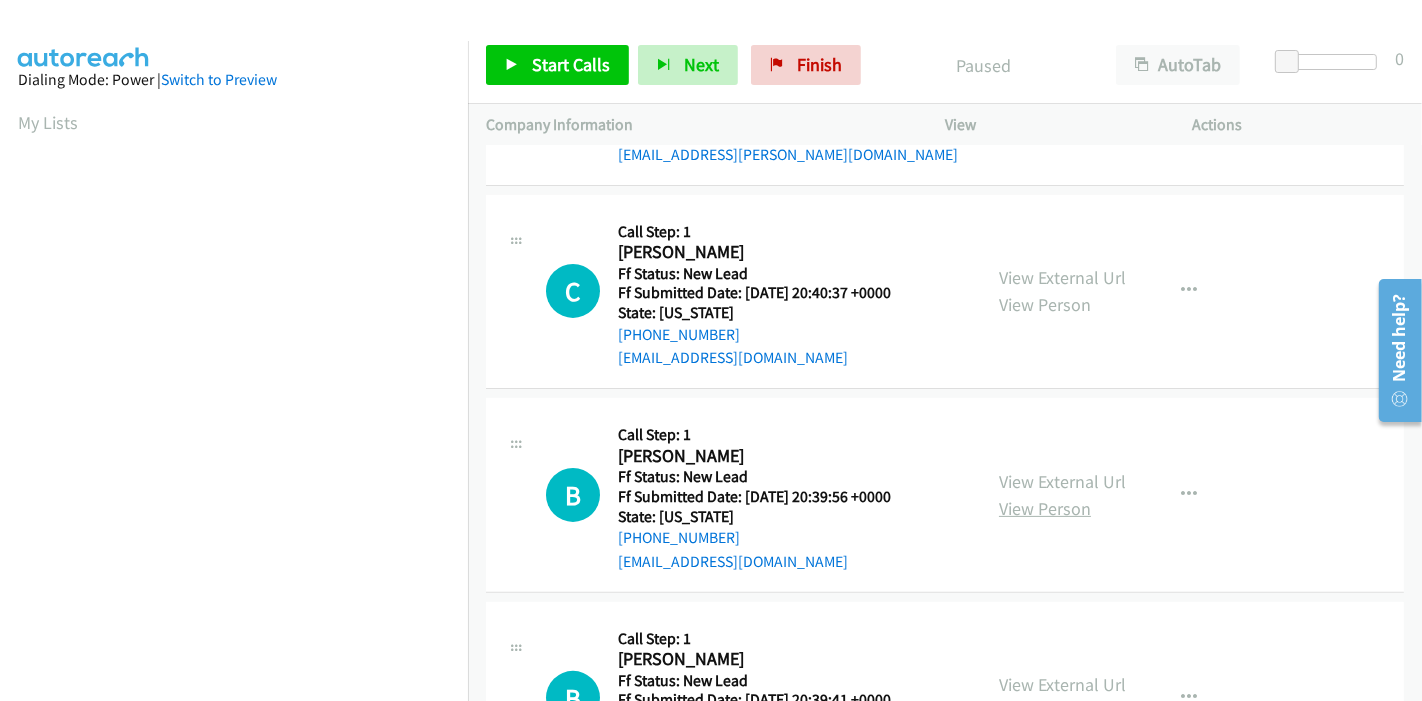 scroll, scrollTop: 444, scrollLeft: 0, axis: vertical 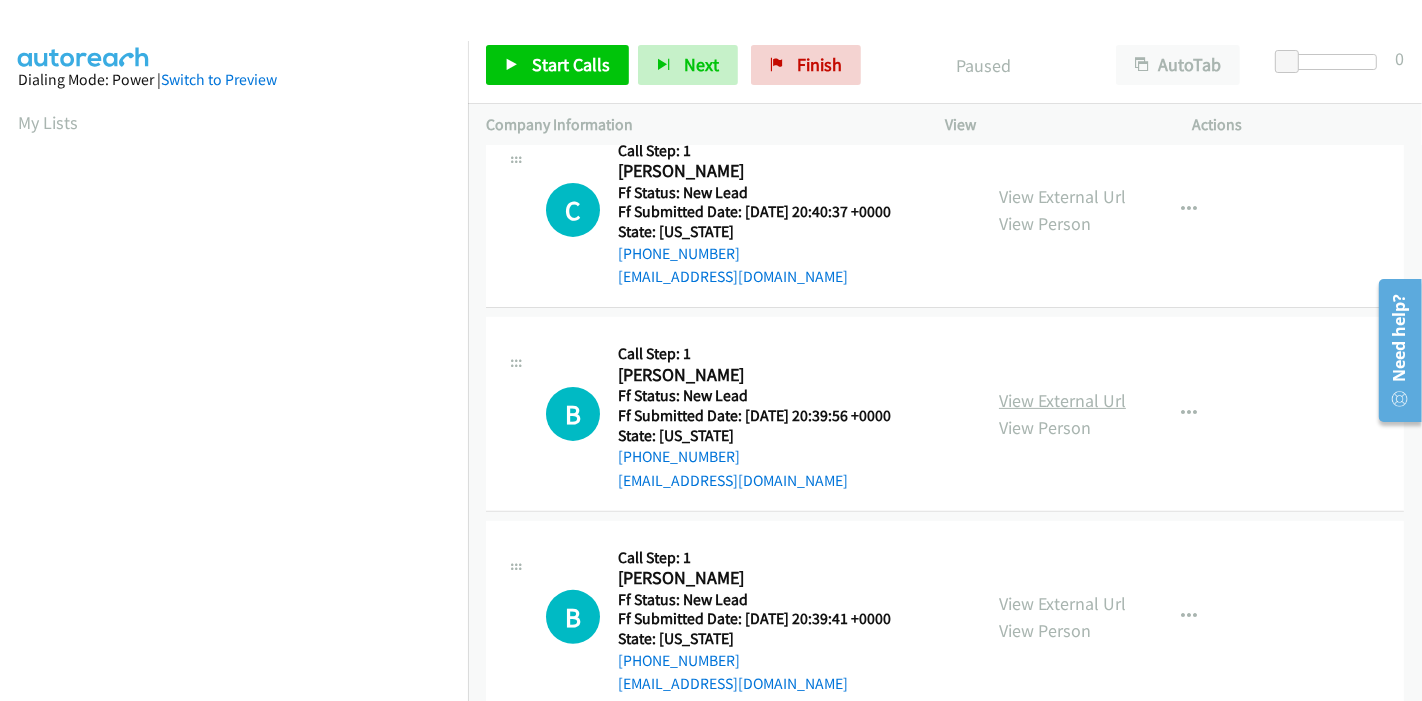click on "View External Url" at bounding box center (1062, 400) 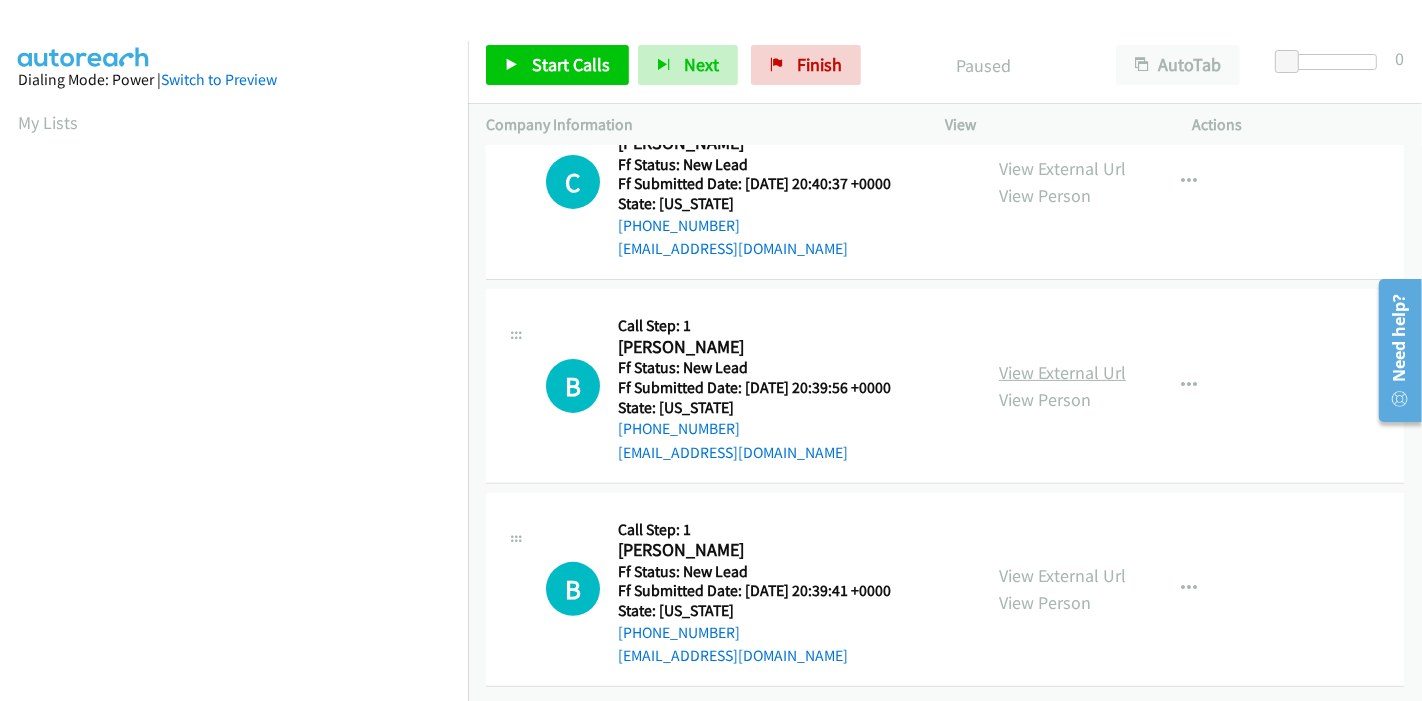 scroll, scrollTop: 487, scrollLeft: 0, axis: vertical 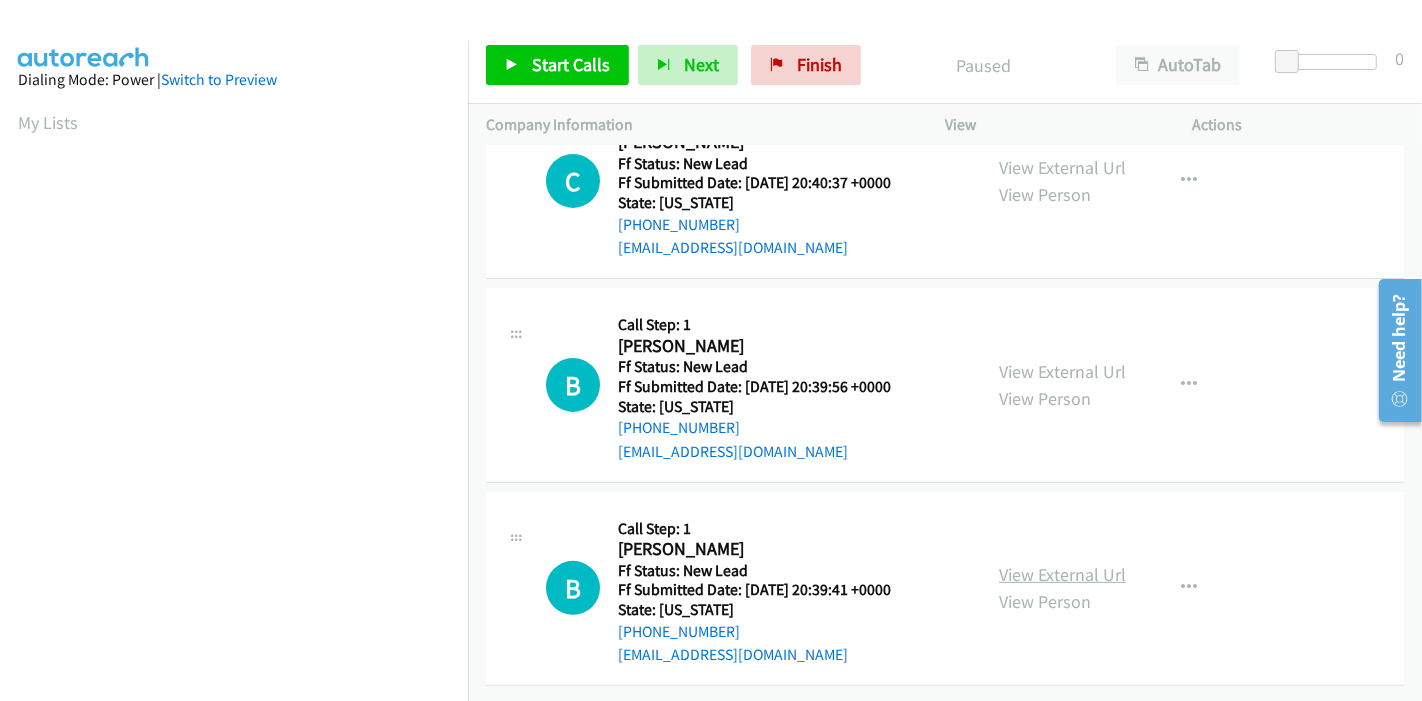 click on "View External Url" at bounding box center [1062, 574] 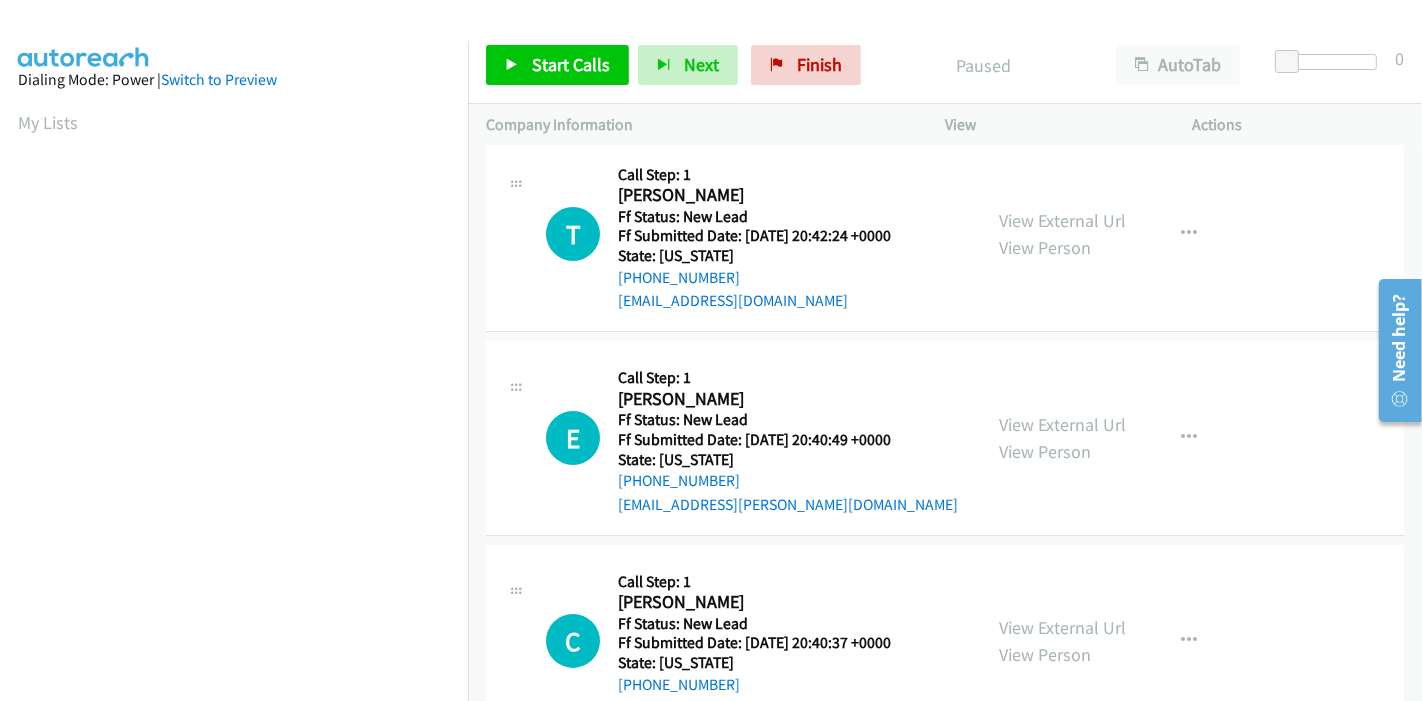 scroll, scrollTop: 0, scrollLeft: 0, axis: both 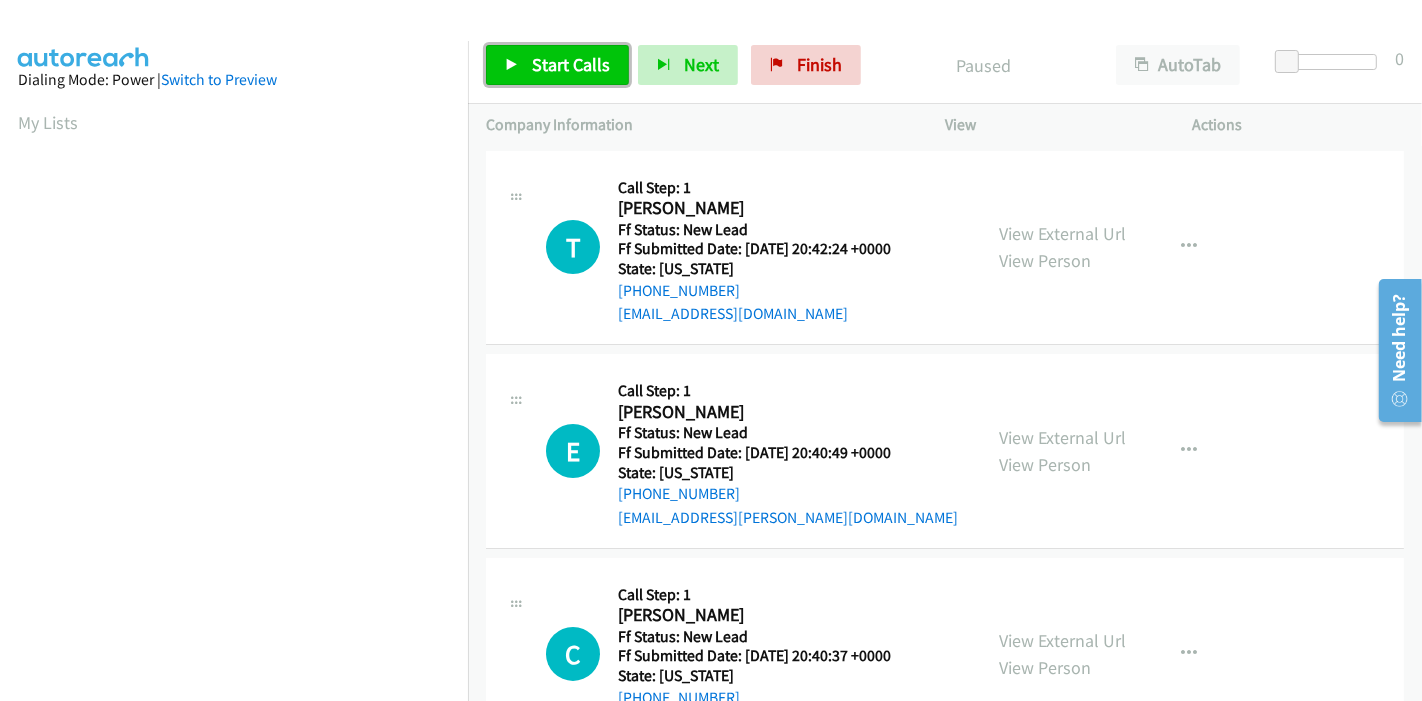 click on "Start Calls" at bounding box center [557, 65] 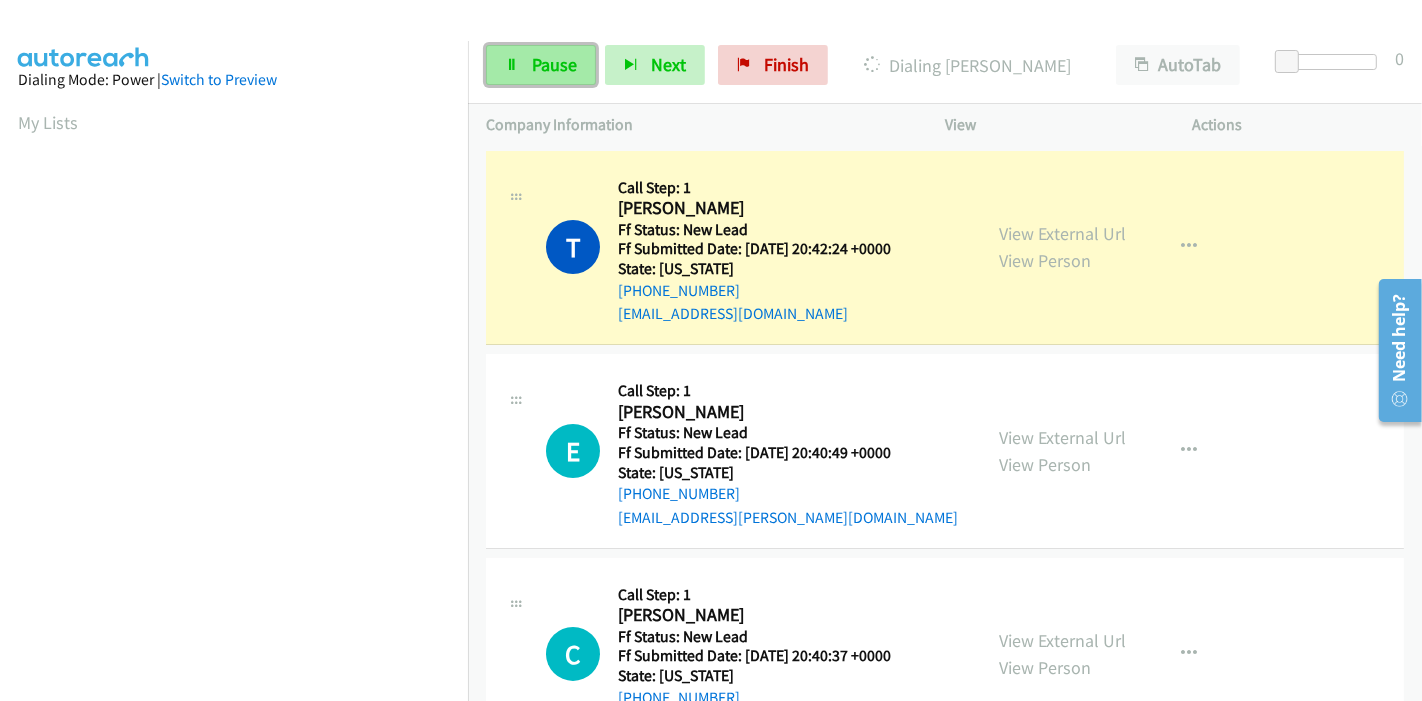 click on "Pause" at bounding box center (541, 65) 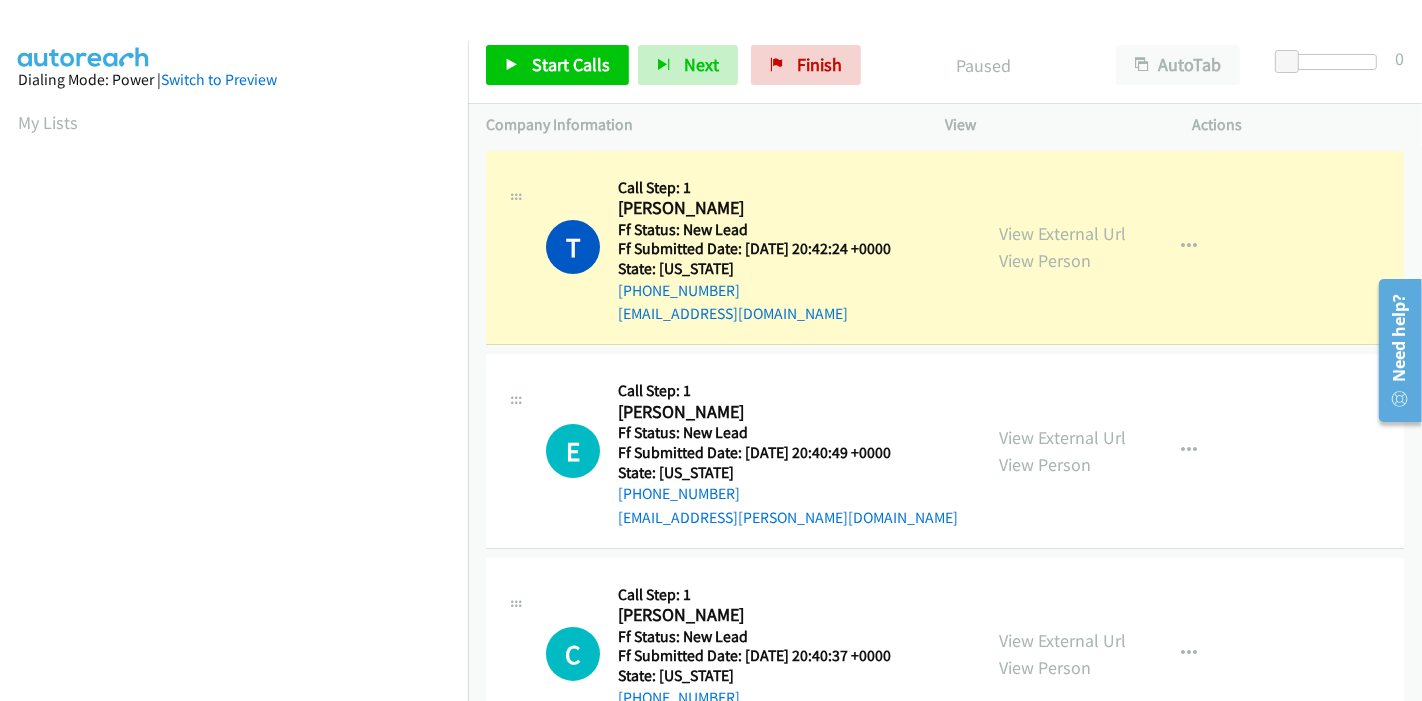 scroll, scrollTop: 422, scrollLeft: 0, axis: vertical 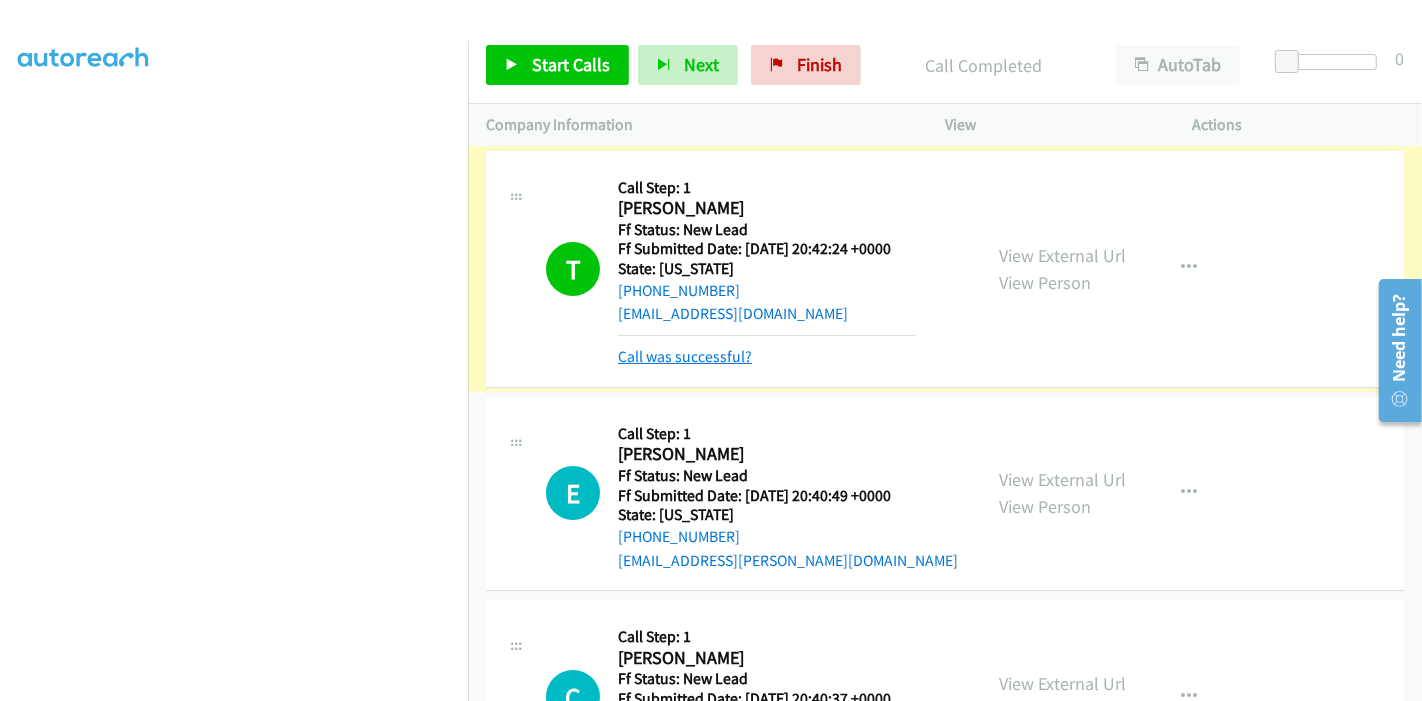 click on "Call was successful?" at bounding box center (685, 356) 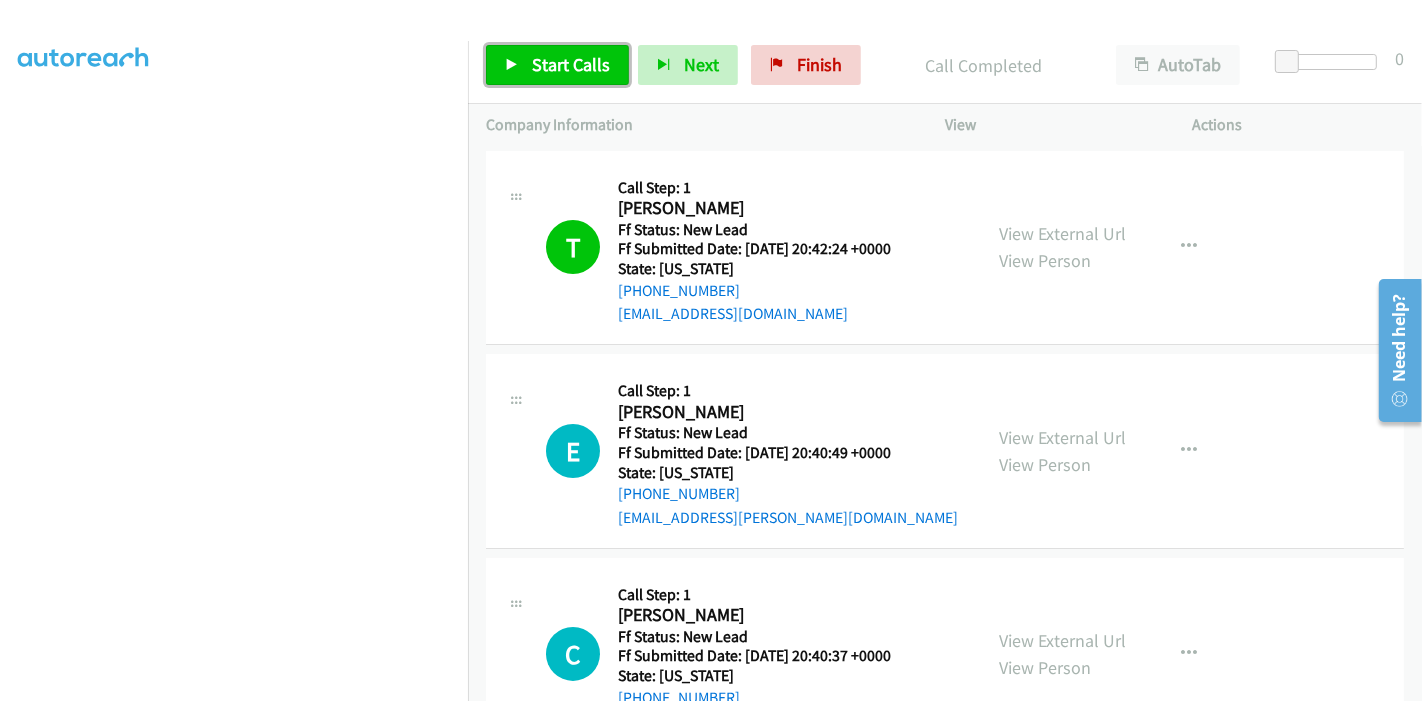 click on "Start Calls" at bounding box center [557, 65] 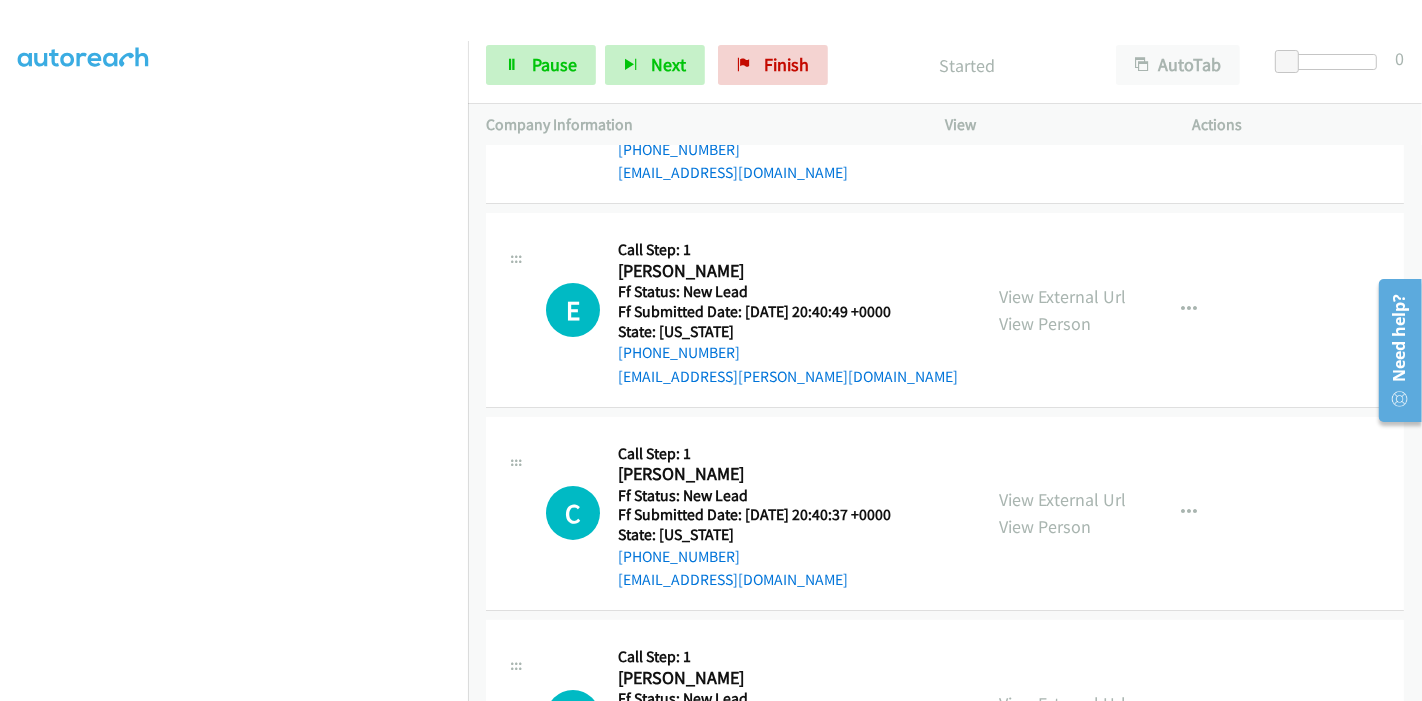 scroll, scrollTop: 222, scrollLeft: 0, axis: vertical 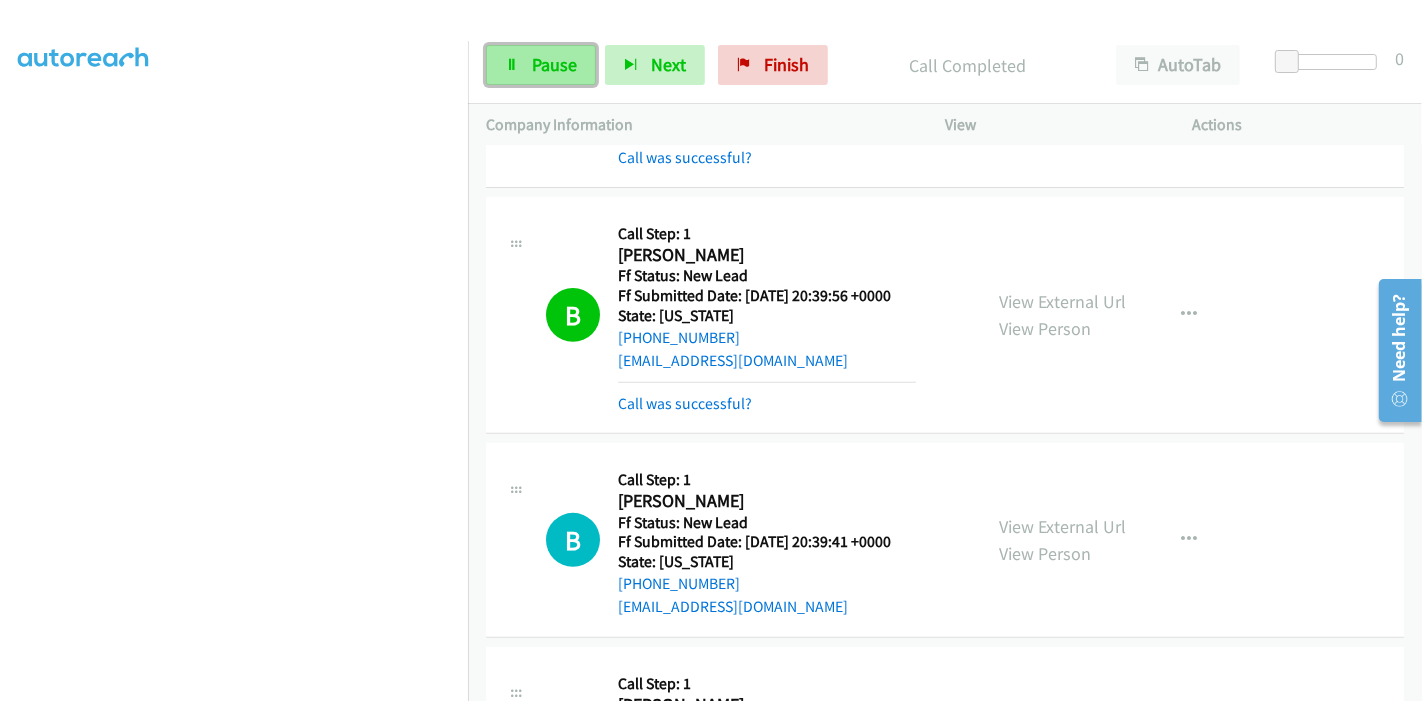 click on "Pause" at bounding box center [541, 65] 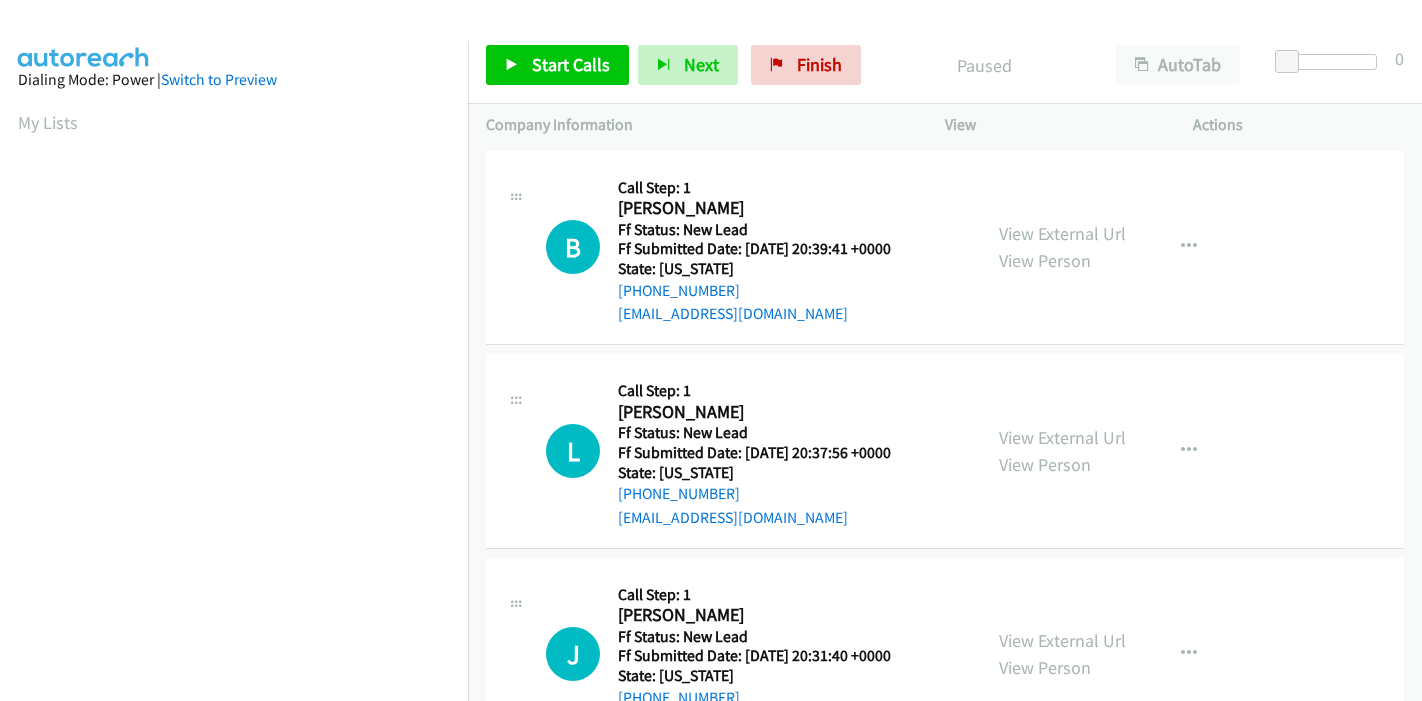 scroll, scrollTop: 0, scrollLeft: 0, axis: both 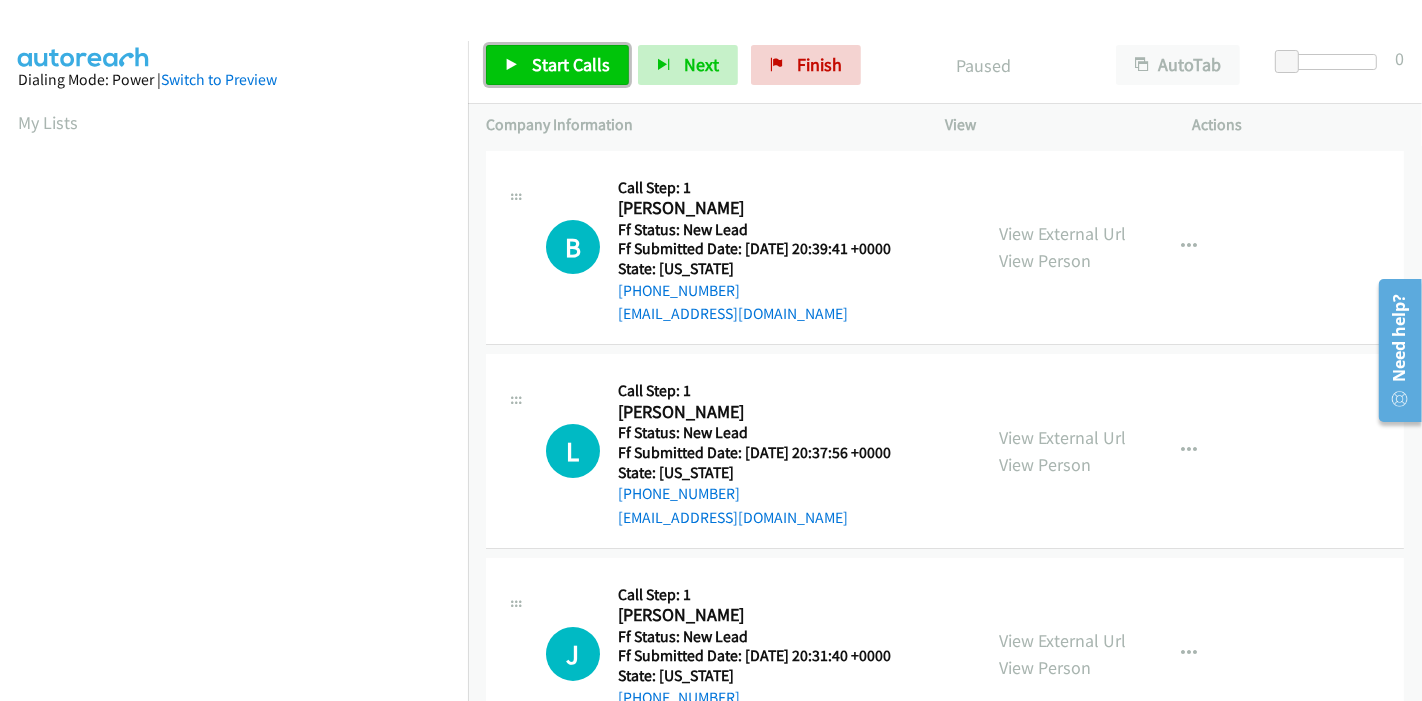 click on "Start Calls" at bounding box center (571, 64) 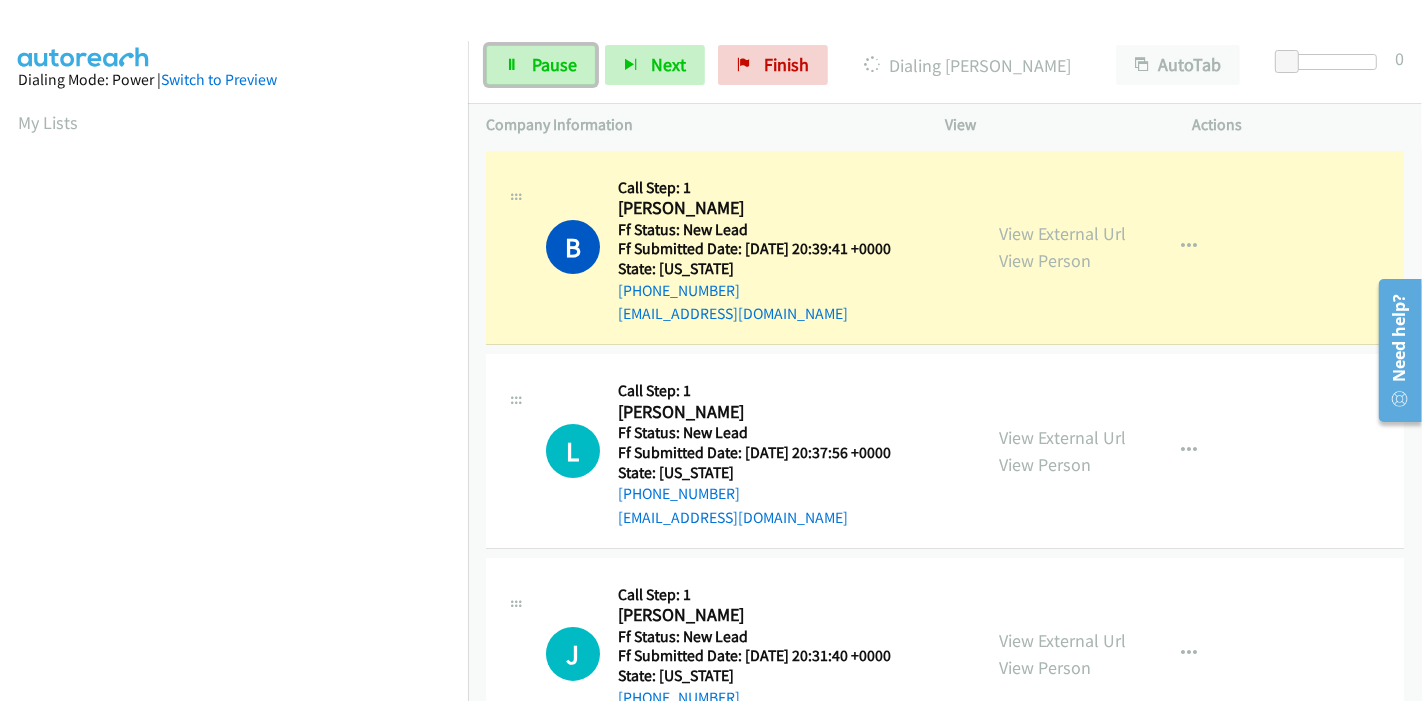 click on "Pause" at bounding box center [554, 64] 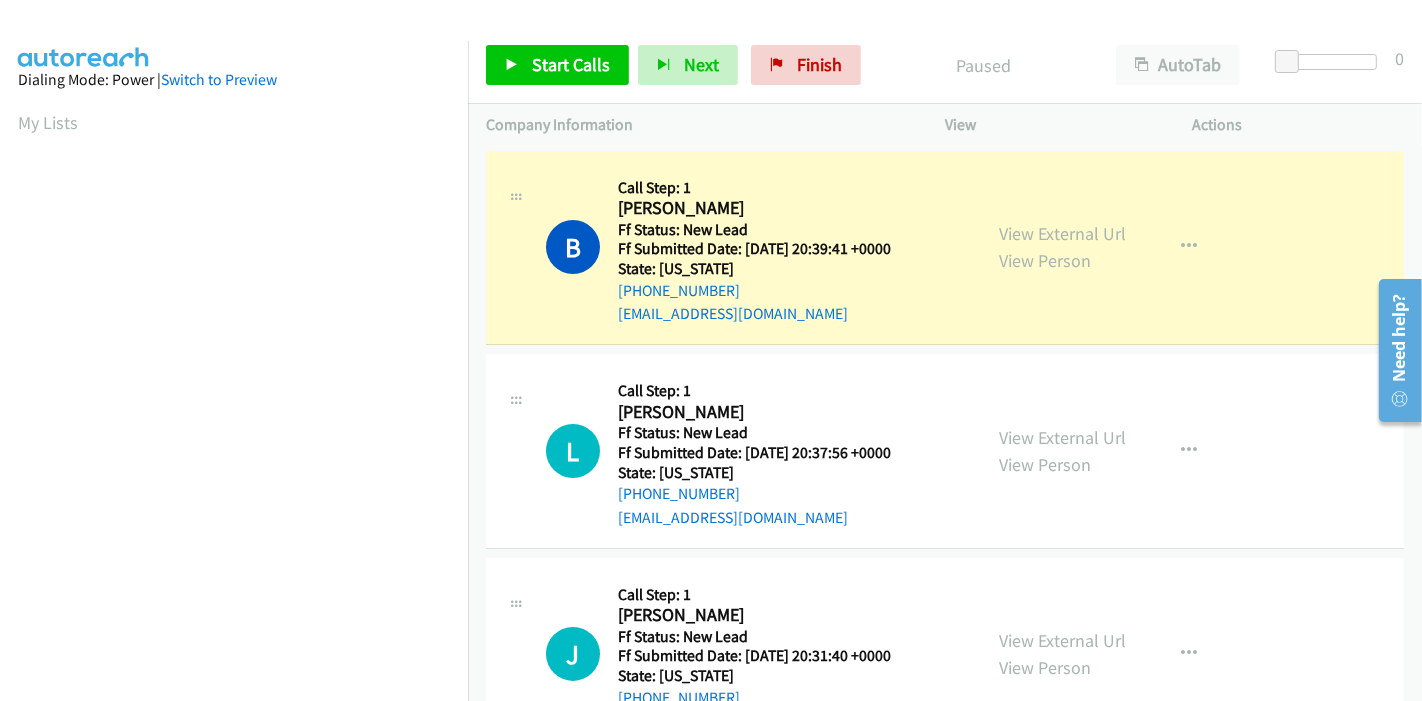 scroll, scrollTop: 422, scrollLeft: 0, axis: vertical 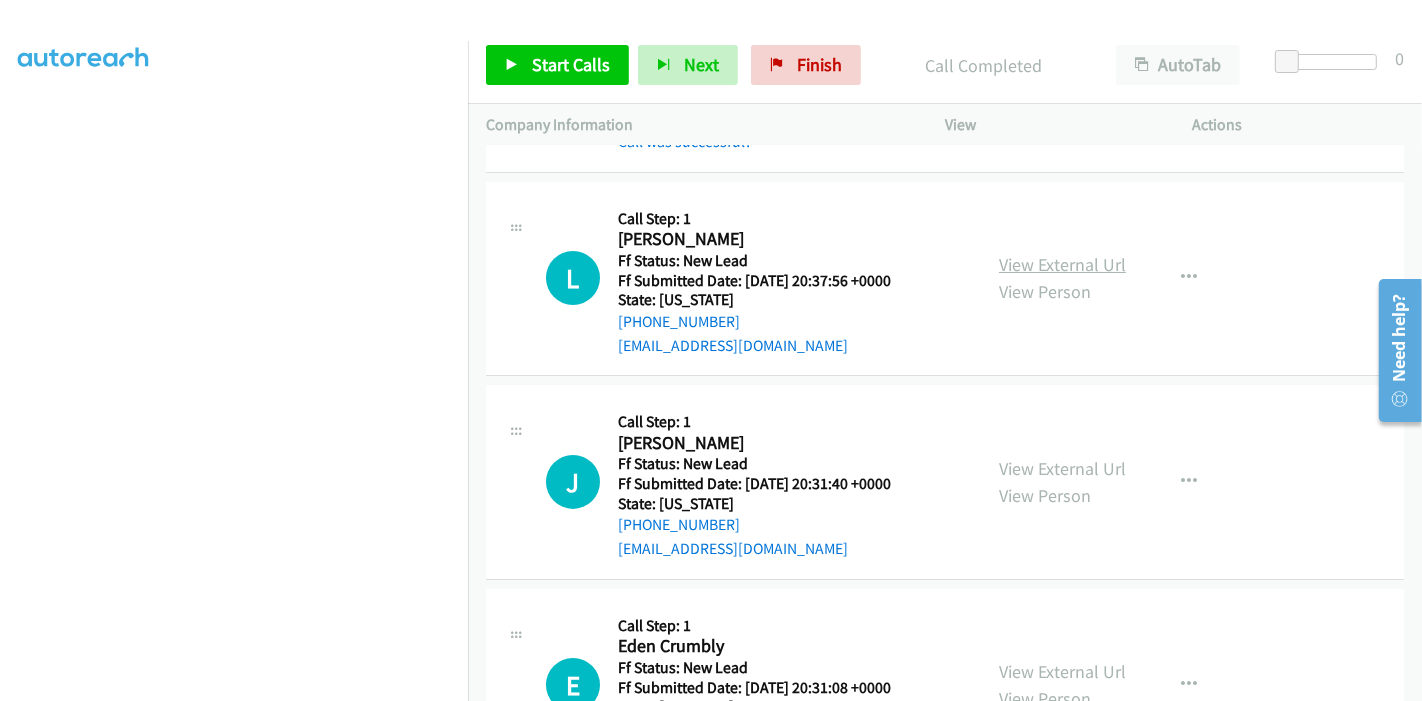 click on "View External Url" at bounding box center (1062, 264) 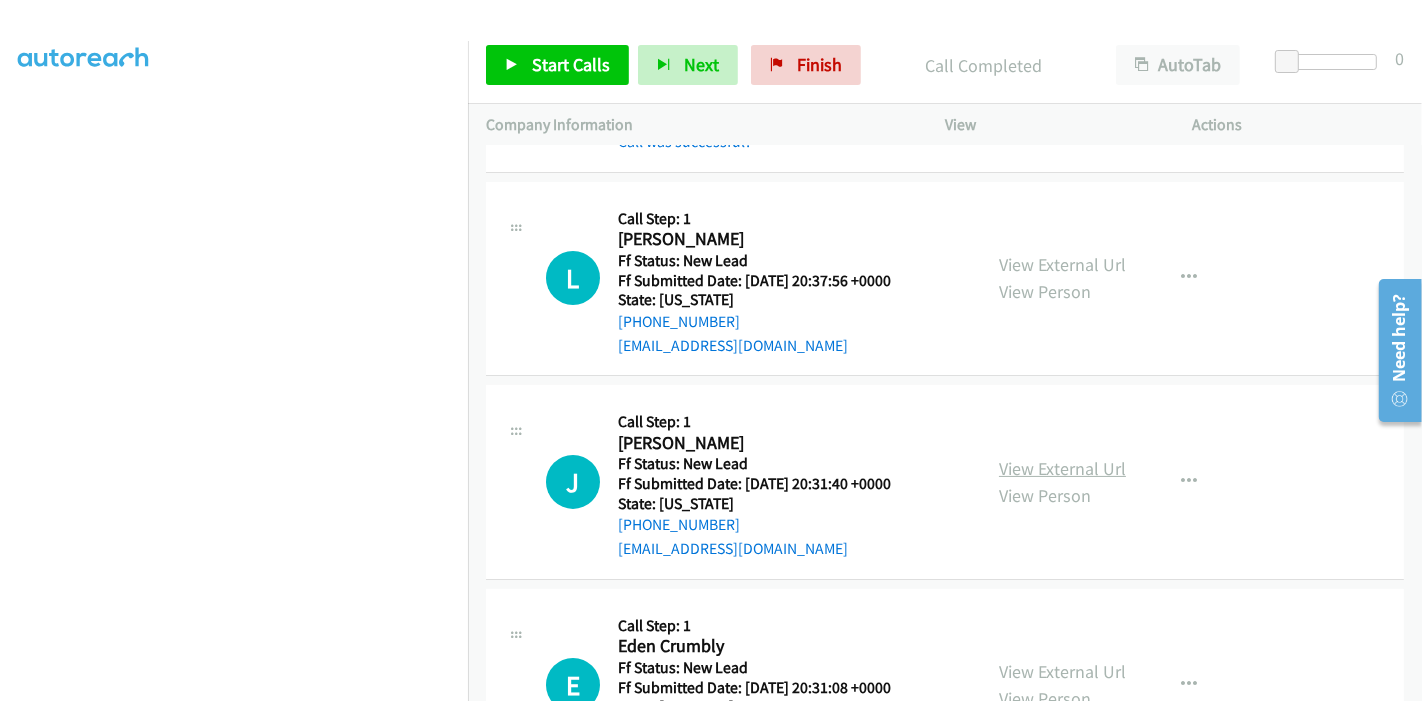 click on "View External Url" at bounding box center (1062, 468) 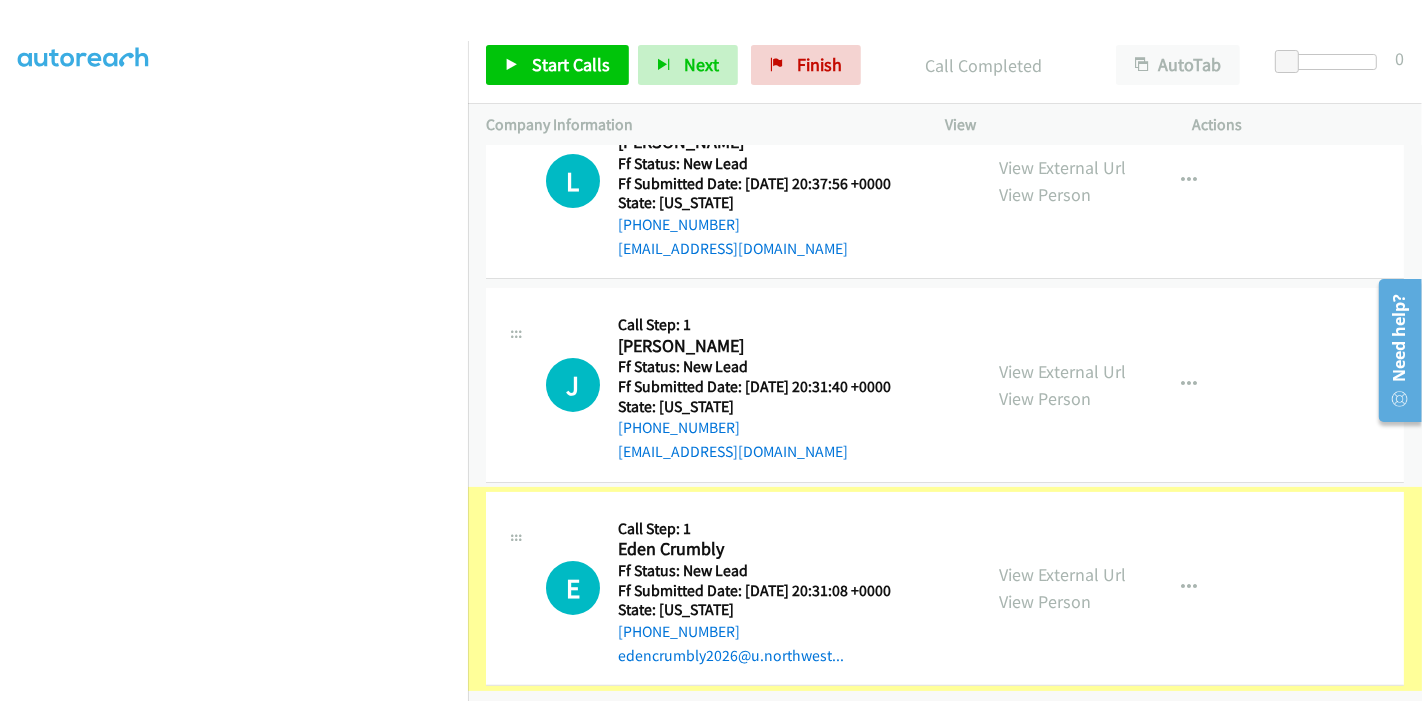 scroll, scrollTop: 326, scrollLeft: 0, axis: vertical 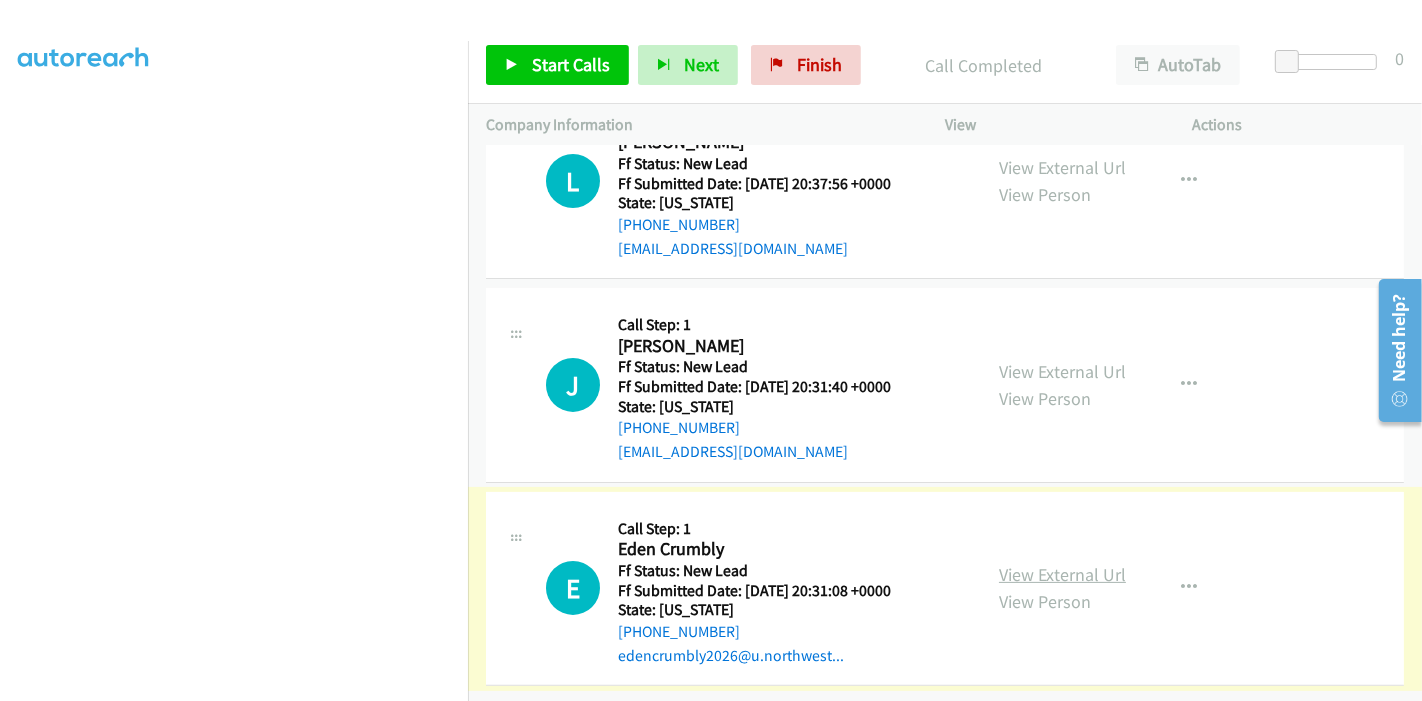 click on "View External Url" at bounding box center (1062, 574) 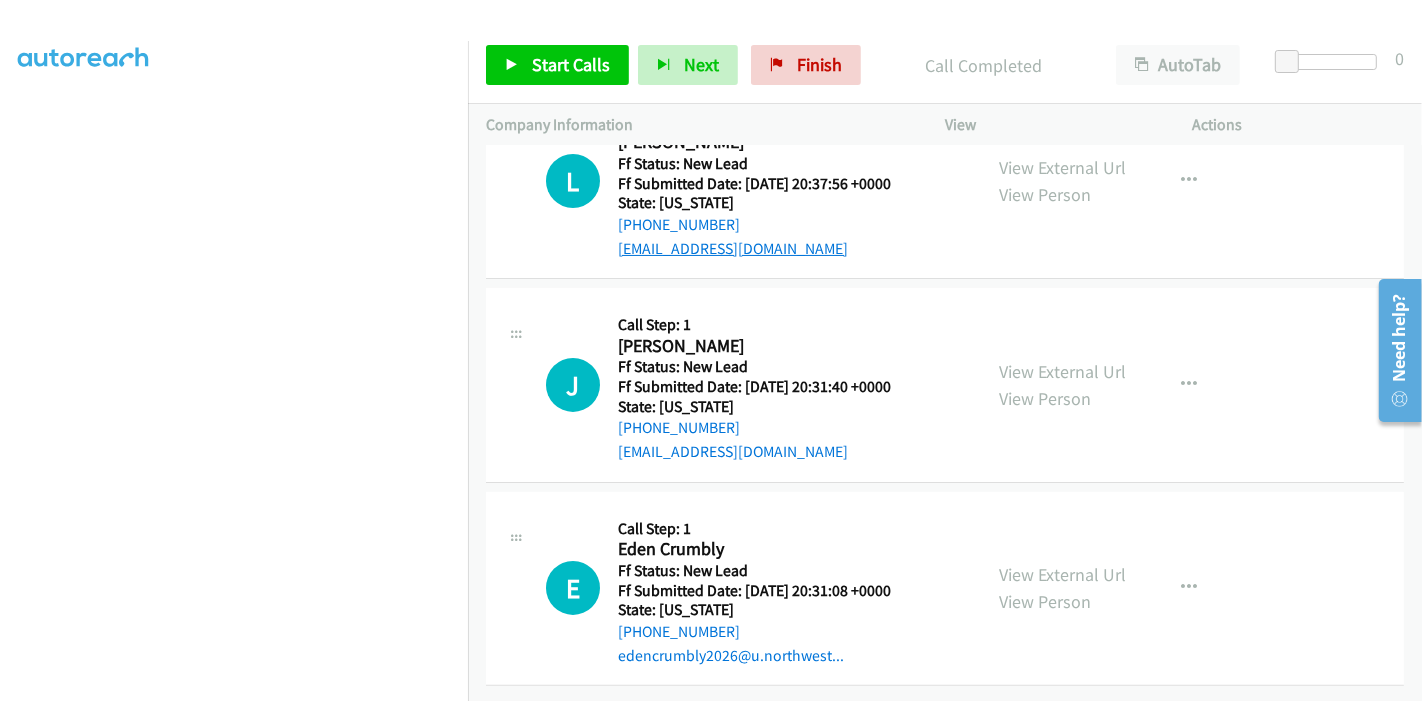 scroll, scrollTop: 104, scrollLeft: 0, axis: vertical 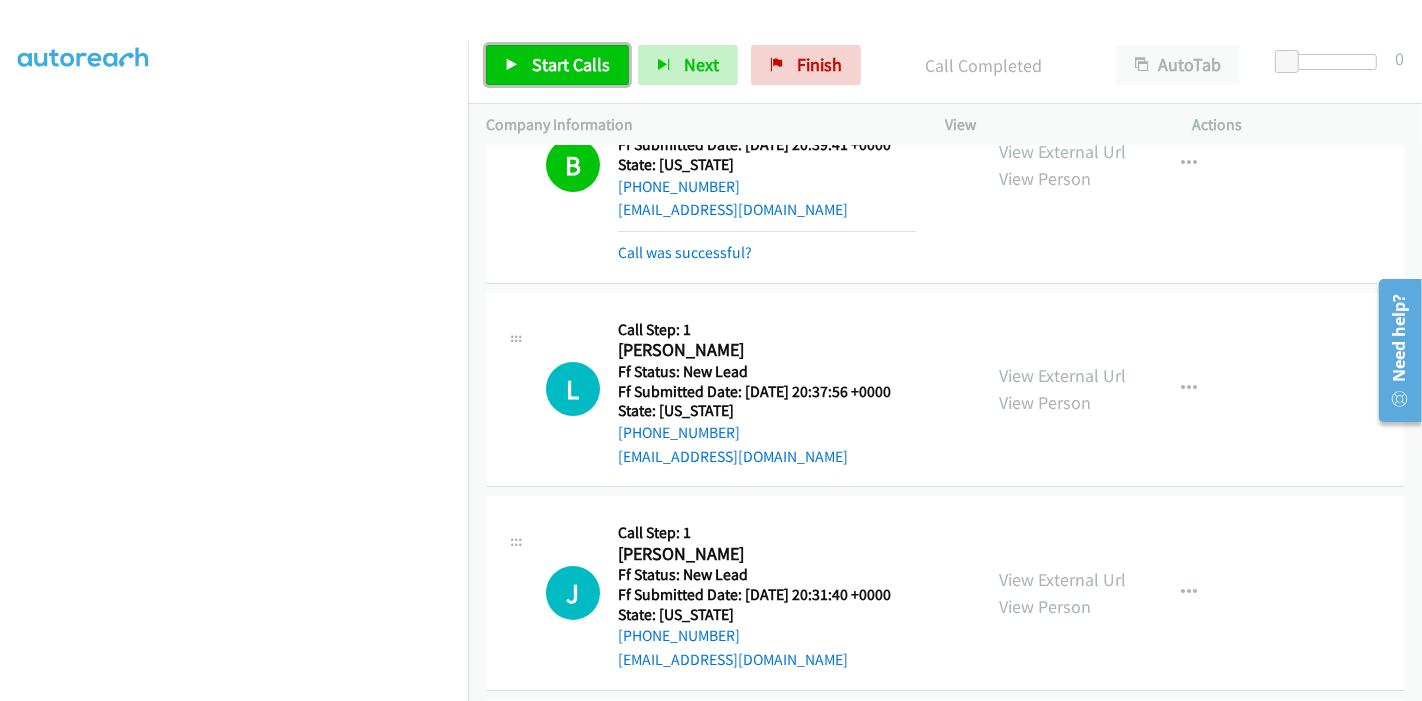 click on "Start Calls" at bounding box center [571, 64] 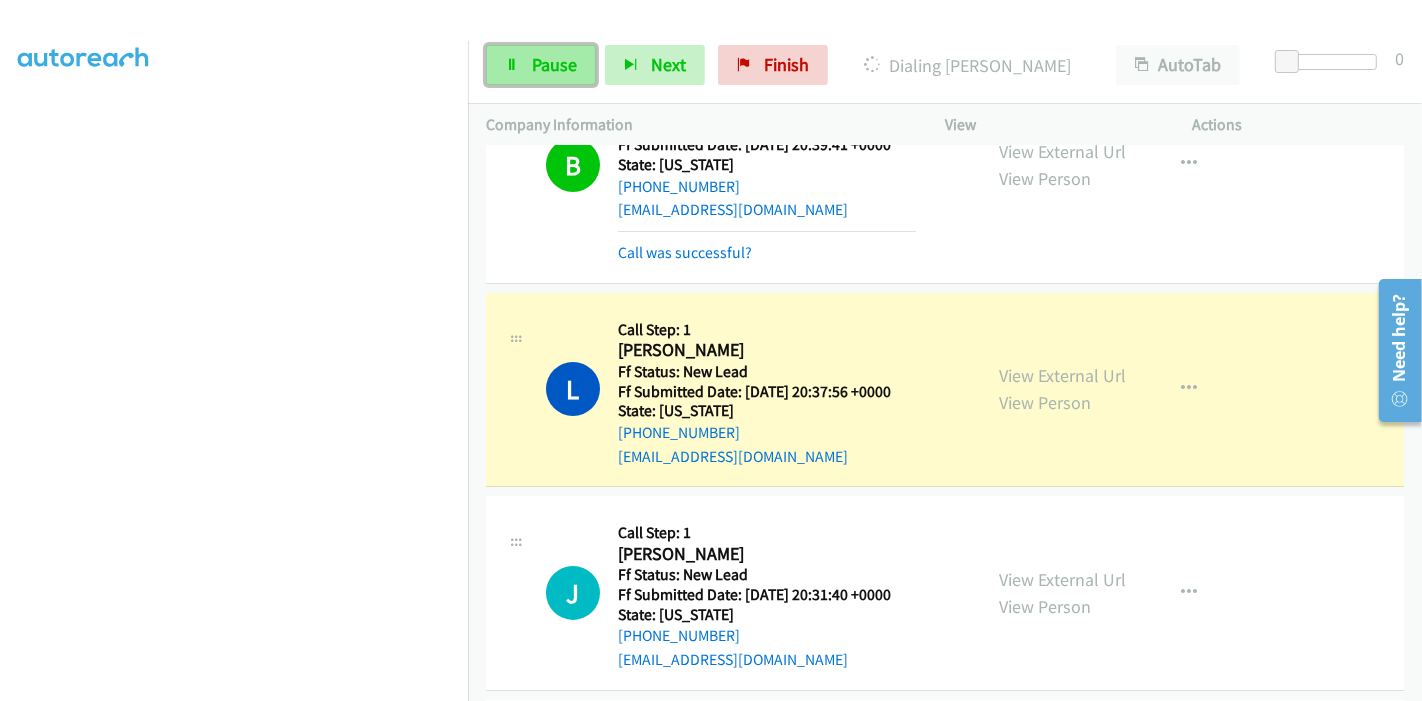 click on "Pause" at bounding box center (541, 65) 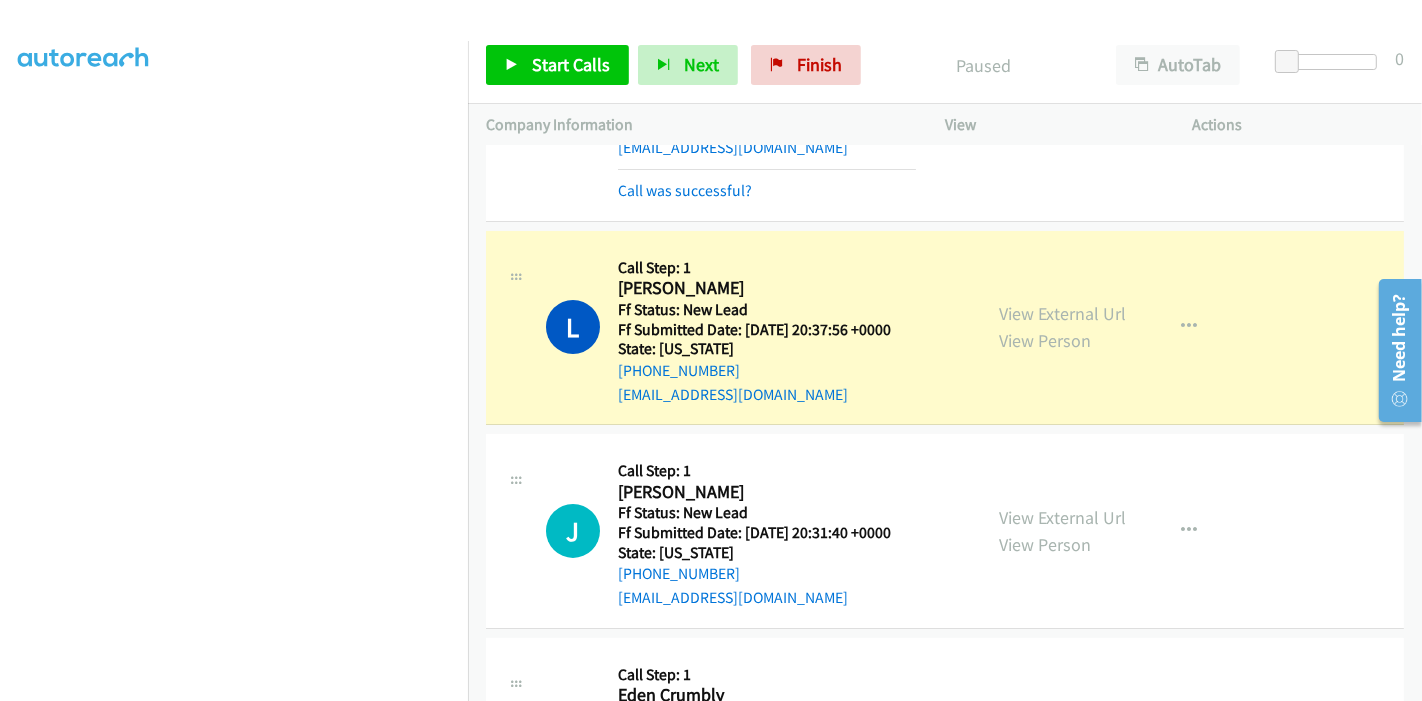 scroll, scrollTop: 215, scrollLeft: 0, axis: vertical 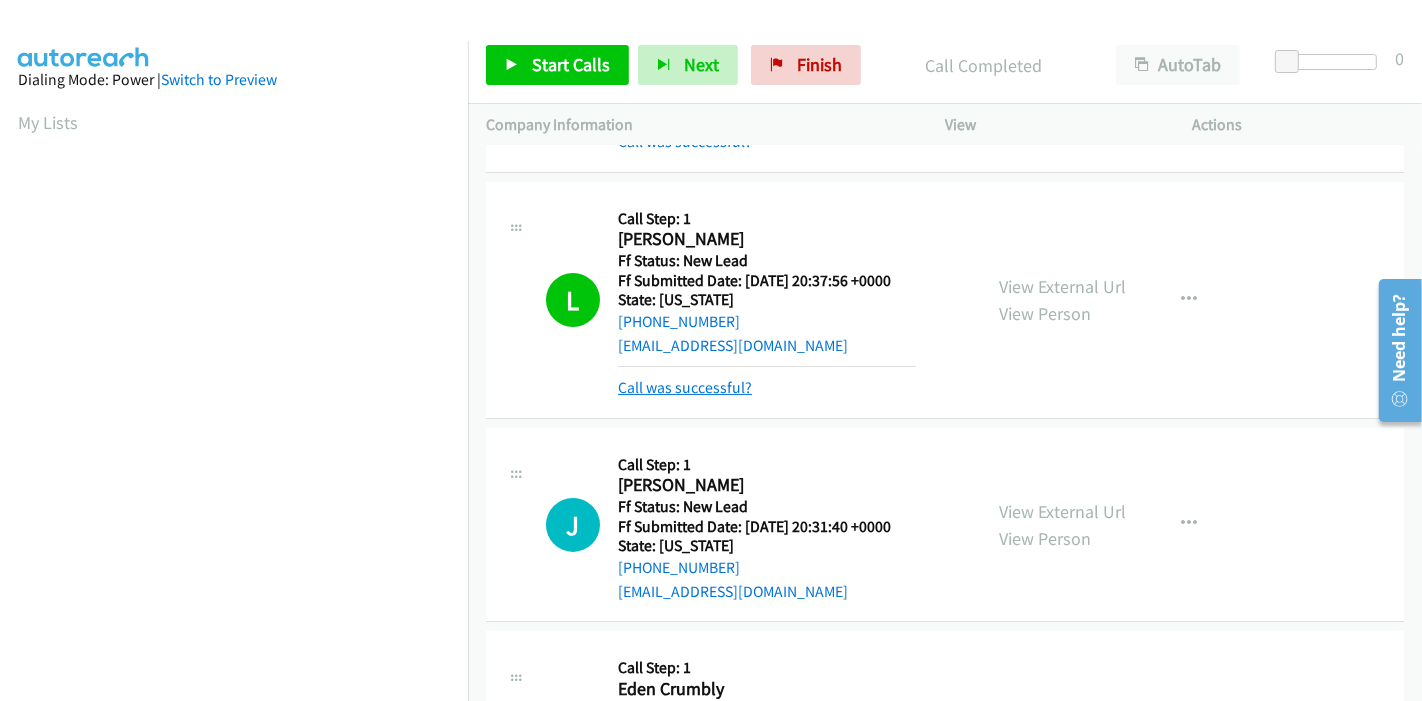 click on "Call was successful?" at bounding box center (685, 387) 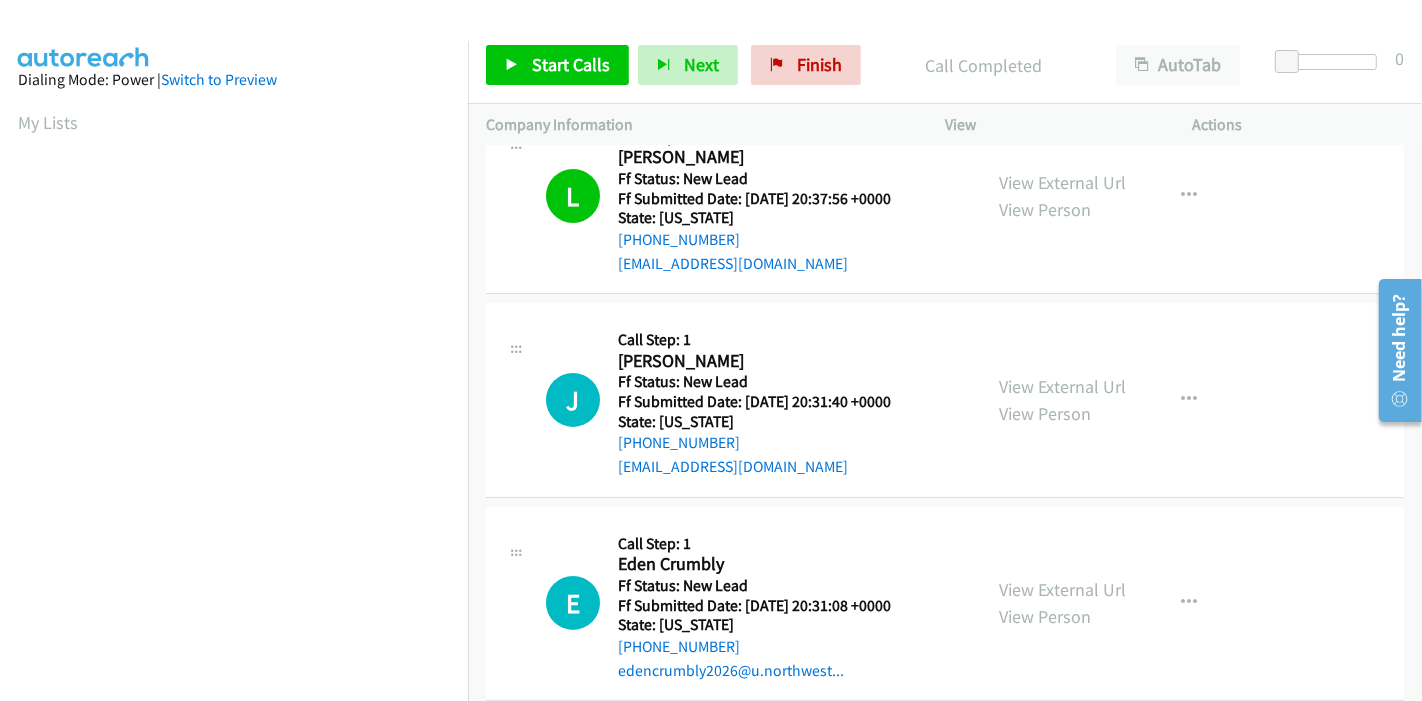 scroll, scrollTop: 437, scrollLeft: 0, axis: vertical 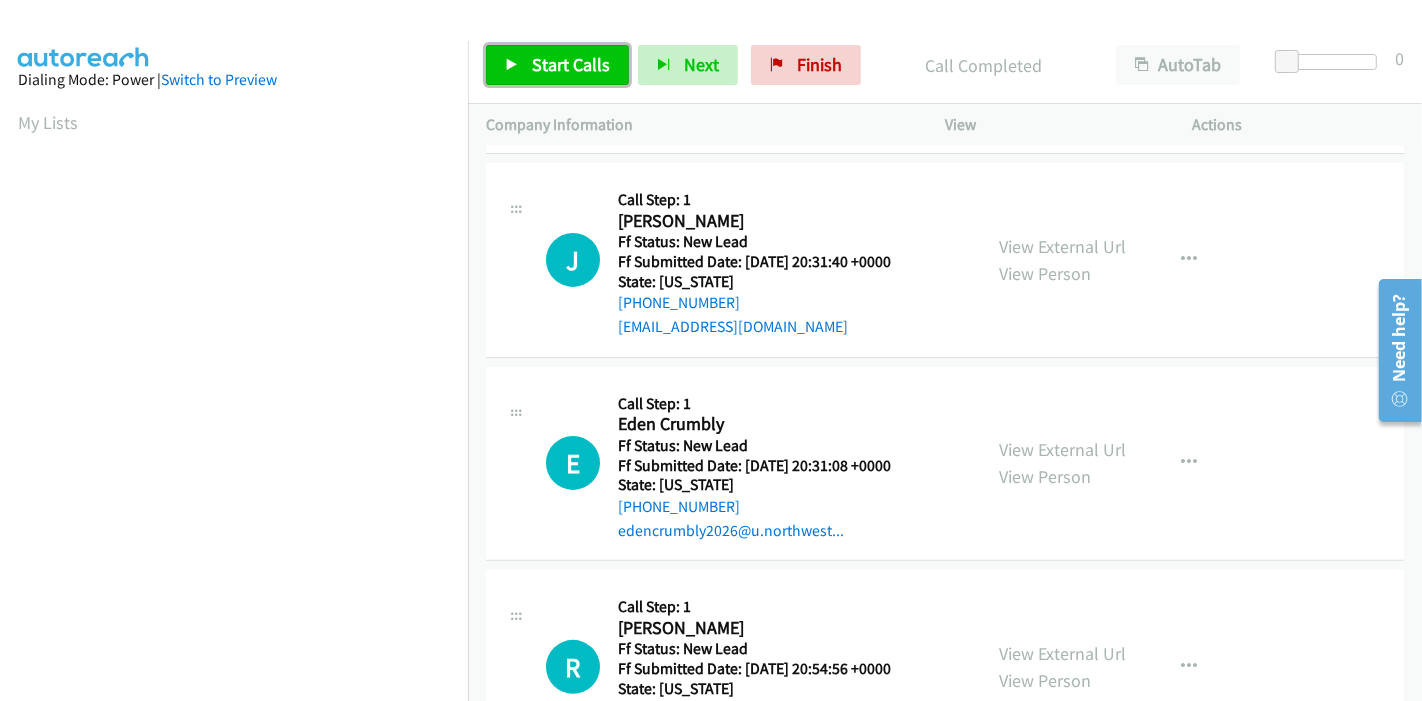 click on "Start Calls" at bounding box center (557, 65) 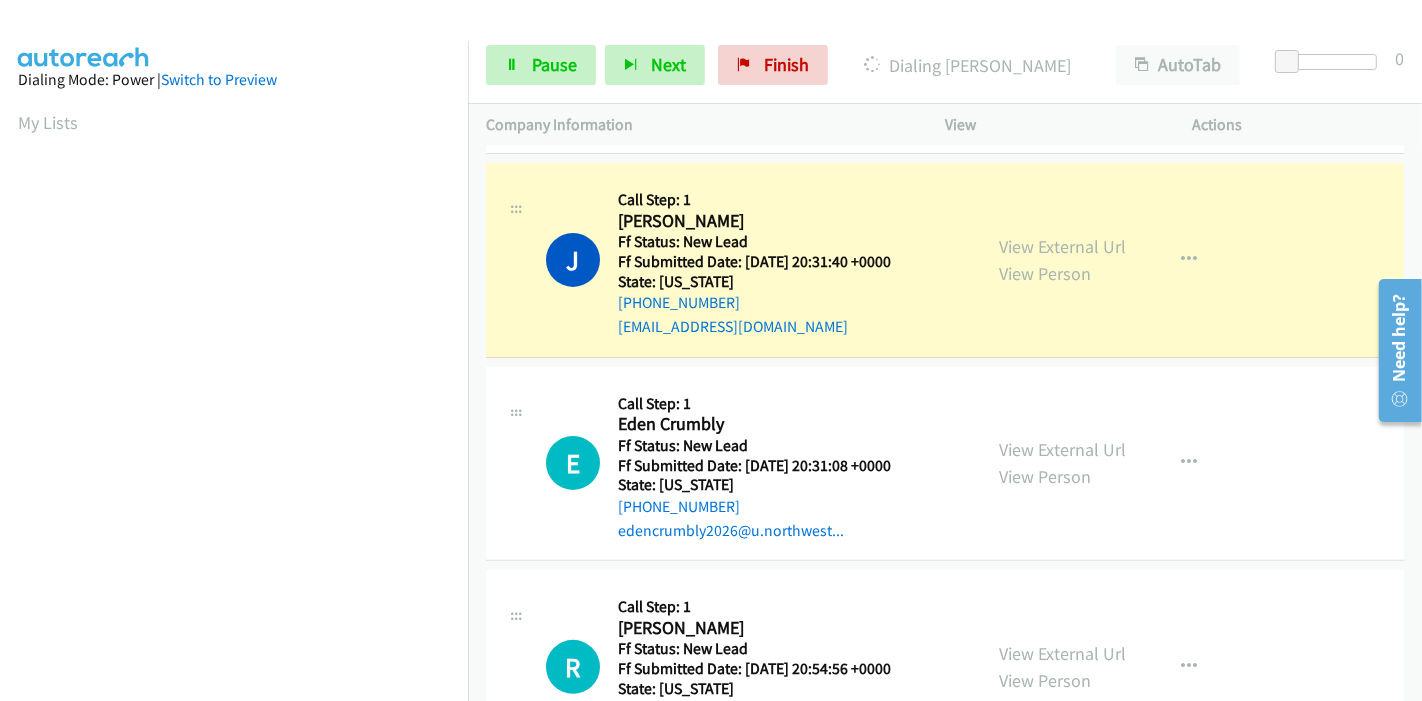 scroll, scrollTop: 422, scrollLeft: 0, axis: vertical 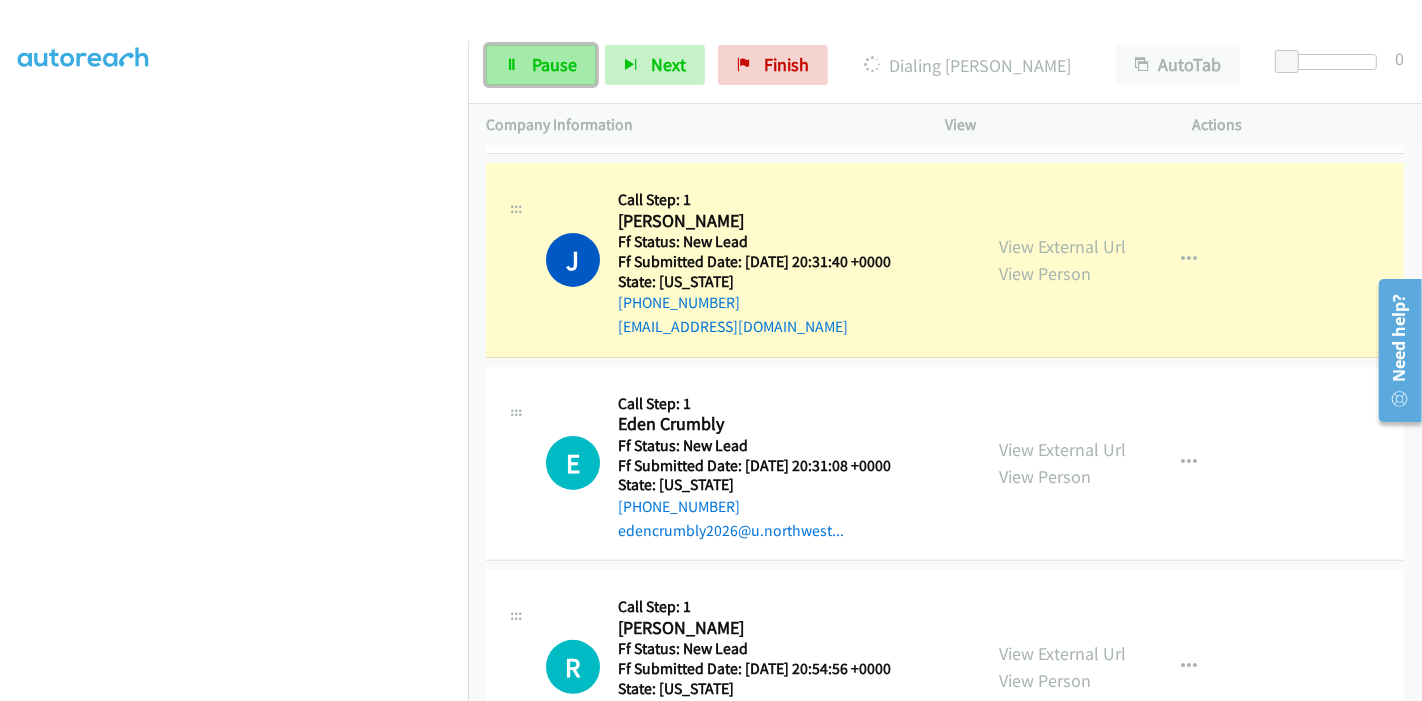 click on "Pause" at bounding box center (541, 65) 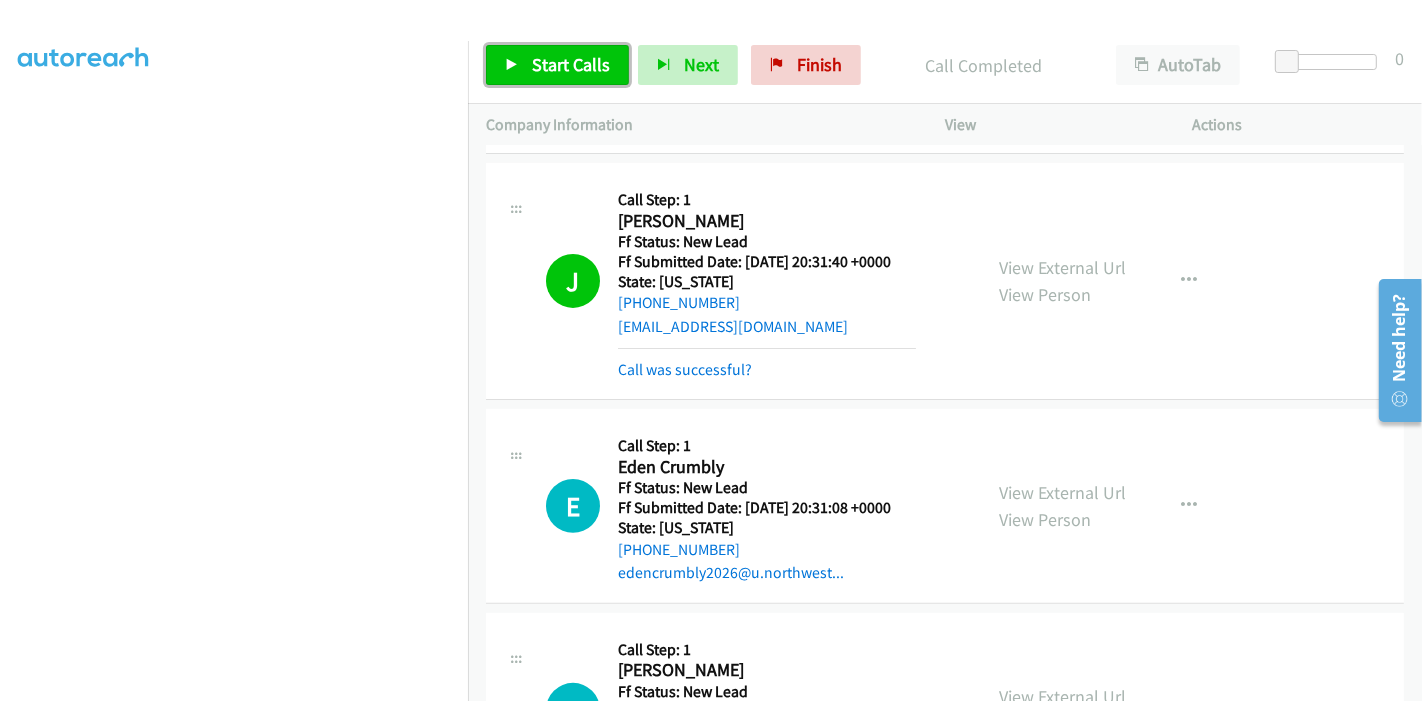 click on "Start Calls" at bounding box center (557, 65) 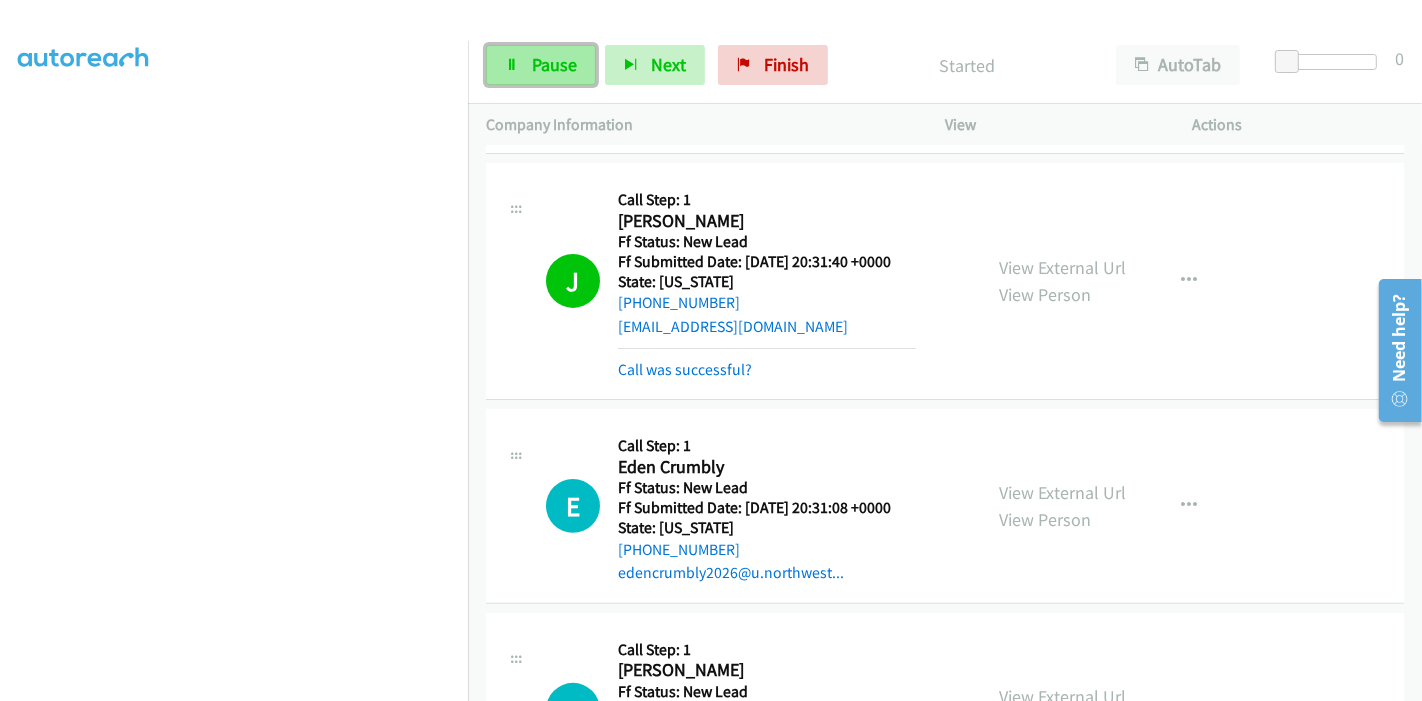 click on "Pause" at bounding box center [554, 64] 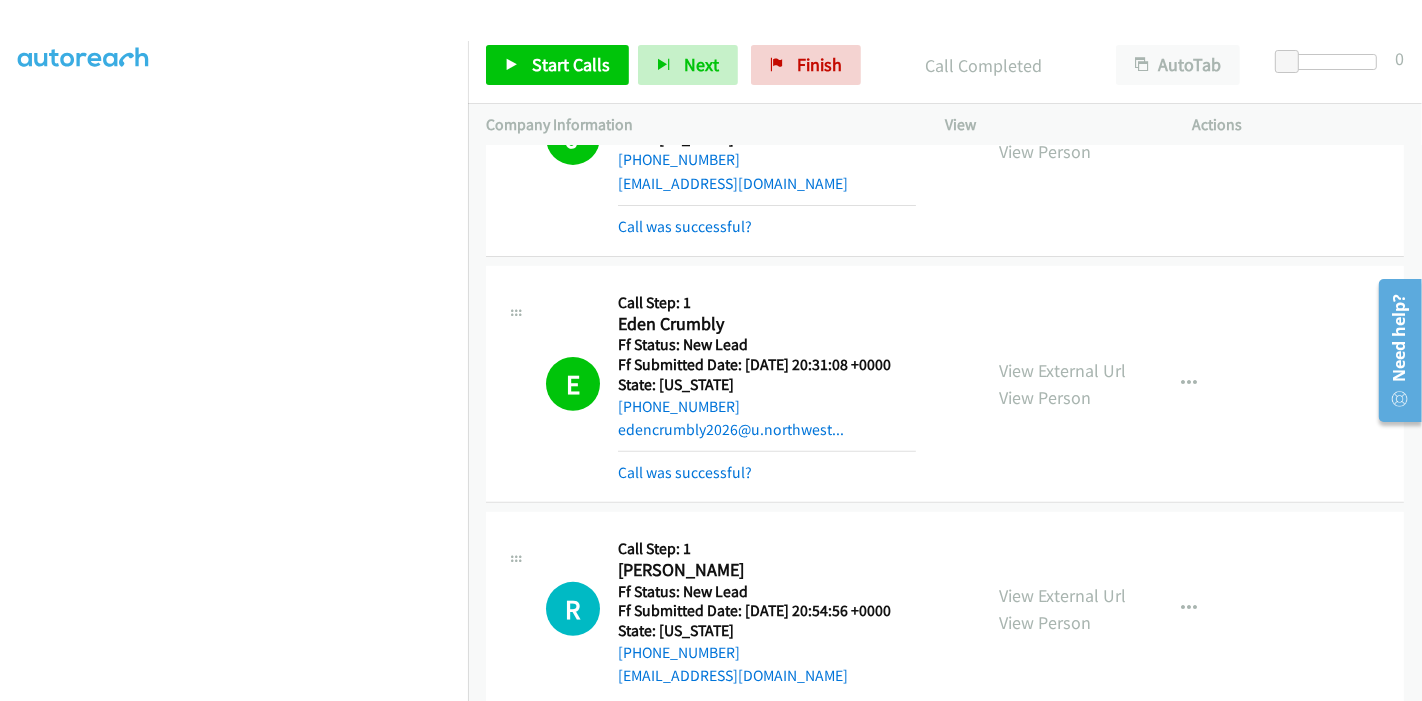 scroll, scrollTop: 660, scrollLeft: 0, axis: vertical 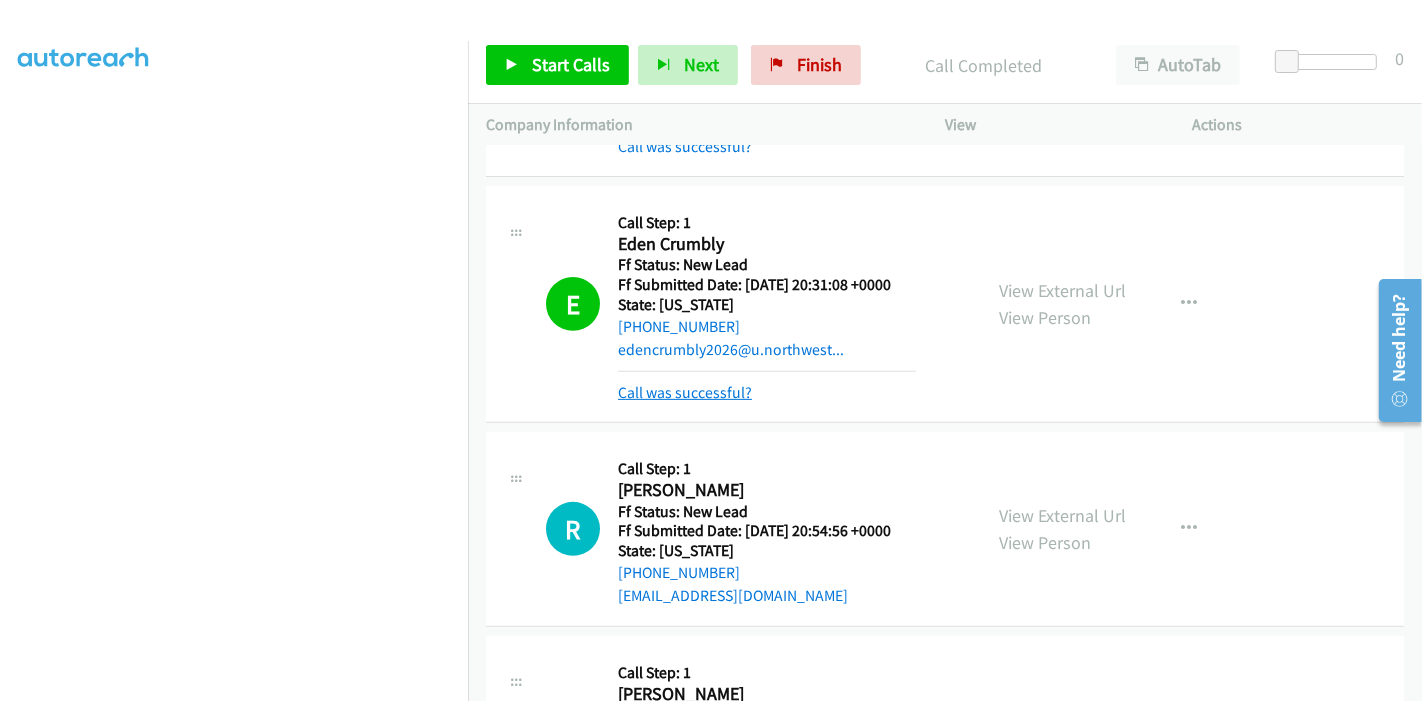 click on "Call was successful?" at bounding box center (685, 392) 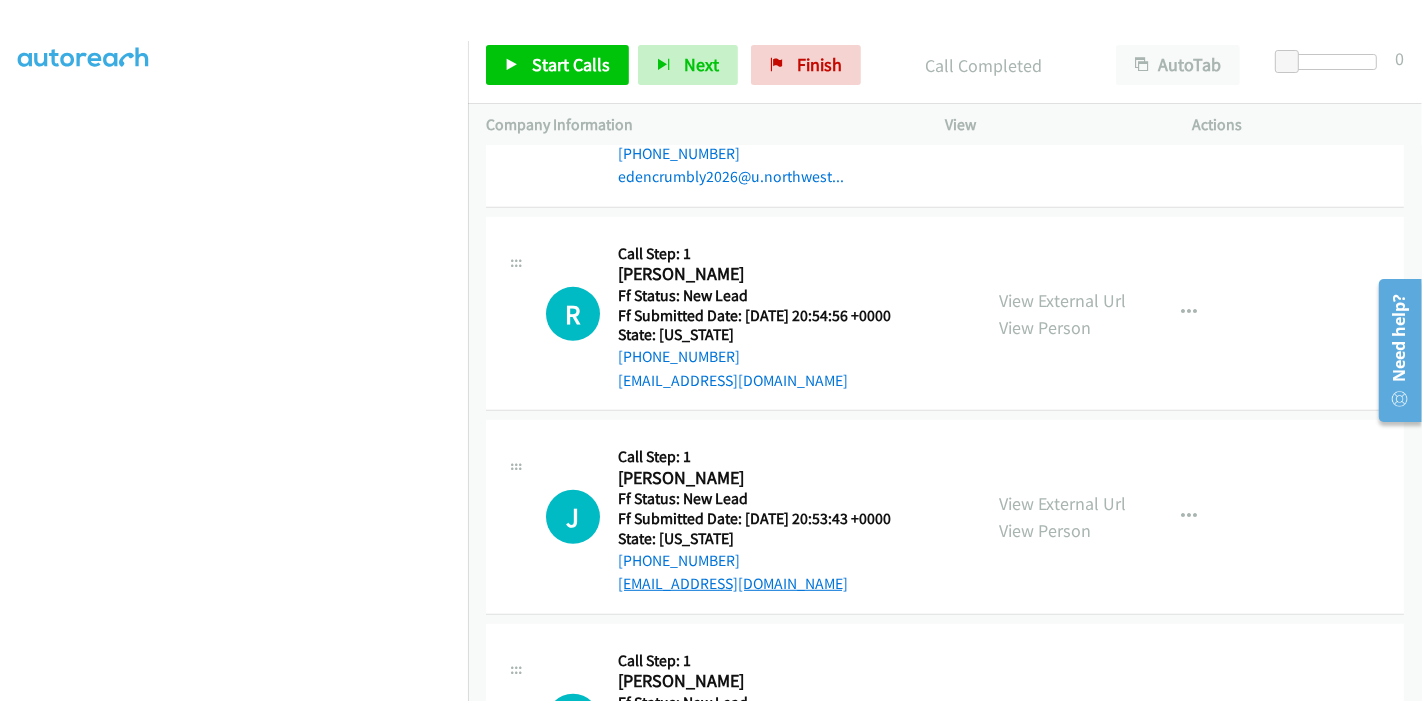 scroll, scrollTop: 978, scrollLeft: 0, axis: vertical 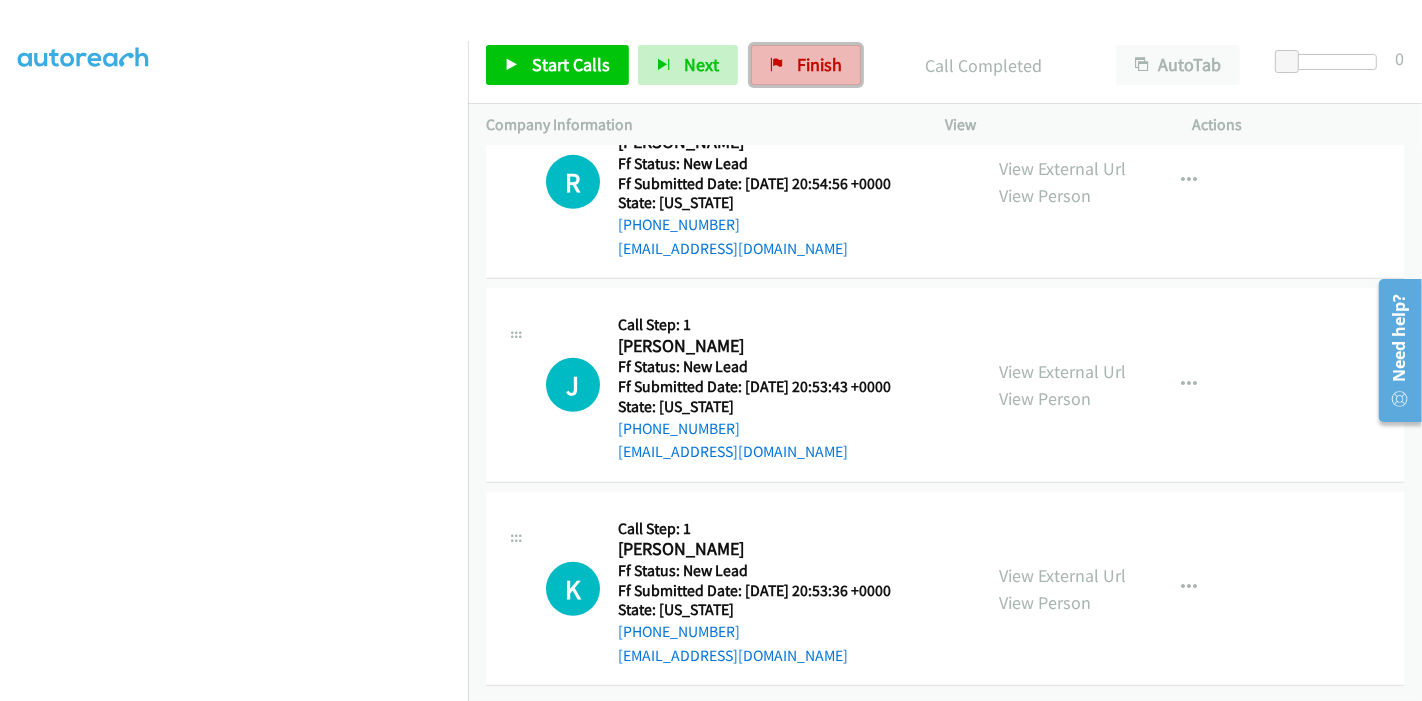 click on "Finish" at bounding box center (819, 64) 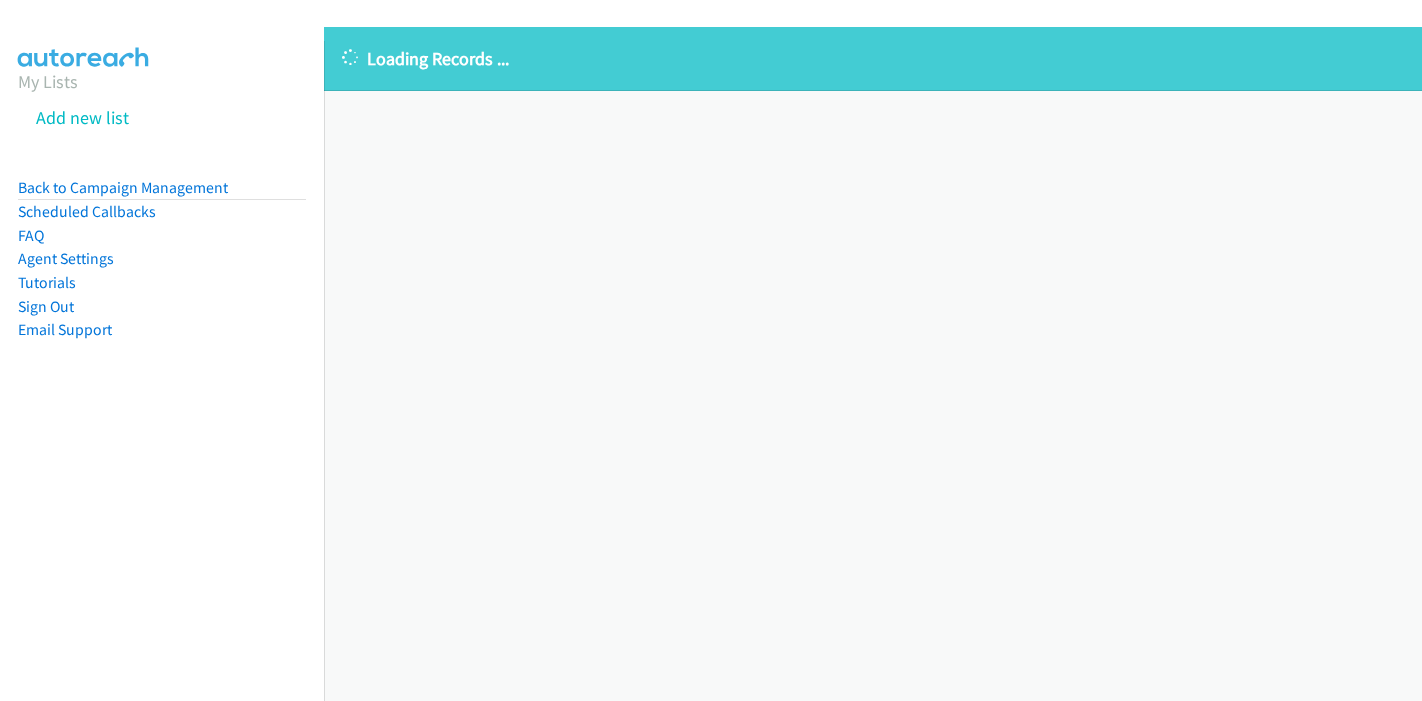 scroll, scrollTop: 0, scrollLeft: 0, axis: both 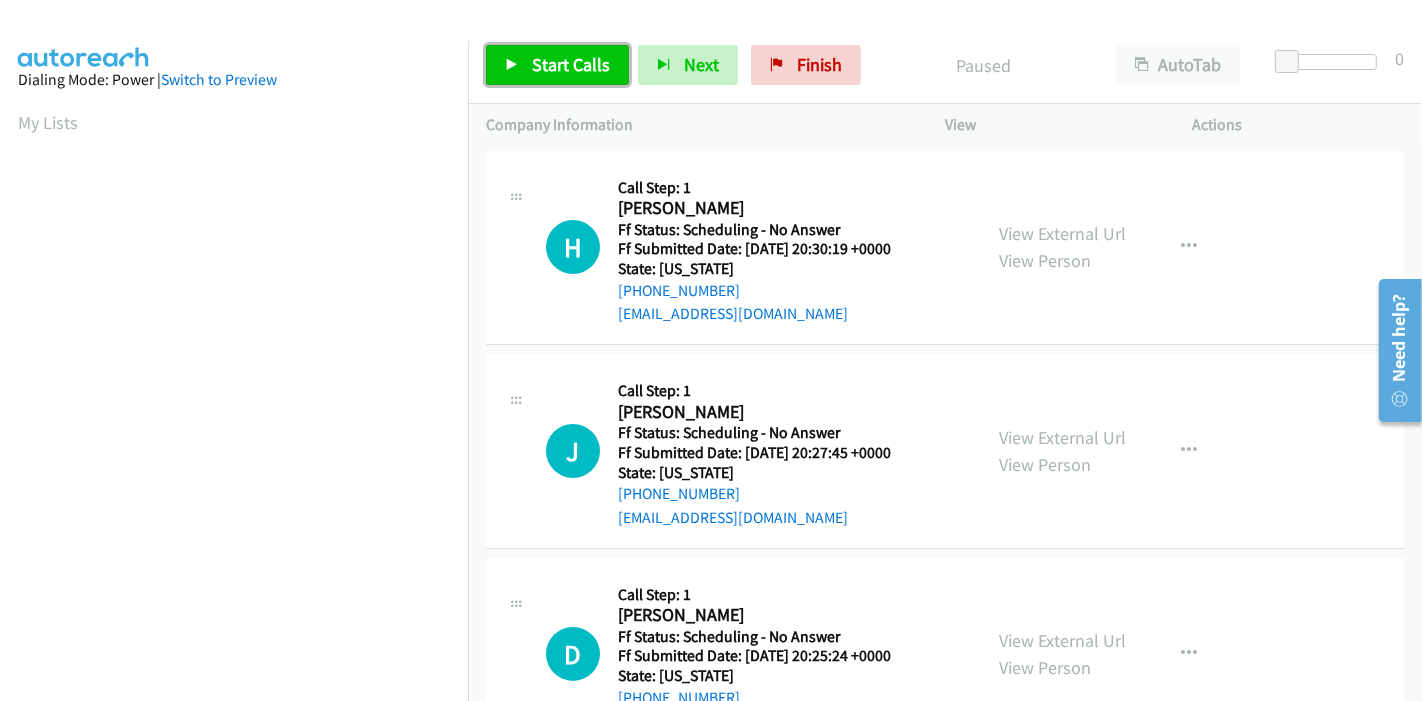 click on "Start Calls" at bounding box center (571, 64) 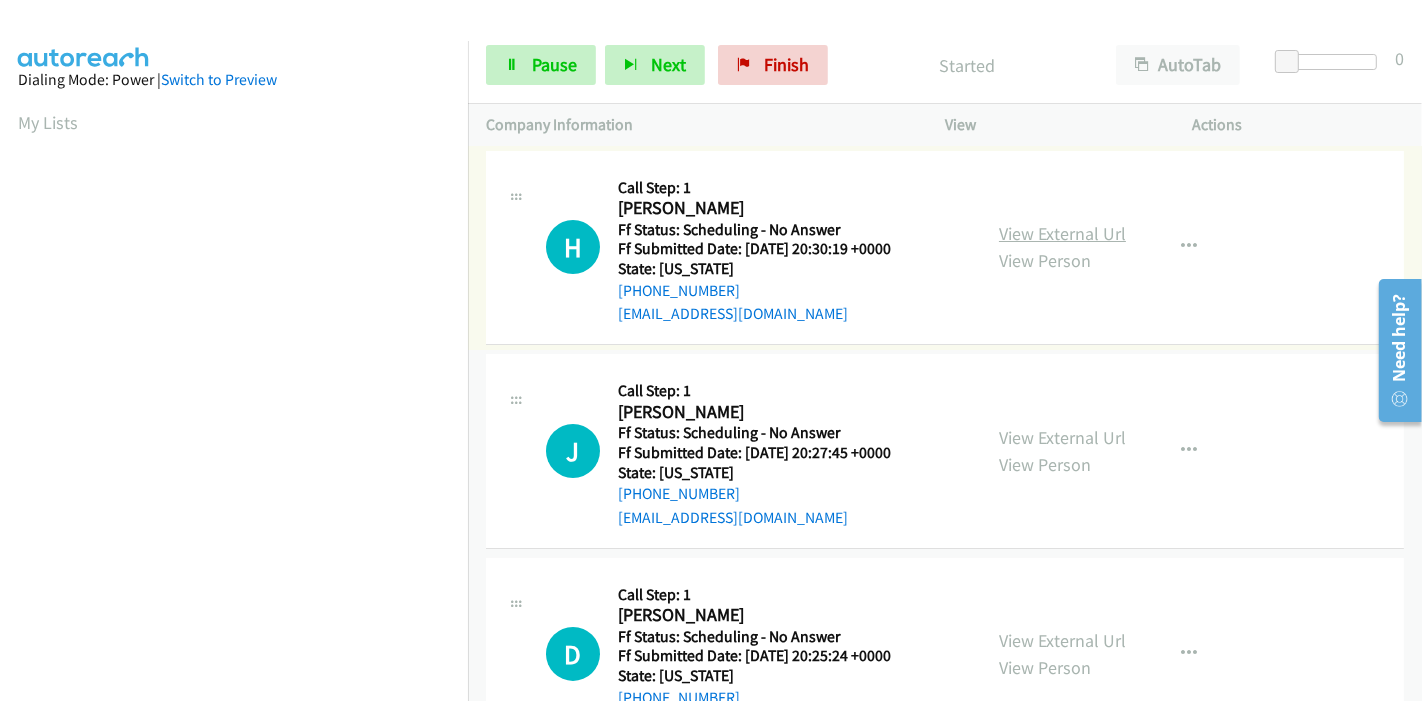 click on "View External Url" at bounding box center (1062, 233) 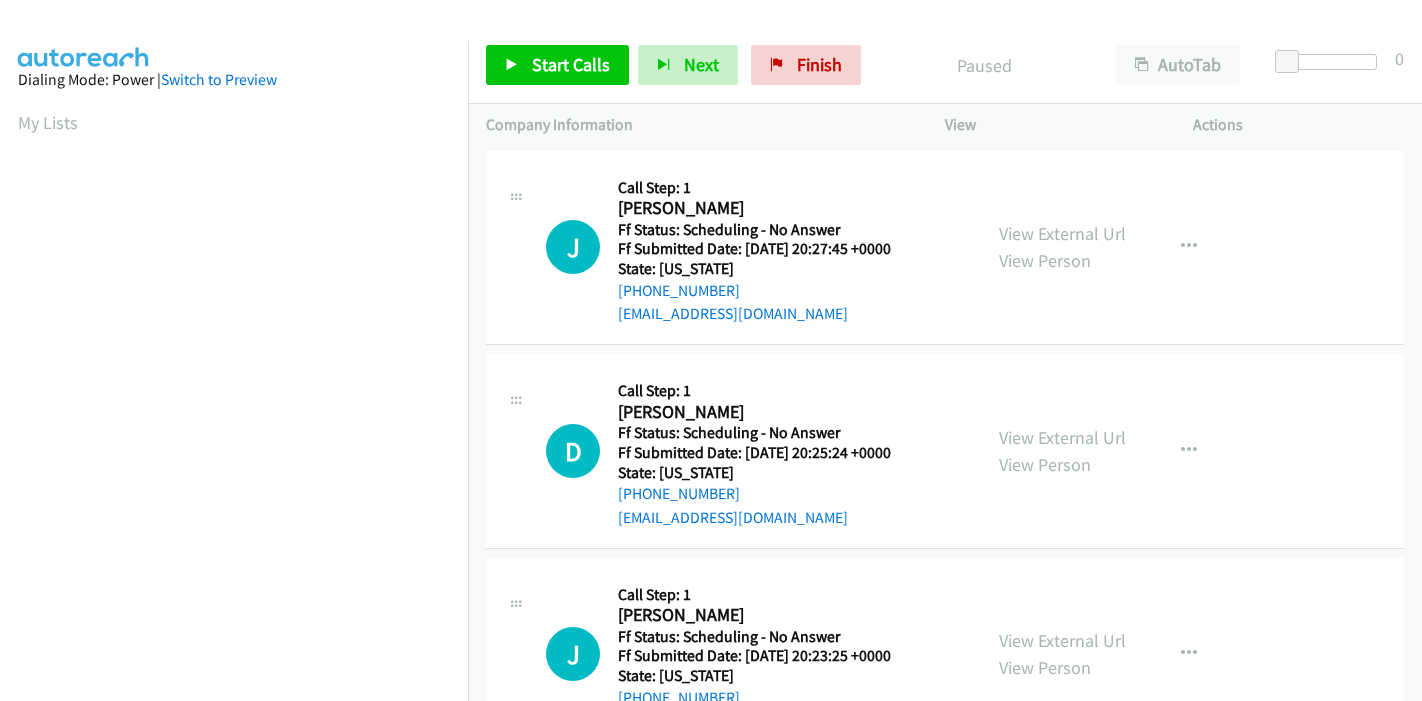 scroll, scrollTop: 0, scrollLeft: 0, axis: both 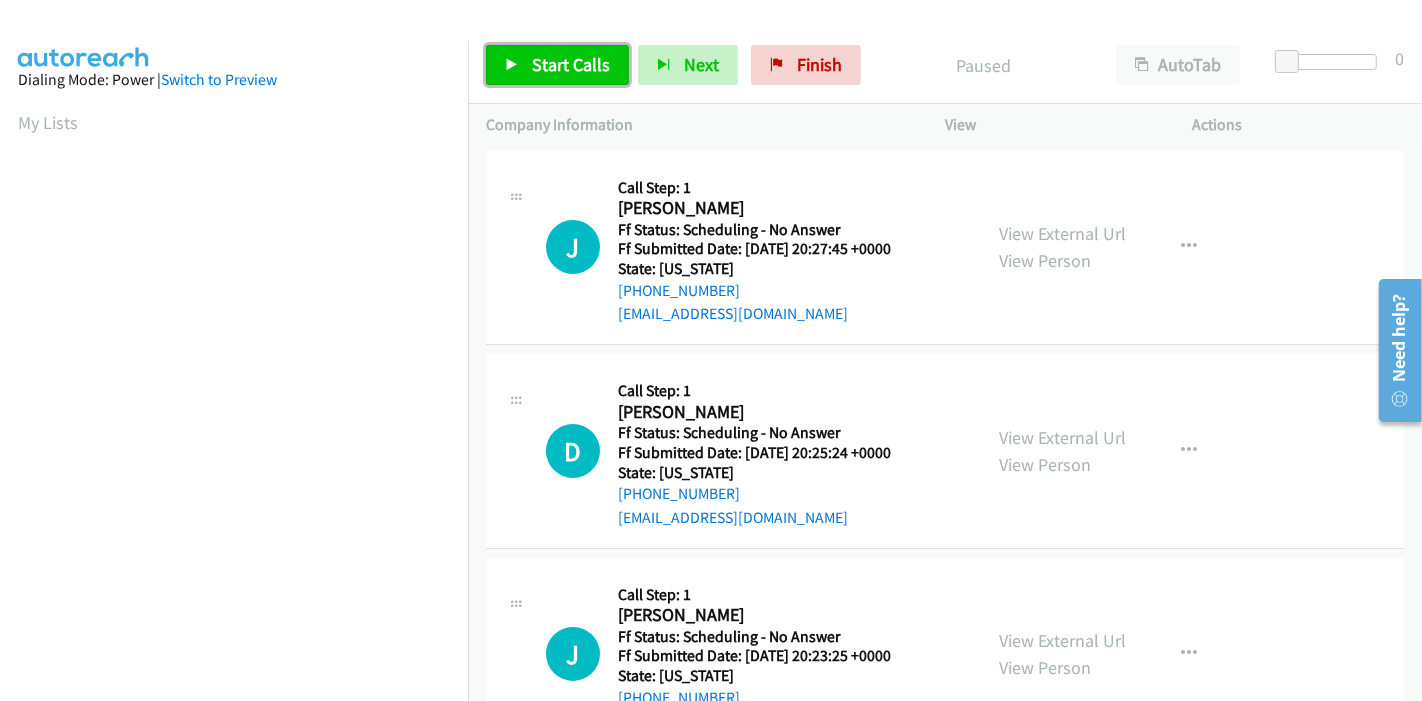 click on "Start Calls" at bounding box center [557, 65] 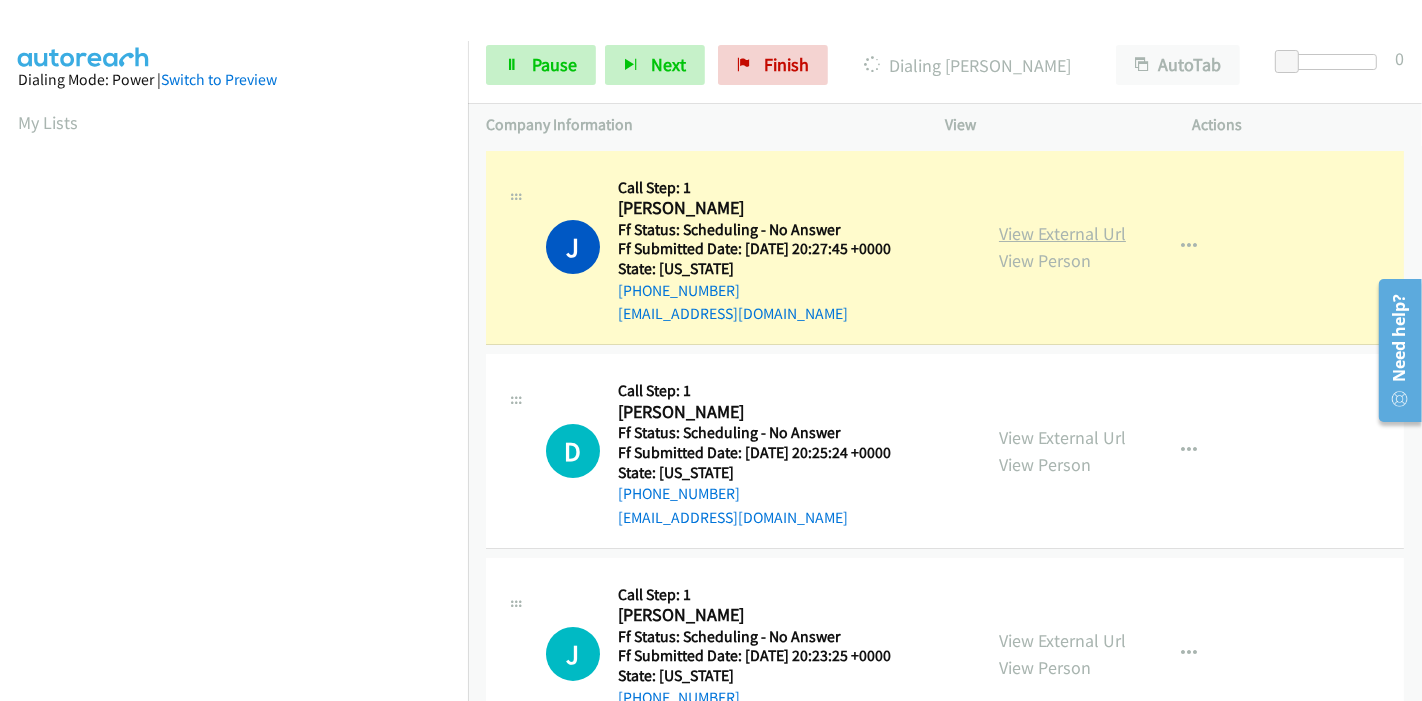 click on "View External Url" at bounding box center (1062, 233) 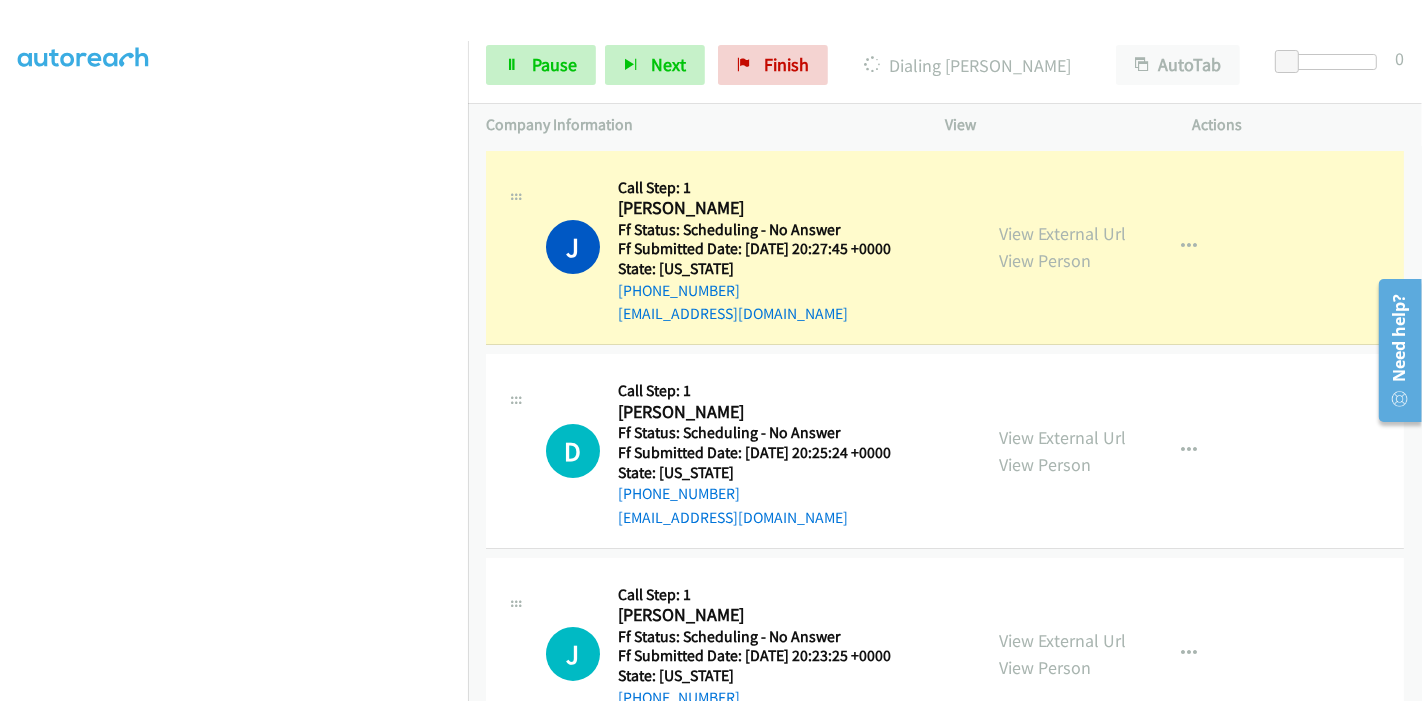 scroll, scrollTop: 422, scrollLeft: 0, axis: vertical 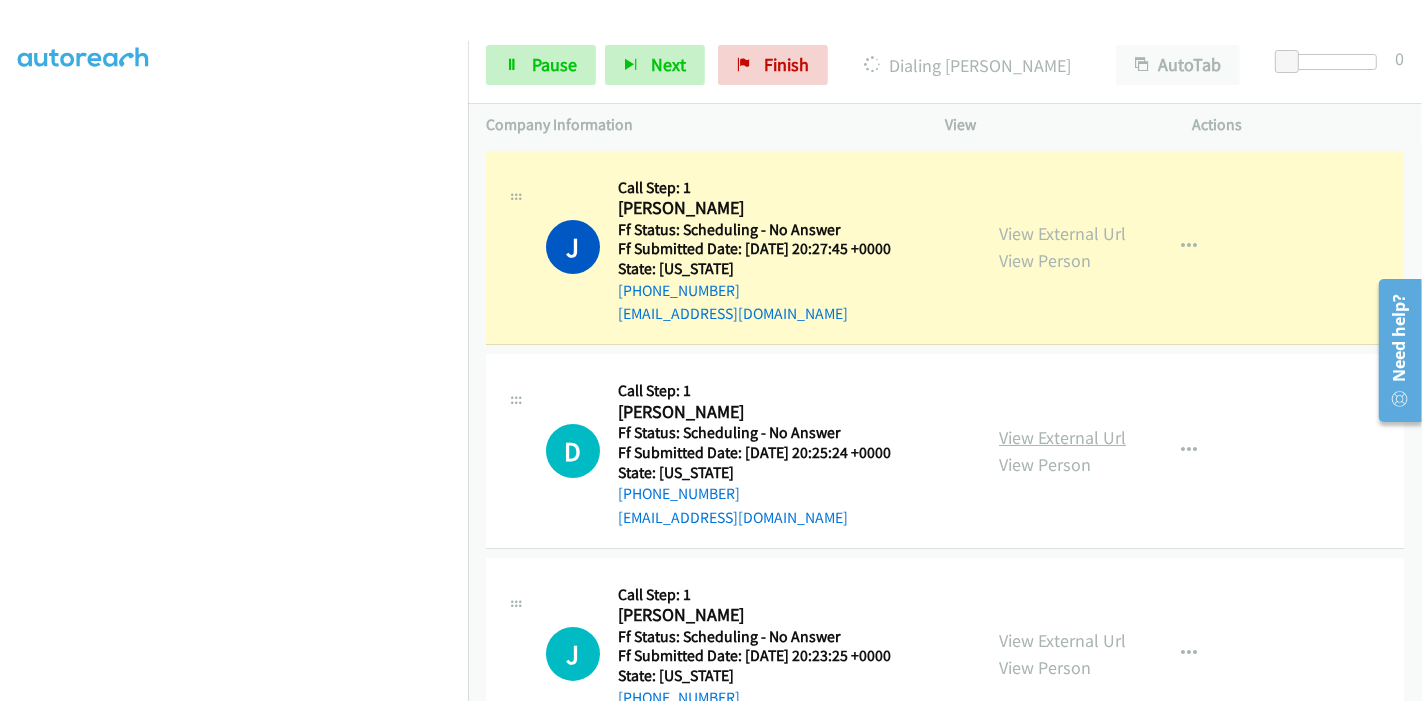click on "View External Url" at bounding box center [1062, 437] 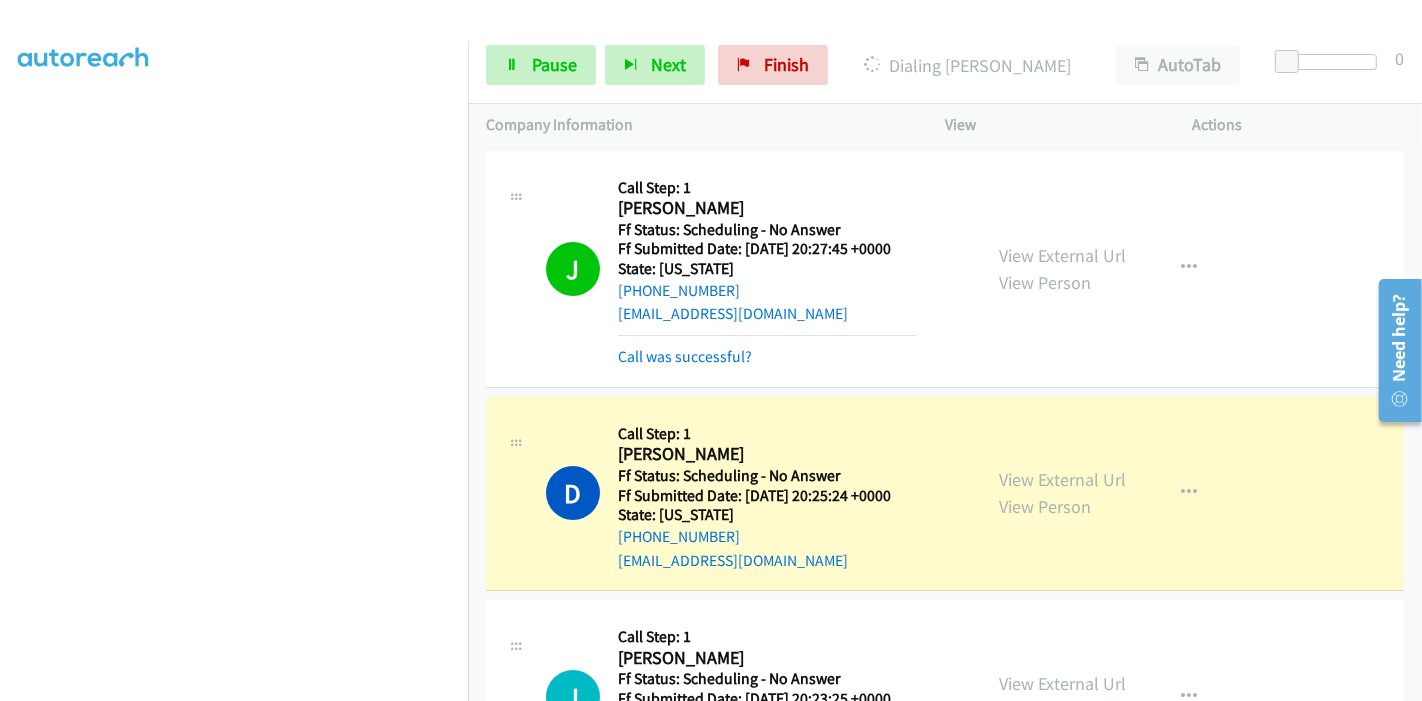 scroll, scrollTop: 222, scrollLeft: 0, axis: vertical 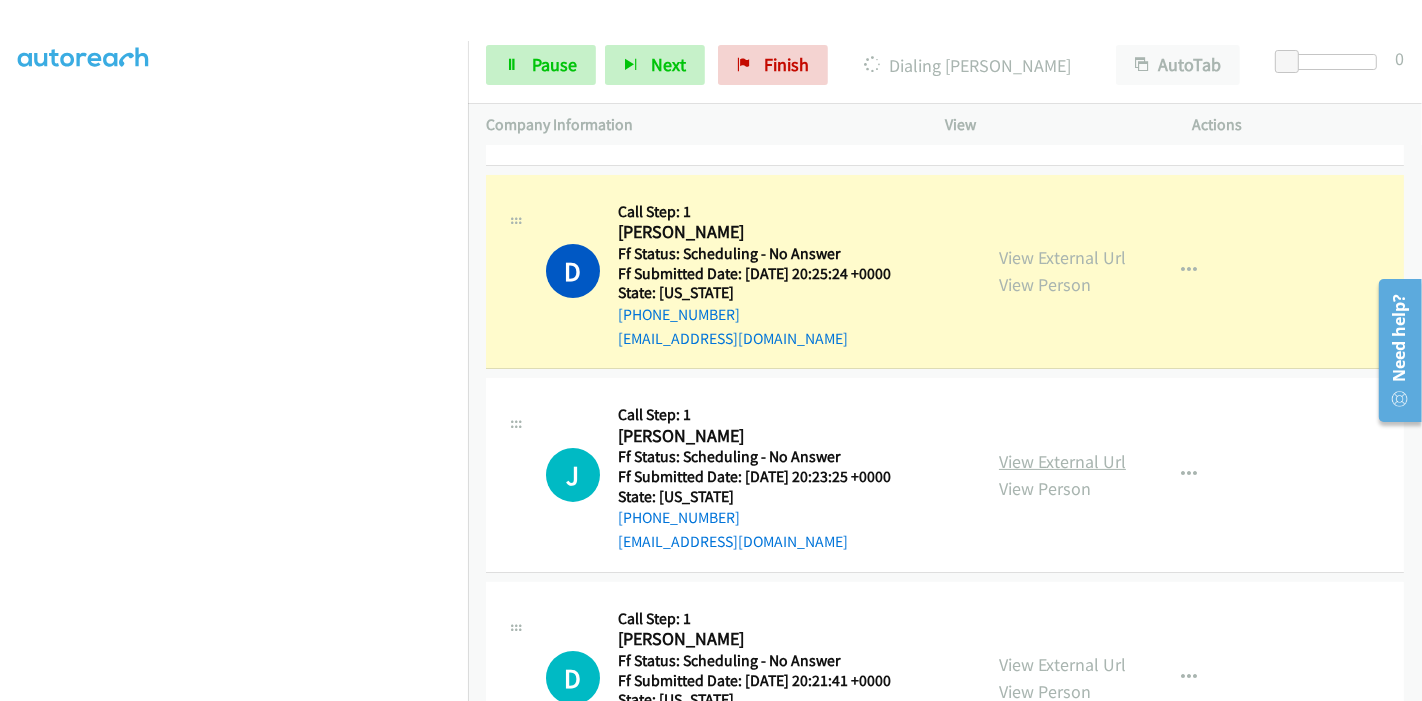 click on "View External Url" at bounding box center (1062, 461) 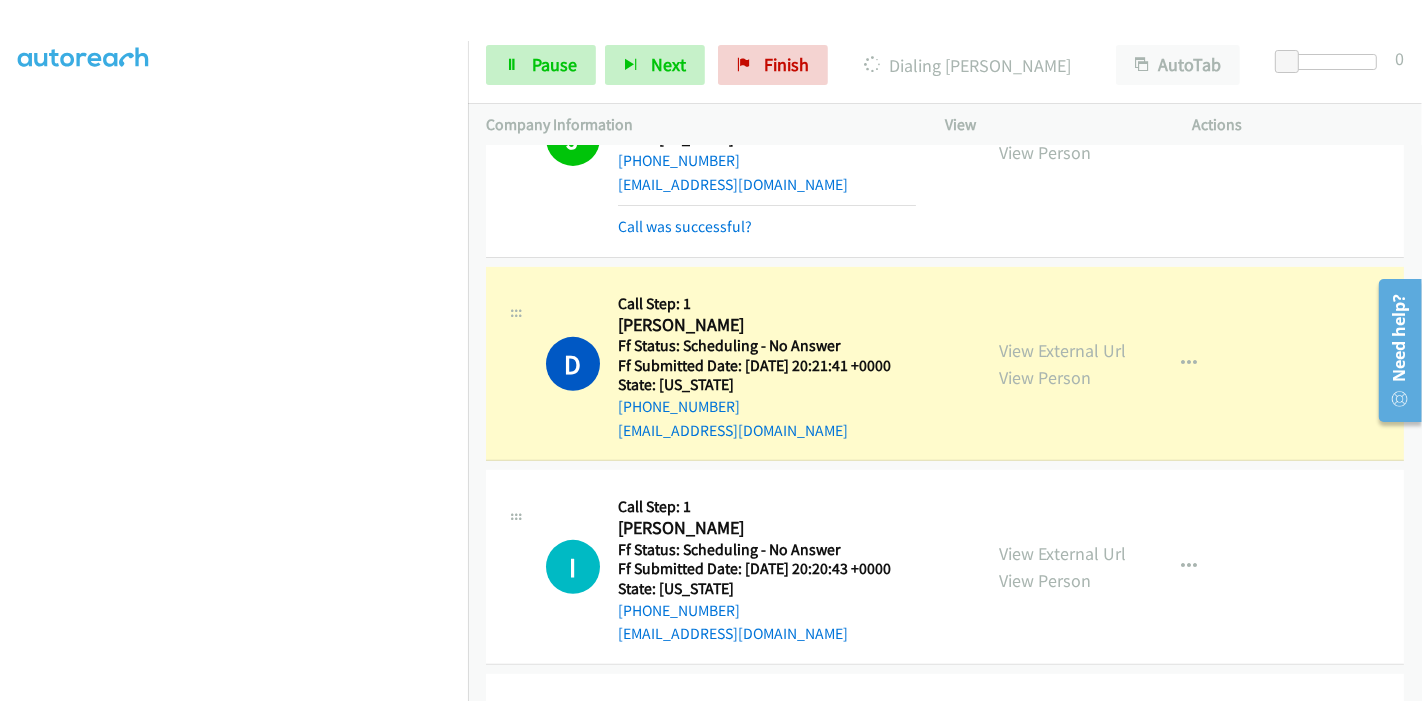 scroll, scrollTop: 777, scrollLeft: 0, axis: vertical 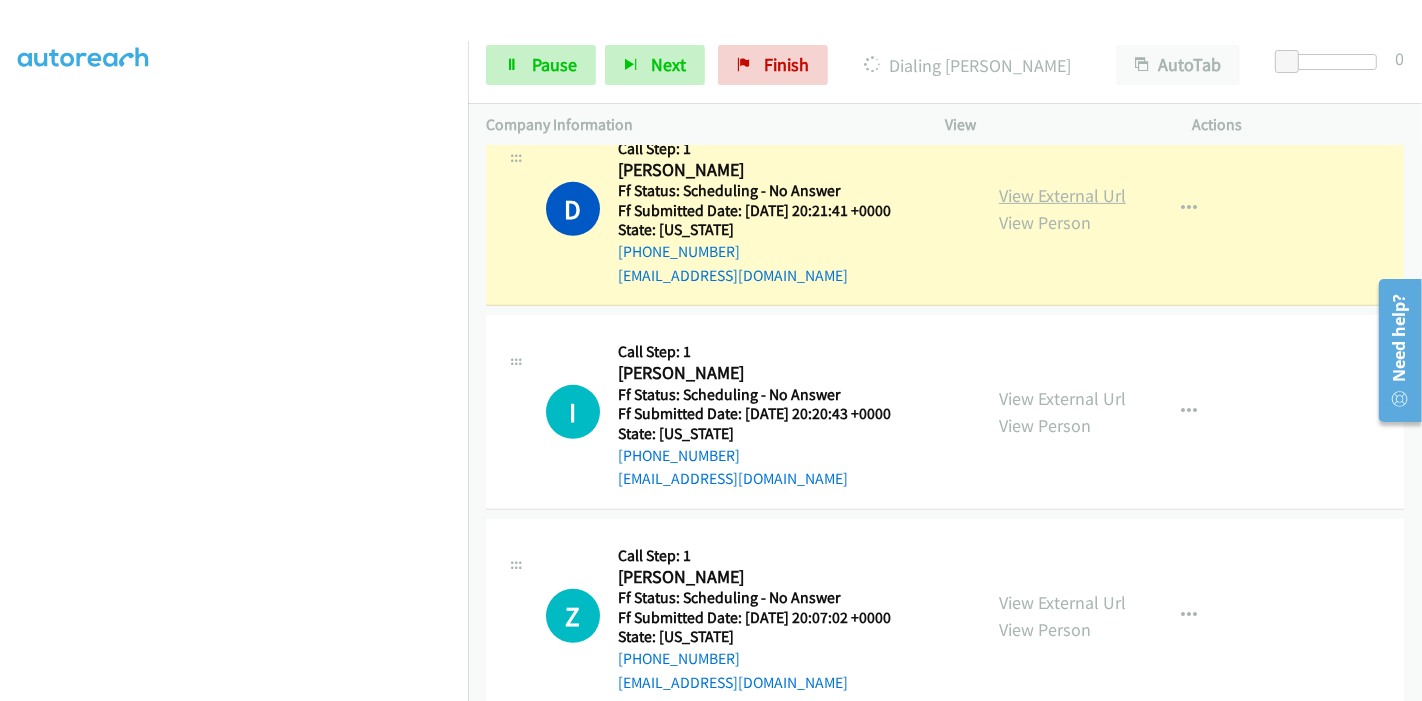 click on "View External Url" at bounding box center (1062, 195) 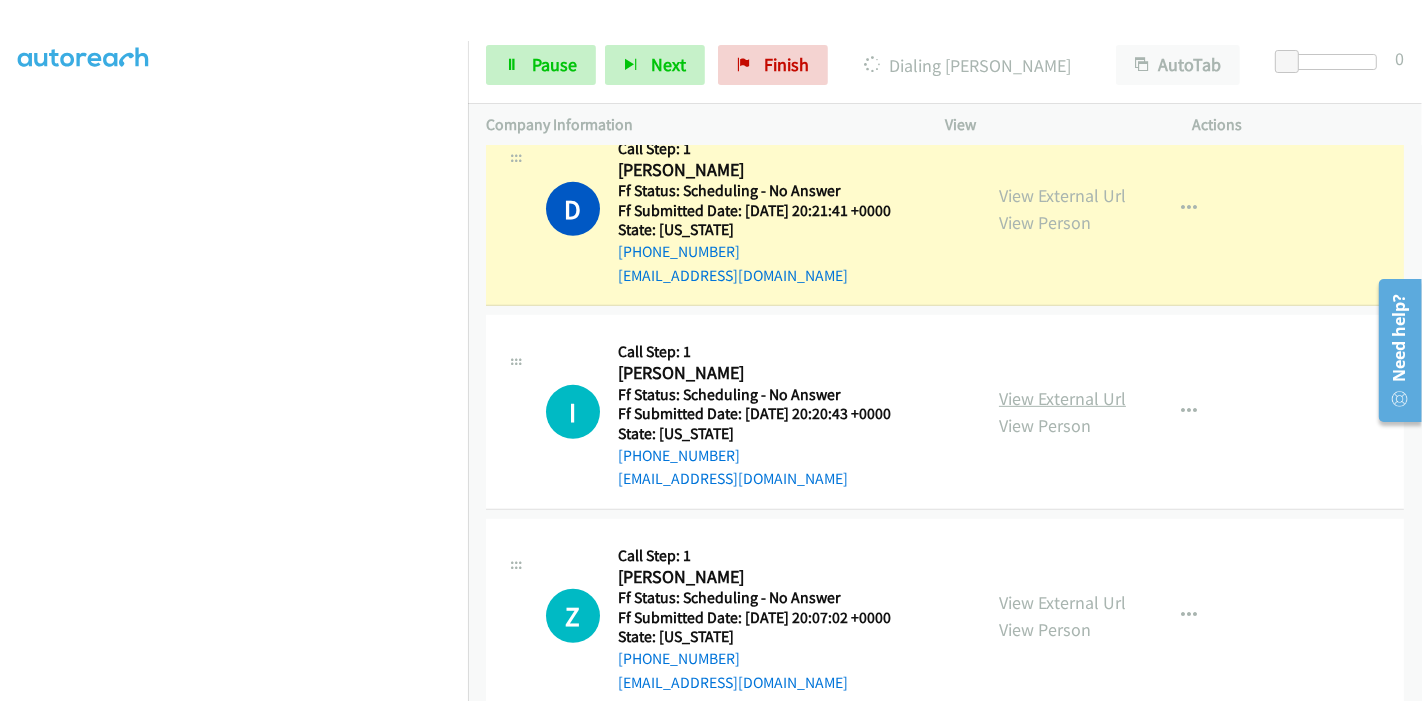 click on "View External Url" at bounding box center (1062, 398) 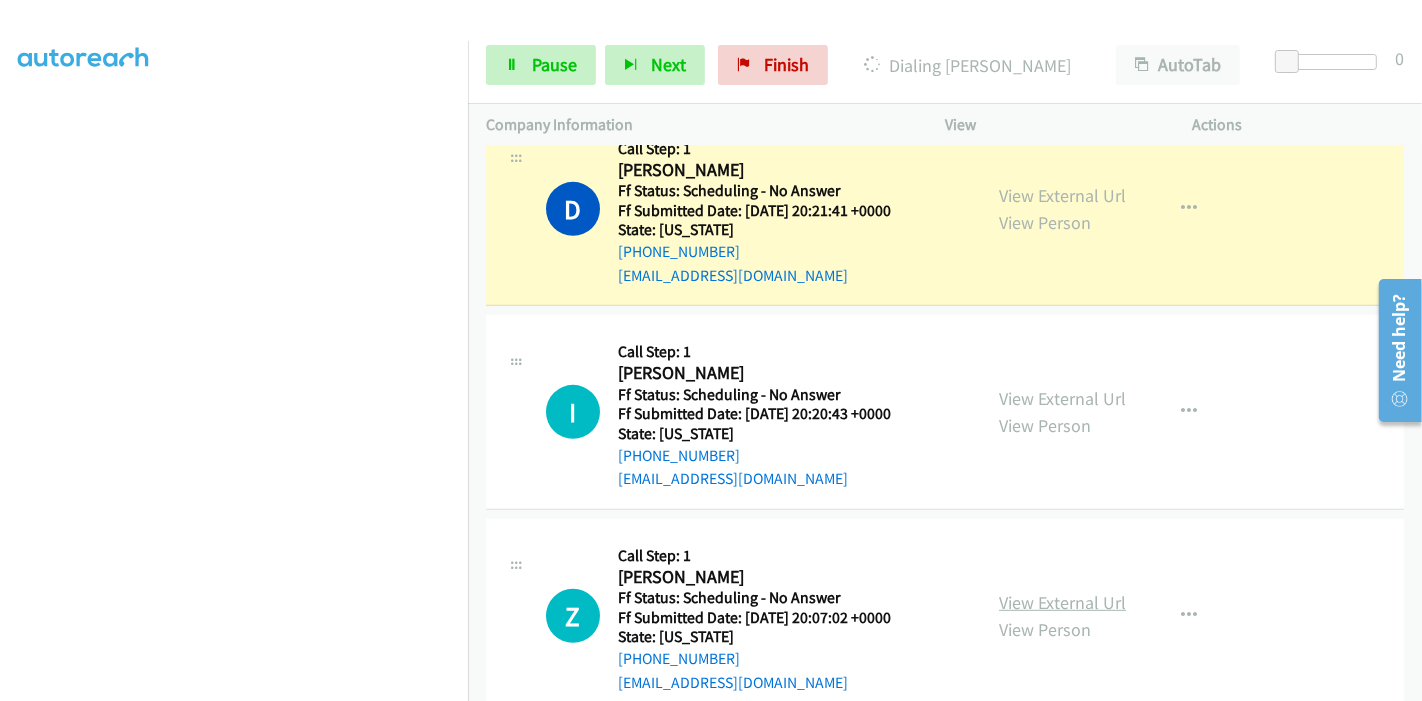 click on "View External Url" at bounding box center [1062, 602] 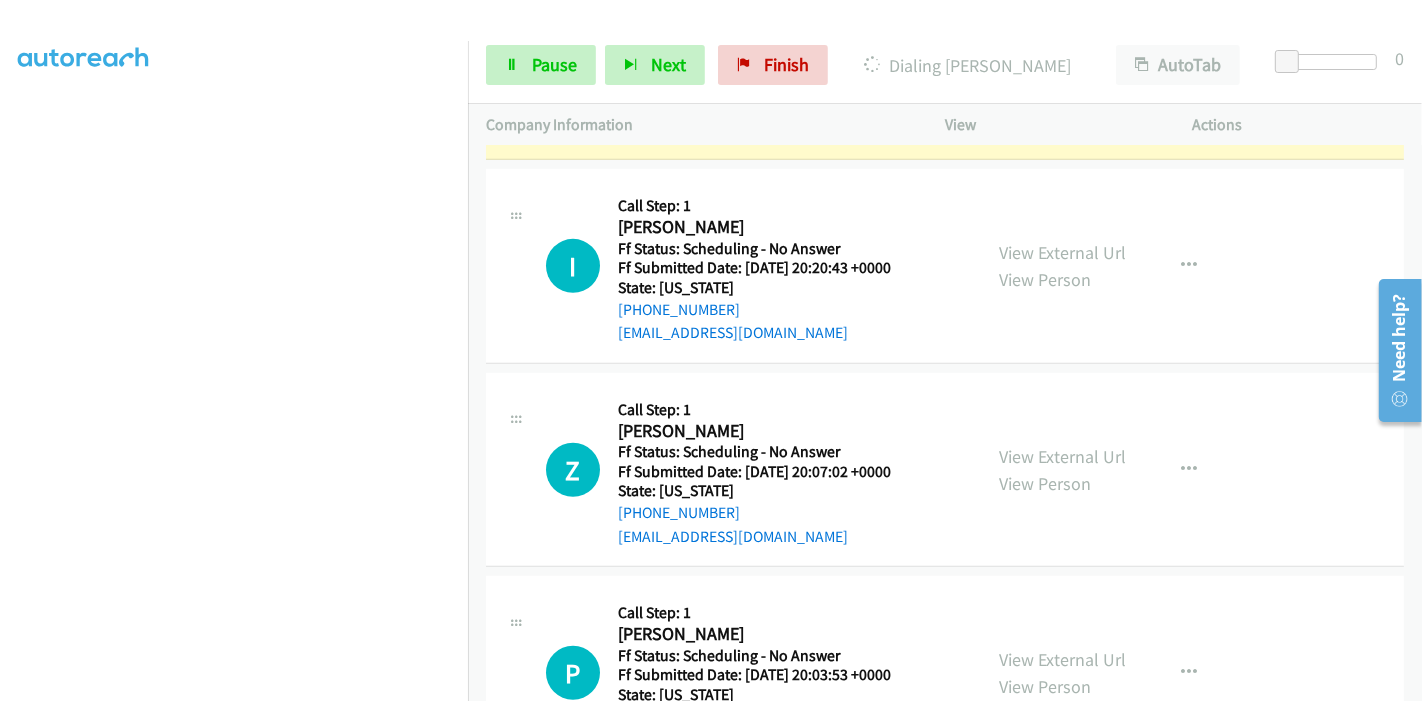 scroll, scrollTop: 1111, scrollLeft: 0, axis: vertical 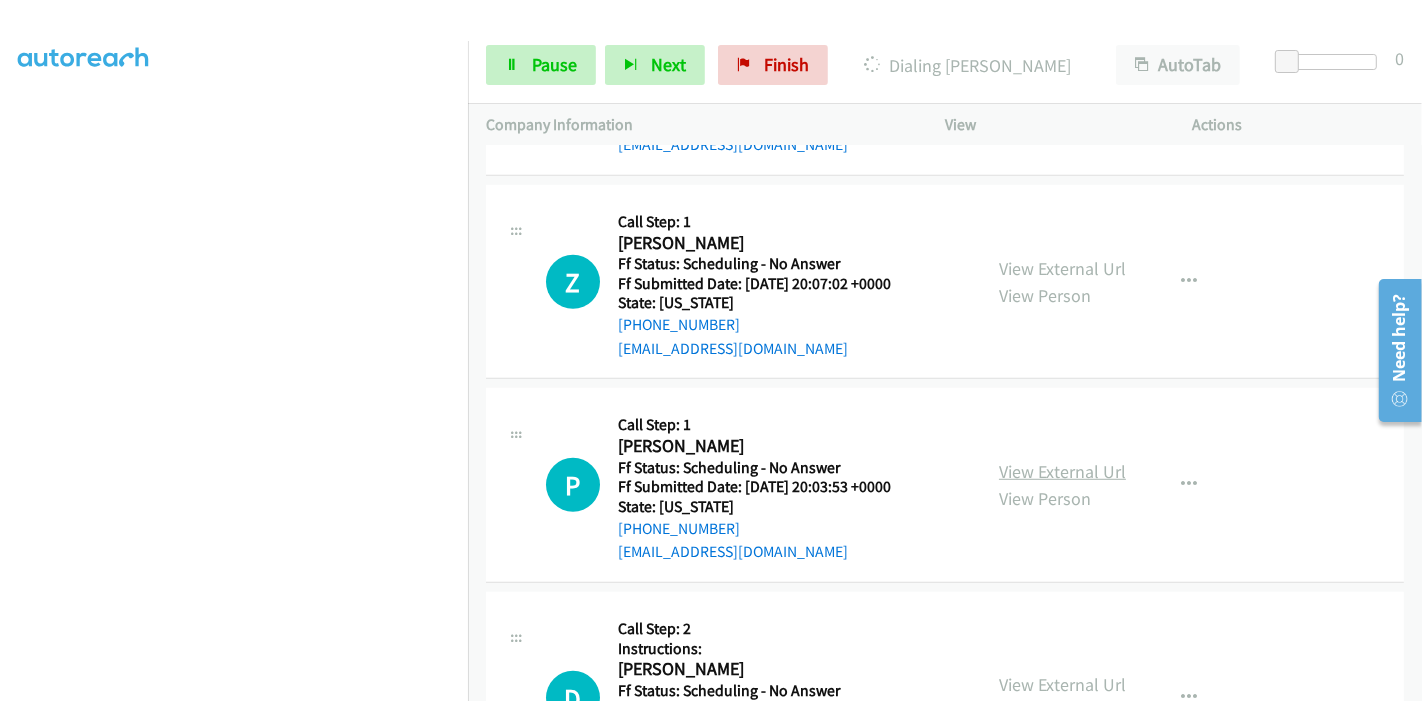 click on "View External Url" at bounding box center [1062, 471] 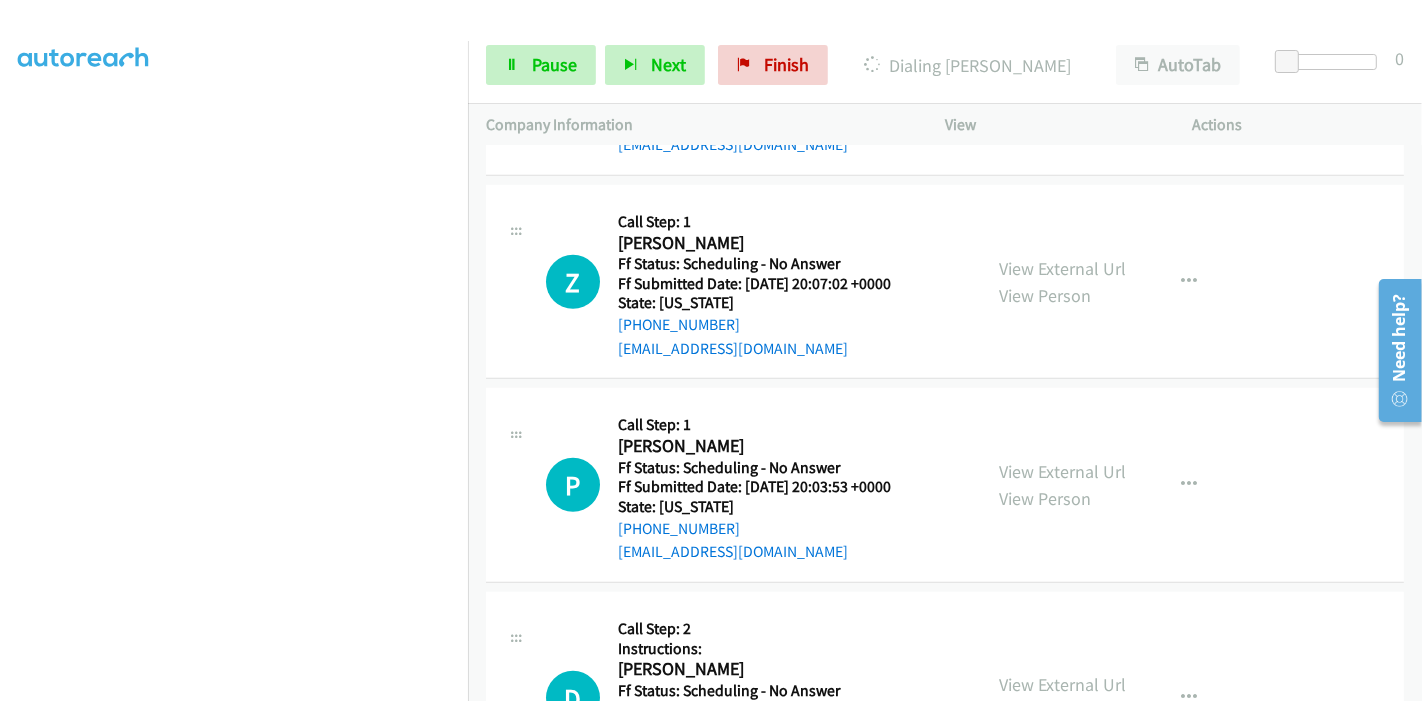 scroll, scrollTop: 1333, scrollLeft: 0, axis: vertical 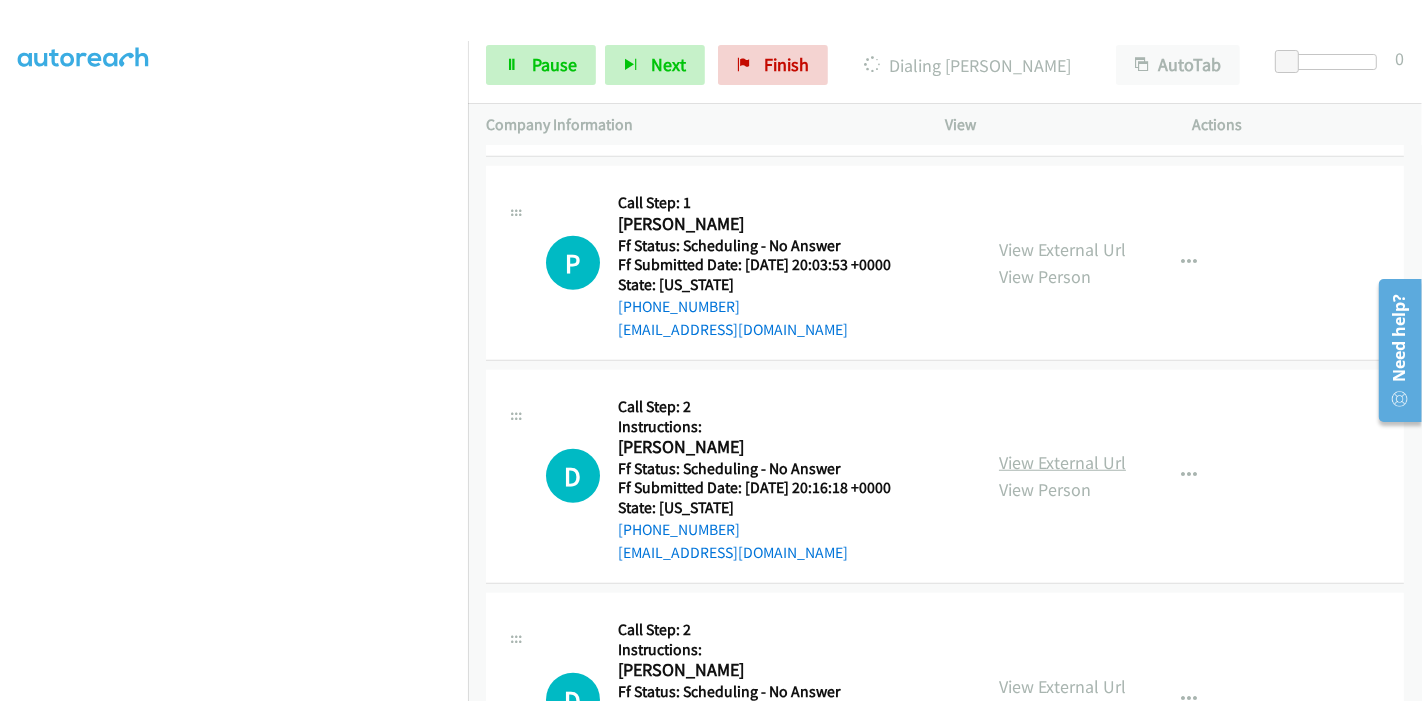 click on "View External Url" at bounding box center (1062, 462) 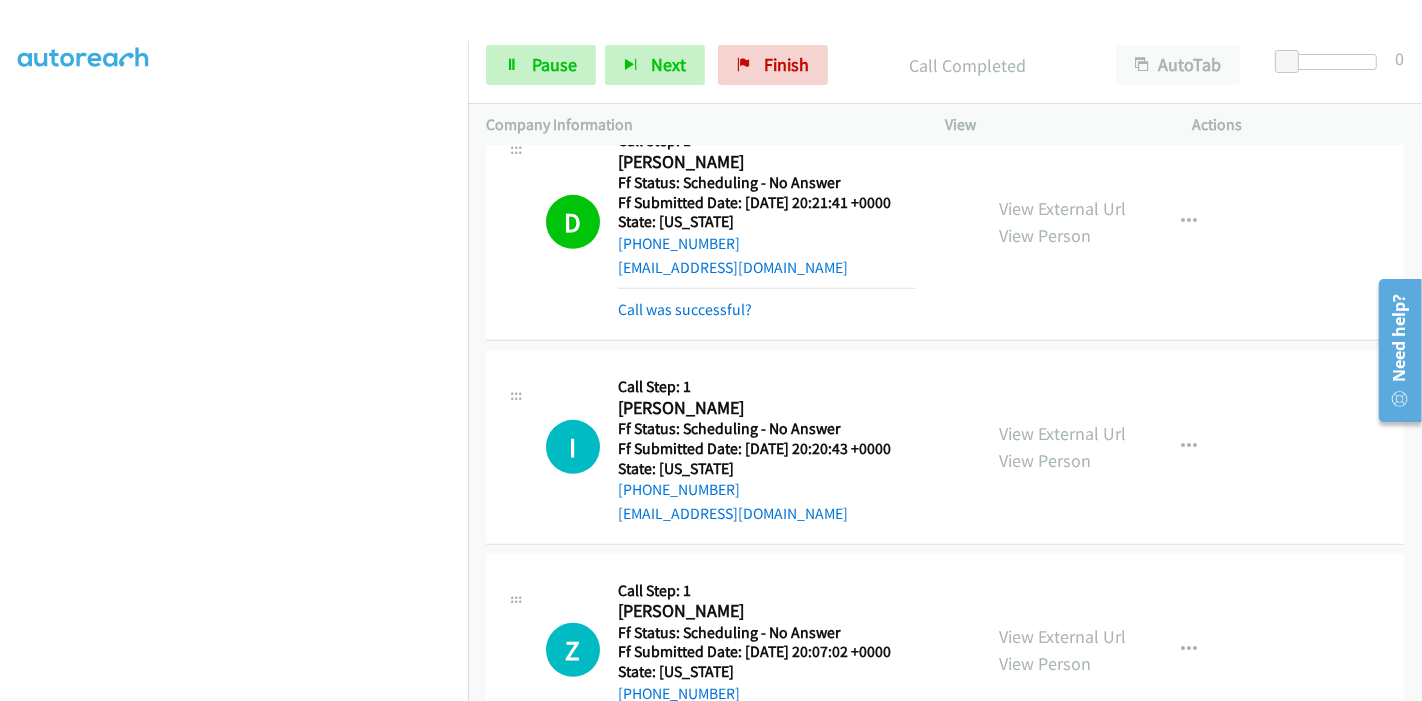 scroll, scrollTop: 888, scrollLeft: 0, axis: vertical 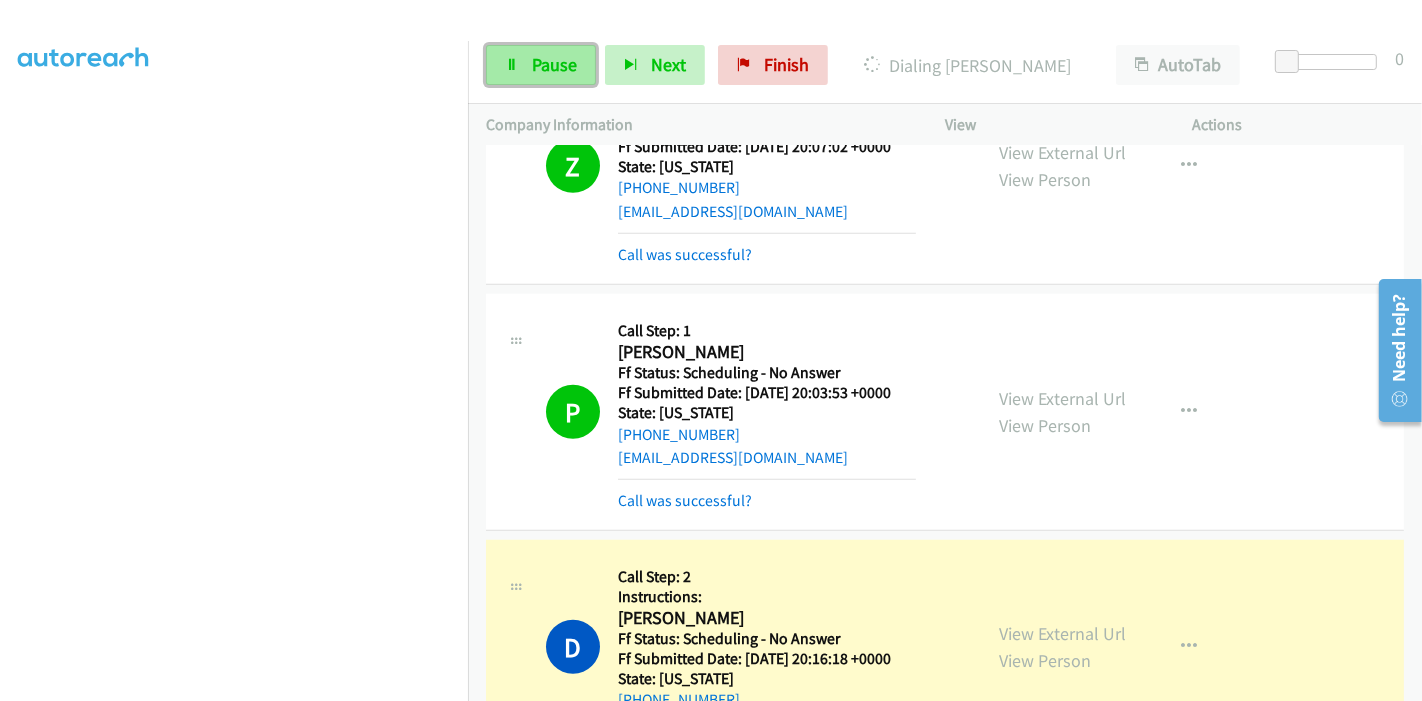 click on "Pause" at bounding box center (541, 65) 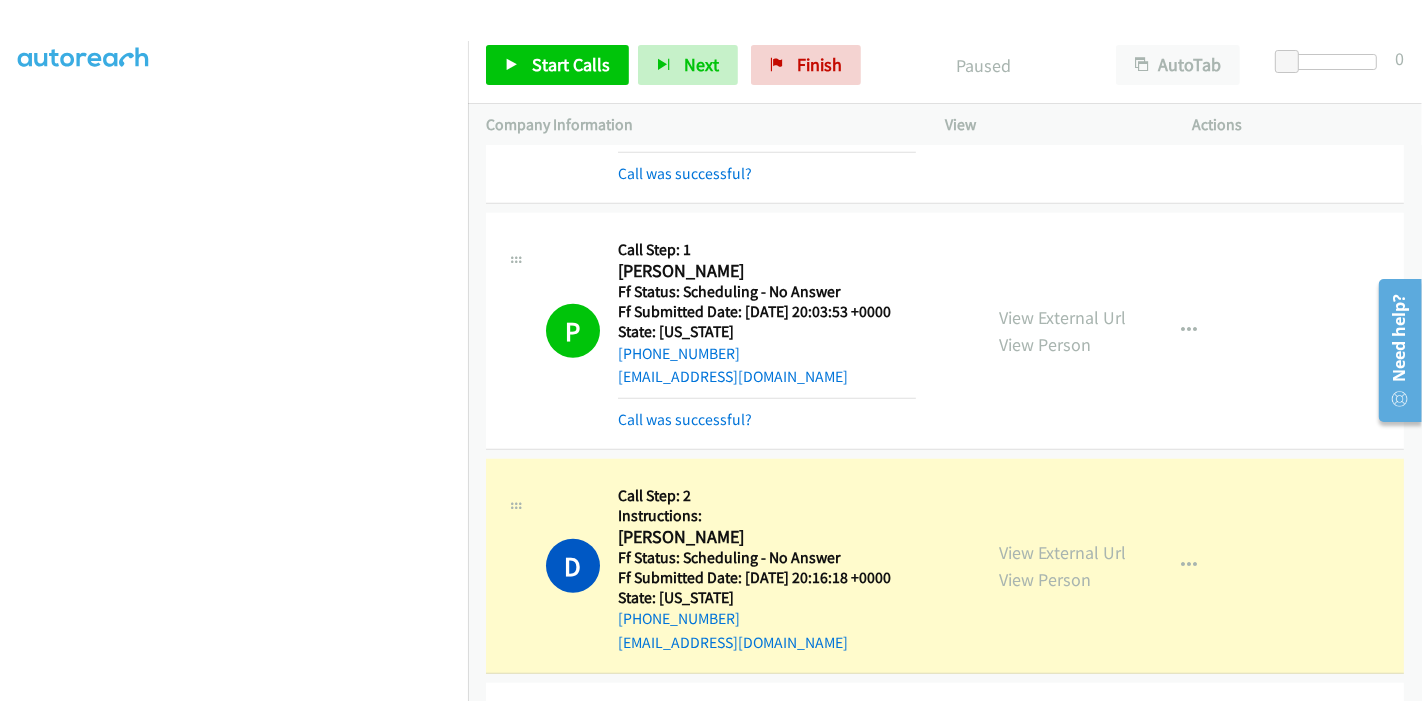 scroll, scrollTop: 1555, scrollLeft: 0, axis: vertical 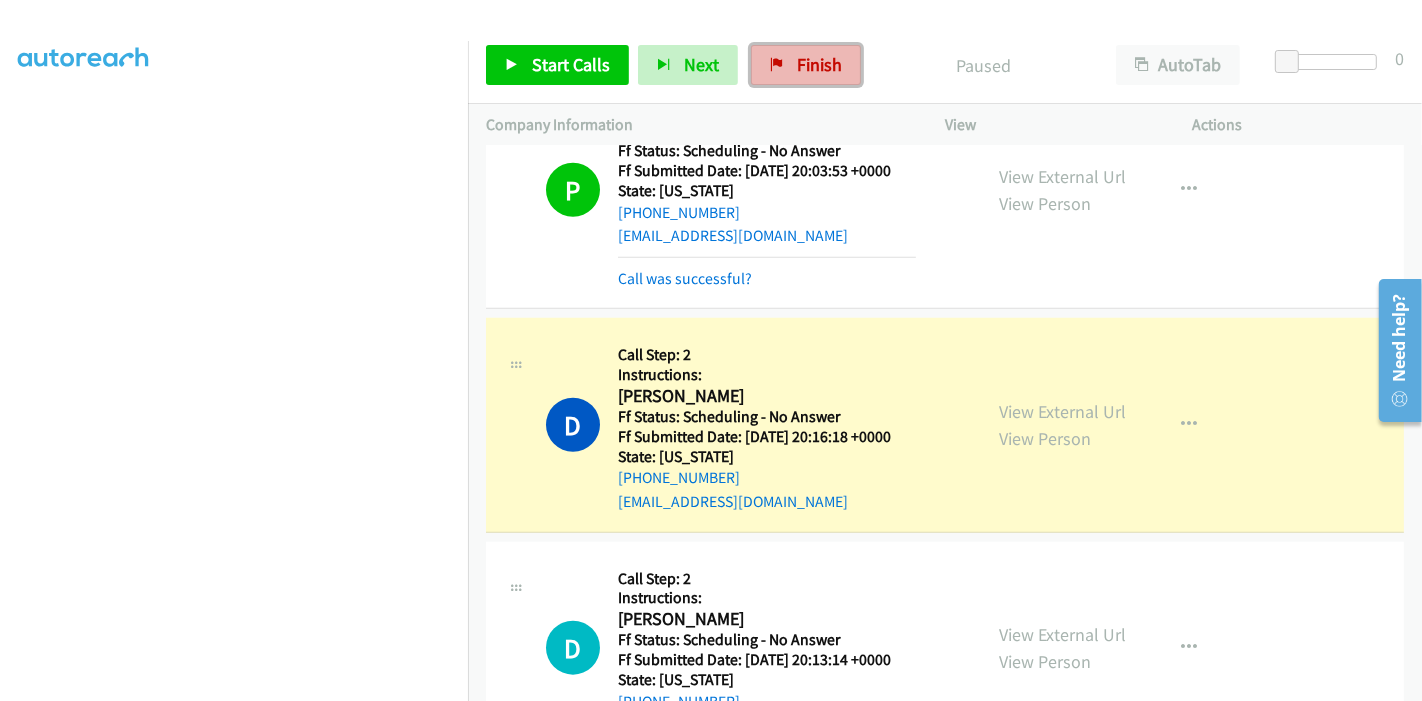 click on "Finish" at bounding box center (819, 64) 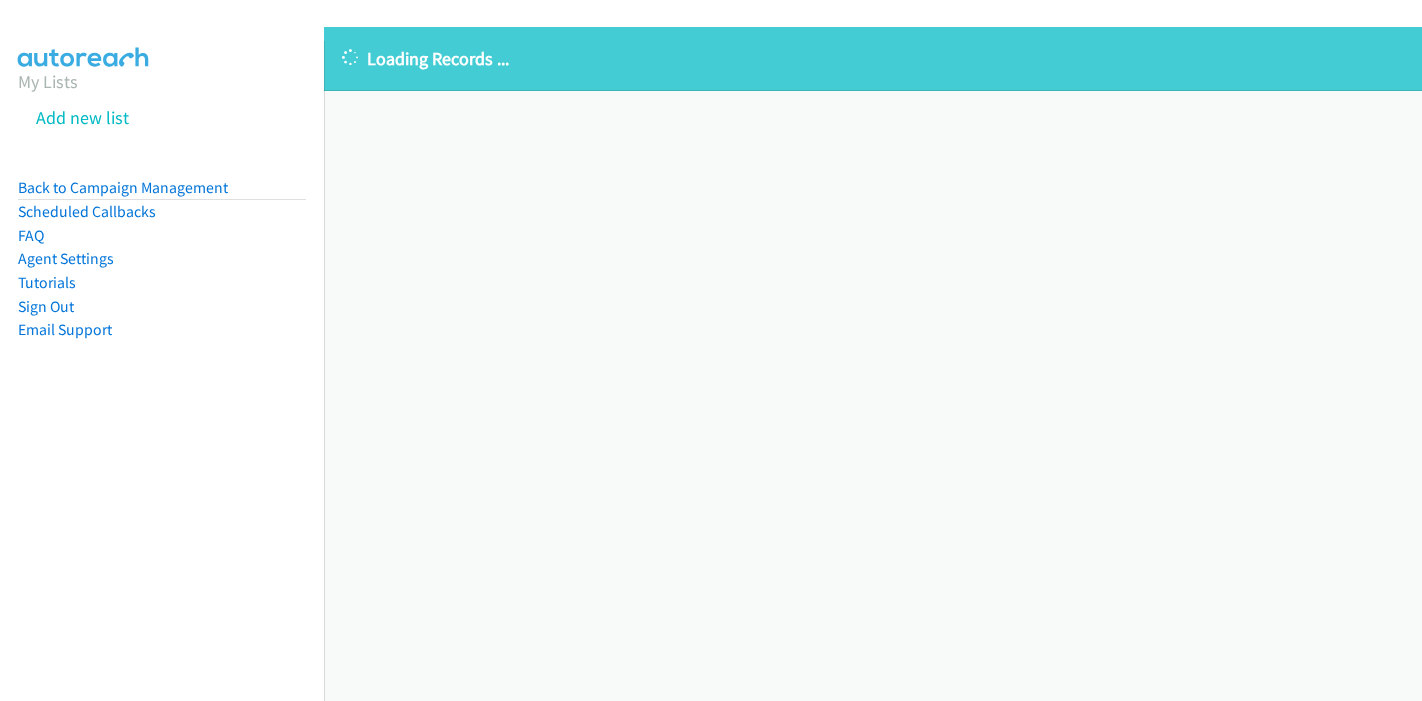 scroll, scrollTop: 0, scrollLeft: 0, axis: both 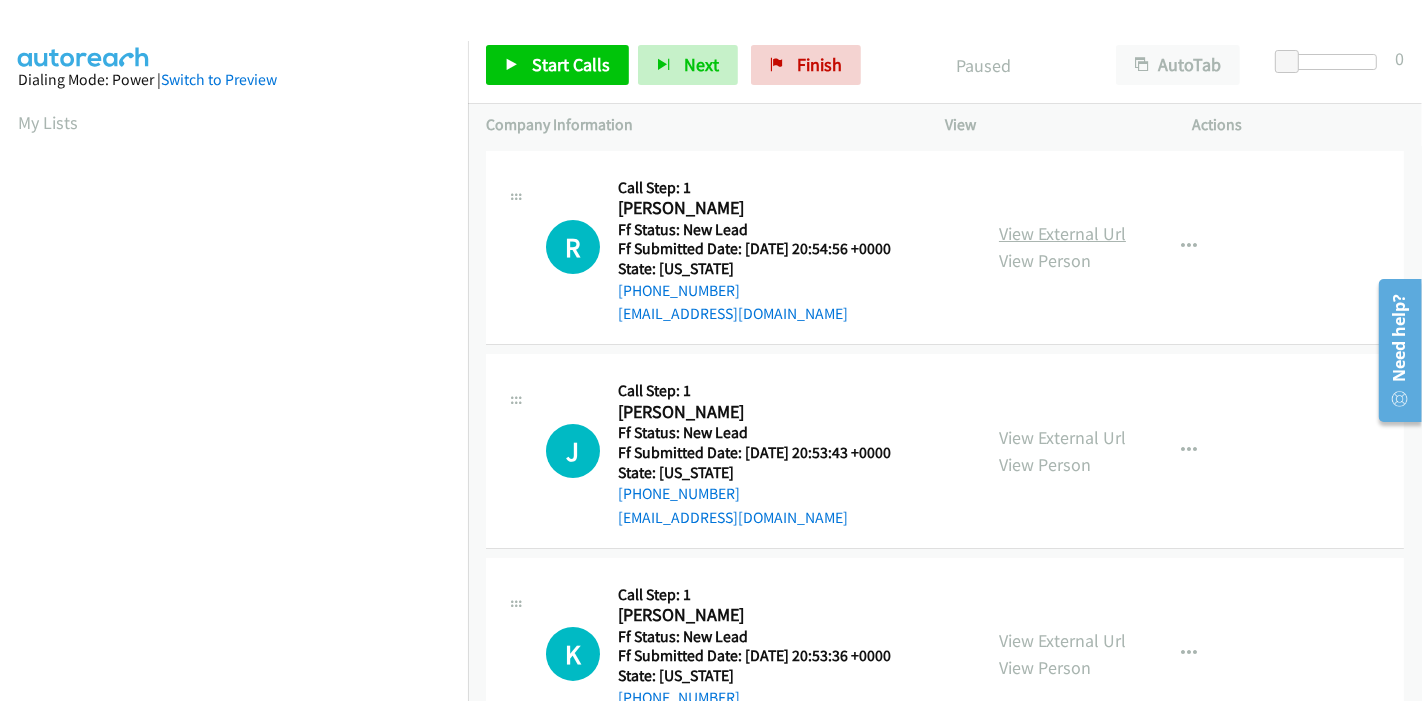 click on "View External Url" at bounding box center (1062, 233) 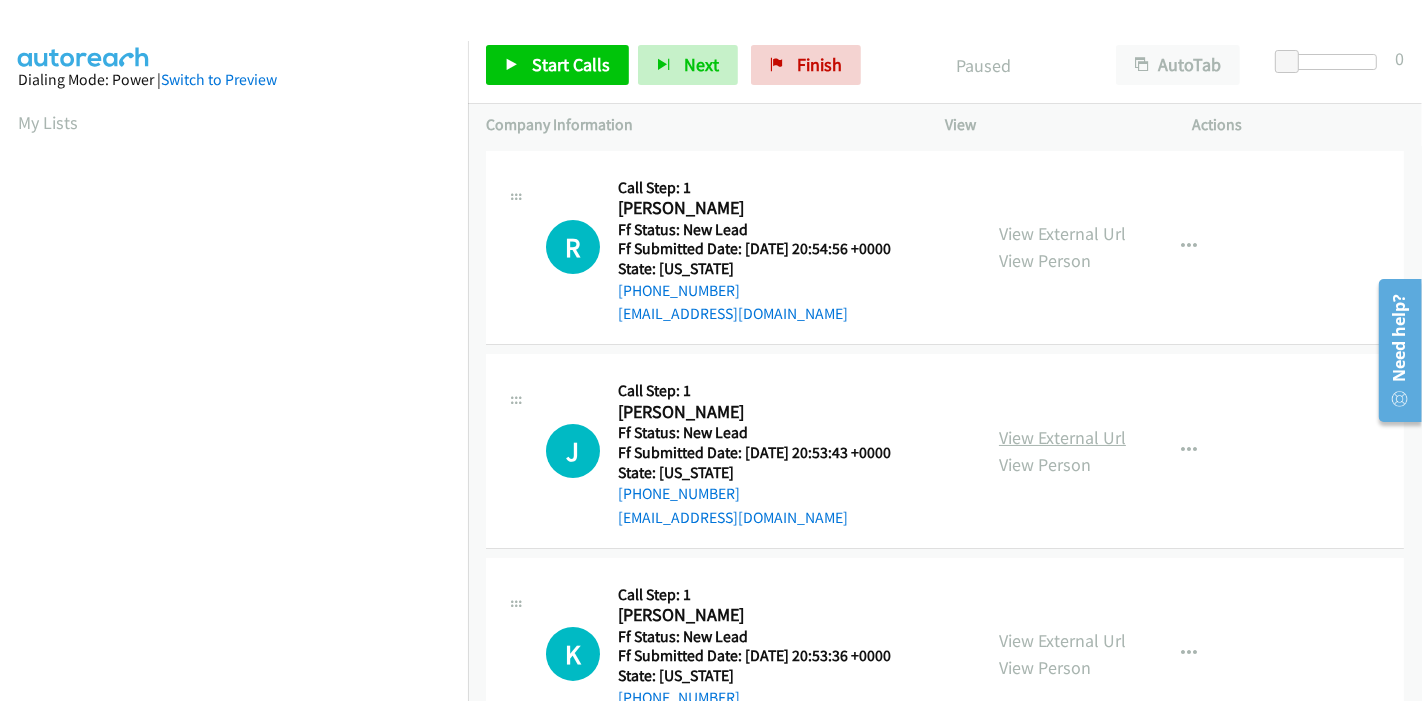 click on "View External Url" at bounding box center [1062, 437] 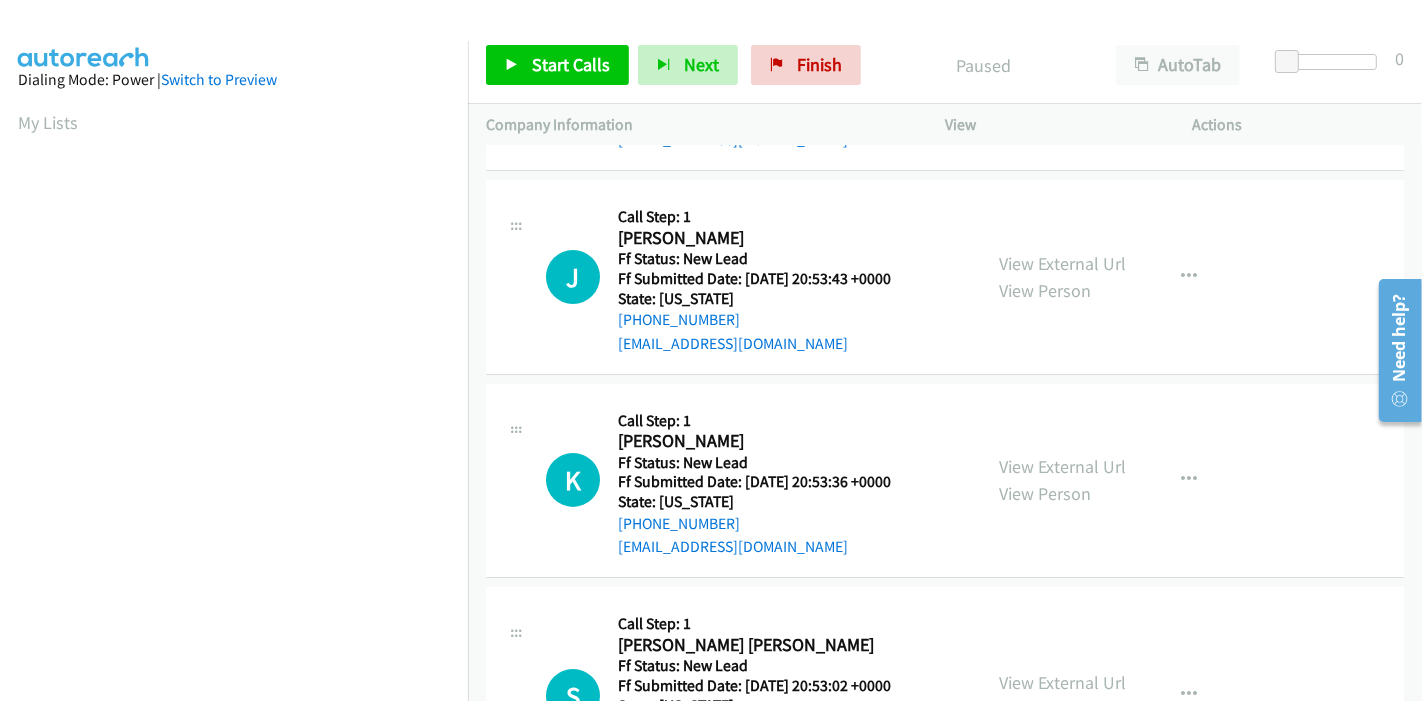 scroll, scrollTop: 222, scrollLeft: 0, axis: vertical 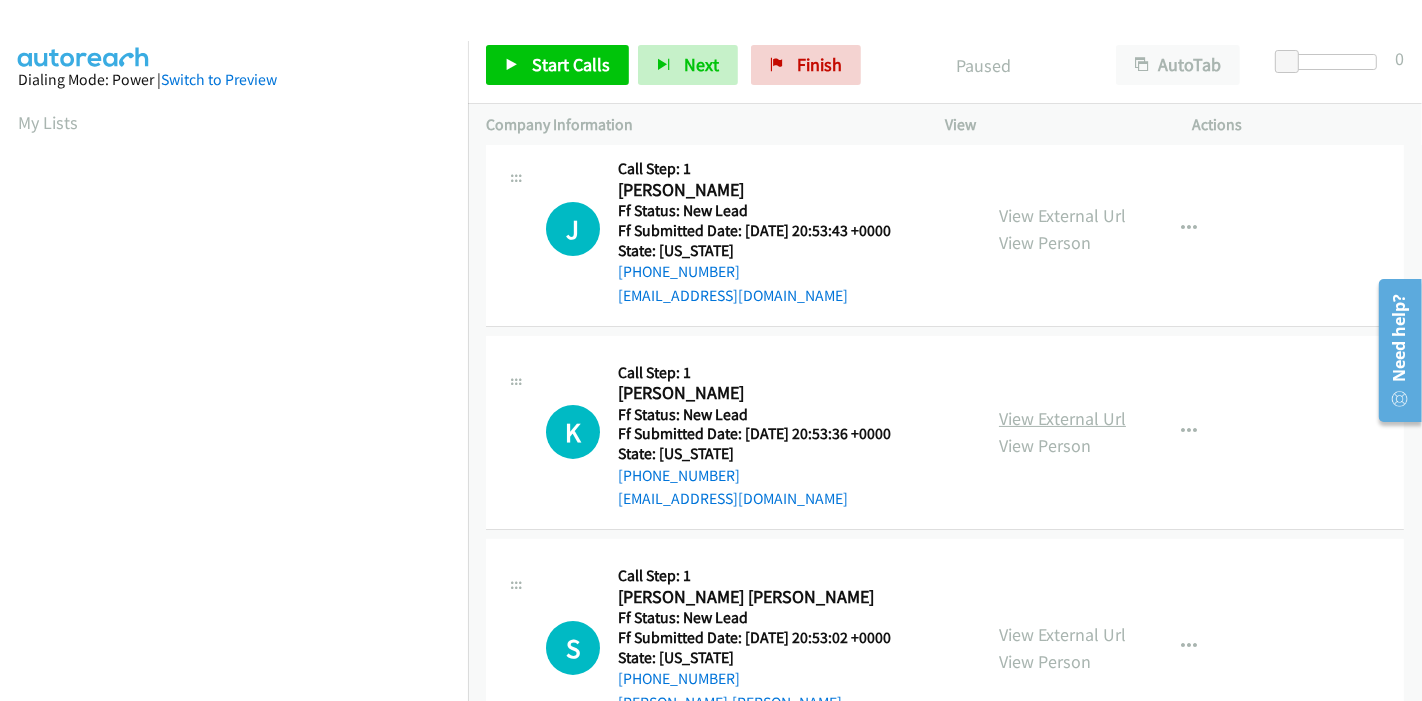 click on "View External Url" at bounding box center [1062, 418] 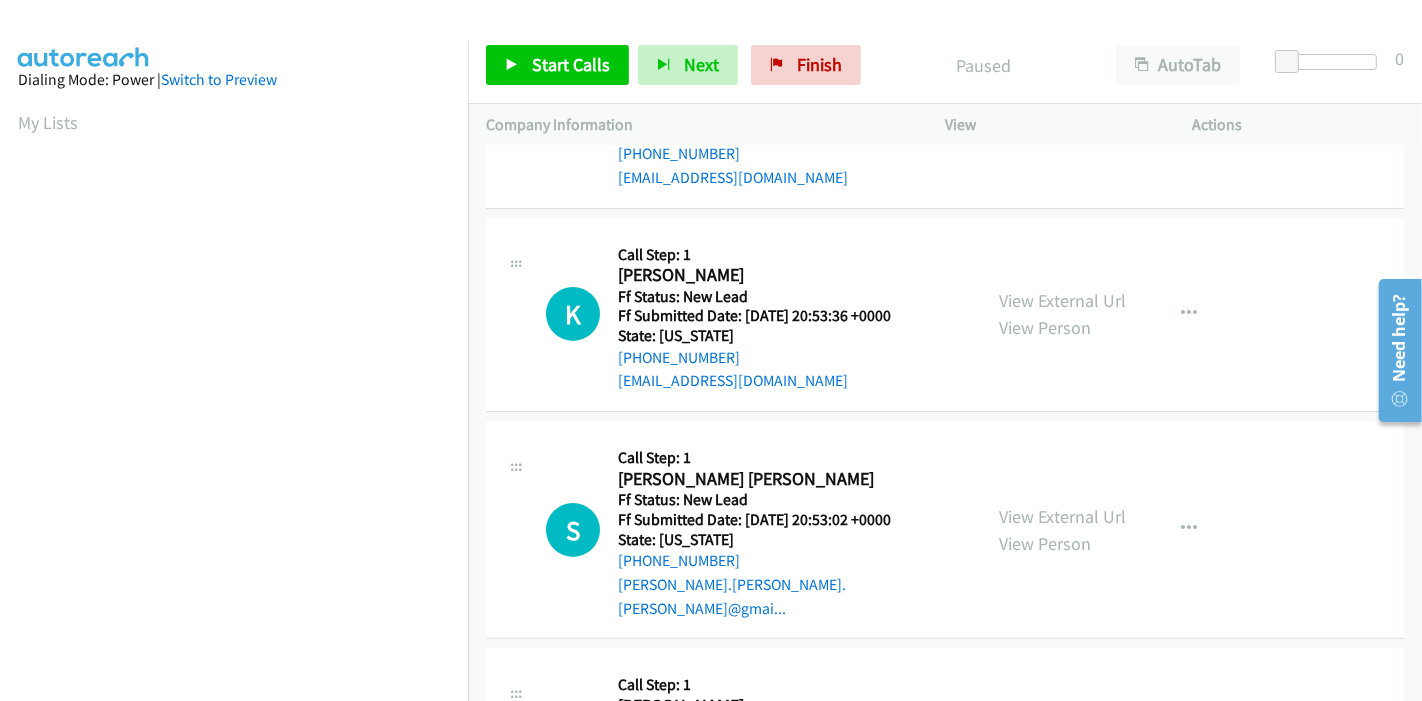 scroll, scrollTop: 487, scrollLeft: 0, axis: vertical 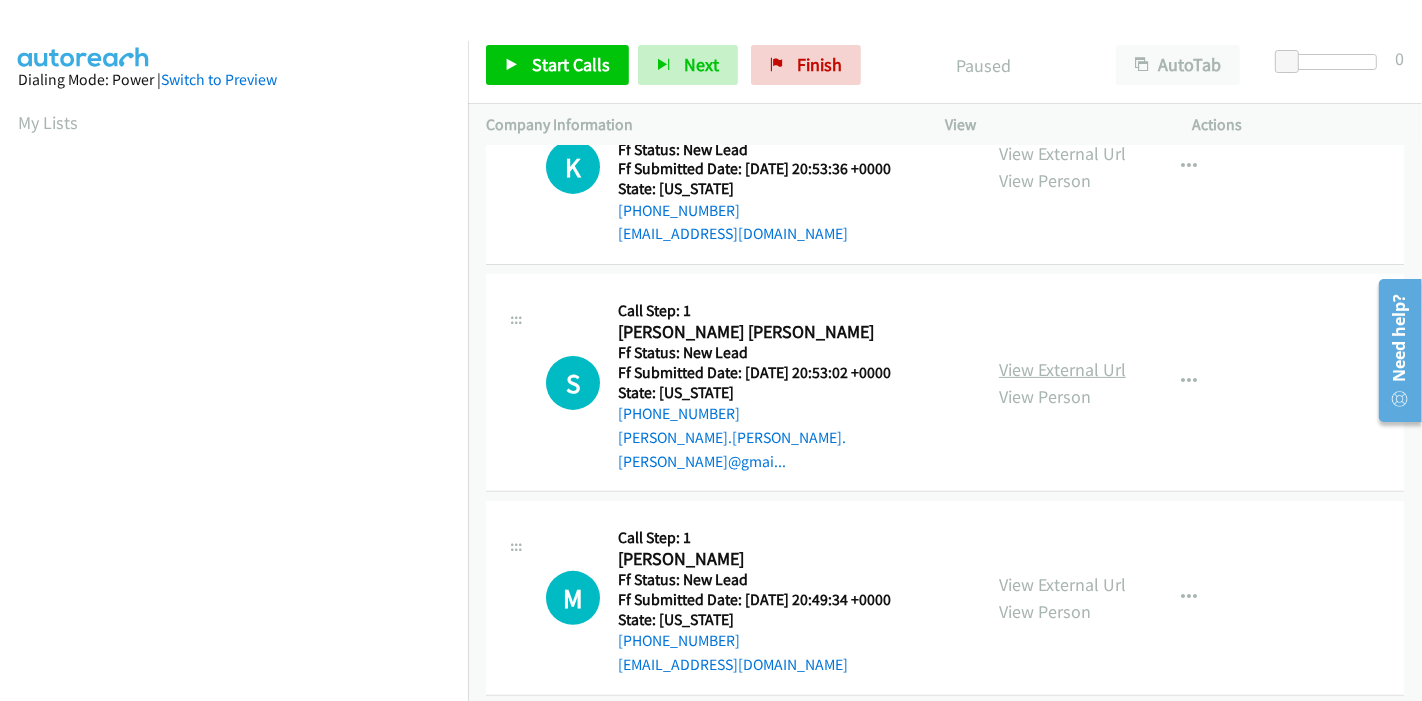 click on "View External Url" at bounding box center [1062, 369] 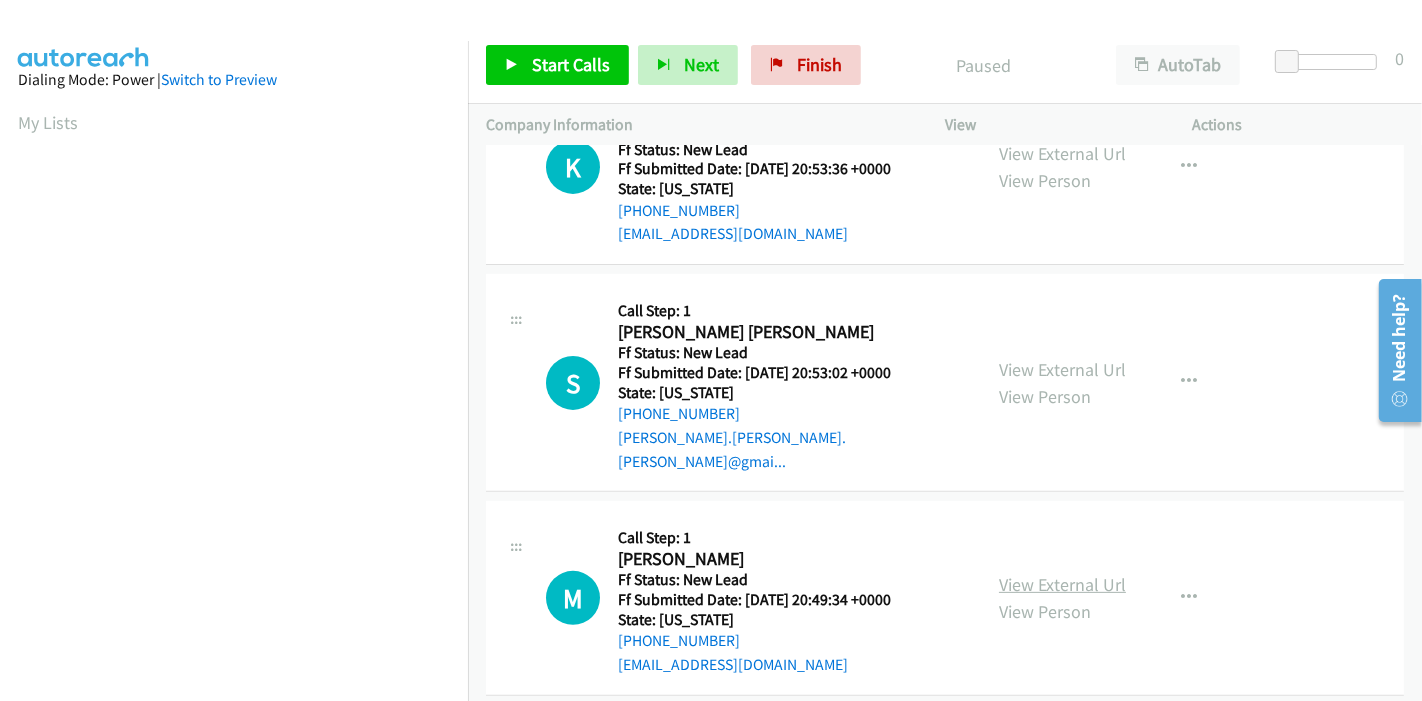 click on "View External Url" at bounding box center [1062, 584] 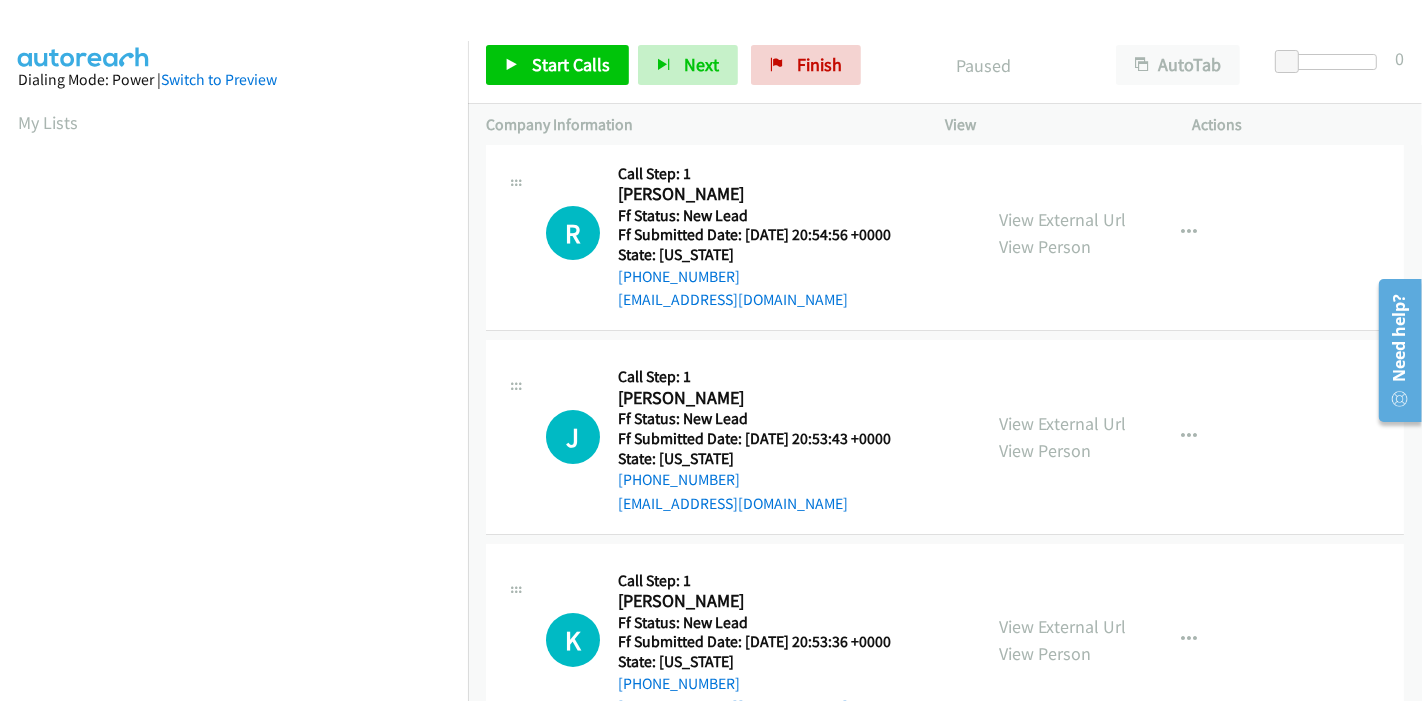 scroll, scrollTop: 0, scrollLeft: 0, axis: both 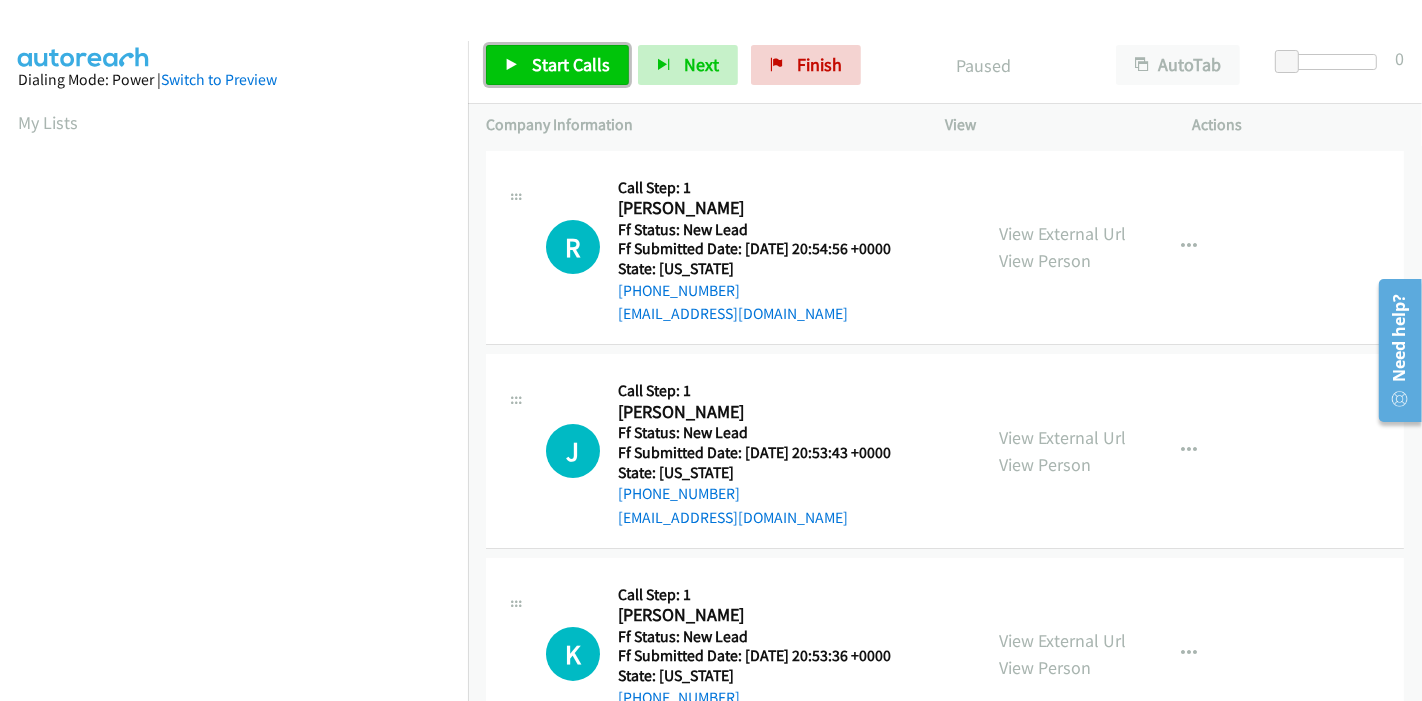 click on "Start Calls" at bounding box center [557, 65] 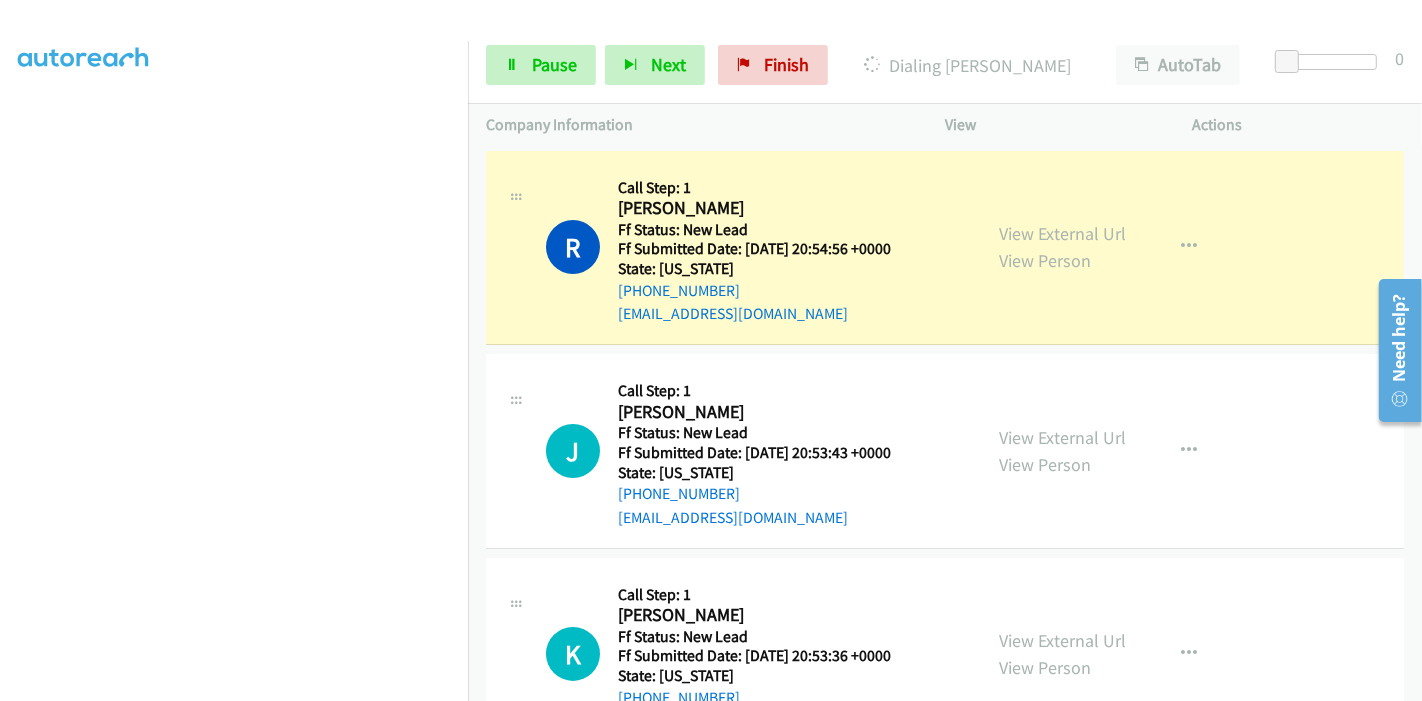 scroll, scrollTop: 422, scrollLeft: 0, axis: vertical 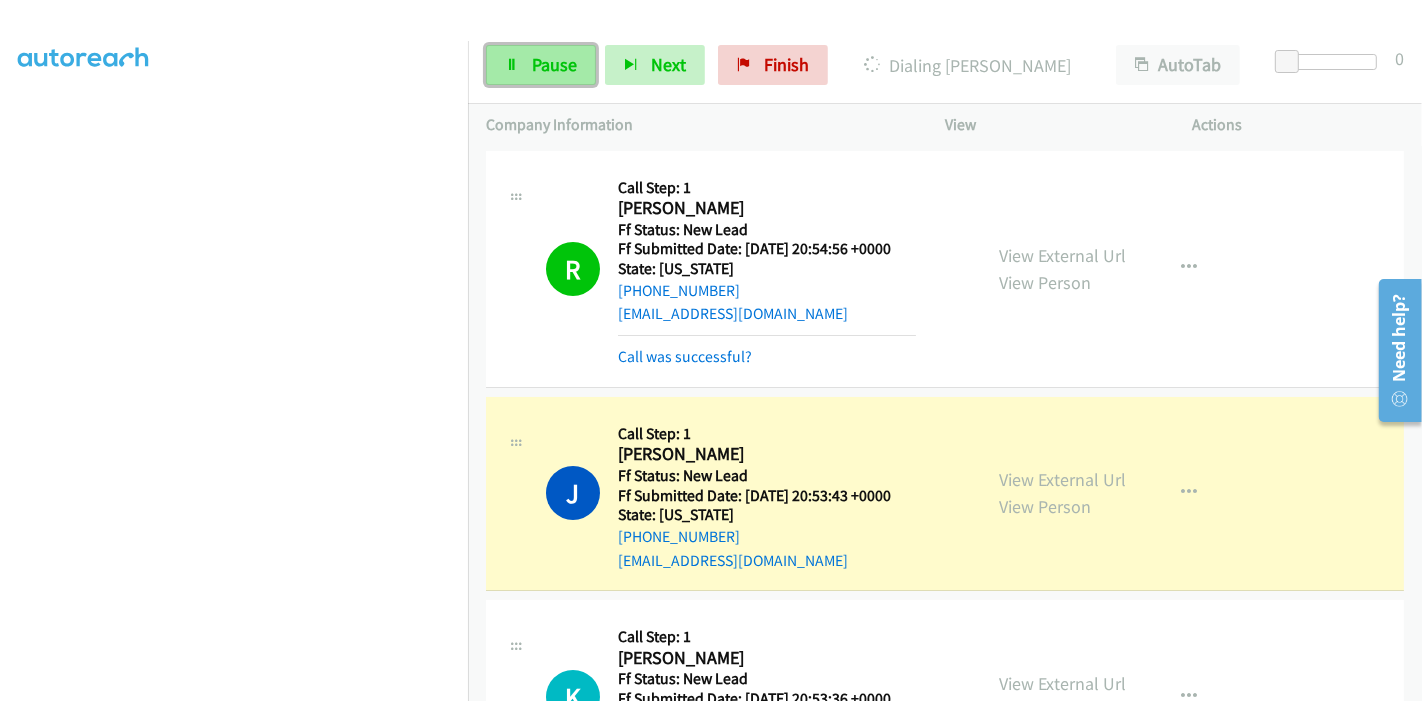 click on "Pause" at bounding box center [554, 64] 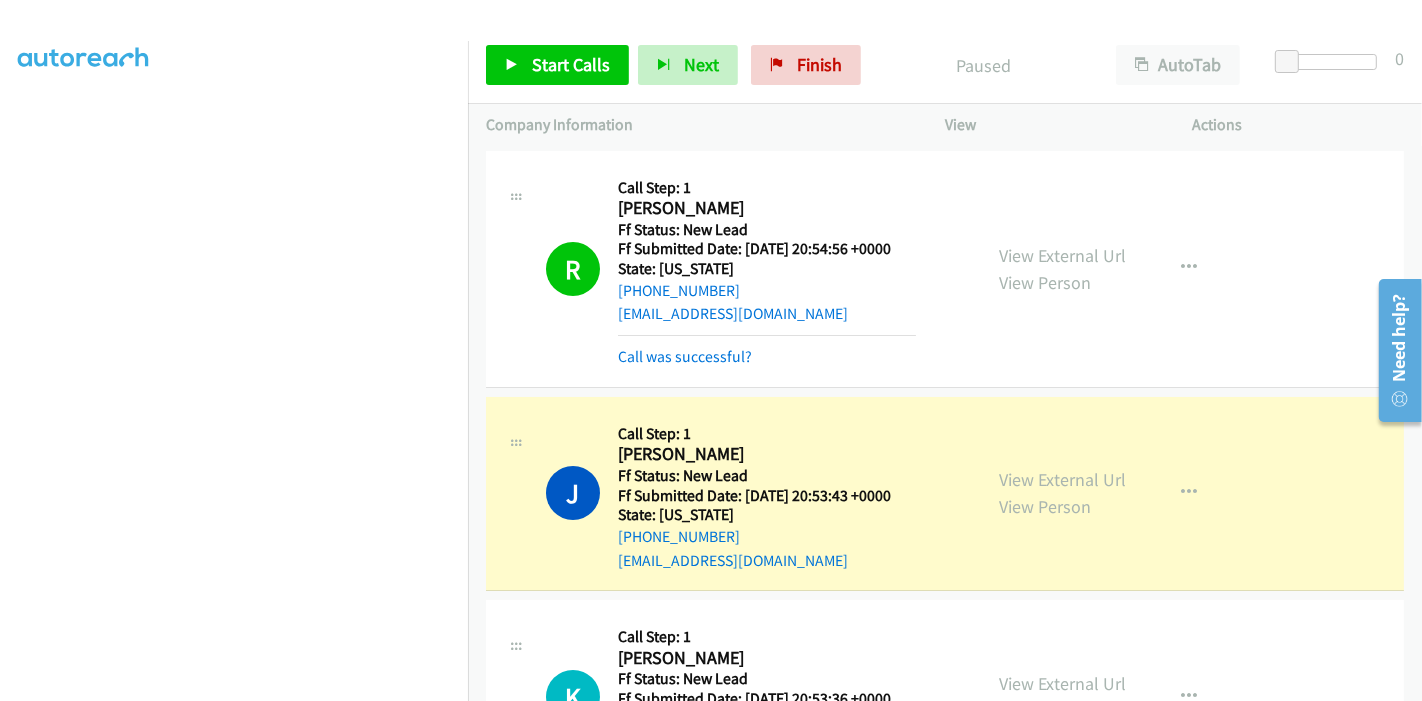 scroll, scrollTop: 222, scrollLeft: 0, axis: vertical 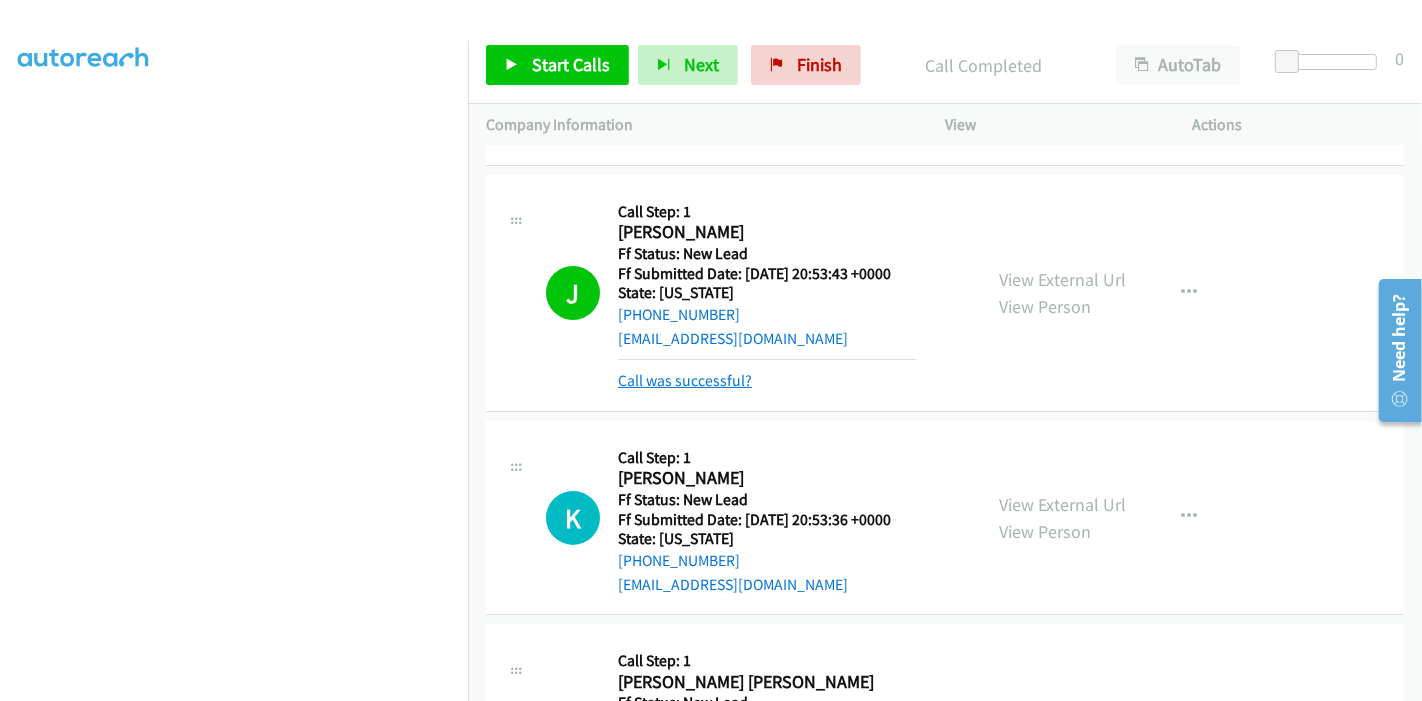 click on "Call was successful?" at bounding box center (685, 380) 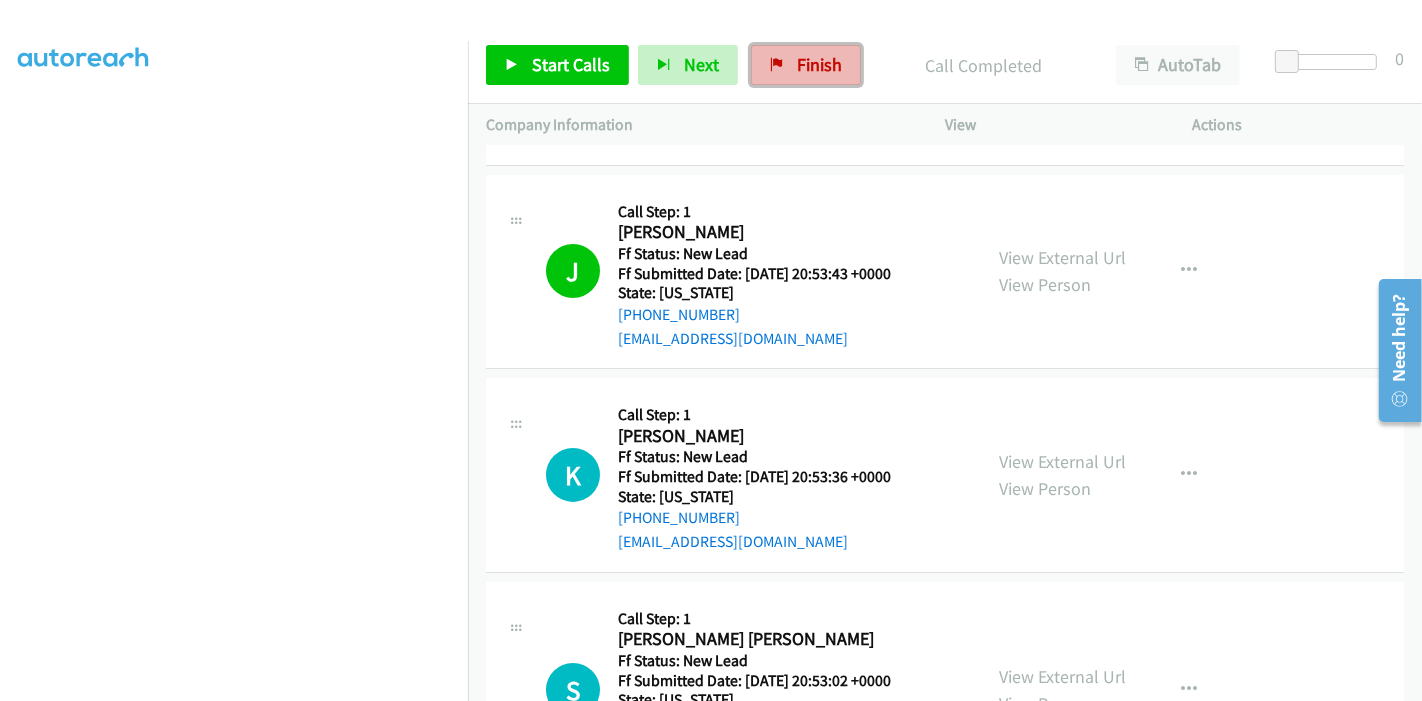 click on "Finish" at bounding box center (819, 64) 